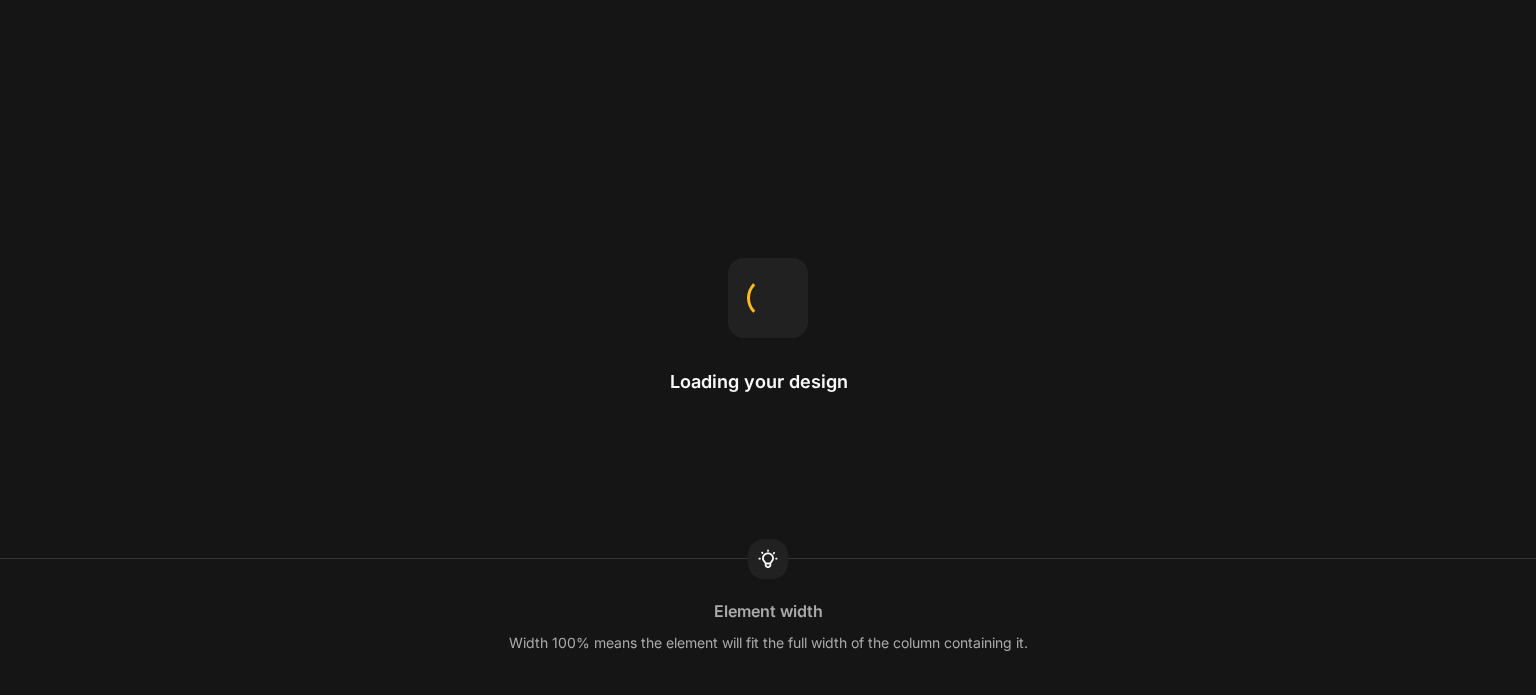 scroll, scrollTop: 0, scrollLeft: 0, axis: both 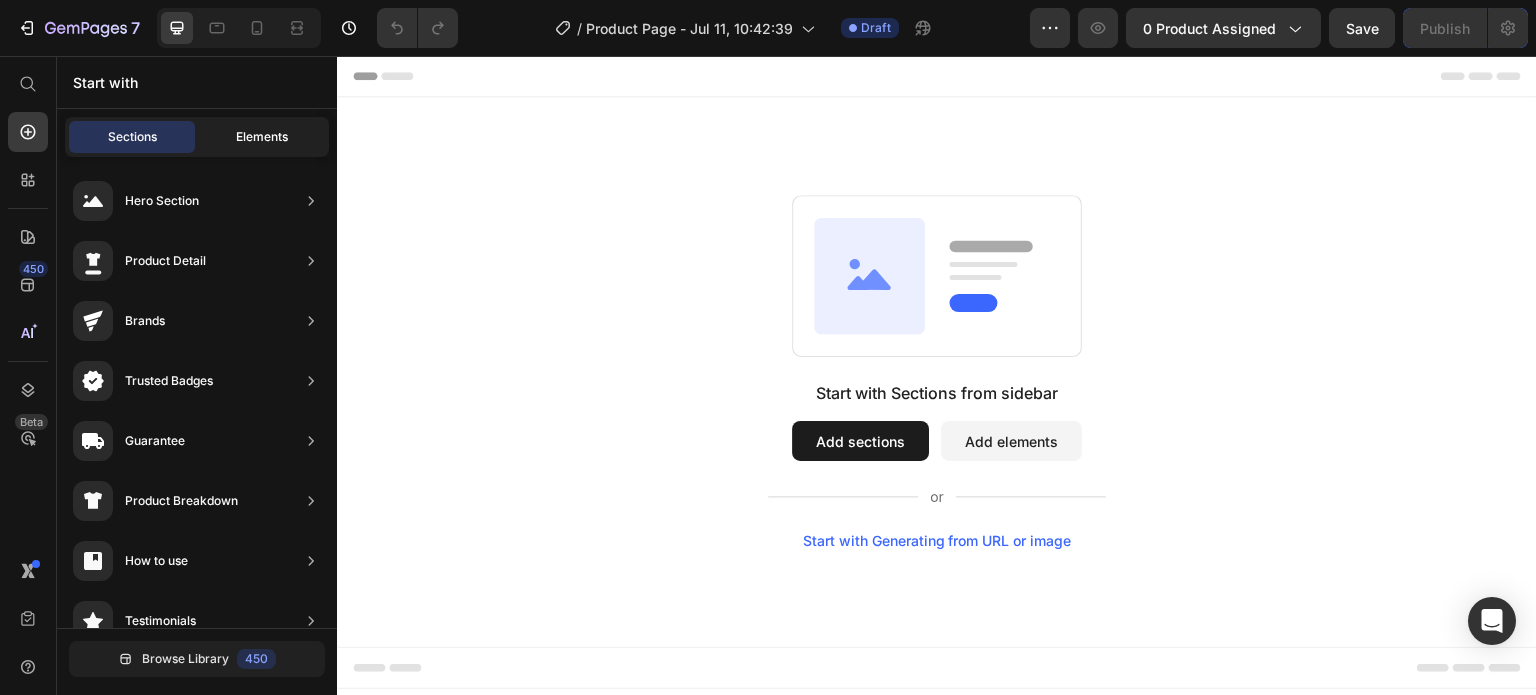 click on "Elements" 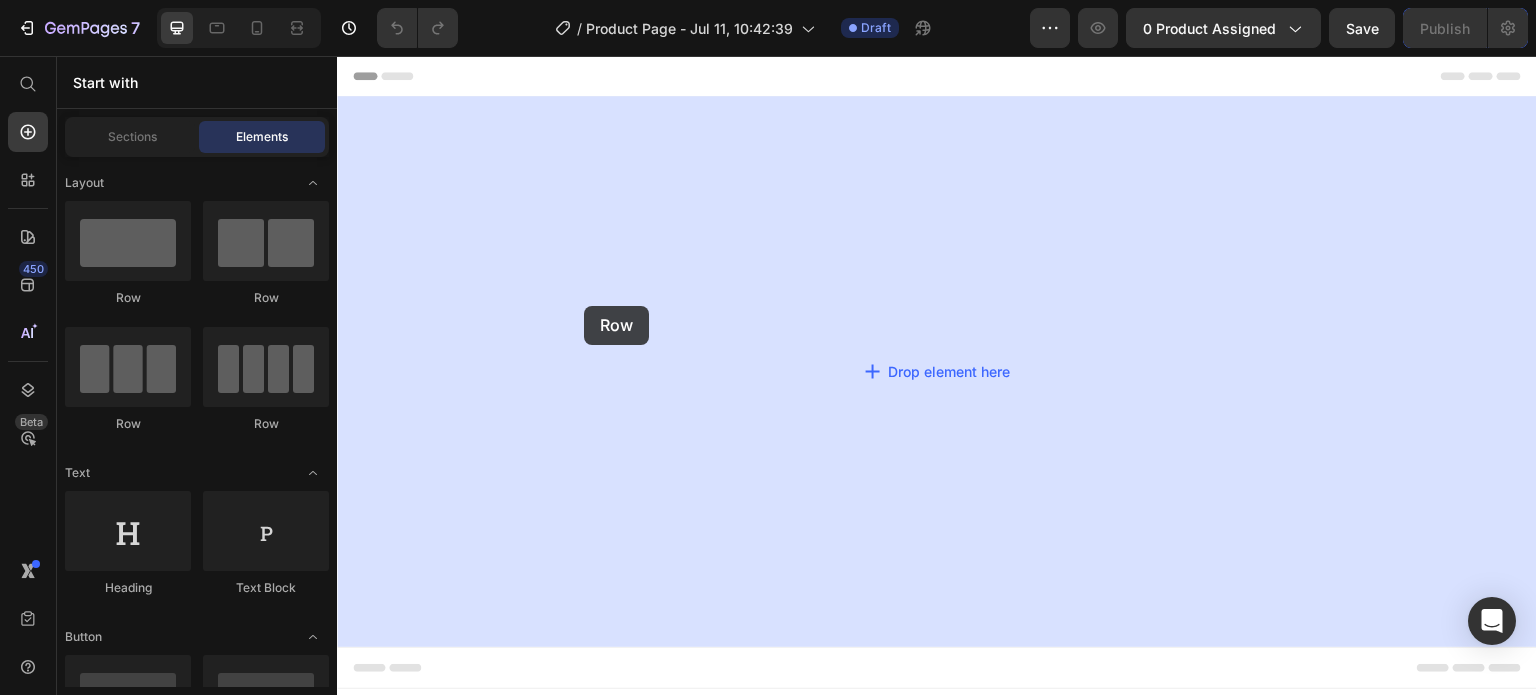 drag, startPoint x: 434, startPoint y: 295, endPoint x: 584, endPoint y: 306, distance: 150.40279 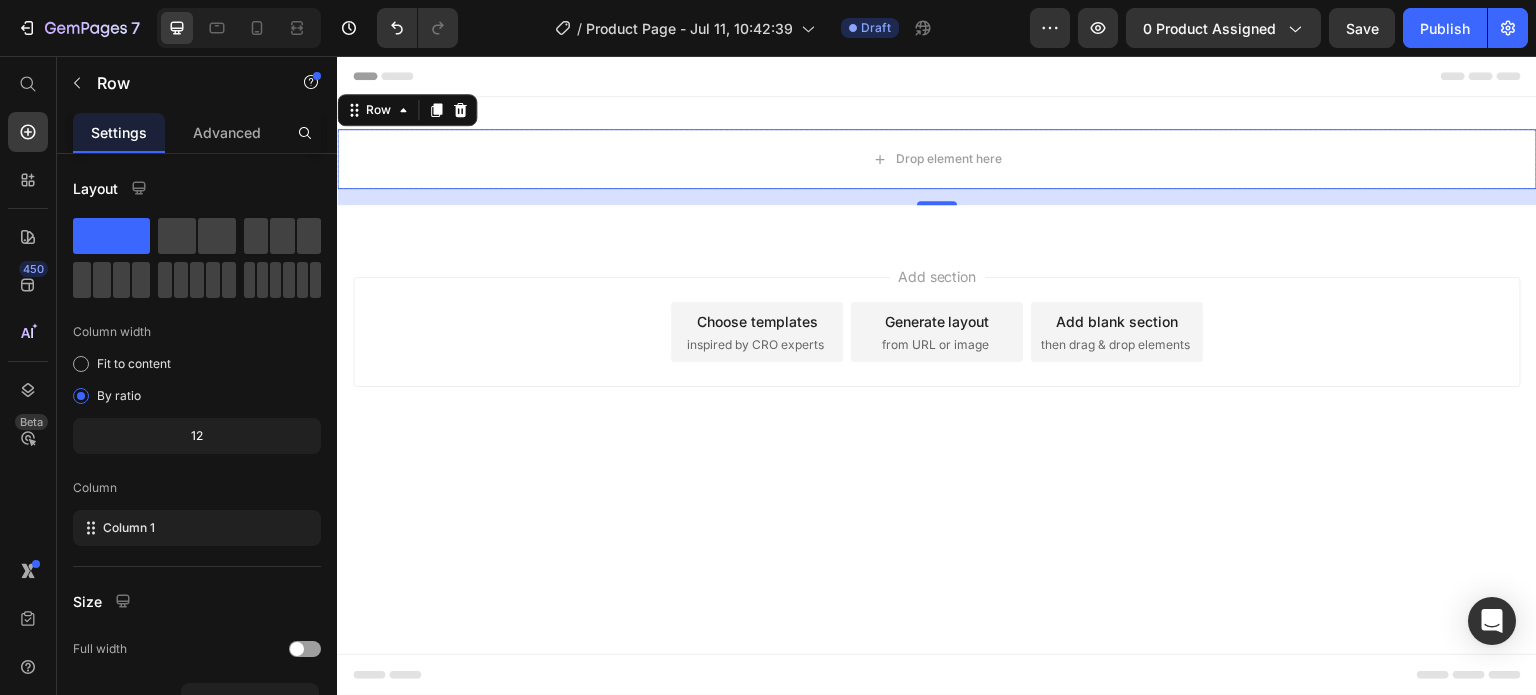 drag, startPoint x: 466, startPoint y: 292, endPoint x: 737, endPoint y: 241, distance: 275.75714 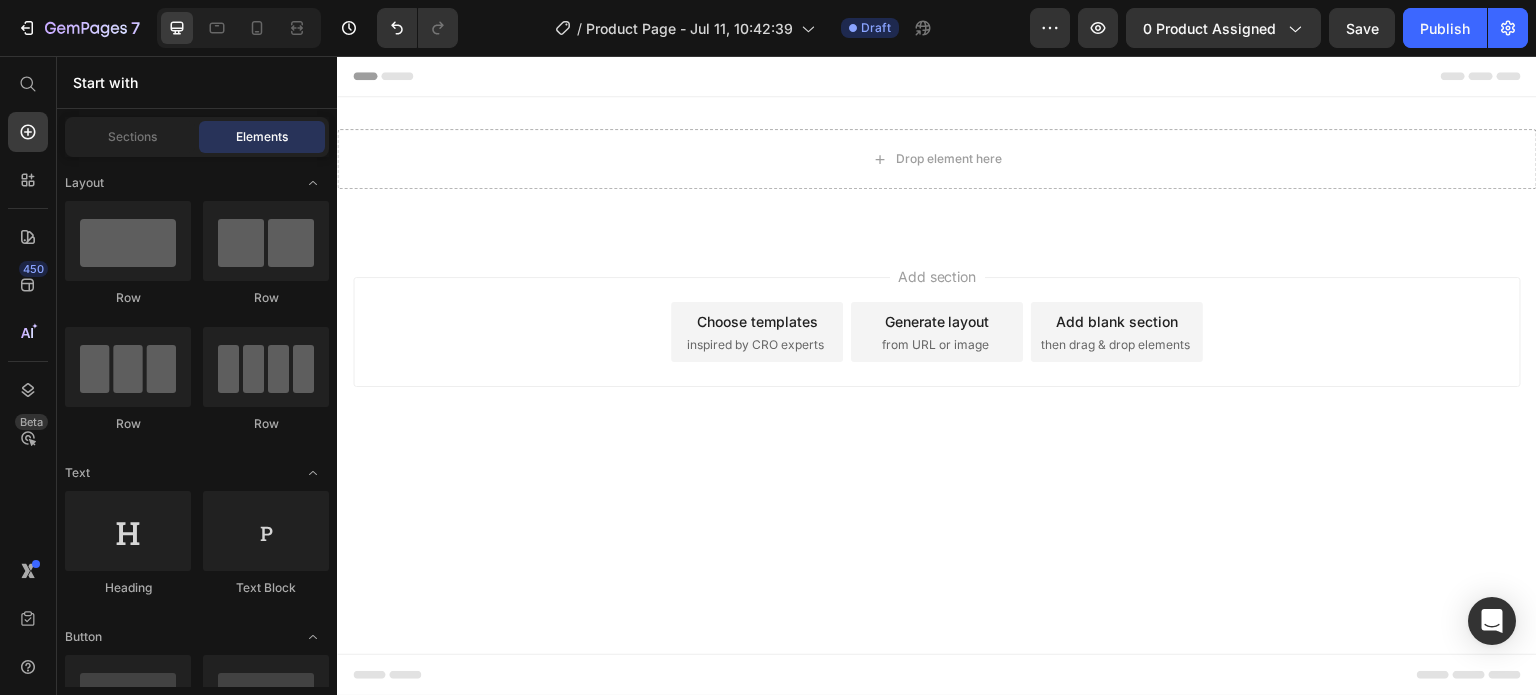 click on "Add section Choose templates inspired by CRO experts Generate layout from URL or image Add blank section then drag & drop elements" at bounding box center (937, 360) 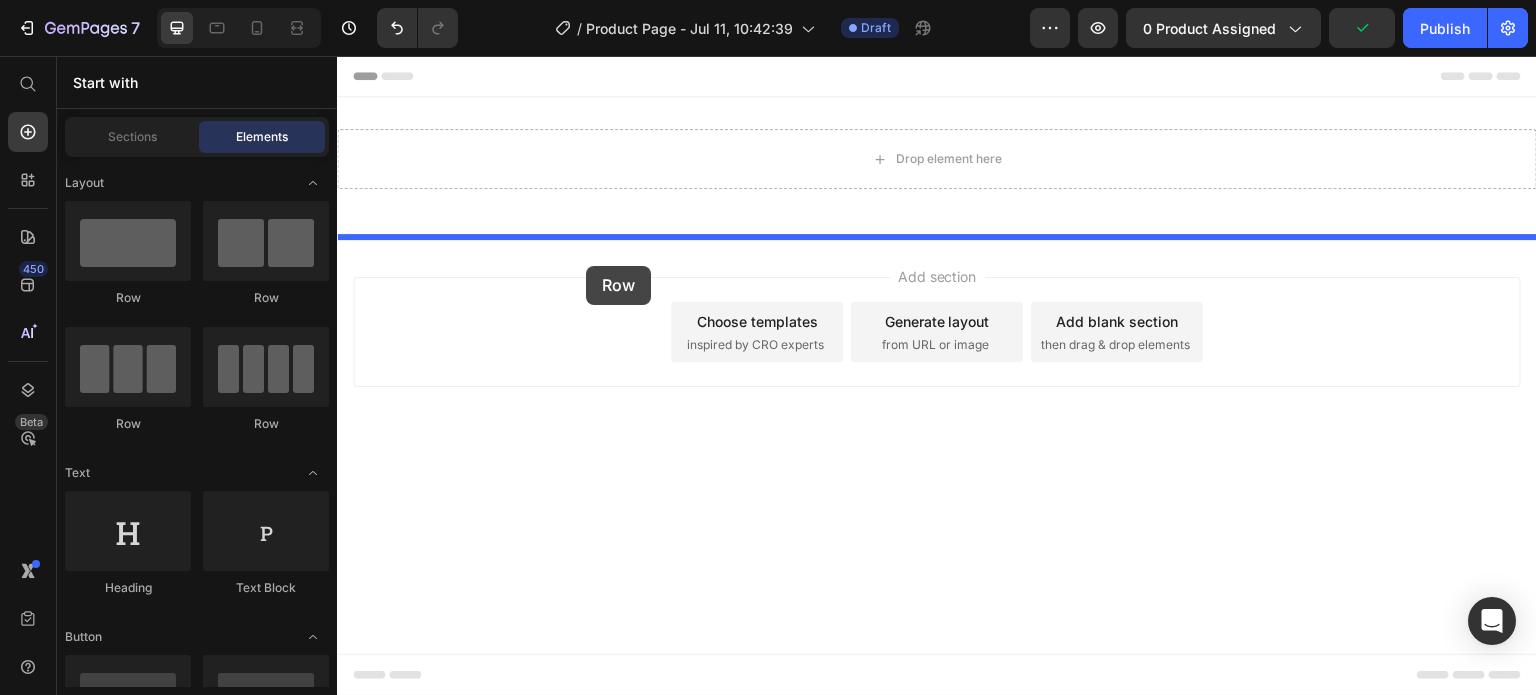 drag, startPoint x: 460, startPoint y: 312, endPoint x: 586, endPoint y: 266, distance: 134.13426 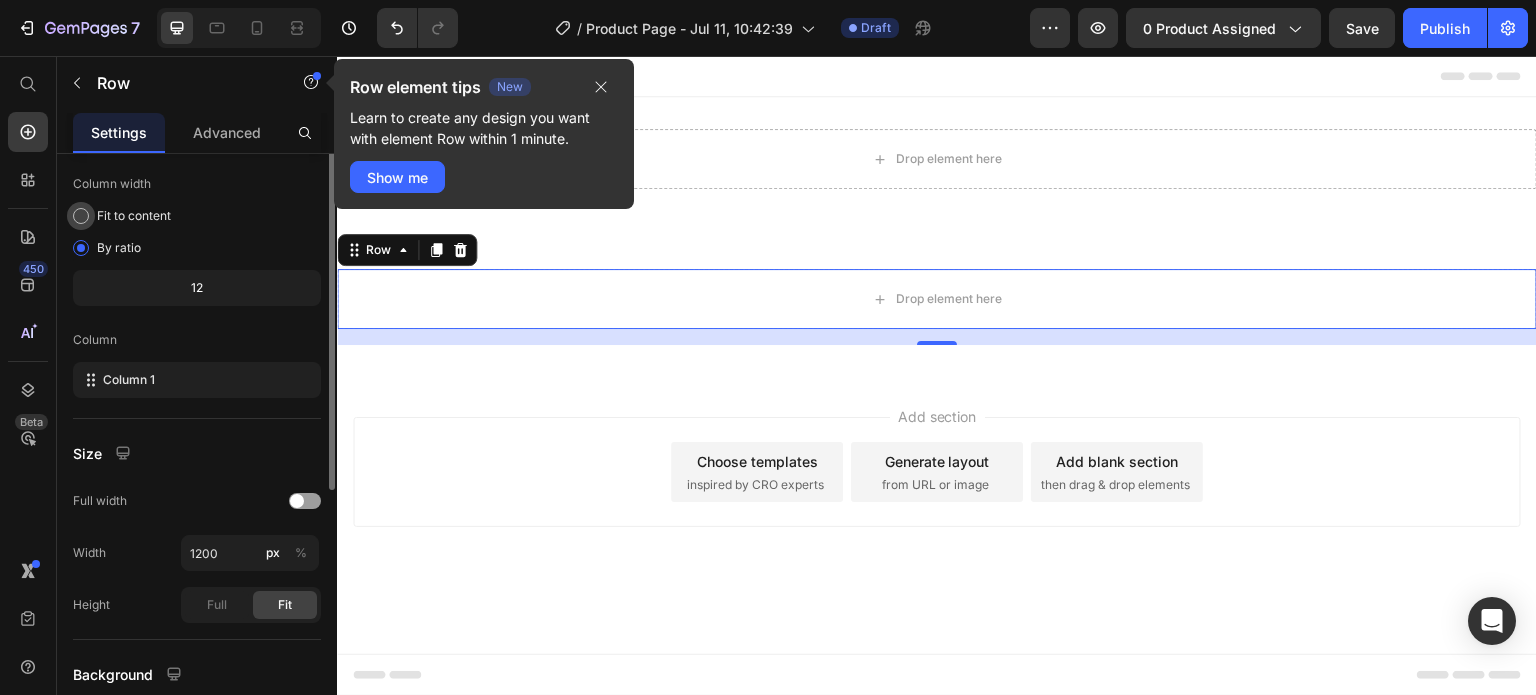 scroll, scrollTop: 0, scrollLeft: 0, axis: both 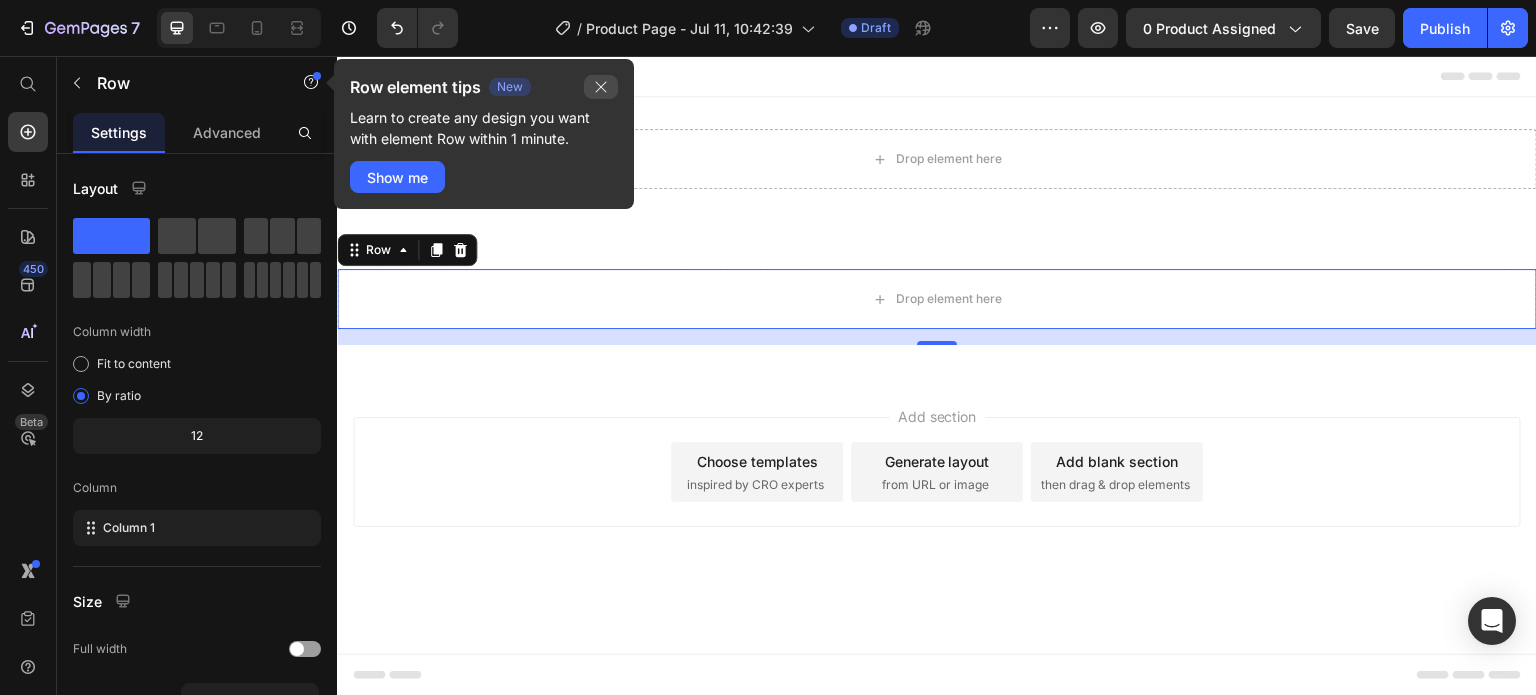 click 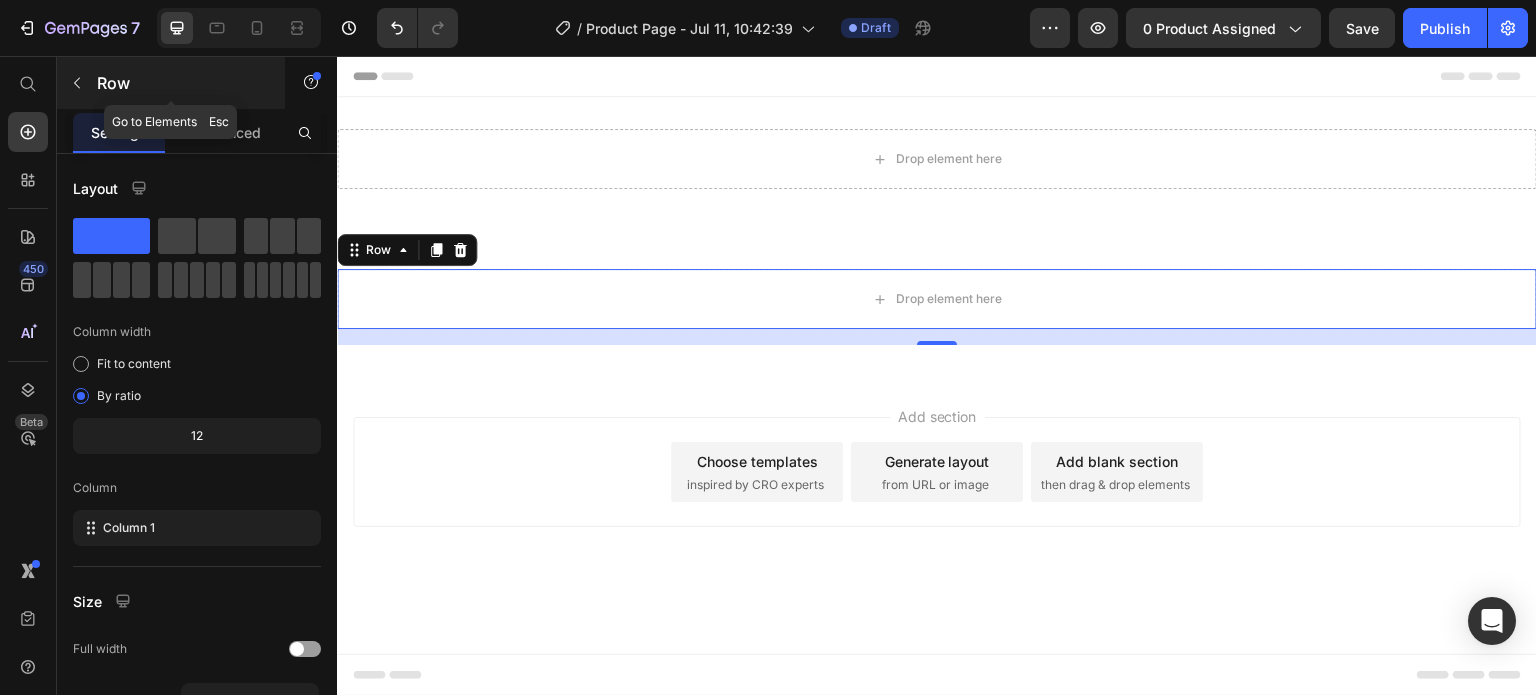 click 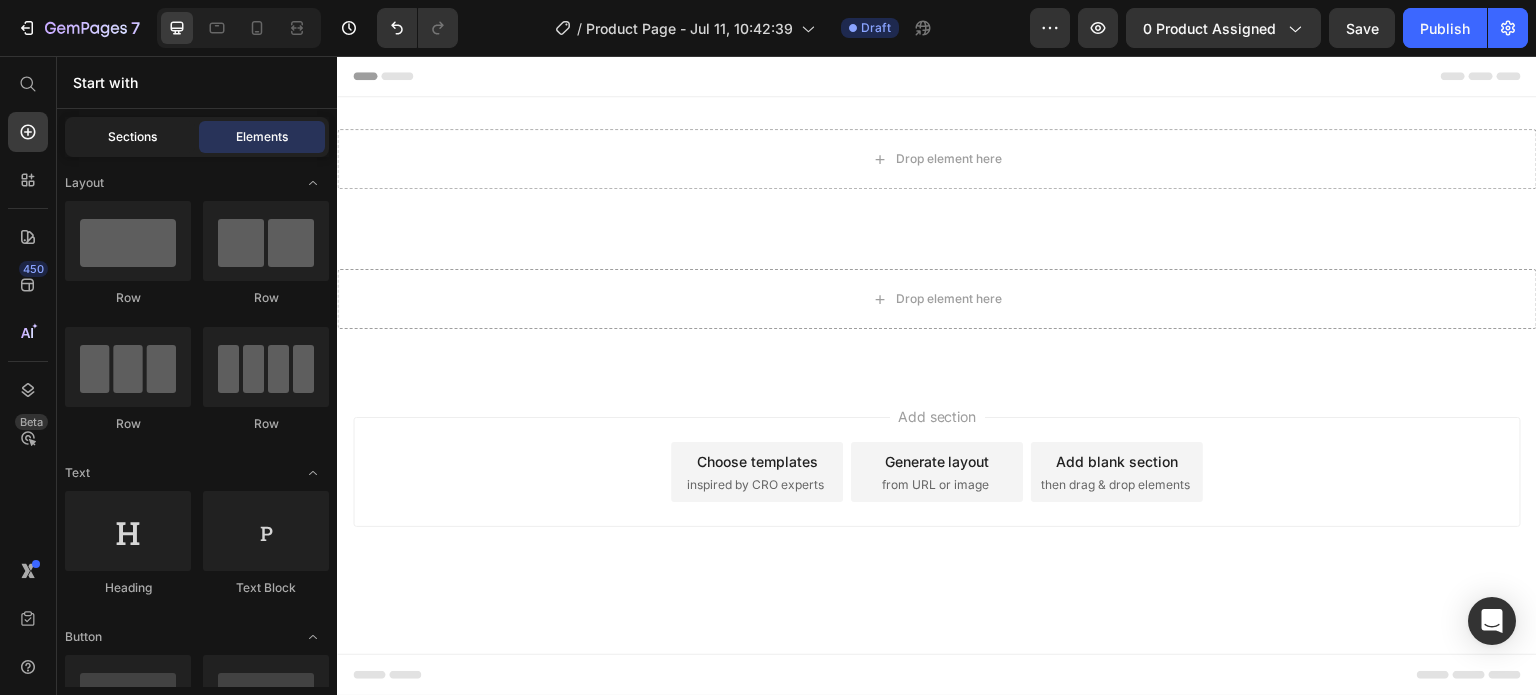 click on "Sections" 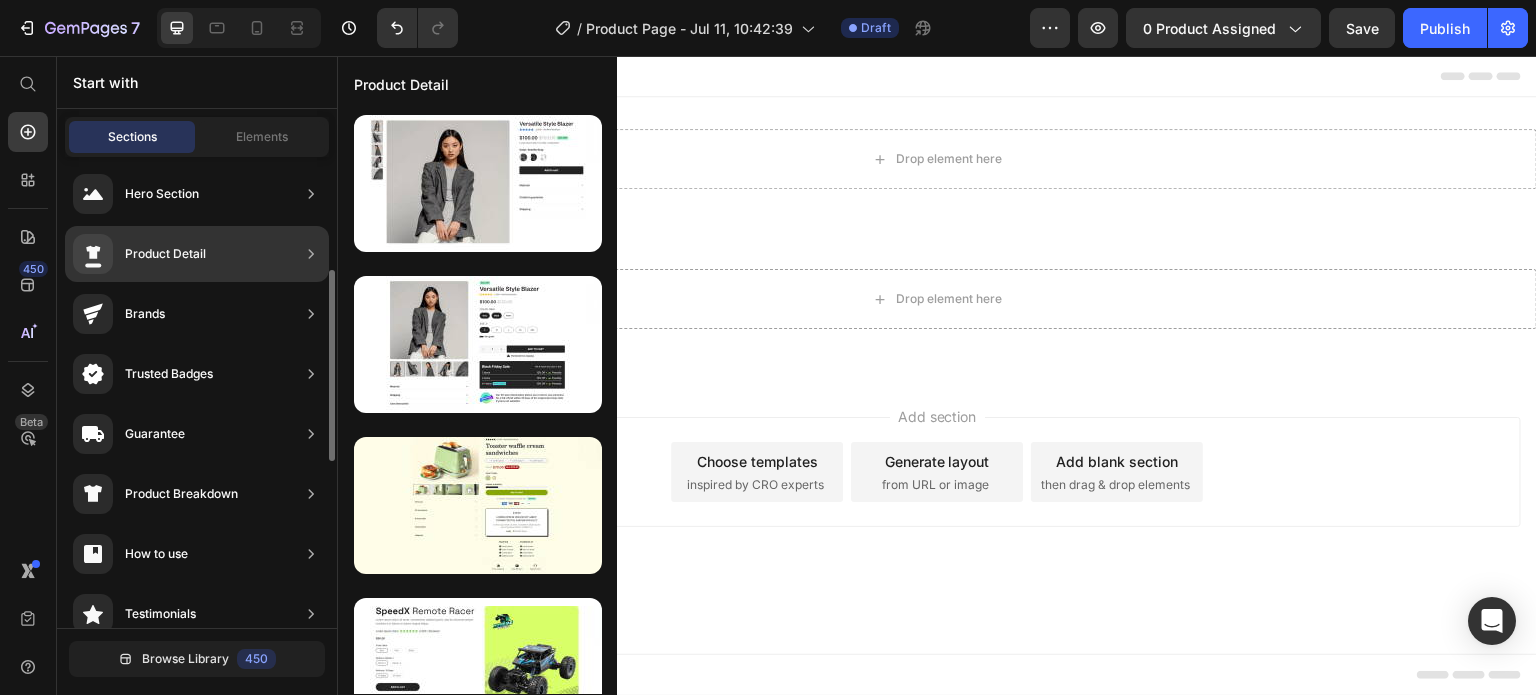 scroll, scrollTop: 0, scrollLeft: 0, axis: both 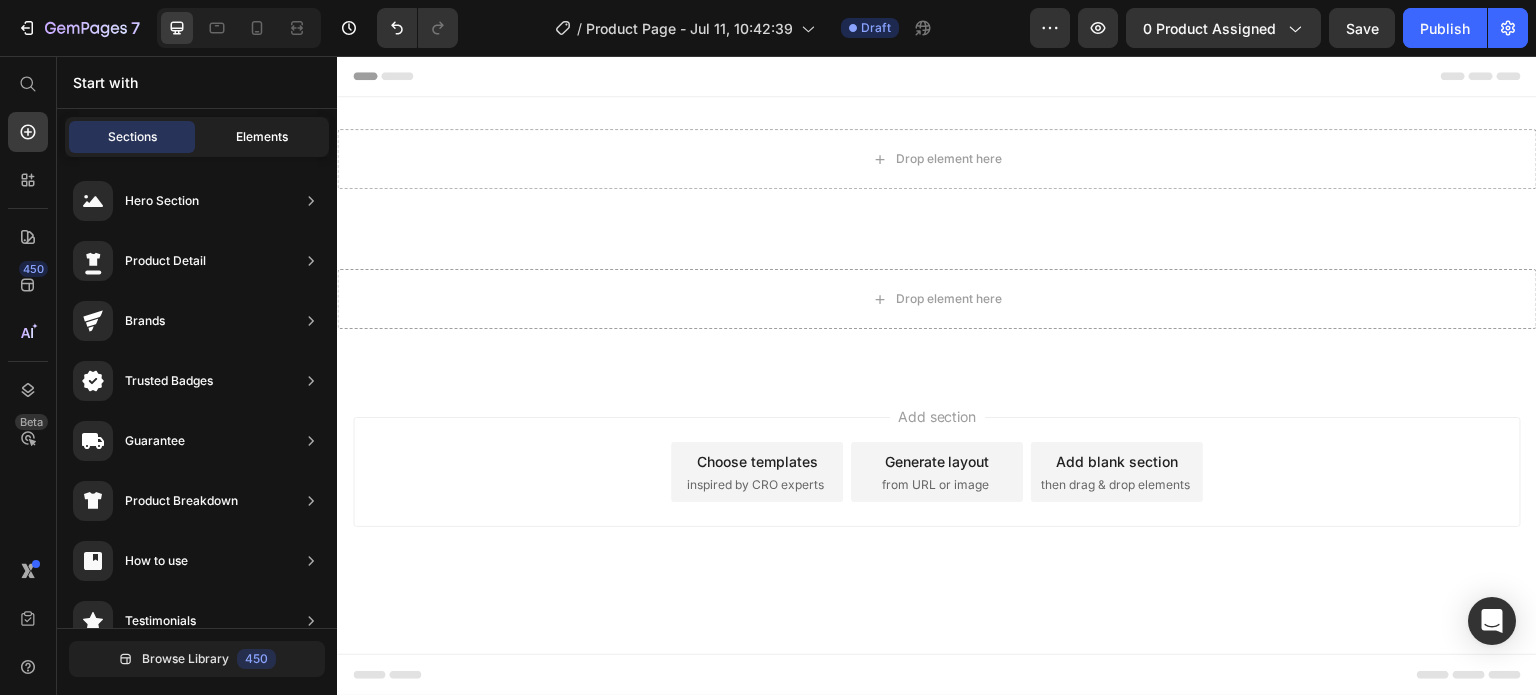 click on "Elements" 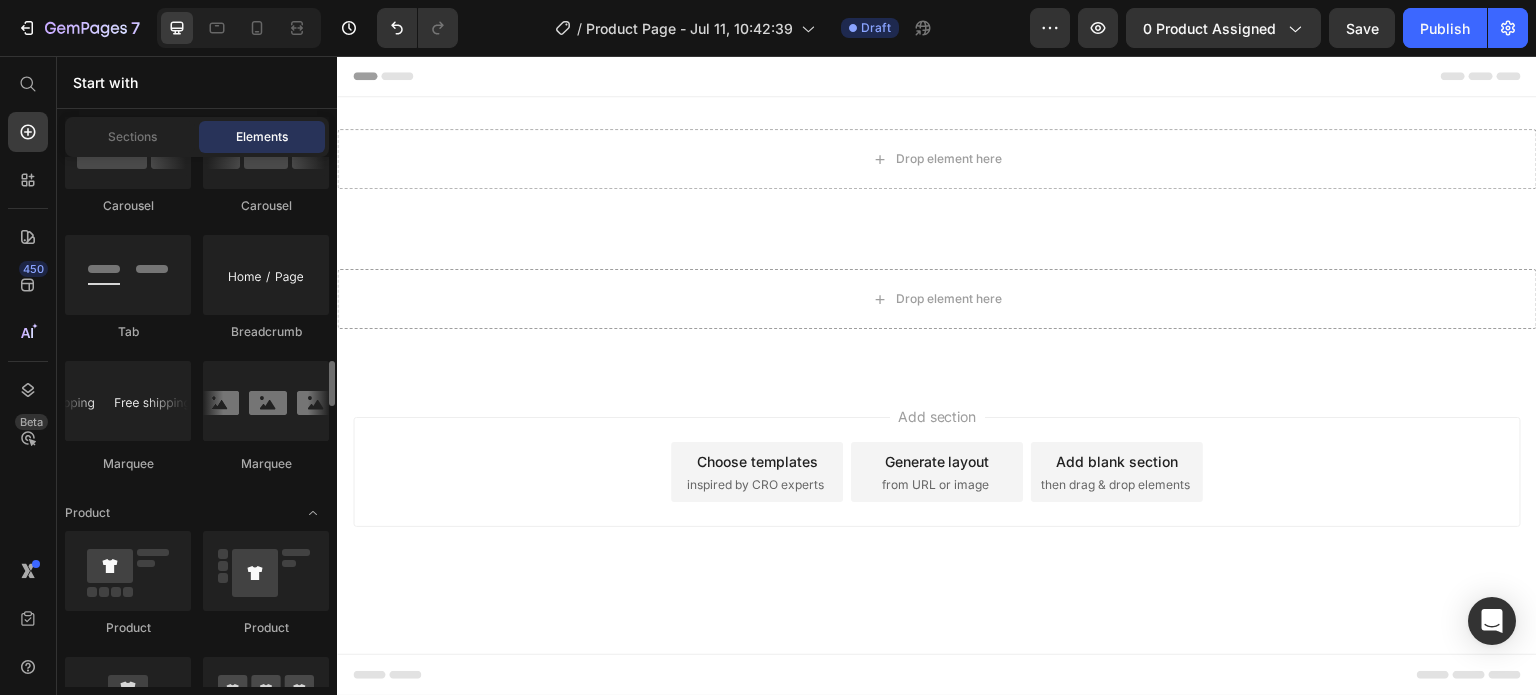 scroll, scrollTop: 2348, scrollLeft: 0, axis: vertical 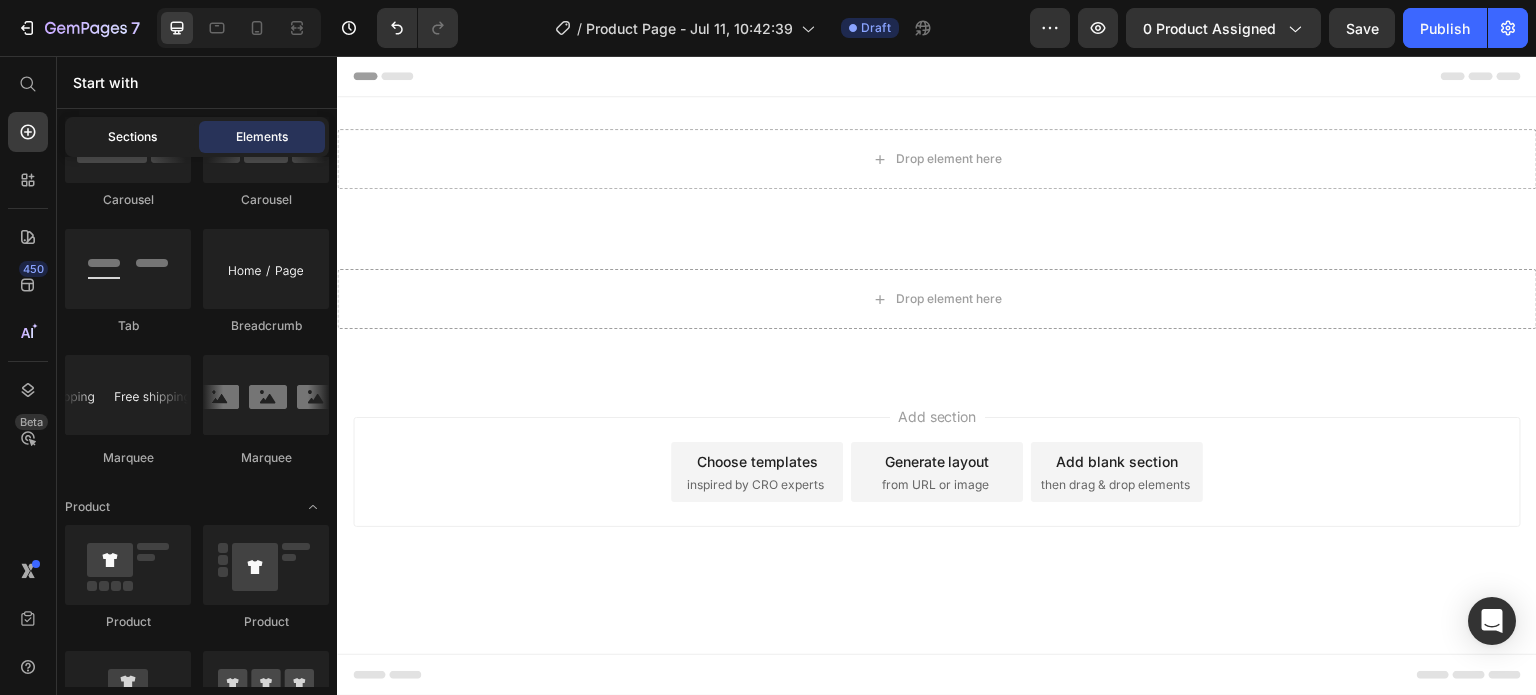 click on "Sections" 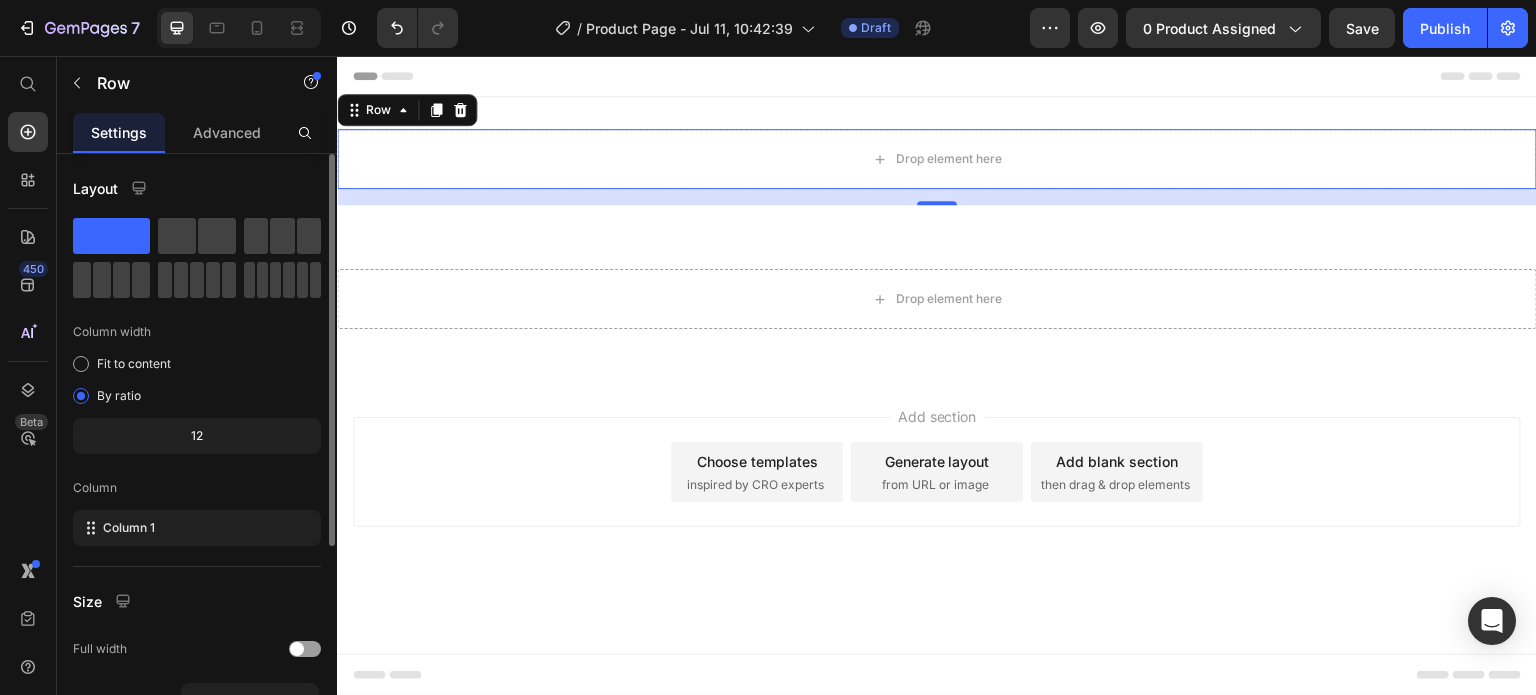 scroll, scrollTop: 0, scrollLeft: 0, axis: both 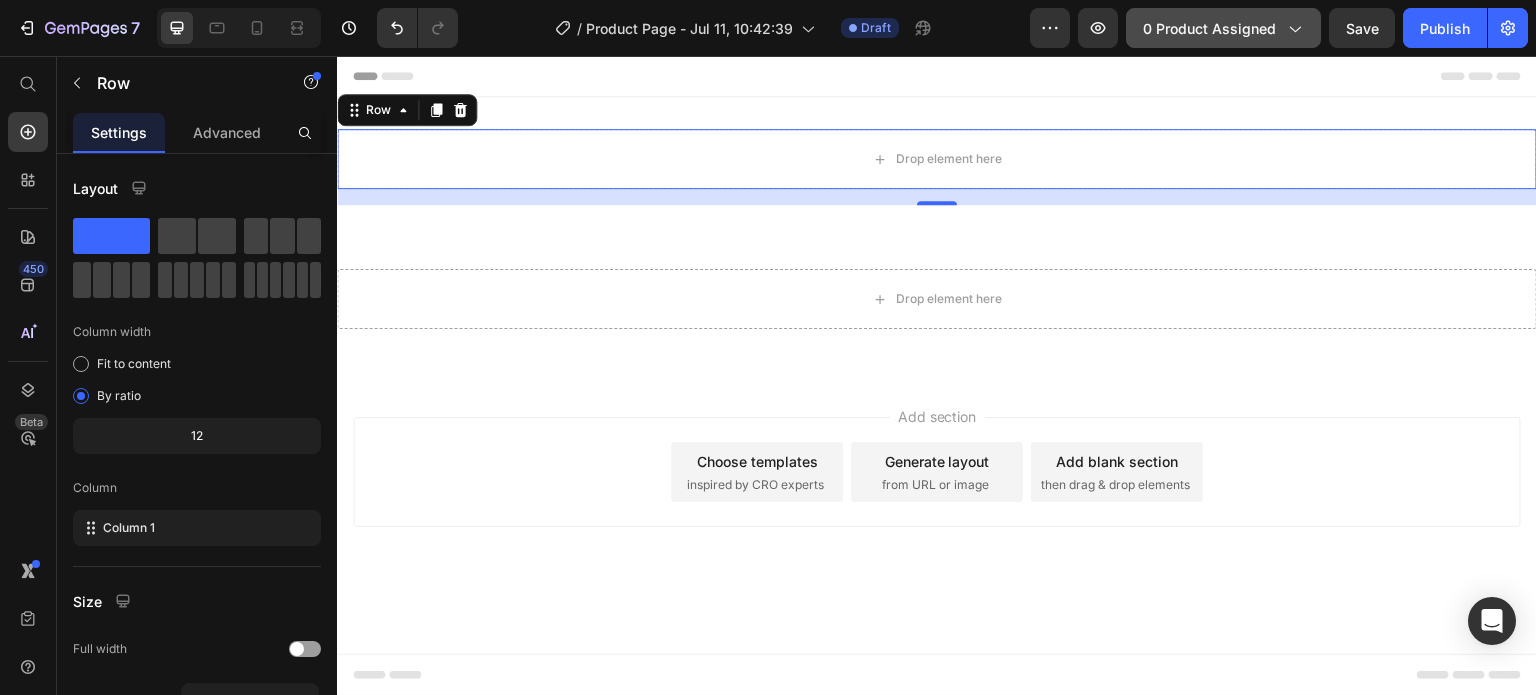 click on "0 product assigned" at bounding box center (1223, 28) 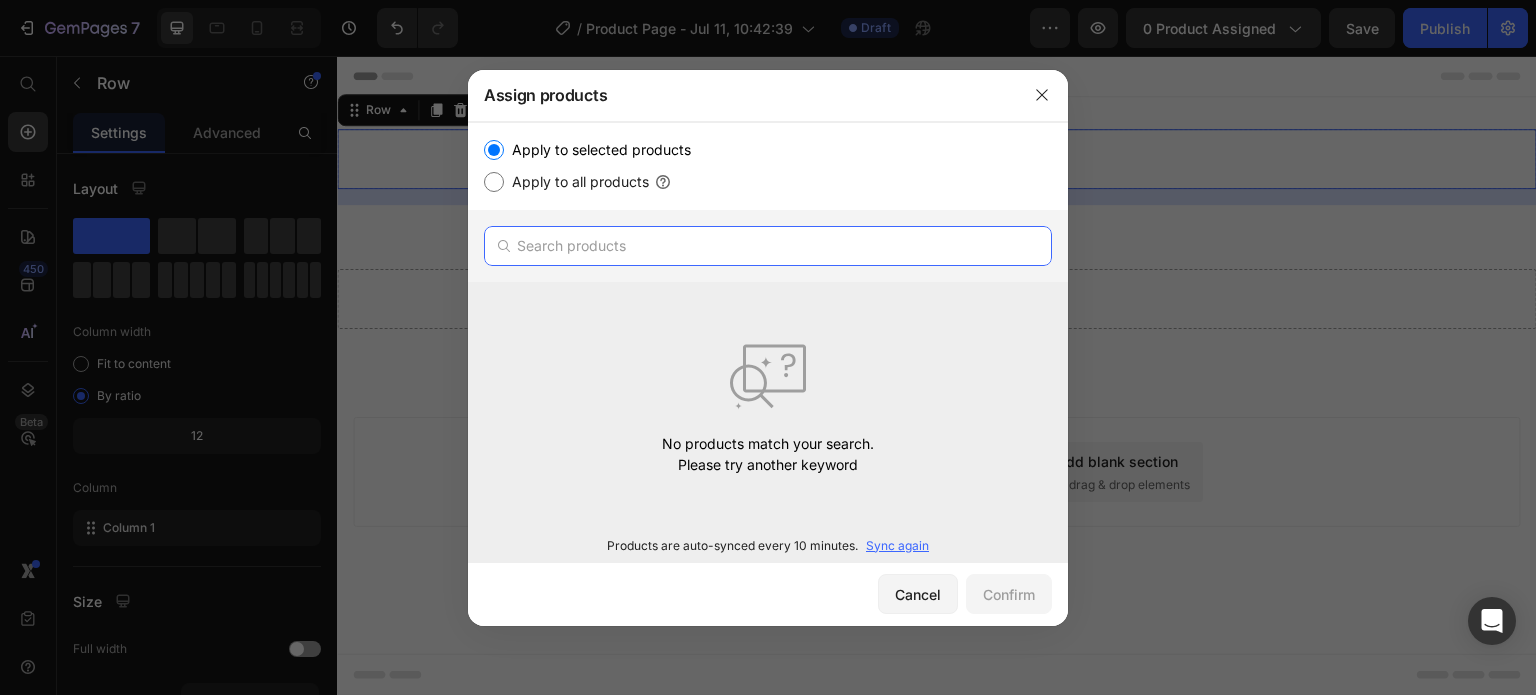 click at bounding box center (768, 246) 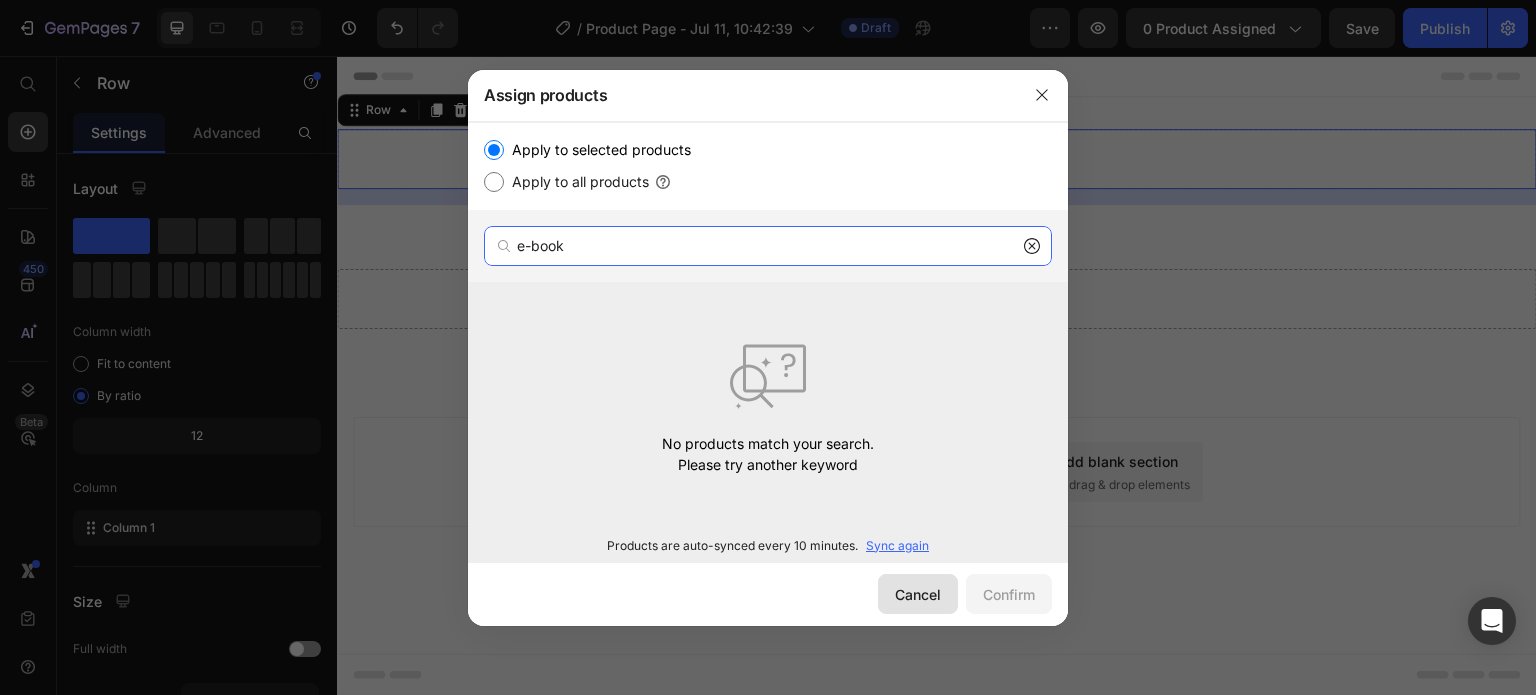 type on "e-book" 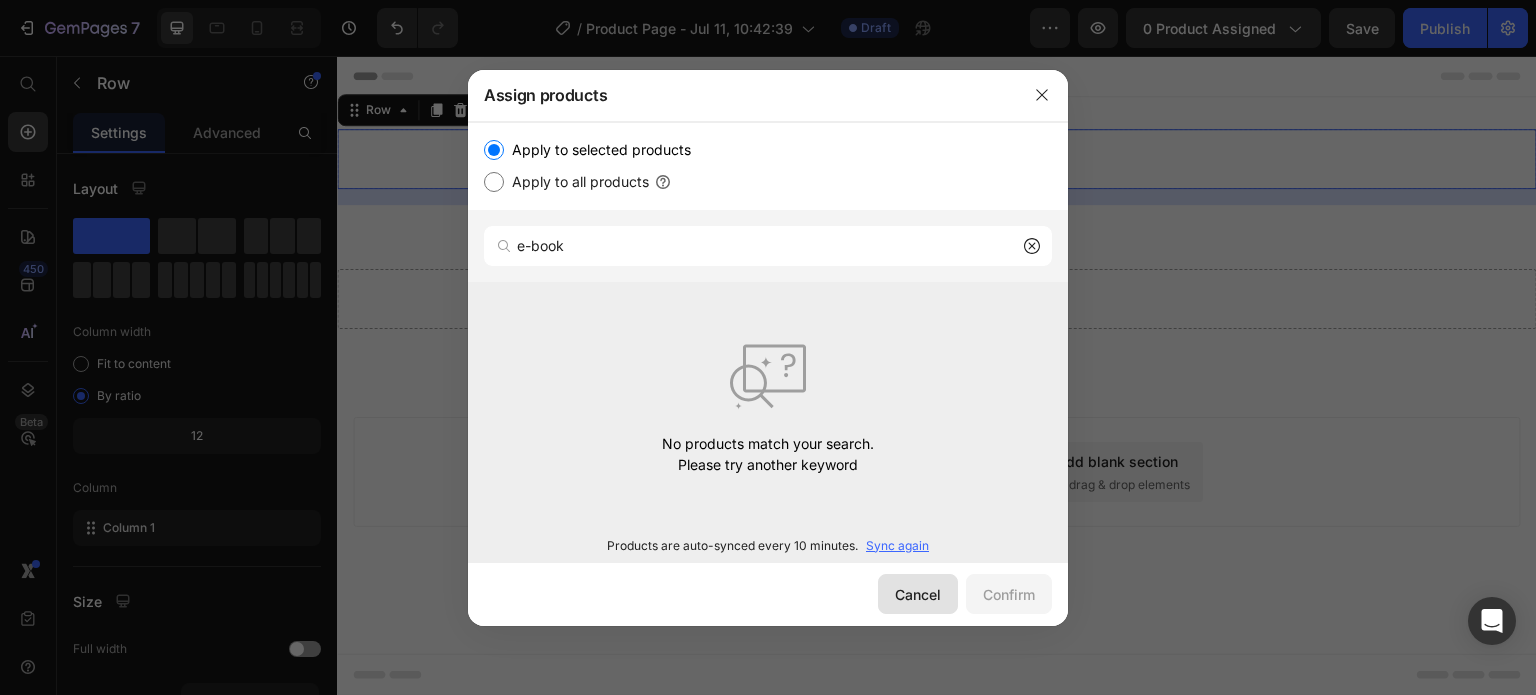 click on "Cancel" at bounding box center [918, 594] 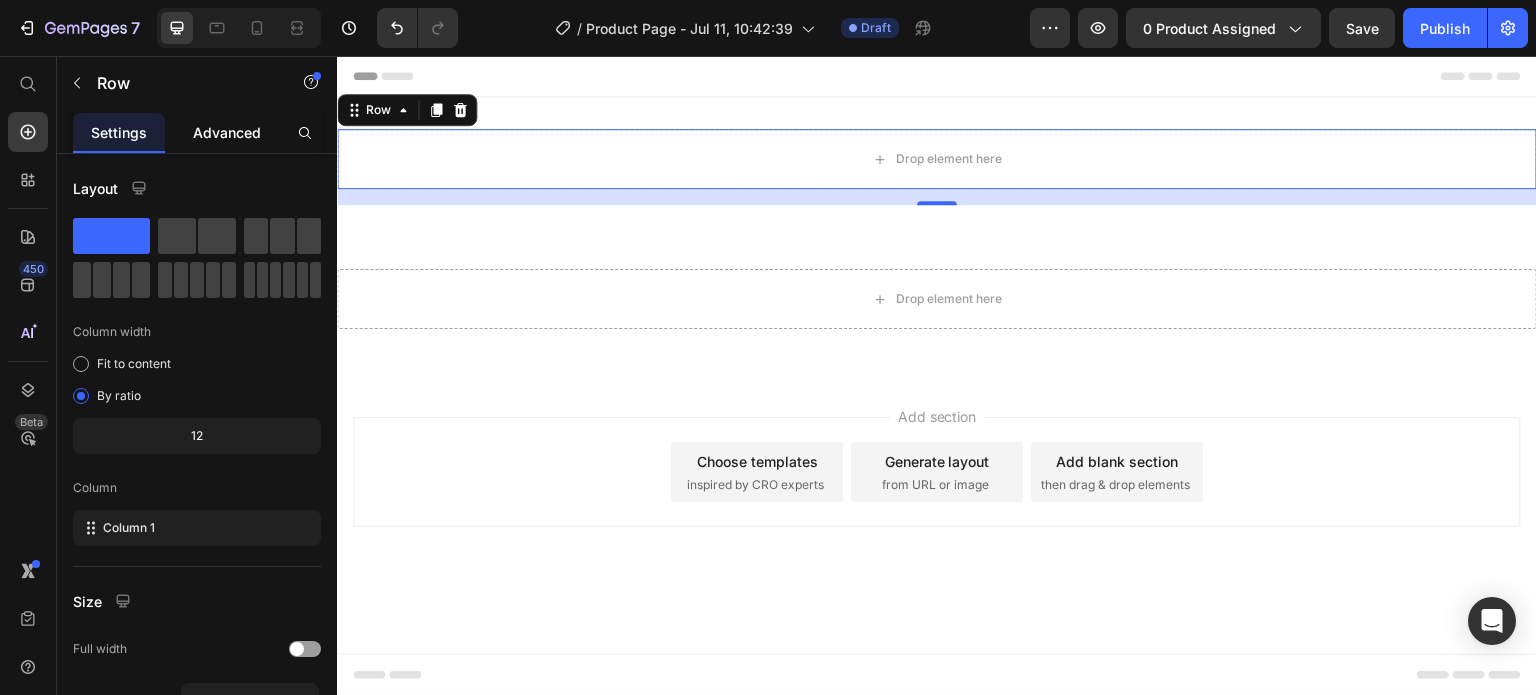 click on "Advanced" at bounding box center [227, 132] 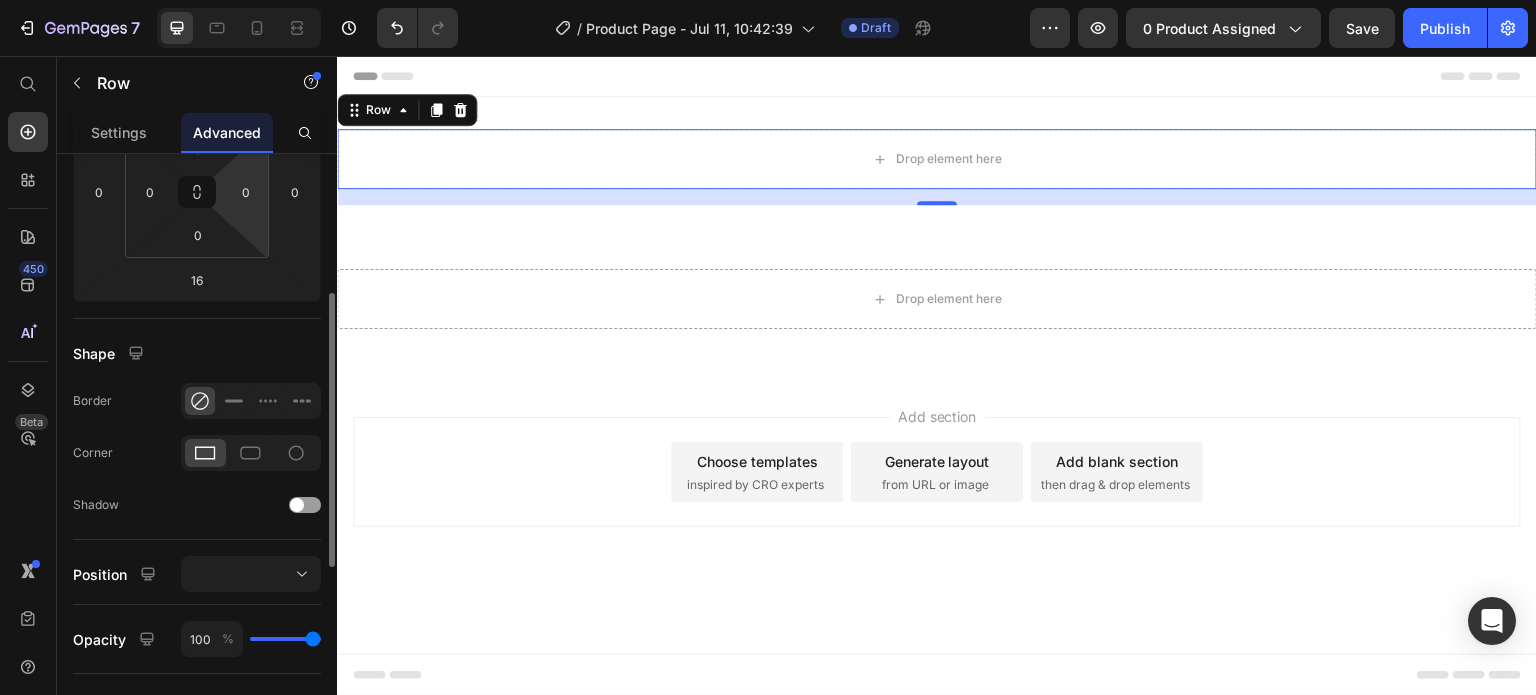 scroll, scrollTop: 0, scrollLeft: 0, axis: both 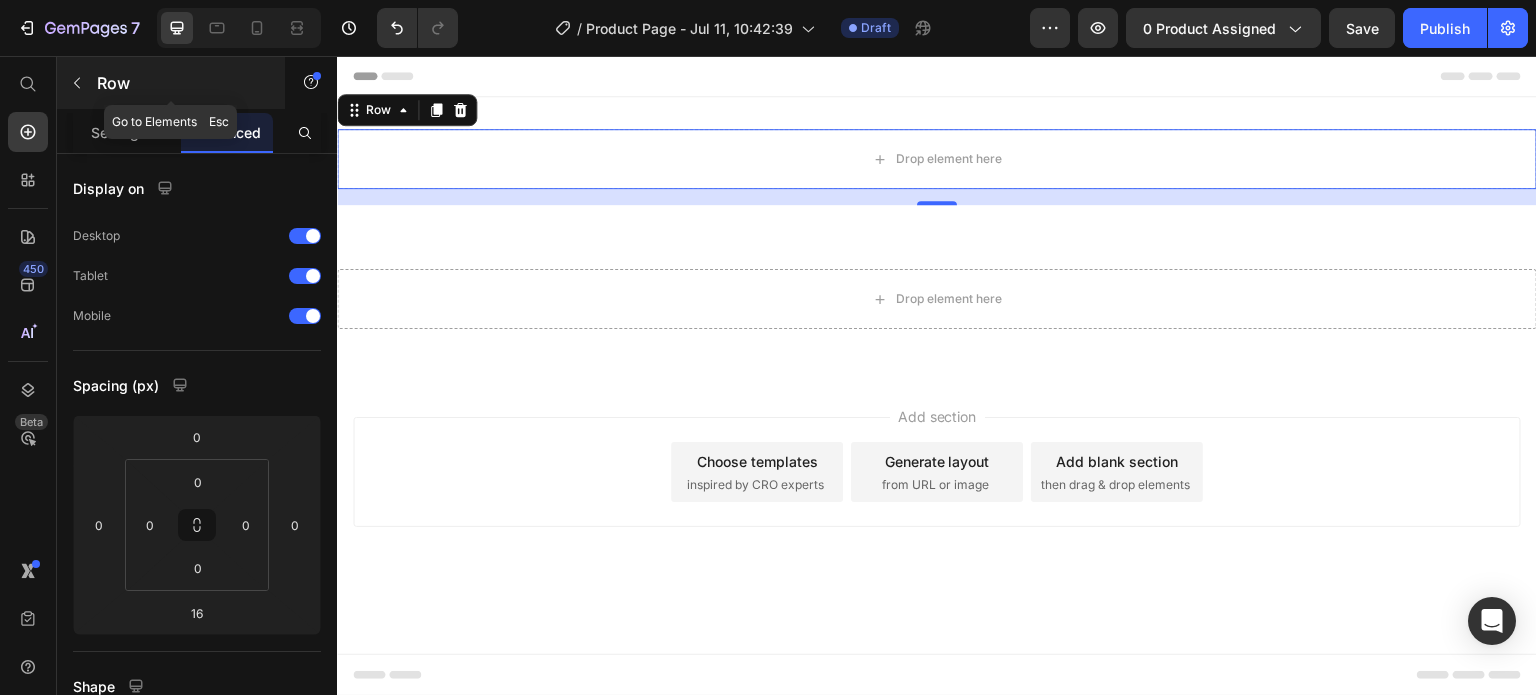 click on "Row" at bounding box center (182, 83) 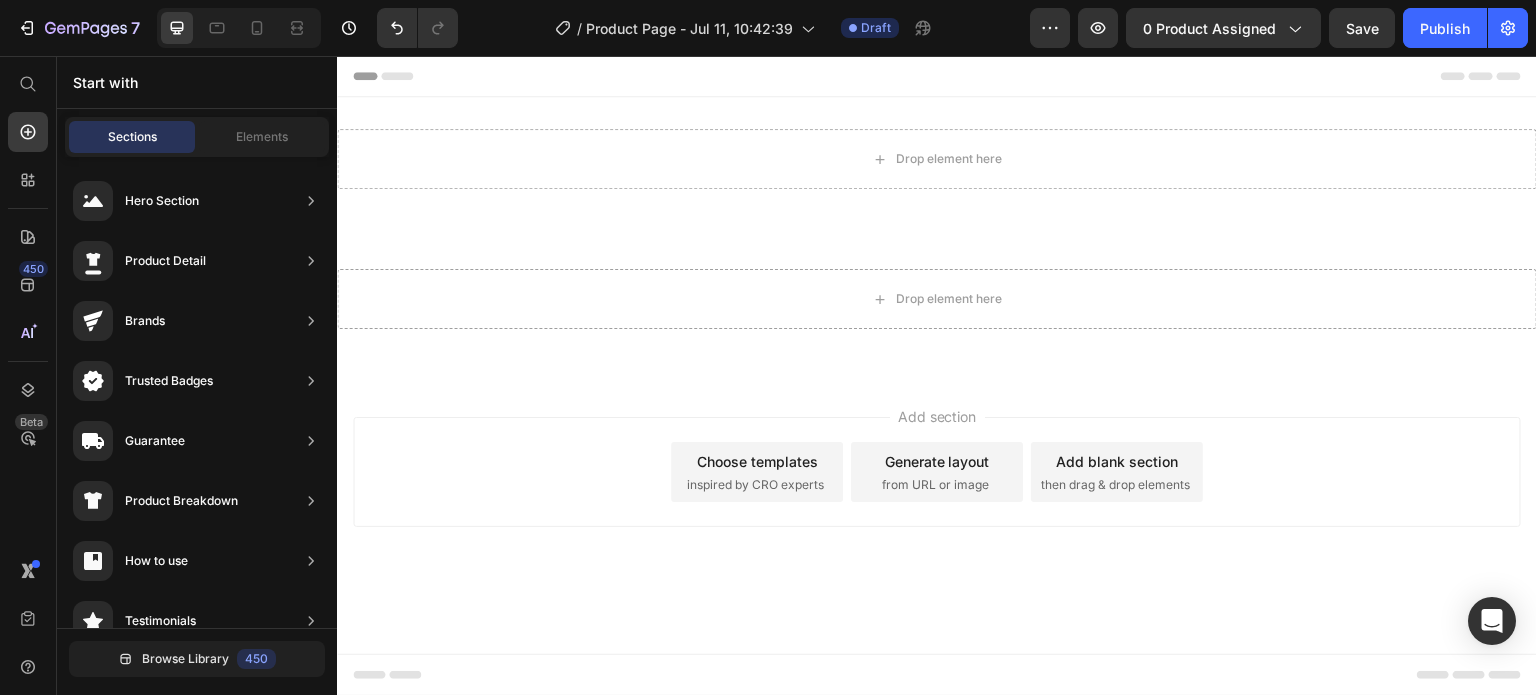 click on "Start with" at bounding box center [197, 82] 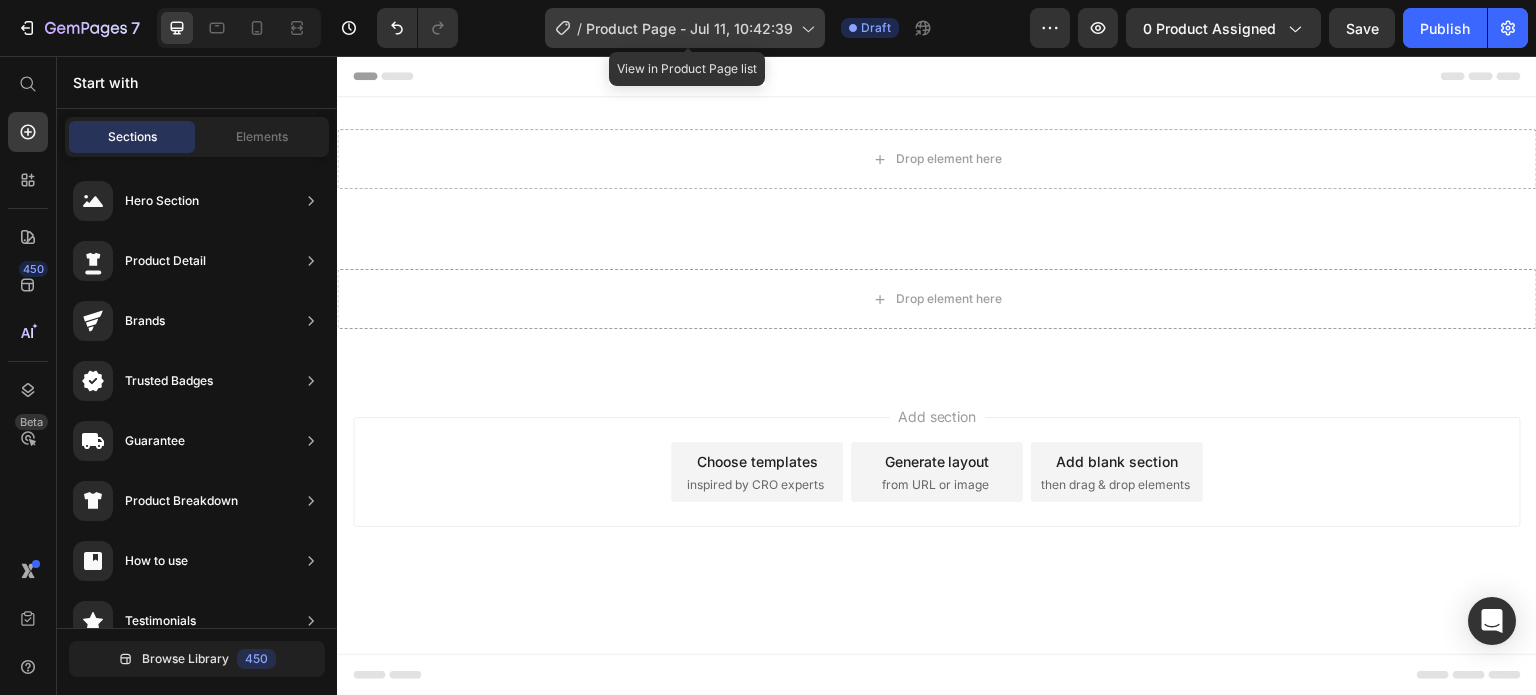 click on "Product Page - Jul 11, 10:42:39" at bounding box center (689, 28) 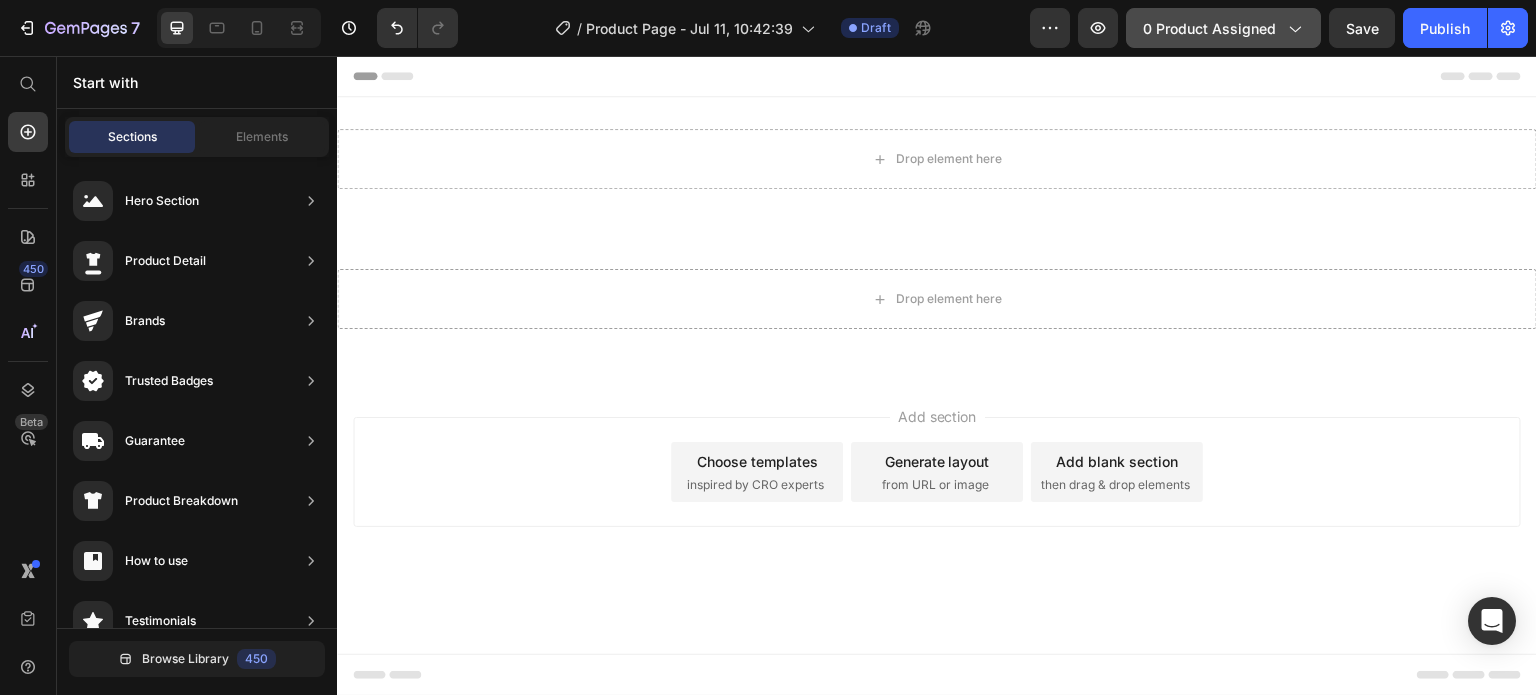 click on "0 product assigned" 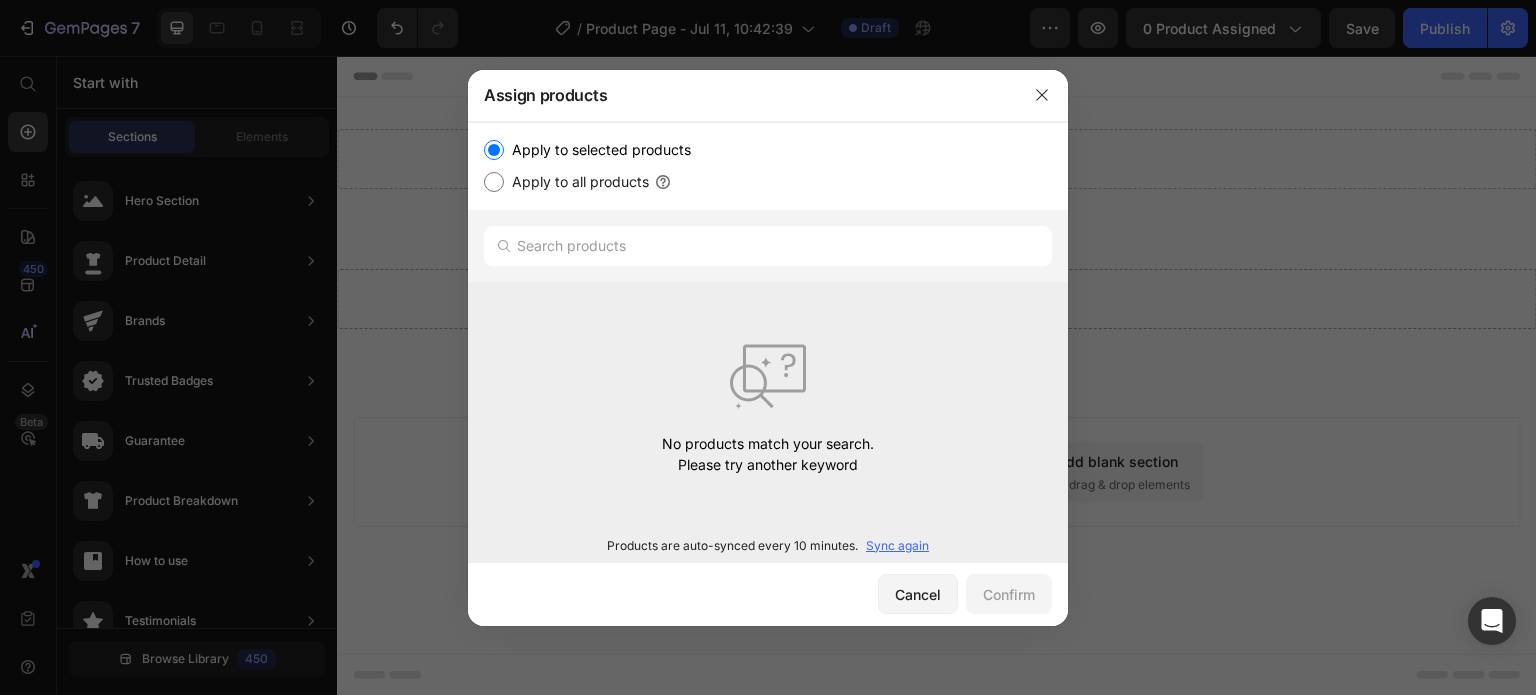 click on "Apply to all products" at bounding box center (494, 182) 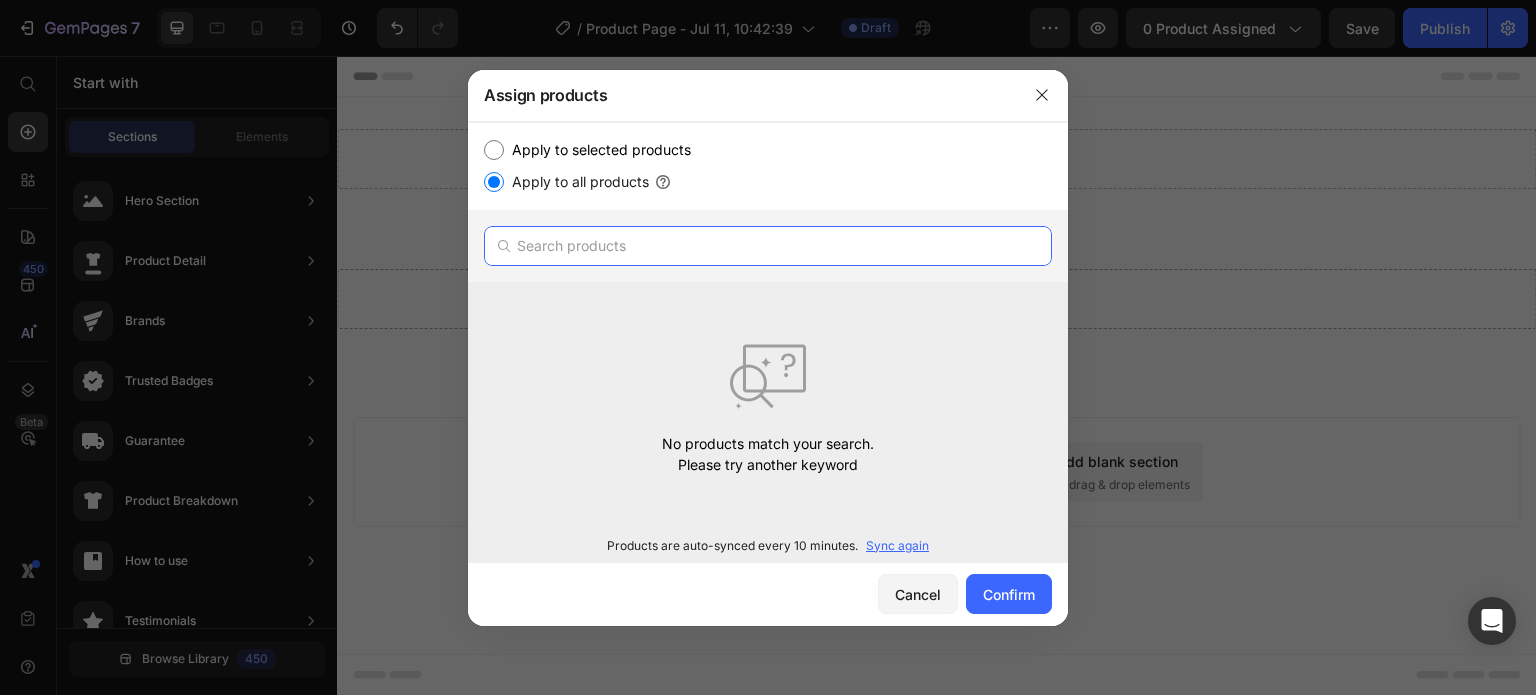 click at bounding box center [768, 246] 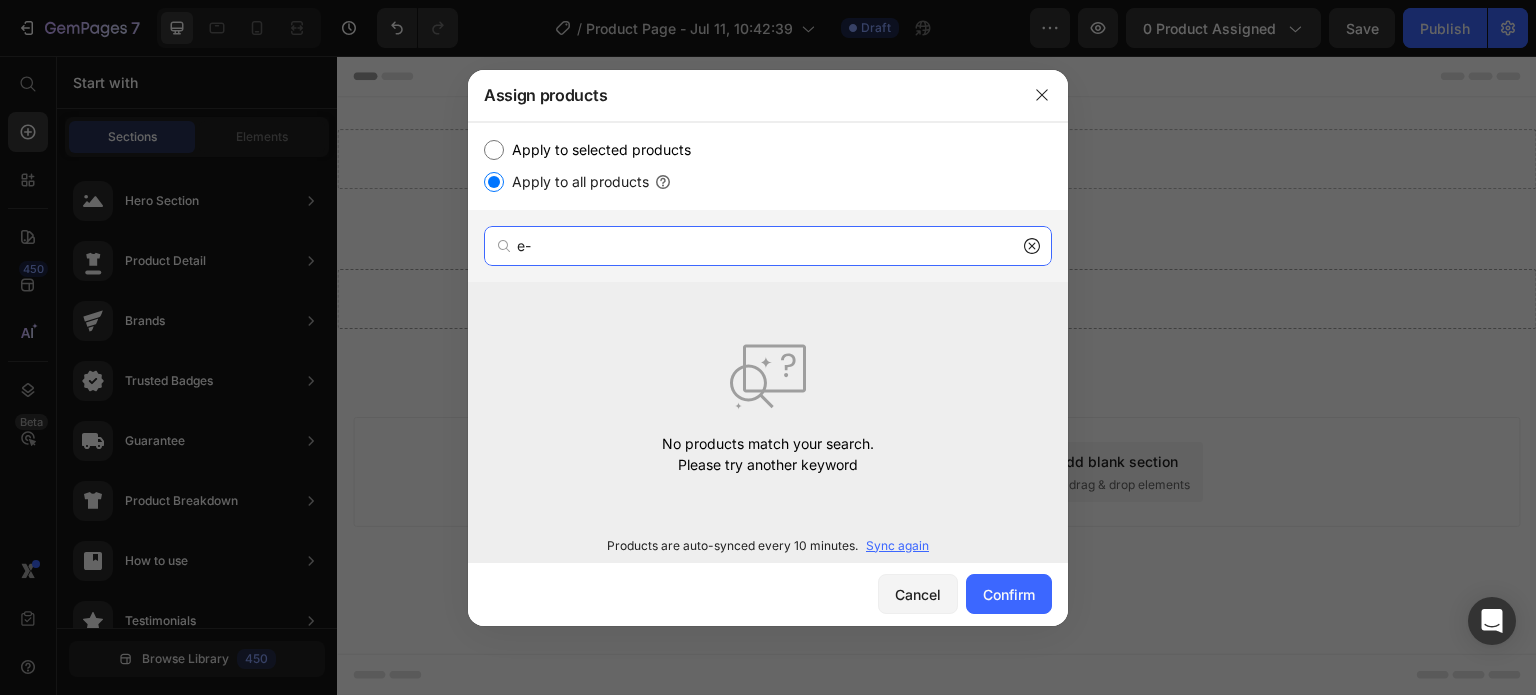 type on "e" 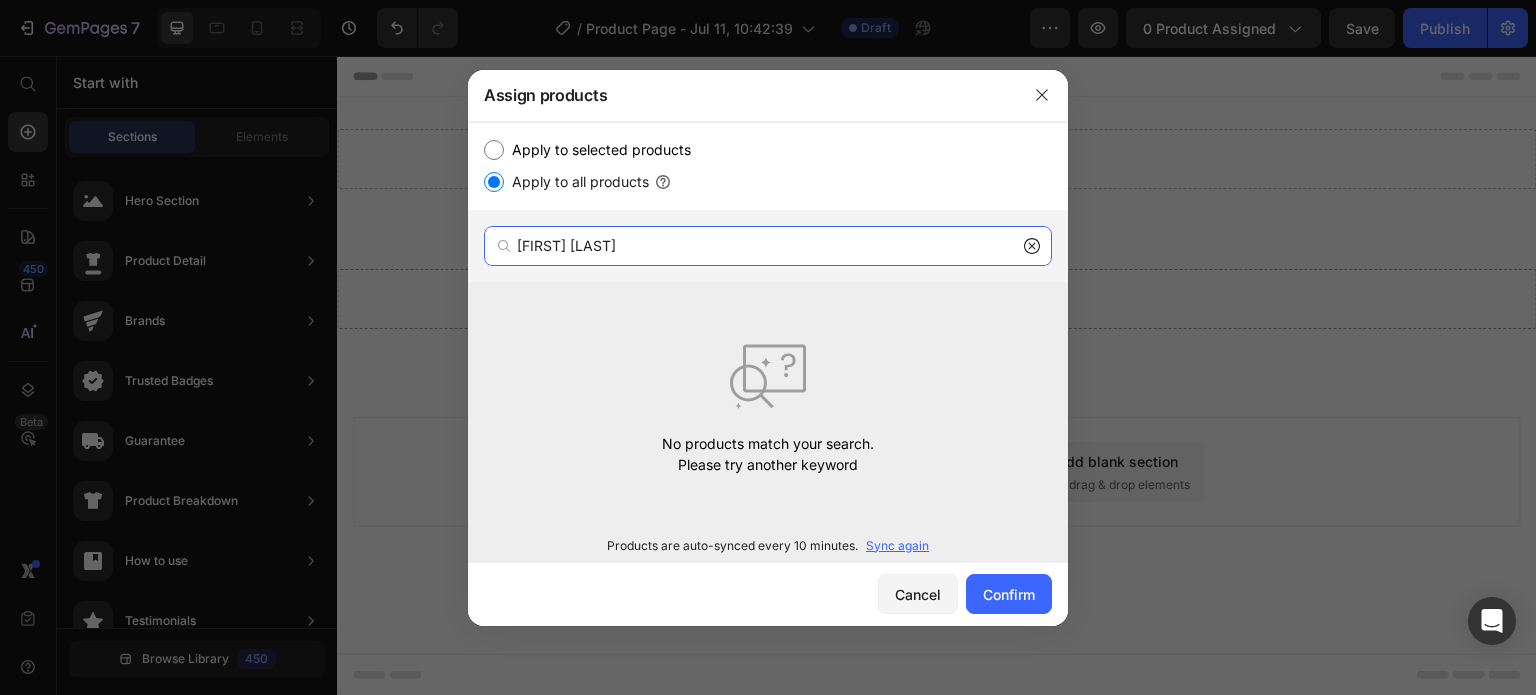 type on "mamma felice" 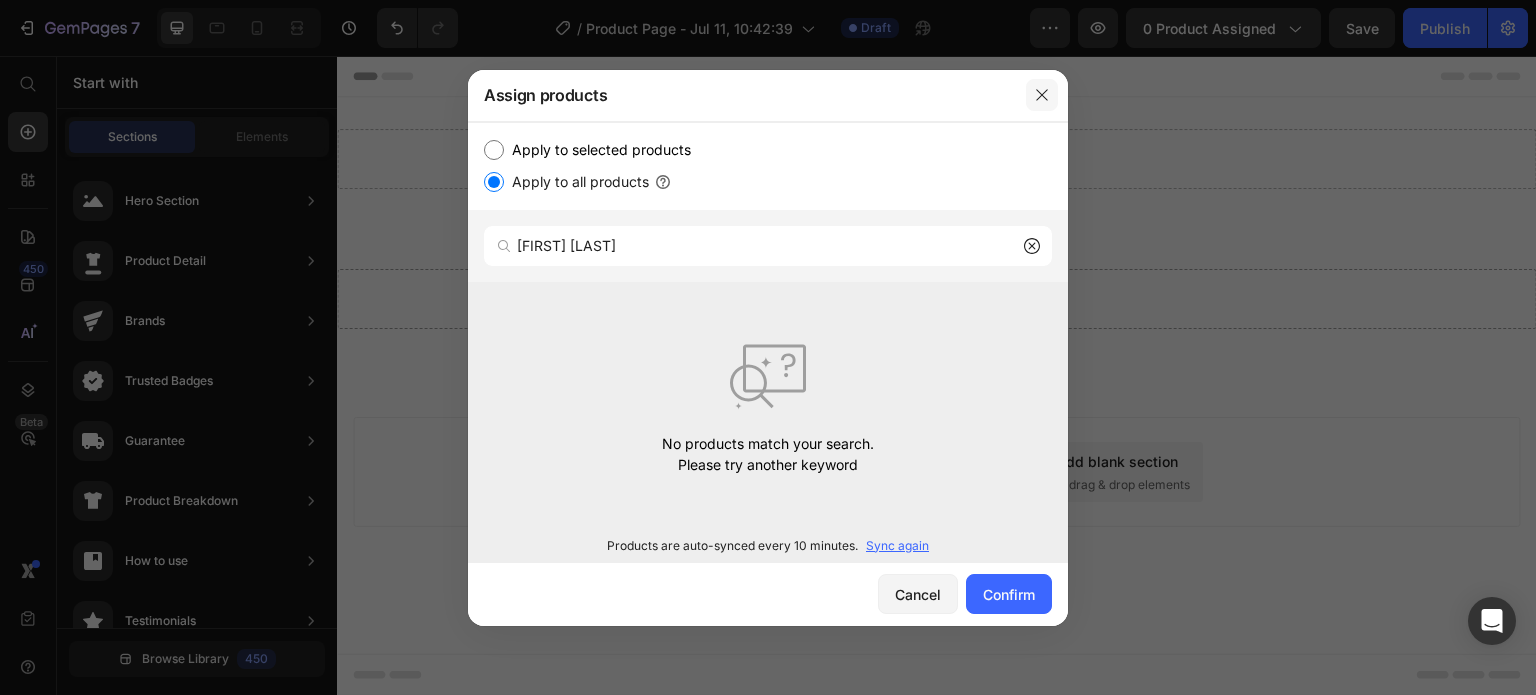 click at bounding box center (1042, 95) 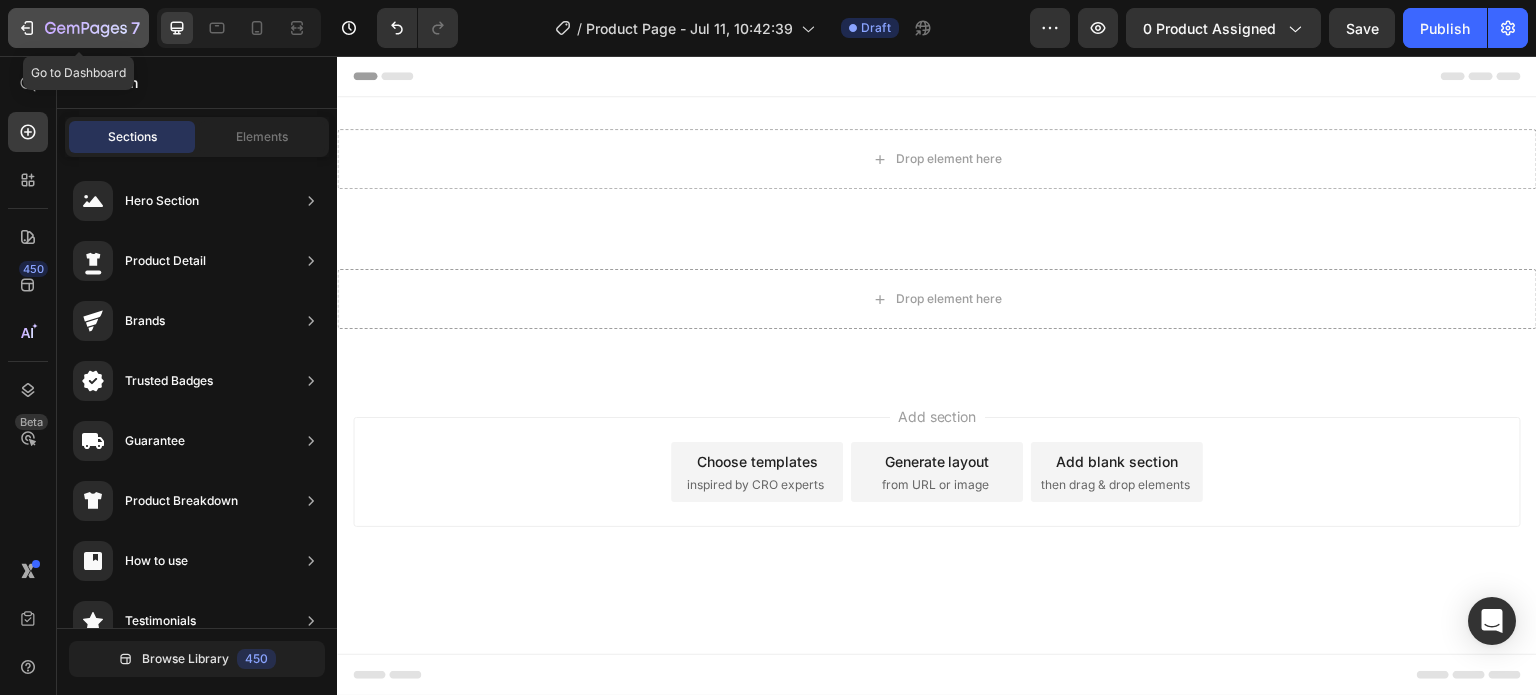 click 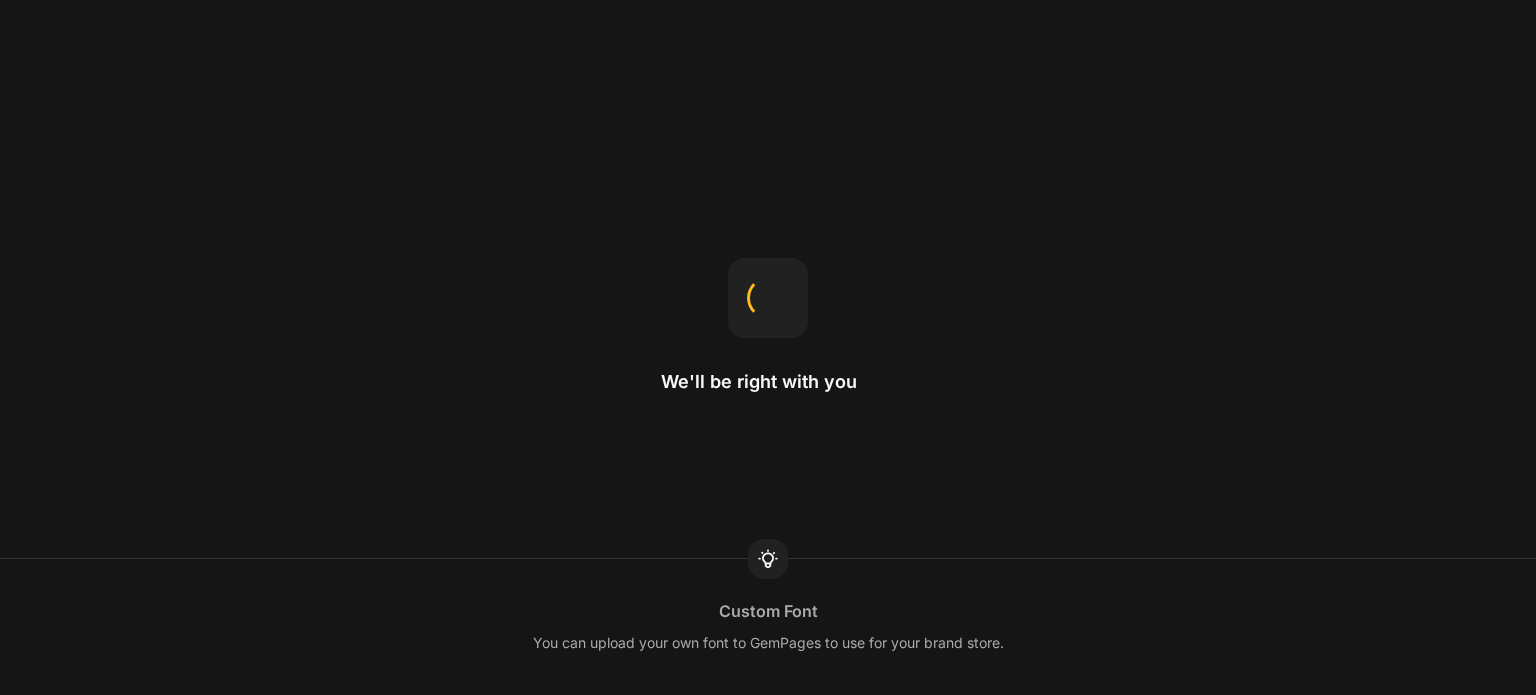scroll, scrollTop: 0, scrollLeft: 0, axis: both 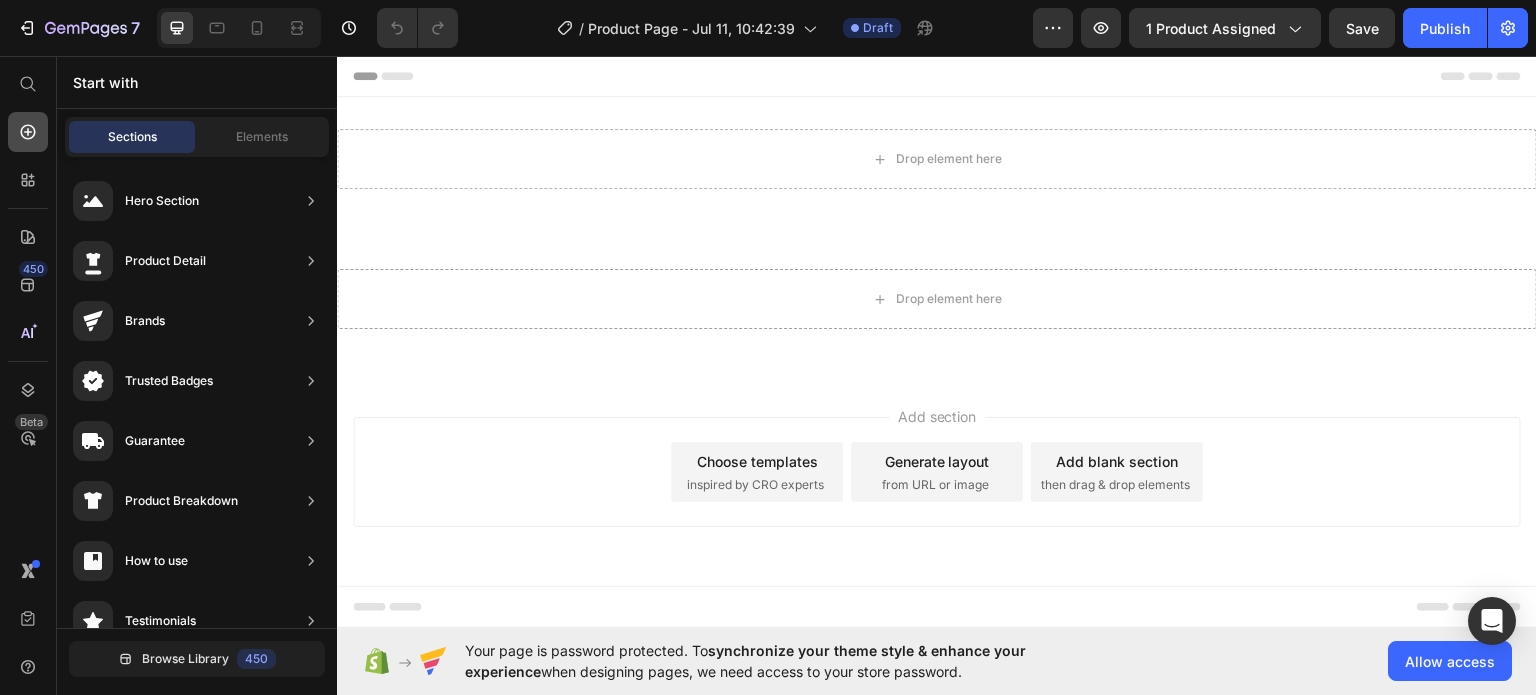 click 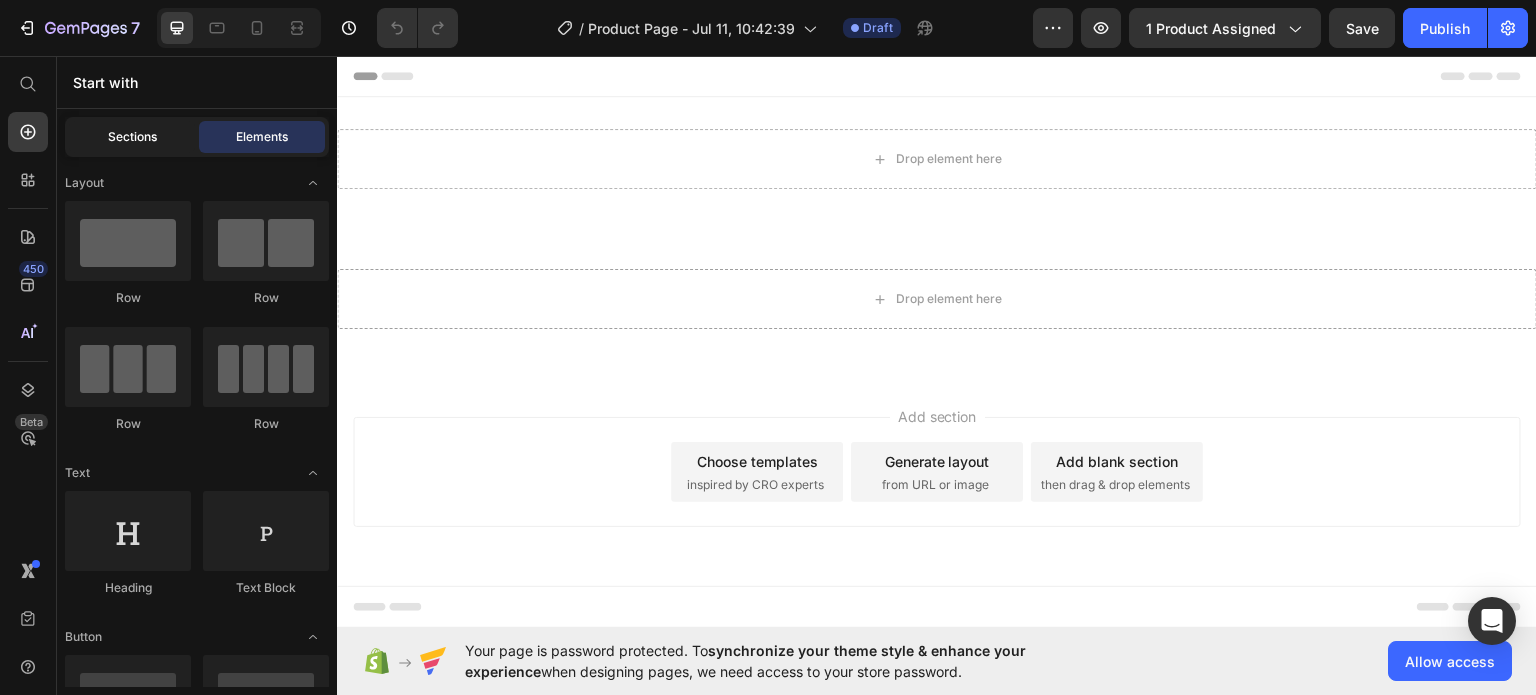click on "Sections" 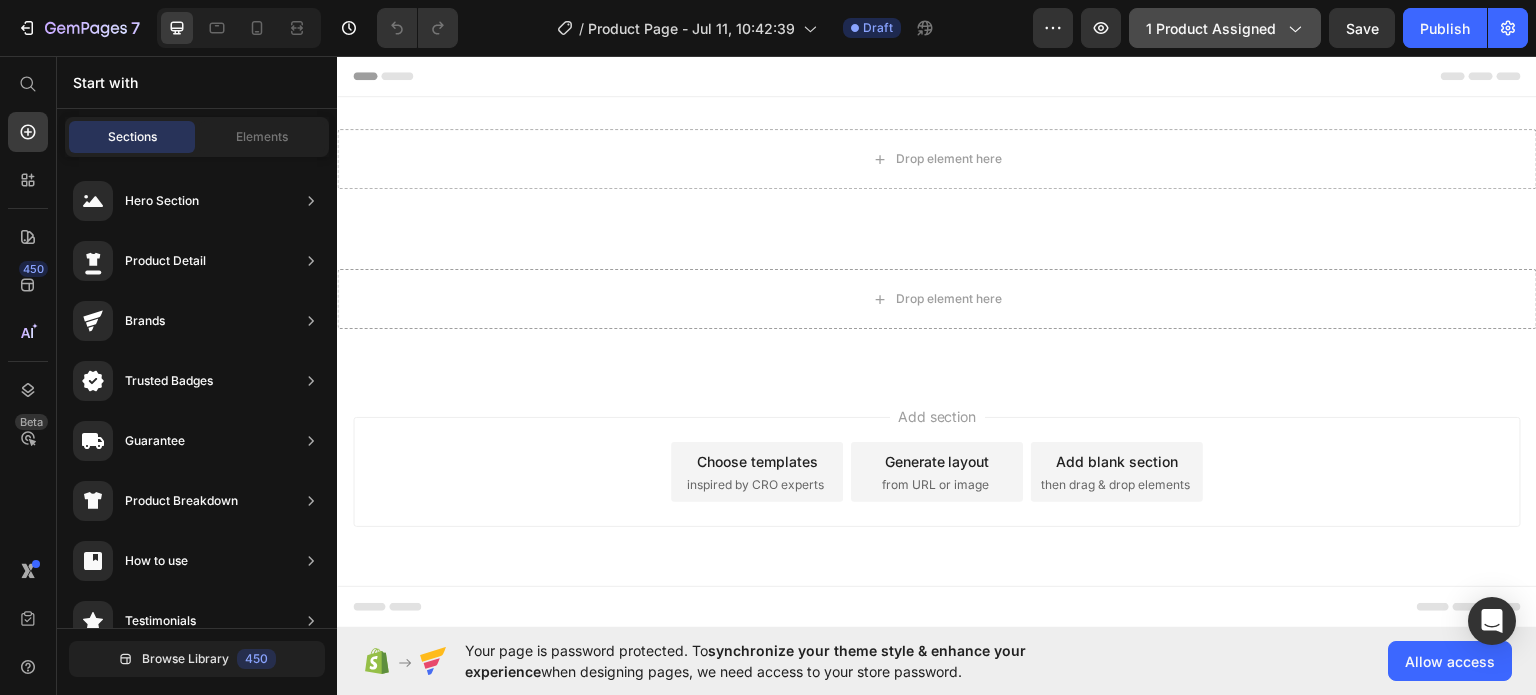 click 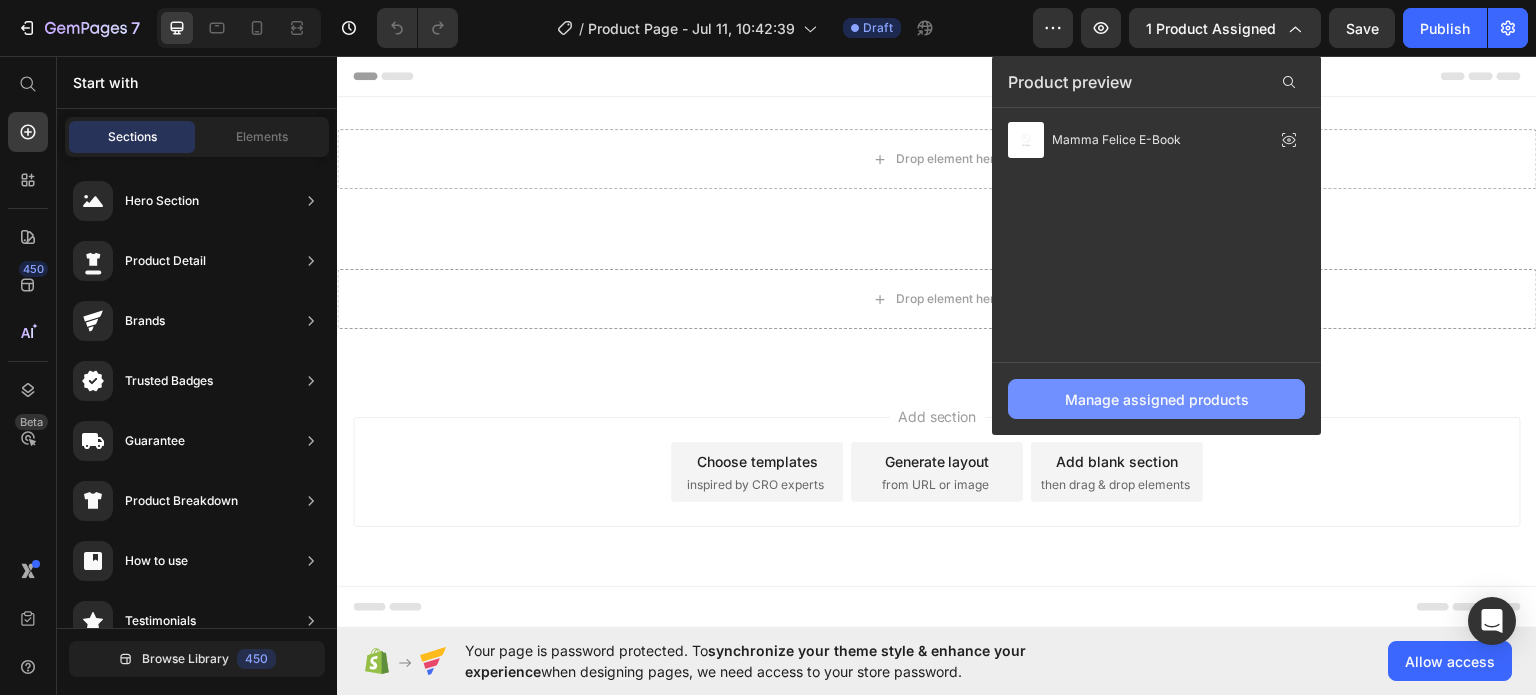 click on "Manage assigned products" at bounding box center [1156, 399] 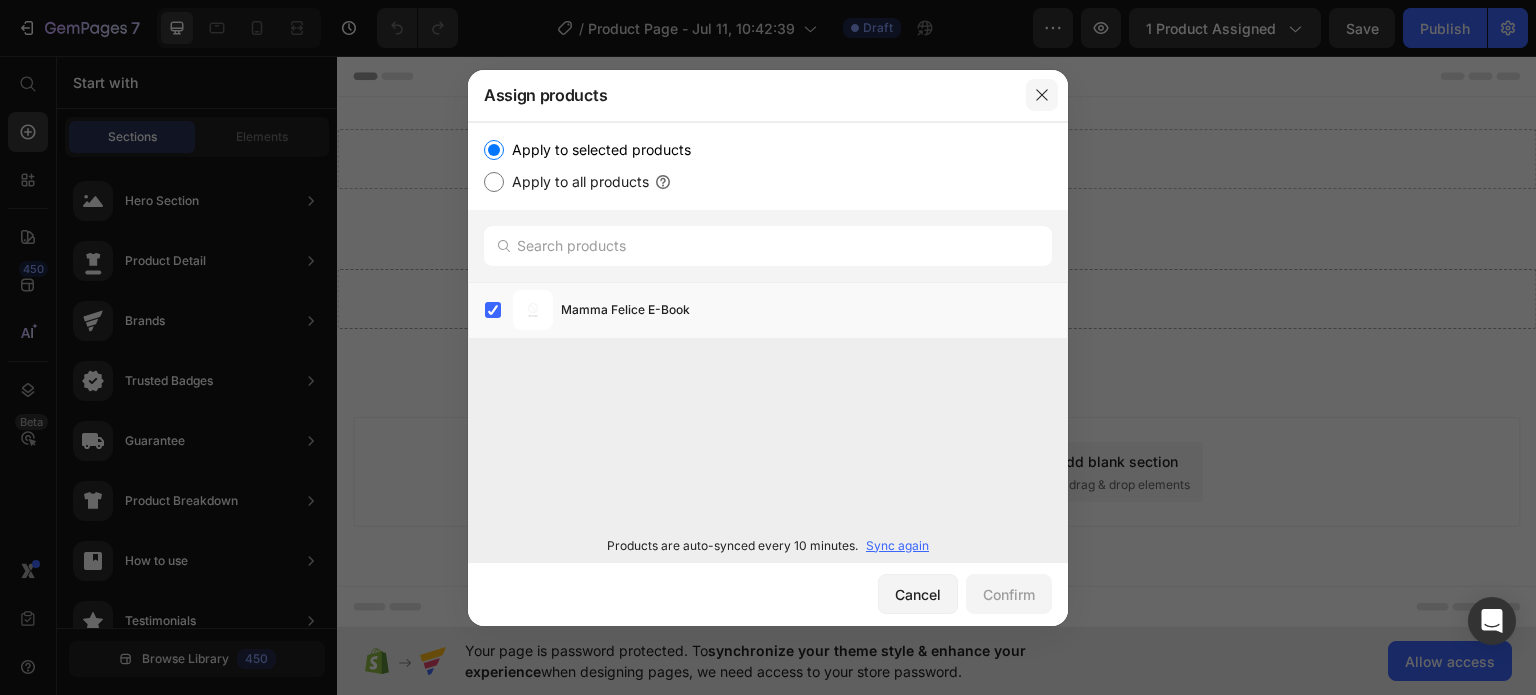 click 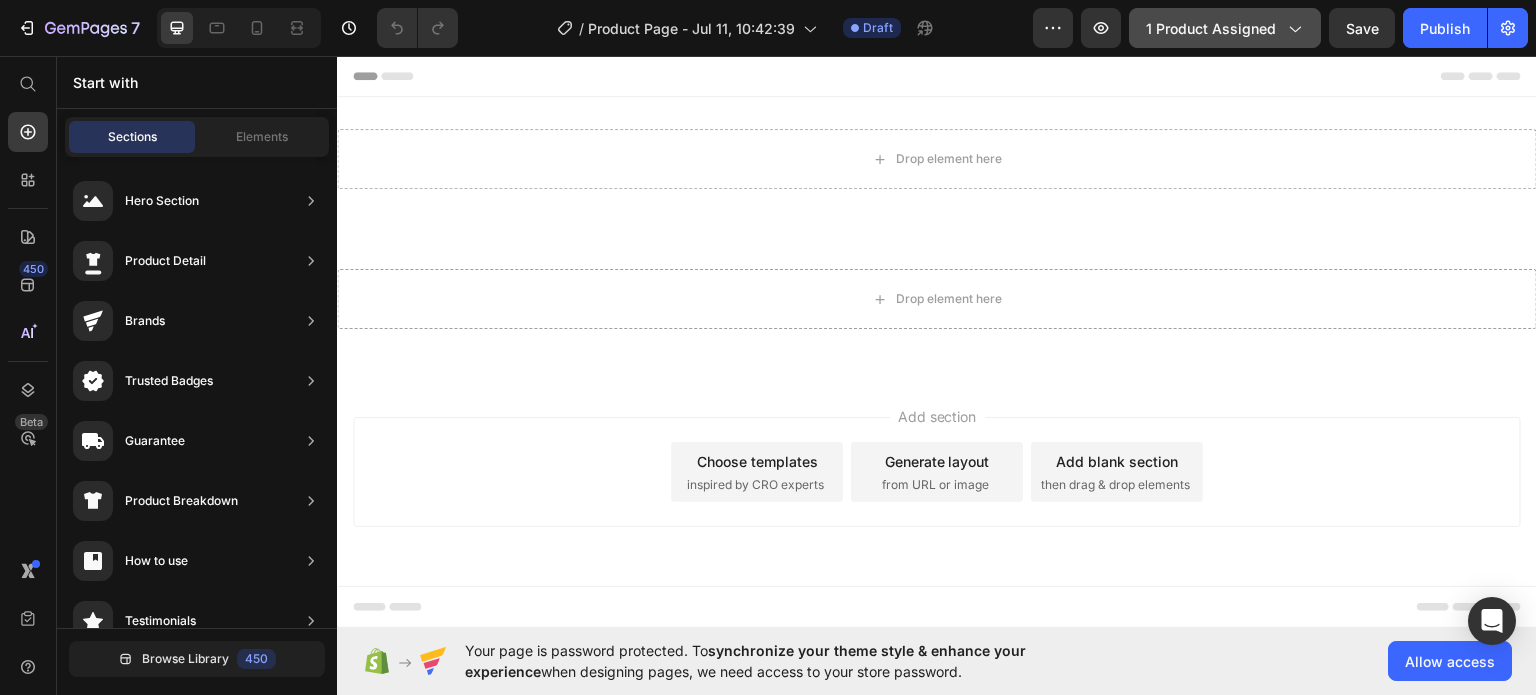 click 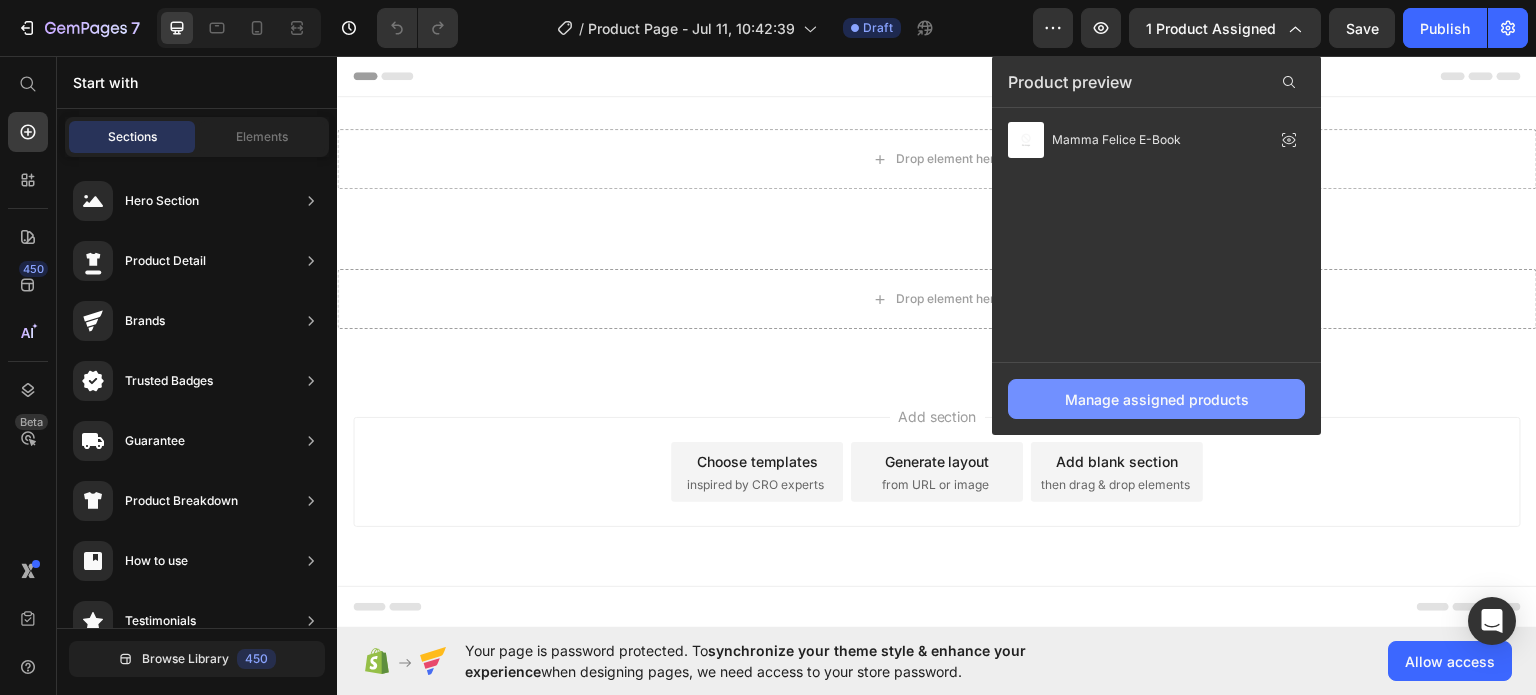 click on "Manage assigned products" at bounding box center (1157, 399) 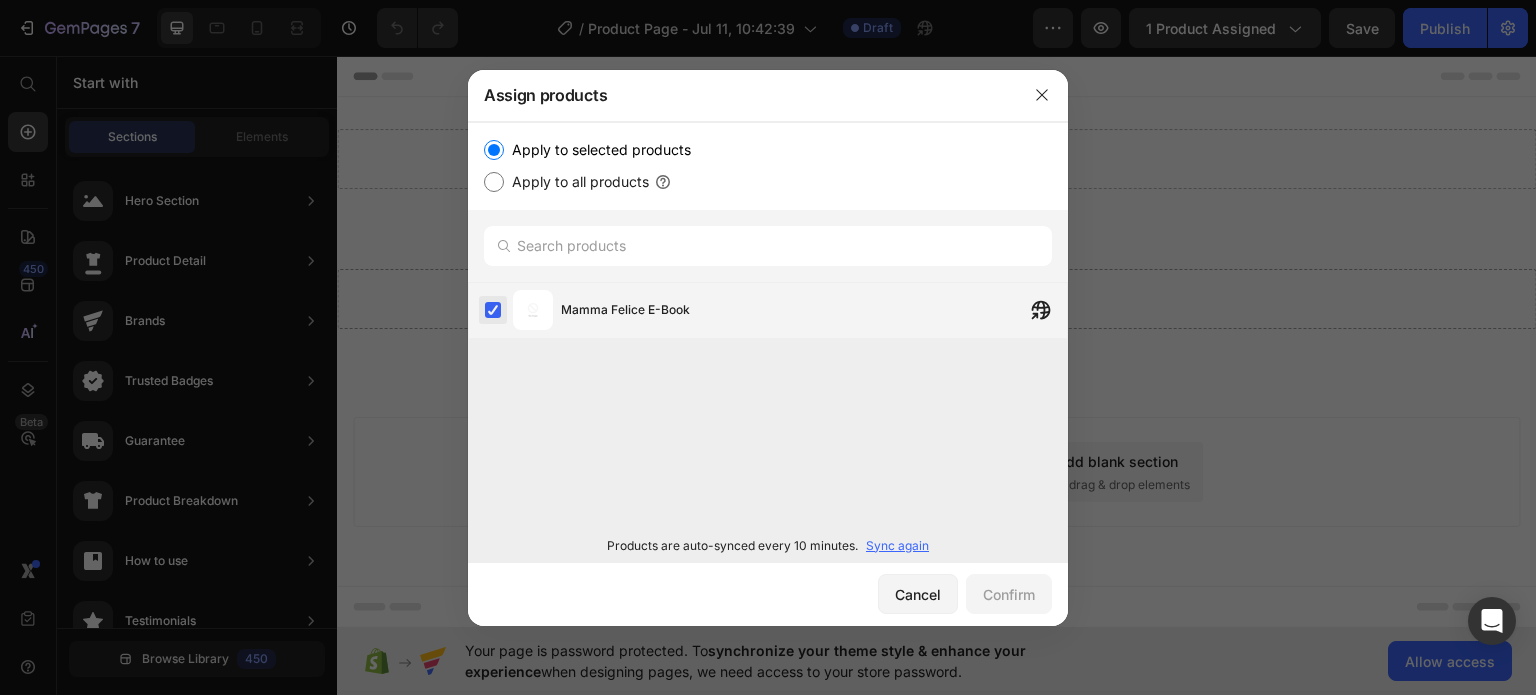 click at bounding box center (493, 310) 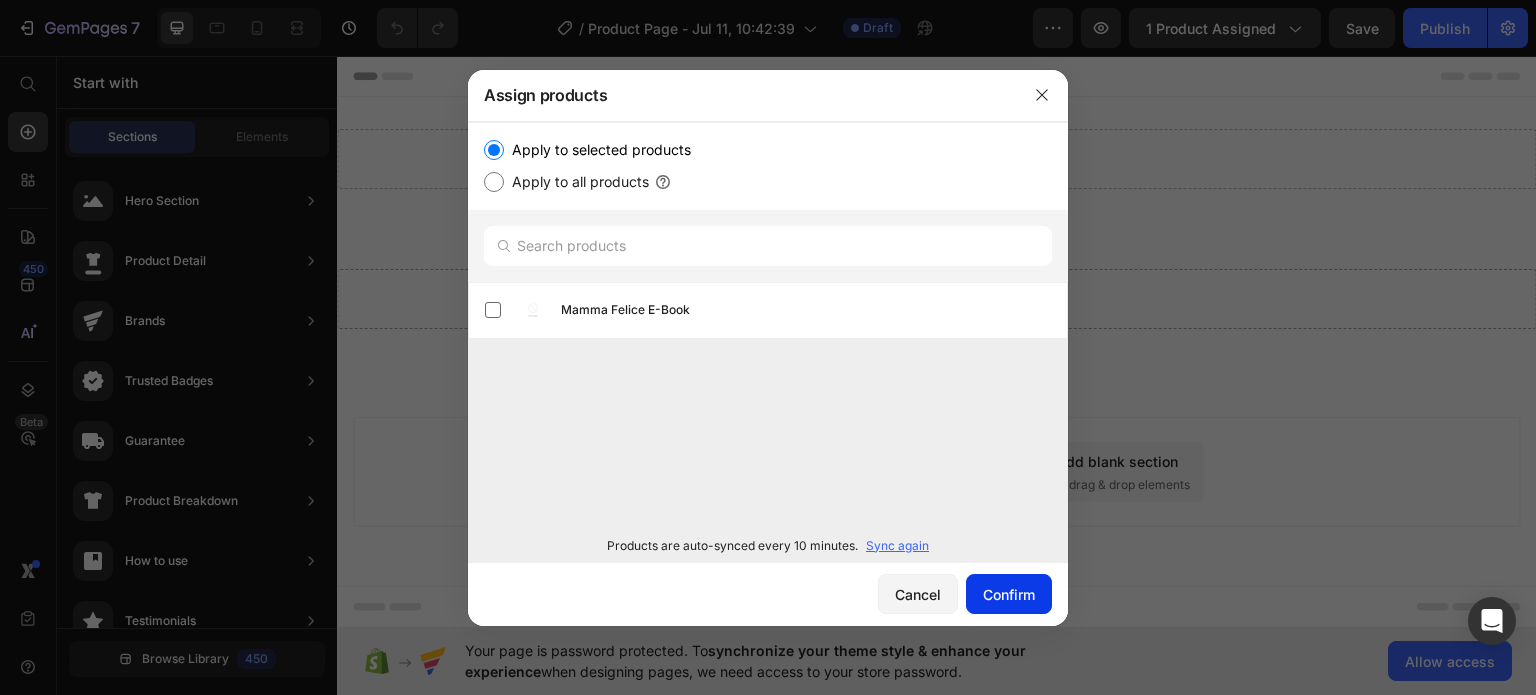 click on "Confirm" at bounding box center [1009, 594] 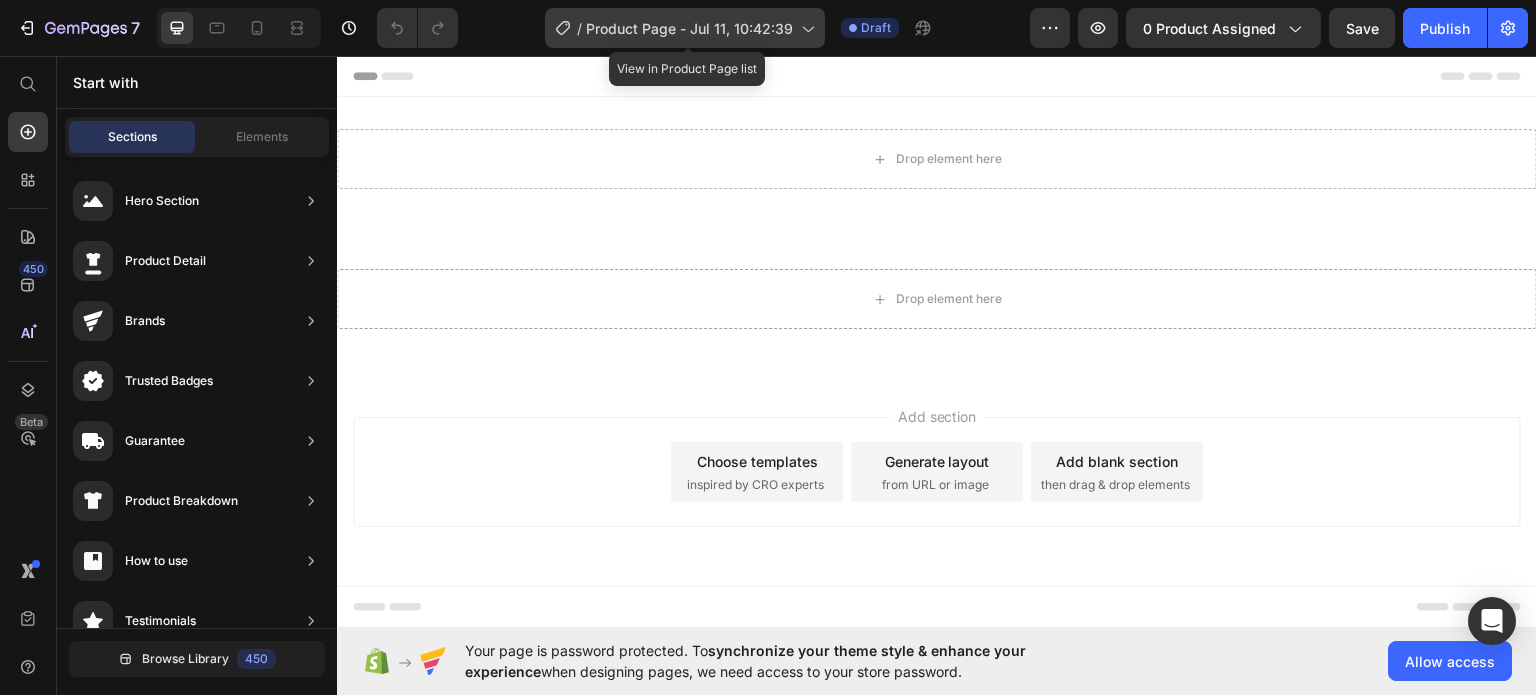 click on "Product Page - Jul 11, 10:42:39" at bounding box center (689, 28) 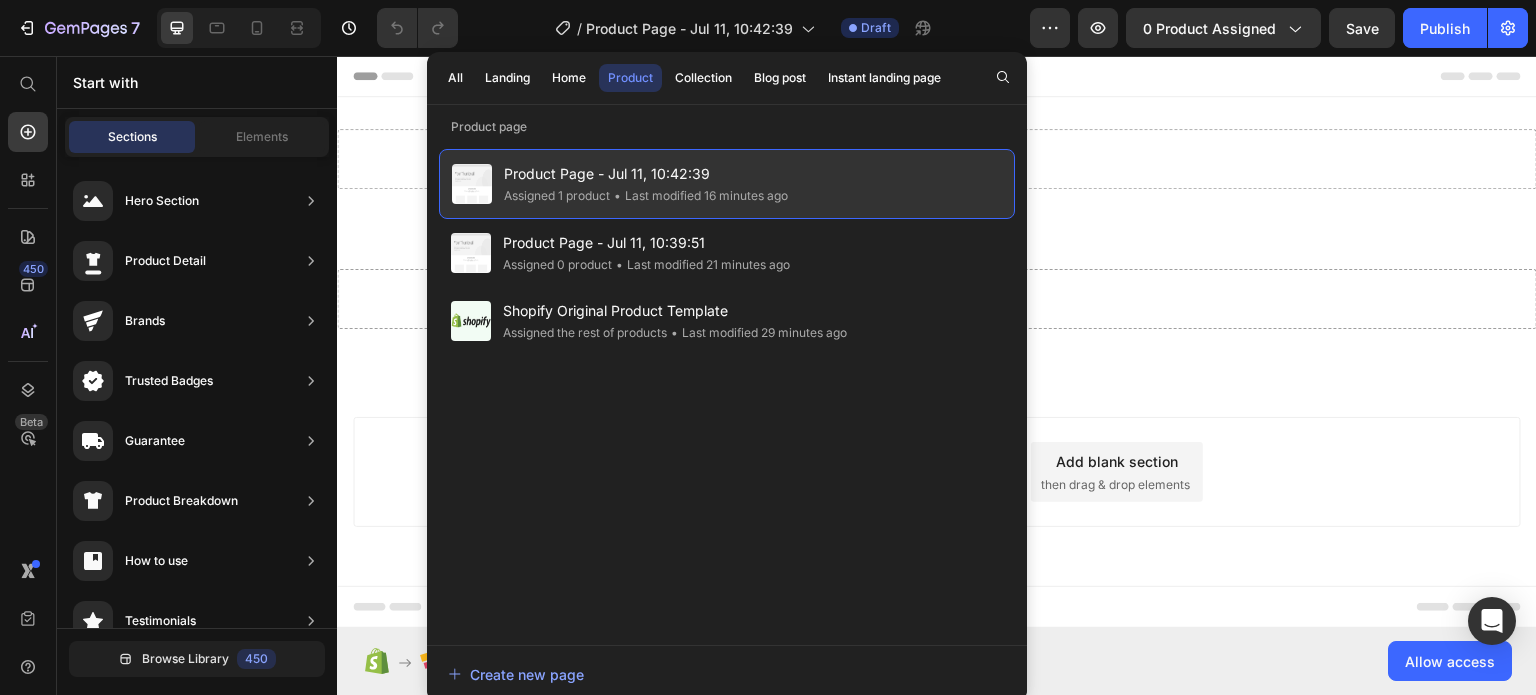 click on "Product Page - Jul 11, 10:42:39" at bounding box center [646, 174] 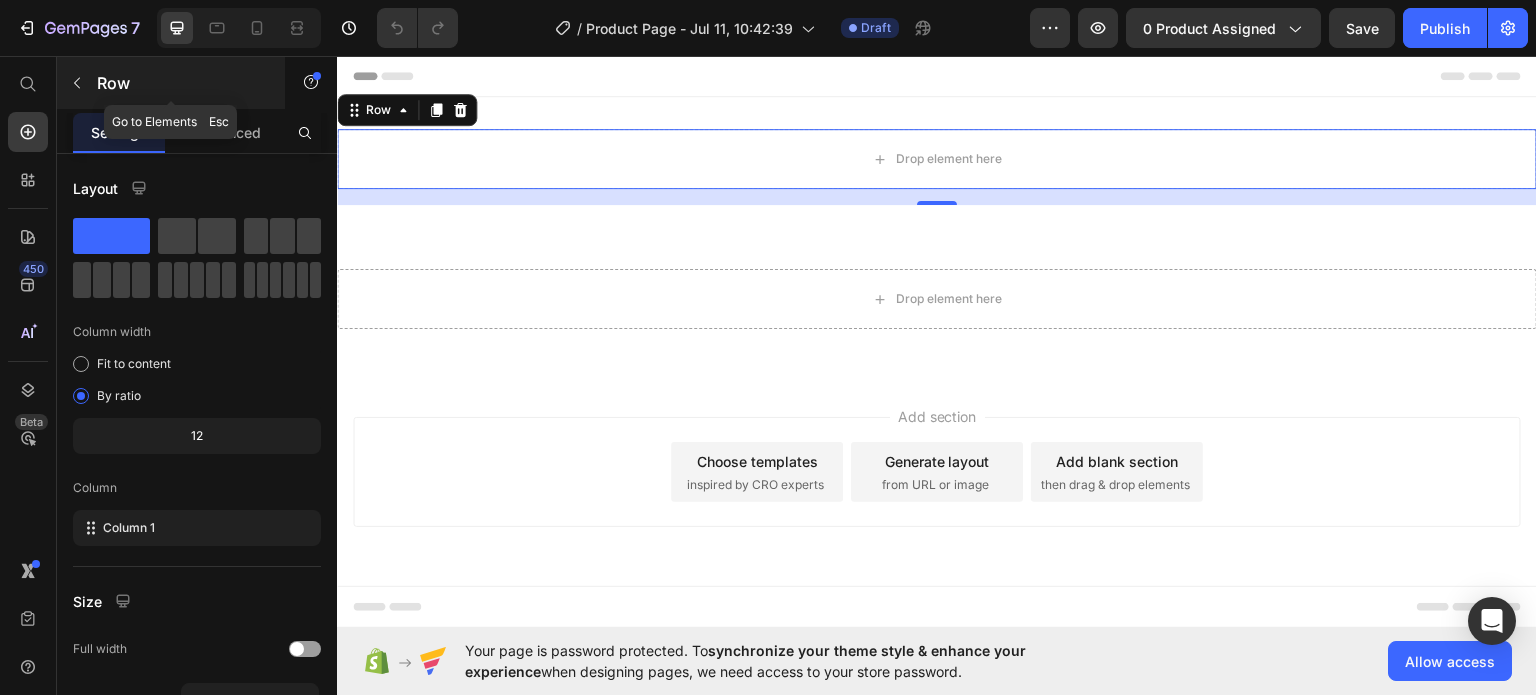 click 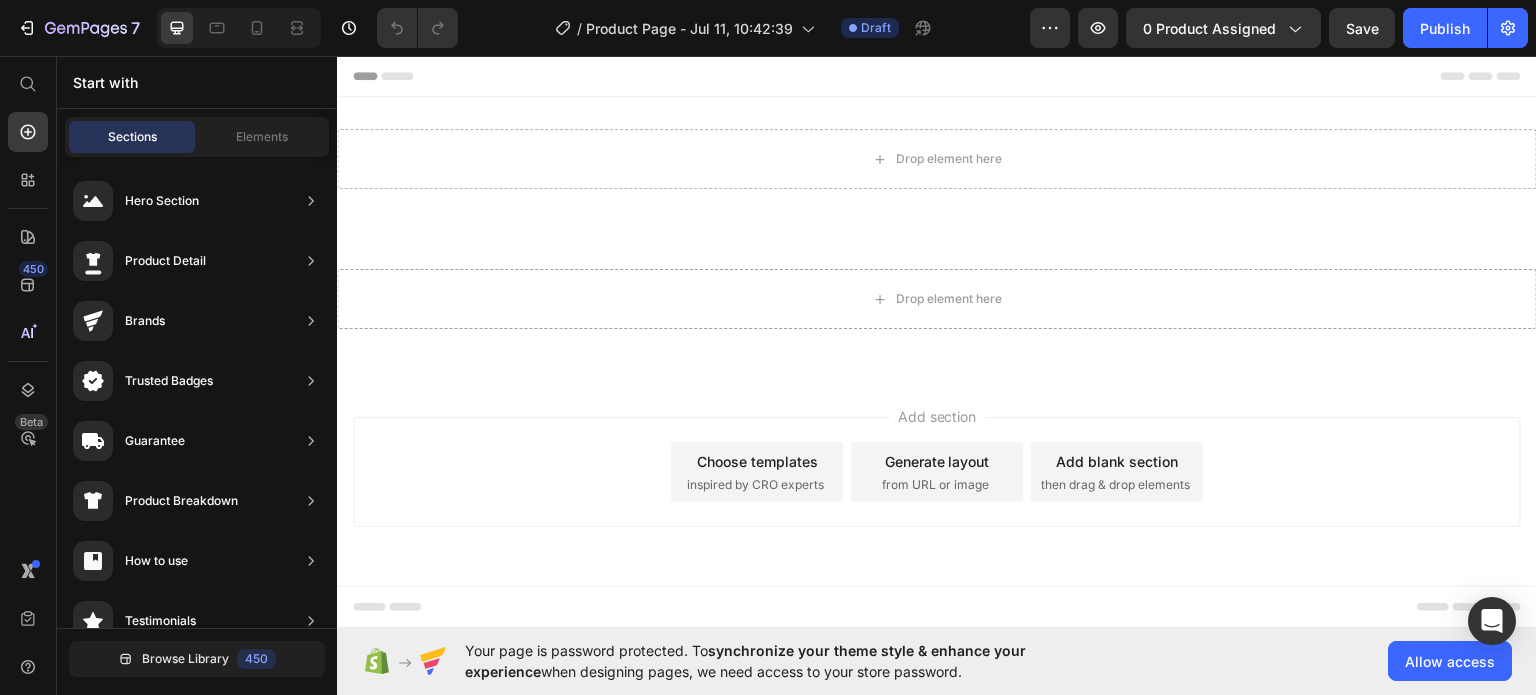 click on "Add section Choose templates inspired by CRO experts Generate layout from URL or image Add blank section then drag & drop elements" at bounding box center (937, 499) 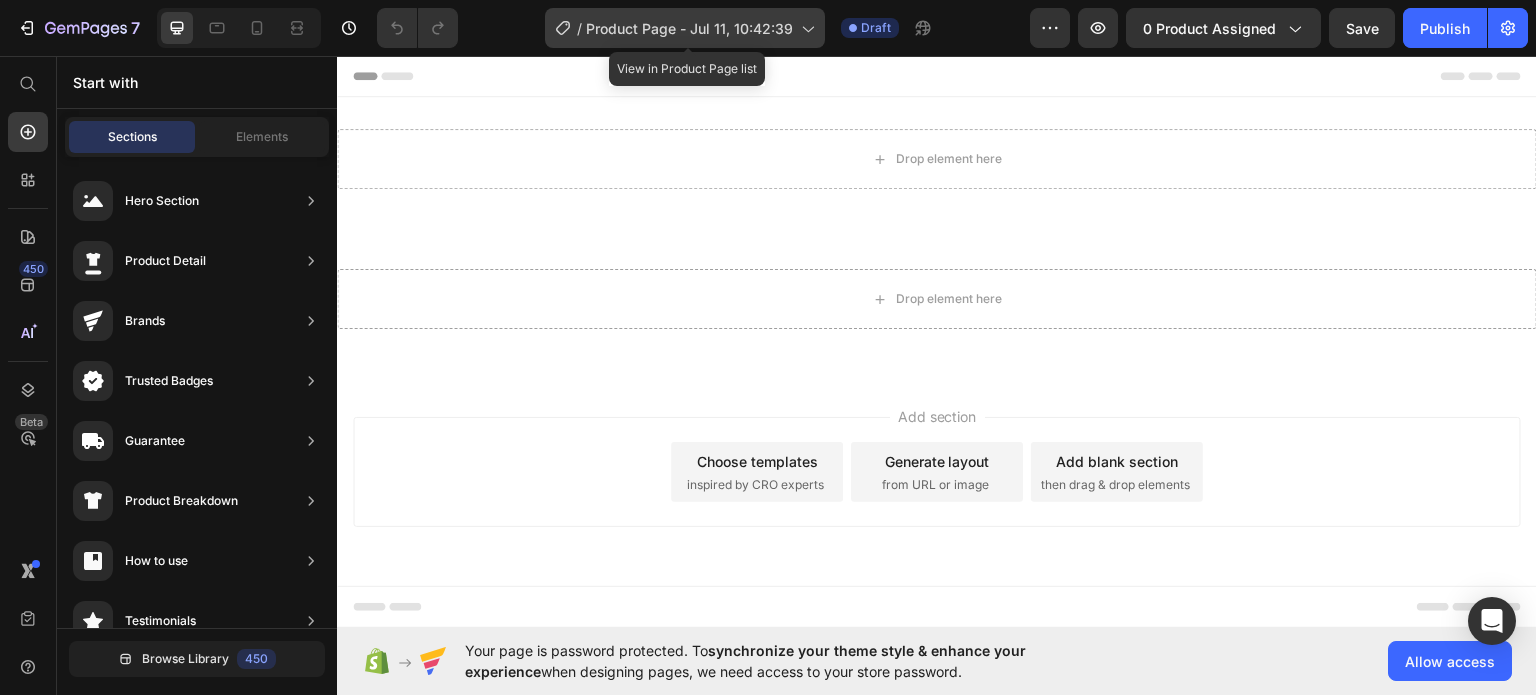 click 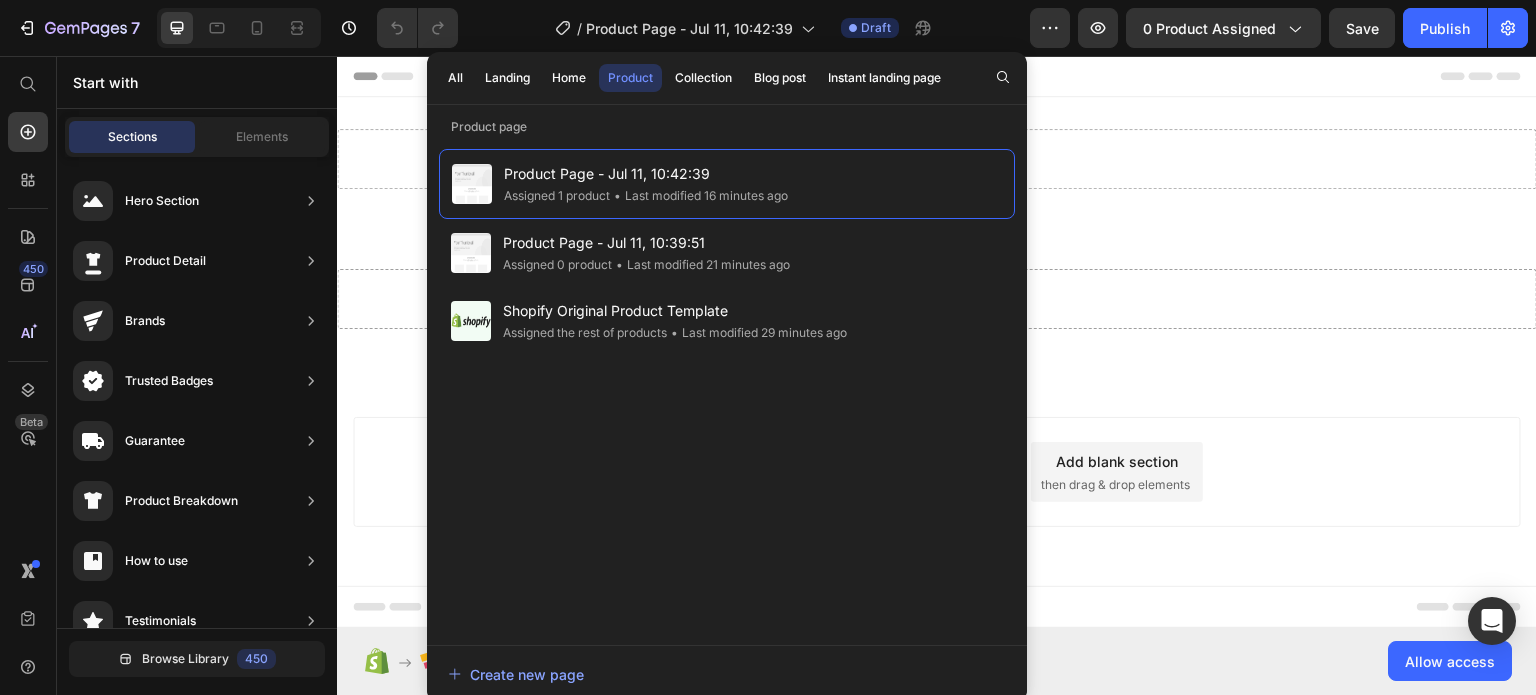 click on "Product" at bounding box center (630, 78) 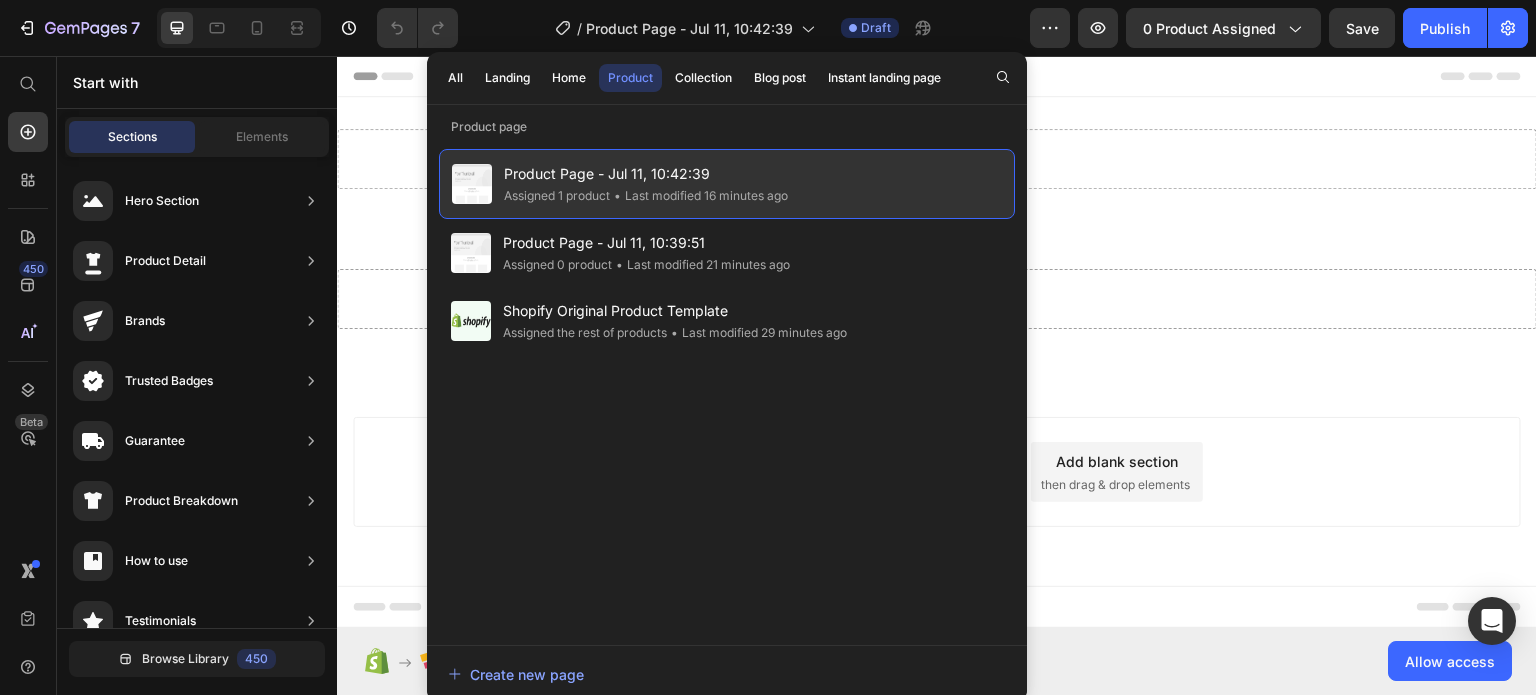 click on "Product Page - Jul 11, 10:42:39" at bounding box center [646, 174] 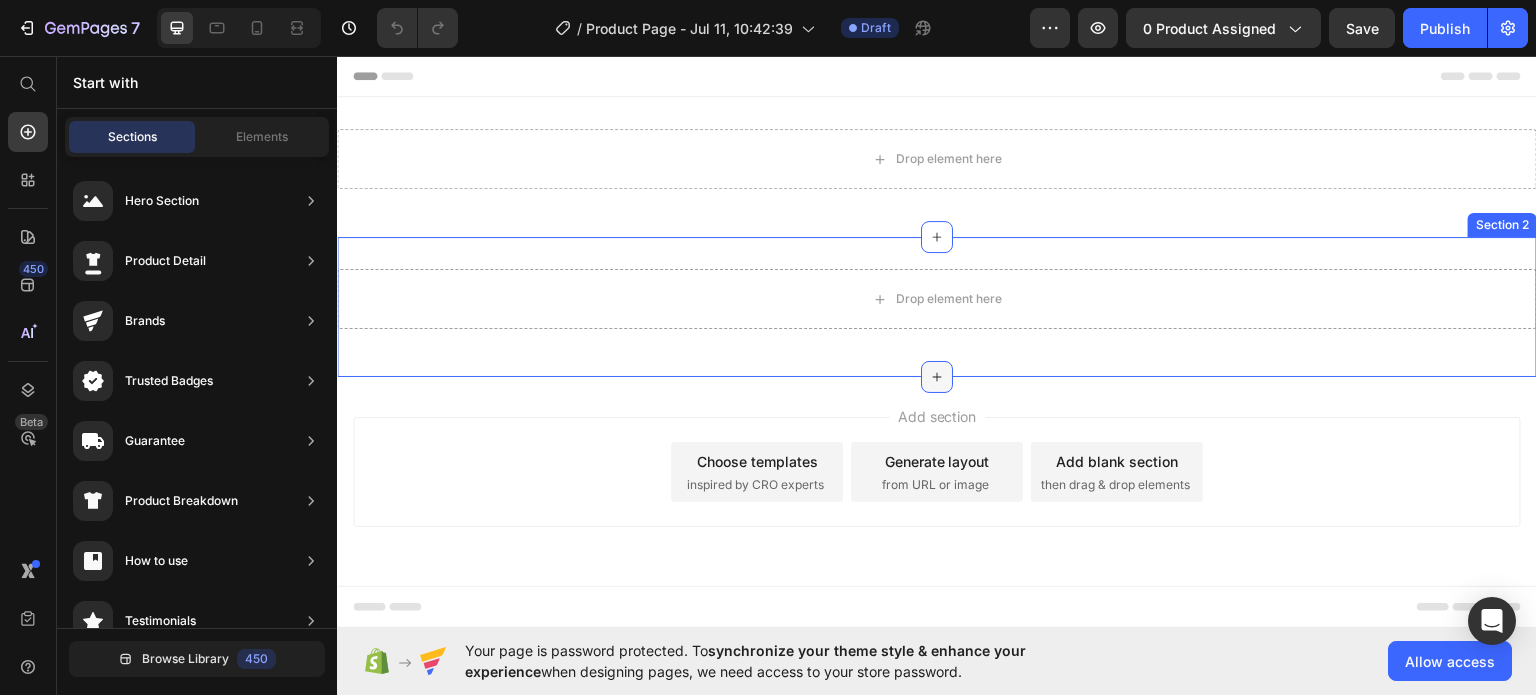 click 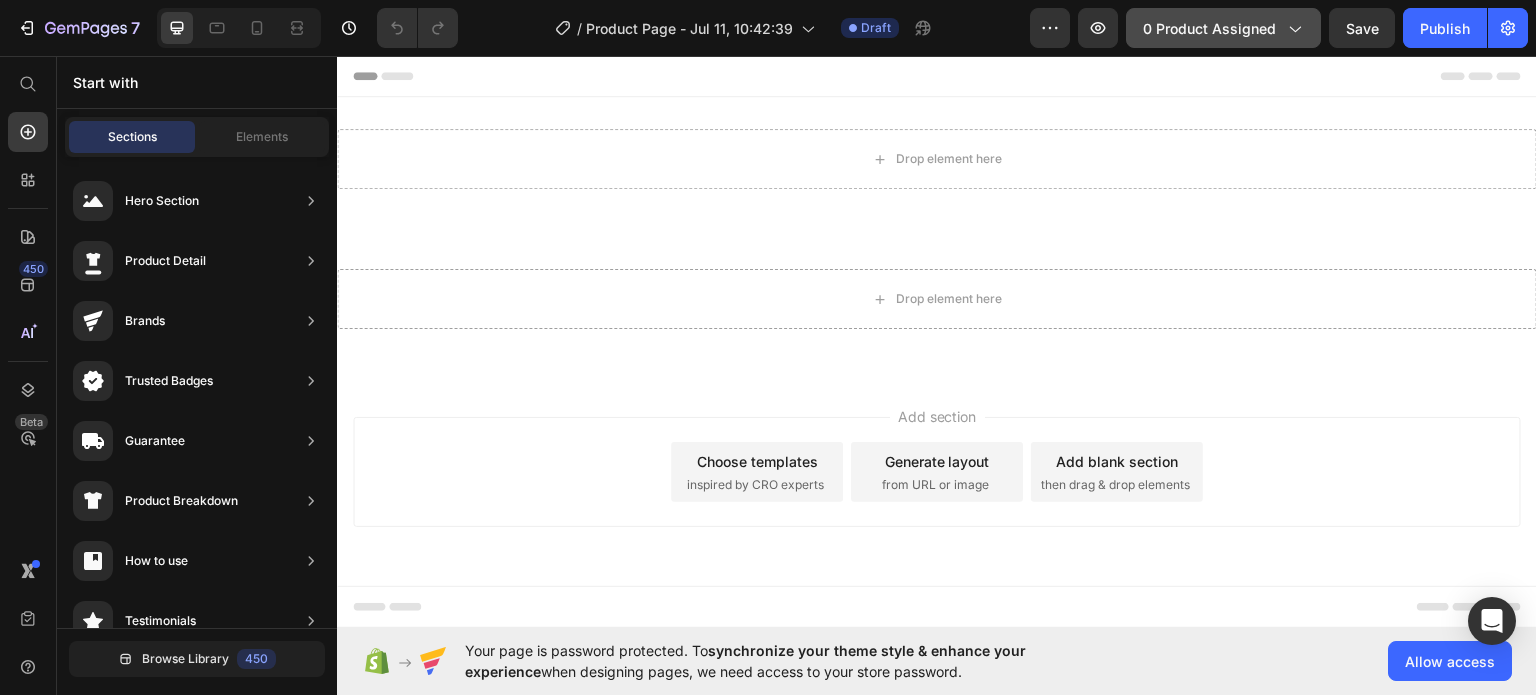 click on "0 product assigned" 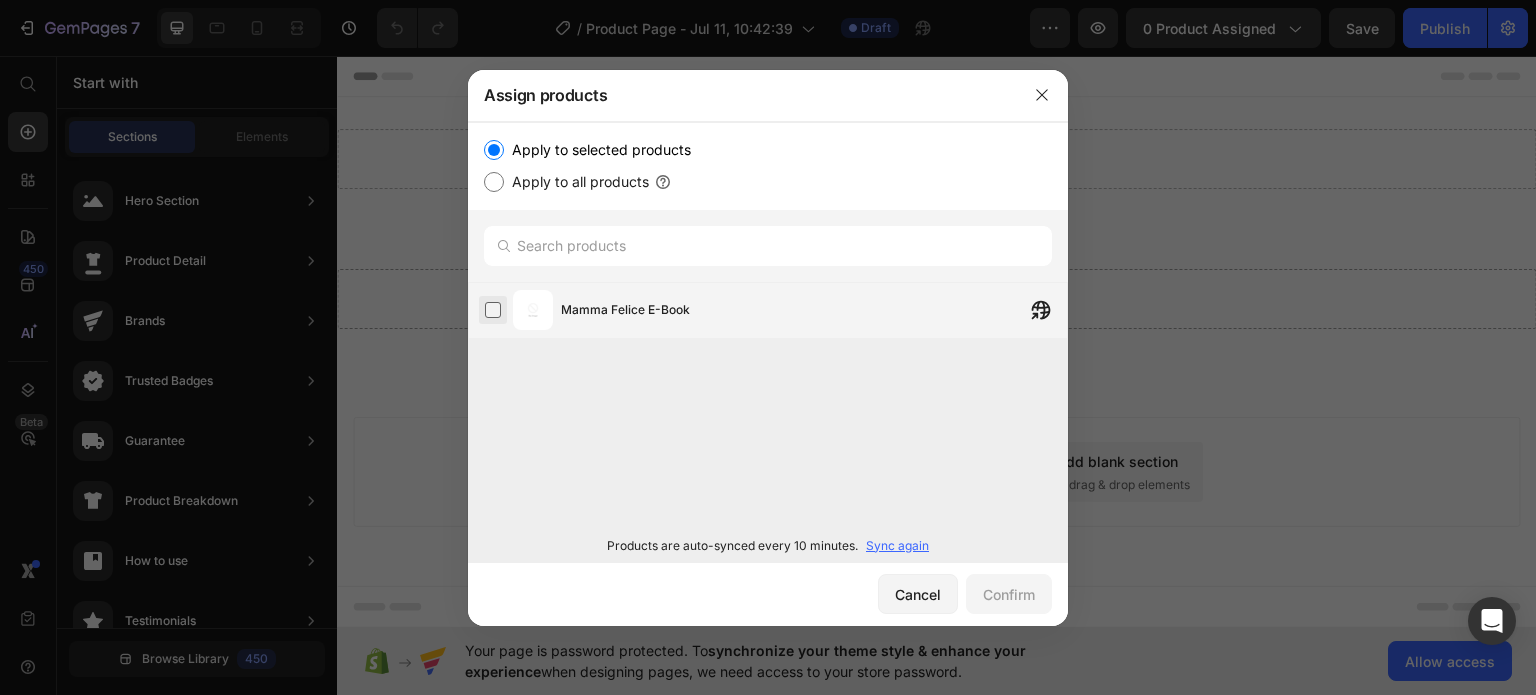 click at bounding box center [493, 310] 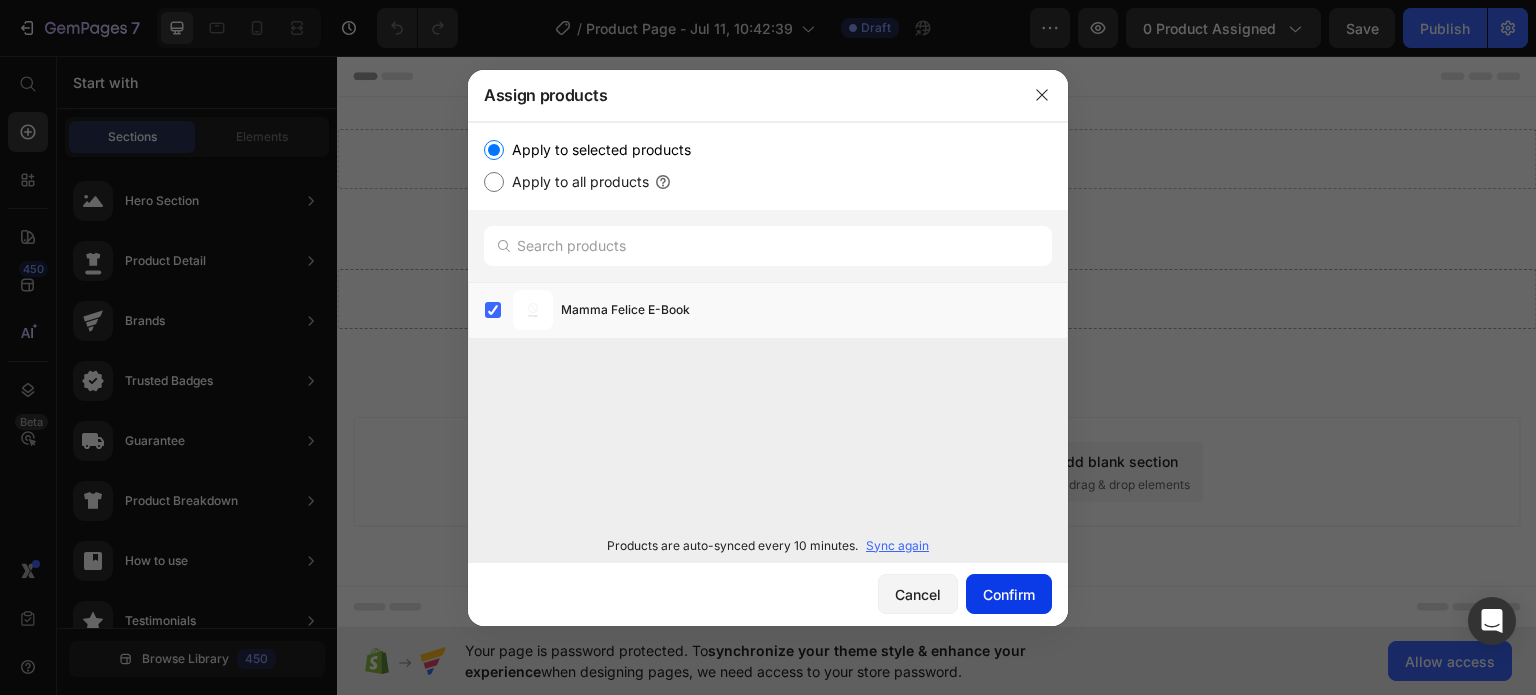 click on "Confirm" at bounding box center [1009, 594] 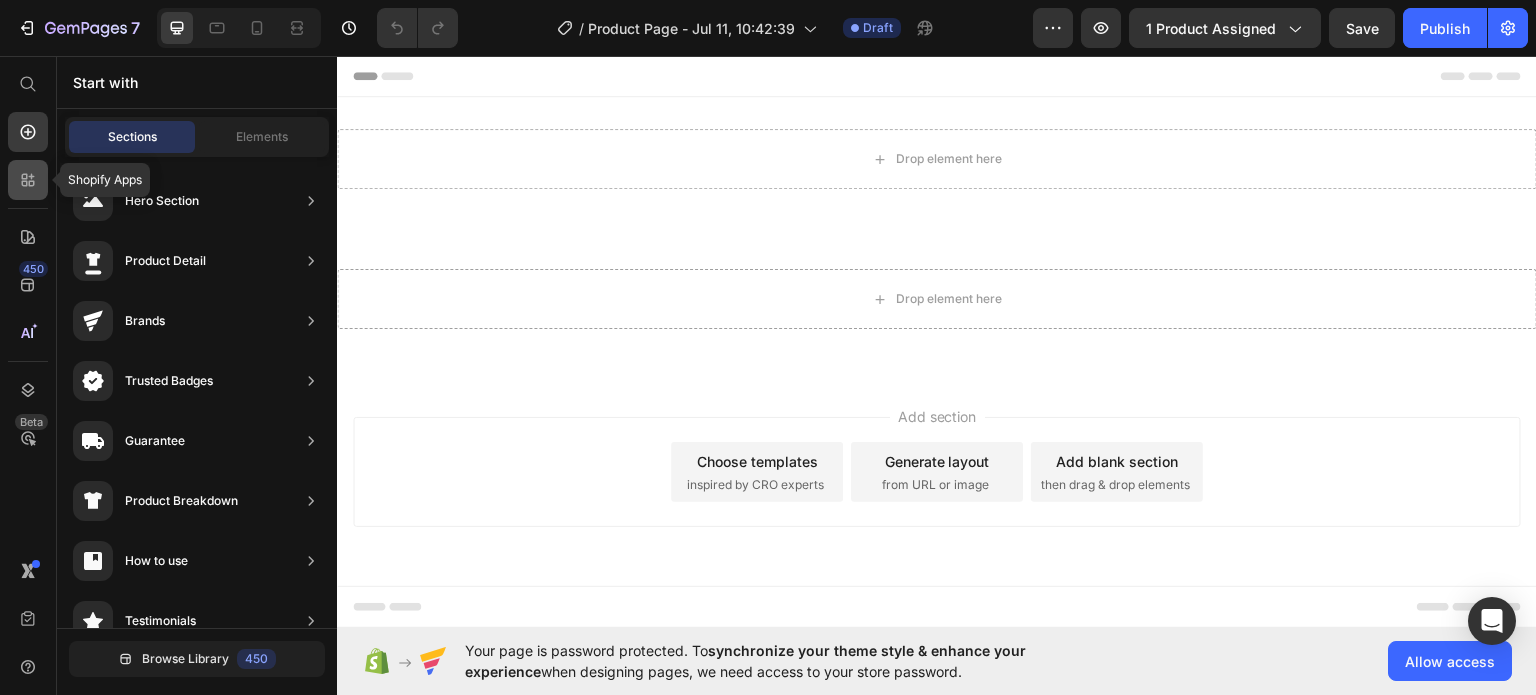 click 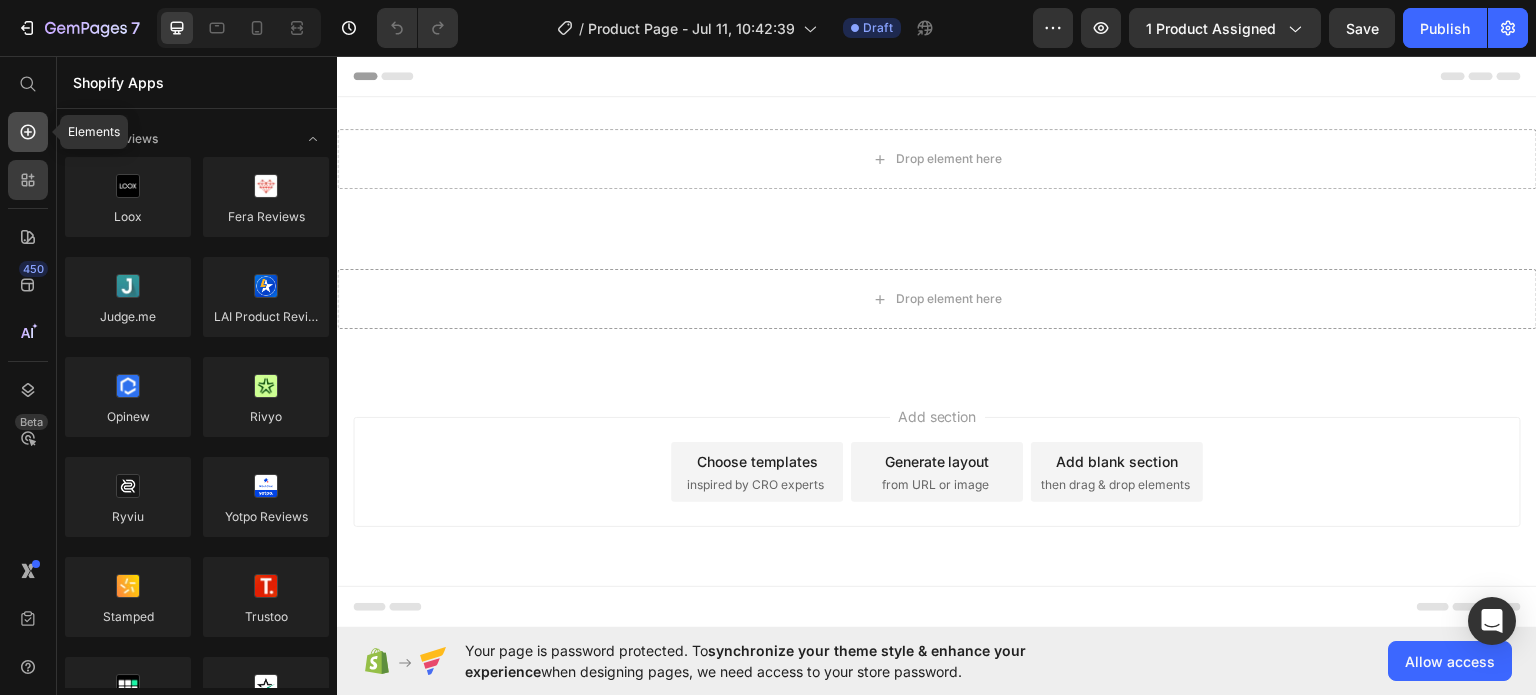 click 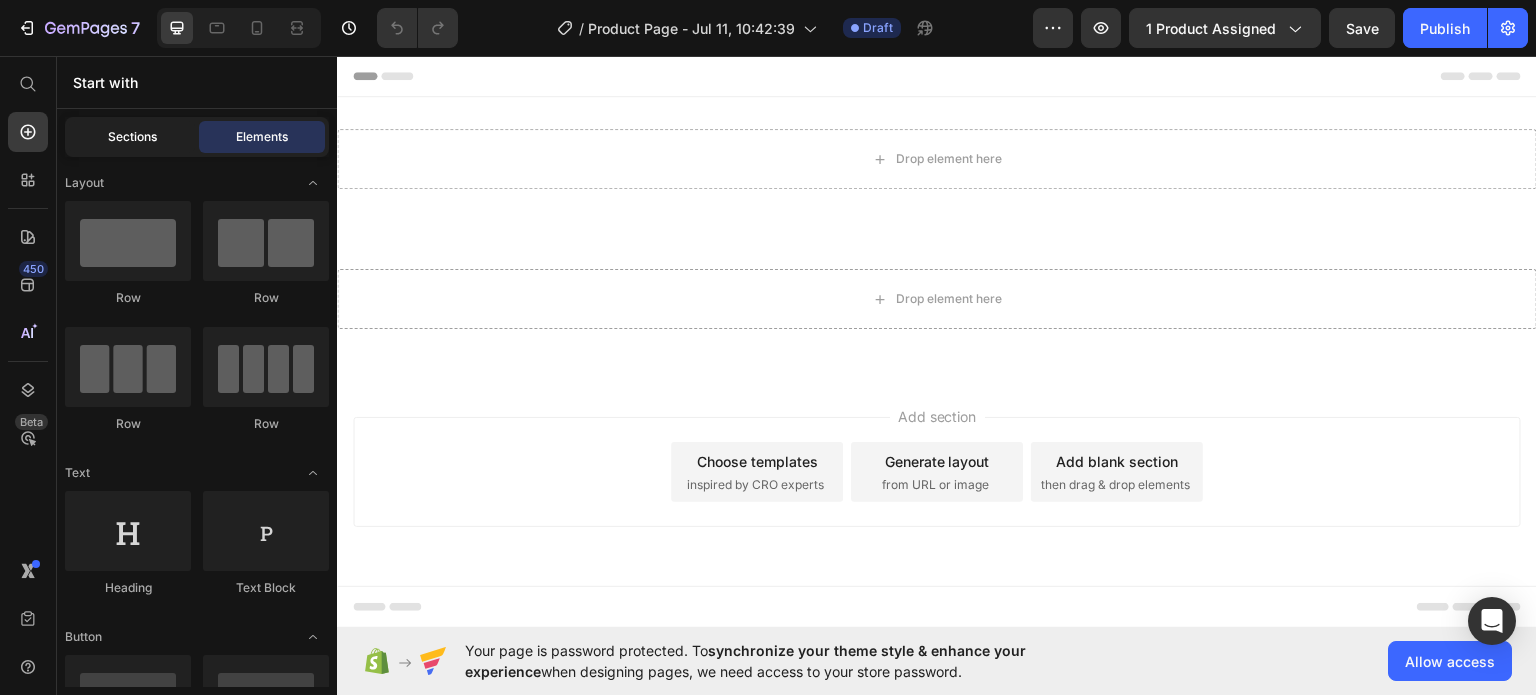 click on "Sections" at bounding box center [132, 137] 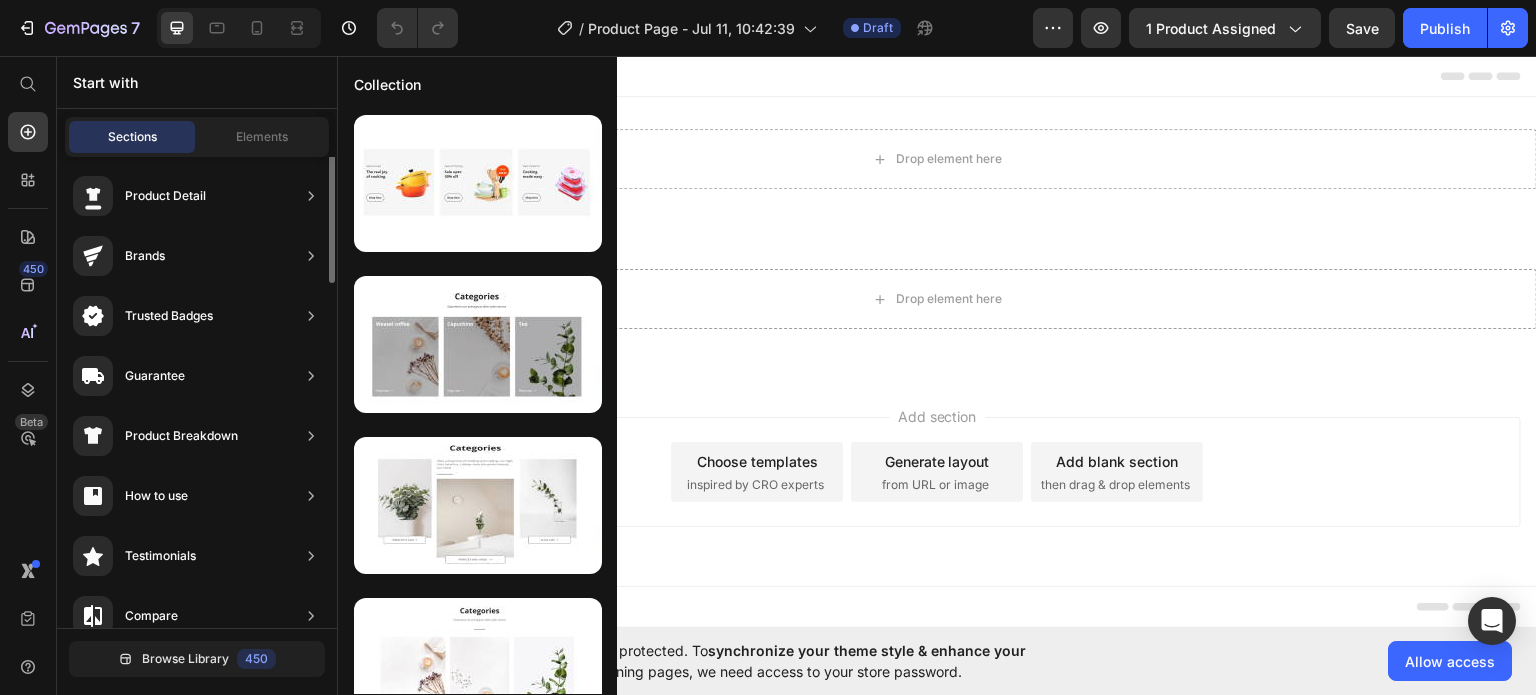 scroll, scrollTop: 0, scrollLeft: 0, axis: both 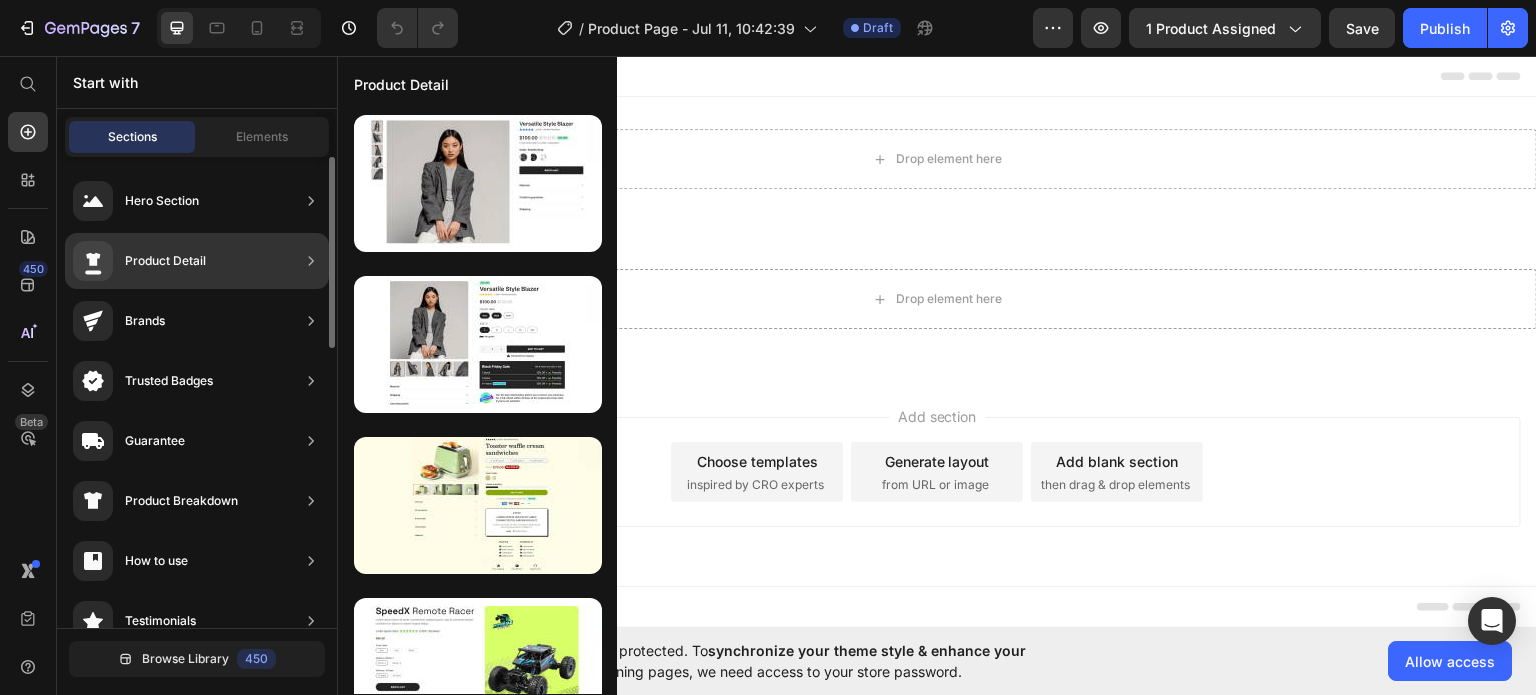 click on "Product Detail" 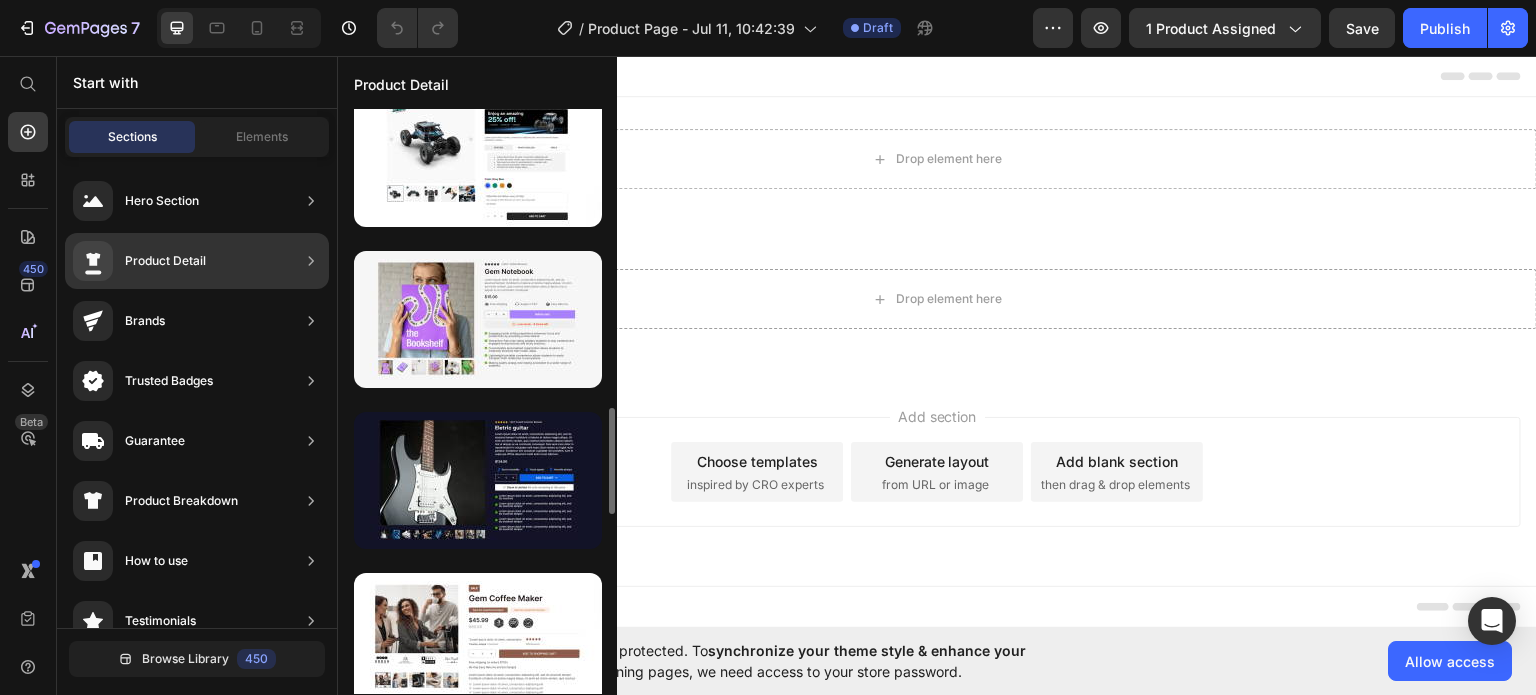 scroll, scrollTop: 1636, scrollLeft: 0, axis: vertical 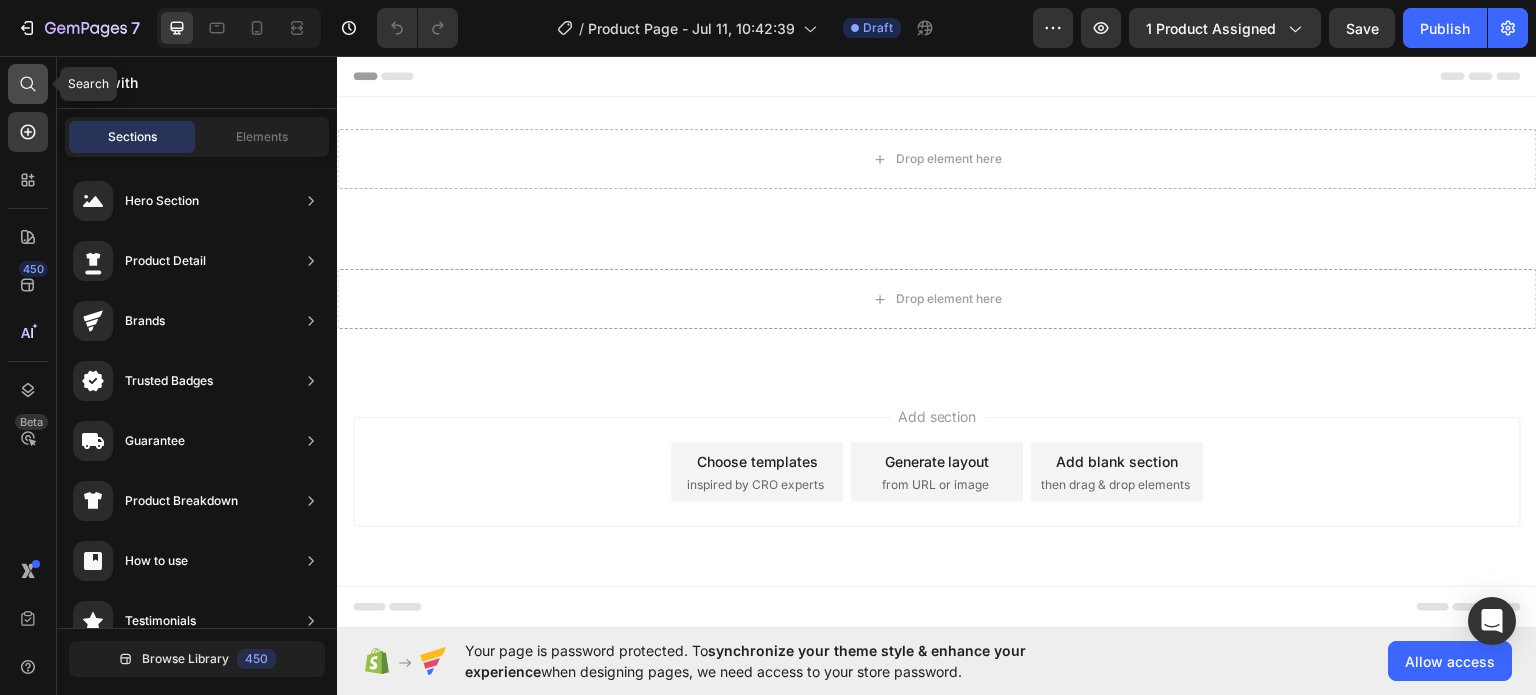 click 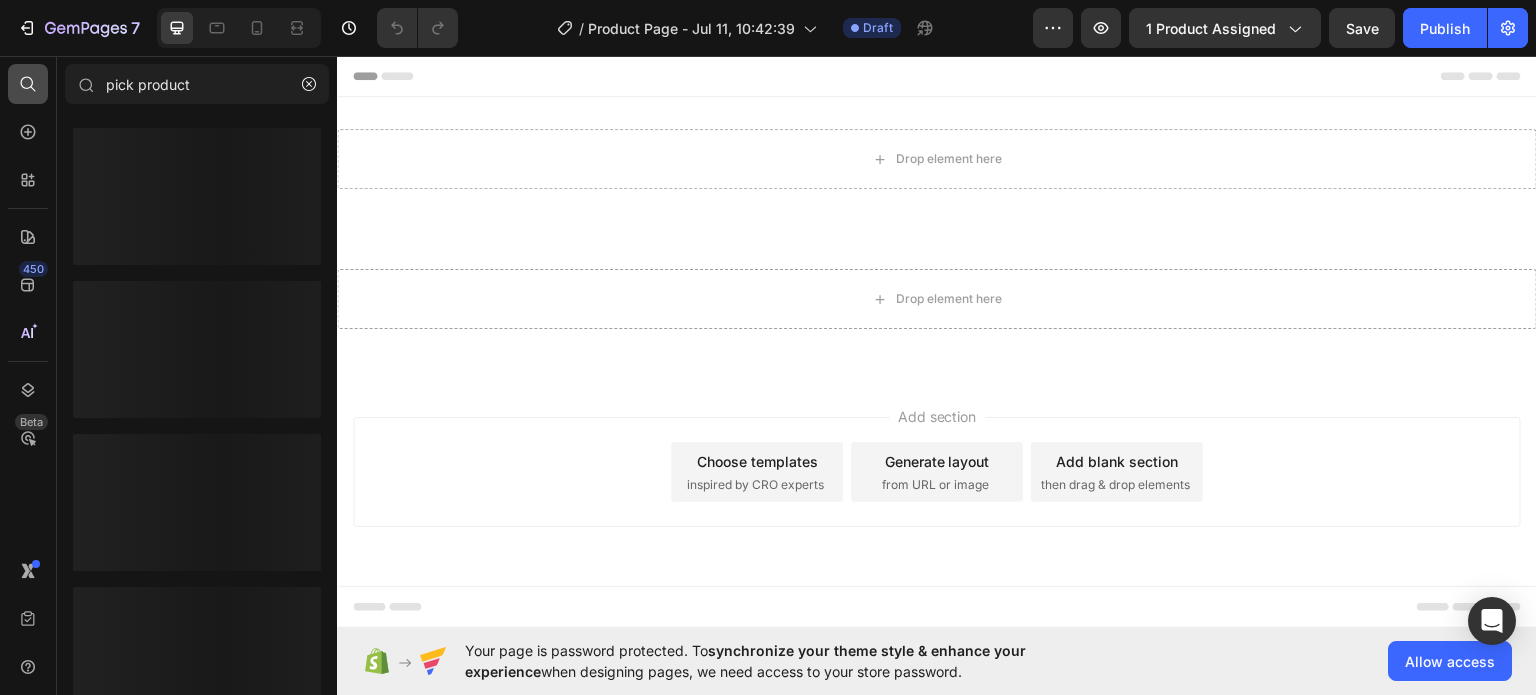 type on "pick product" 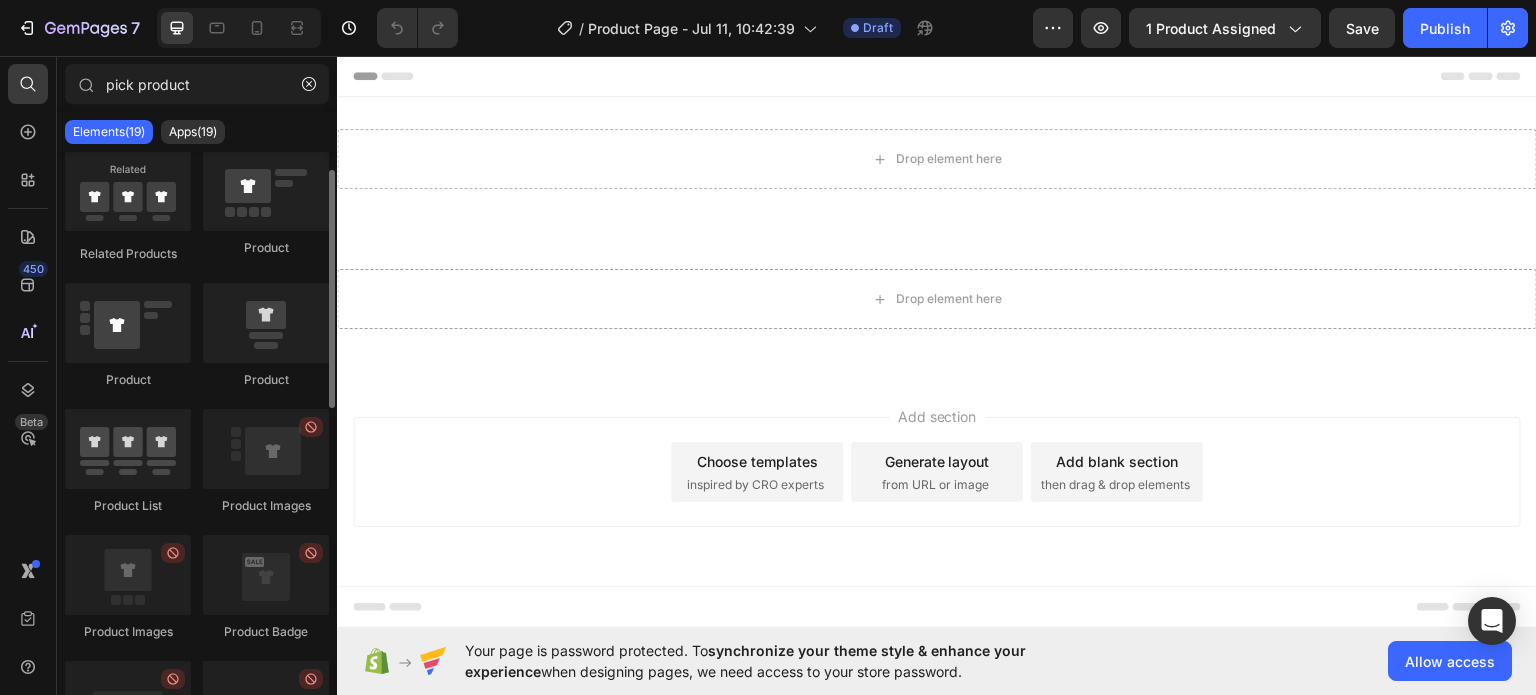 scroll, scrollTop: 0, scrollLeft: 0, axis: both 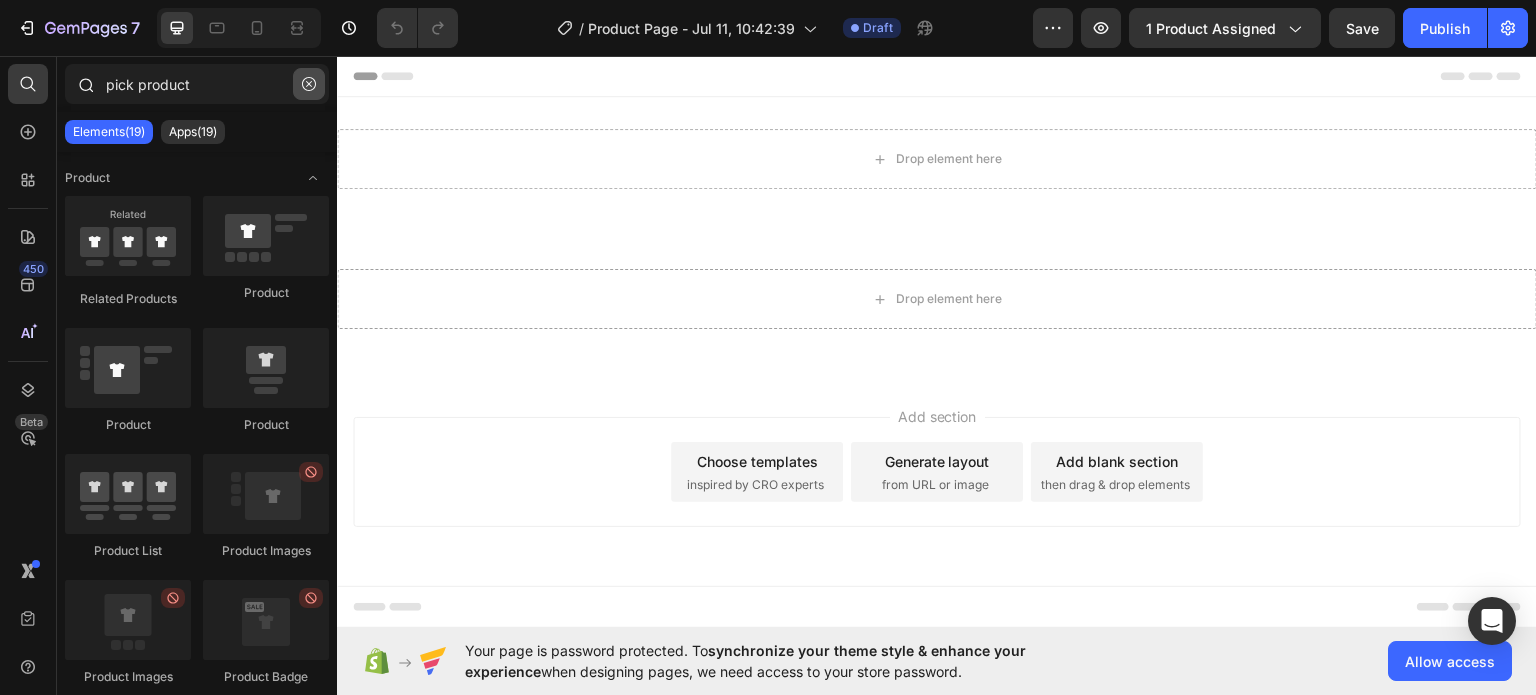 click 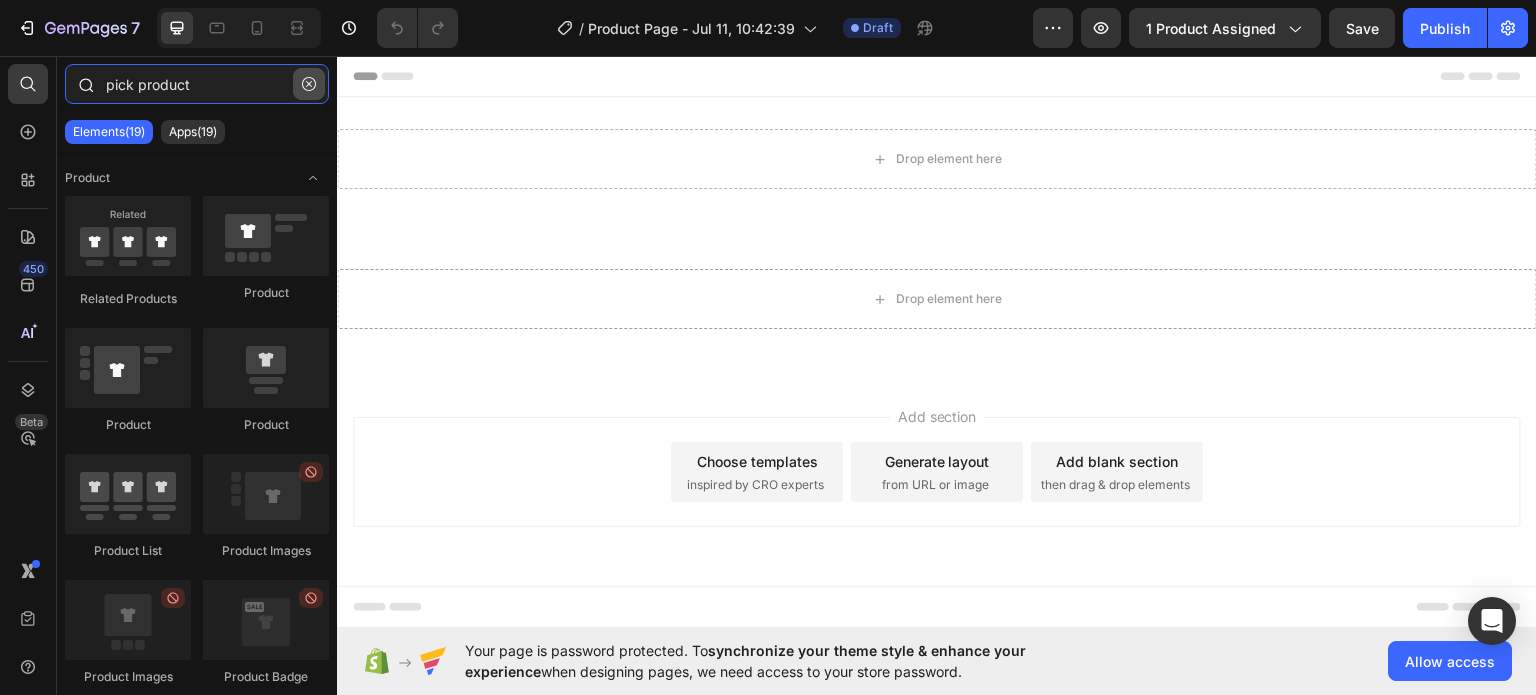 type 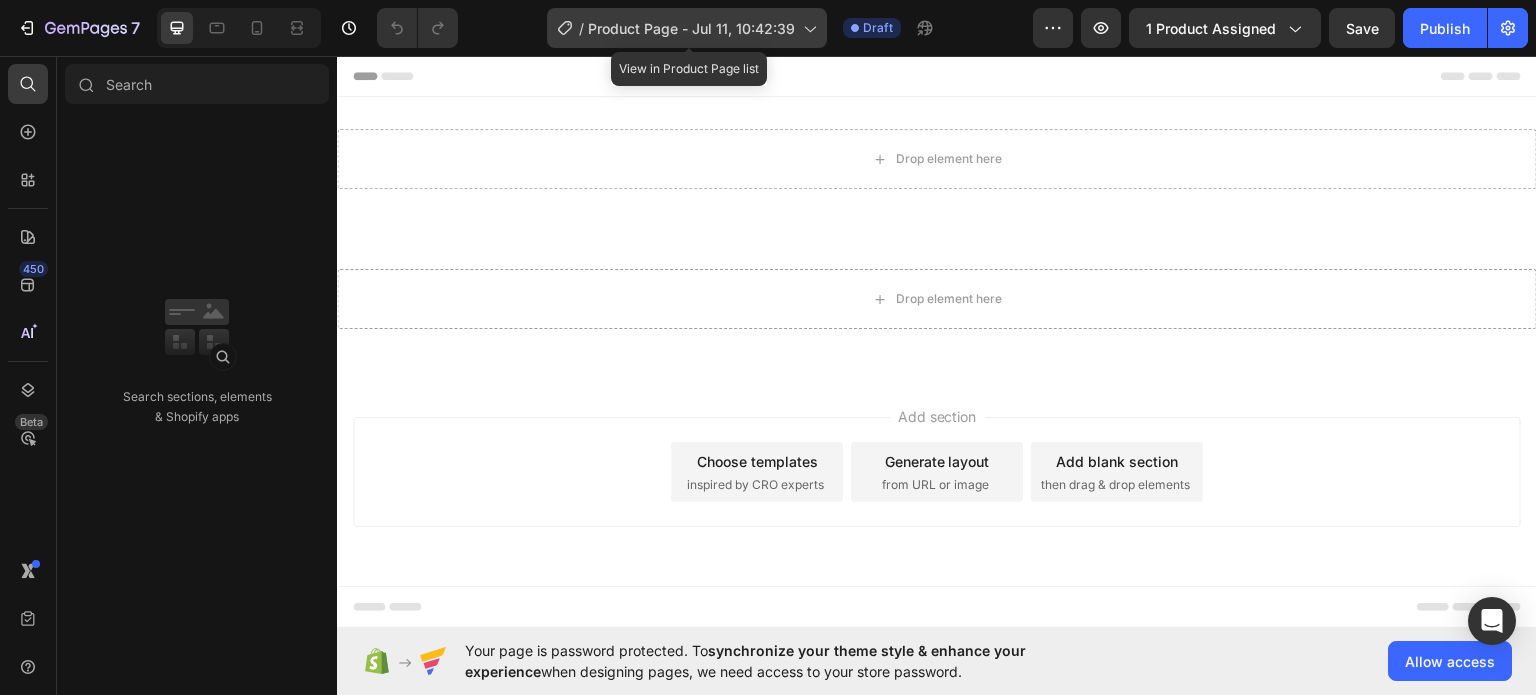click on "Product Page - Jul 11, 10:42:39" at bounding box center (691, 28) 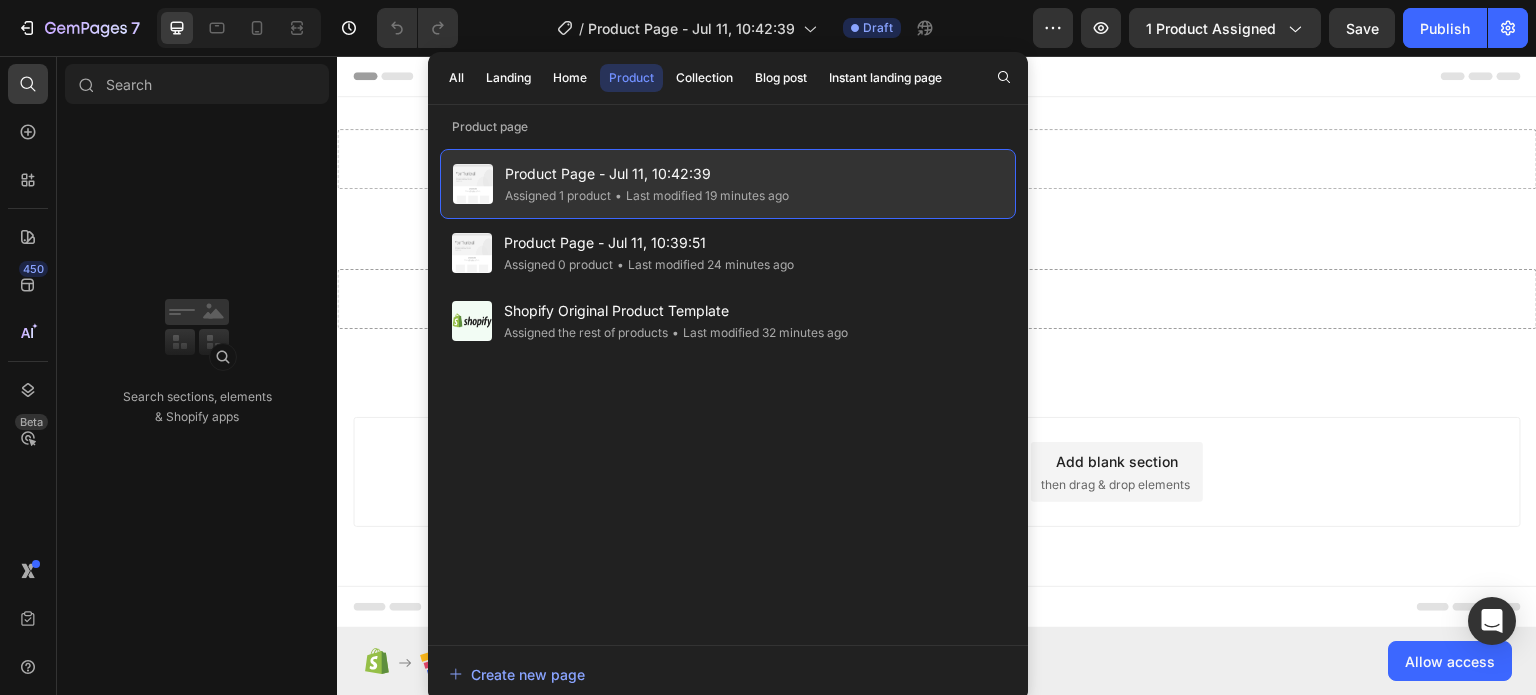 click on "Product Page - Jul 11, 10:42:39" at bounding box center [647, 174] 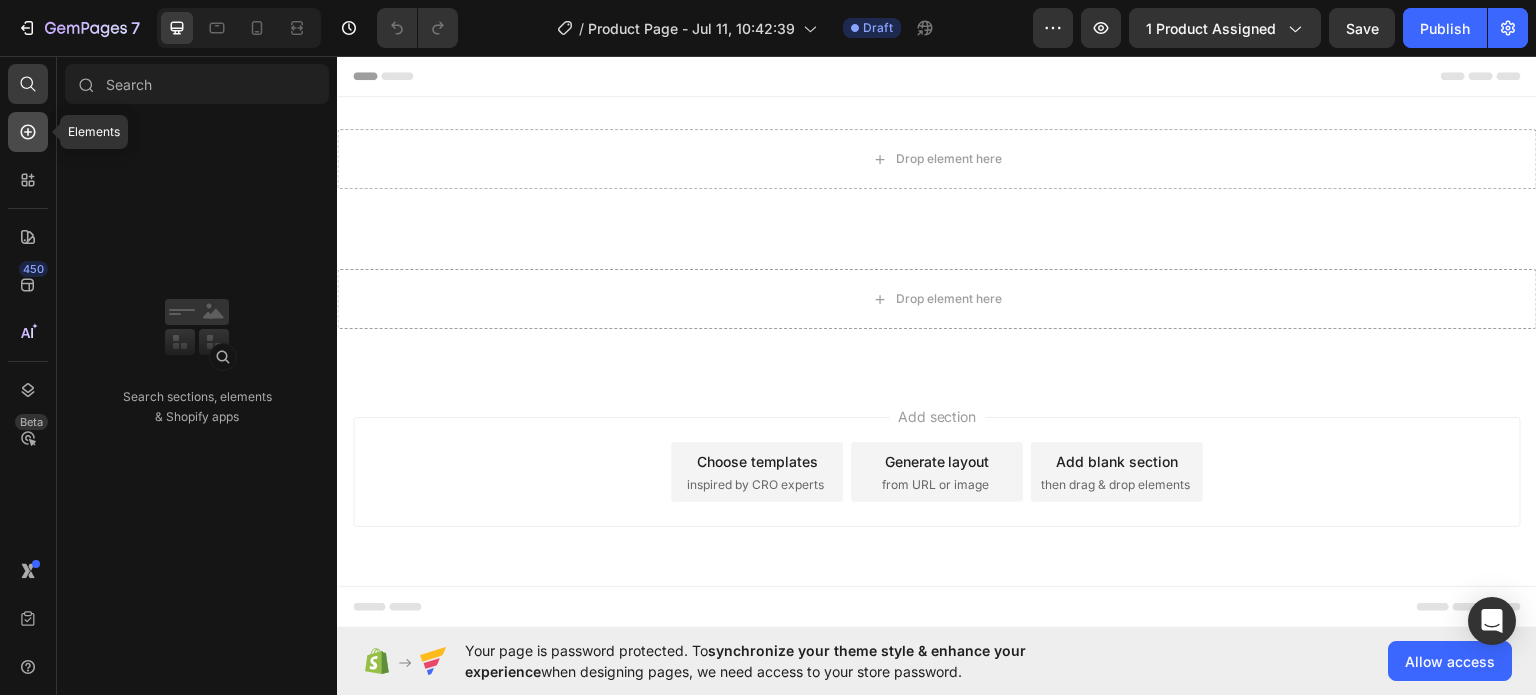 click 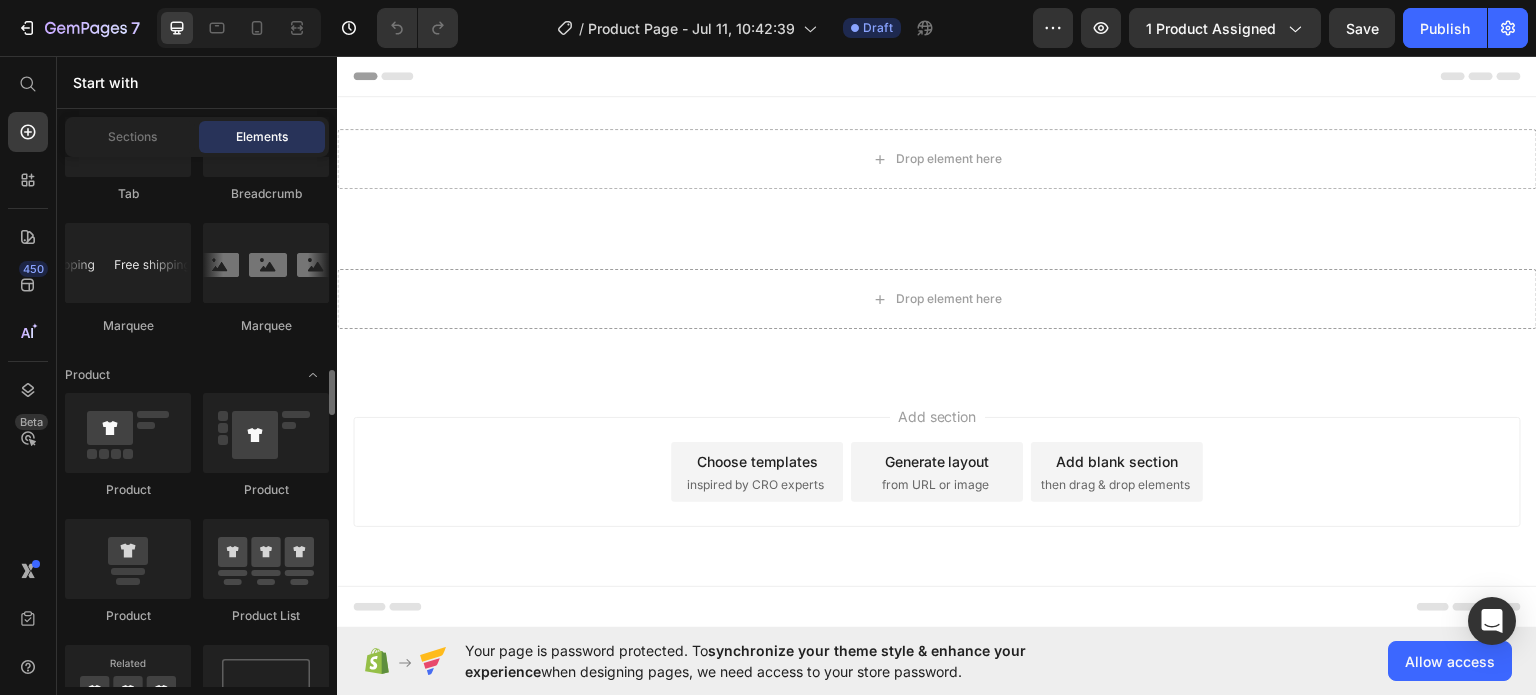 scroll, scrollTop: 2481, scrollLeft: 0, axis: vertical 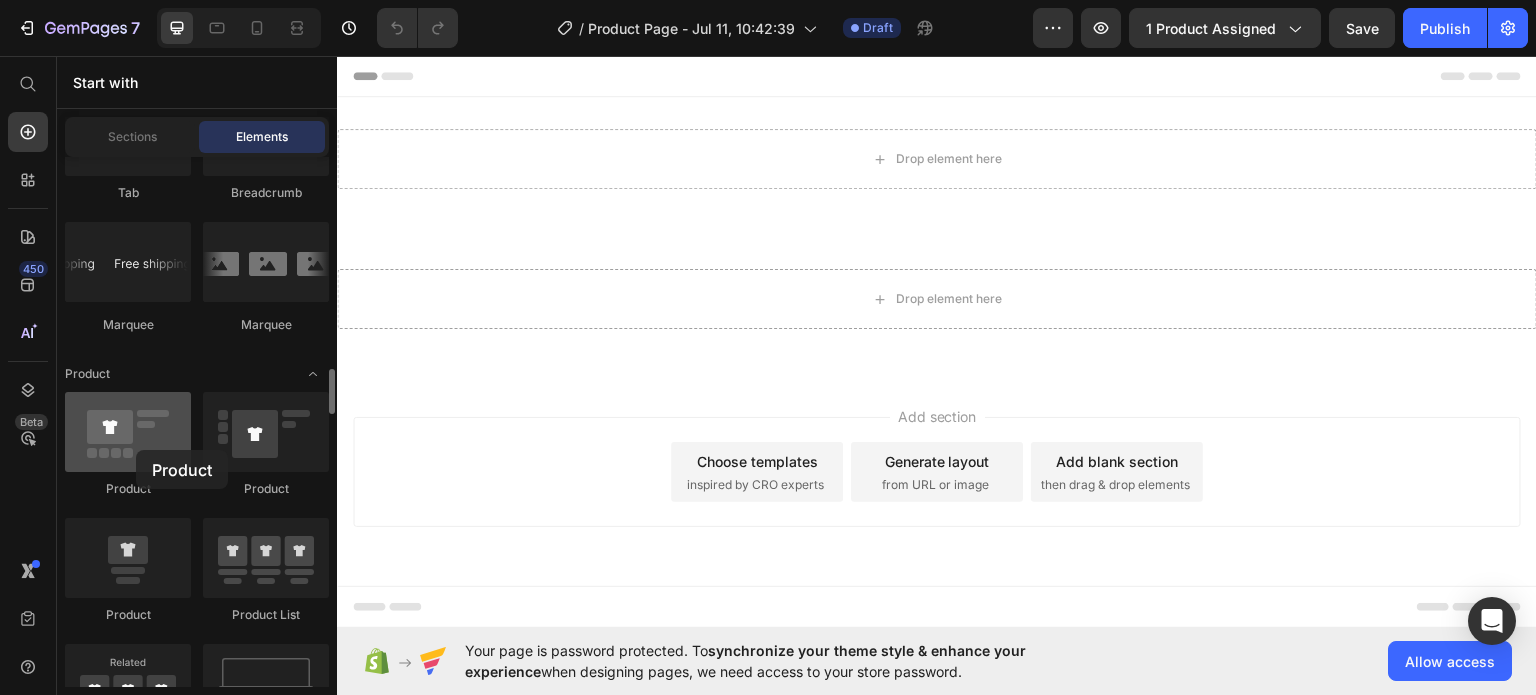 click at bounding box center (128, 432) 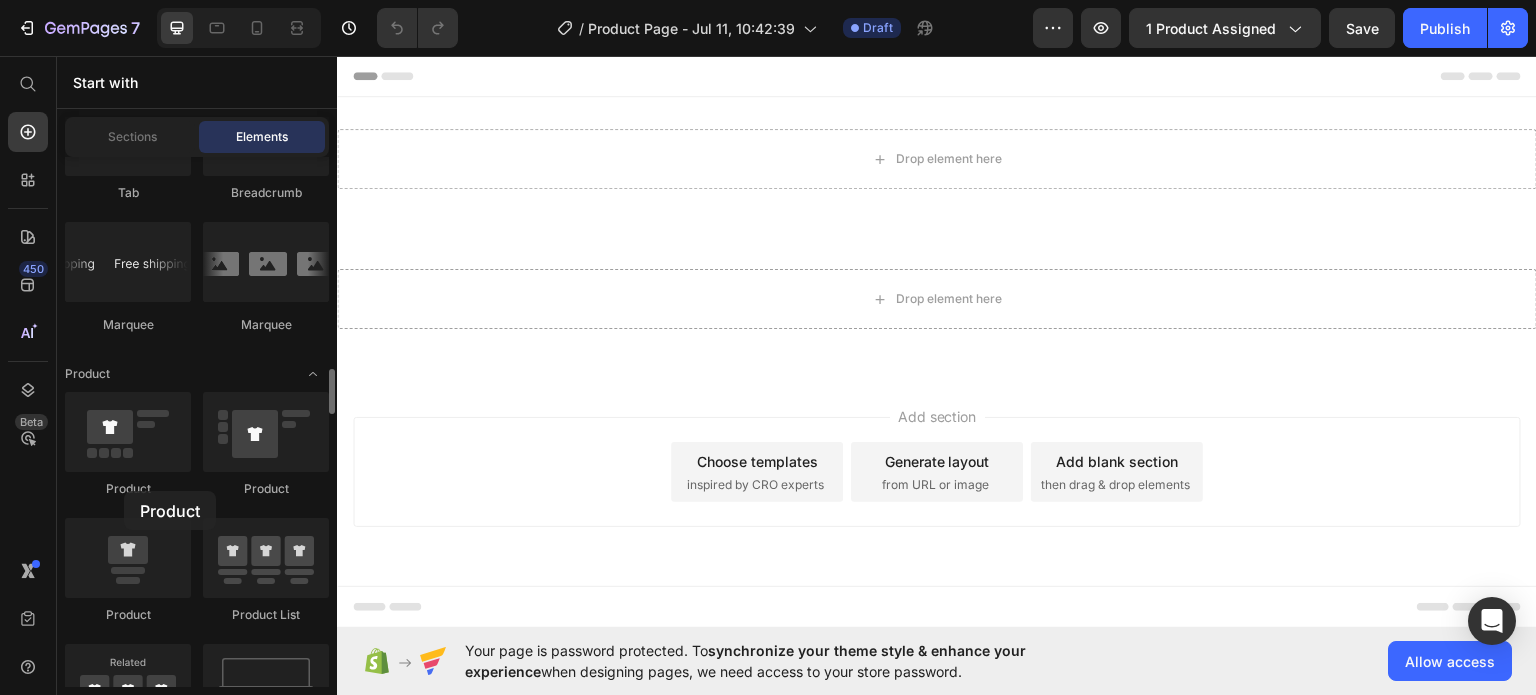 click on "Product" 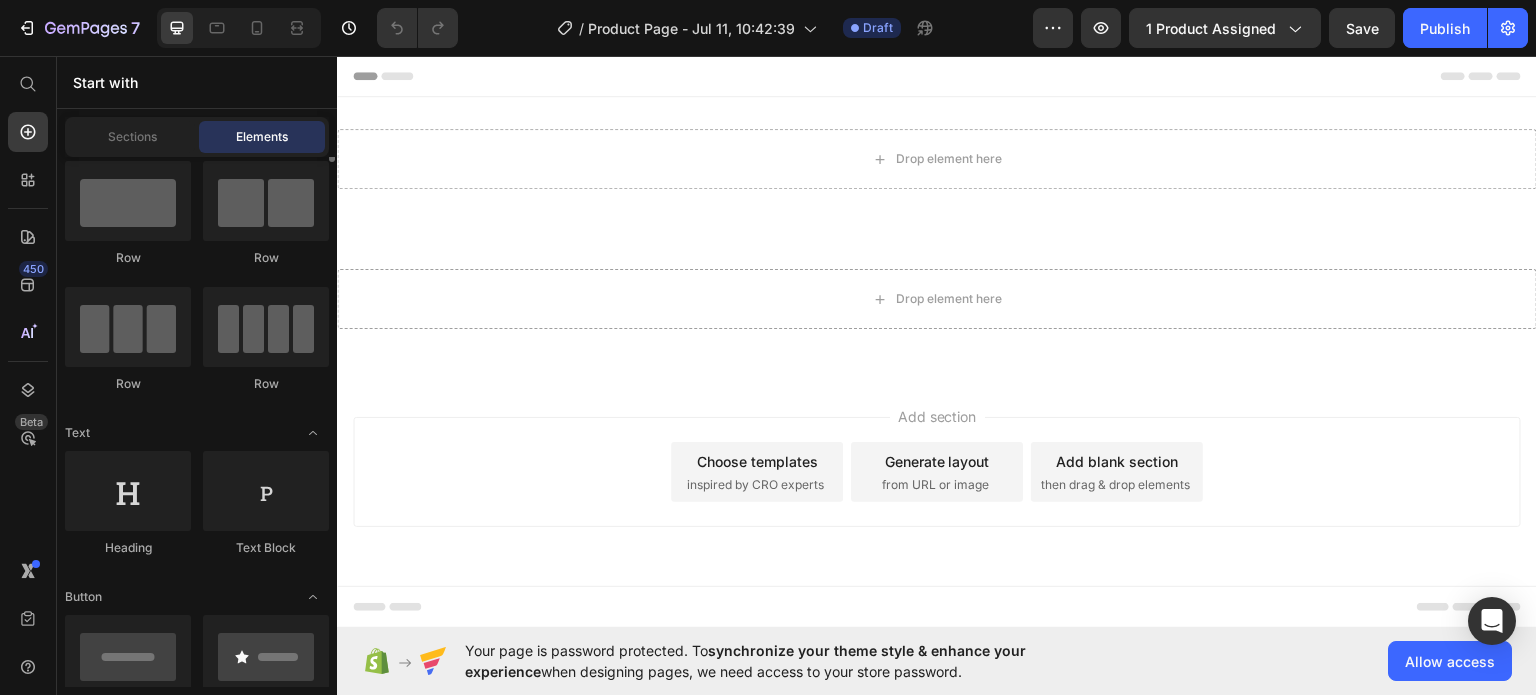 scroll, scrollTop: 0, scrollLeft: 0, axis: both 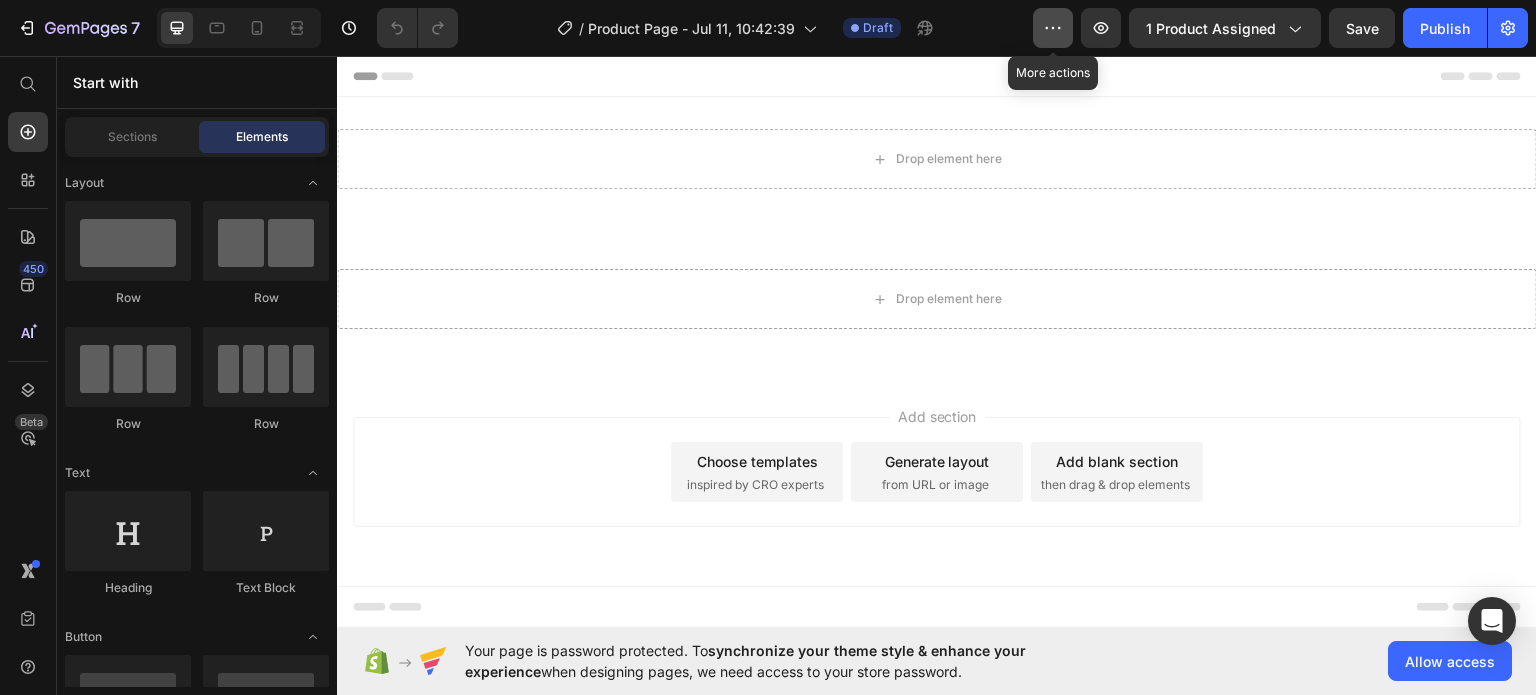 click 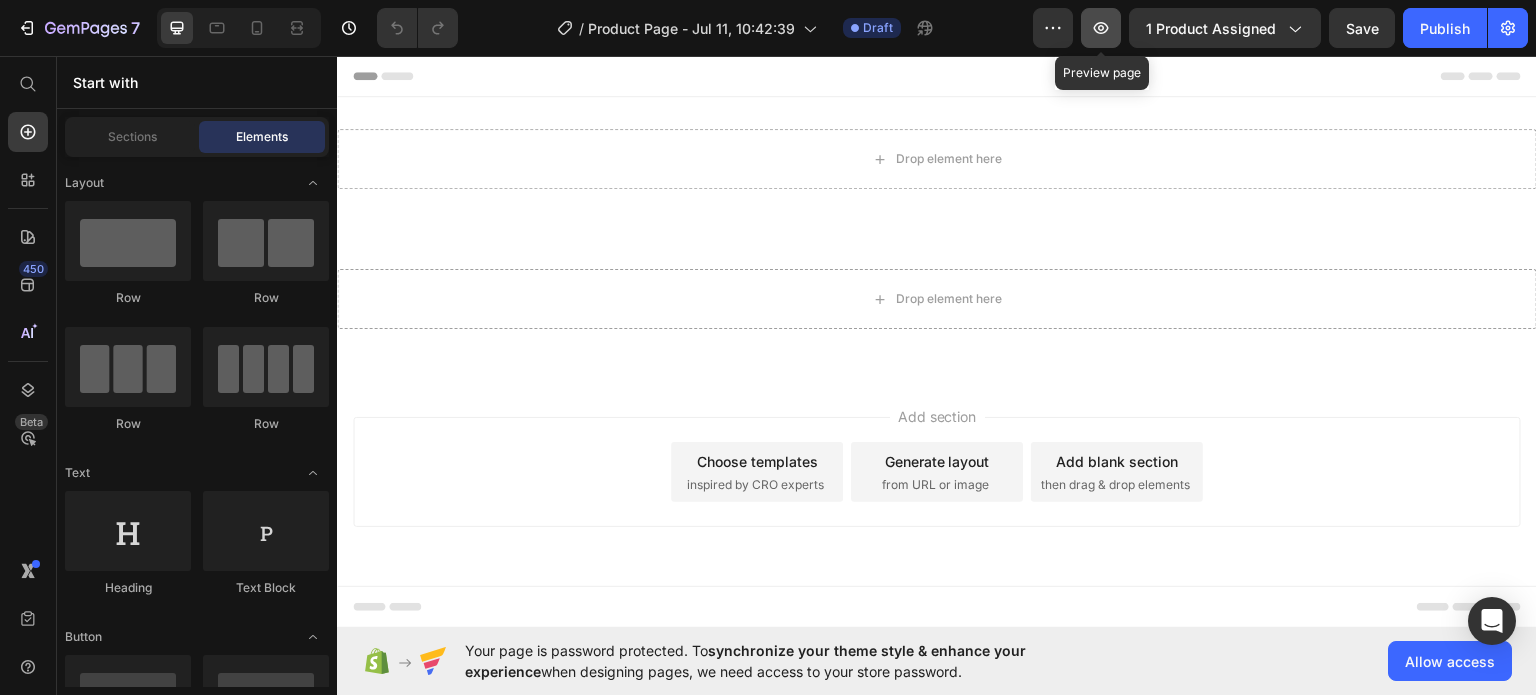 click 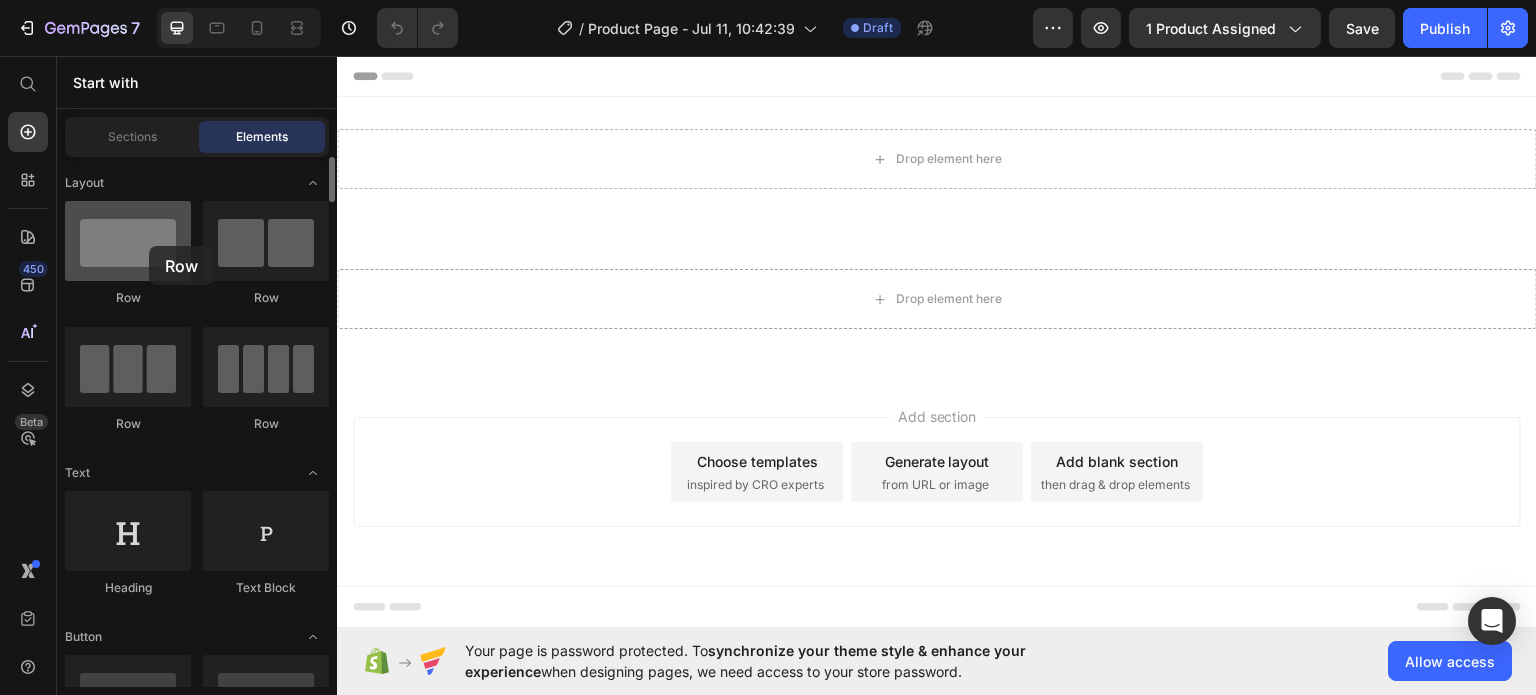 click at bounding box center (128, 241) 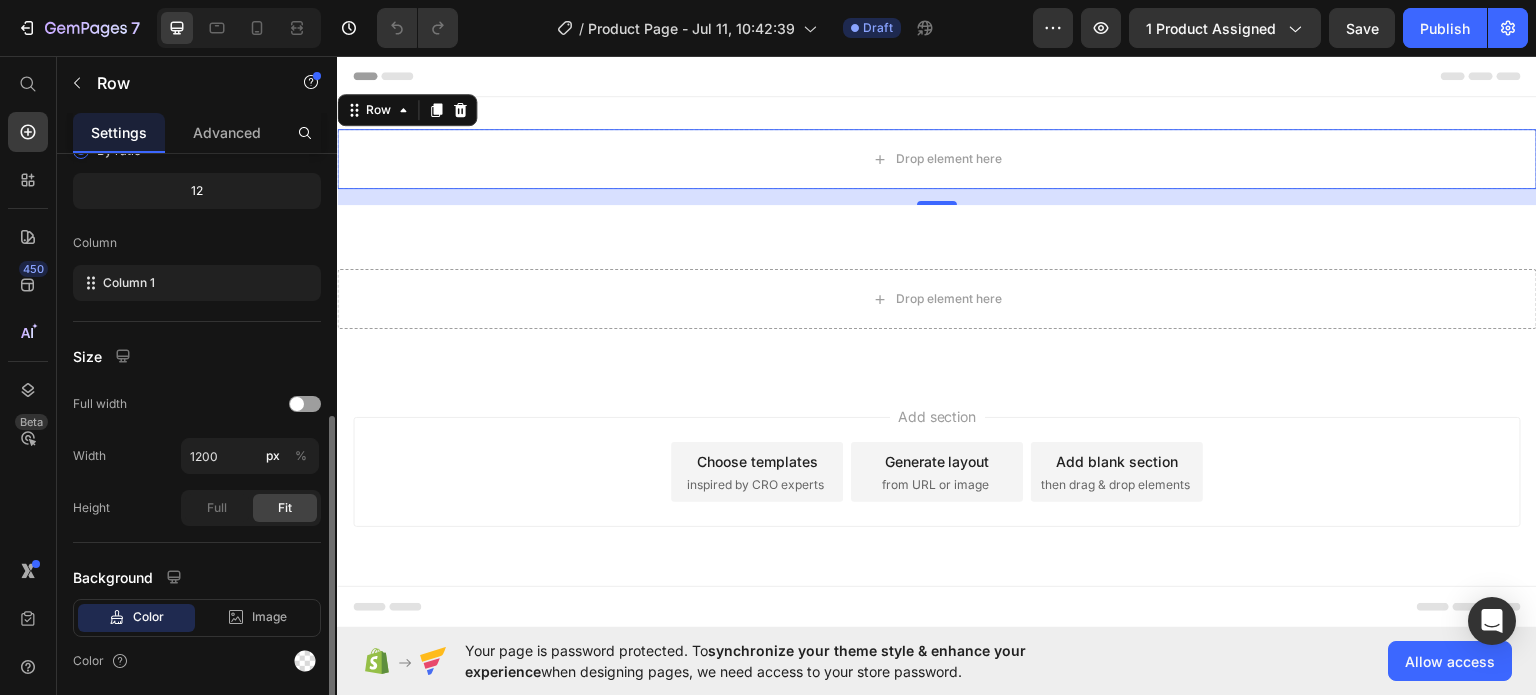 scroll, scrollTop: 0, scrollLeft: 0, axis: both 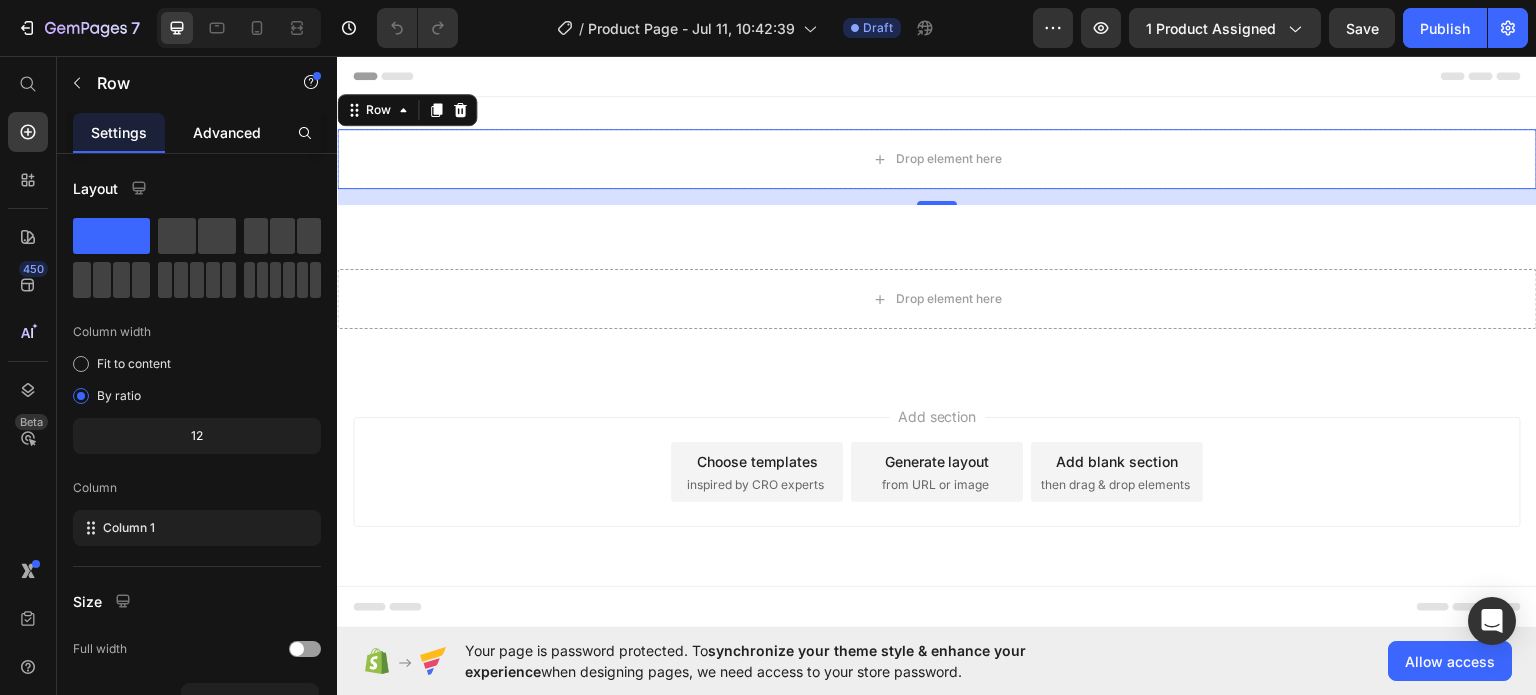 click on "Advanced" at bounding box center [227, 132] 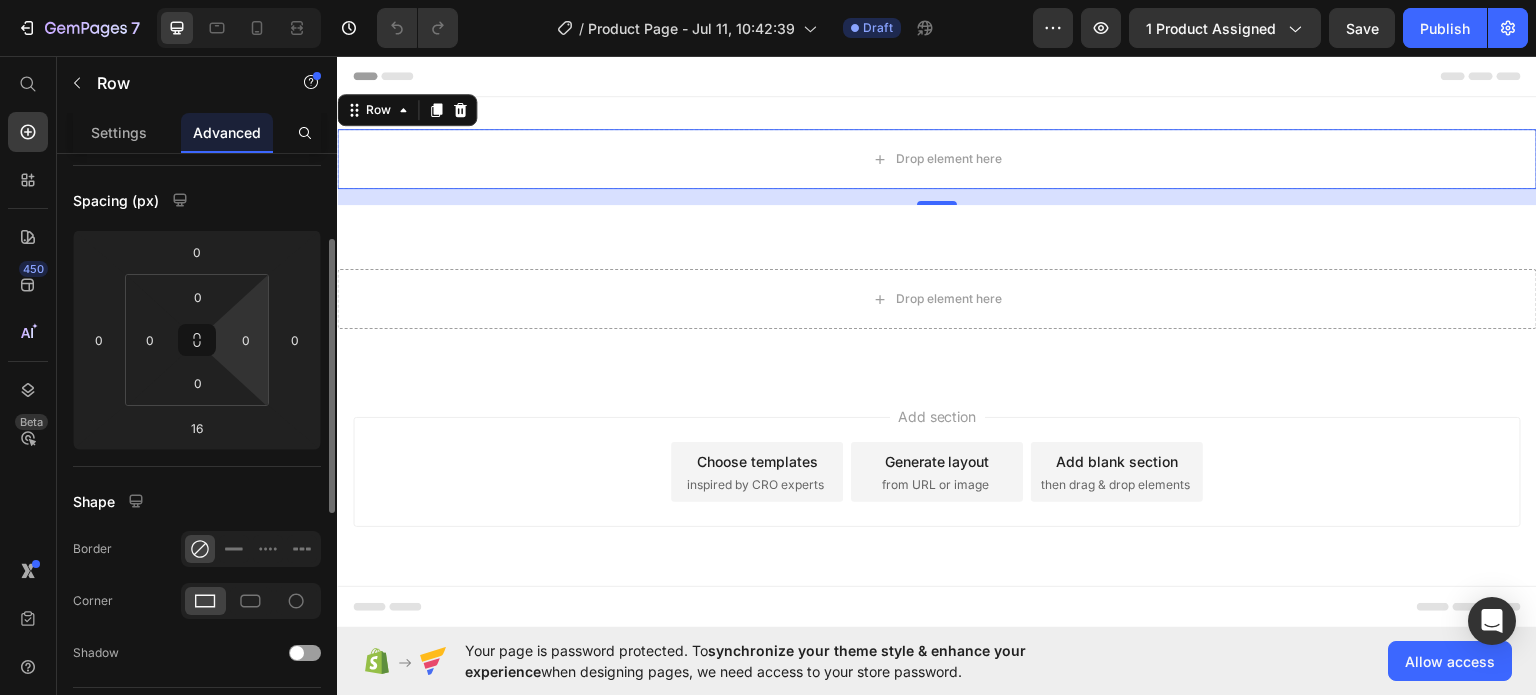 scroll, scrollTop: 0, scrollLeft: 0, axis: both 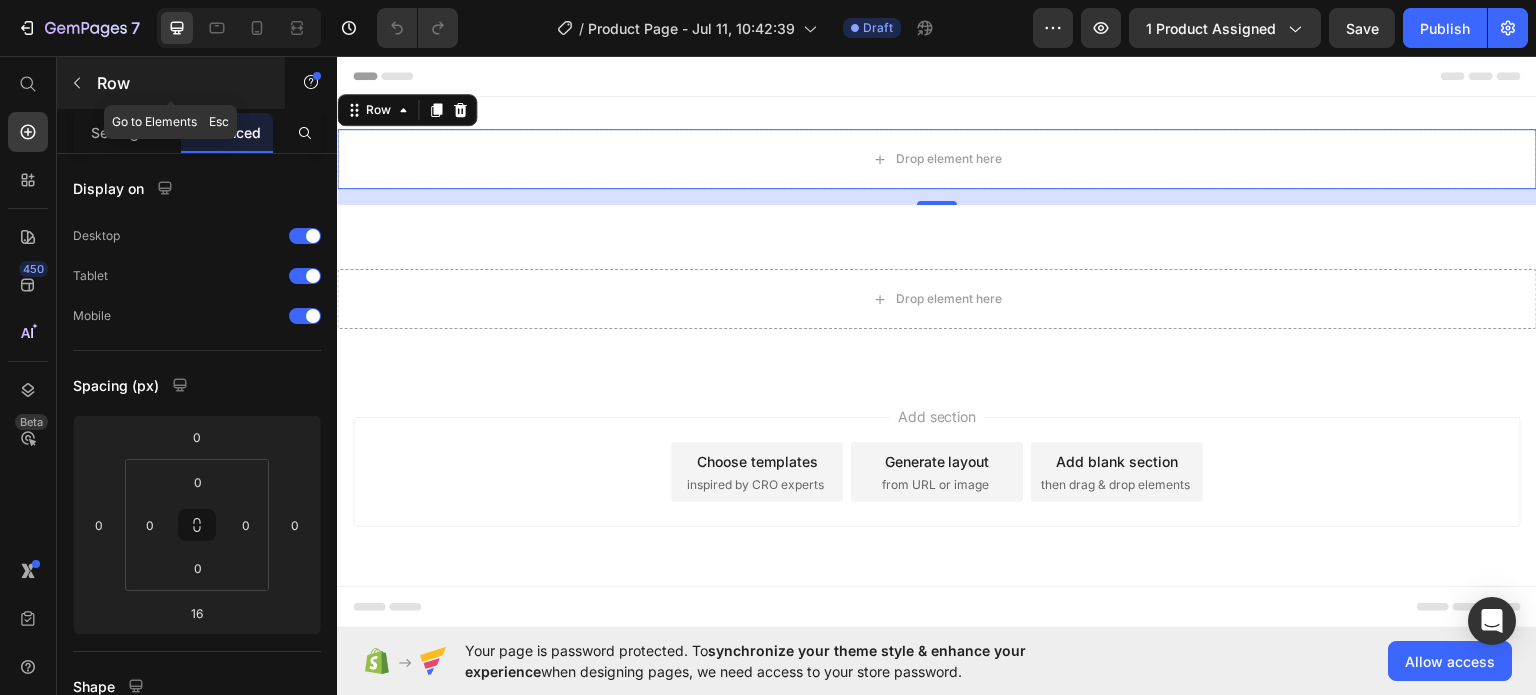 click on "Row" at bounding box center (182, 83) 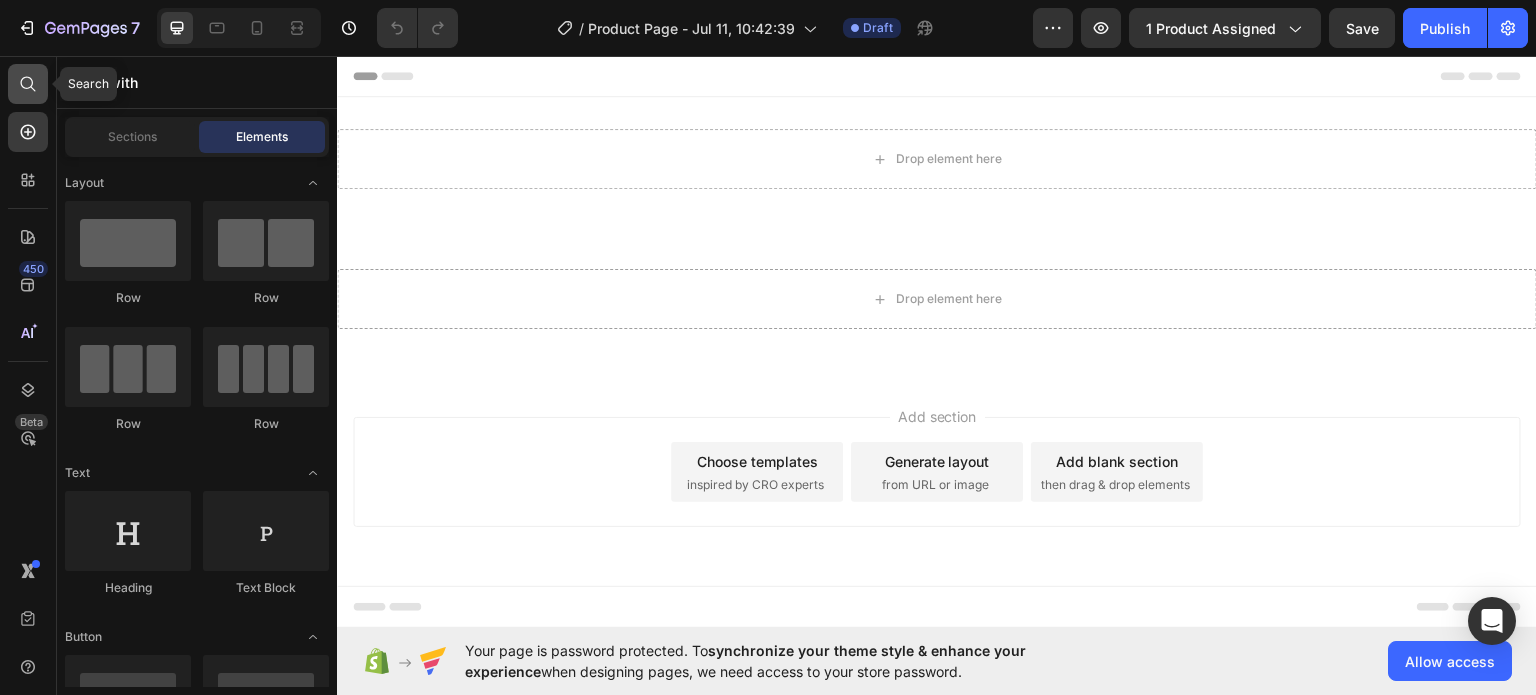 click 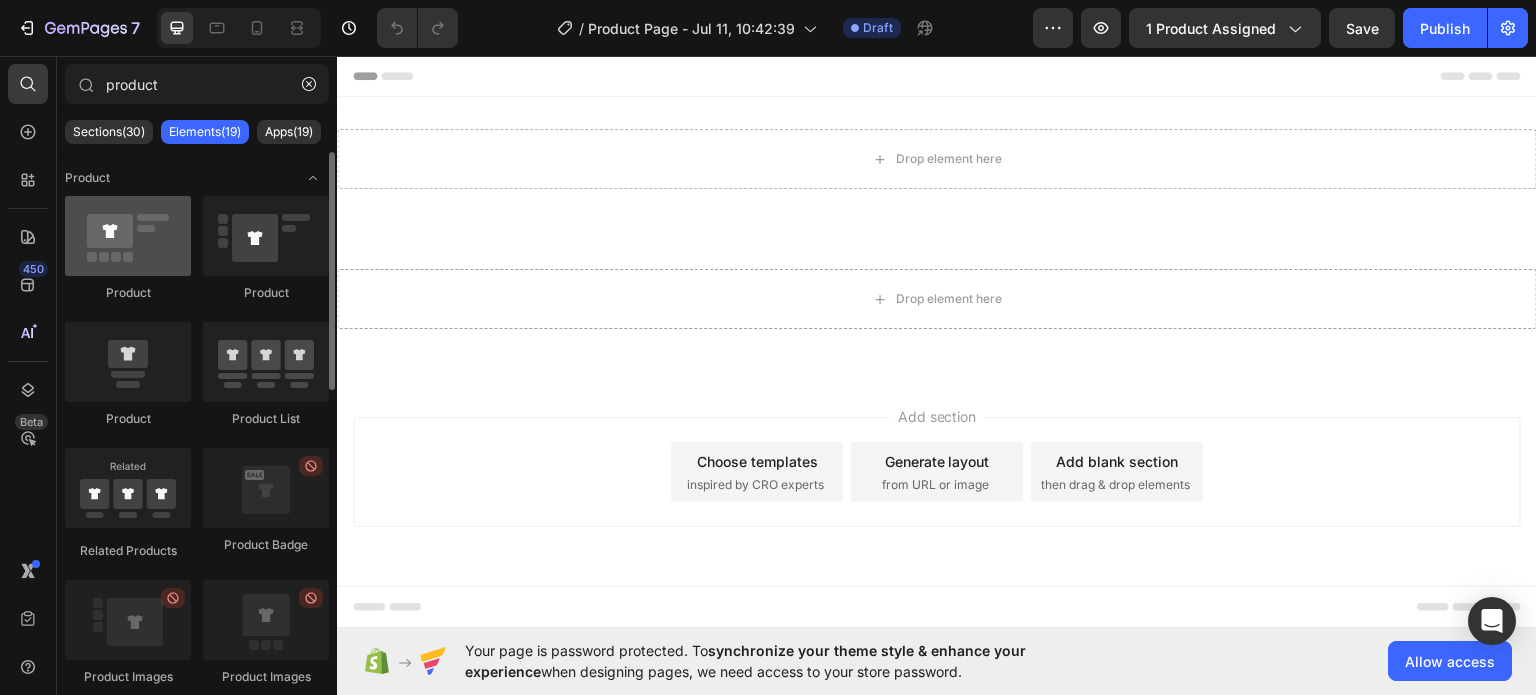 type on "product" 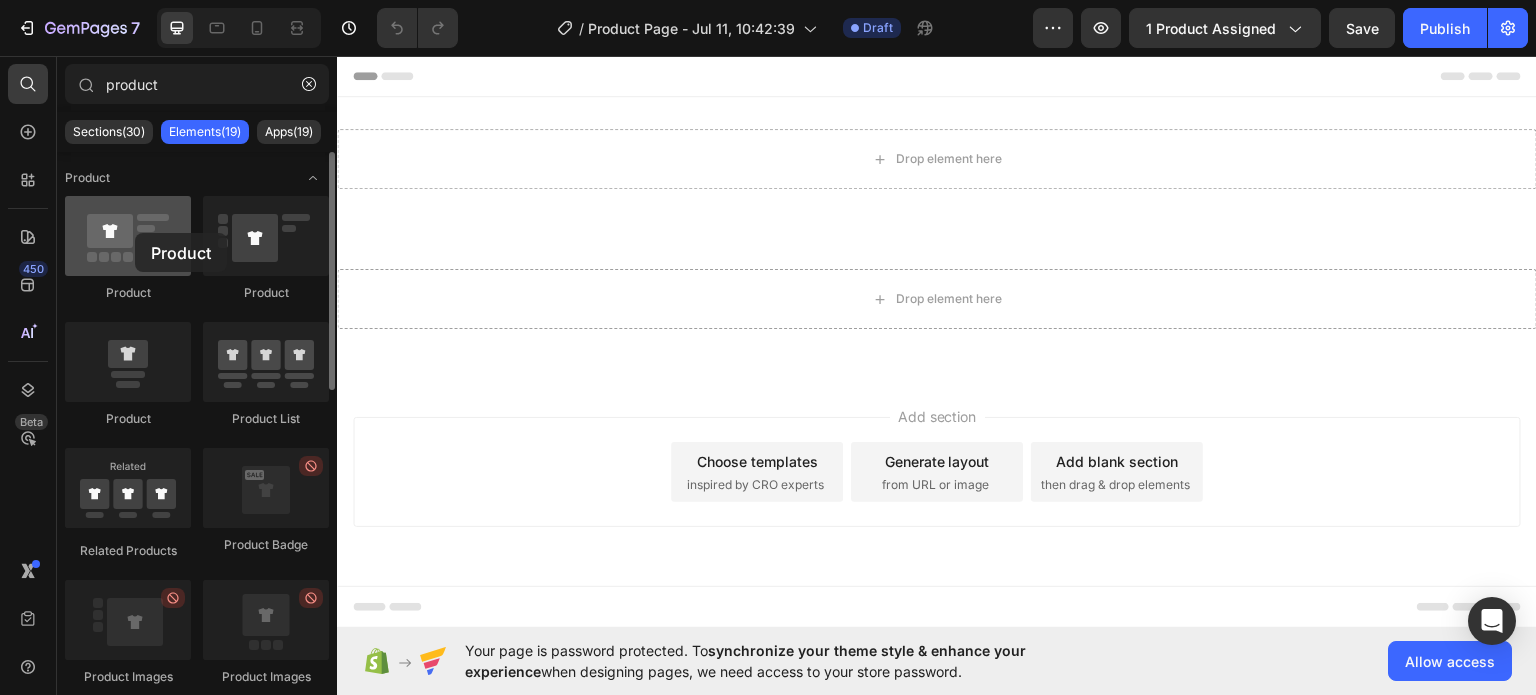 click at bounding box center (128, 236) 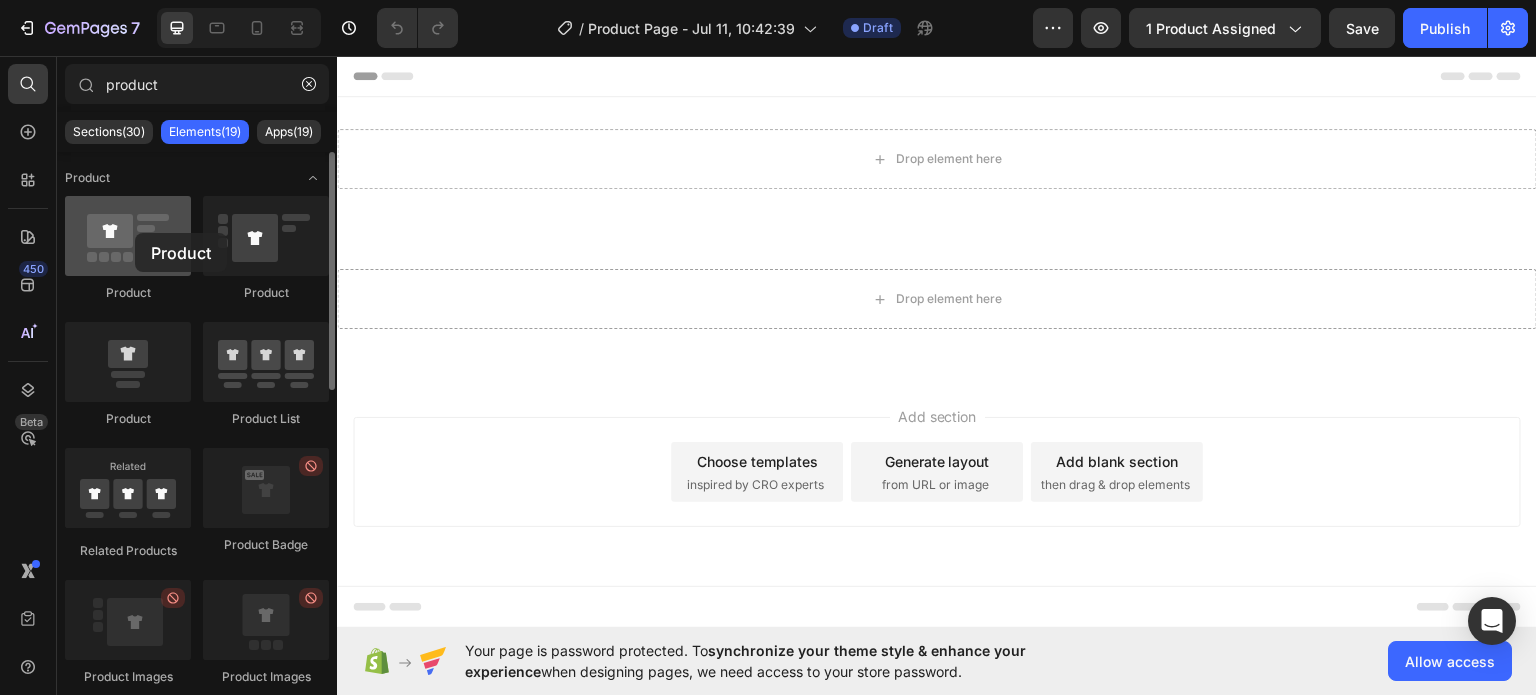 click at bounding box center (128, 236) 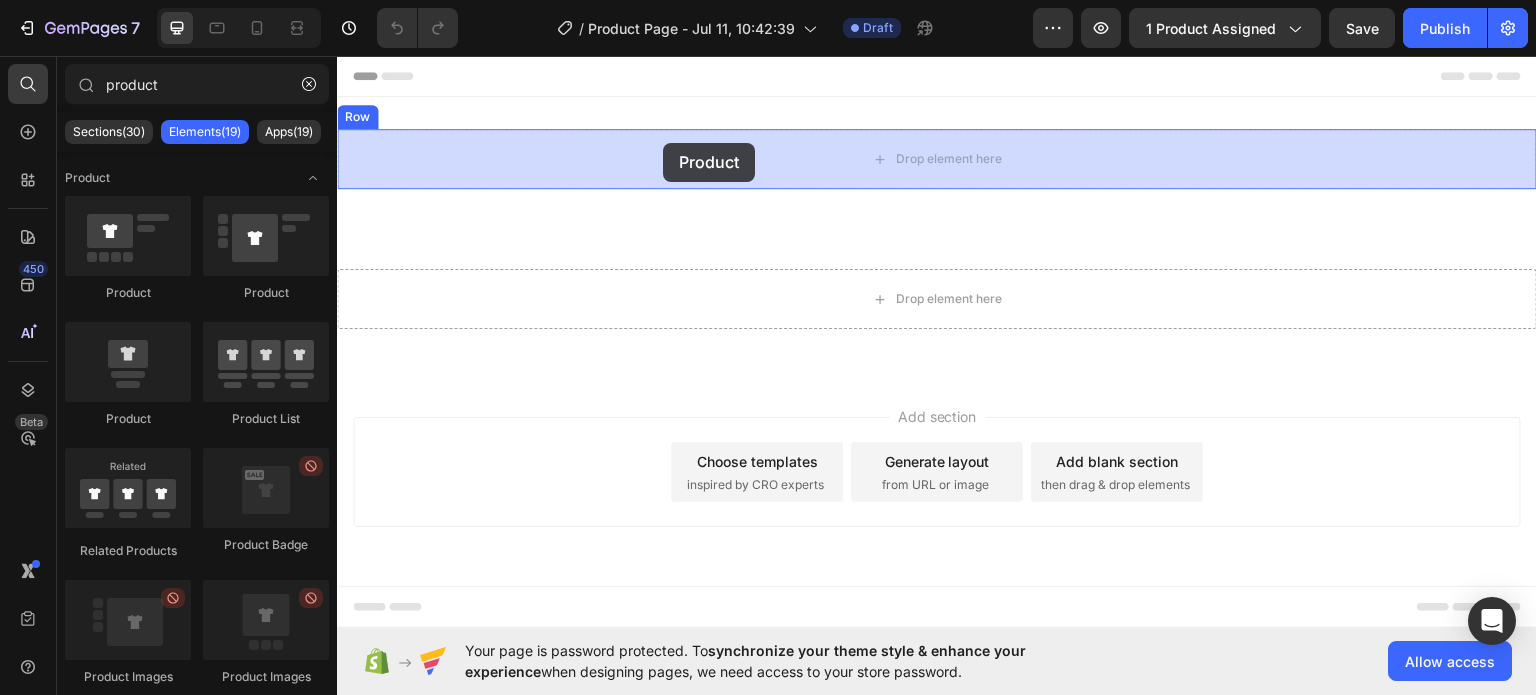 drag, startPoint x: 465, startPoint y: 270, endPoint x: 663, endPoint y: 142, distance: 235.77107 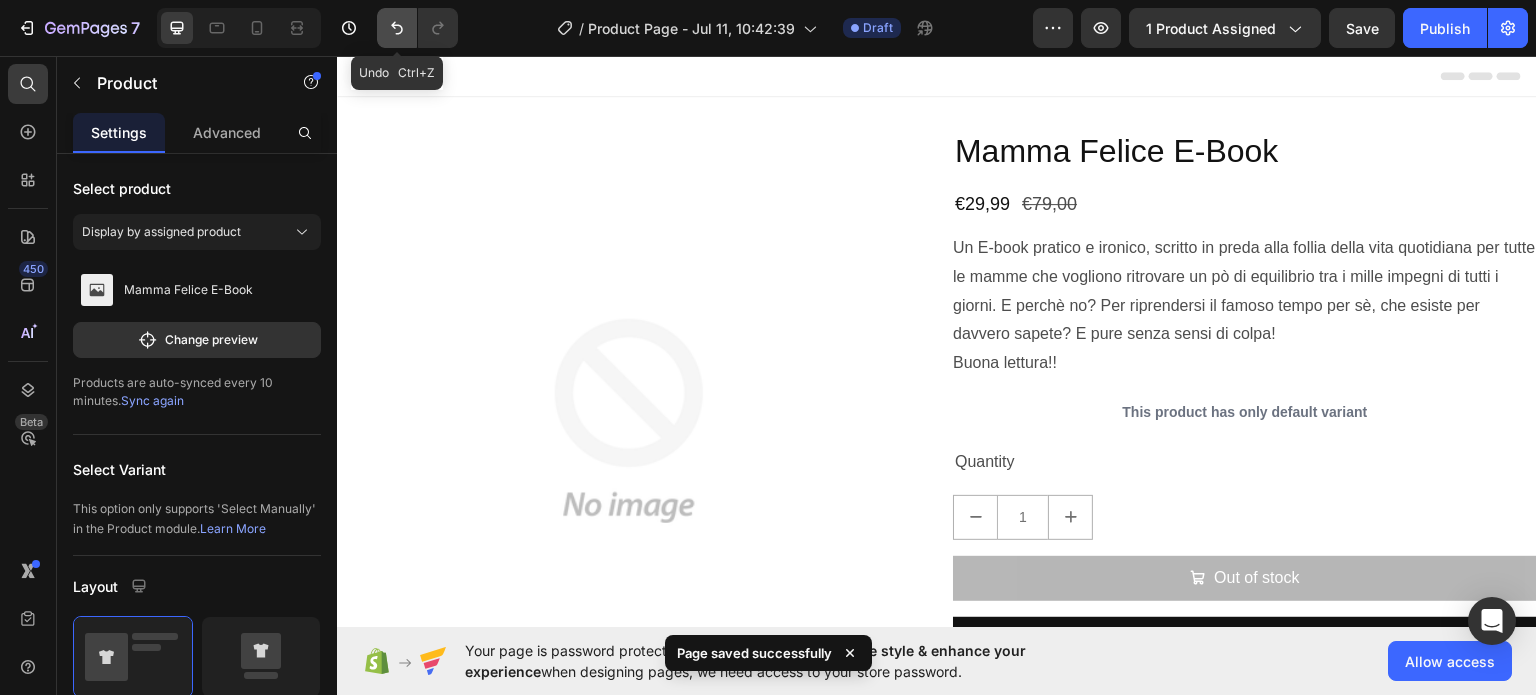 click 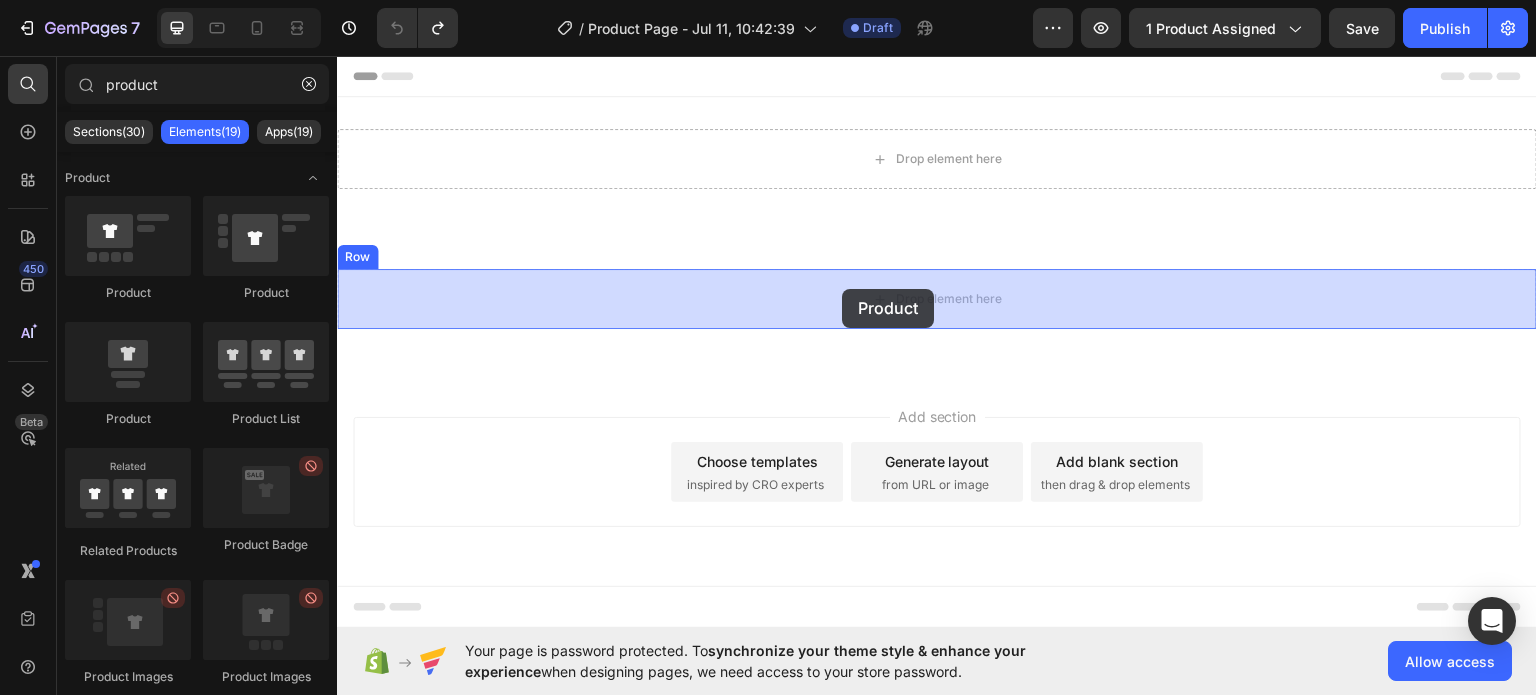 drag, startPoint x: 445, startPoint y: 288, endPoint x: 842, endPoint y: 288, distance: 397 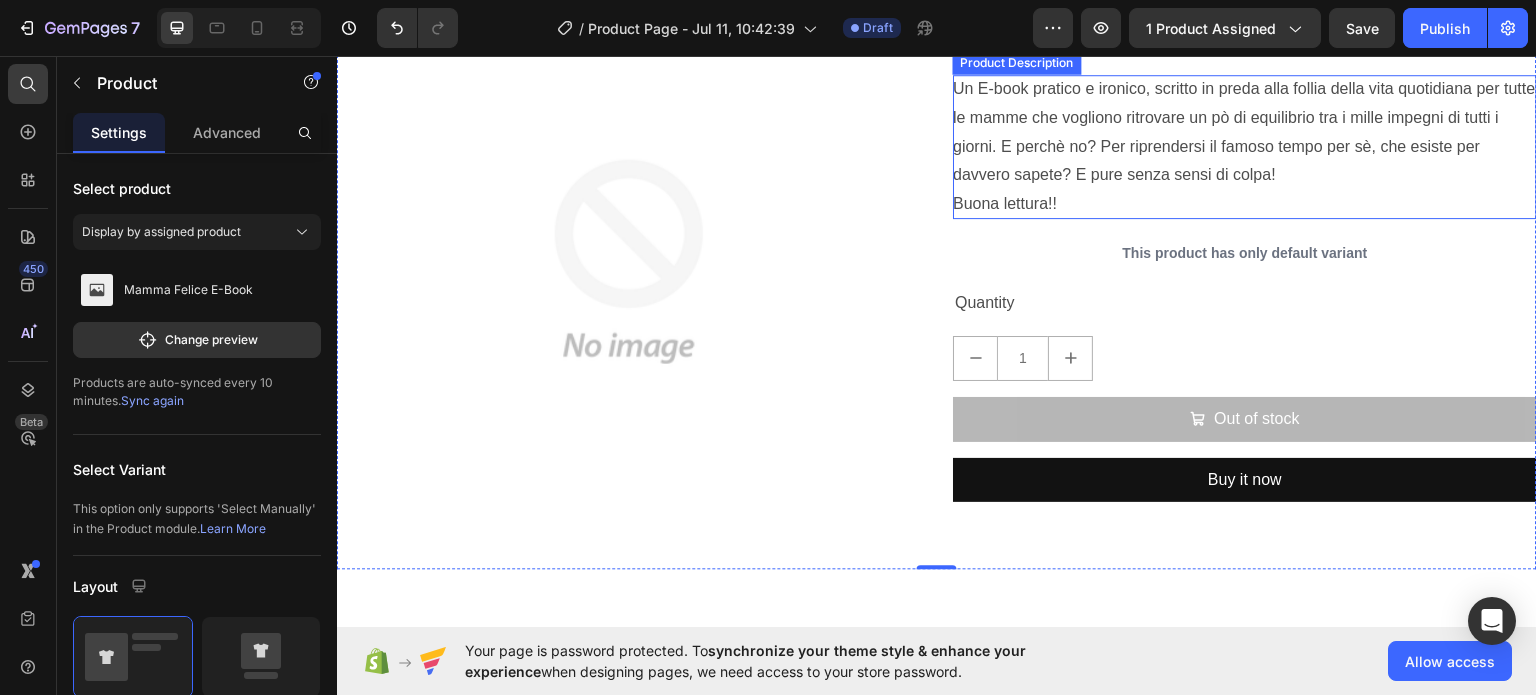 scroll, scrollTop: 0, scrollLeft: 0, axis: both 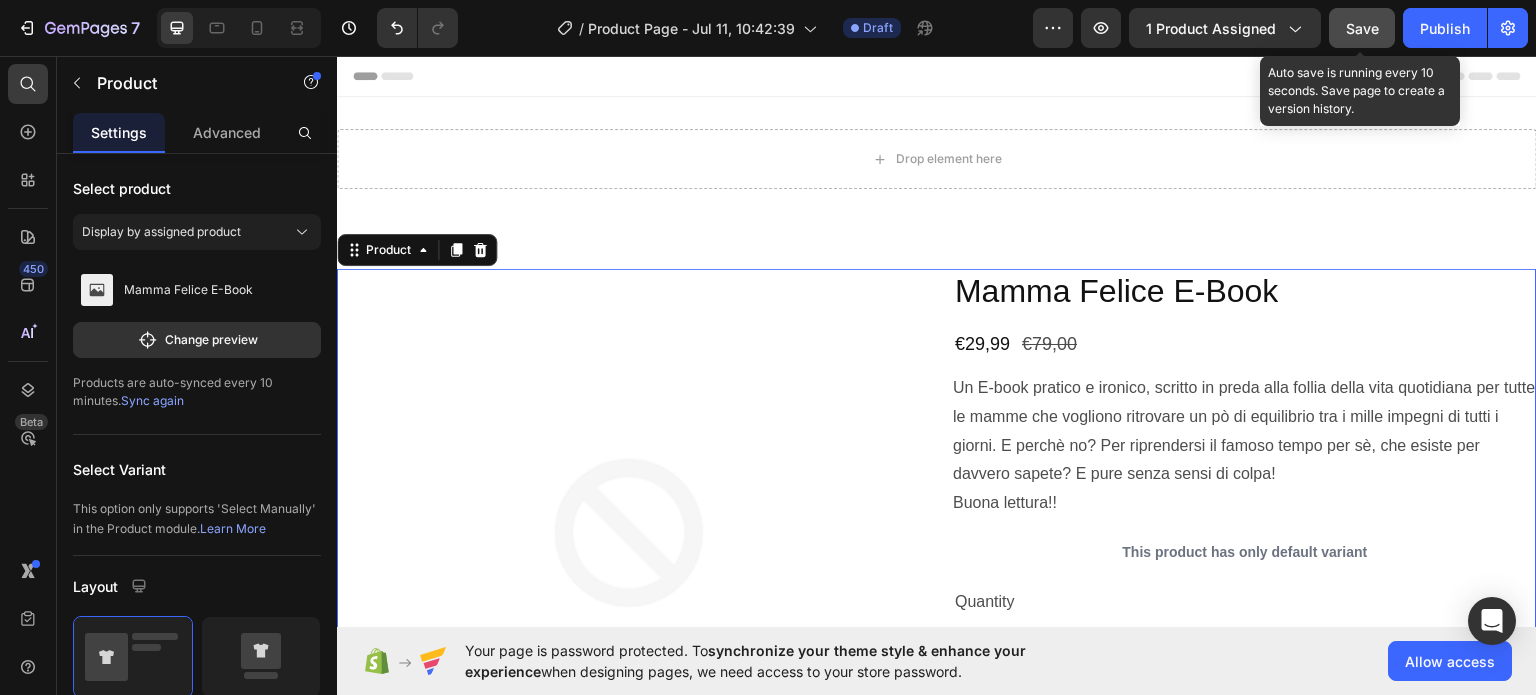 click on "Save" at bounding box center (1362, 28) 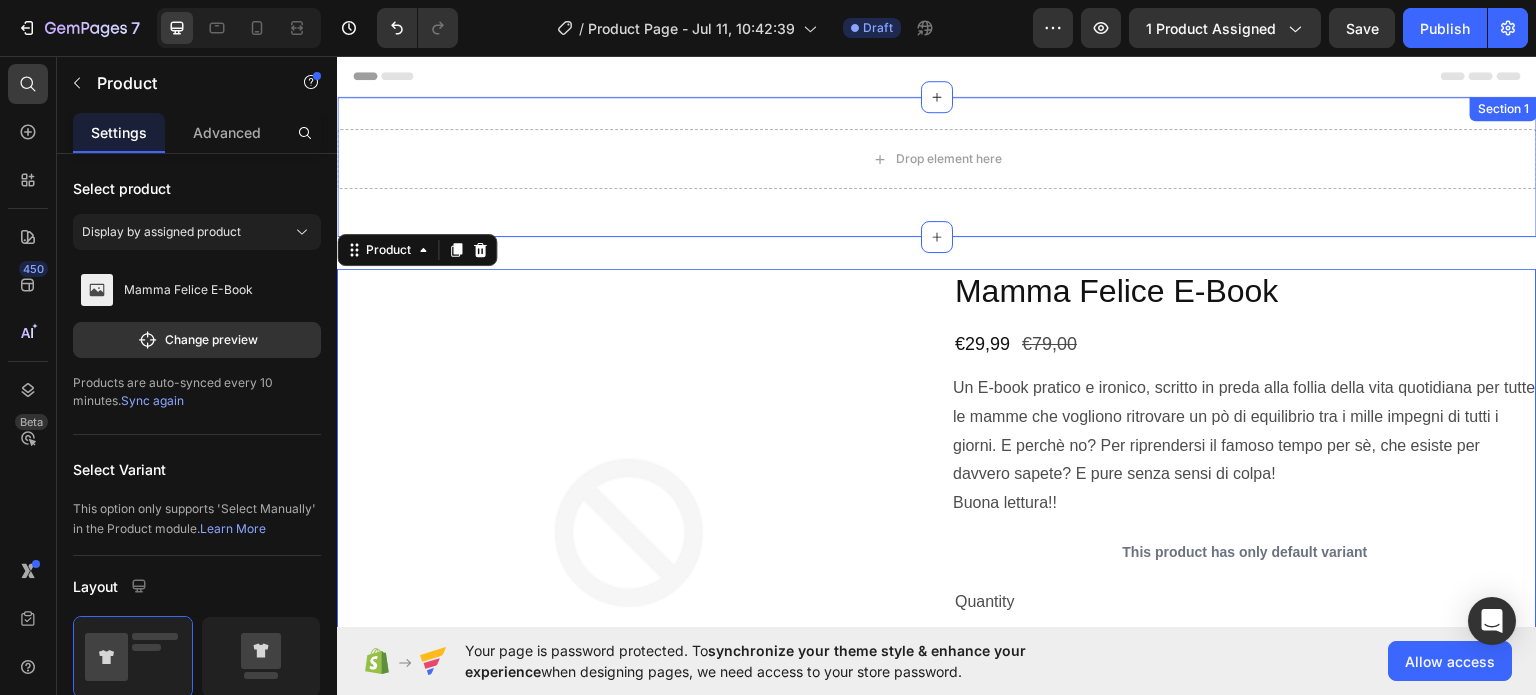 click on "Section 1" at bounding box center (1503, 108) 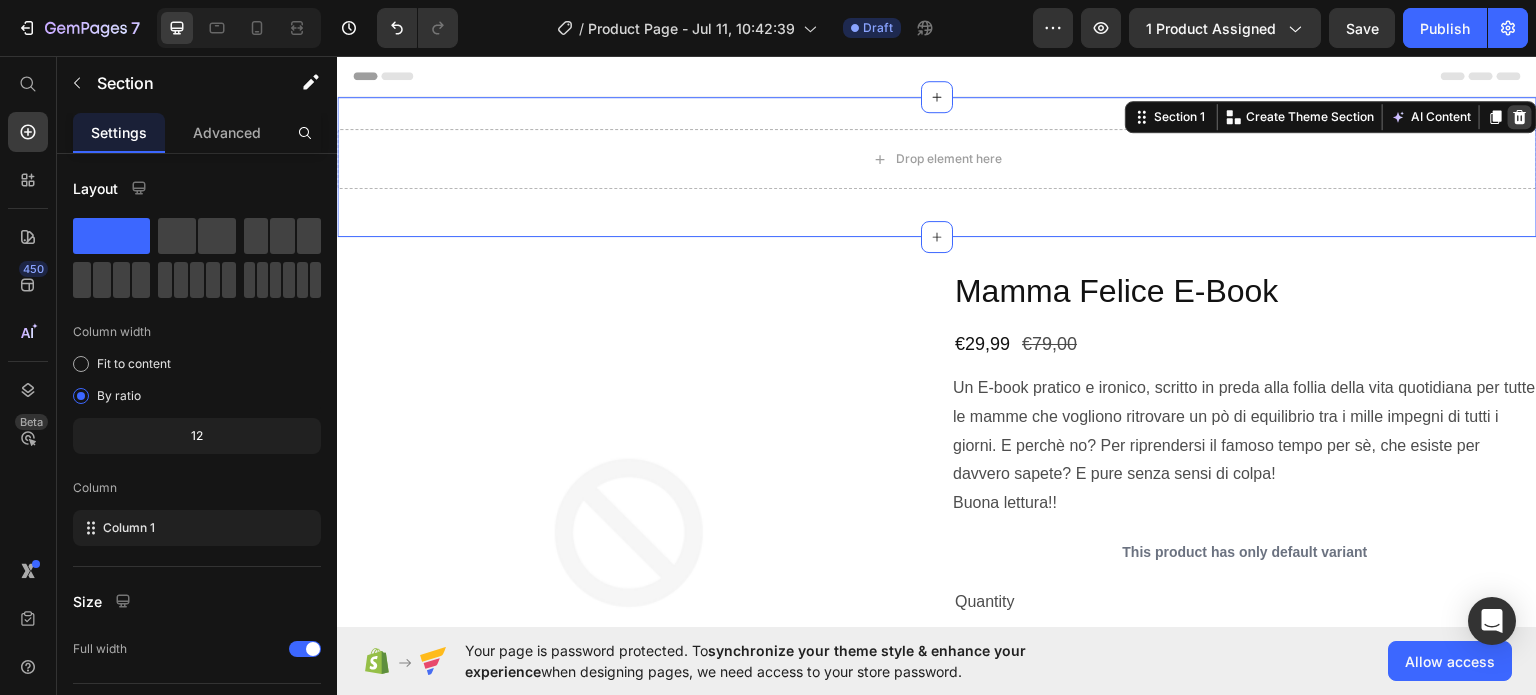 click 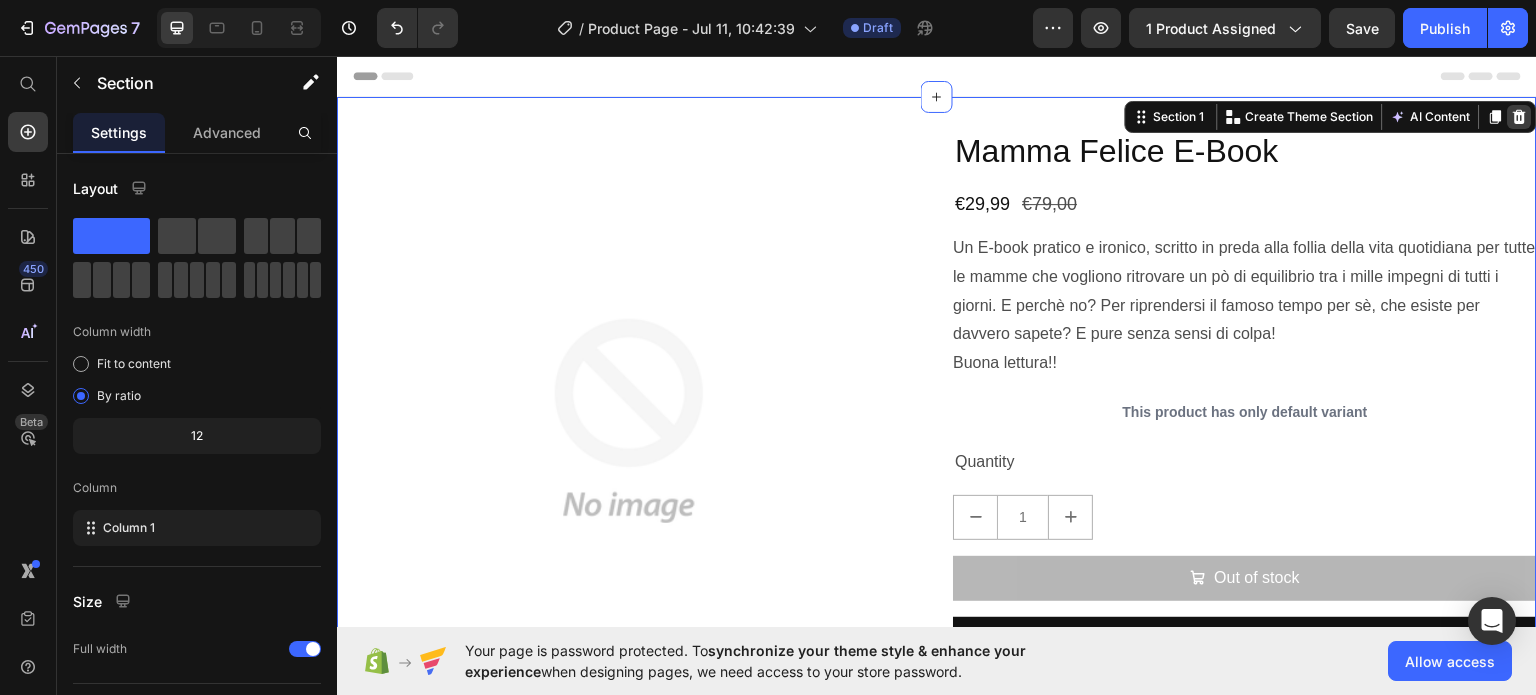 click 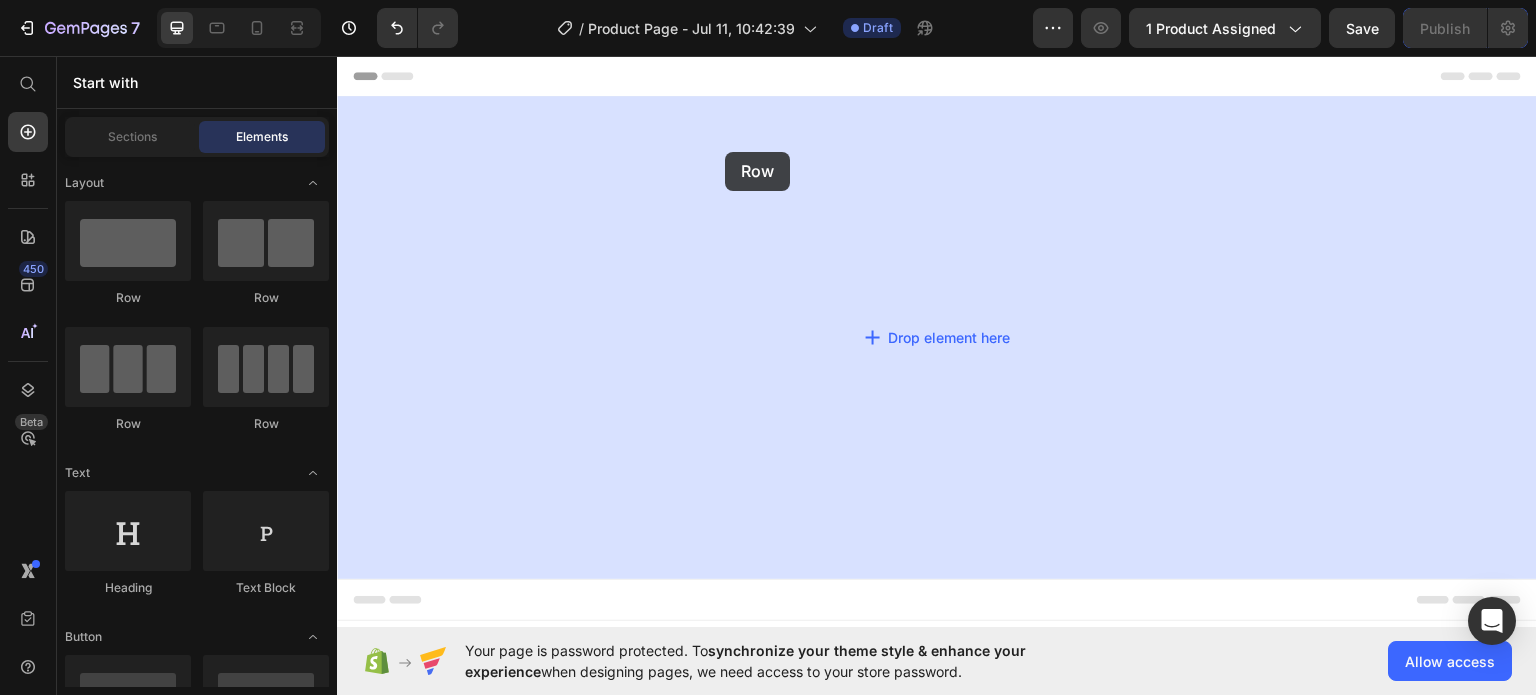 drag, startPoint x: 453, startPoint y: 318, endPoint x: 725, endPoint y: 151, distance: 319.1755 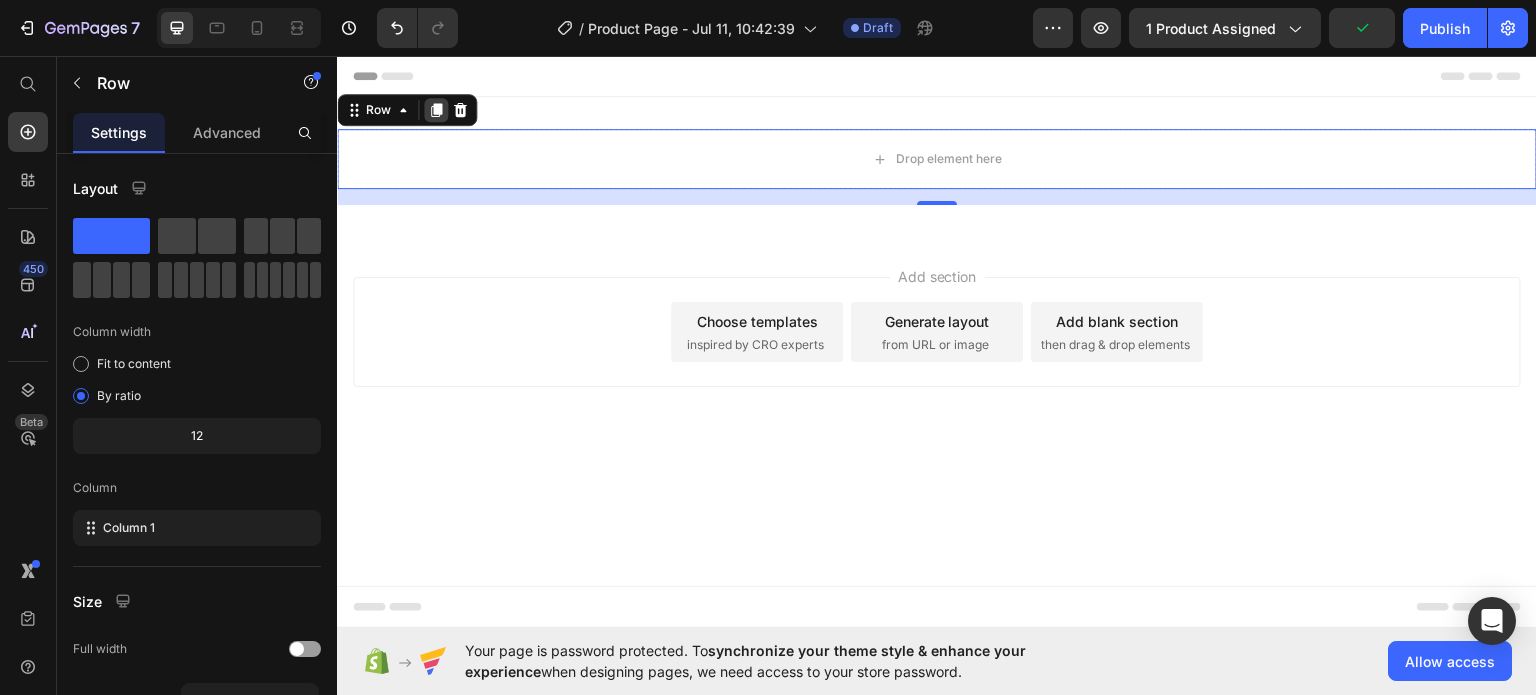 click 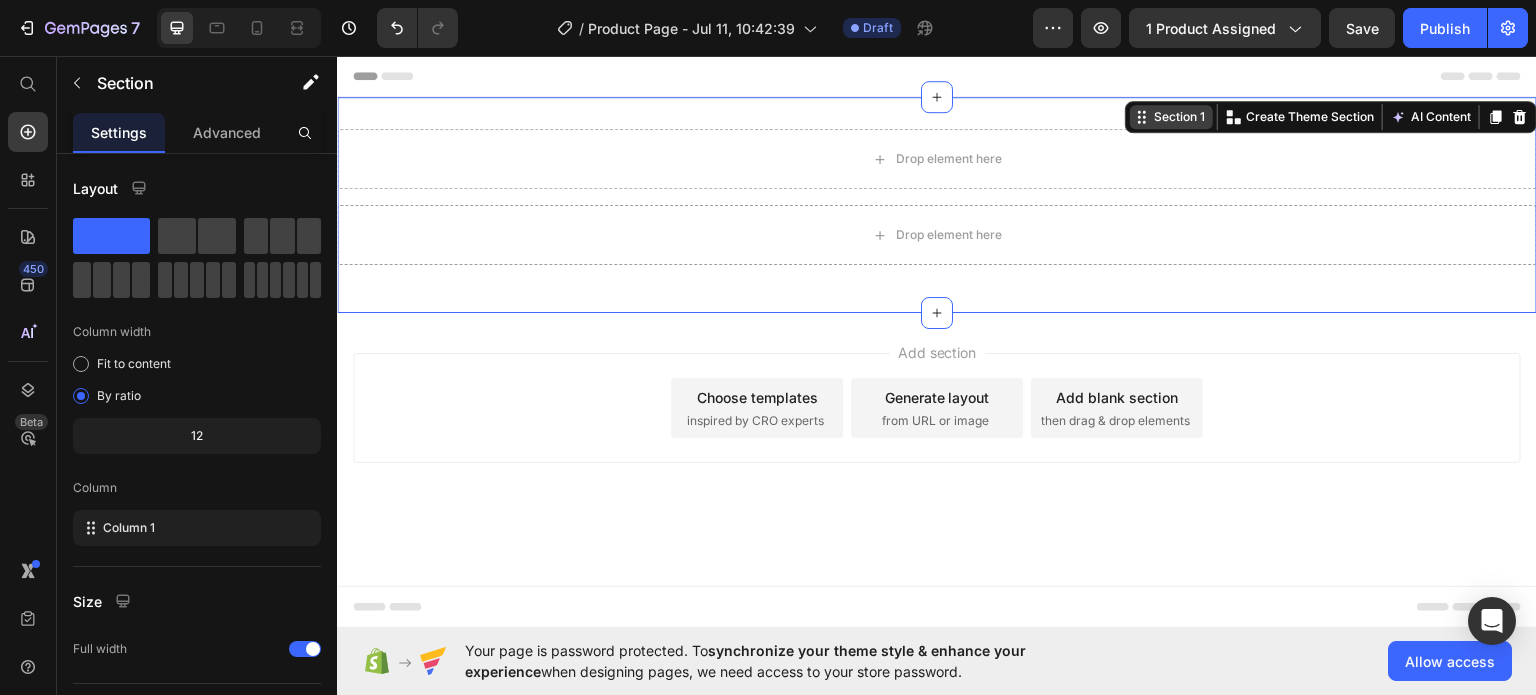 click on "Section 1   You can create reusable sections Create Theme Section AI Content Write with GemAI What would you like to describe here? Tone and Voice Persuasive Product Show more Generate" at bounding box center (1331, 116) 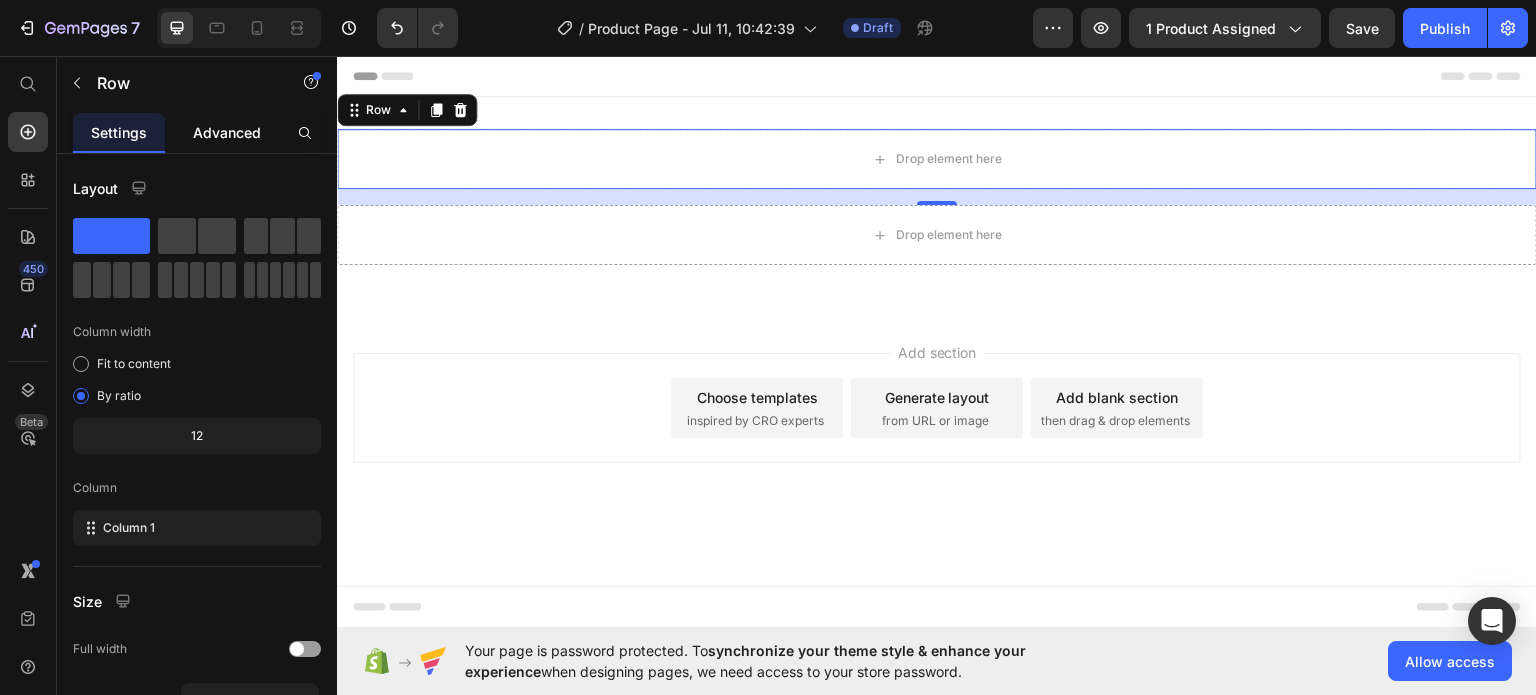 click on "Advanced" at bounding box center (227, 132) 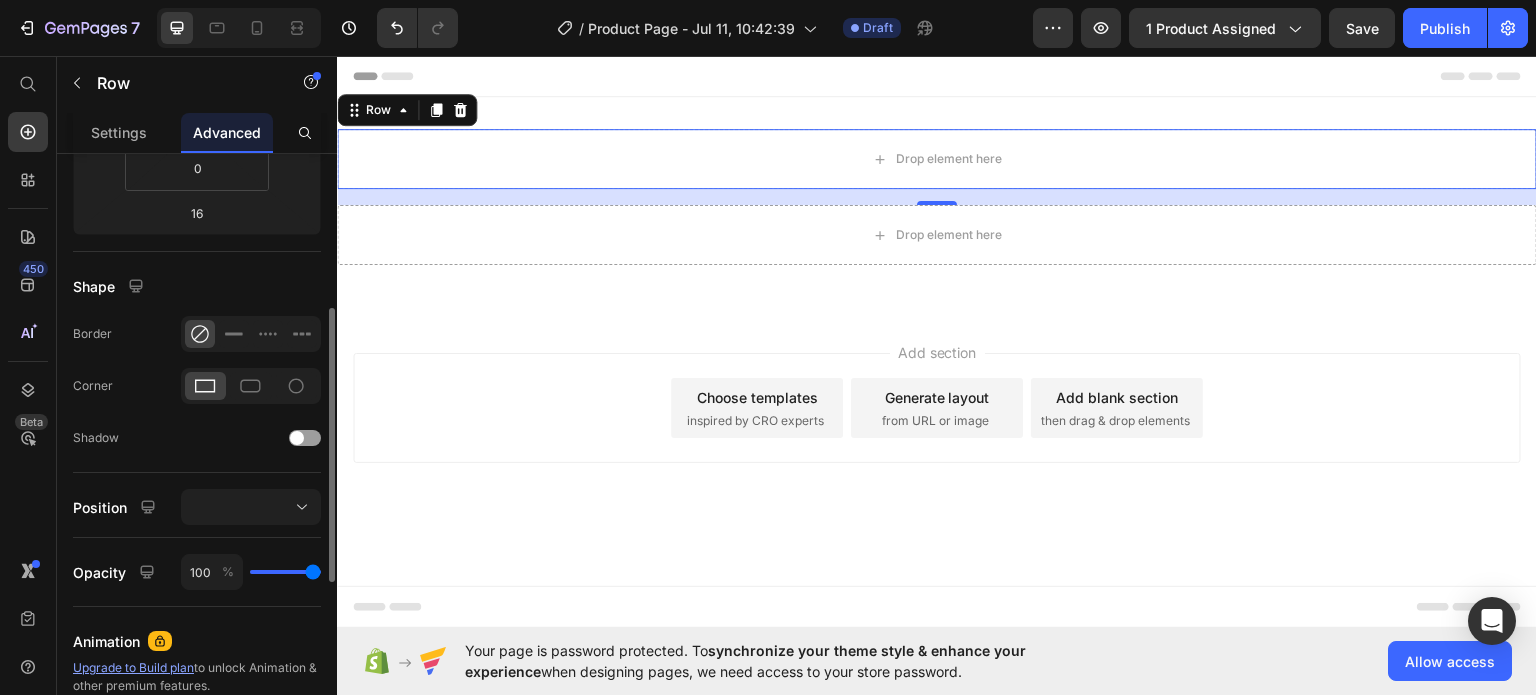 scroll, scrollTop: 0, scrollLeft: 0, axis: both 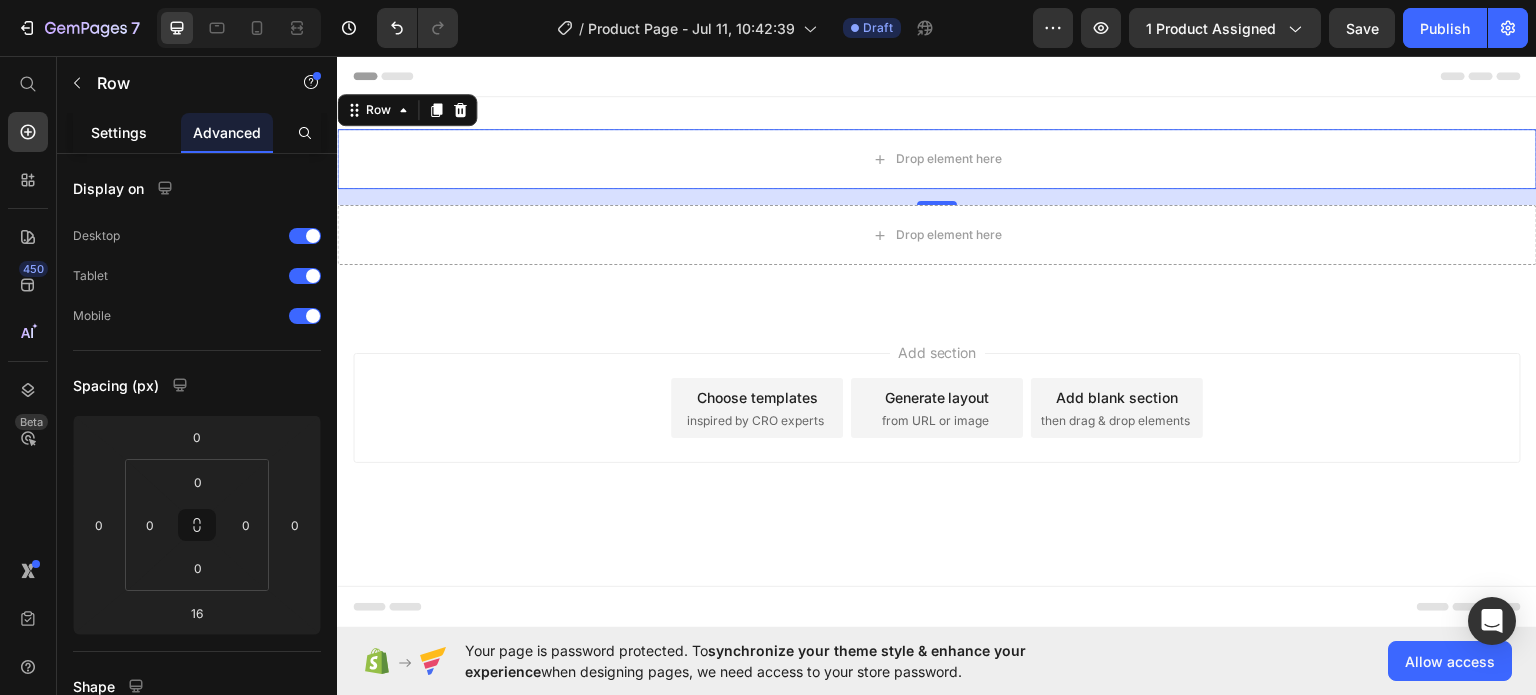 click on "Settings" at bounding box center [119, 132] 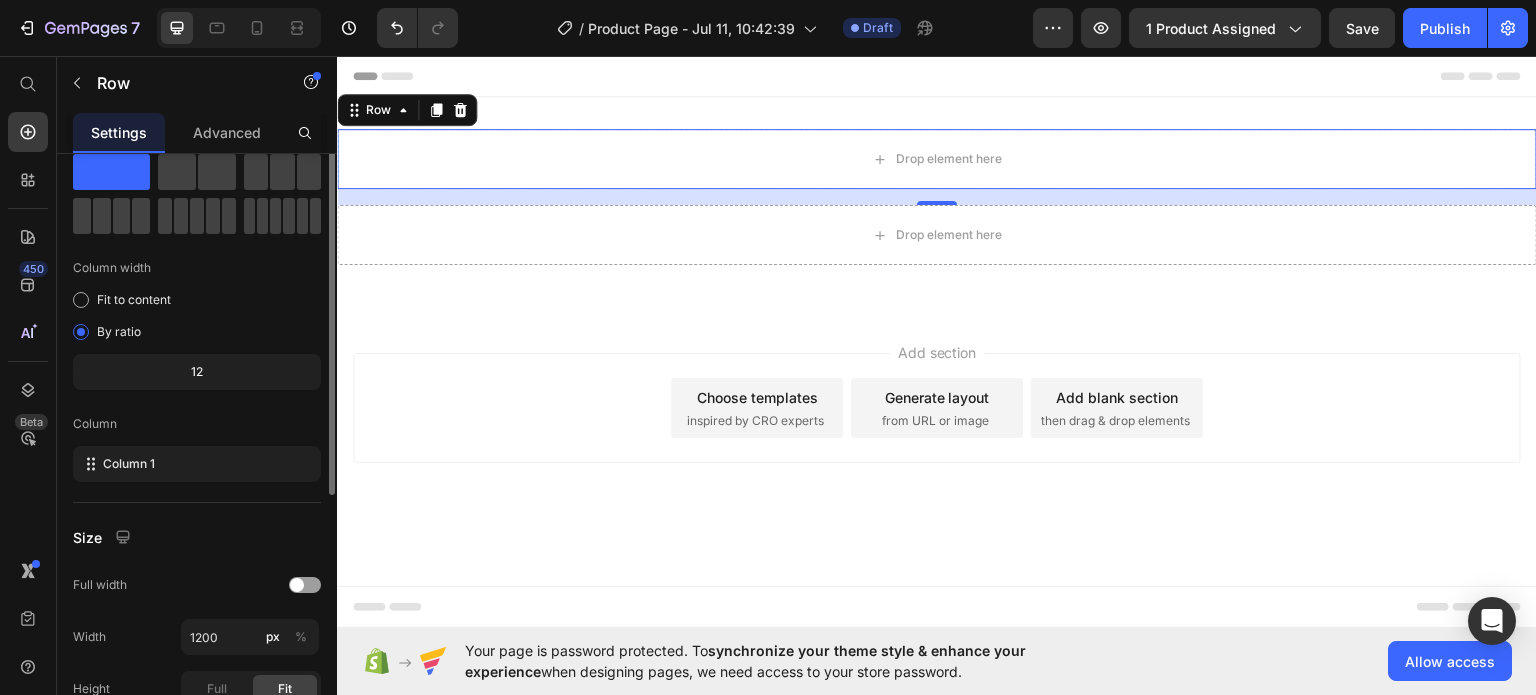 scroll, scrollTop: 0, scrollLeft: 0, axis: both 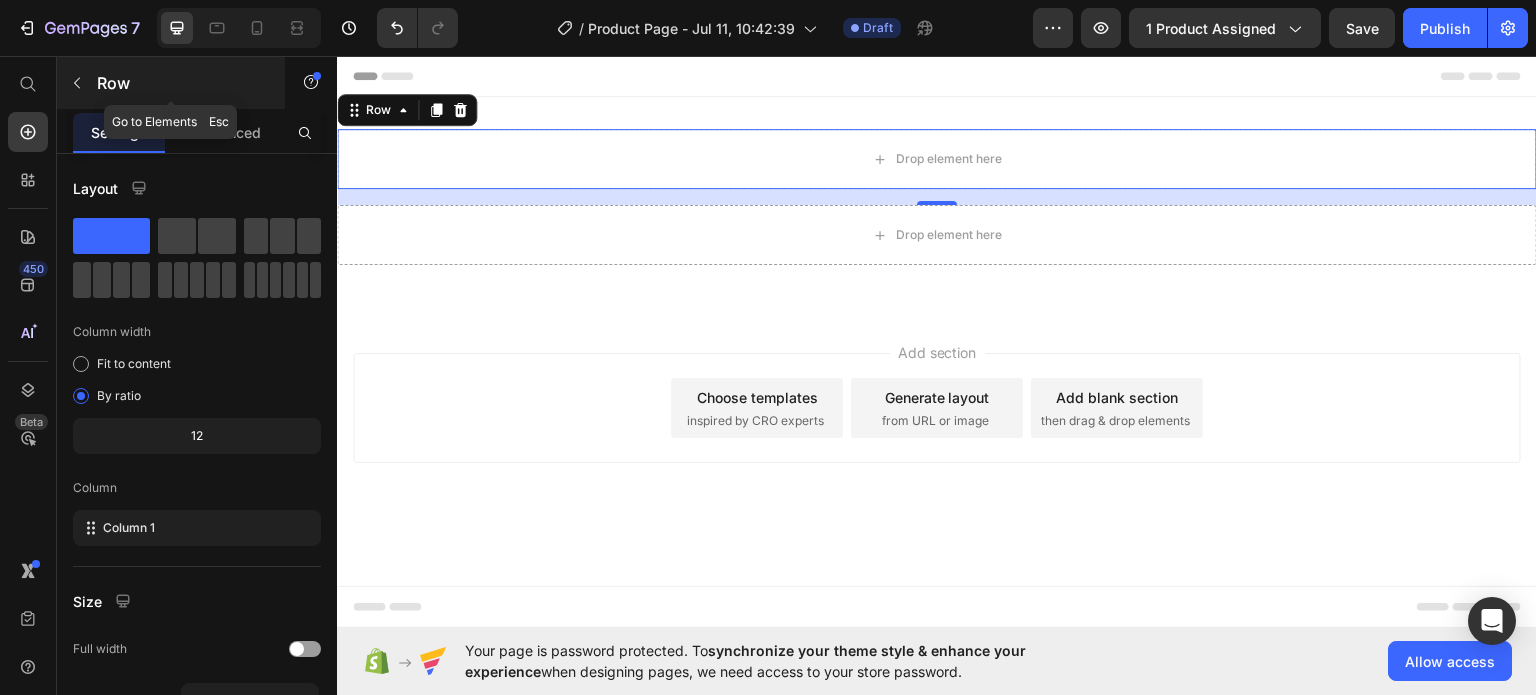 click on "Row" at bounding box center [182, 83] 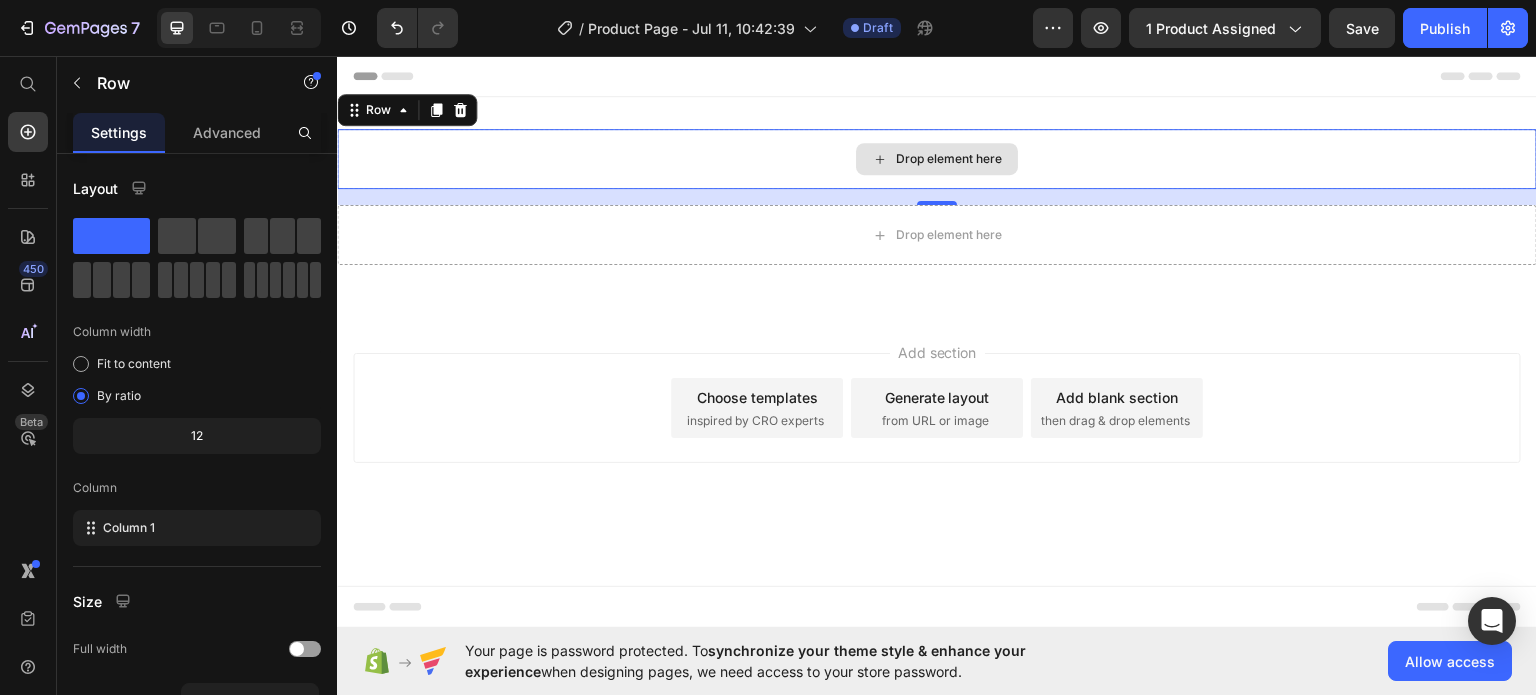 click on "Drop element here" at bounding box center (937, 158) 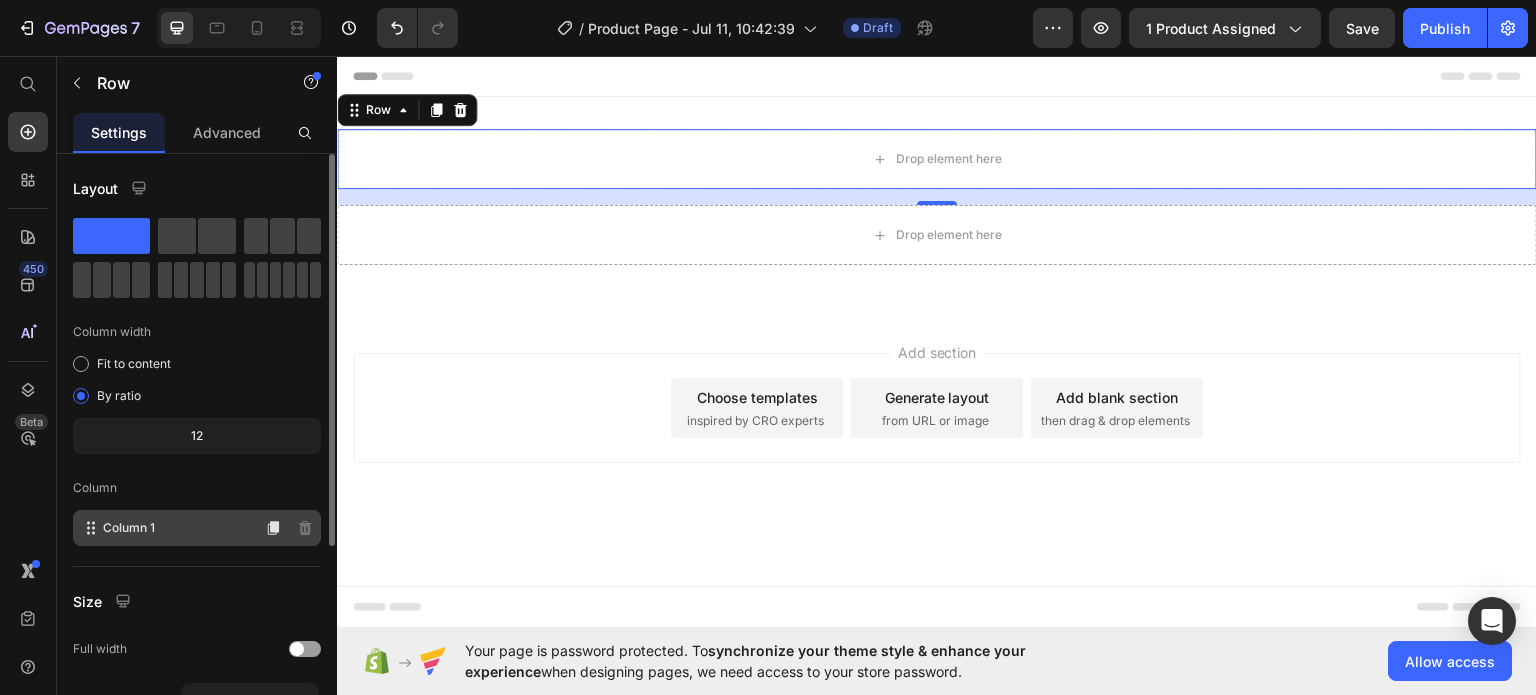 click on "Column 1" 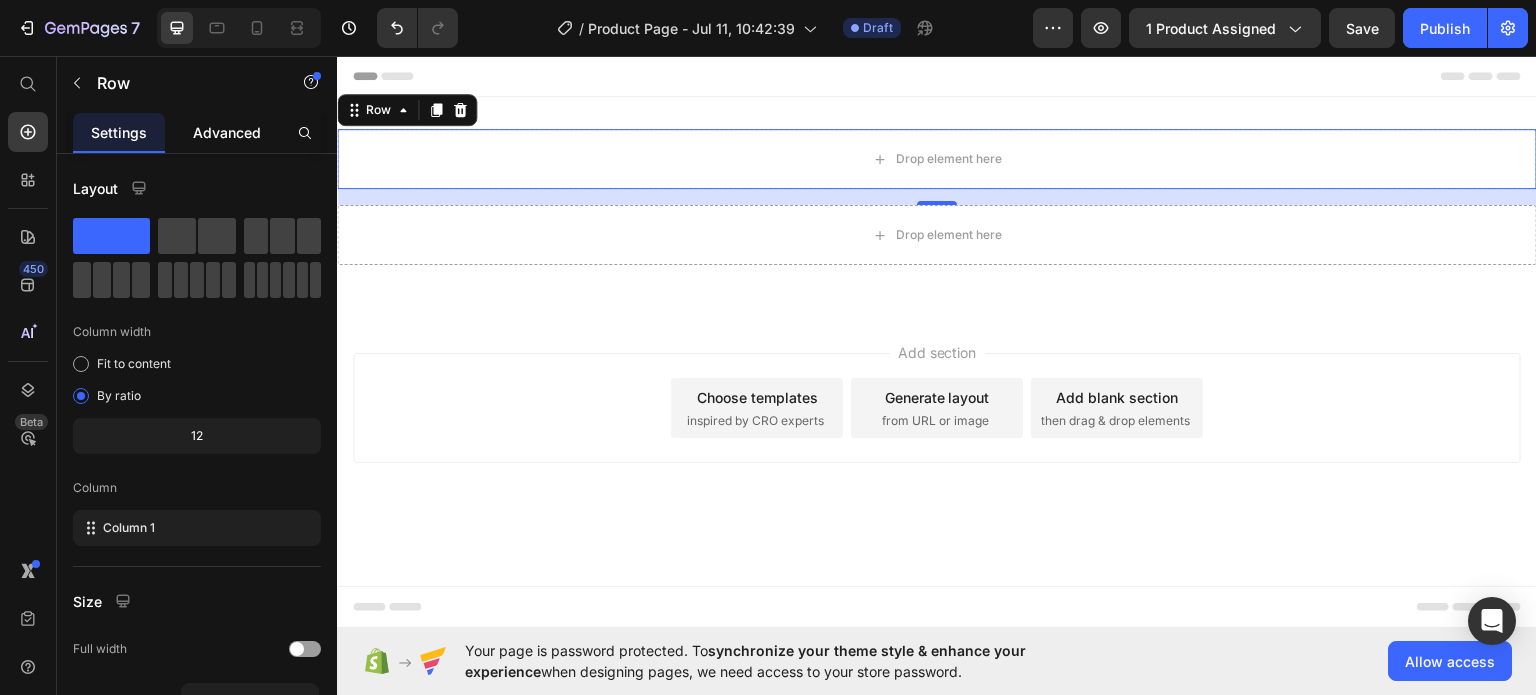 click on "Advanced" at bounding box center (227, 132) 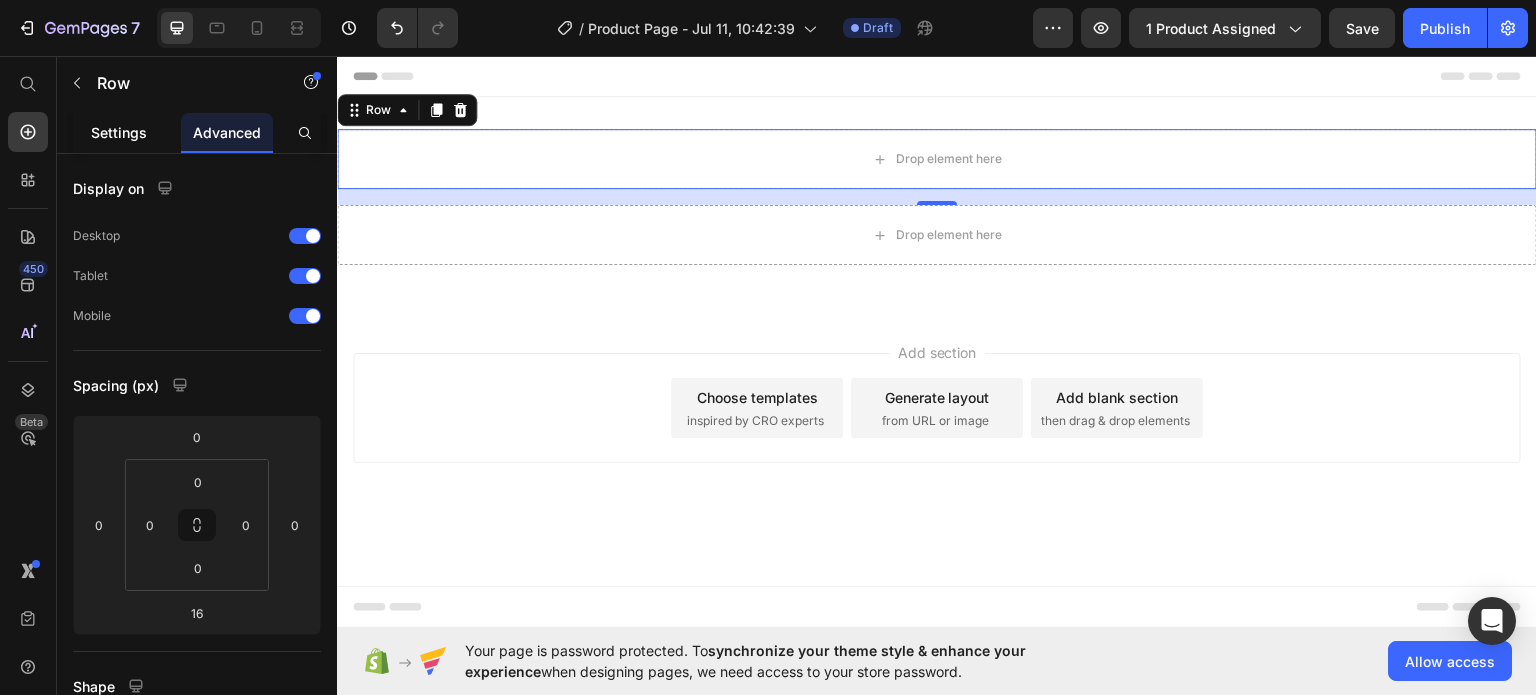 click on "Settings" at bounding box center [119, 132] 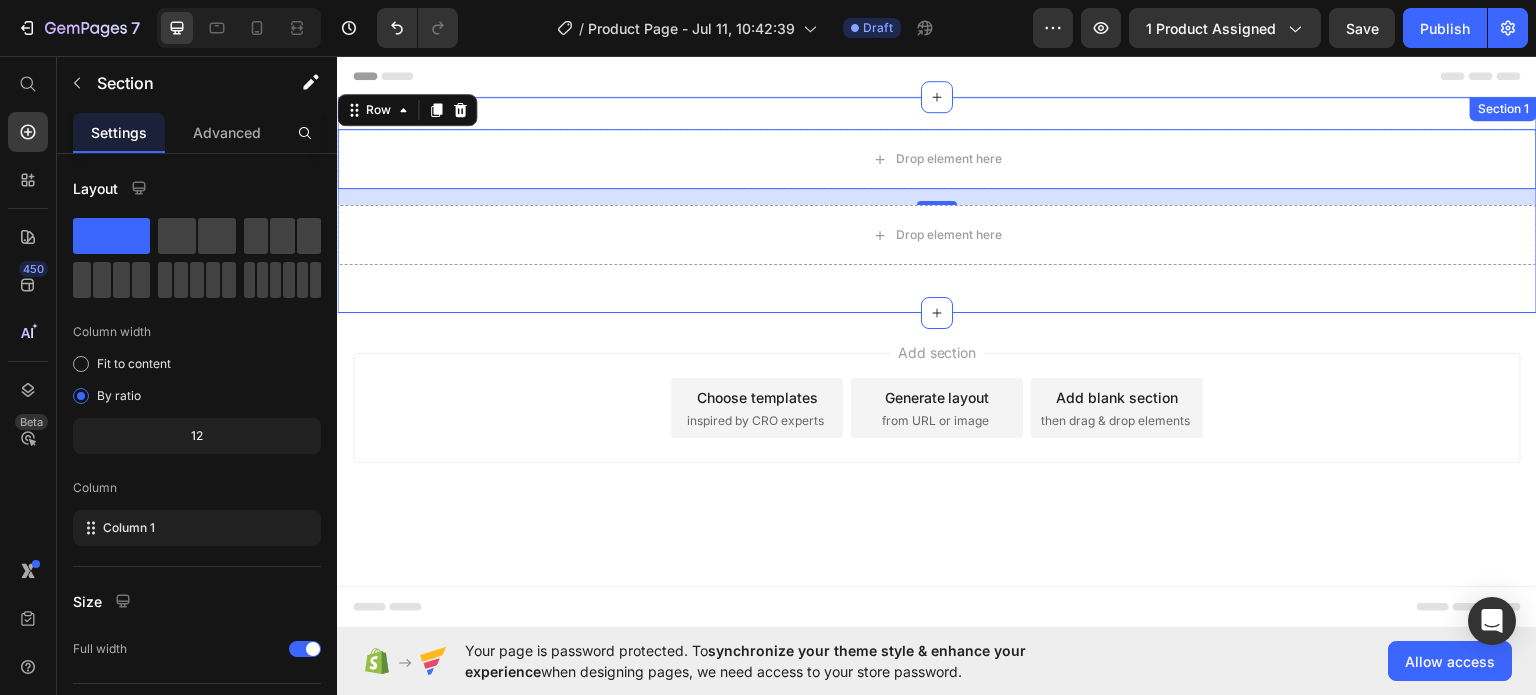 click on "Section 1" at bounding box center (1503, 108) 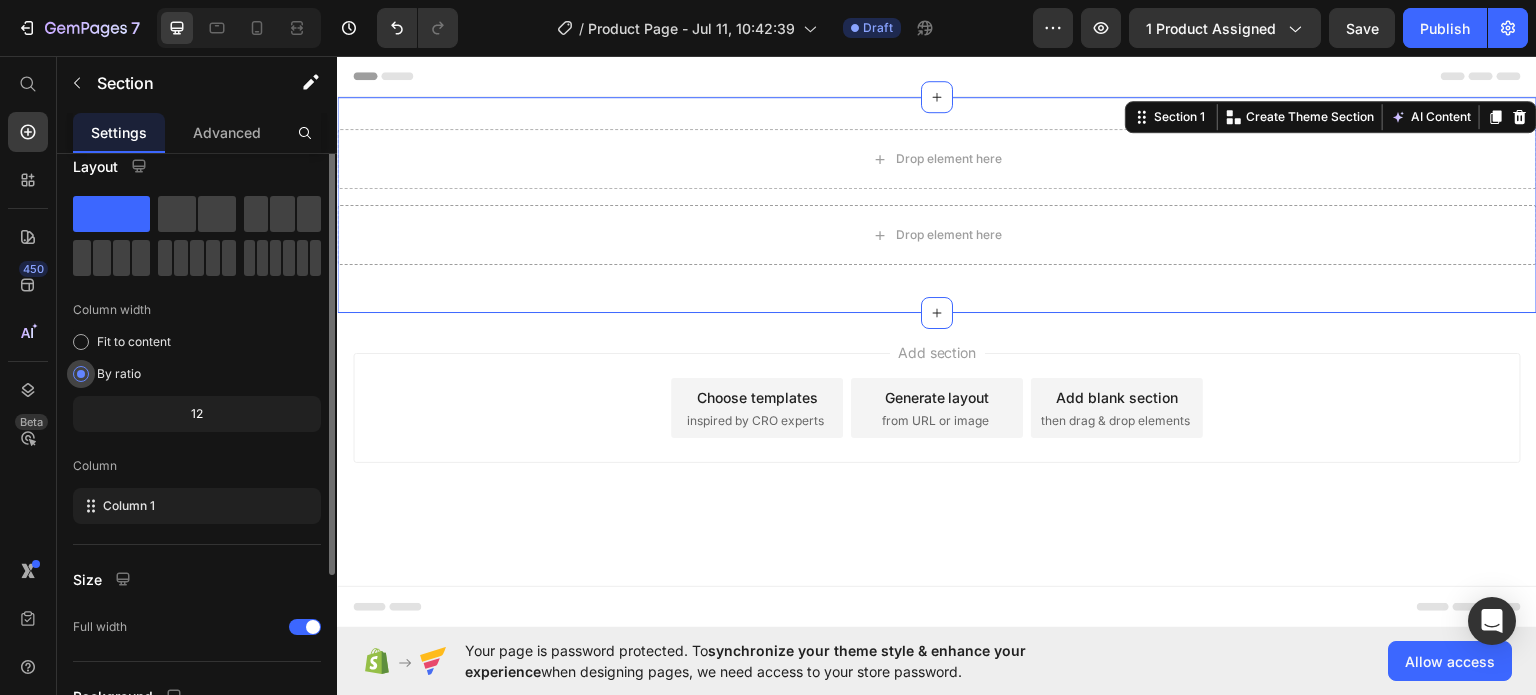 scroll, scrollTop: 0, scrollLeft: 0, axis: both 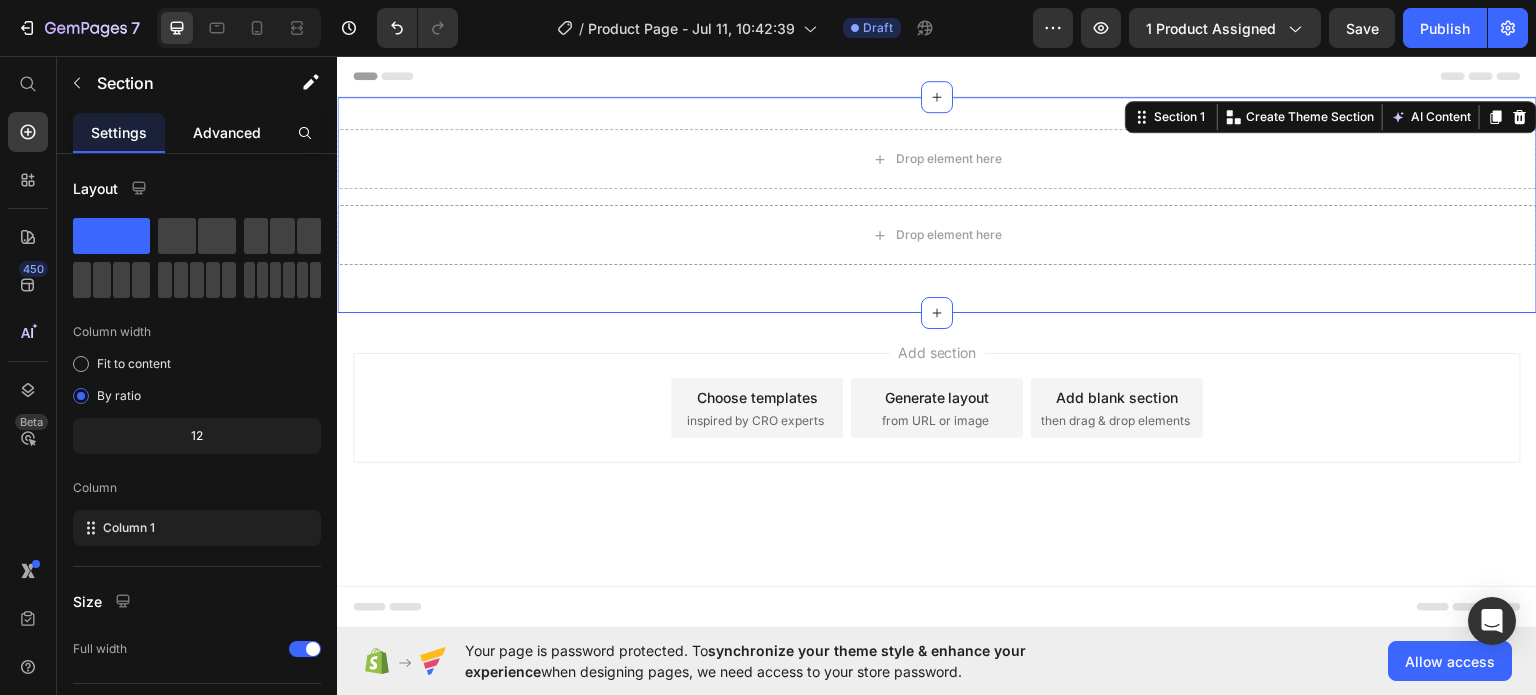click on "Advanced" at bounding box center [227, 132] 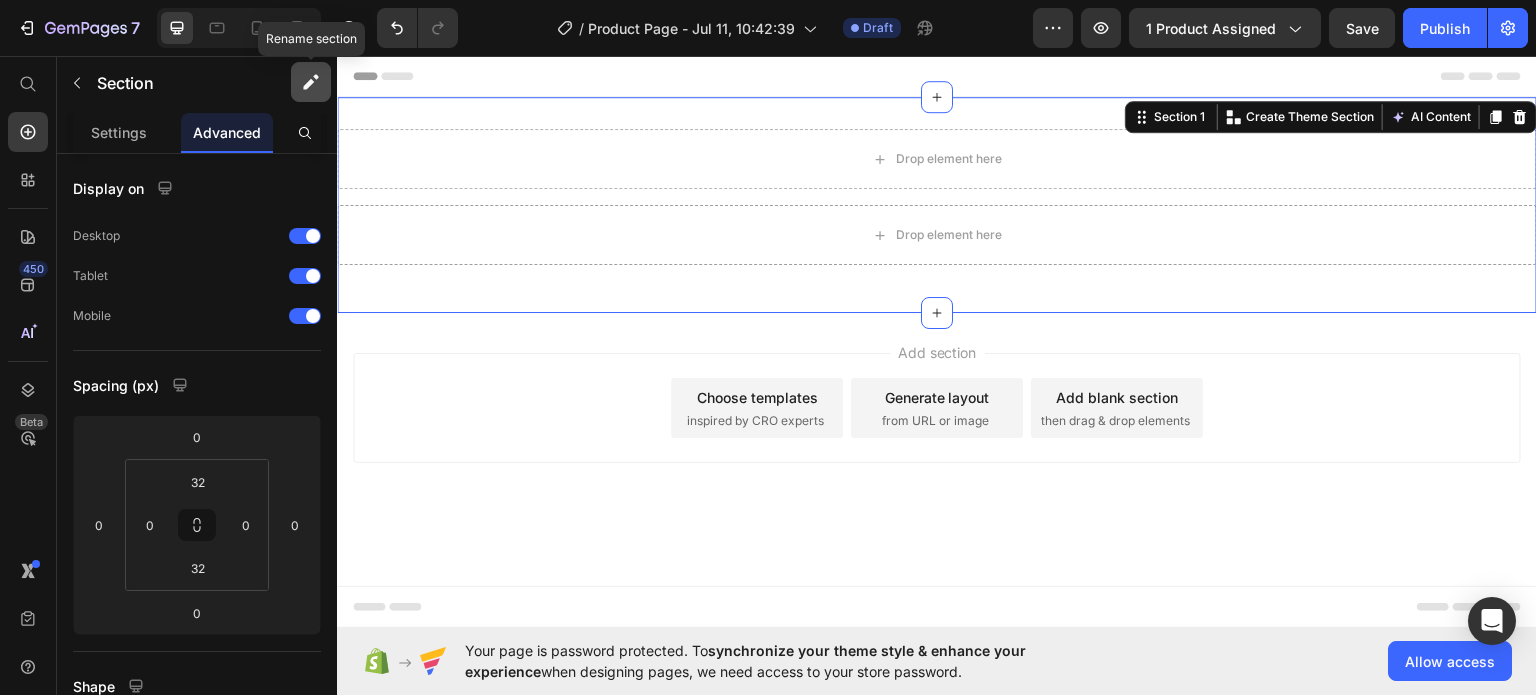 click 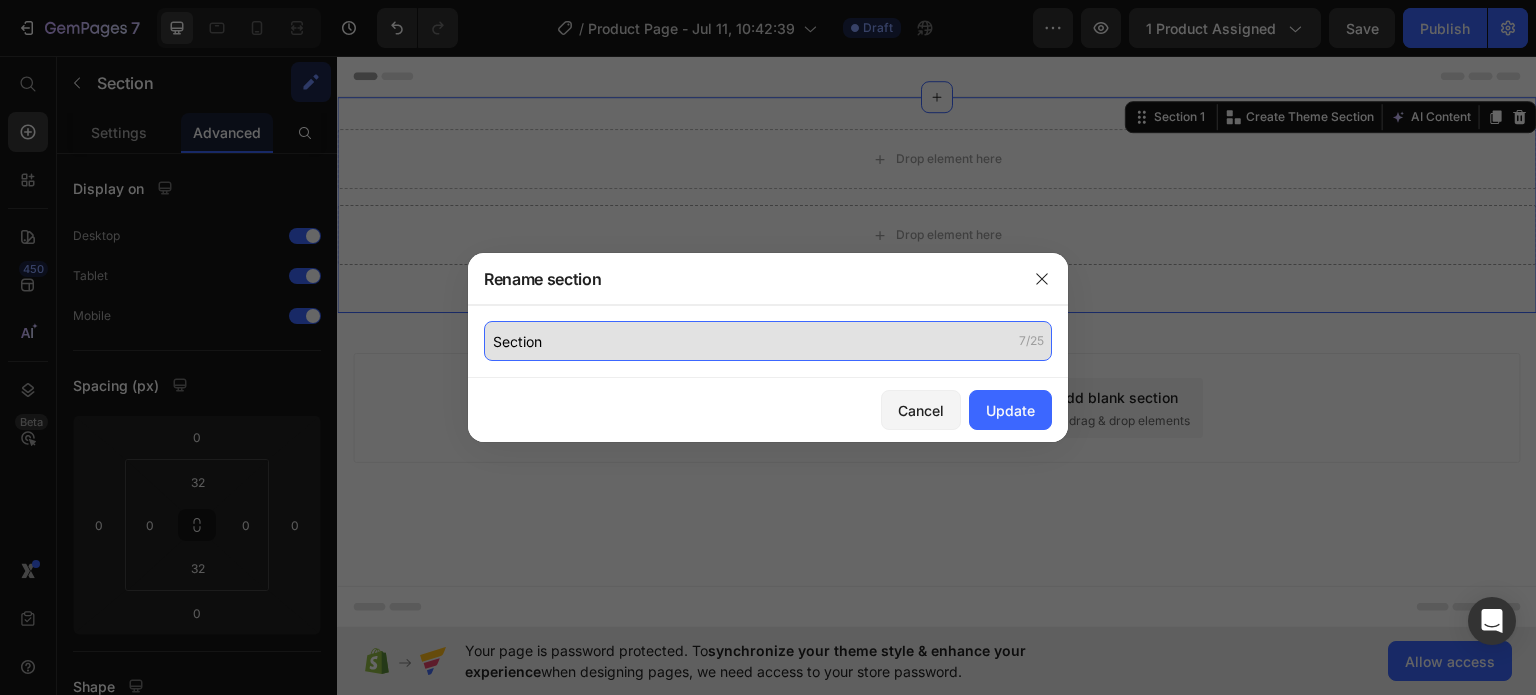 click on "Section" 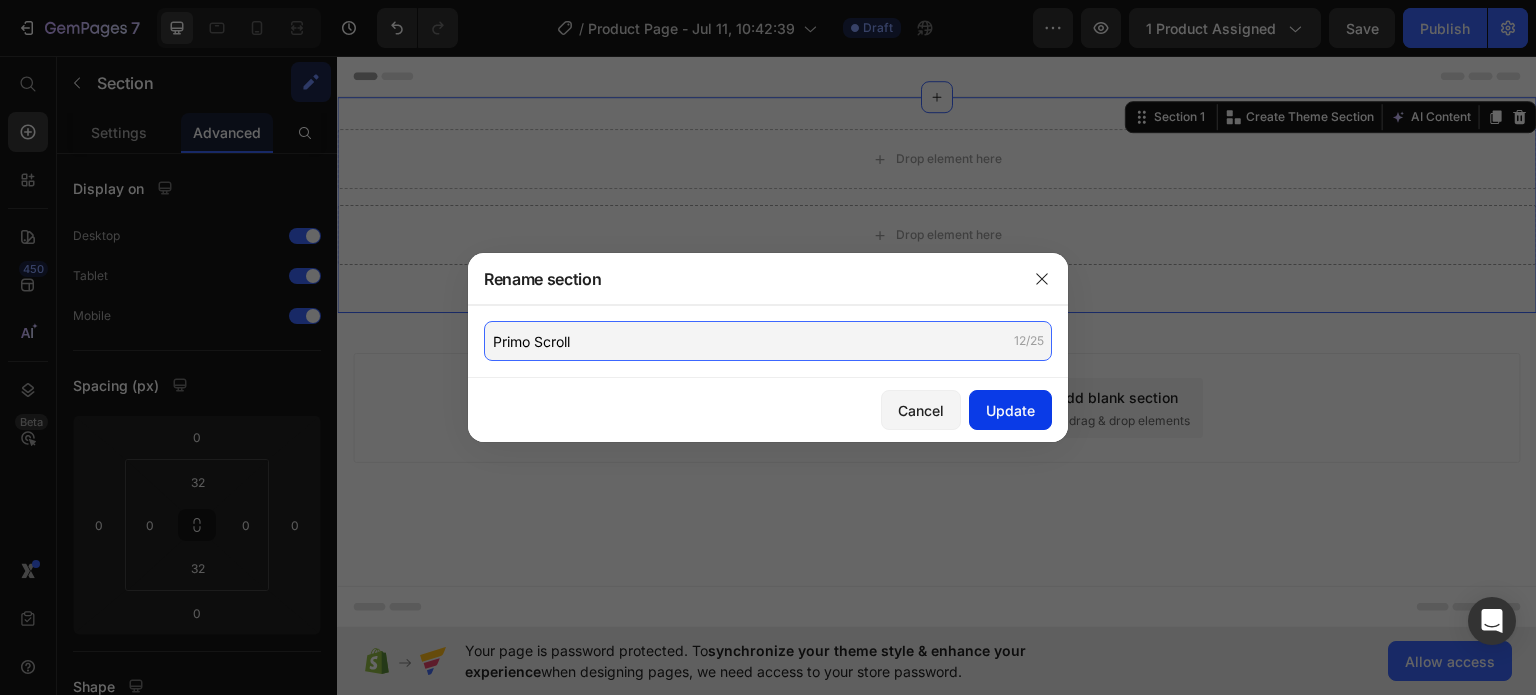 type on "Primo Scroll" 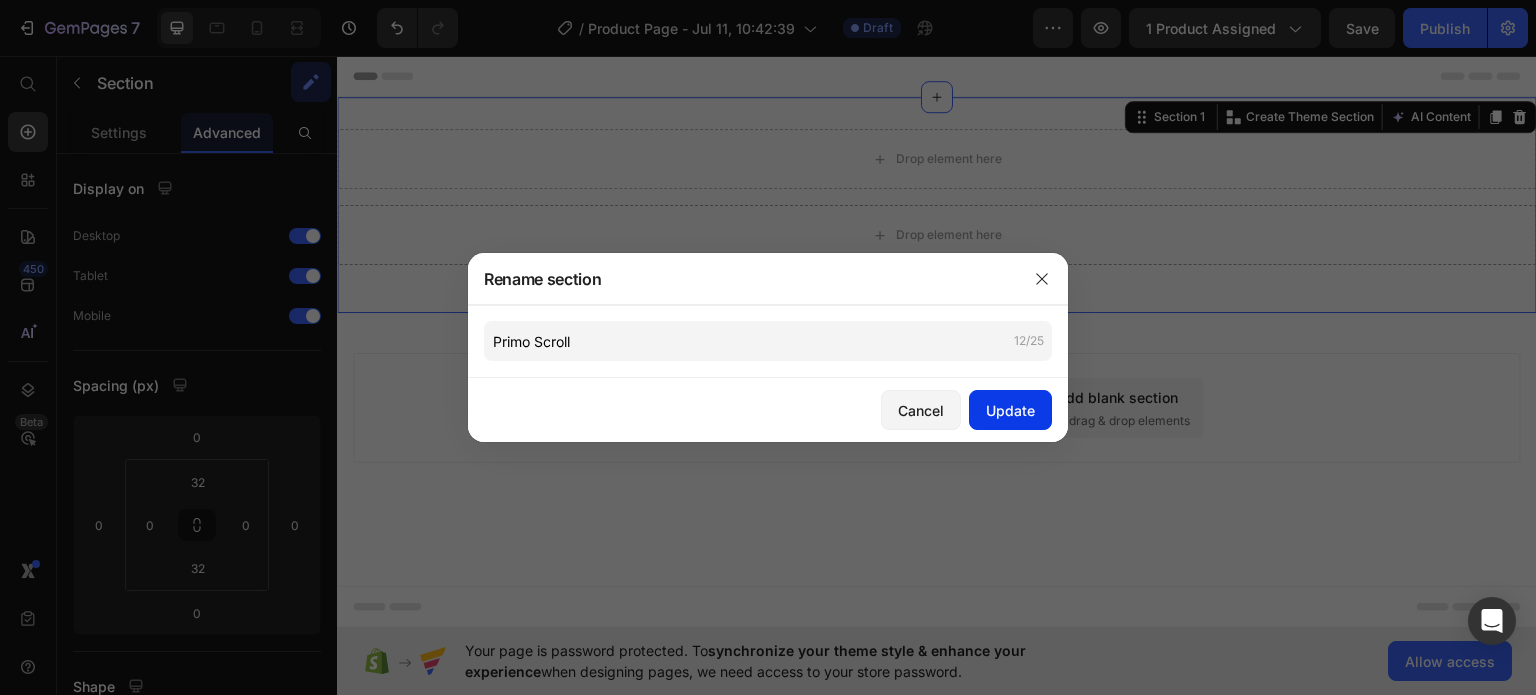 click on "Update" 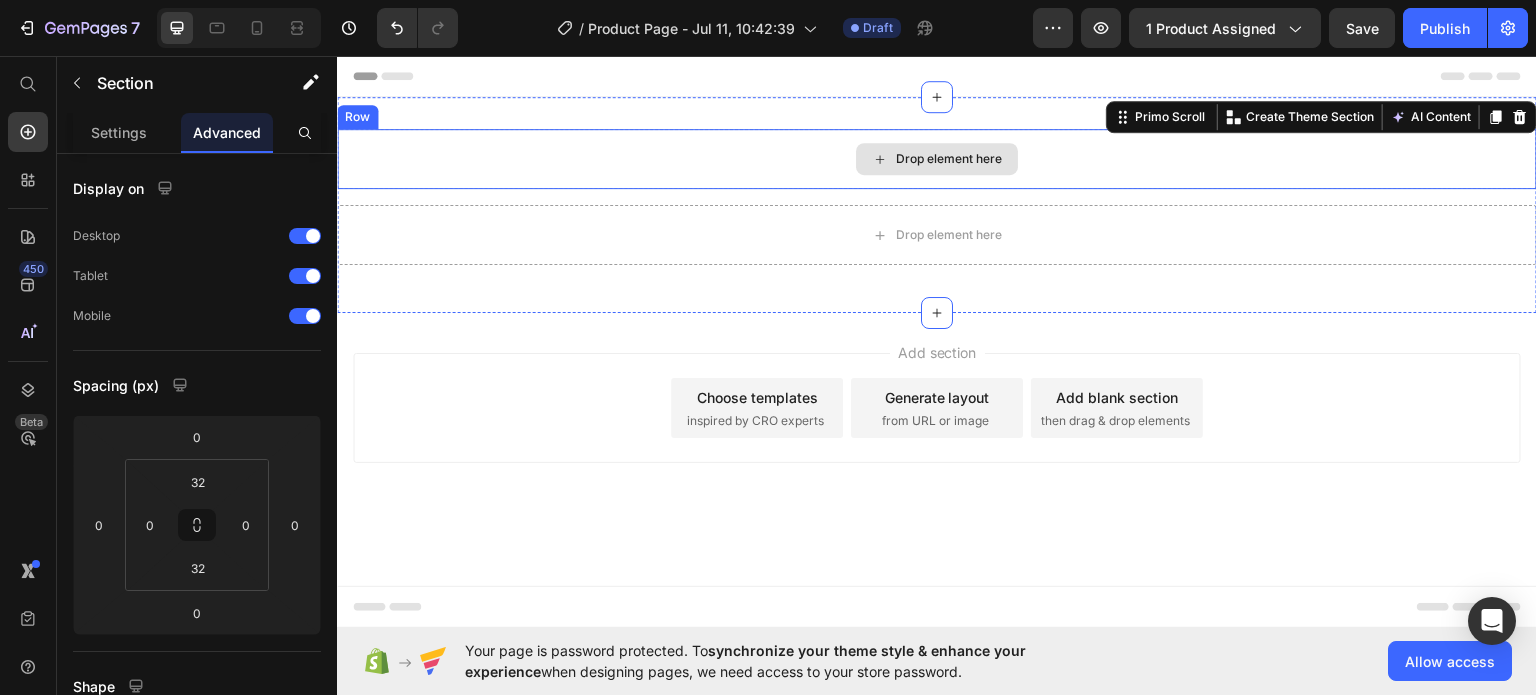 click on "Drop element here" at bounding box center [937, 158] 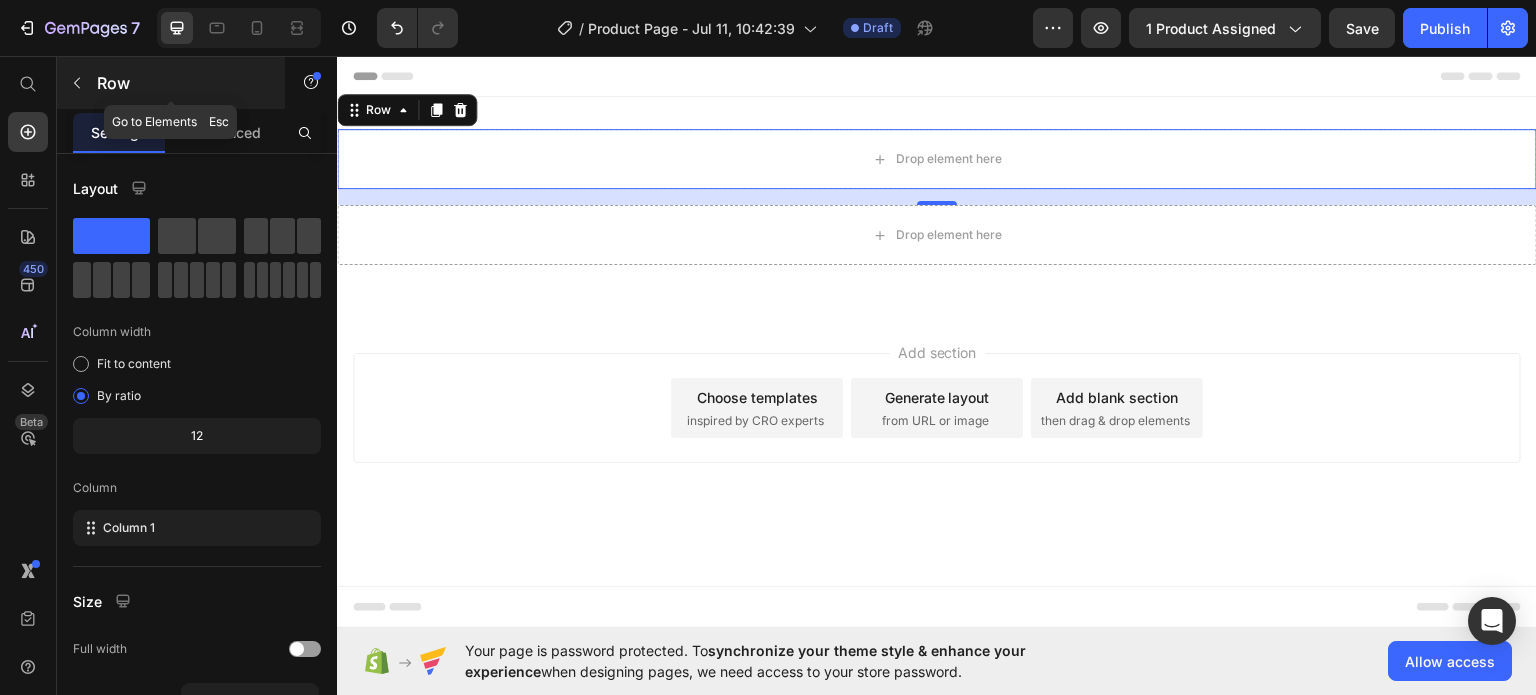 click on "Row" at bounding box center (182, 83) 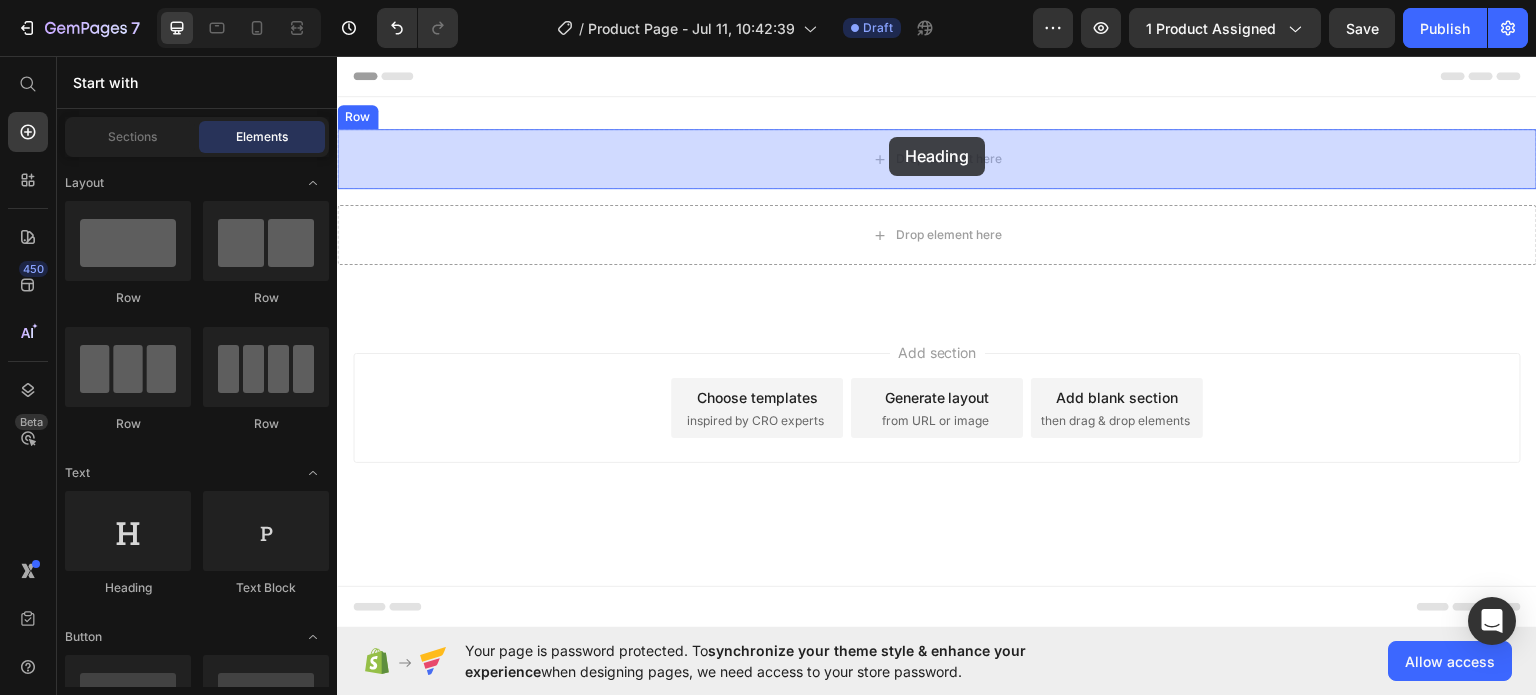 drag, startPoint x: 469, startPoint y: 591, endPoint x: 889, endPoint y: 136, distance: 619.2132 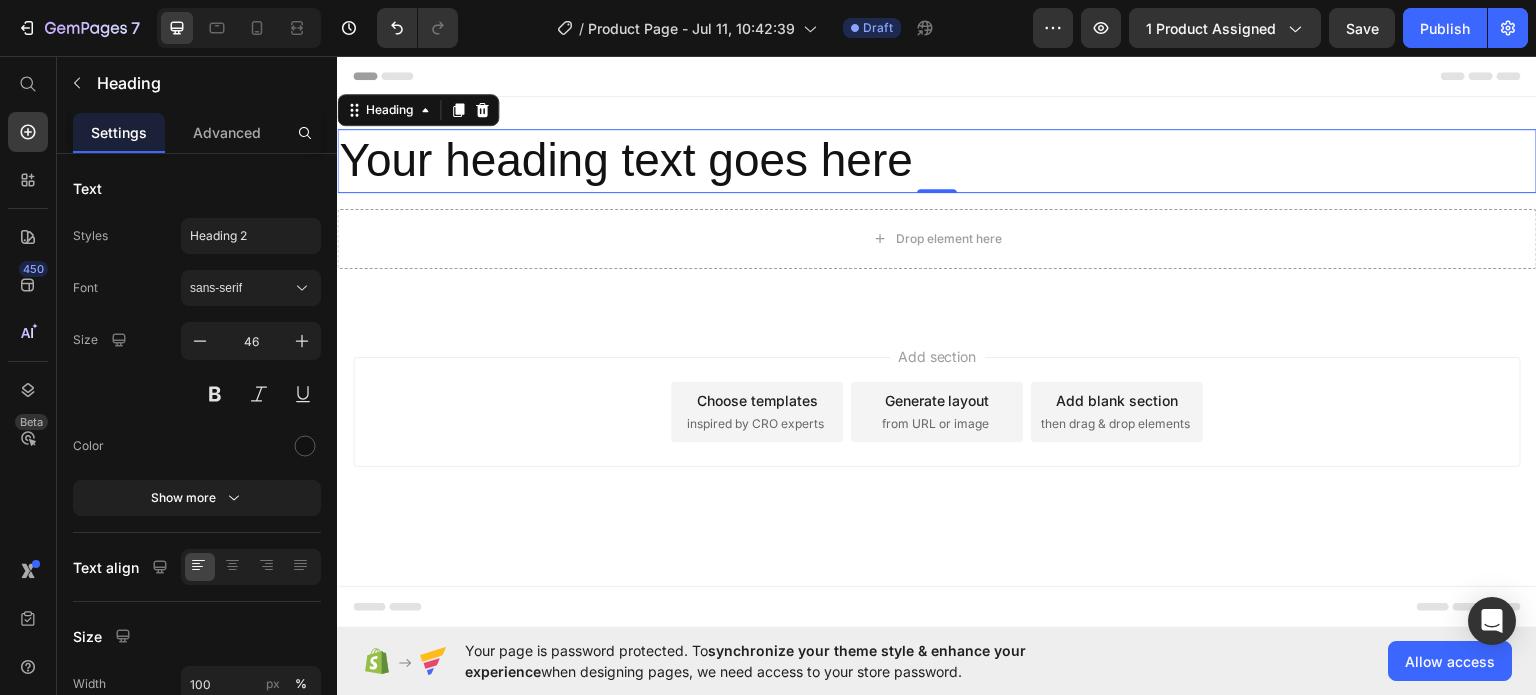 click on "Your heading text goes here" at bounding box center [937, 160] 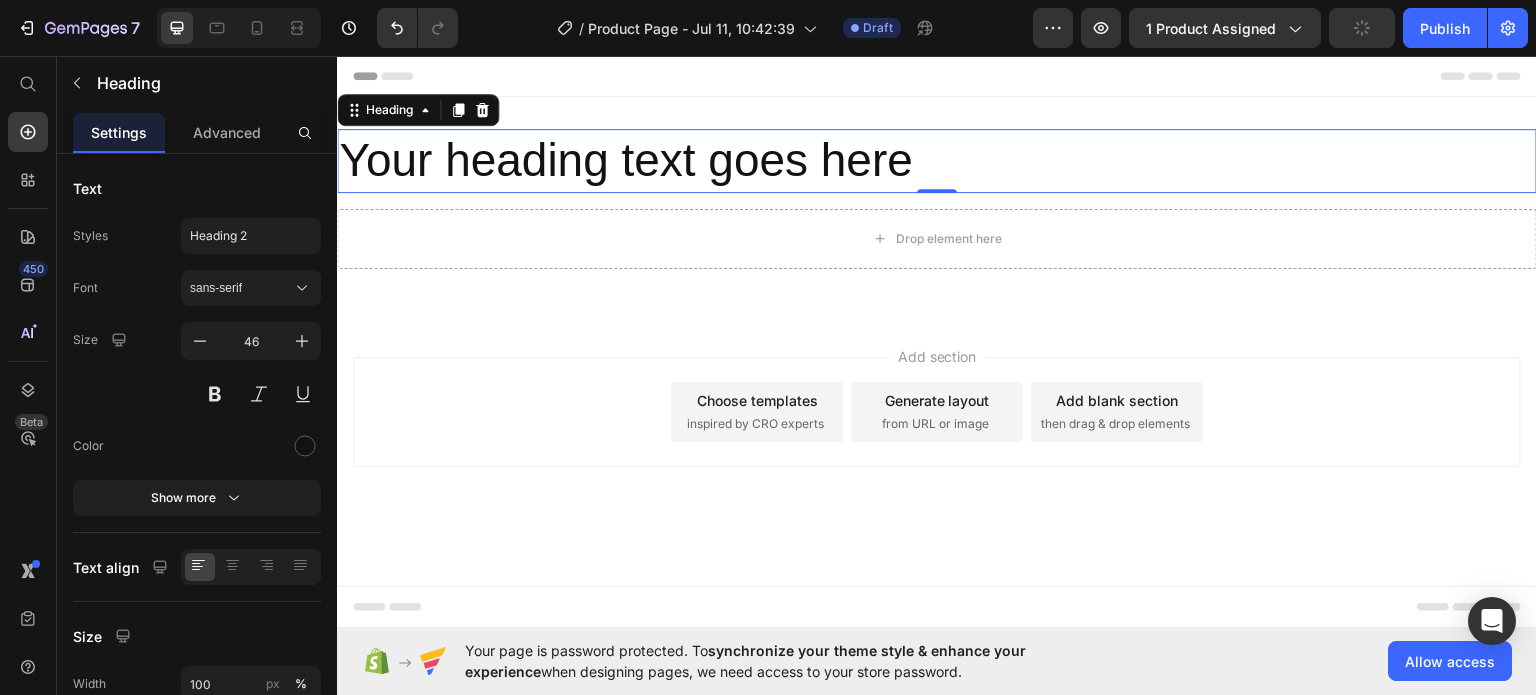 click on "Your heading text goes here" at bounding box center [937, 160] 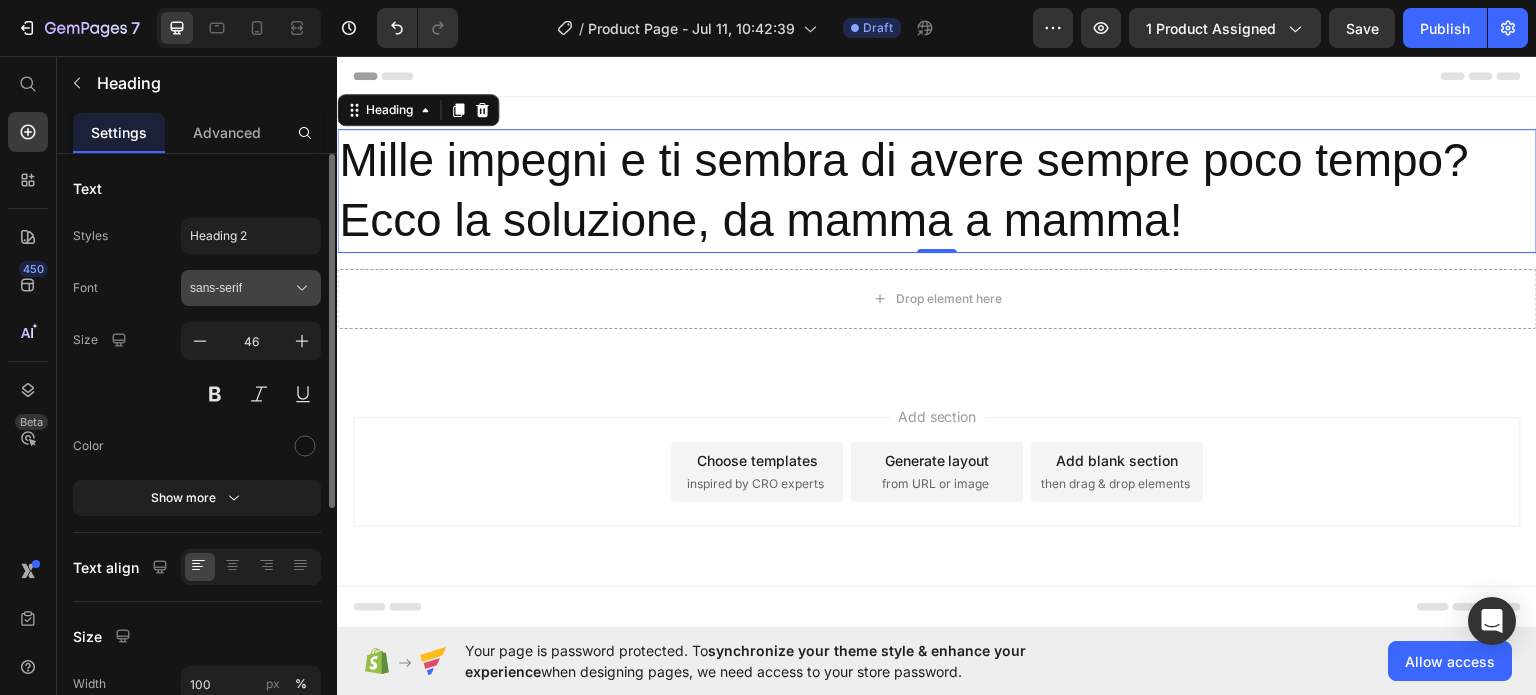 click 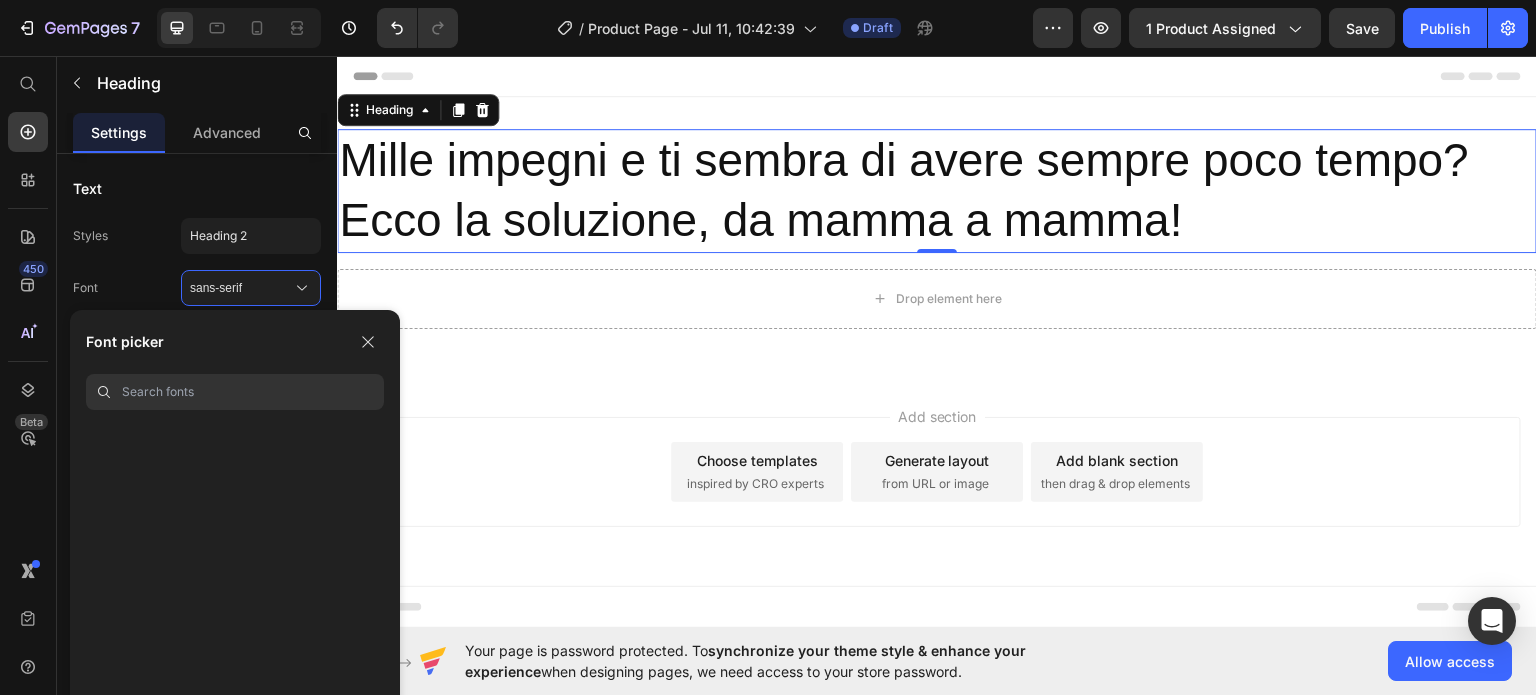 scroll, scrollTop: 20750, scrollLeft: 0, axis: vertical 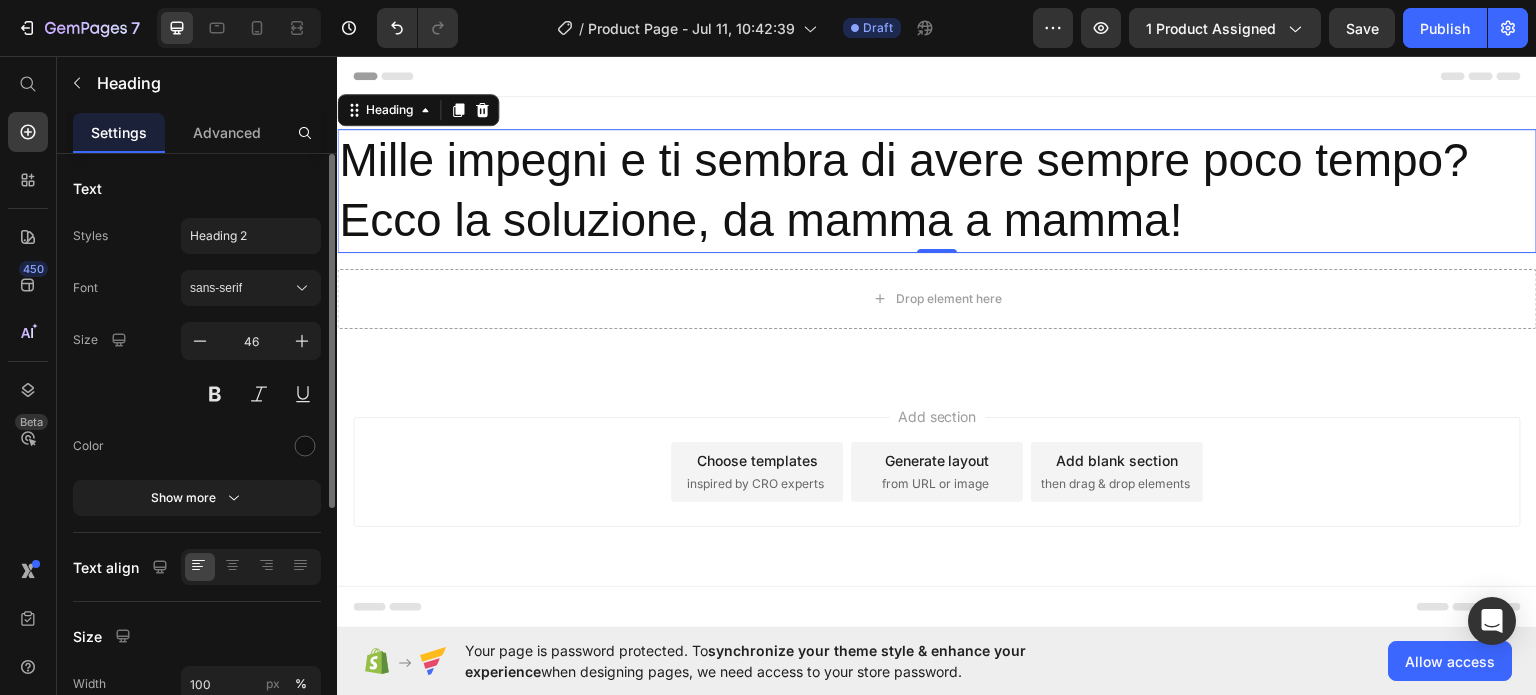 click on "Text" at bounding box center [197, 188] 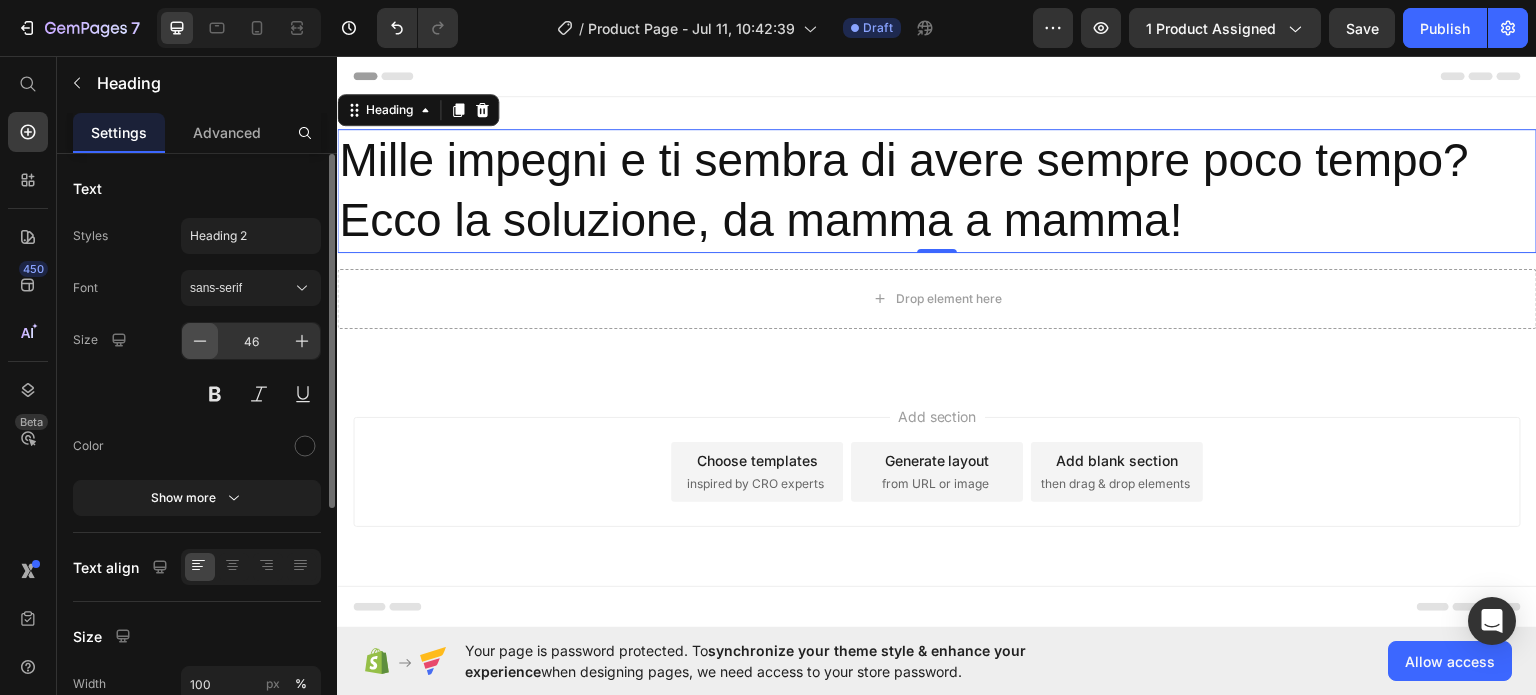 click 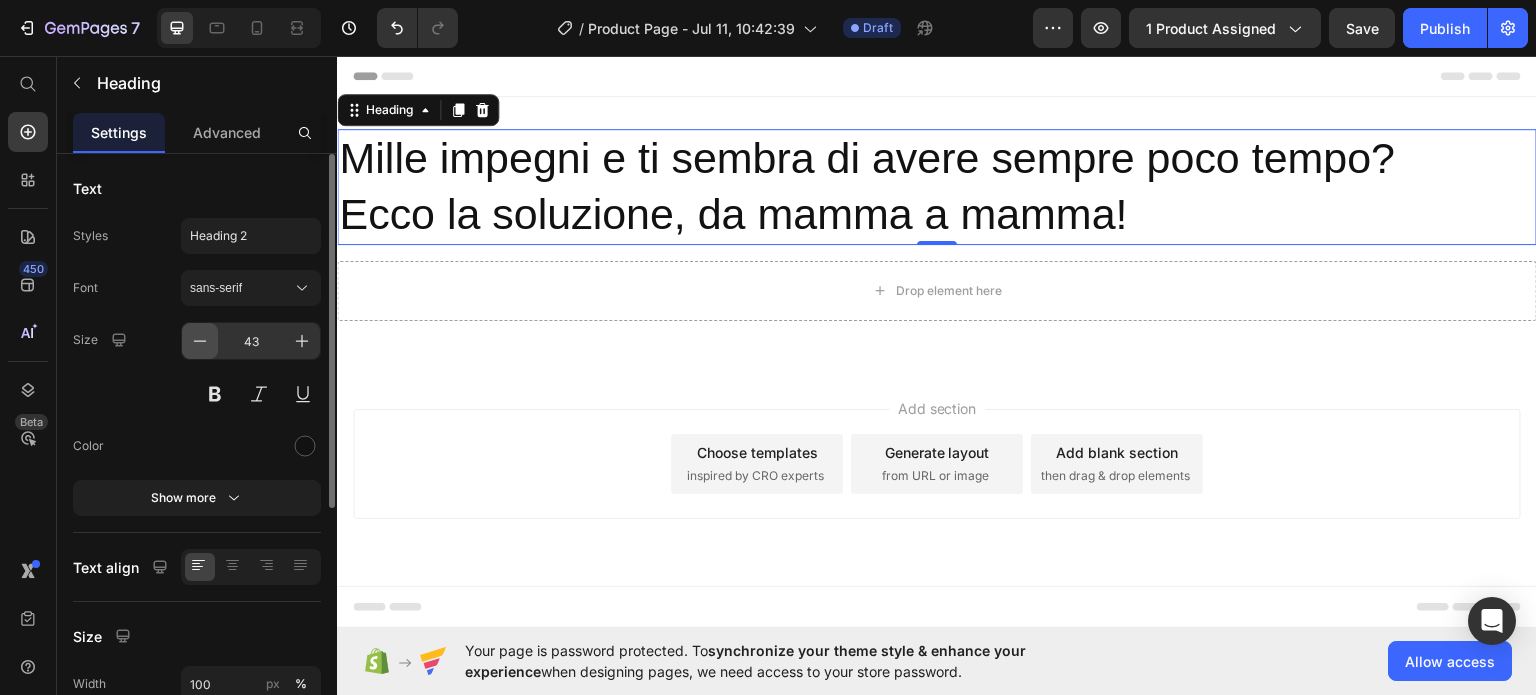 click 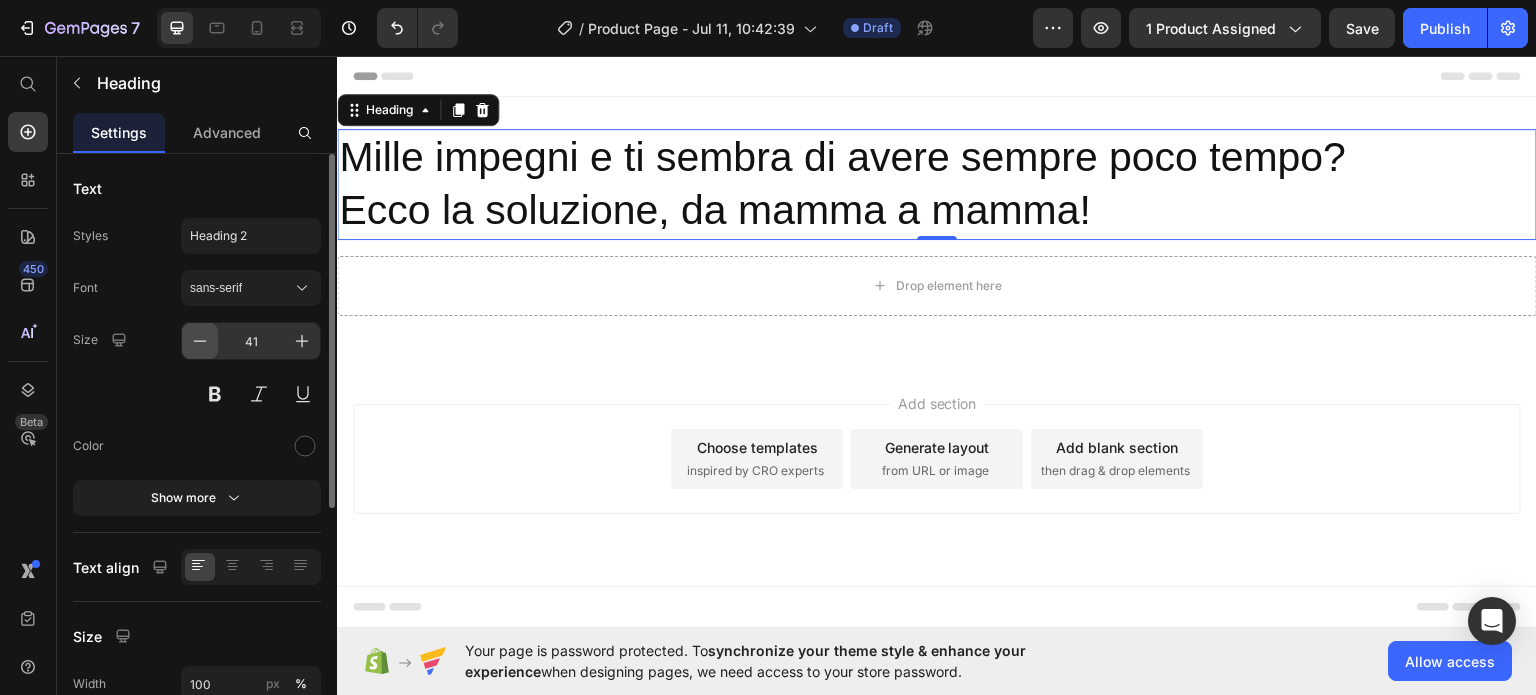 click 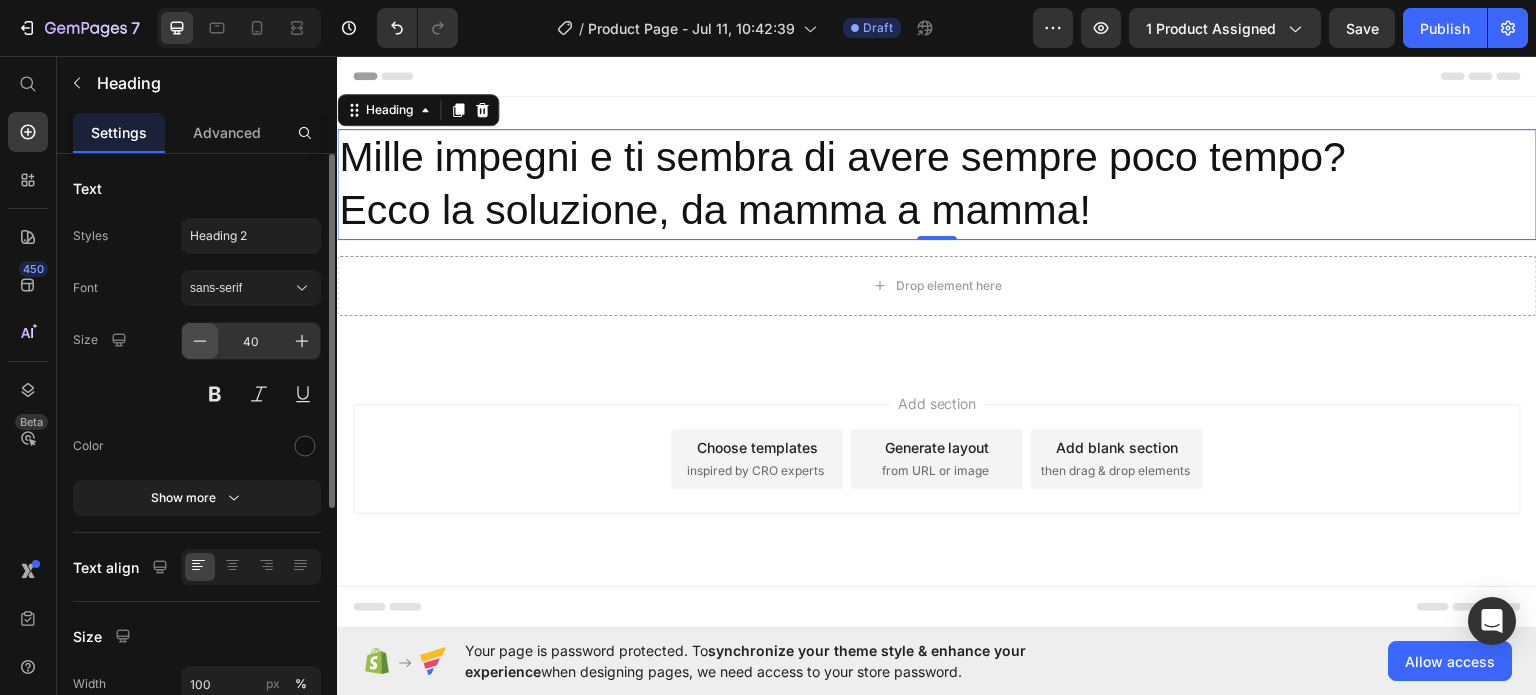 click 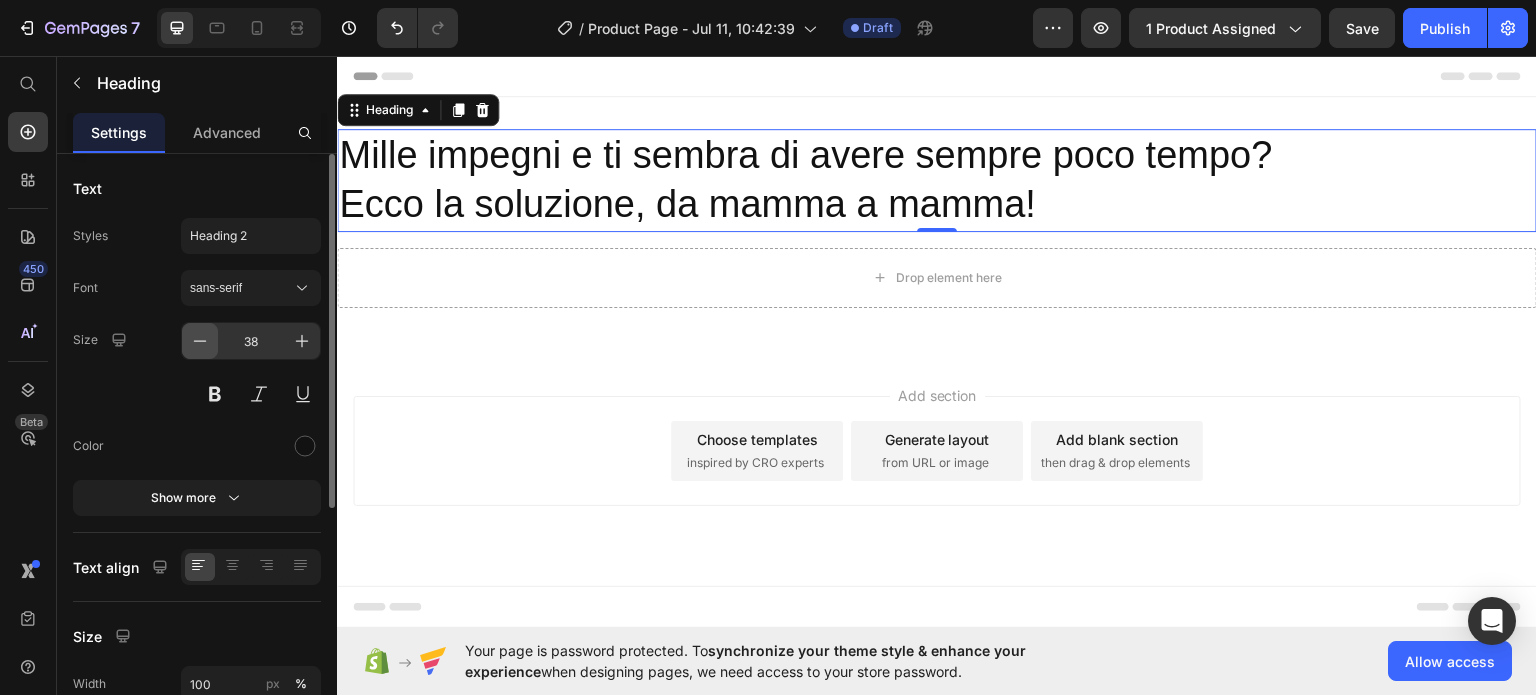 click 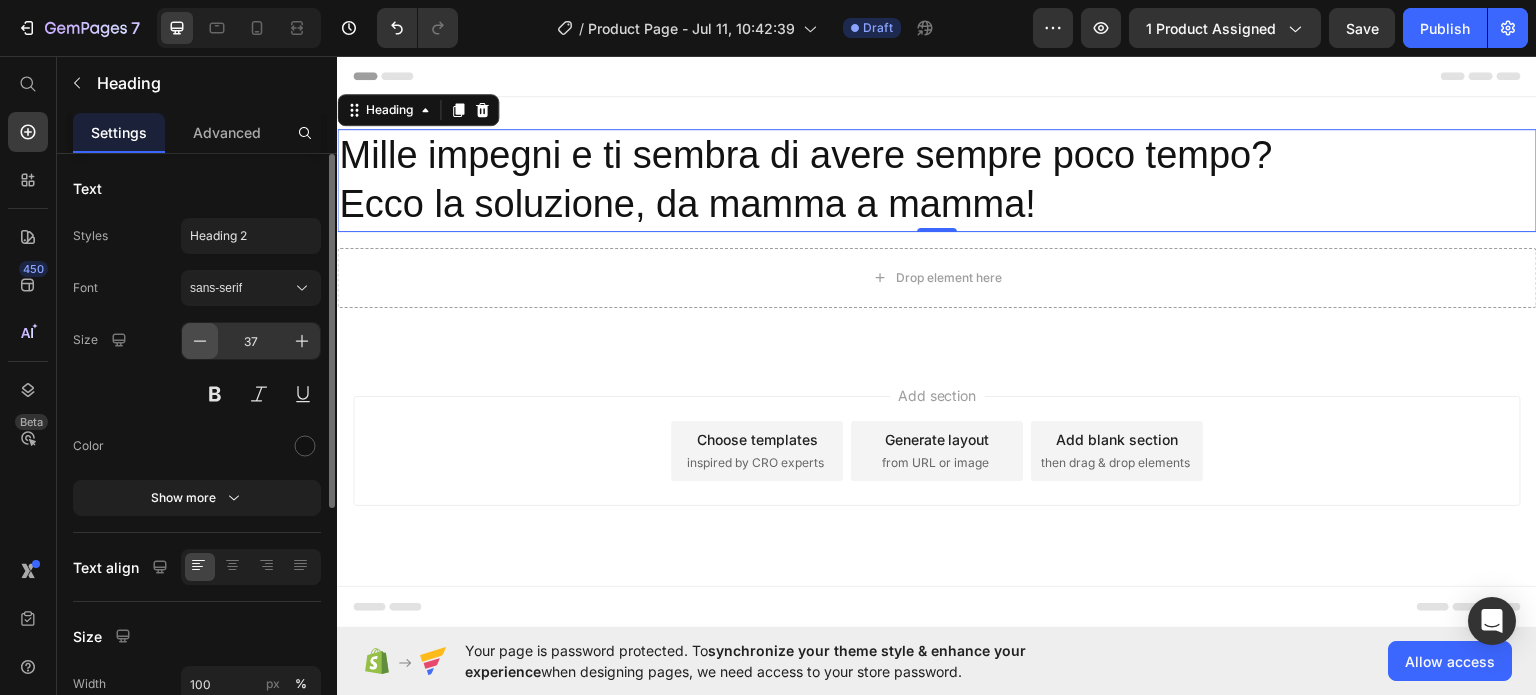 click 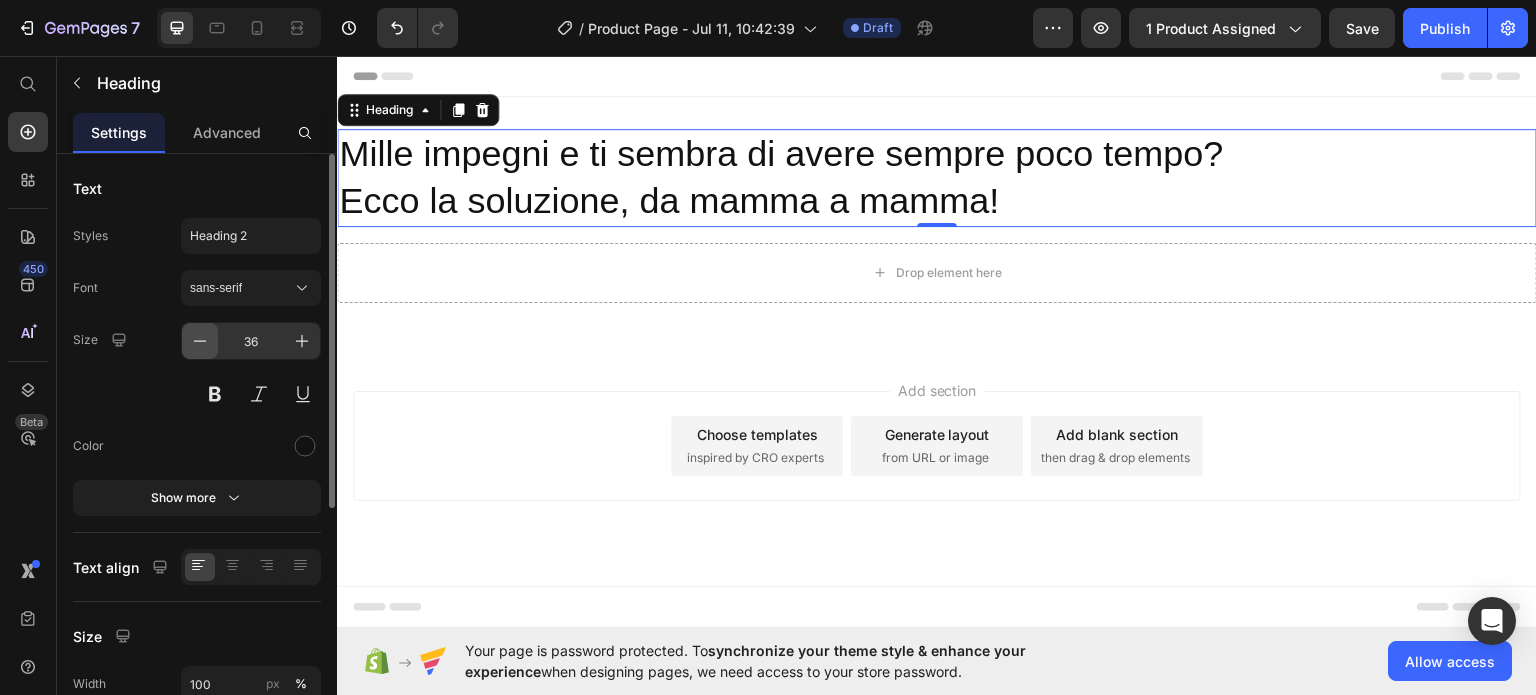 click 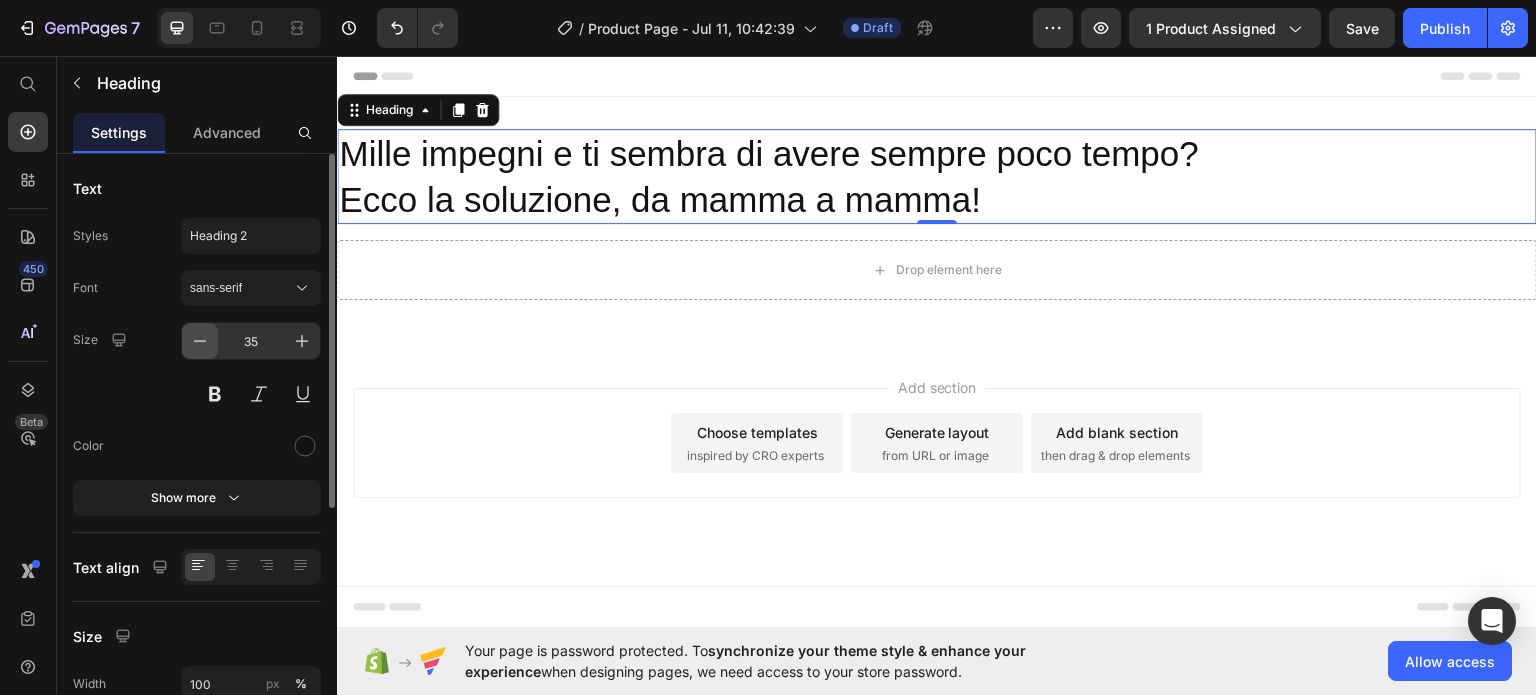 click 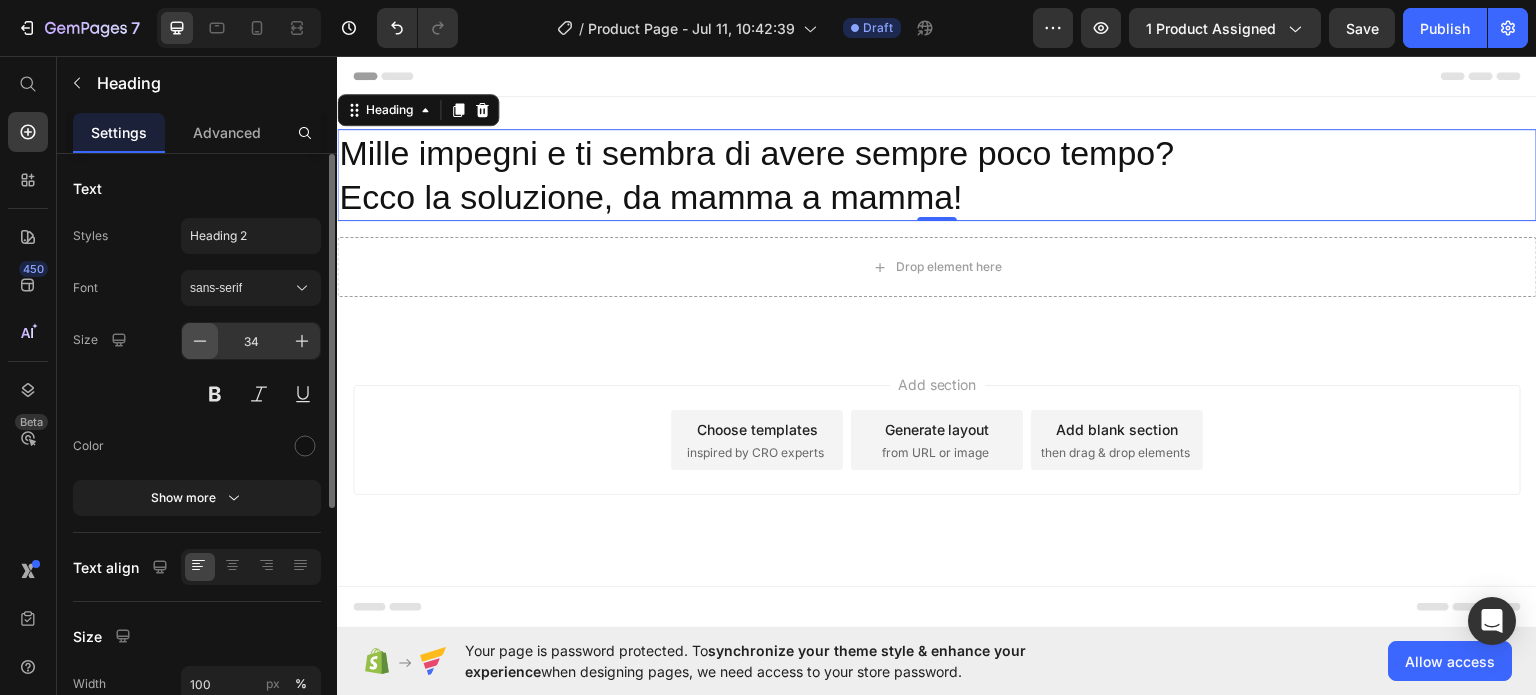 click 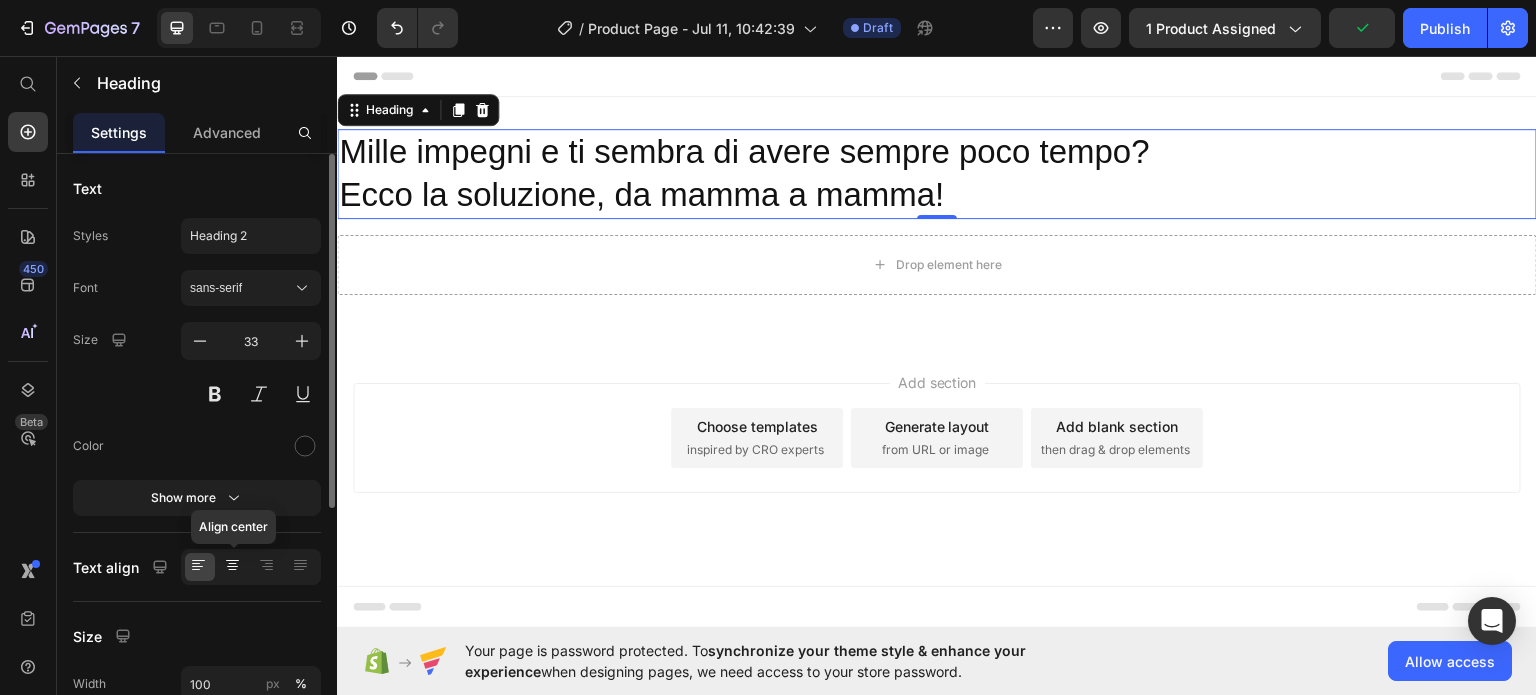 click 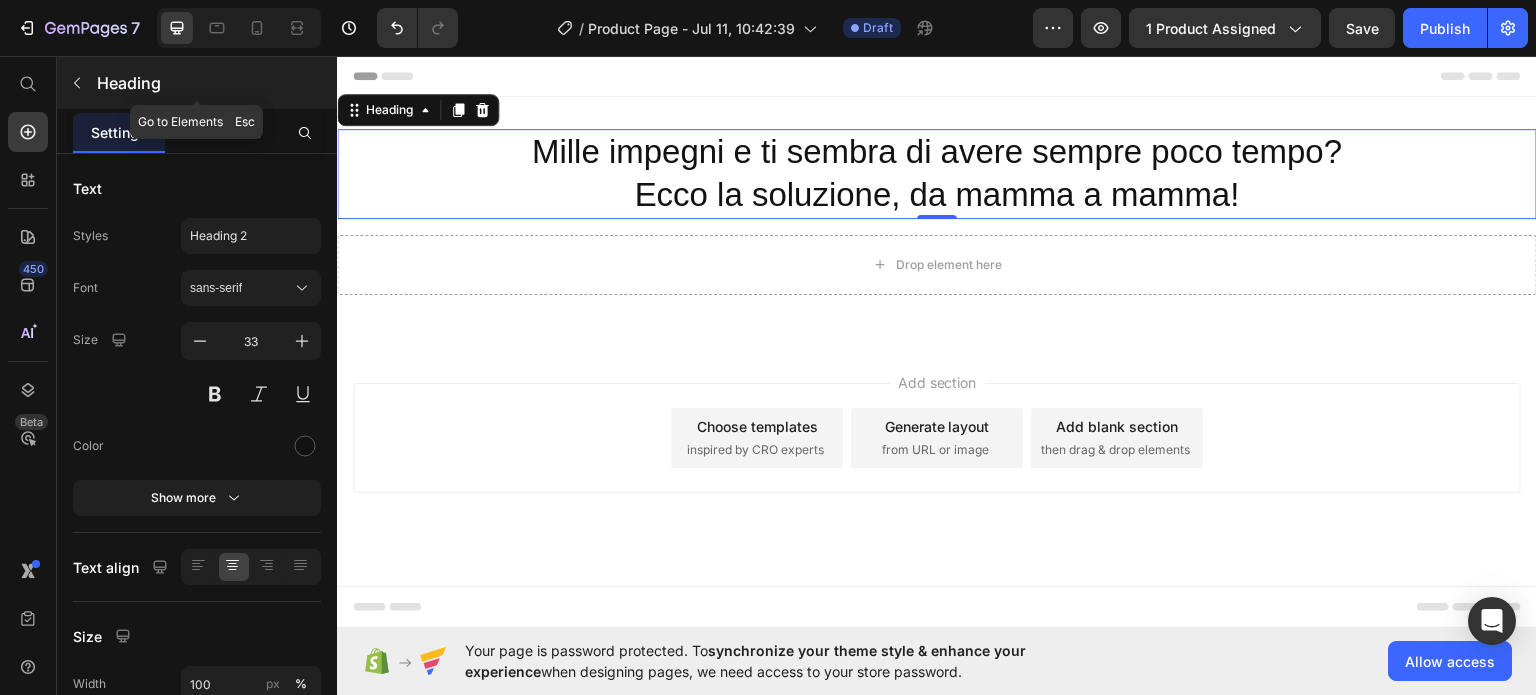 click 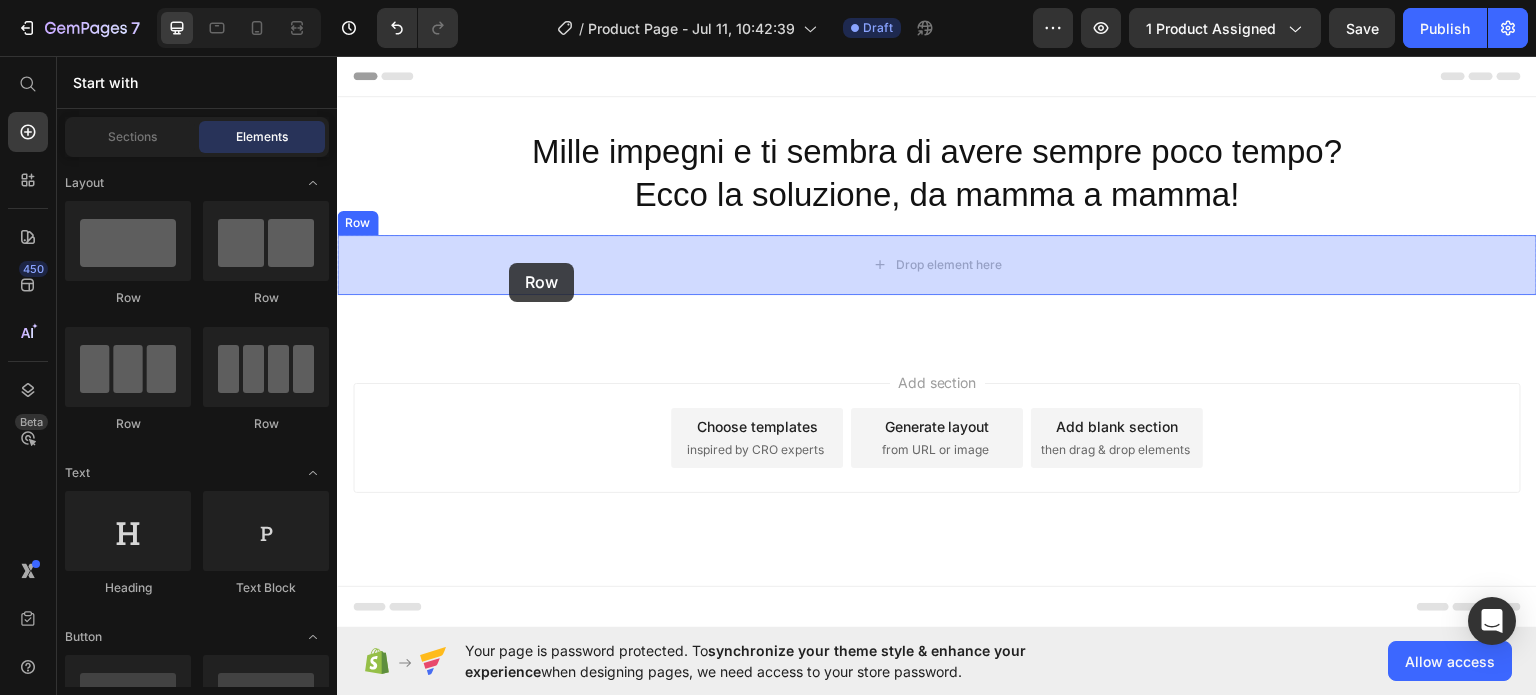 drag, startPoint x: 462, startPoint y: 333, endPoint x: 508, endPoint y: 262, distance: 84.59905 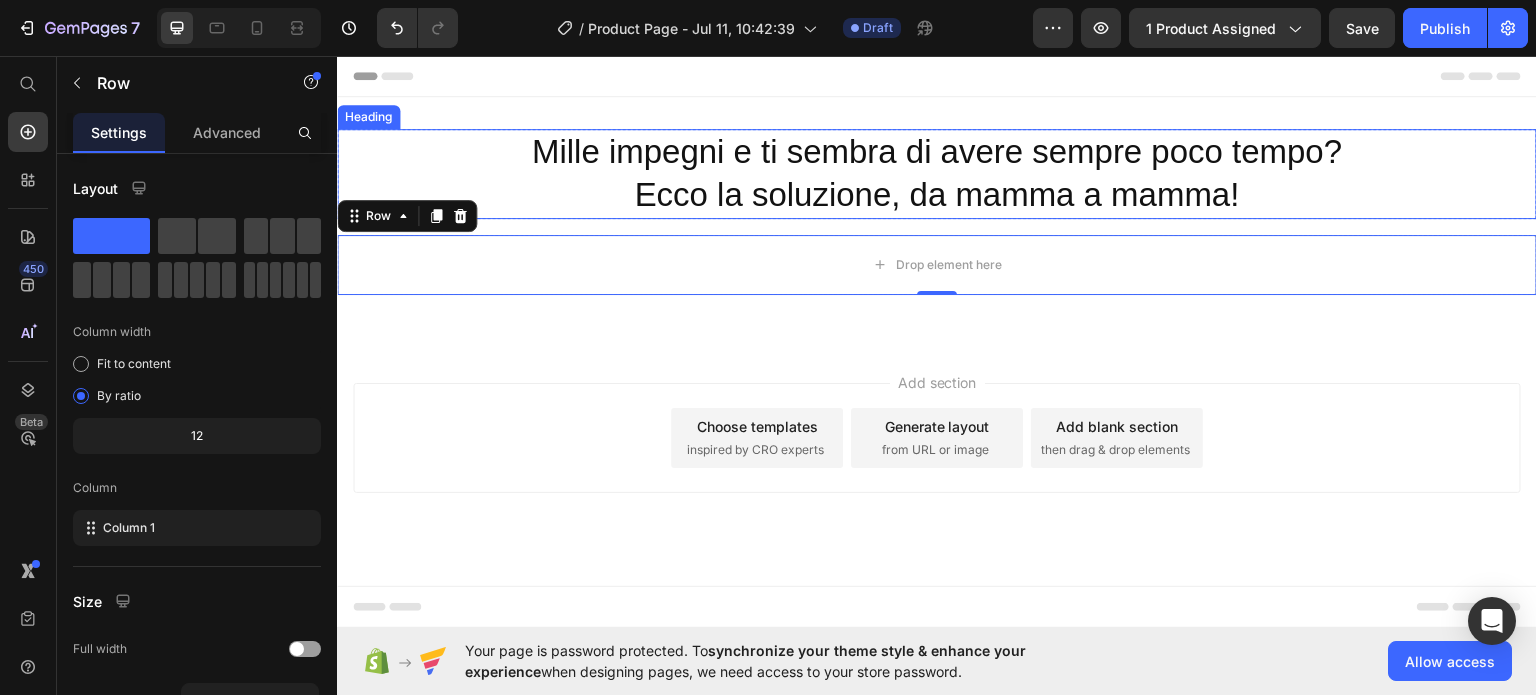 click on "Mille impegni e ti sembra di avere sempre poco tempo? Ecco la soluzione, da mamma a mamma!" at bounding box center (937, 173) 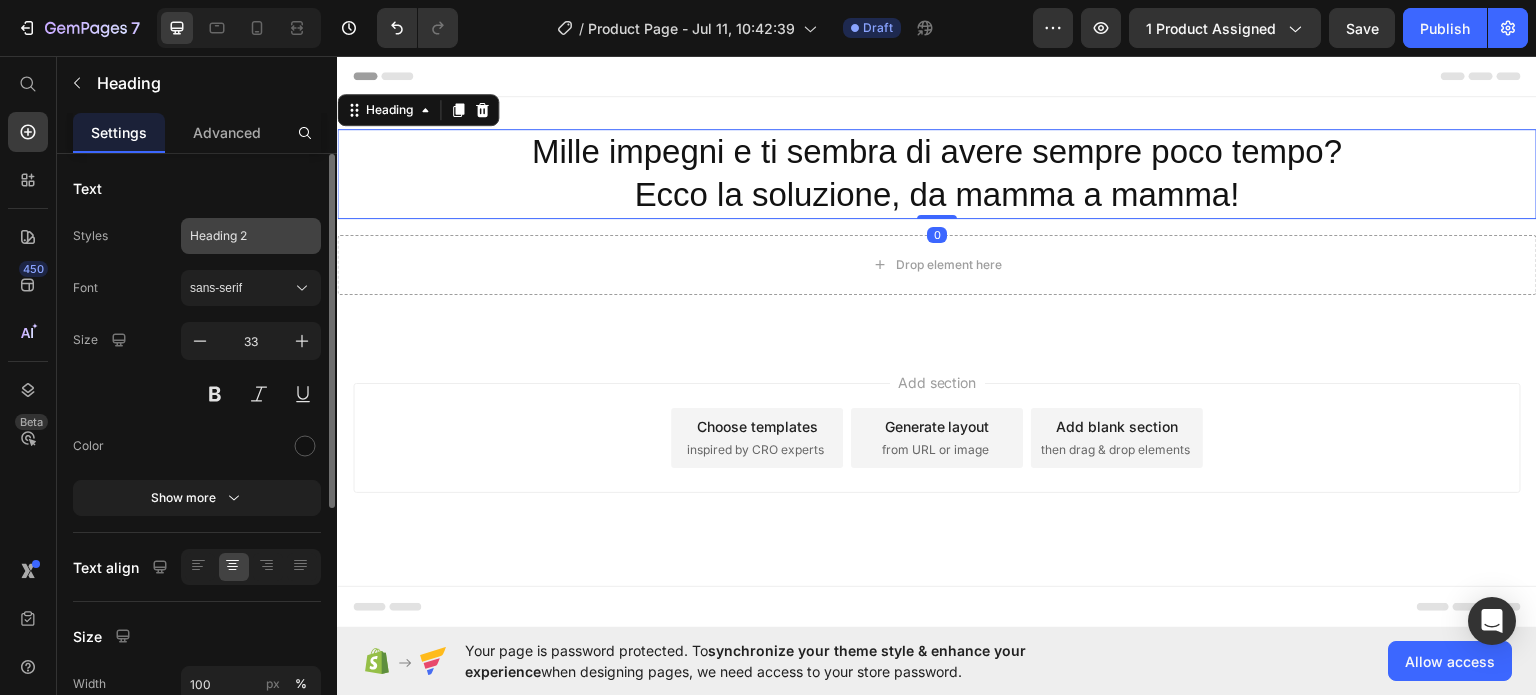 click on "Heading 2" at bounding box center (251, 236) 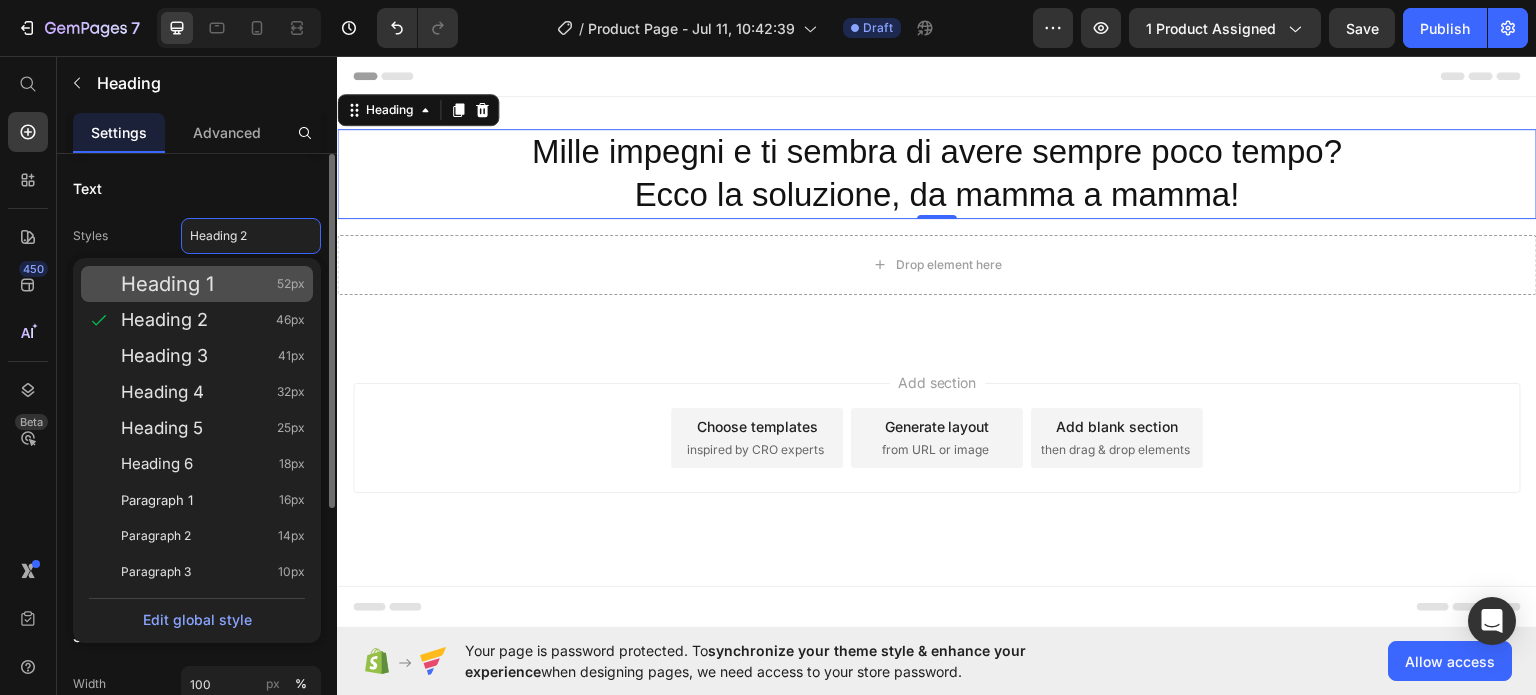 click on "Heading 1 52px" at bounding box center (213, 284) 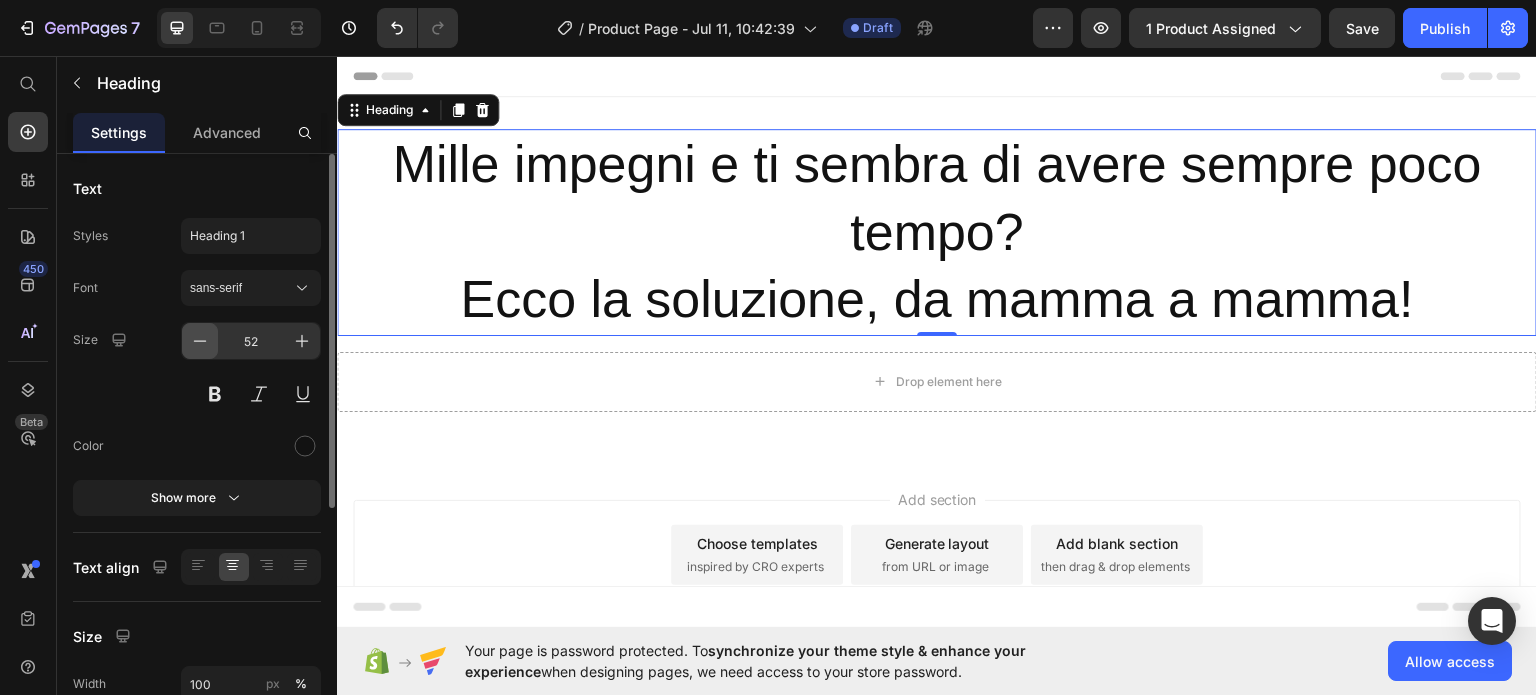 click 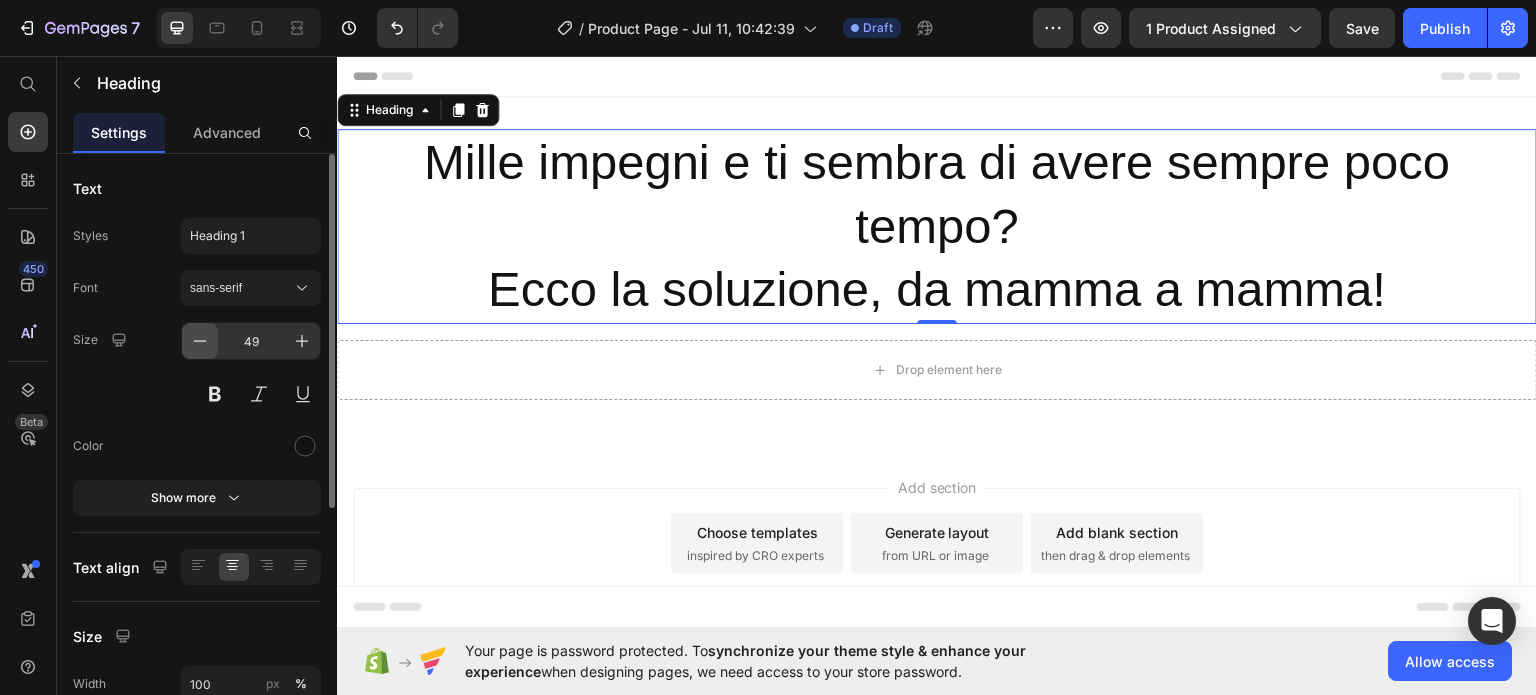 click 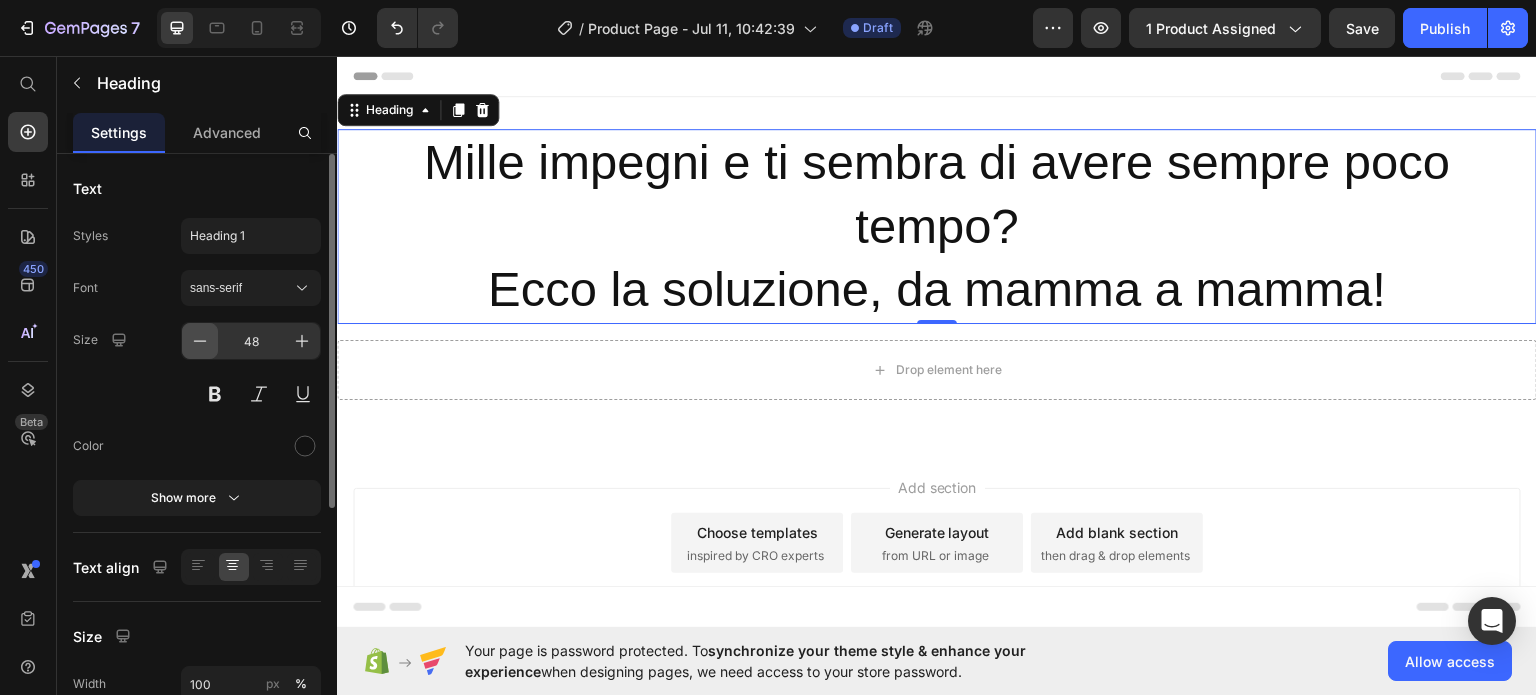 click 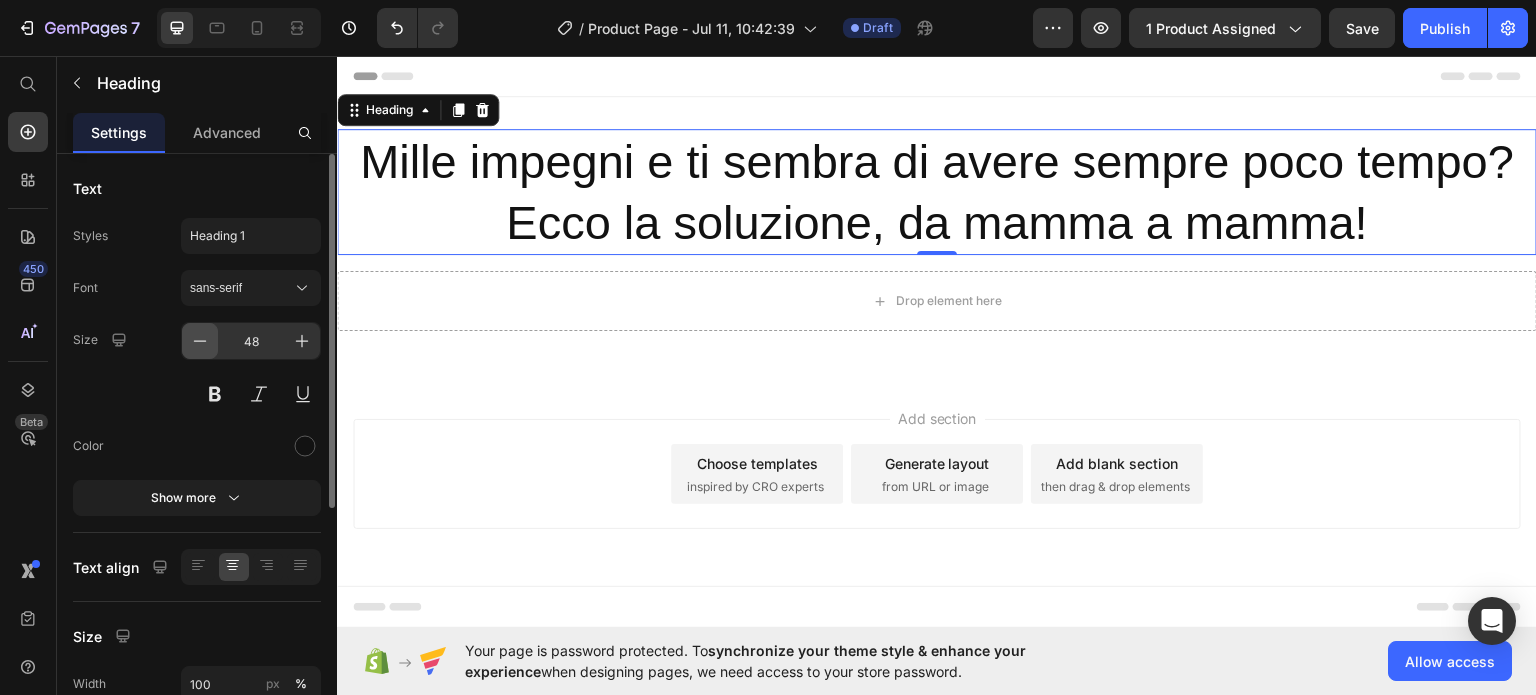 click 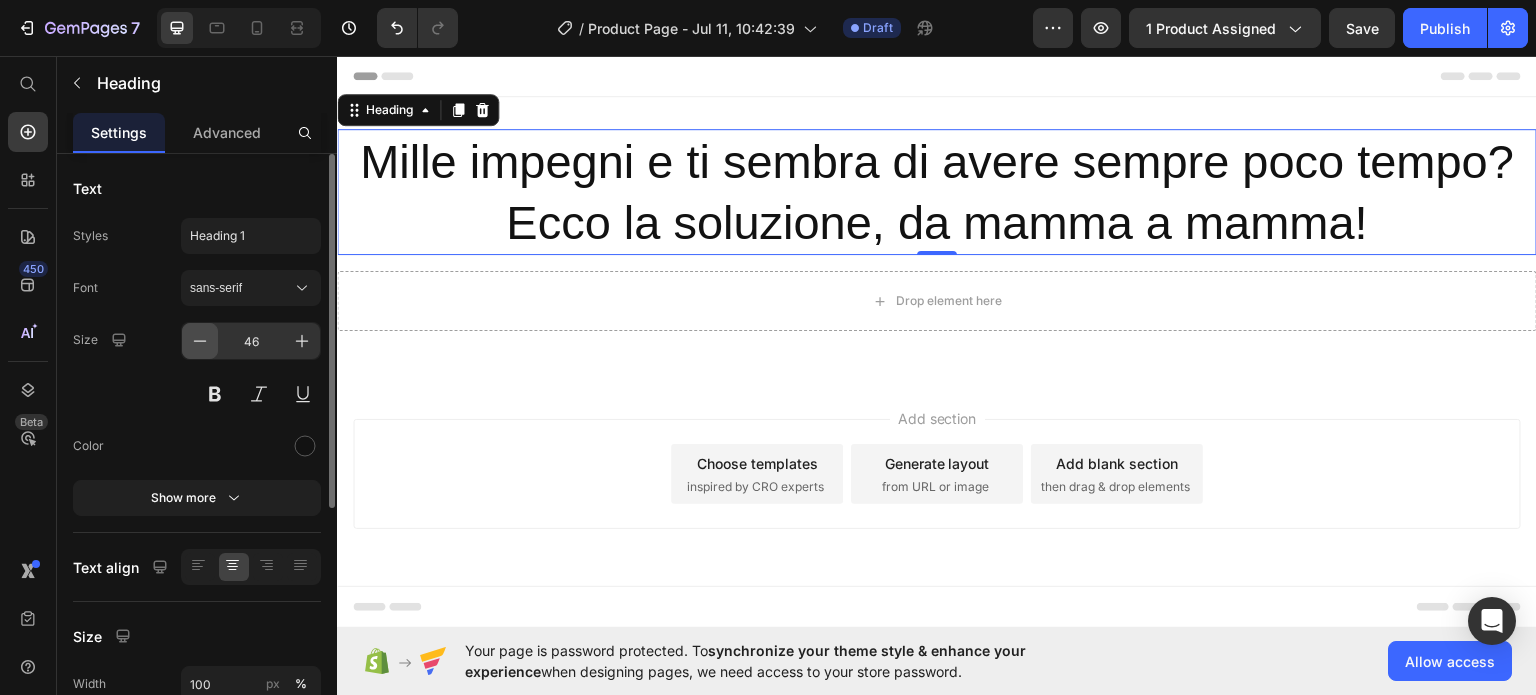click 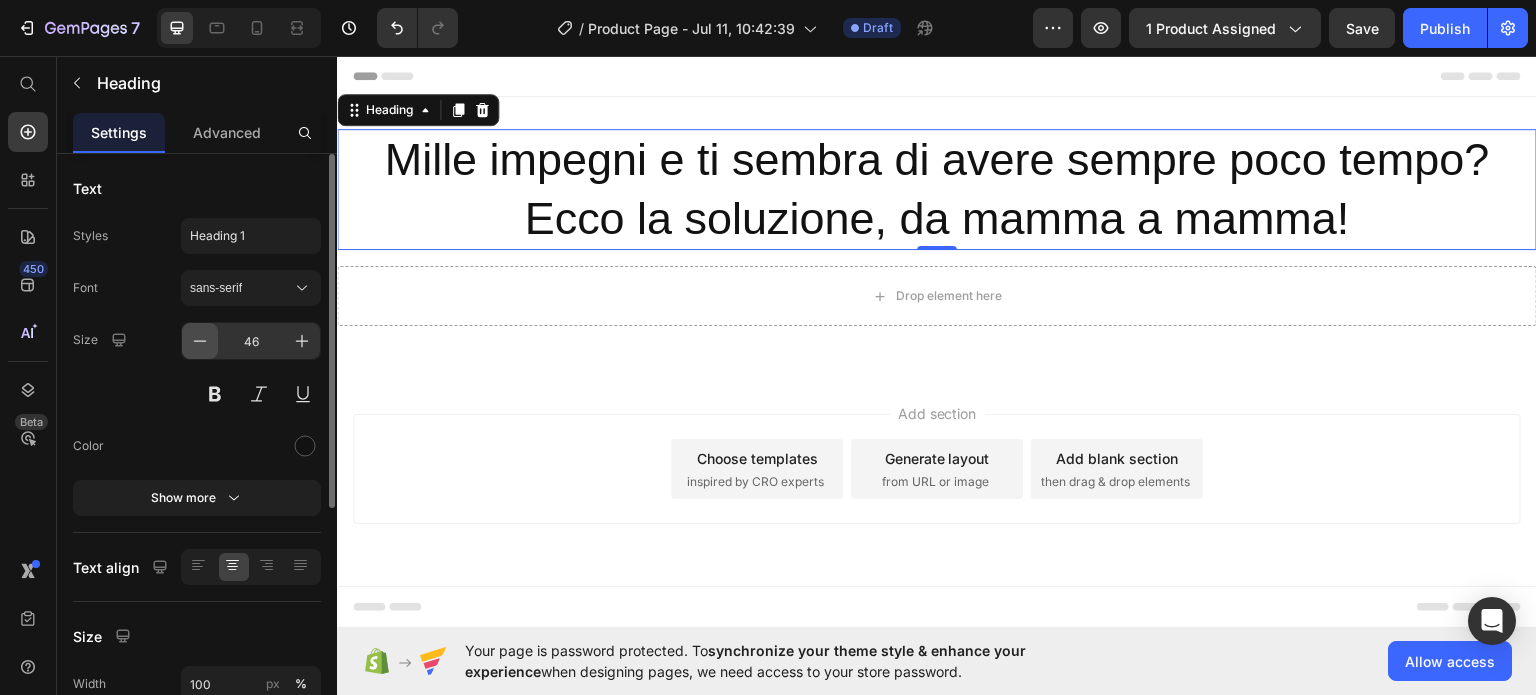 click 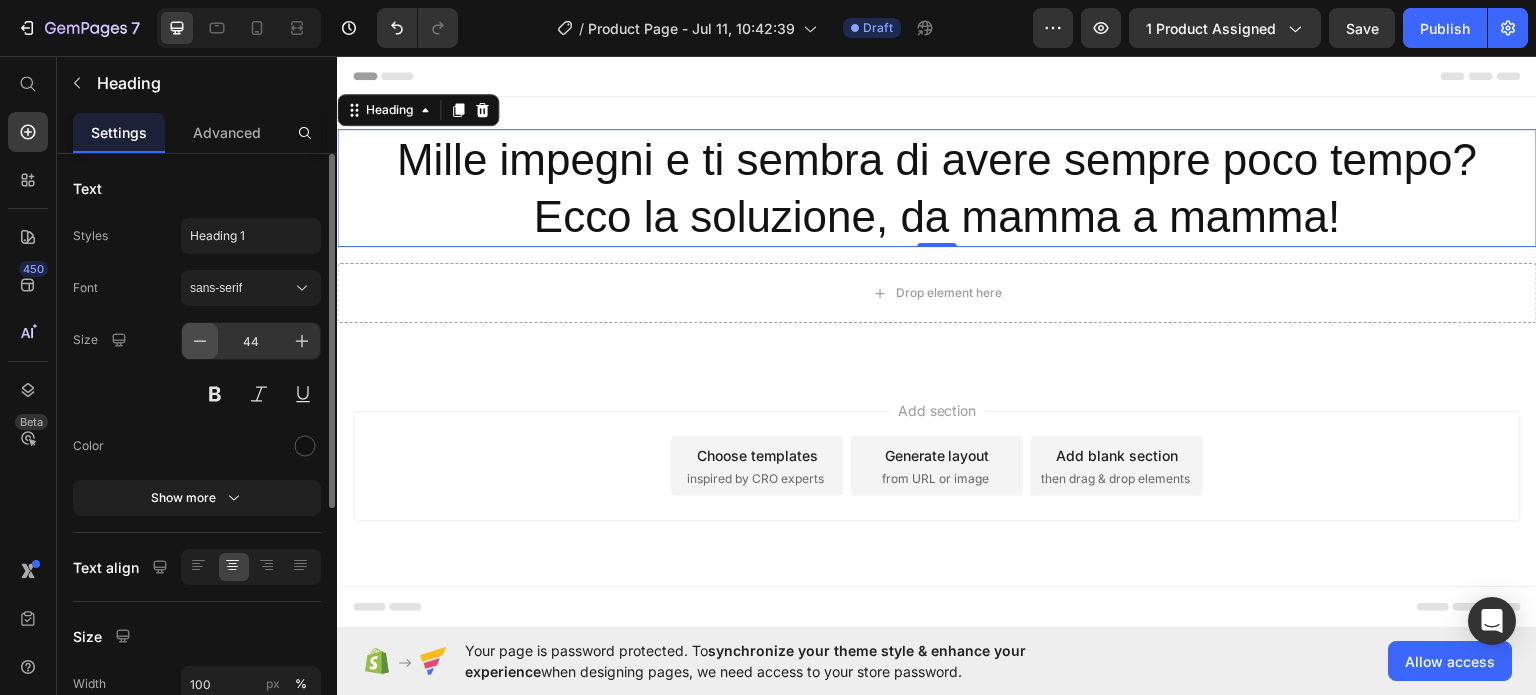click 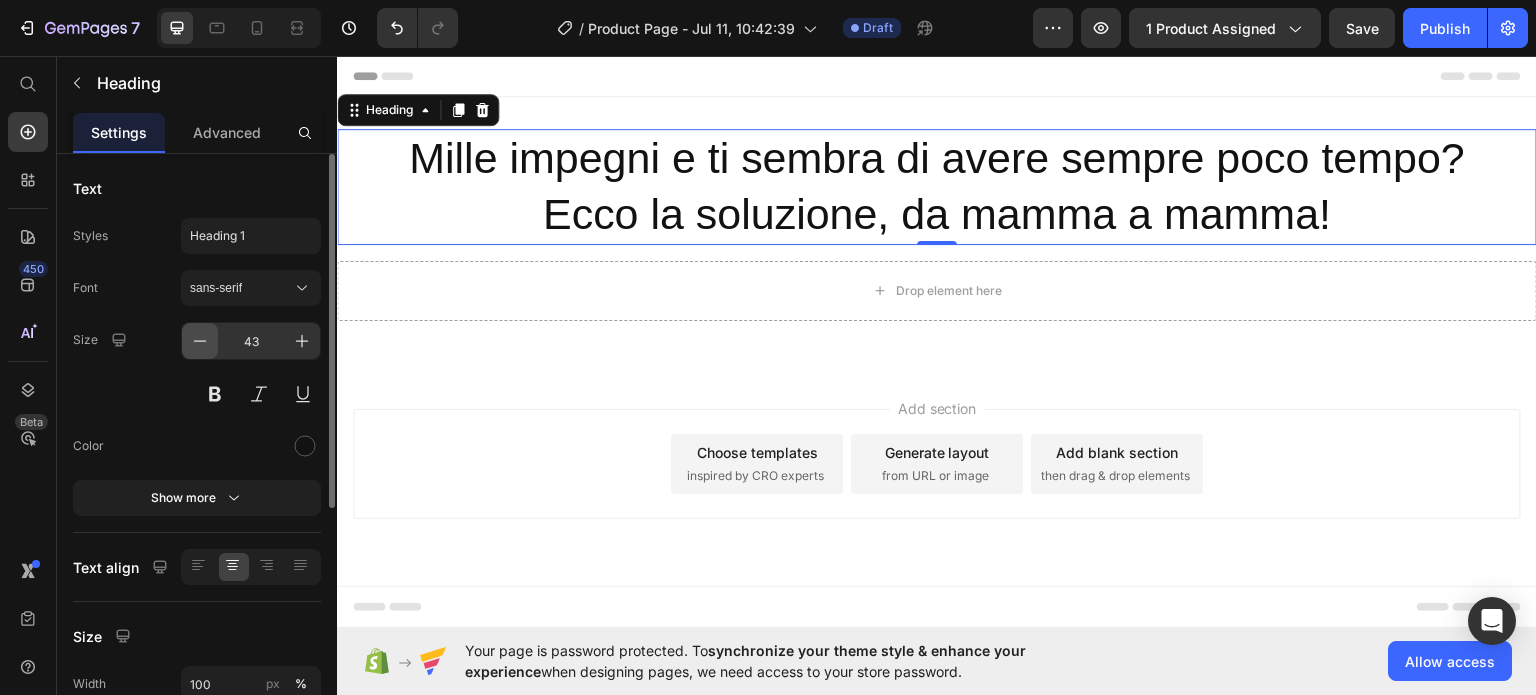 click 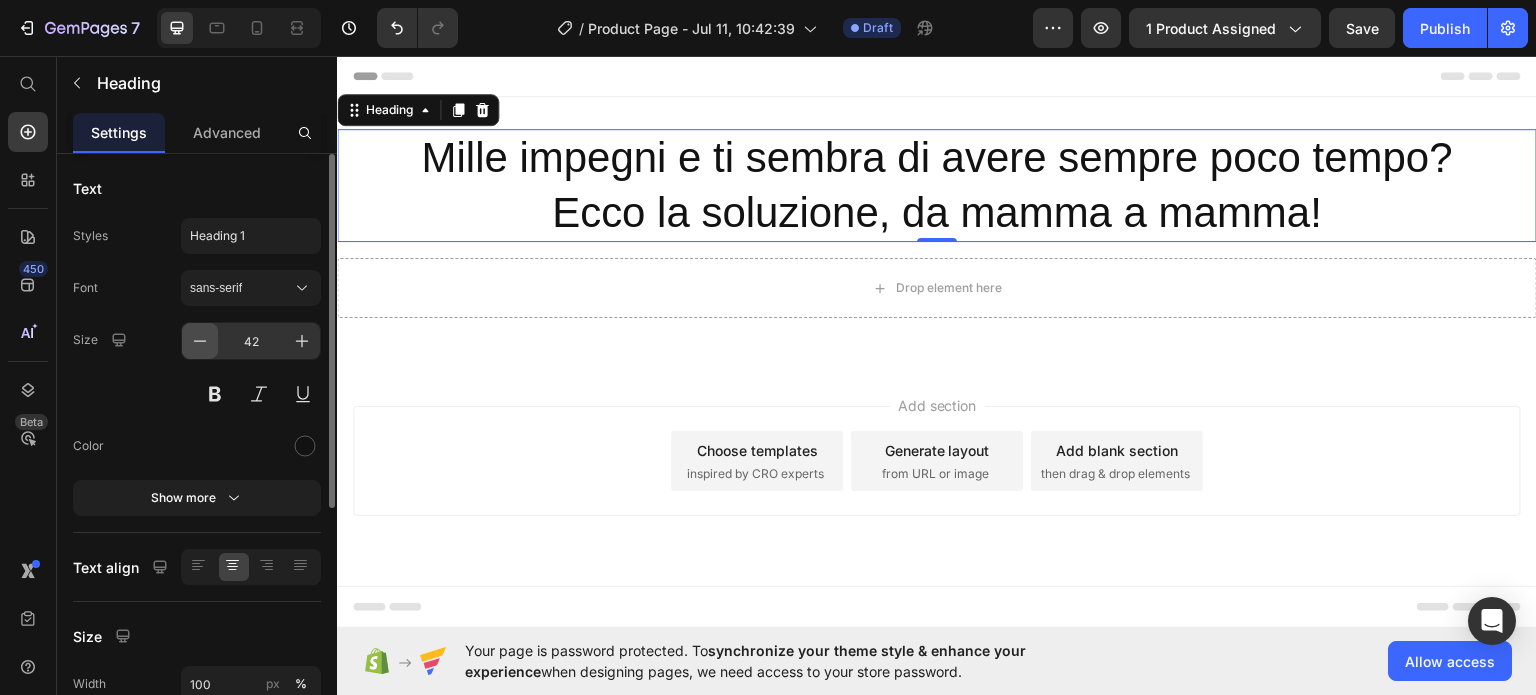 click 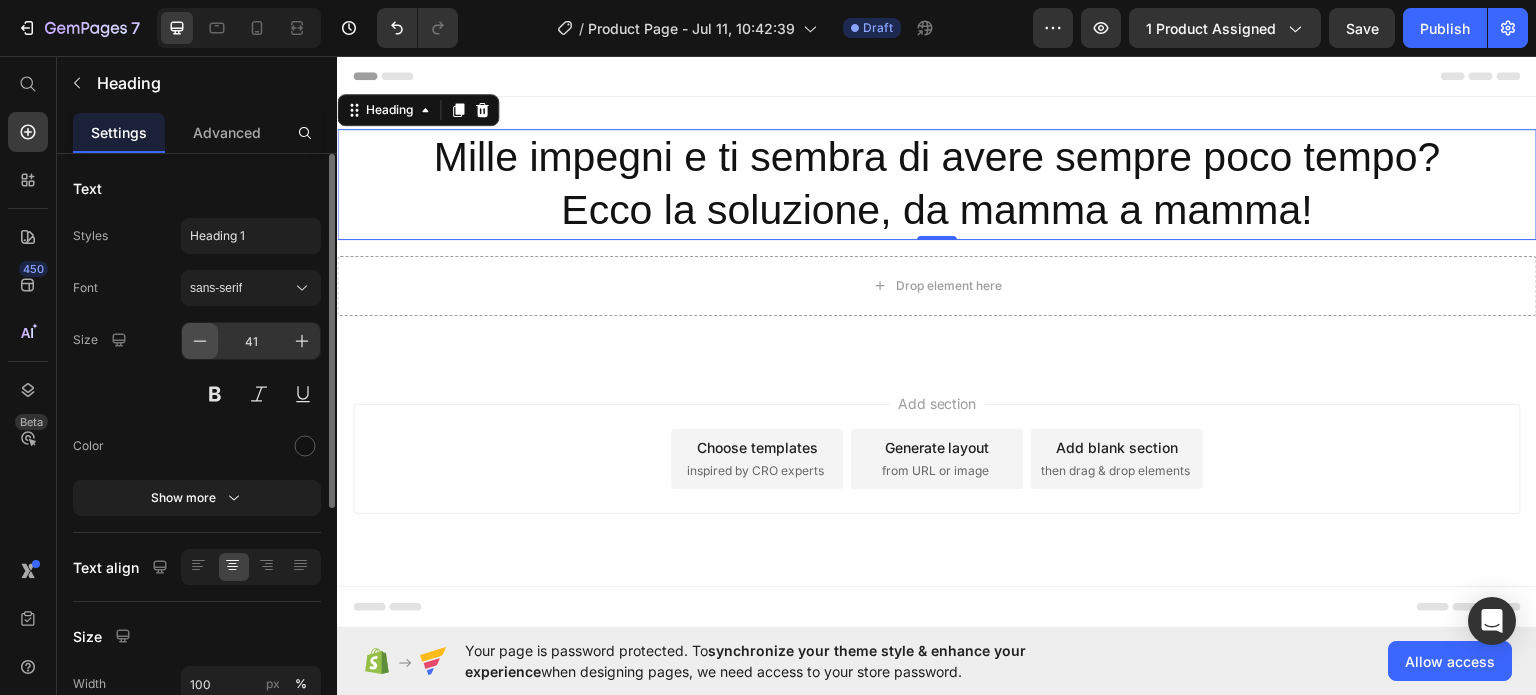 click 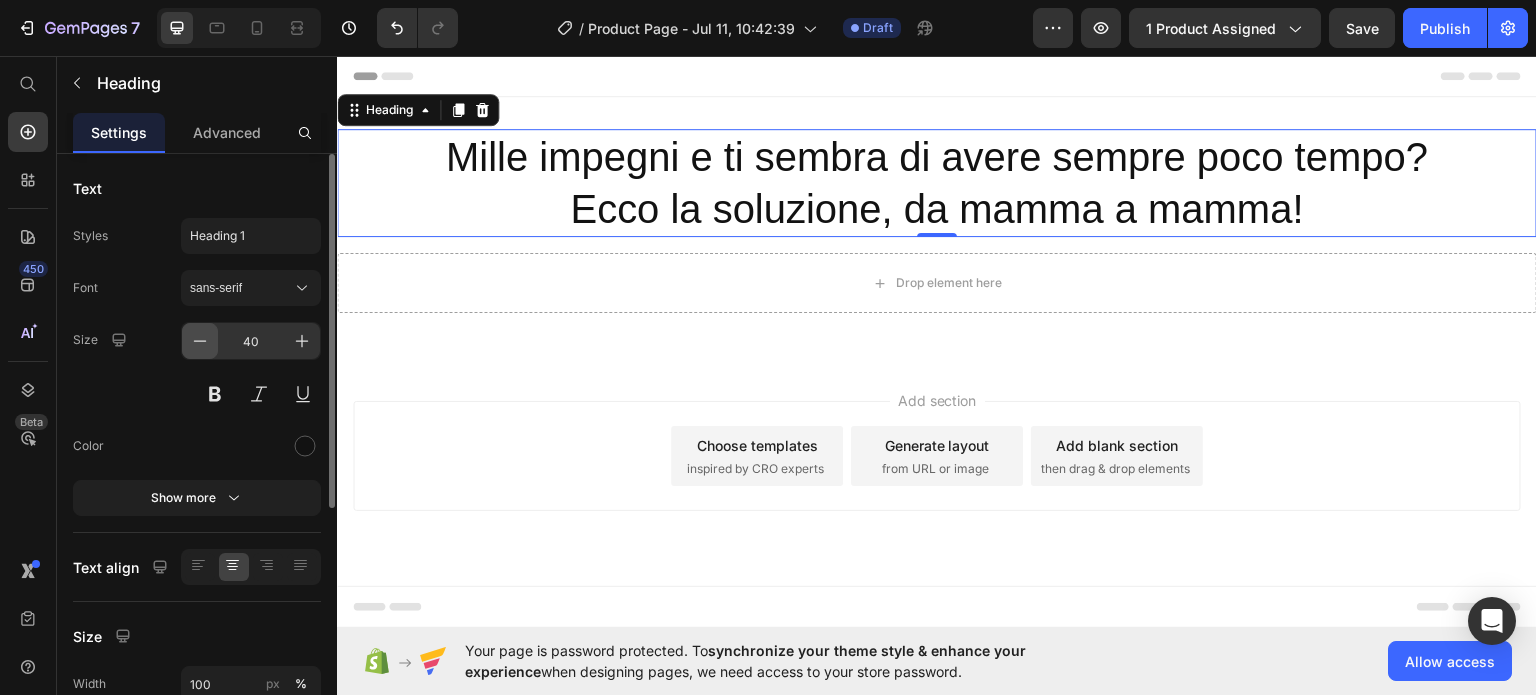 click 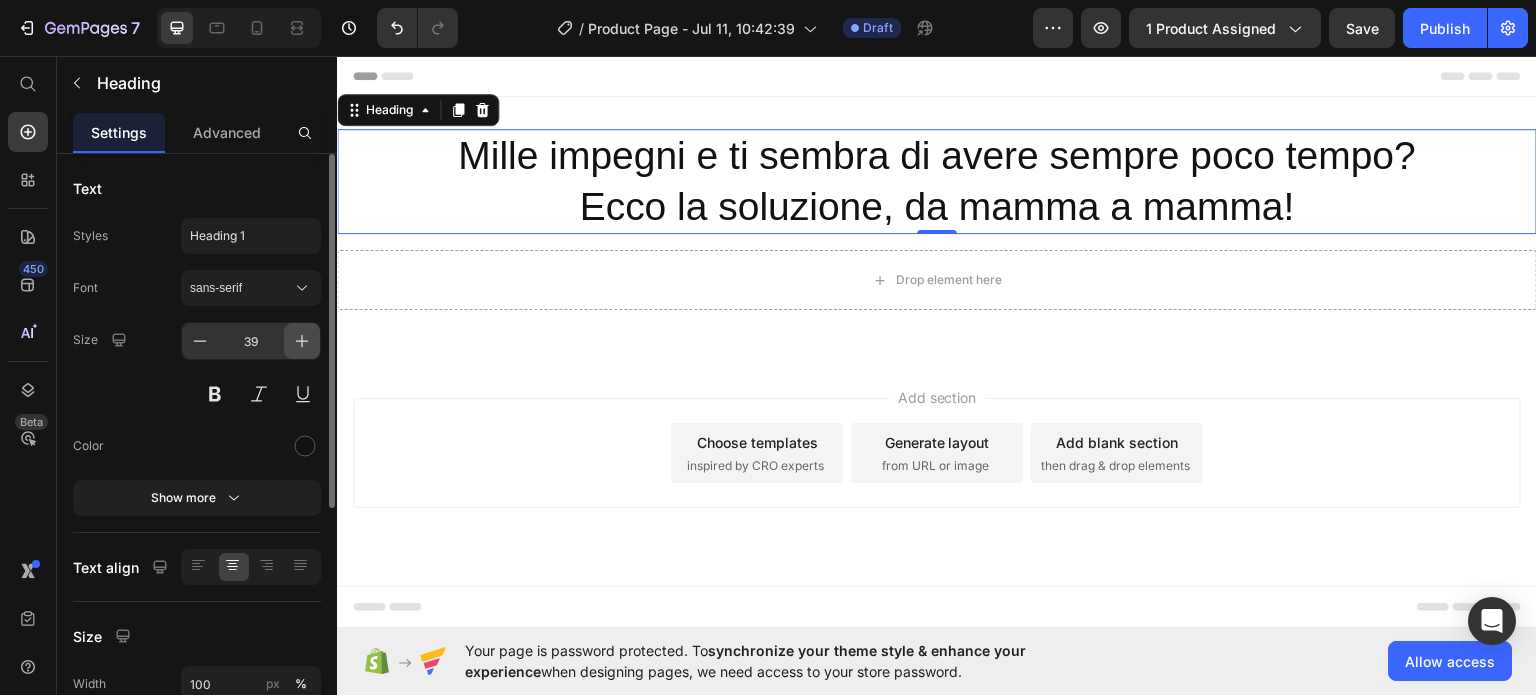 click 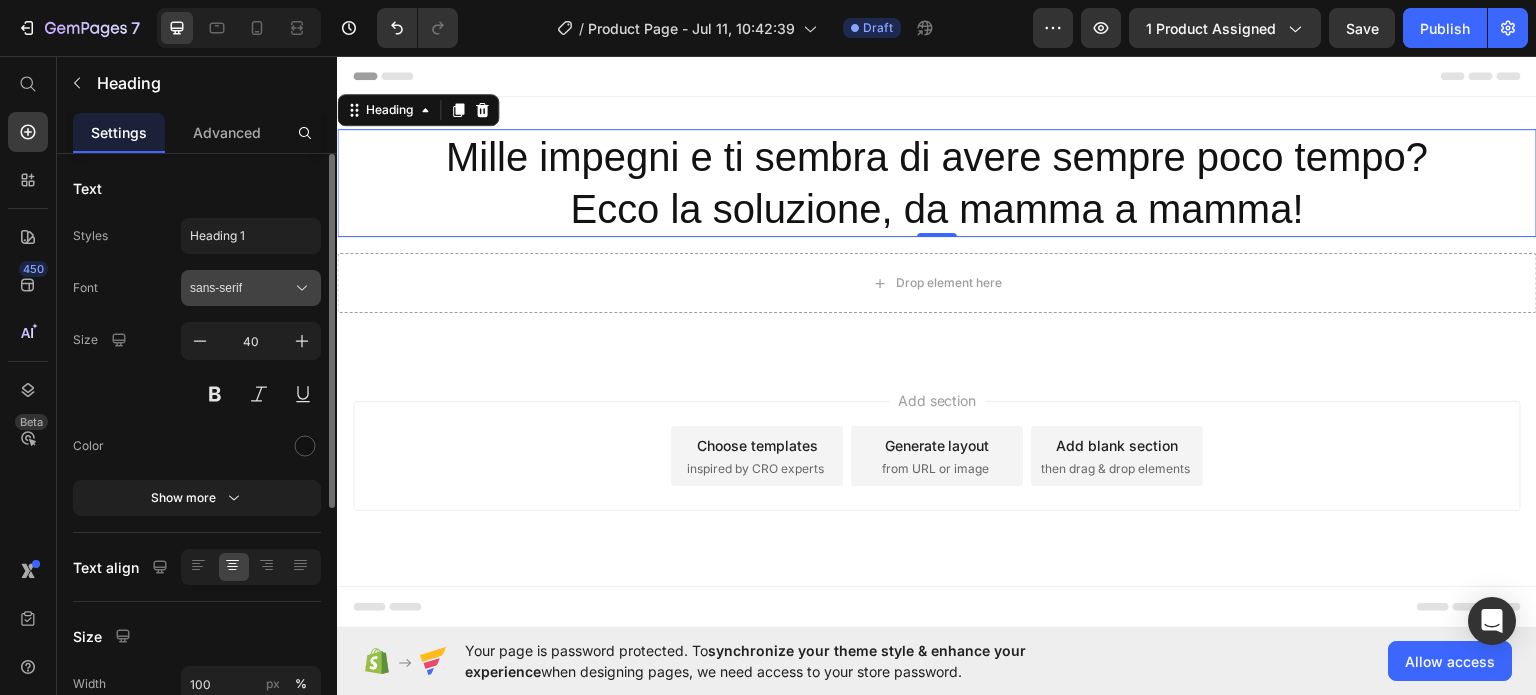 click on "sans-serif" at bounding box center (251, 288) 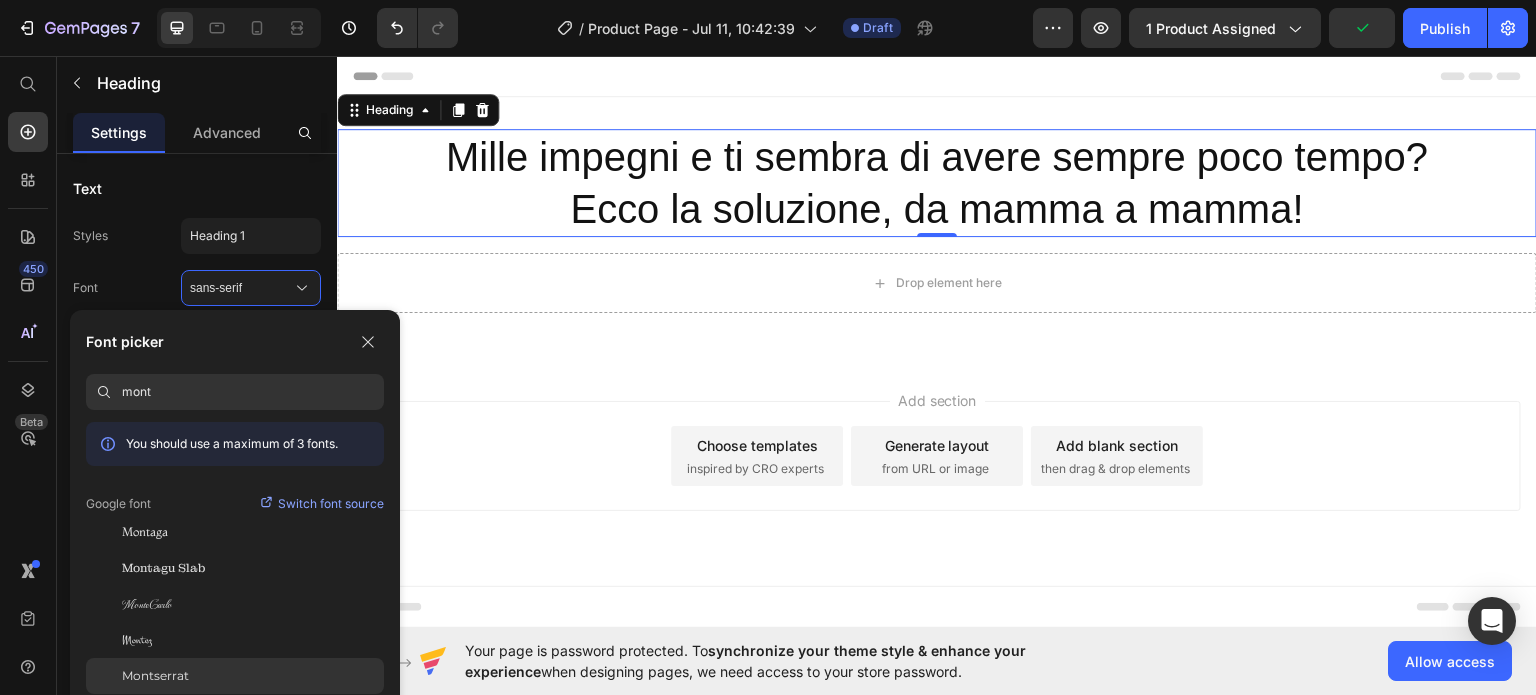 type on "mont" 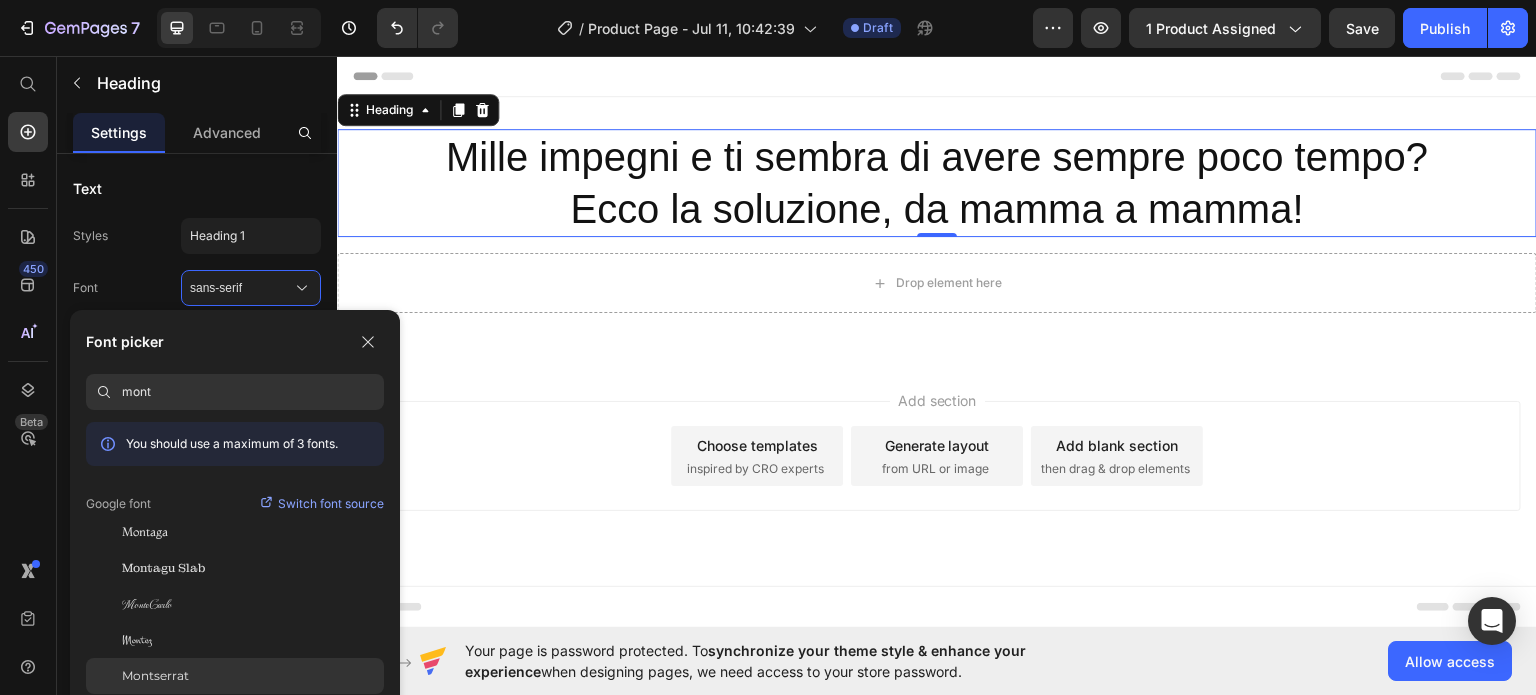 click on "Montserrat" at bounding box center [155, 676] 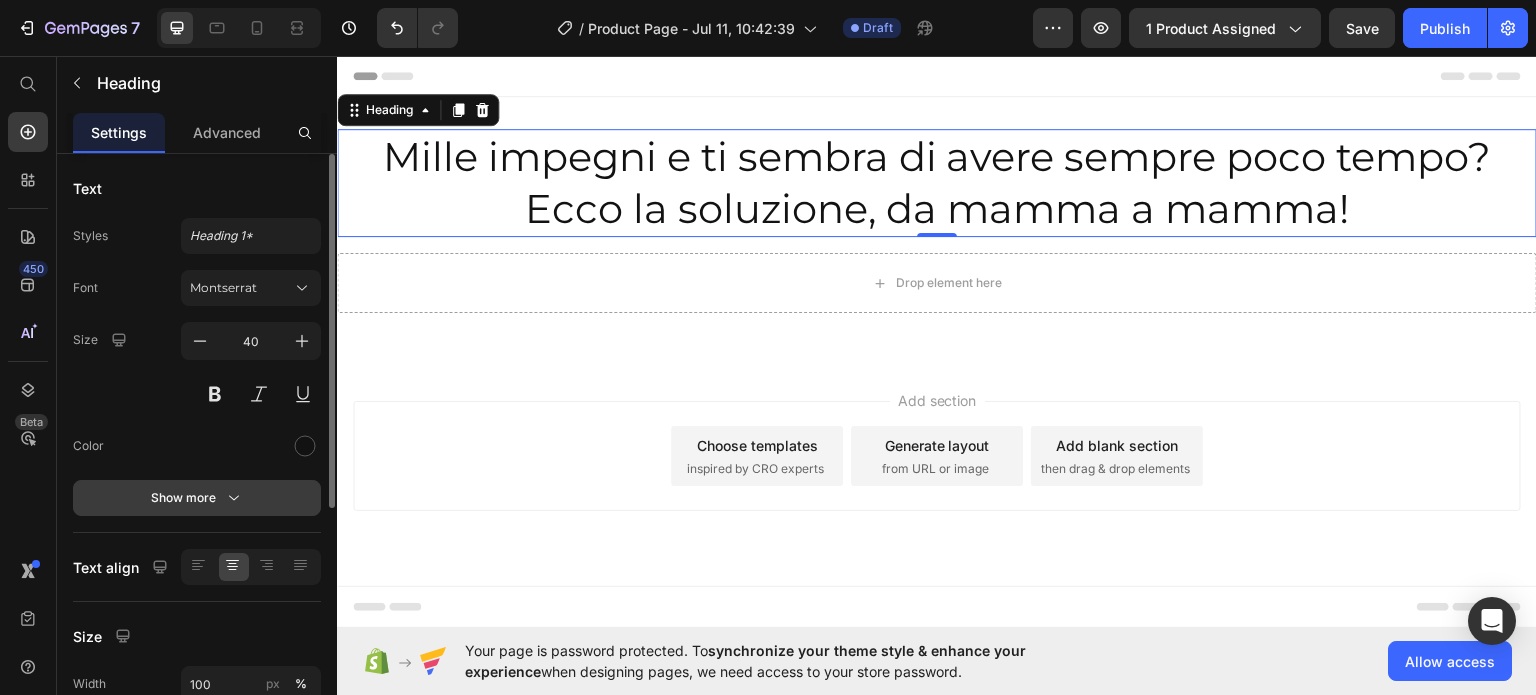 click 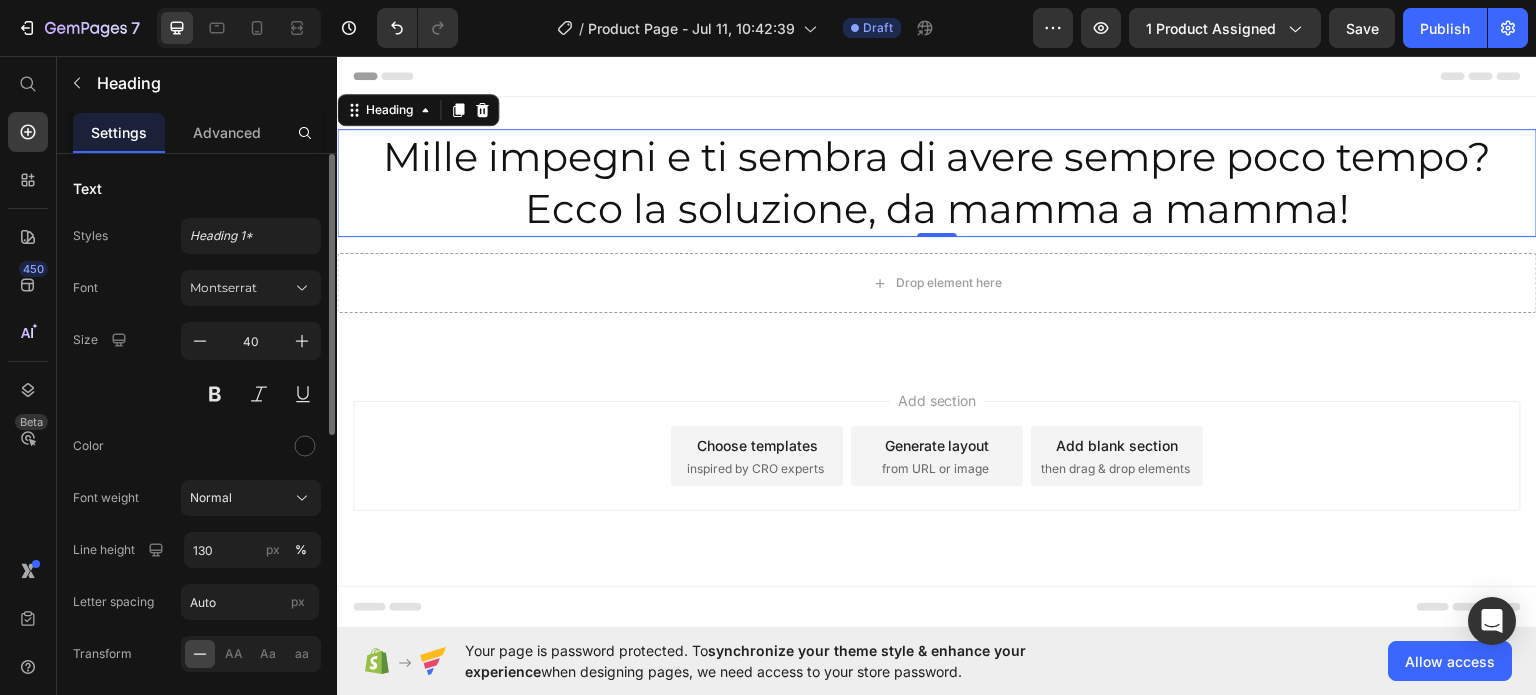 click on "Normal" 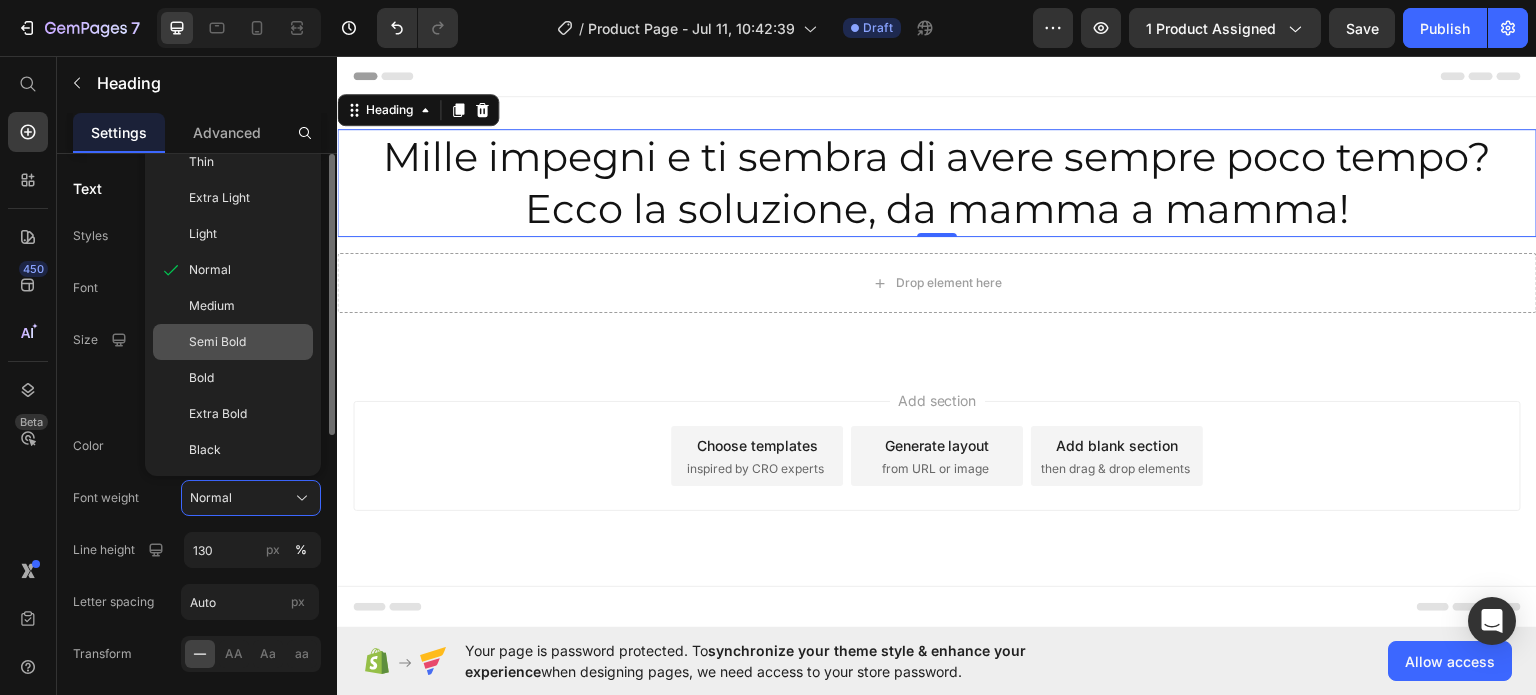click on "Semi Bold" at bounding box center [247, 342] 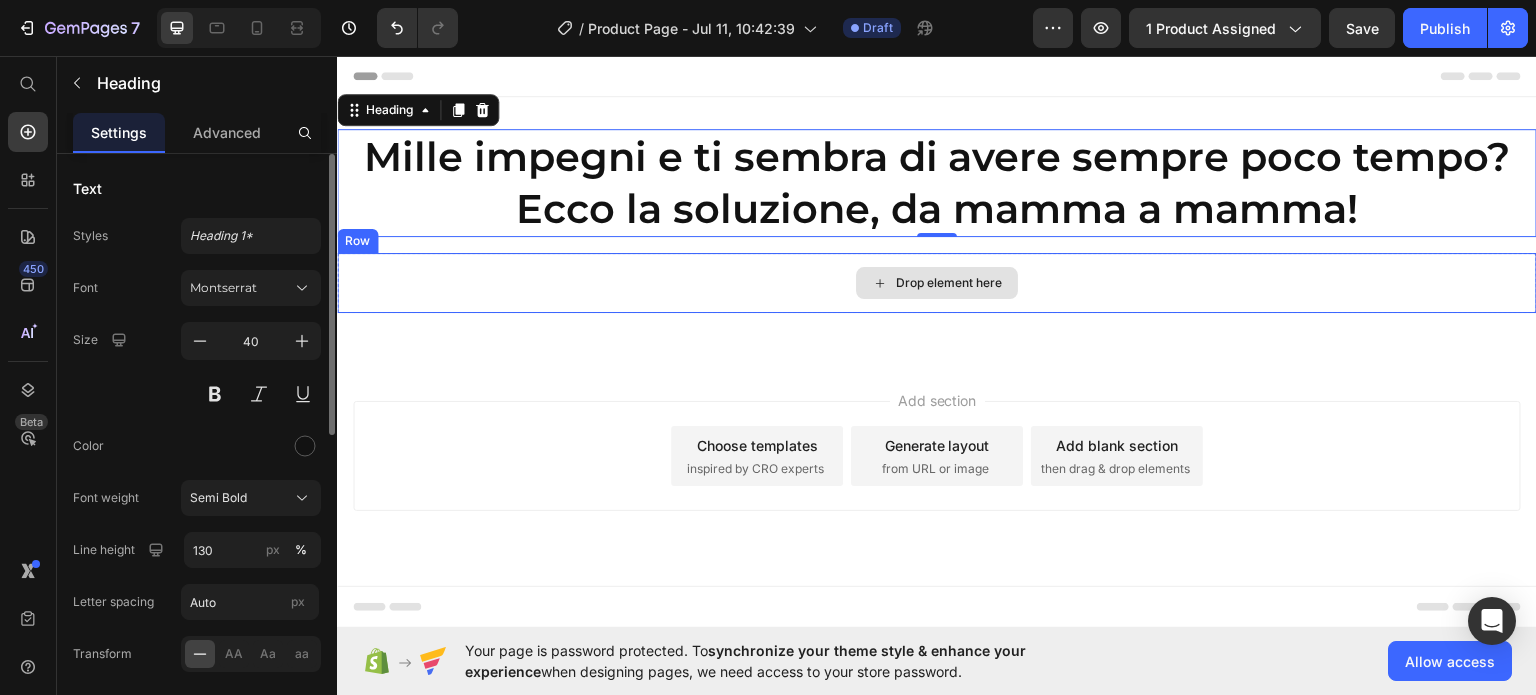 click on "Drop element here" at bounding box center (937, 282) 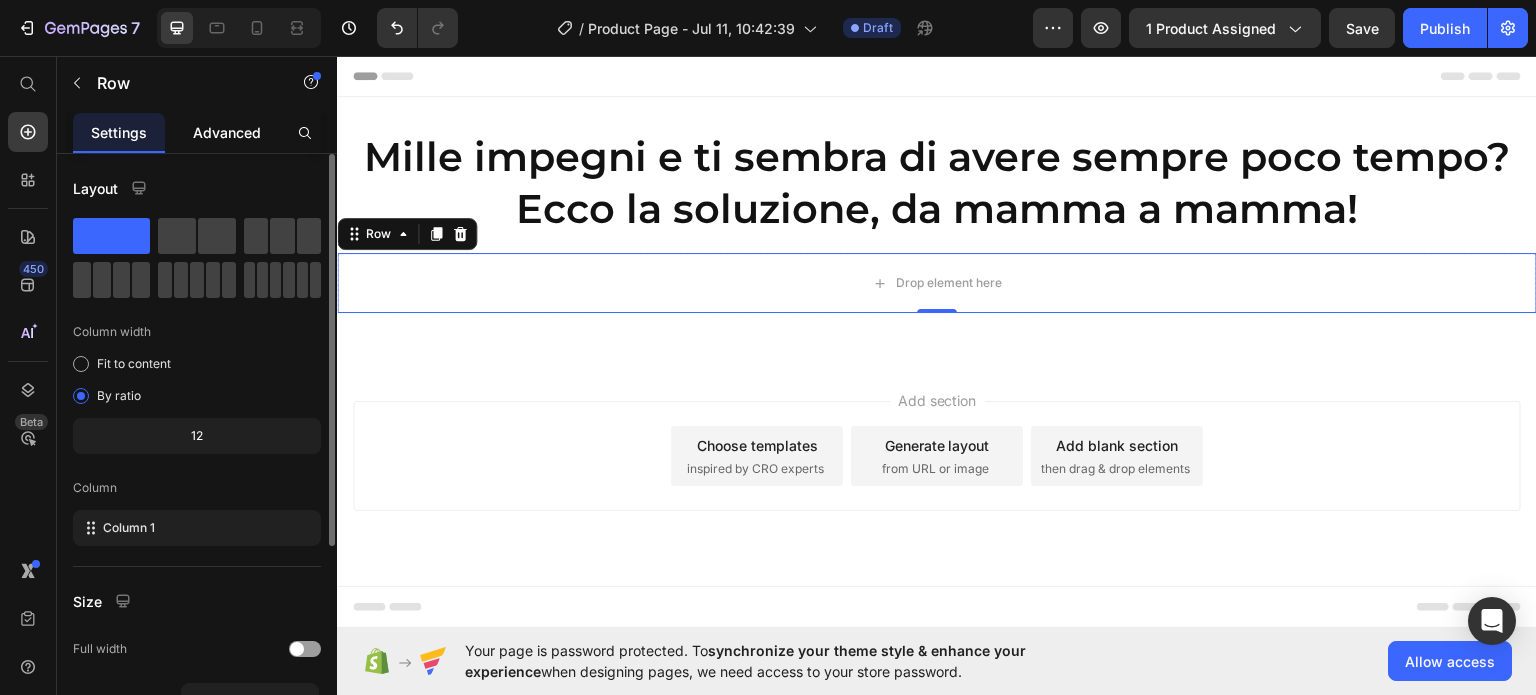 click on "Advanced" 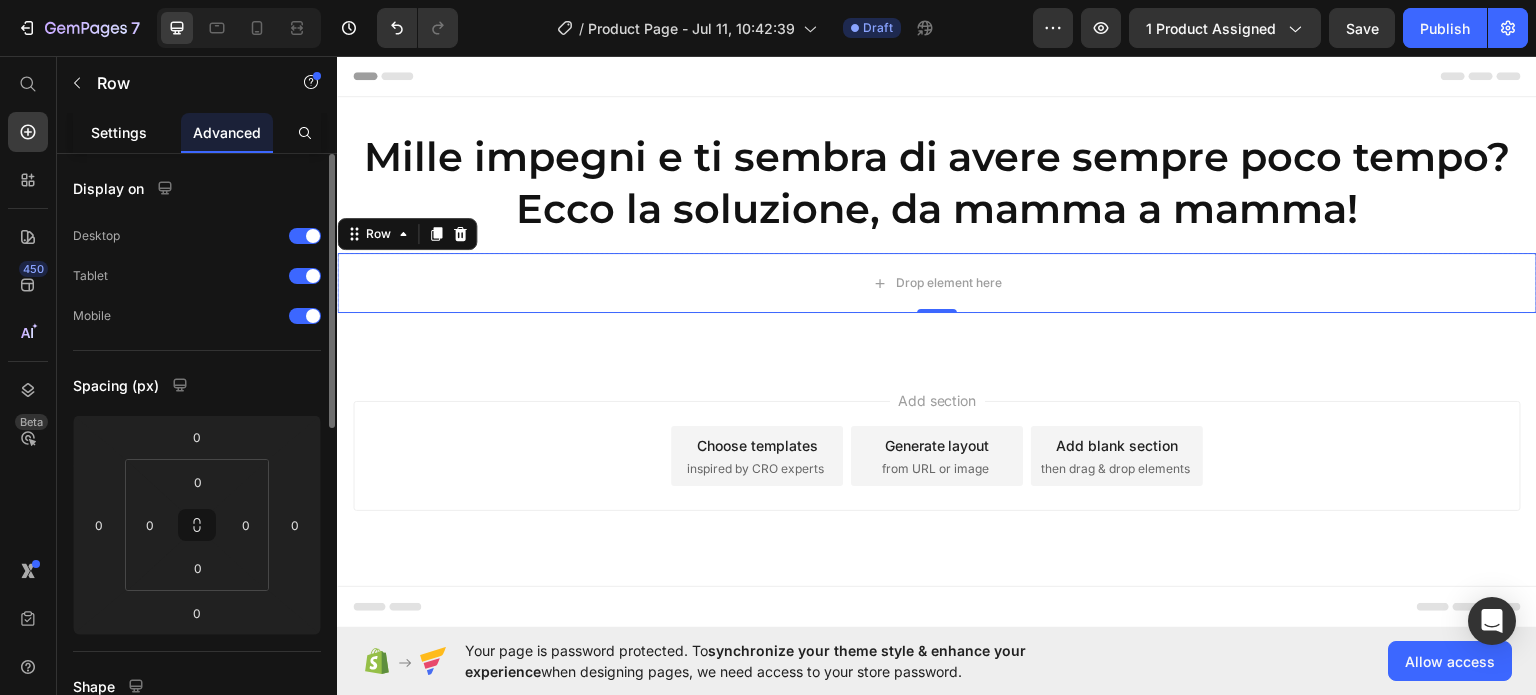 click on "Settings" at bounding box center (119, 132) 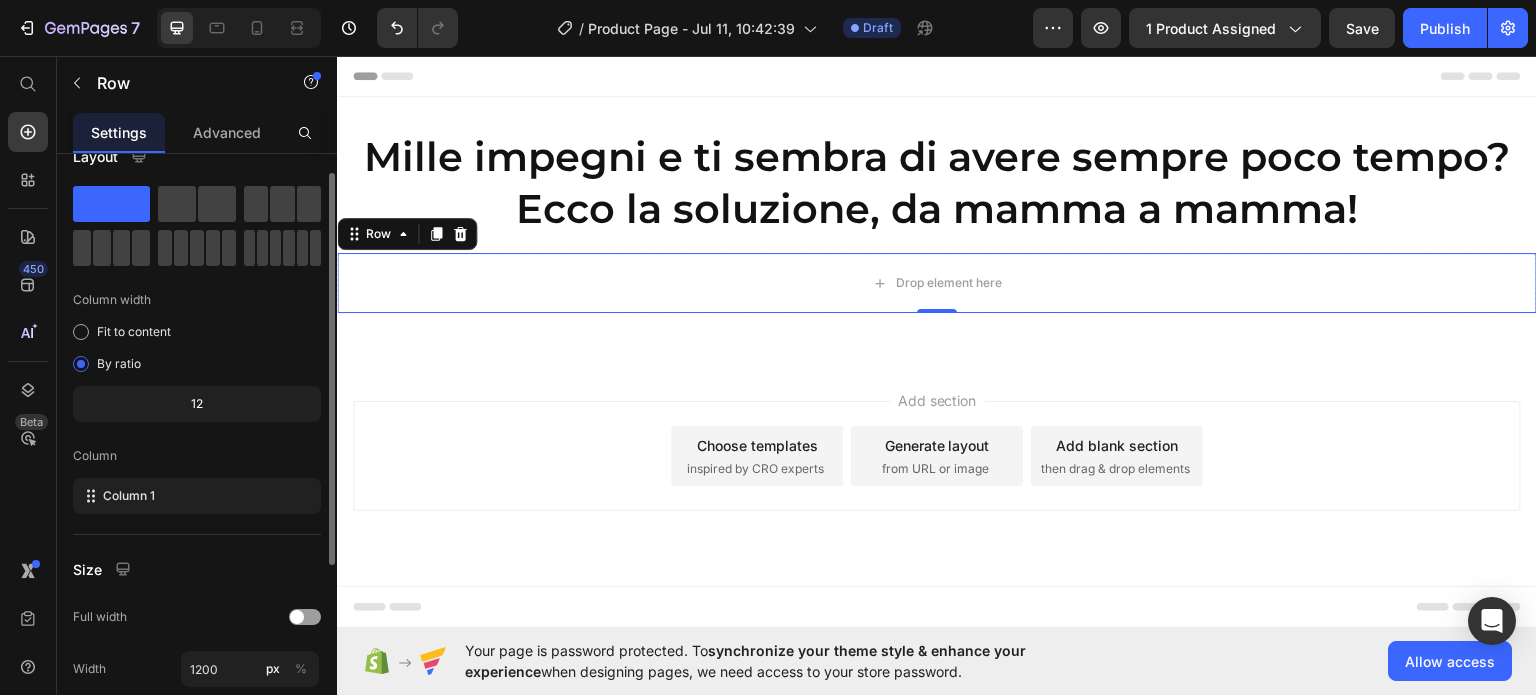scroll, scrollTop: 31, scrollLeft: 0, axis: vertical 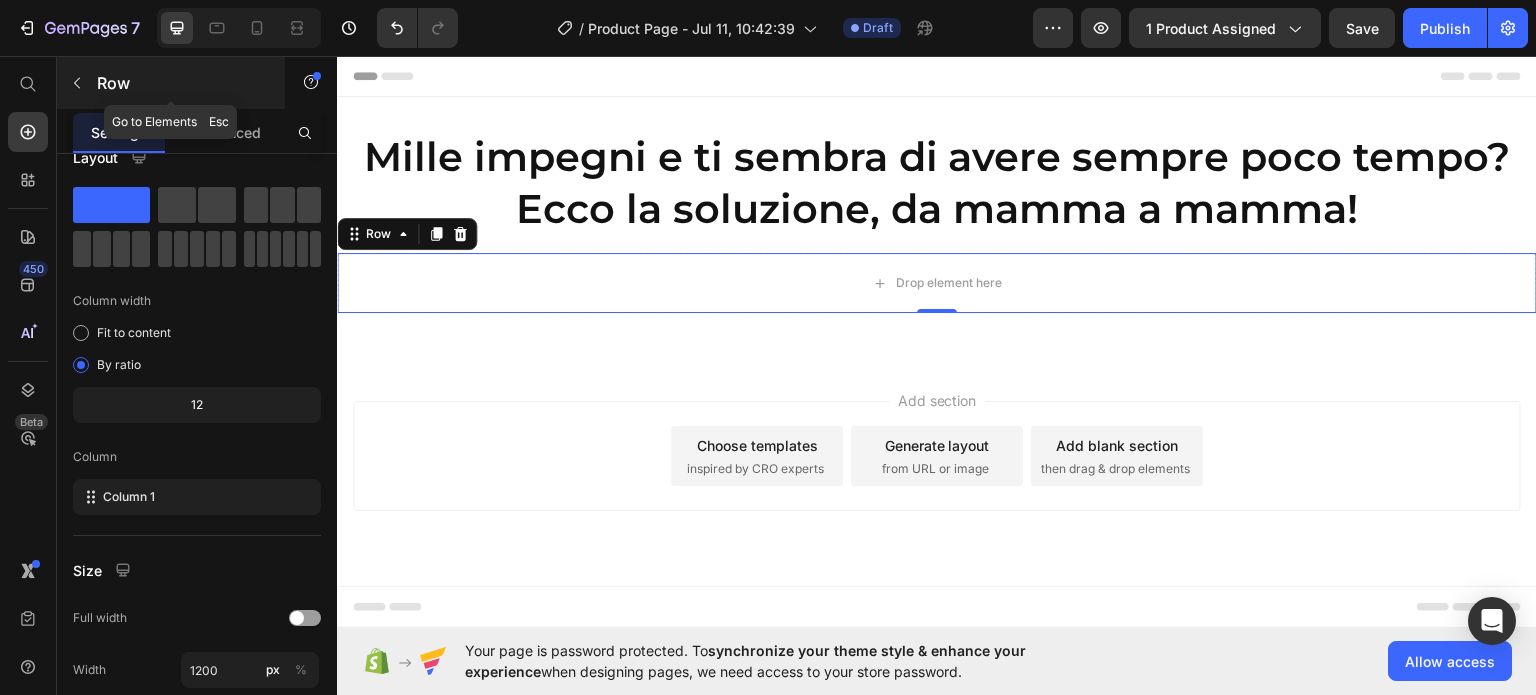 click on "Row" at bounding box center (182, 83) 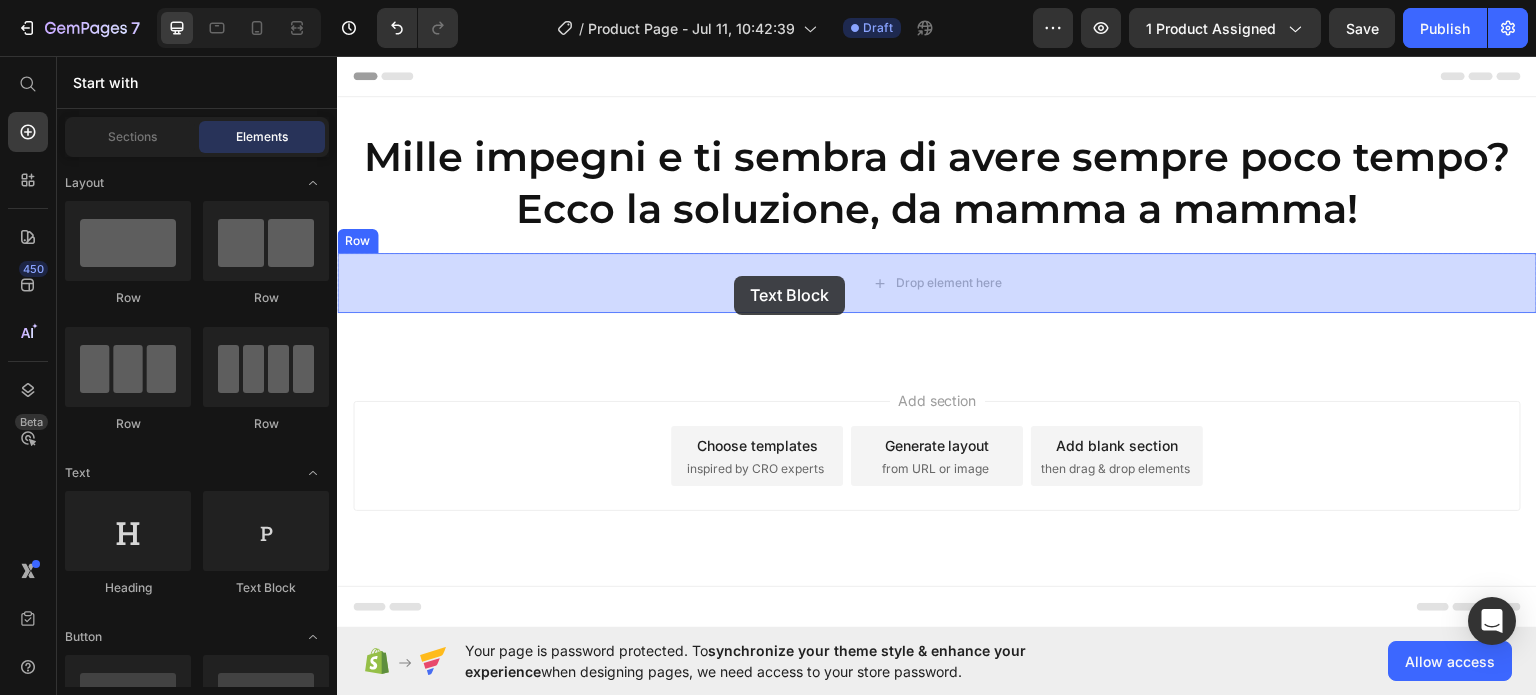 drag, startPoint x: 585, startPoint y: 603, endPoint x: 734, endPoint y: 276, distance: 359.34662 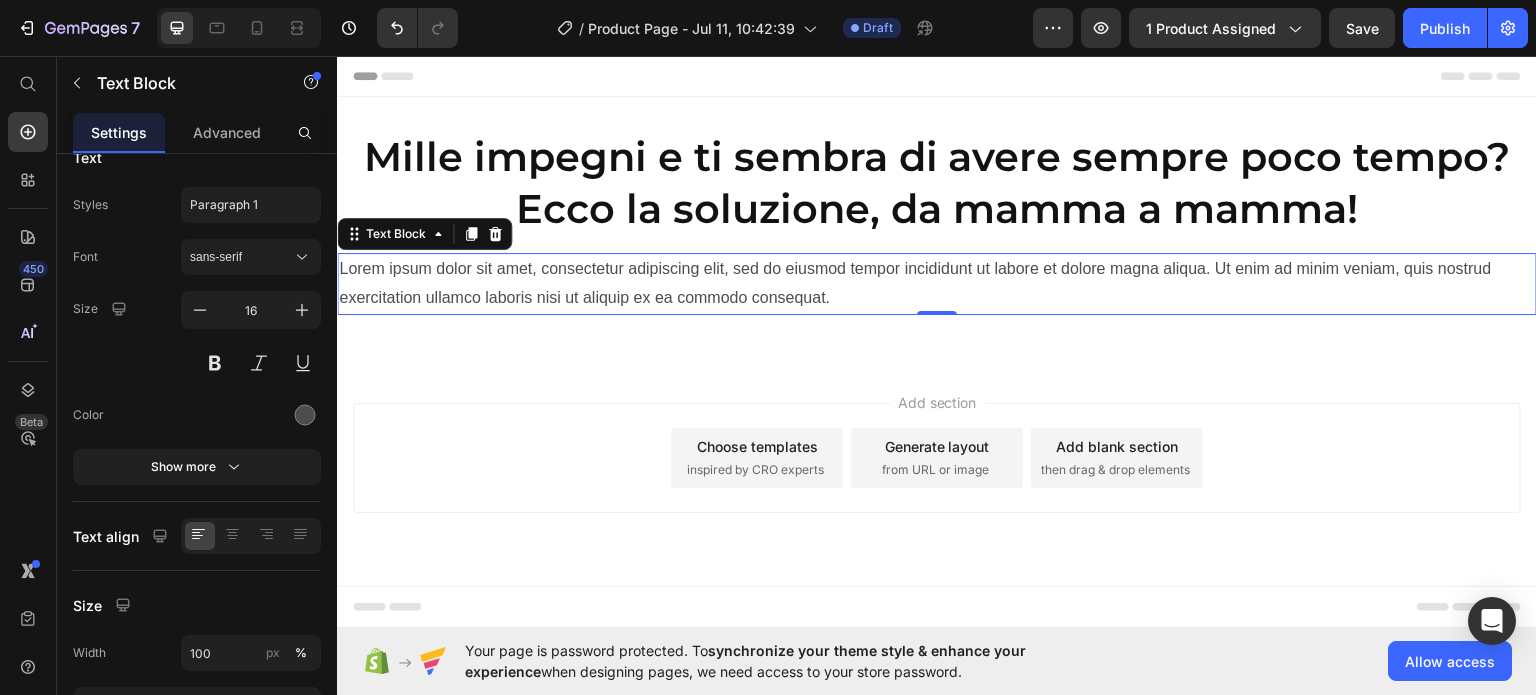 scroll, scrollTop: 0, scrollLeft: 0, axis: both 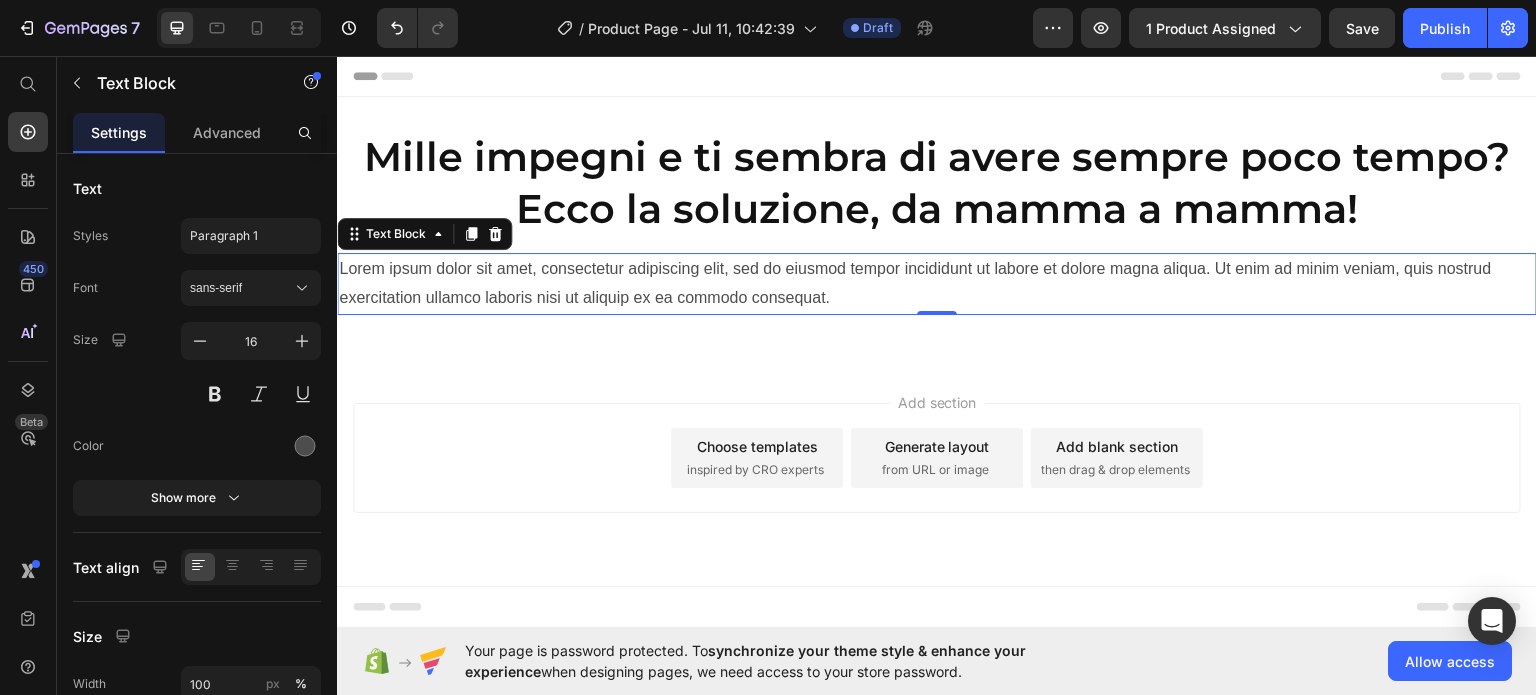 click on "Lorem ipsum dolor sit amet, consectetur adipiscing elit, sed do eiusmod tempor incididunt ut labore et dolore magna aliqua. Ut enim ad minim veniam, quis nostrud exercitation ullamco laboris nisi ut aliquip ex ea commodo consequat." at bounding box center [937, 283] 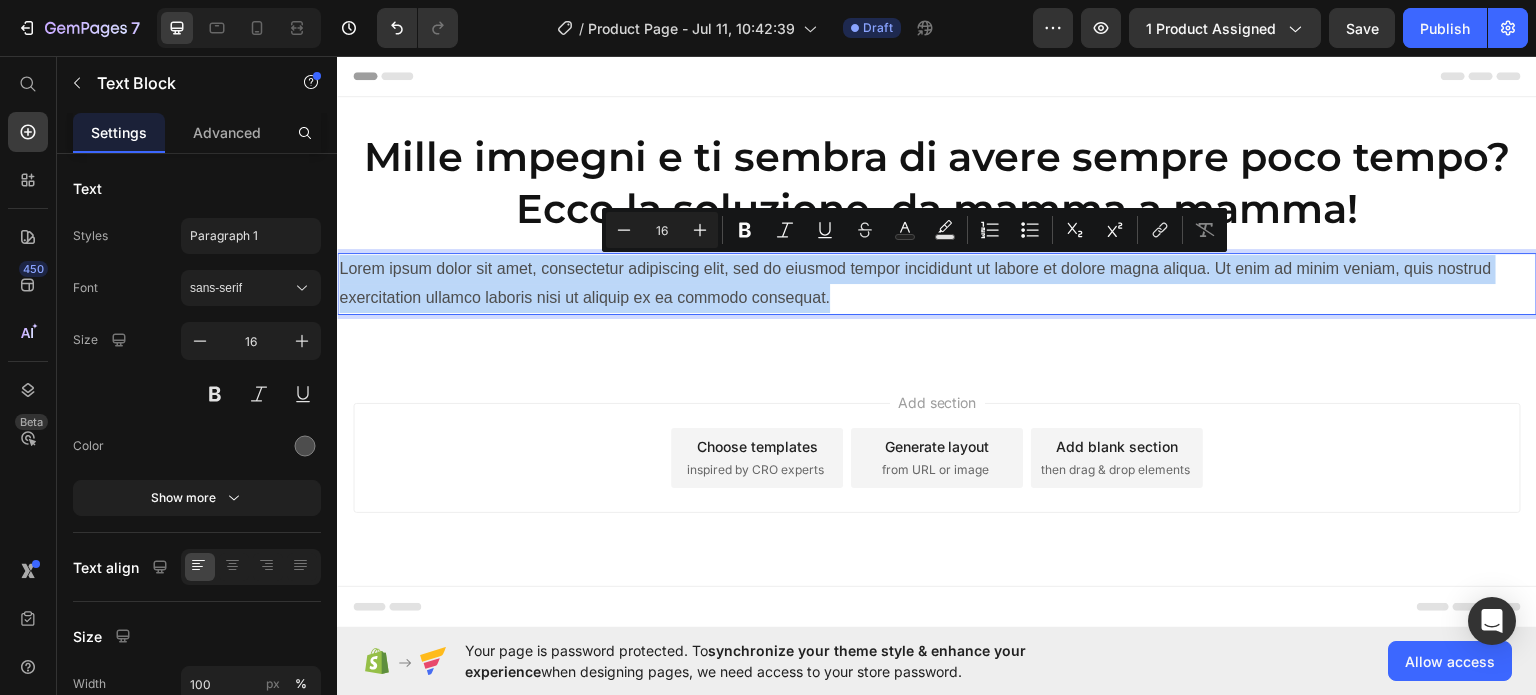 drag, startPoint x: 844, startPoint y: 298, endPoint x: 315, endPoint y: 255, distance: 530.74475 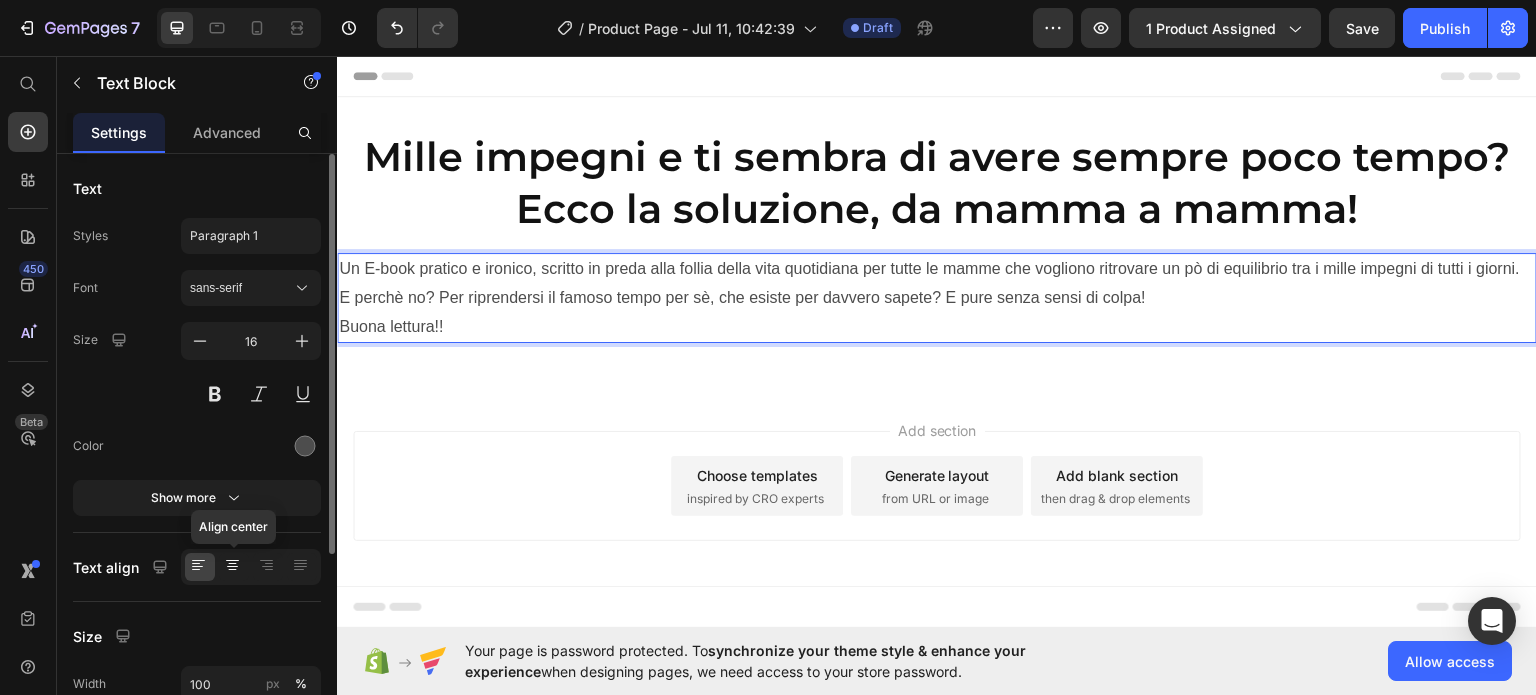 click 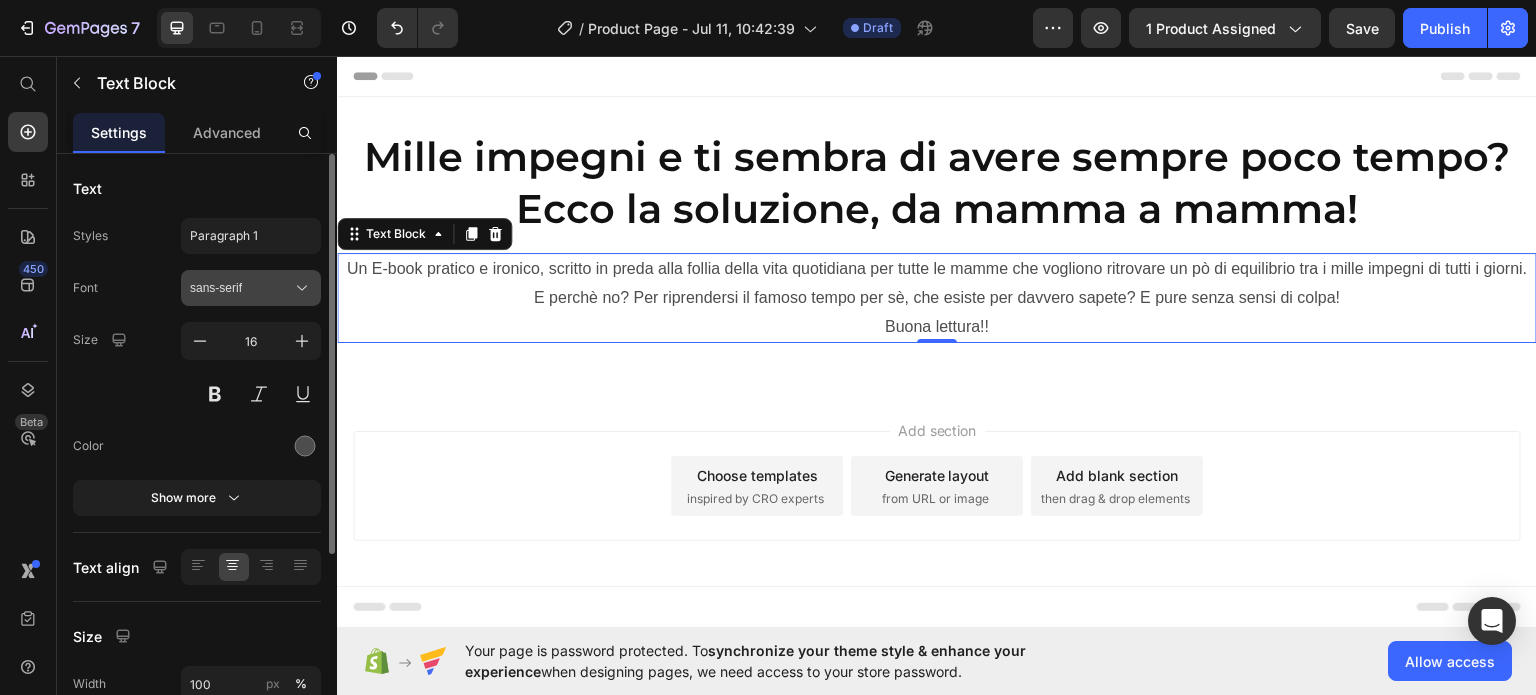 click 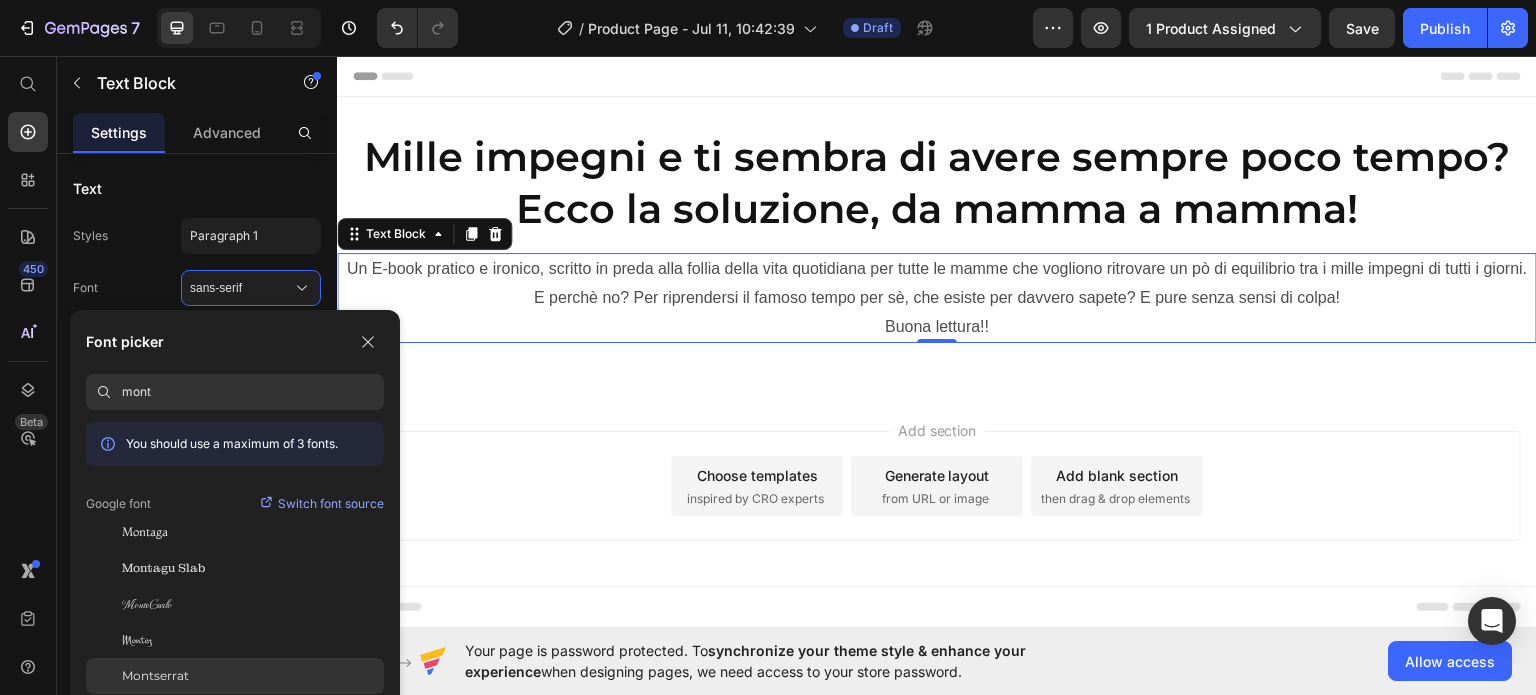 type on "mont" 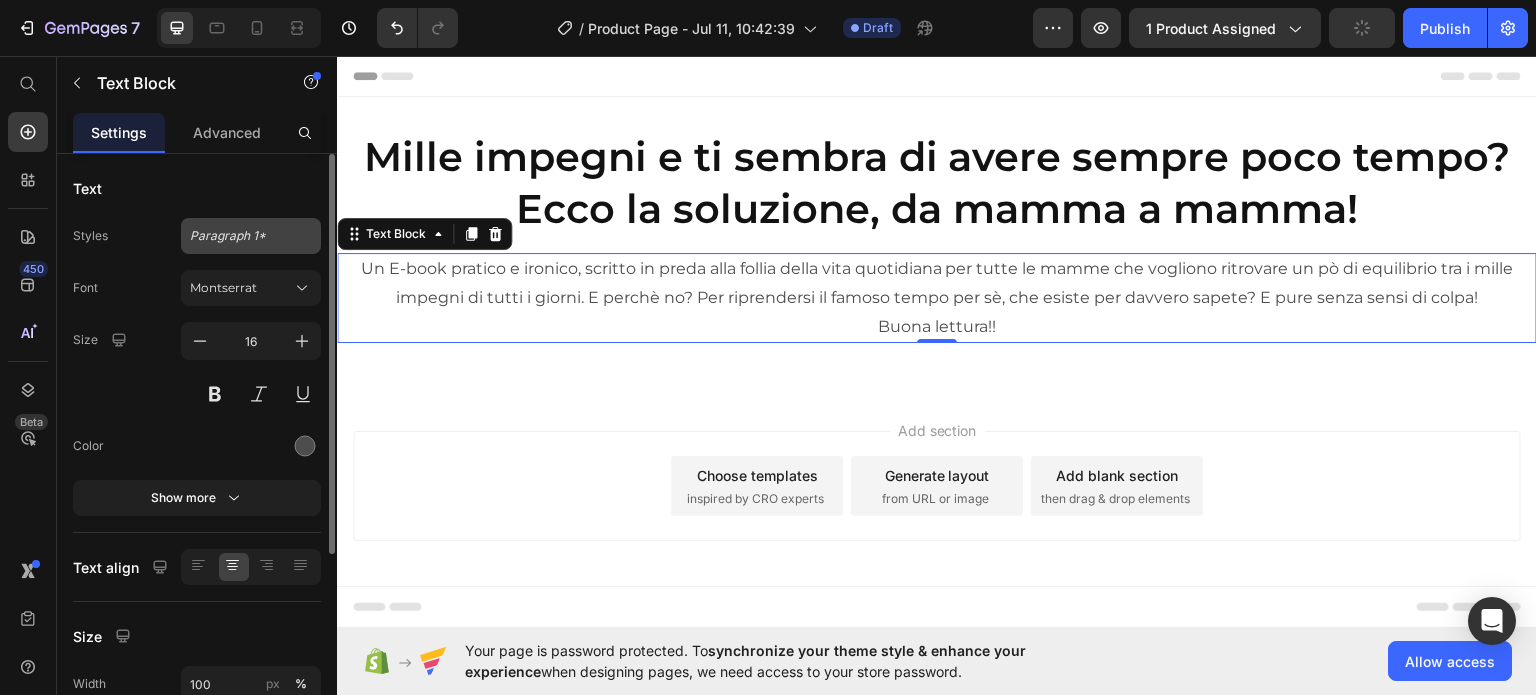 click on "Paragraph 1*" at bounding box center [239, 236] 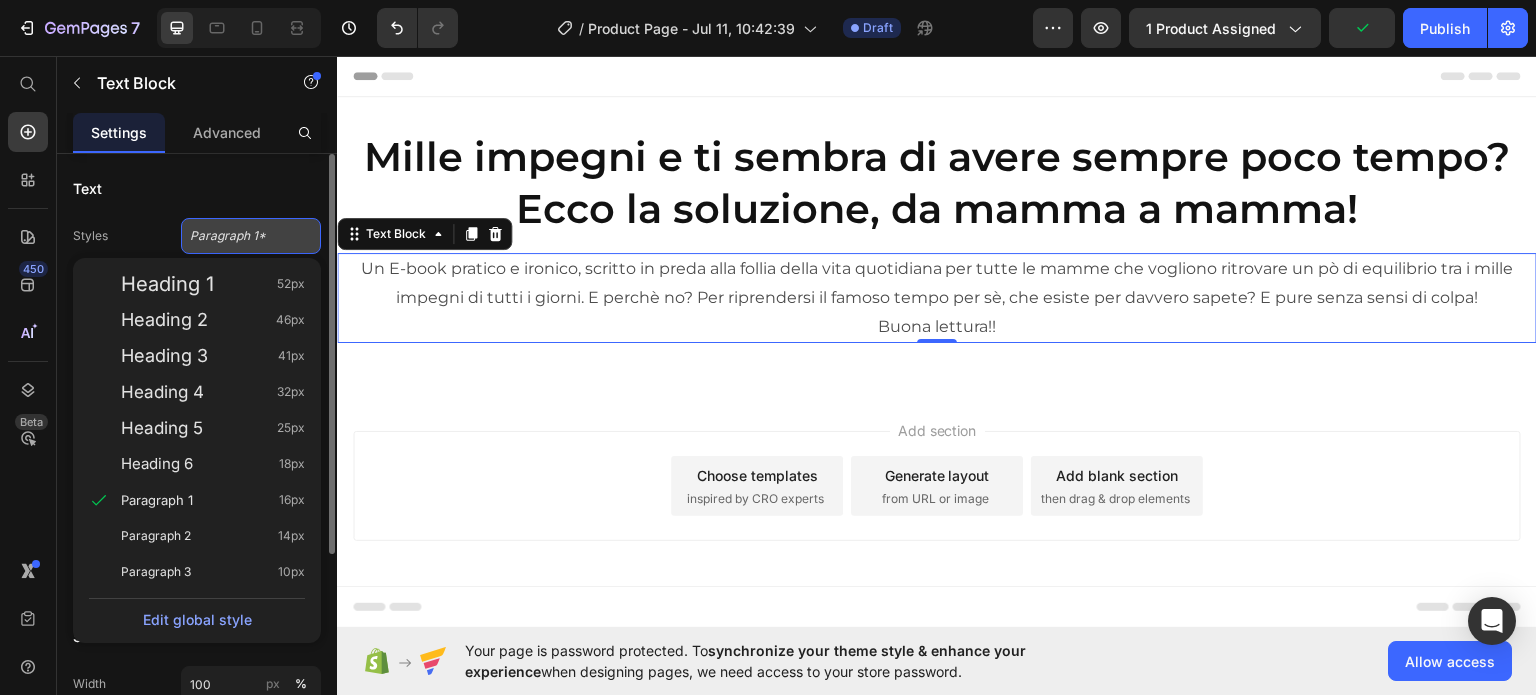 click on "Paragraph 1*" at bounding box center [239, 236] 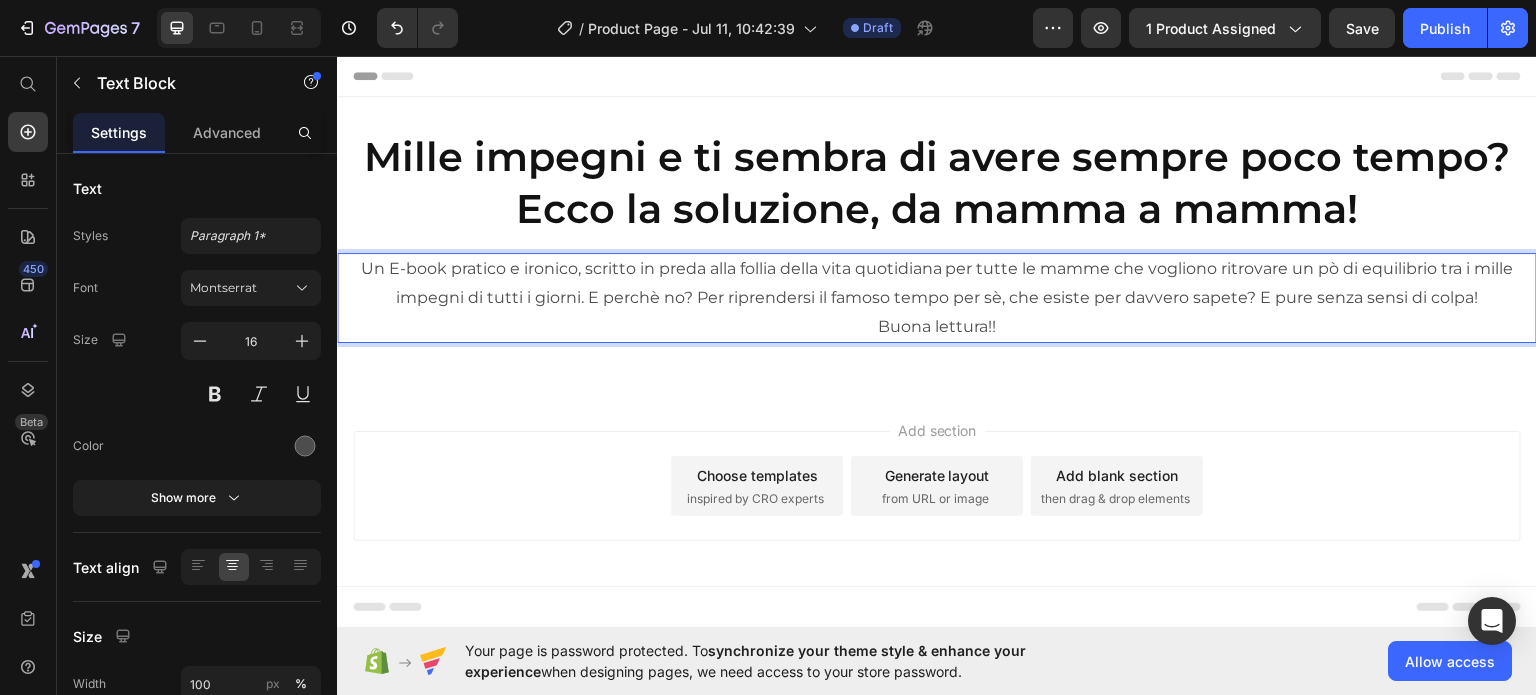 click on "Un E-book pratico e ironico, scritto in preda alla follia della vita quotidiana per tutte le mamme che vogliono ritrovare un pò di equilibrio tra i mille impegni di tutti i giorni. E perchè no? Per riprendersi il famoso tempo per sè, che esiste per davvero sapete? E pure senza sensi di colpa!" at bounding box center (937, 283) 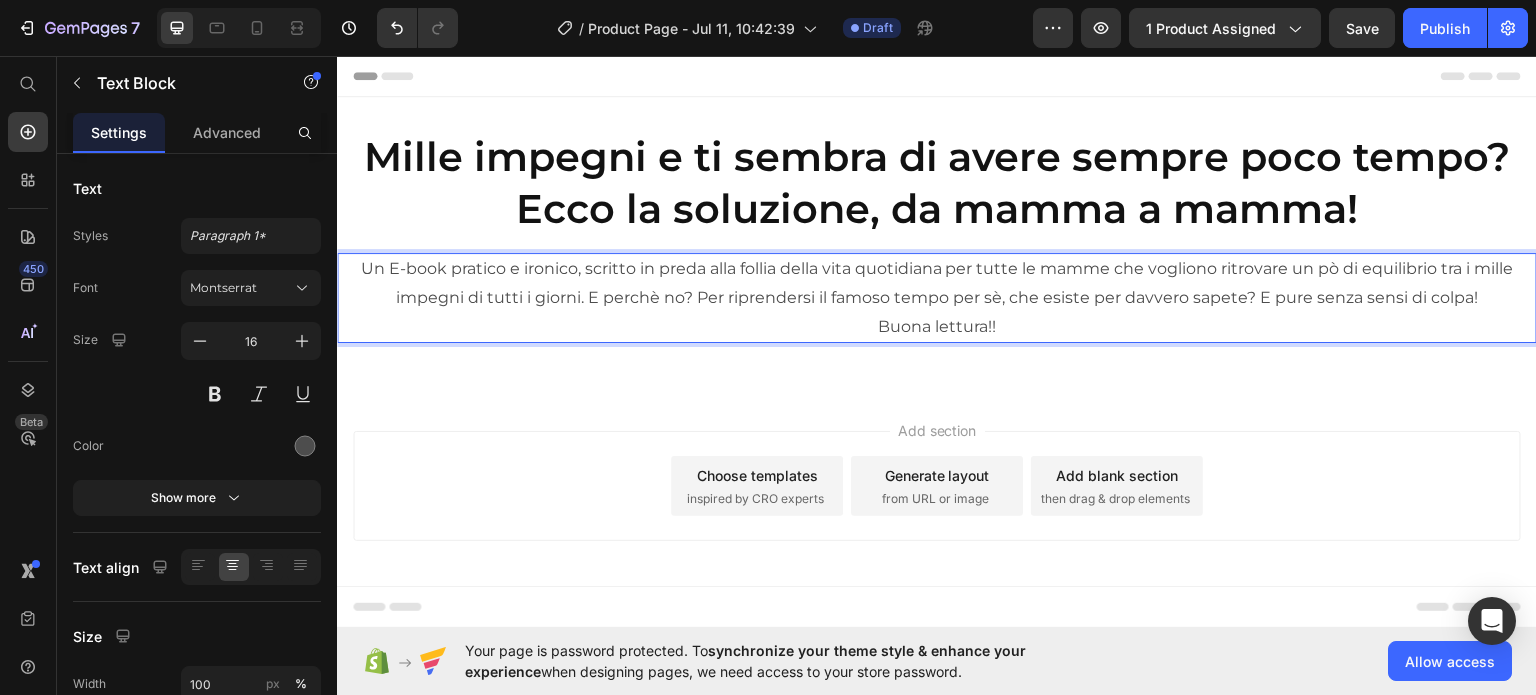 click on "Un E-book pratico e ironico, scritto in preda alla follia della vita quotidiana per tutte le mamme che vogliono ritrovare un pò di equilibrio tra i mille impegni di tutti i giorni. E perchè no? Per riprendersi il famoso tempo per sè, che esiste per davvero sapete? E pure senza sensi di colpa!" at bounding box center (937, 283) 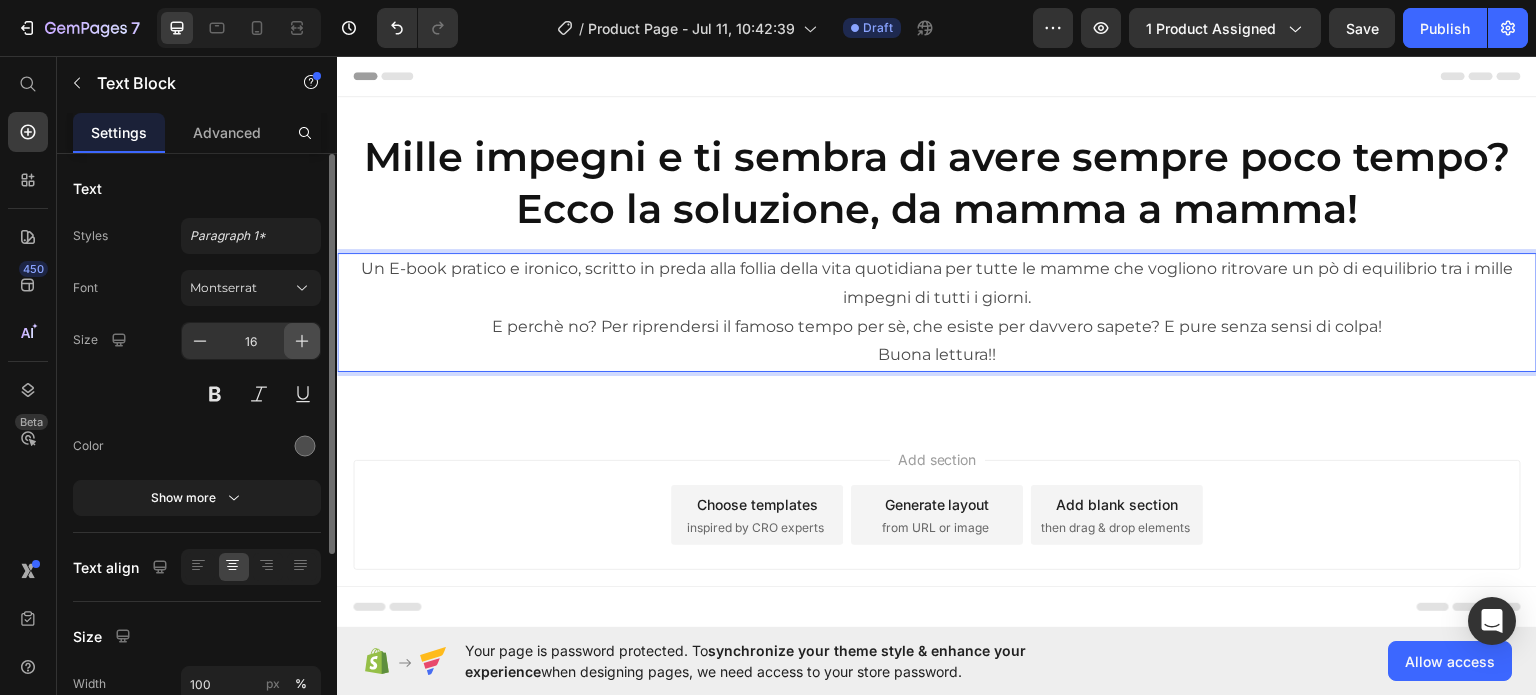 click 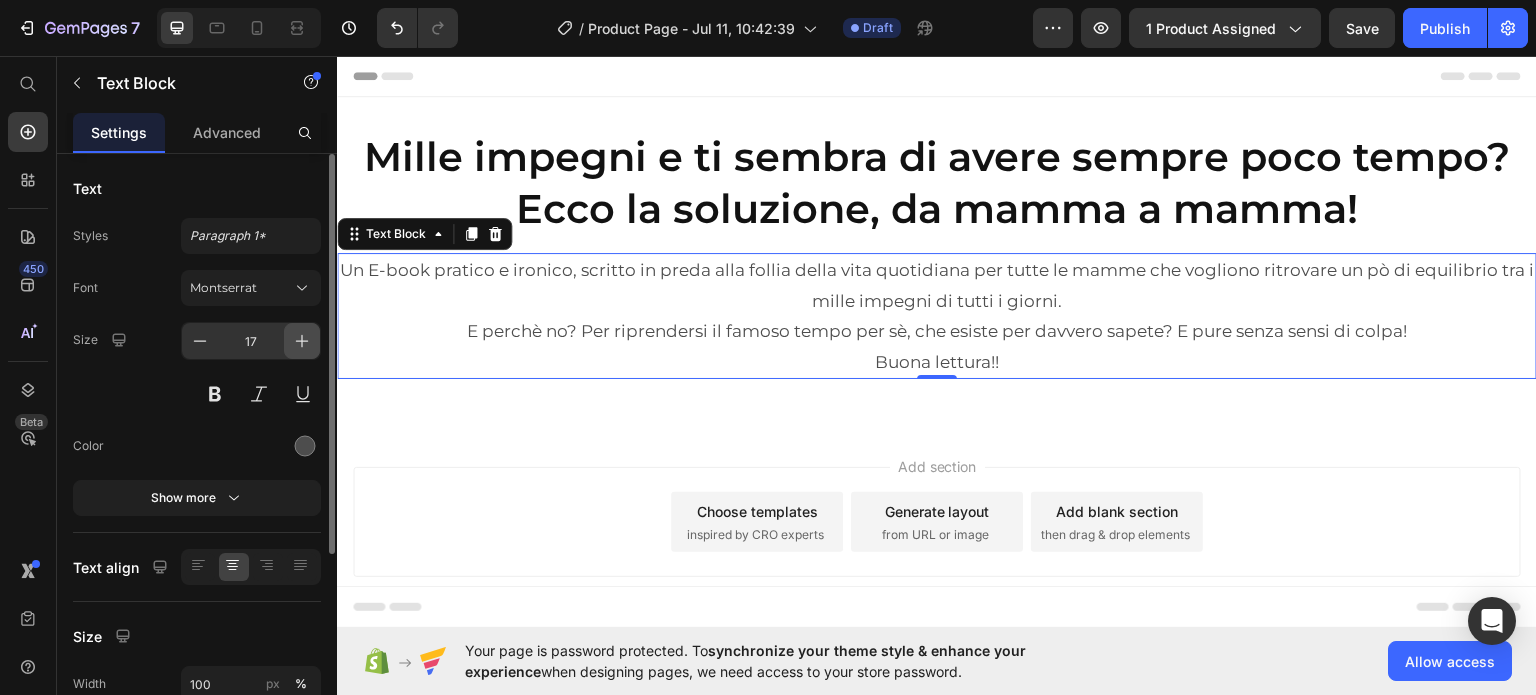 click 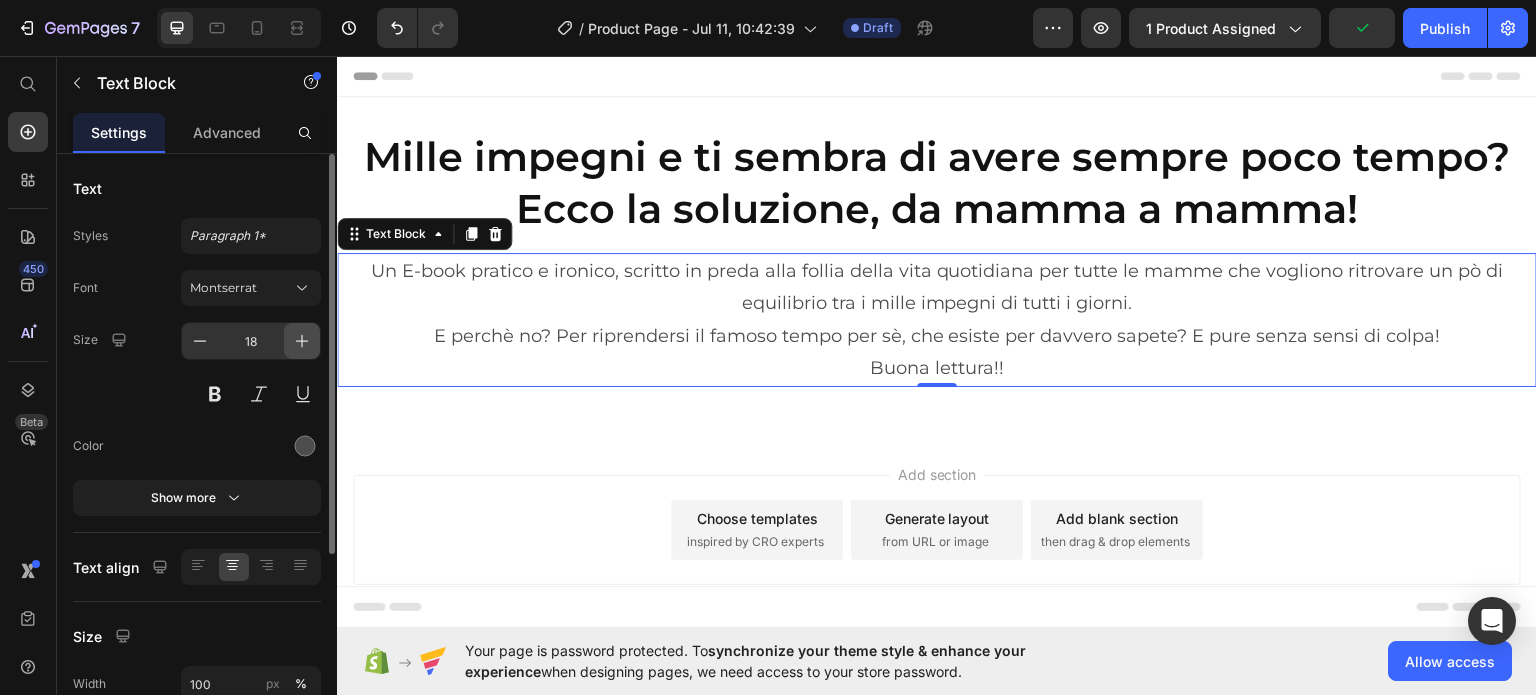 click 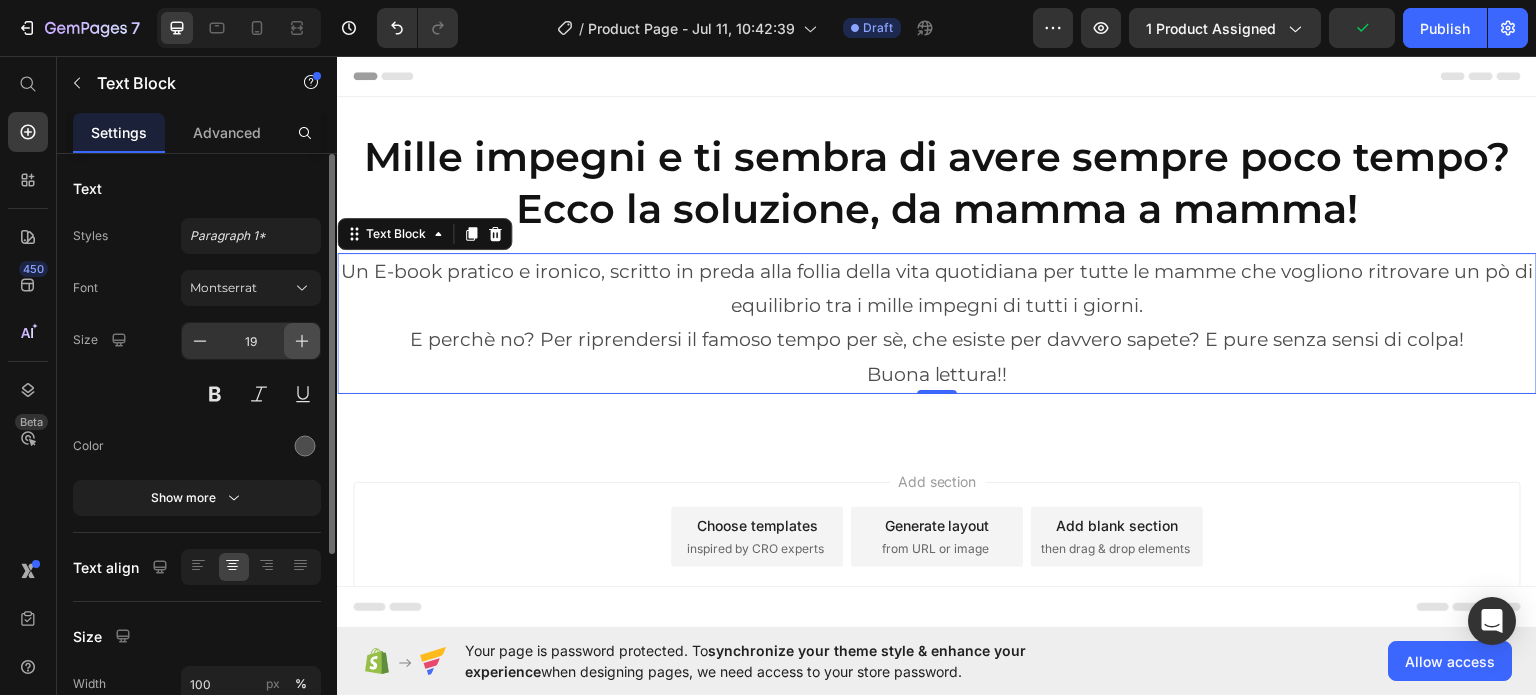click 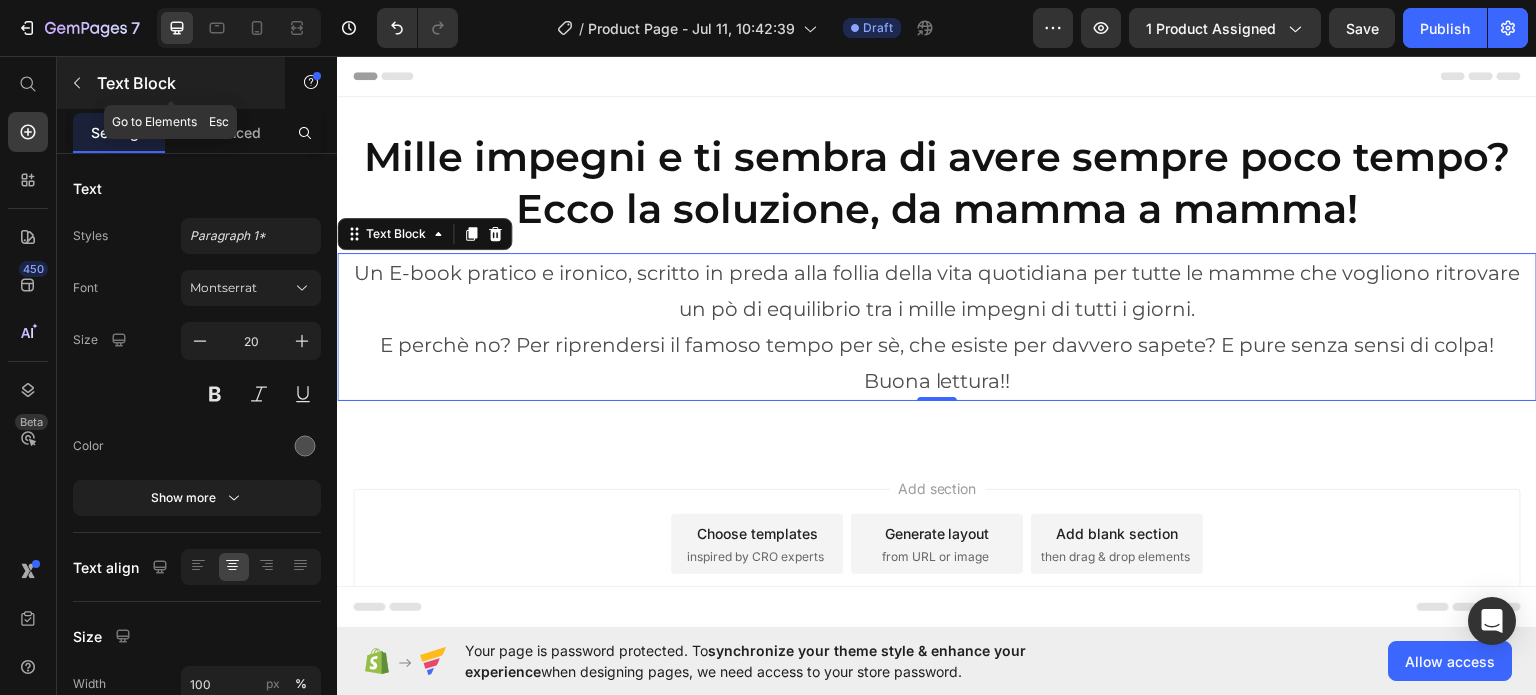 click 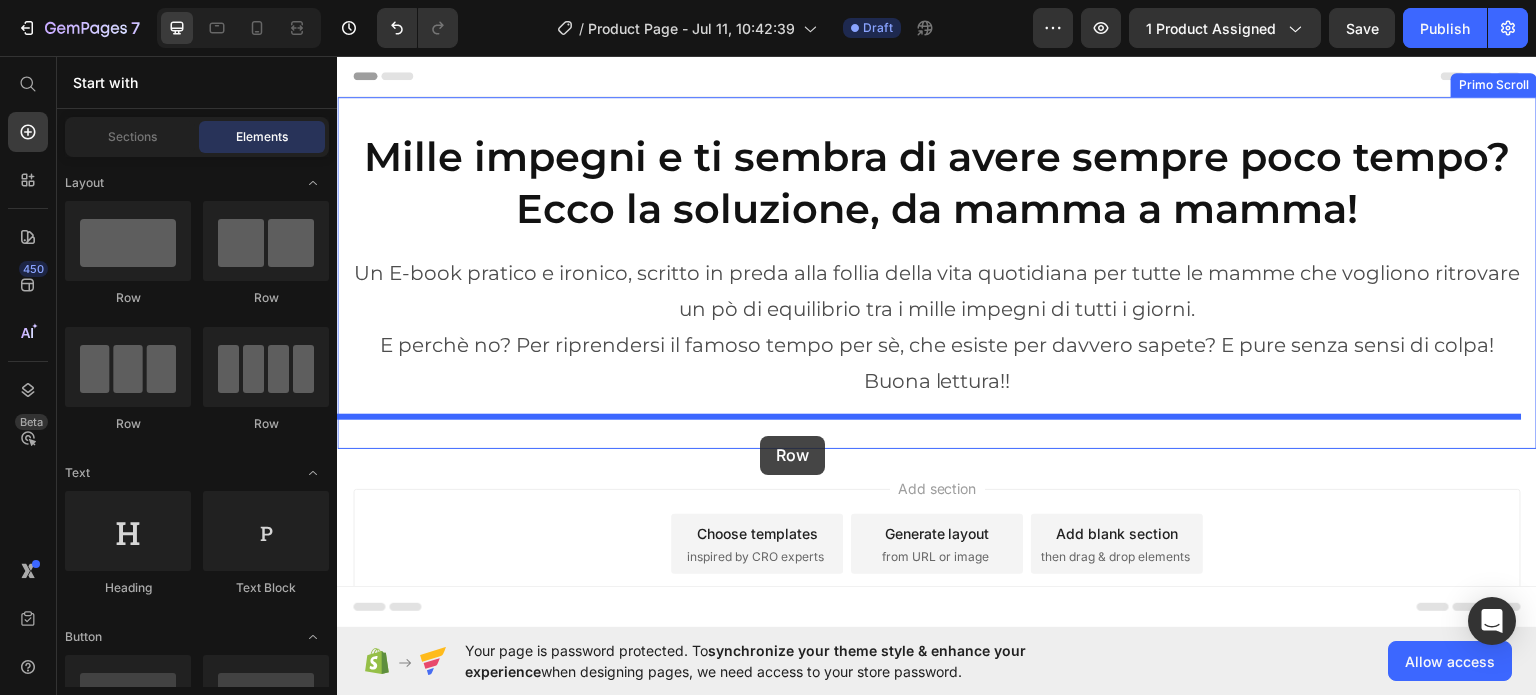 drag, startPoint x: 471, startPoint y: 290, endPoint x: 760, endPoint y: 435, distance: 323.33572 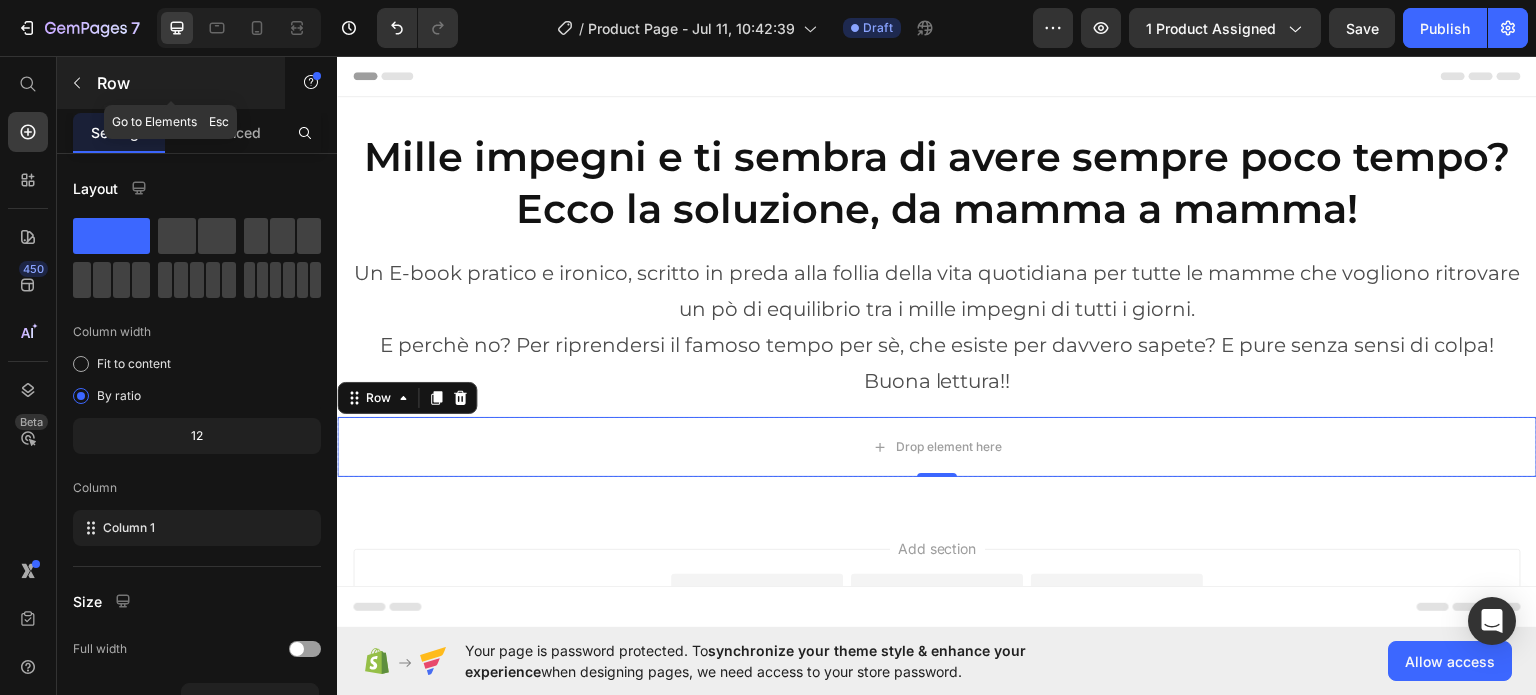 click 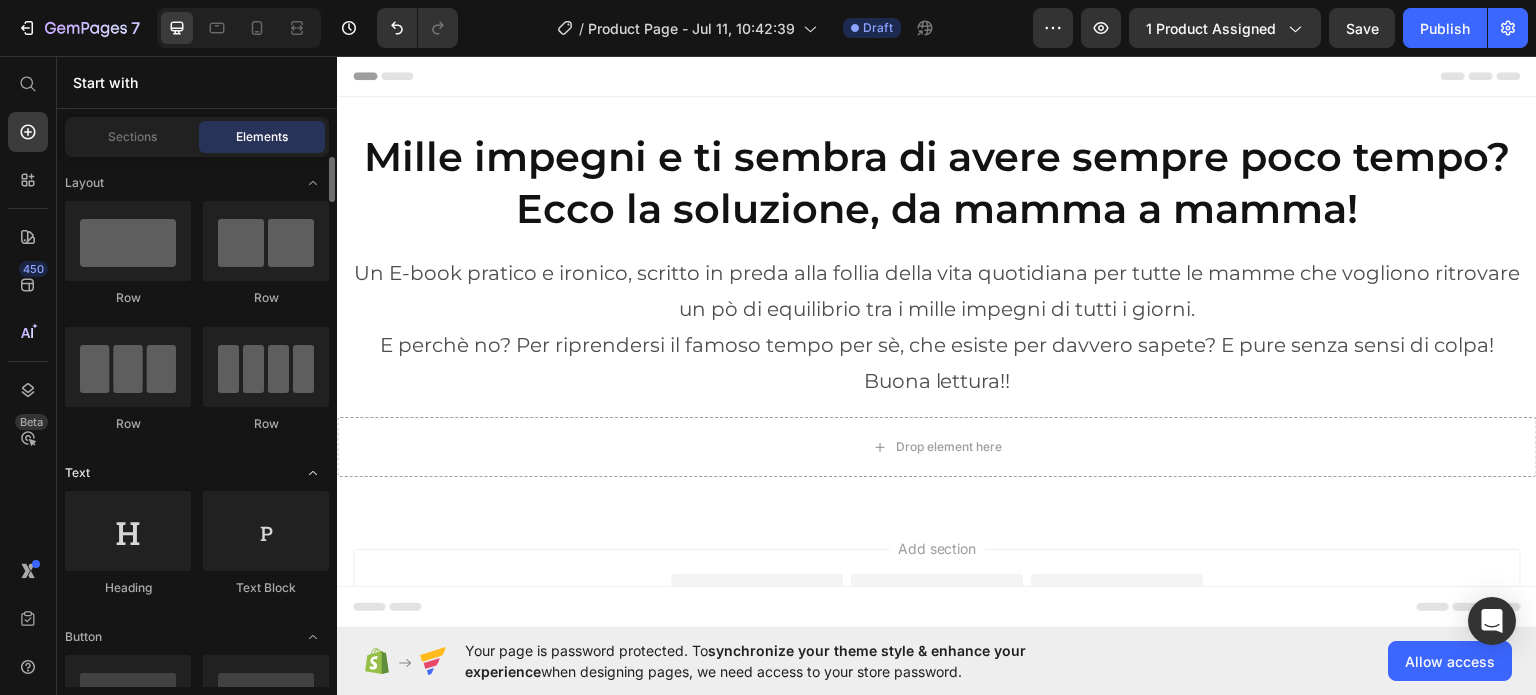scroll, scrollTop: 1, scrollLeft: 0, axis: vertical 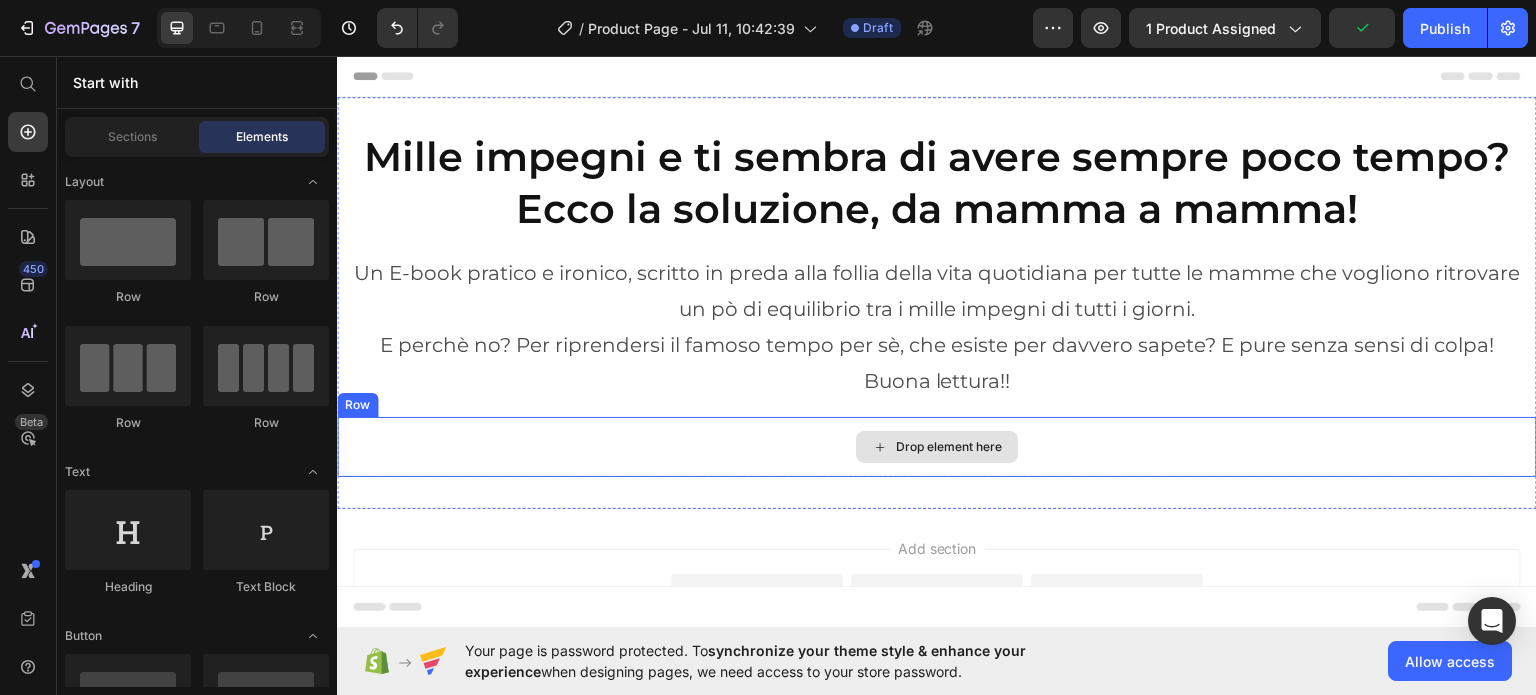 click on "Drop element here" at bounding box center (937, 446) 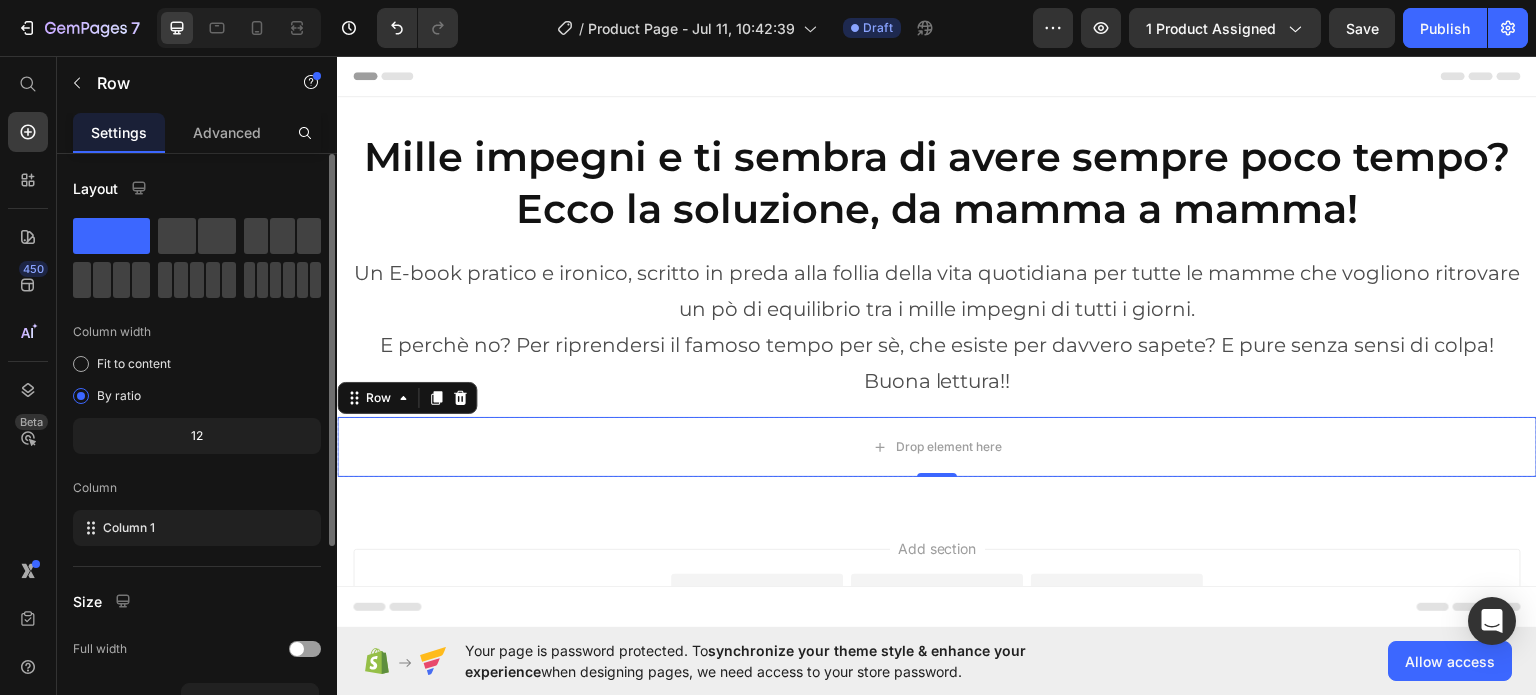 scroll, scrollTop: 0, scrollLeft: 0, axis: both 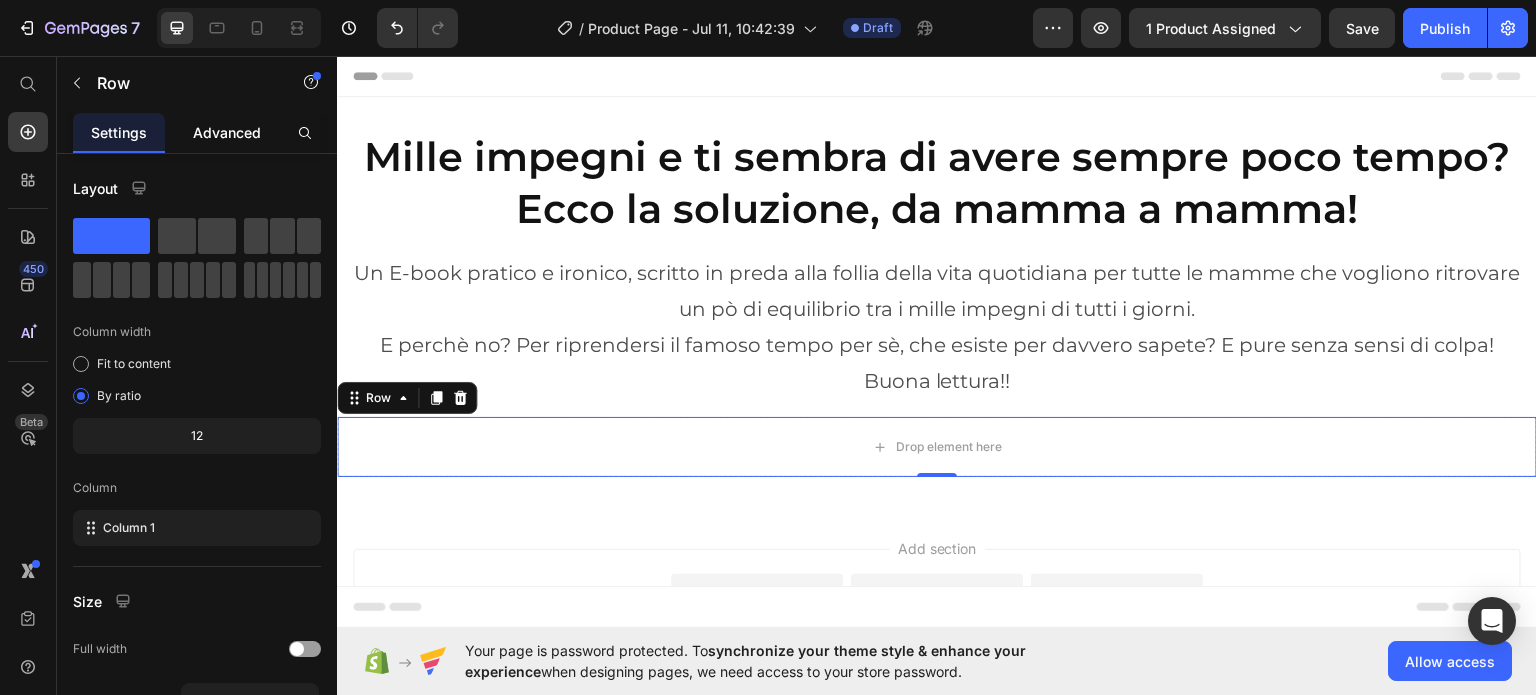 click on "Advanced" at bounding box center (227, 132) 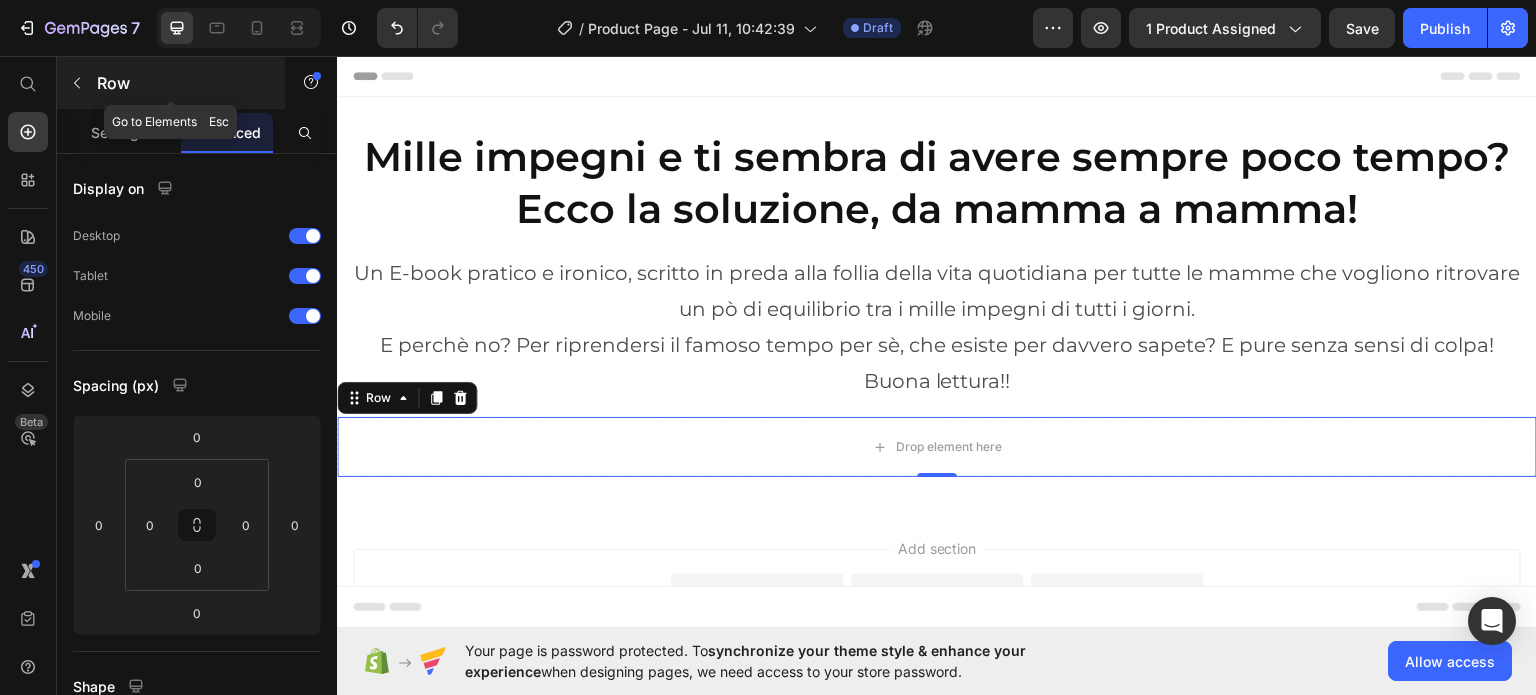 click 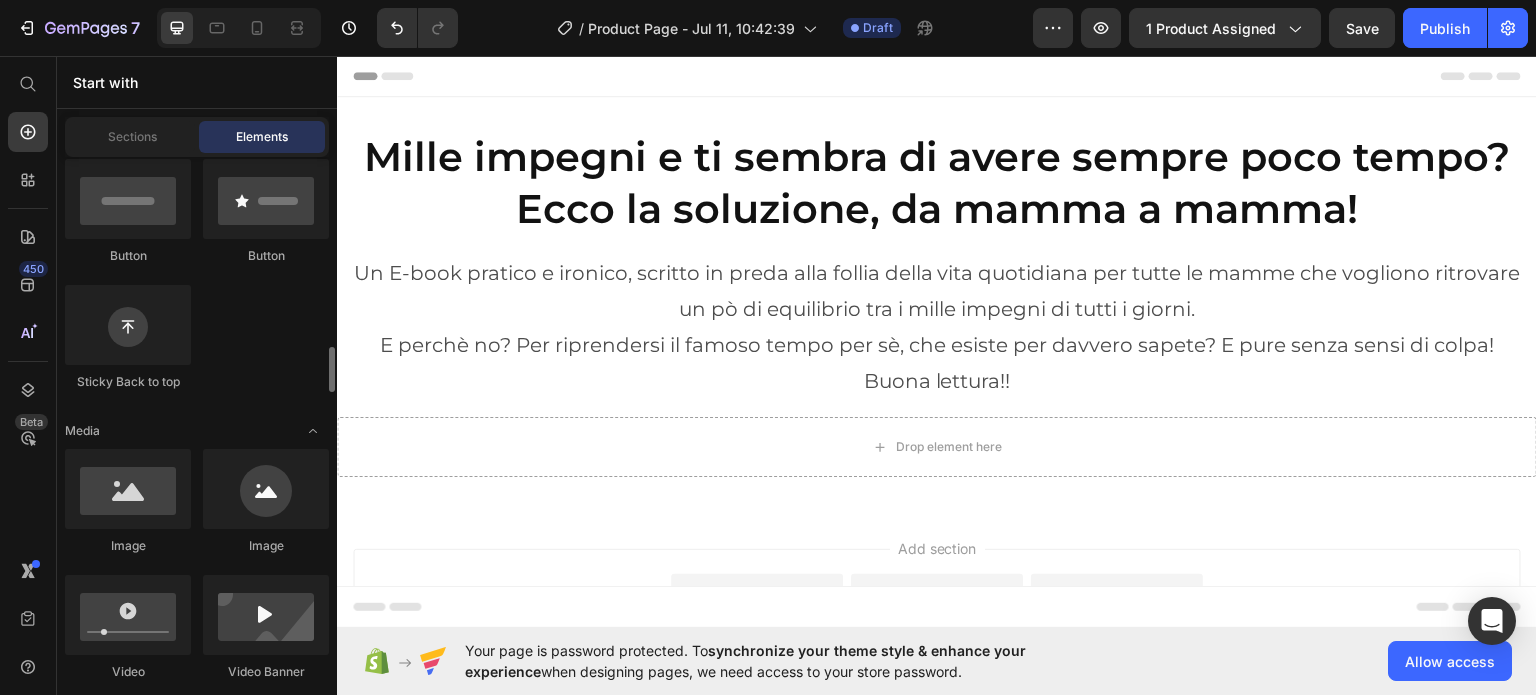 scroll, scrollTop: 736, scrollLeft: 0, axis: vertical 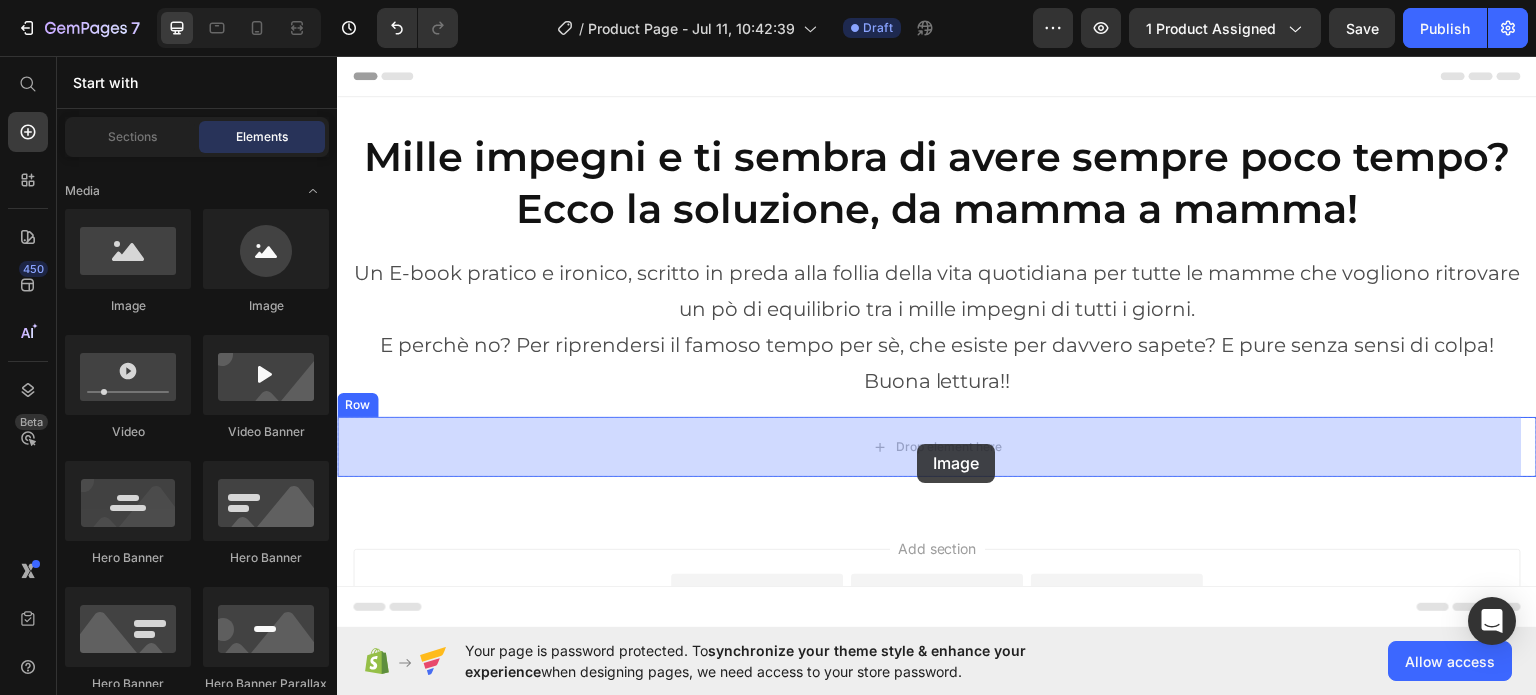 drag, startPoint x: 473, startPoint y: 322, endPoint x: 917, endPoint y: 443, distance: 460.19235 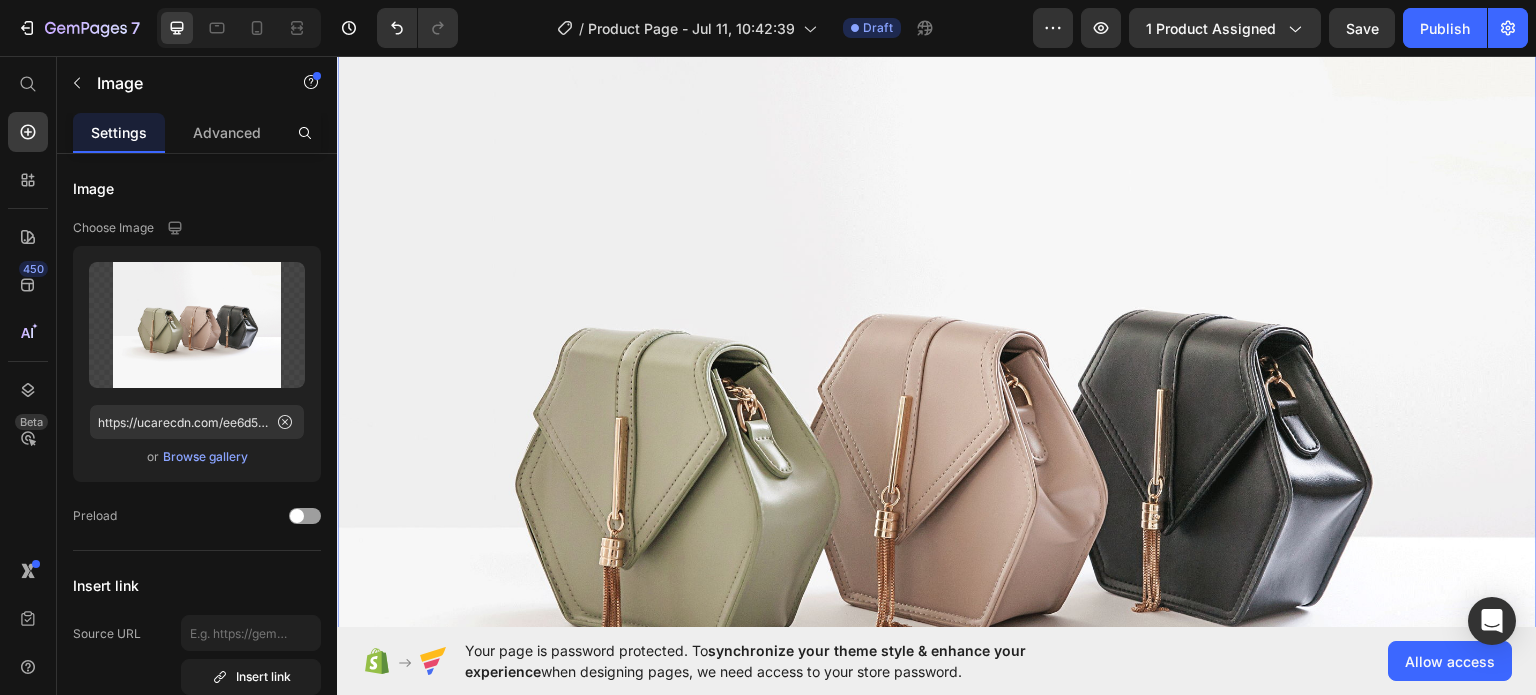 scroll, scrollTop: 416, scrollLeft: 0, axis: vertical 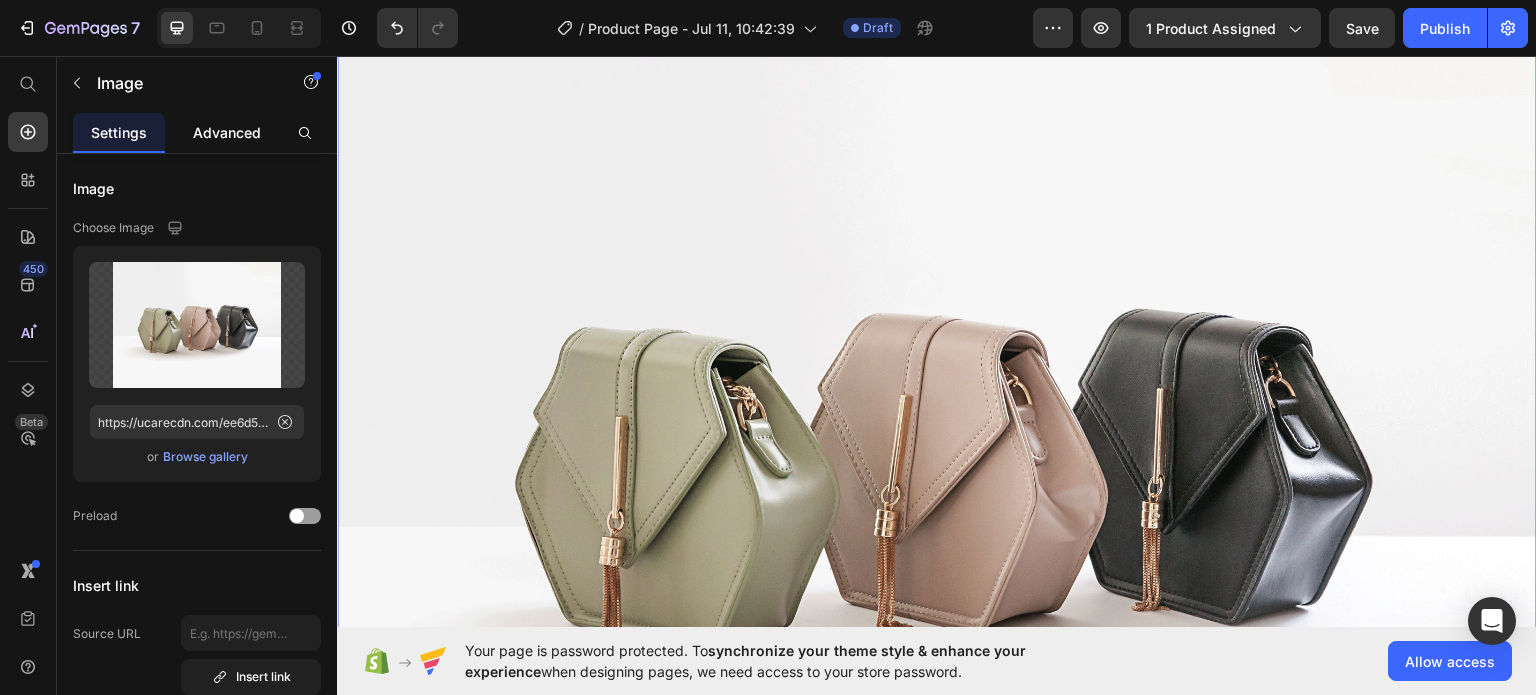 click on "Advanced" at bounding box center [227, 132] 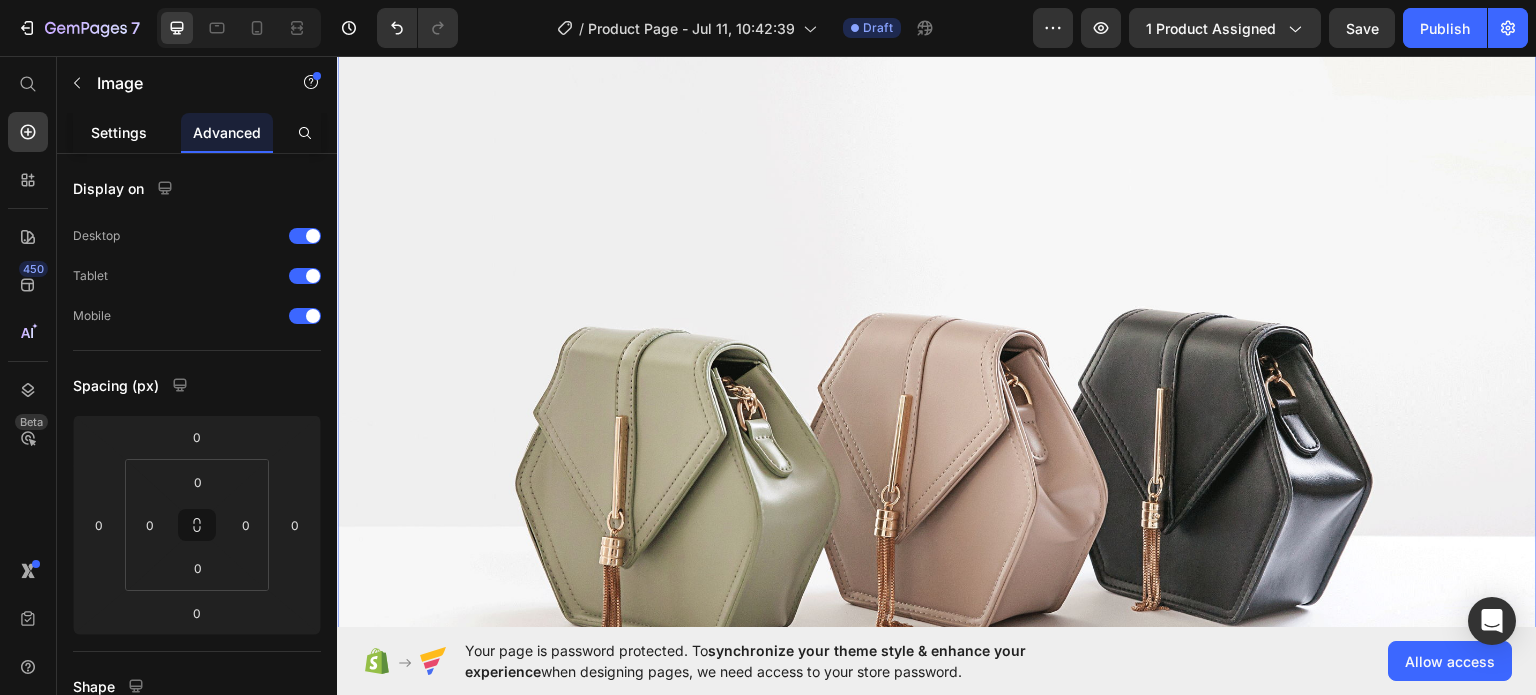click on "Settings" at bounding box center [119, 132] 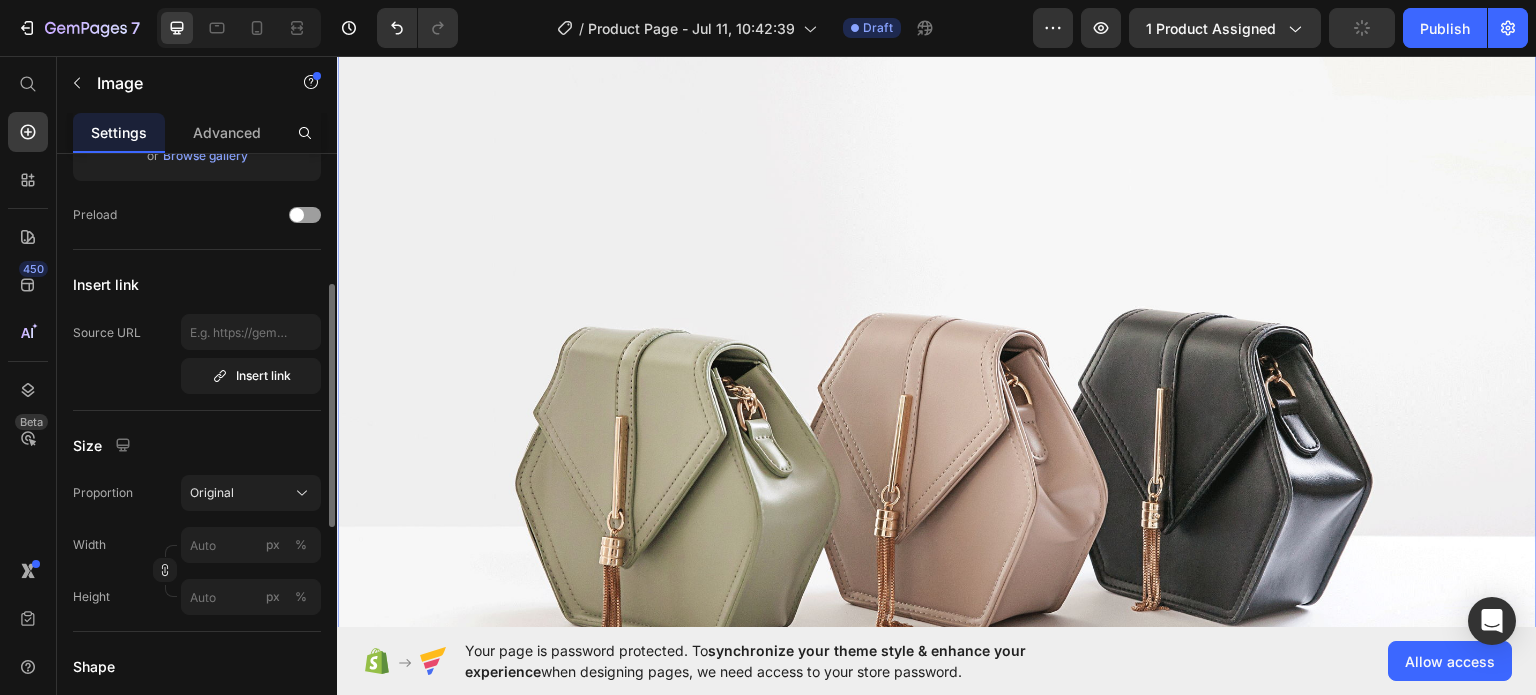 scroll, scrollTop: 307, scrollLeft: 0, axis: vertical 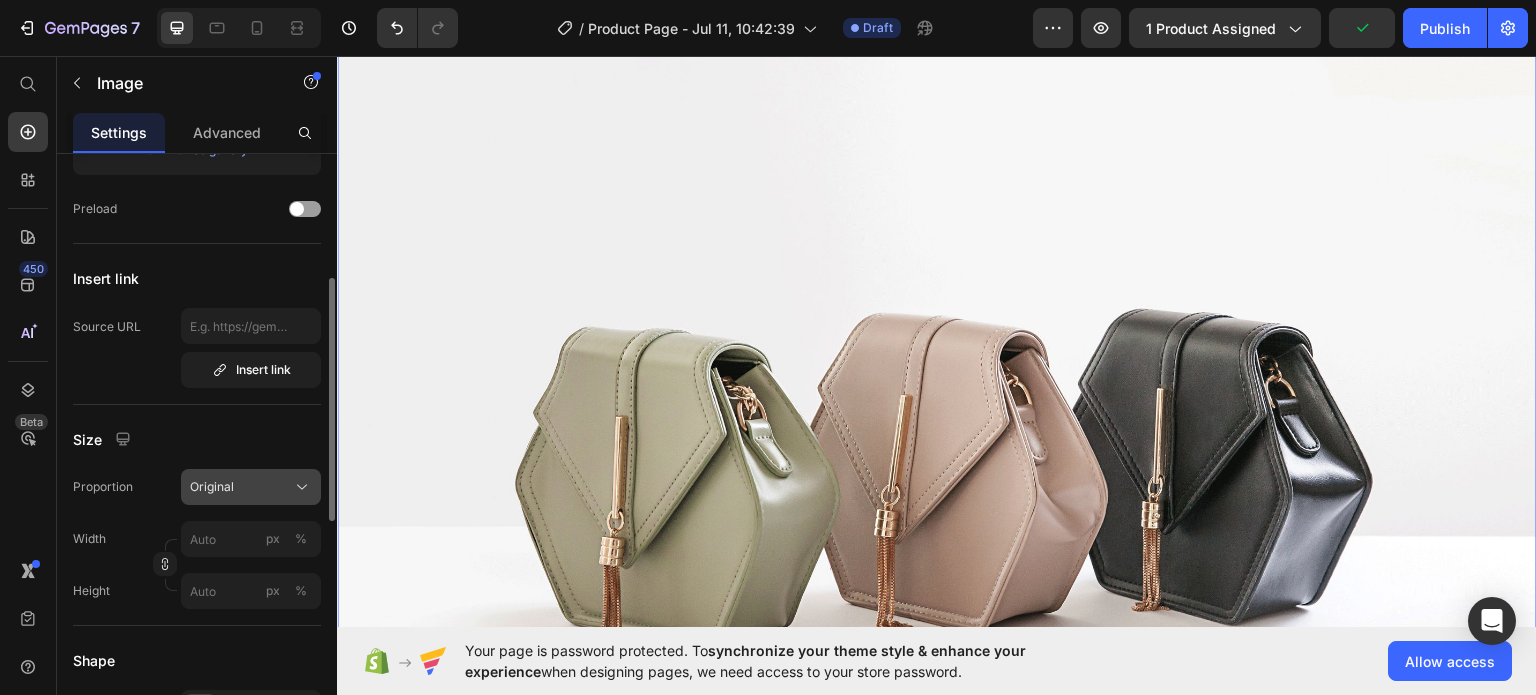 click on "Original" at bounding box center (212, 487) 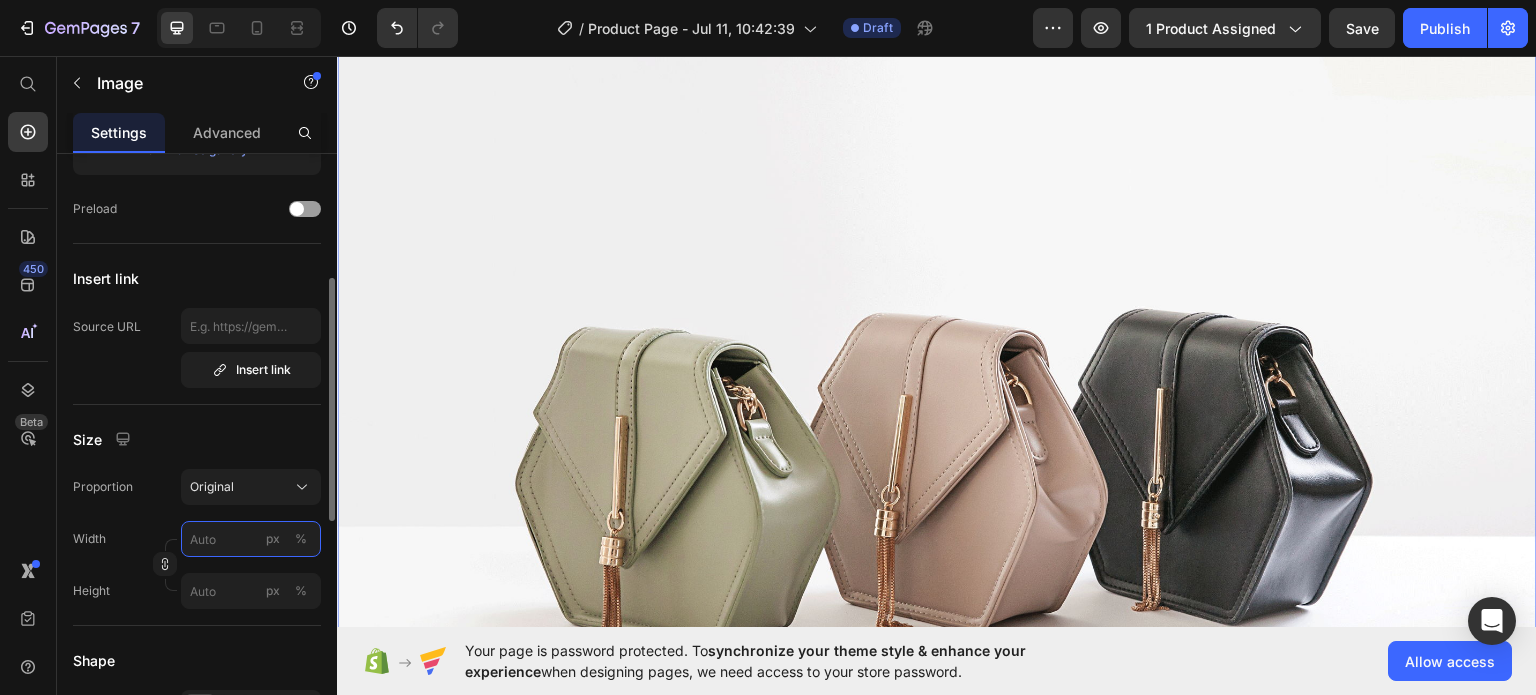 click on "px %" at bounding box center [251, 539] 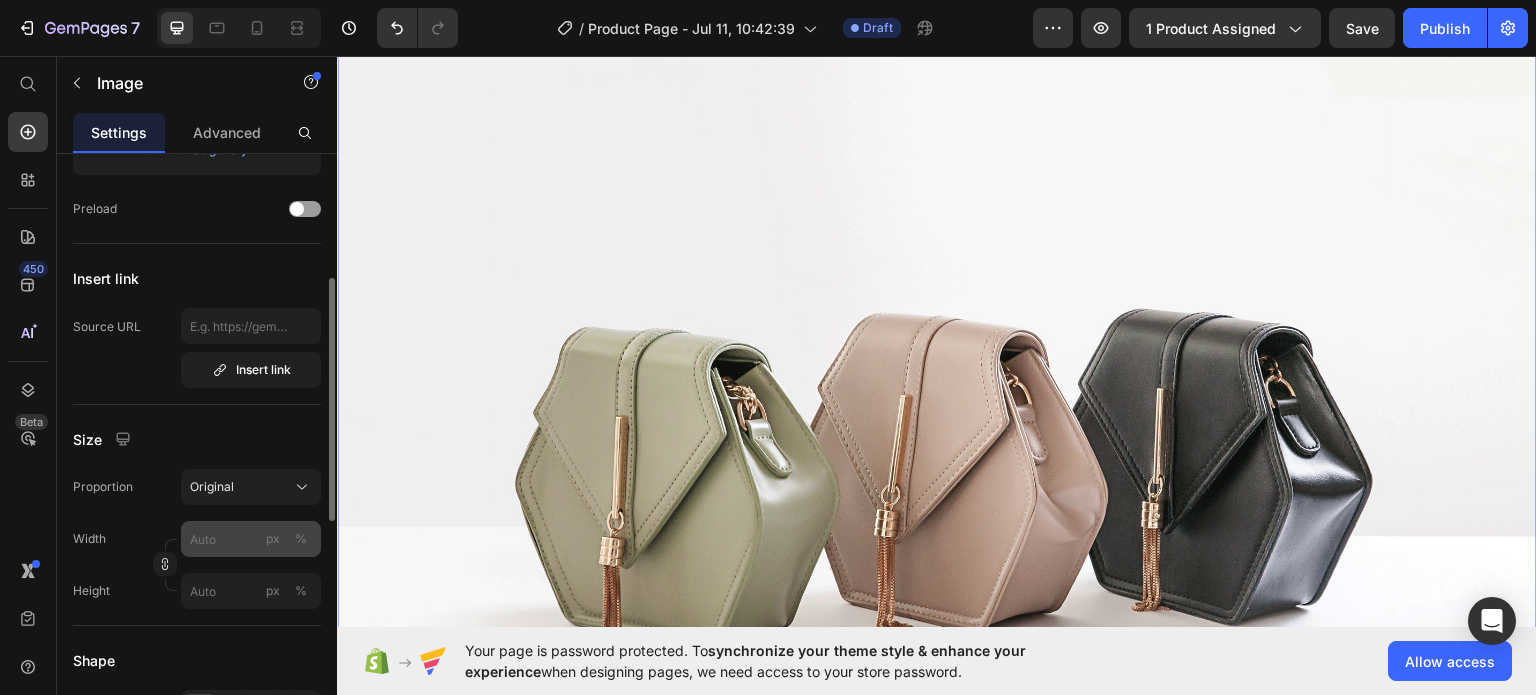 click on "px" at bounding box center [273, 539] 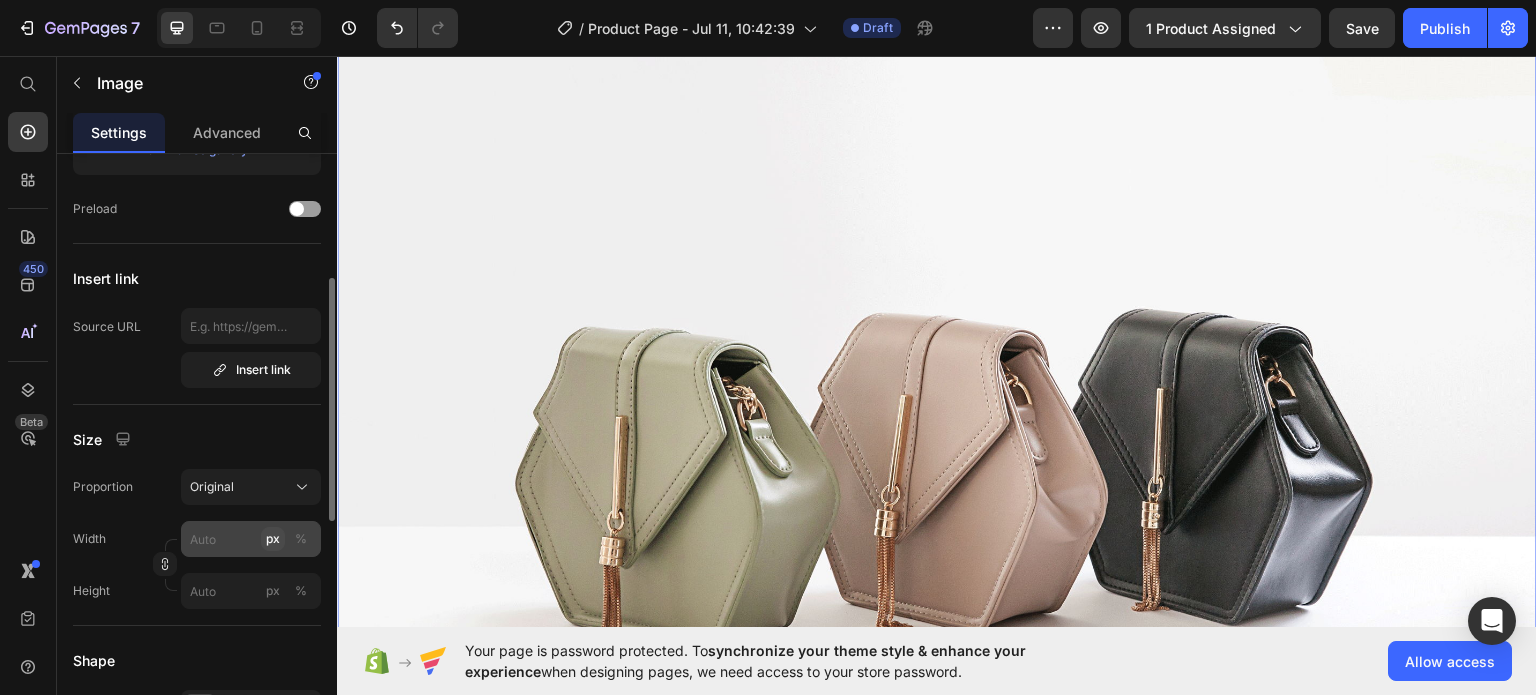 type 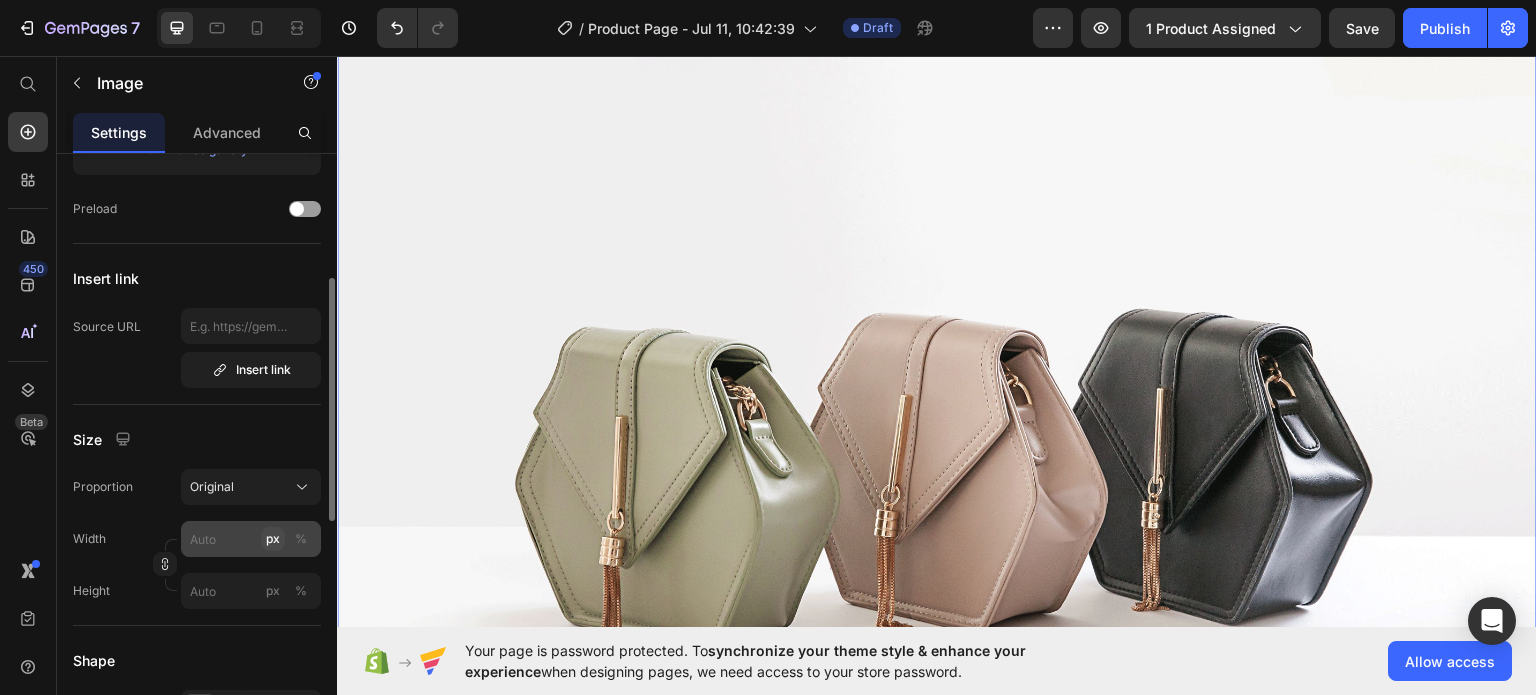 click on "px" 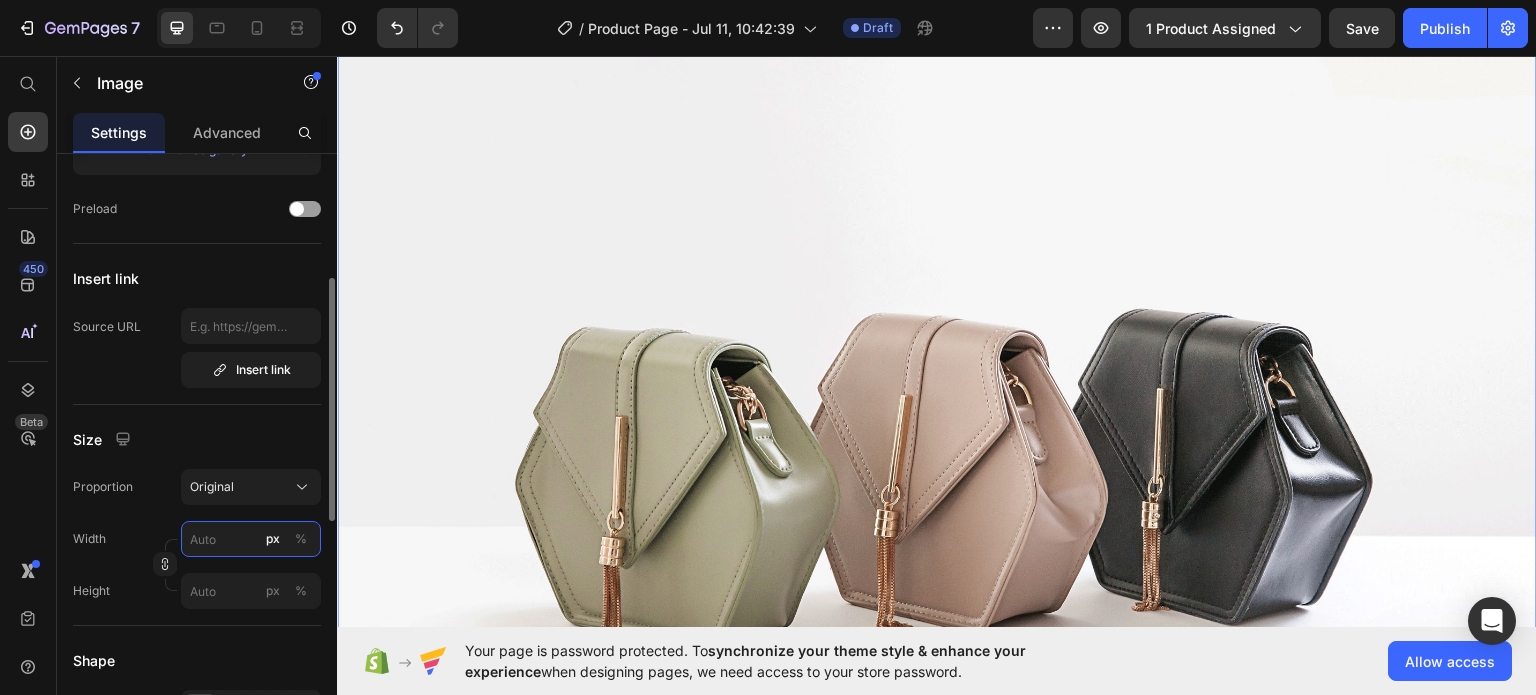 click on "px %" at bounding box center [251, 539] 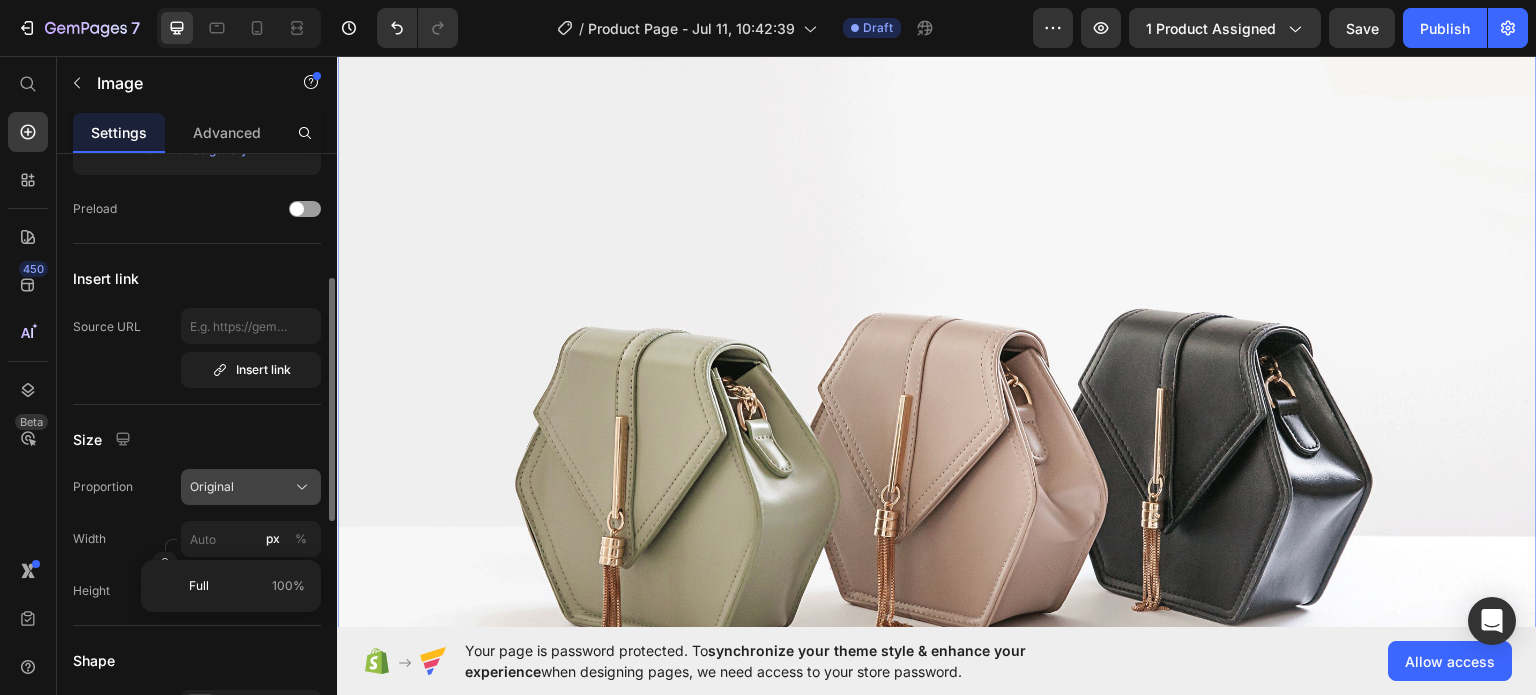 click on "Original" 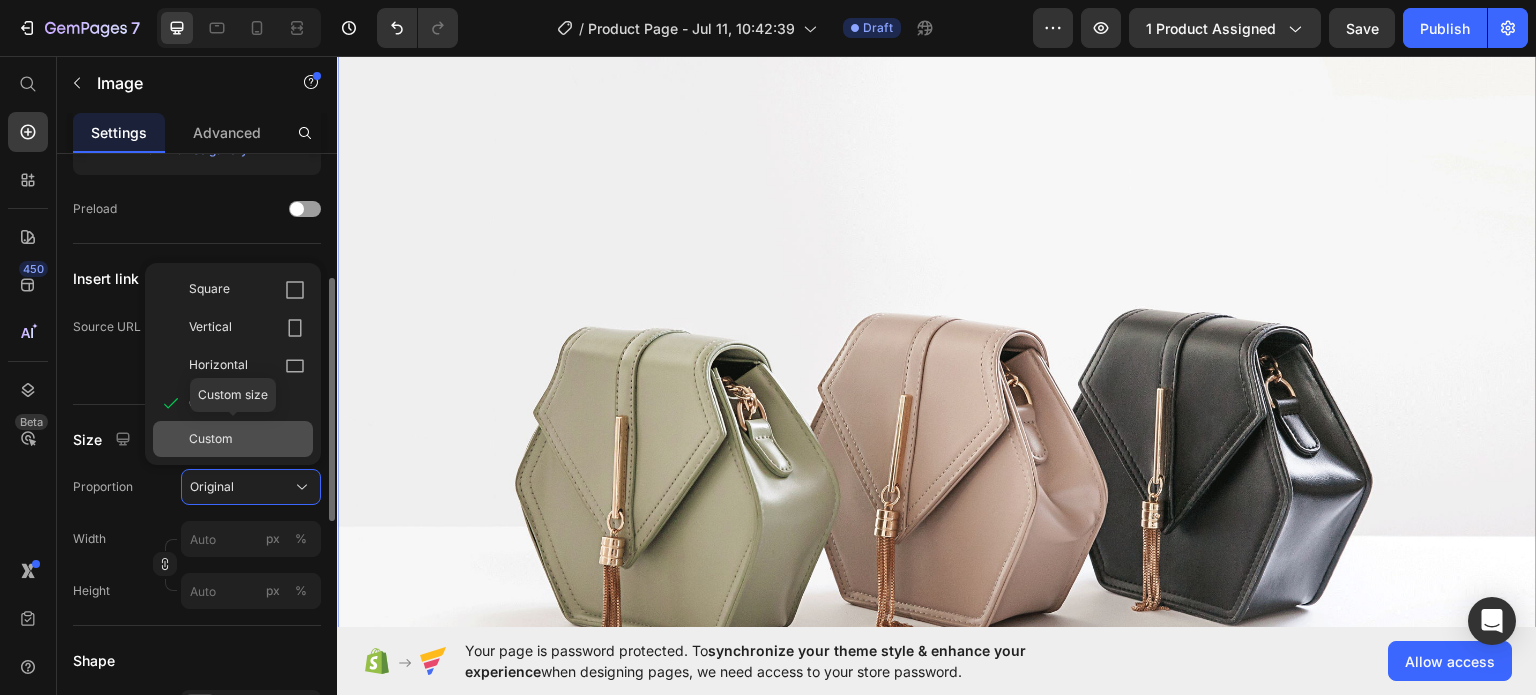 click on "Custom" at bounding box center [247, 439] 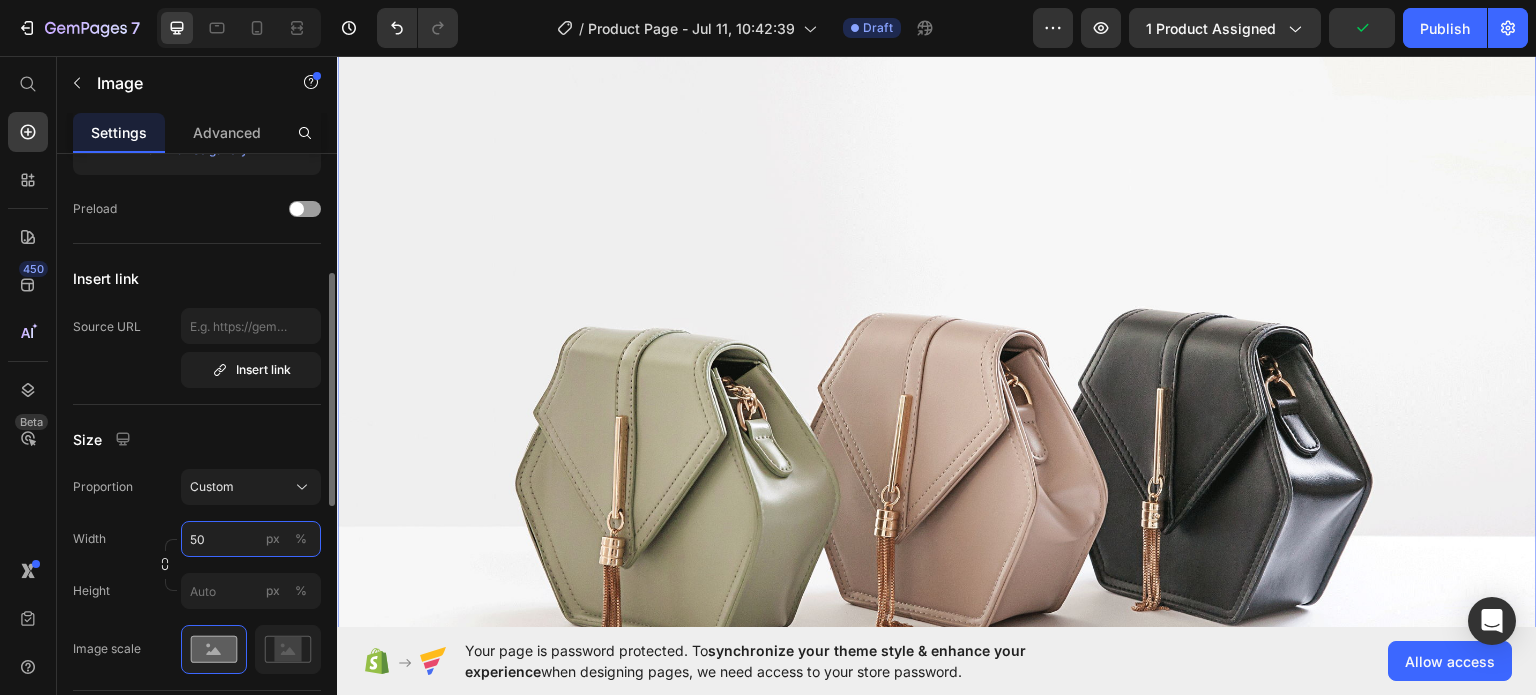 scroll, scrollTop: 71, scrollLeft: 0, axis: vertical 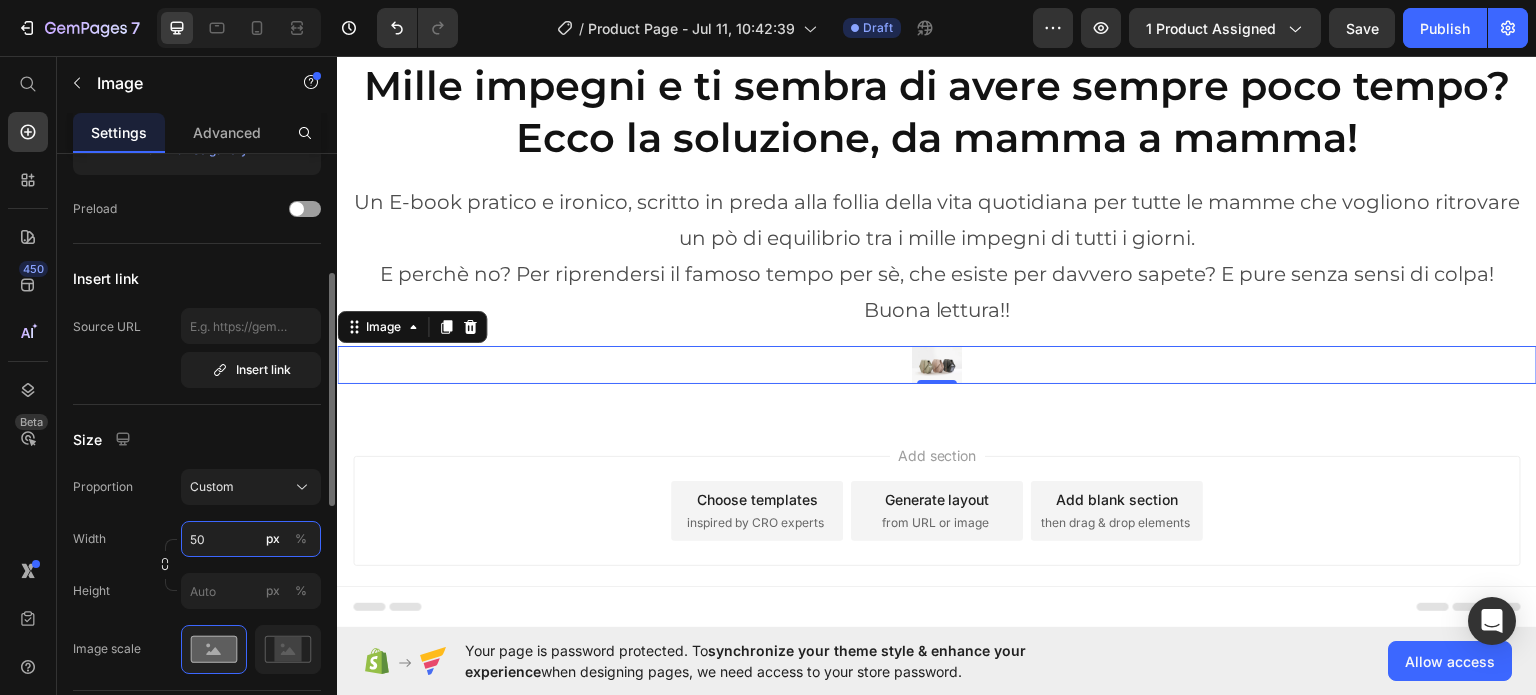 type on "5" 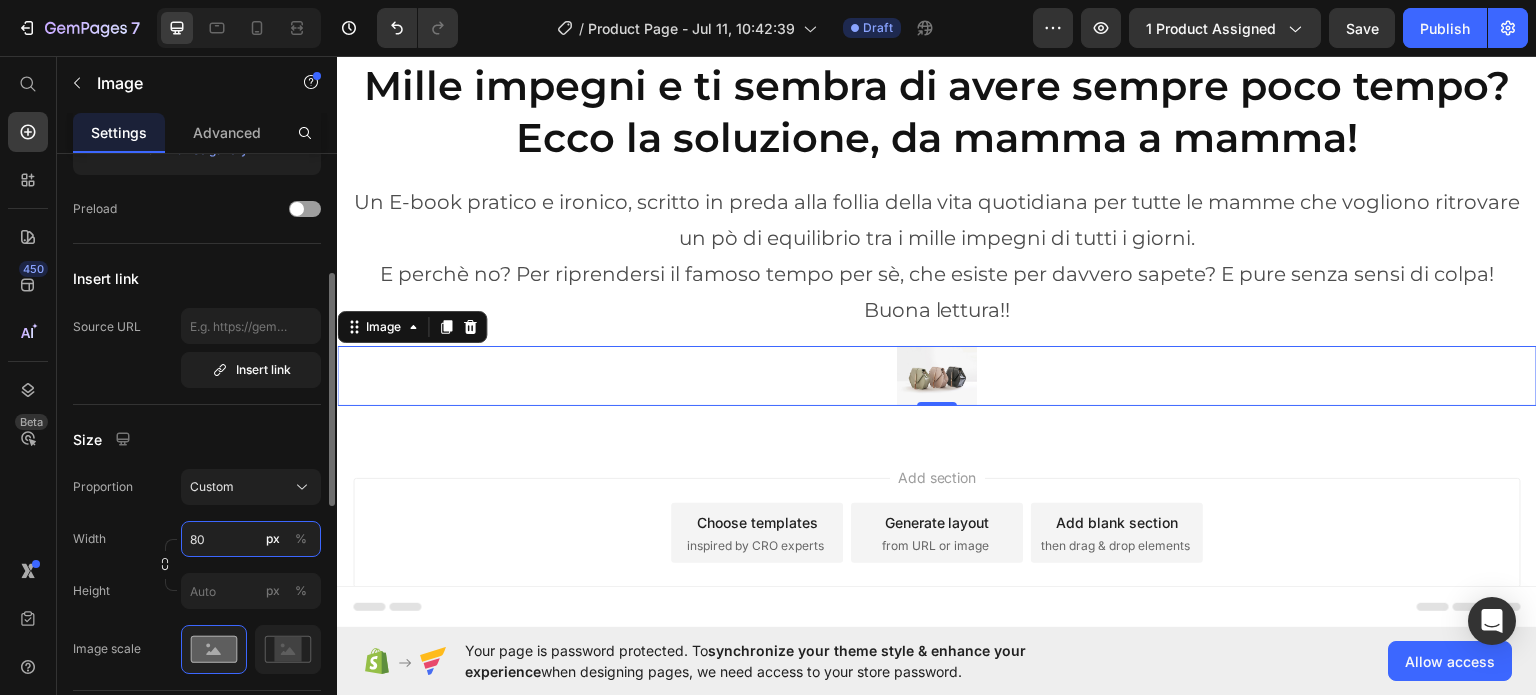 type on "8" 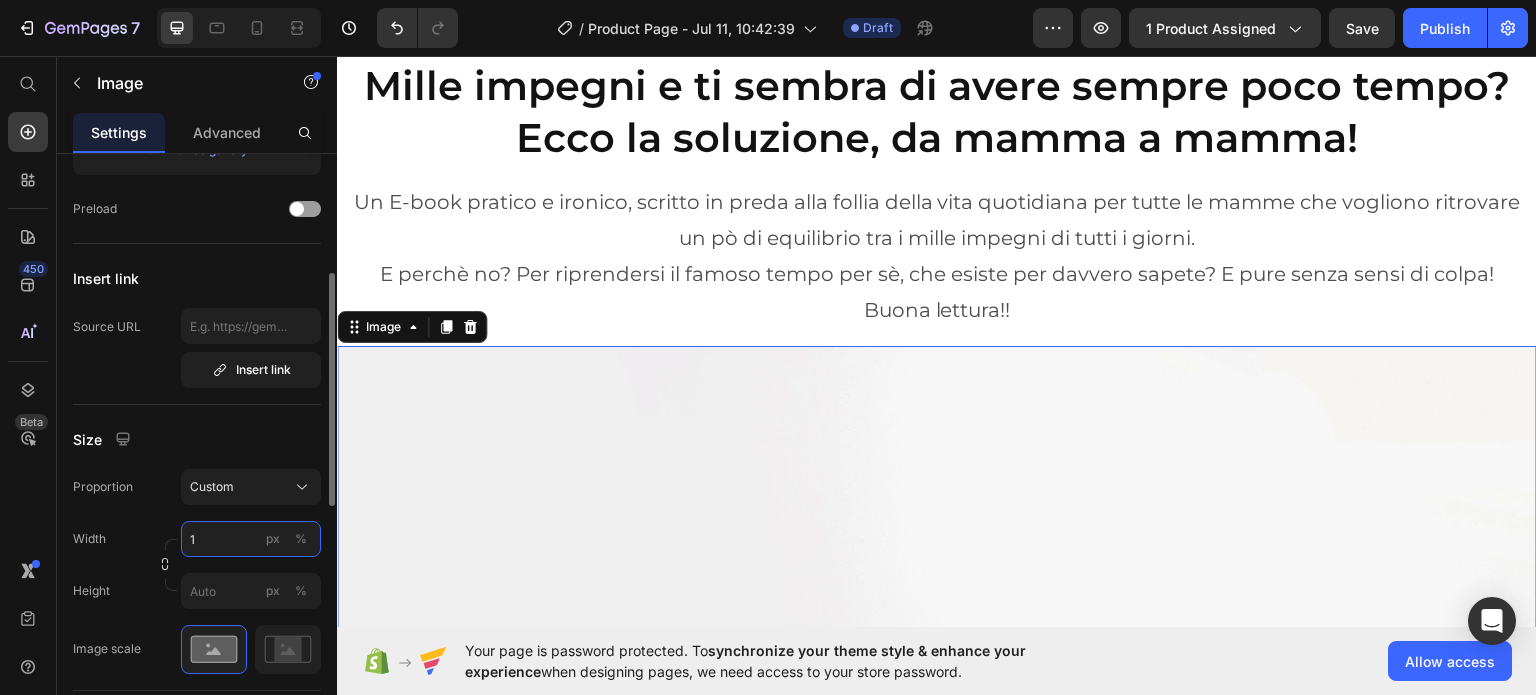 scroll, scrollTop: 68, scrollLeft: 0, axis: vertical 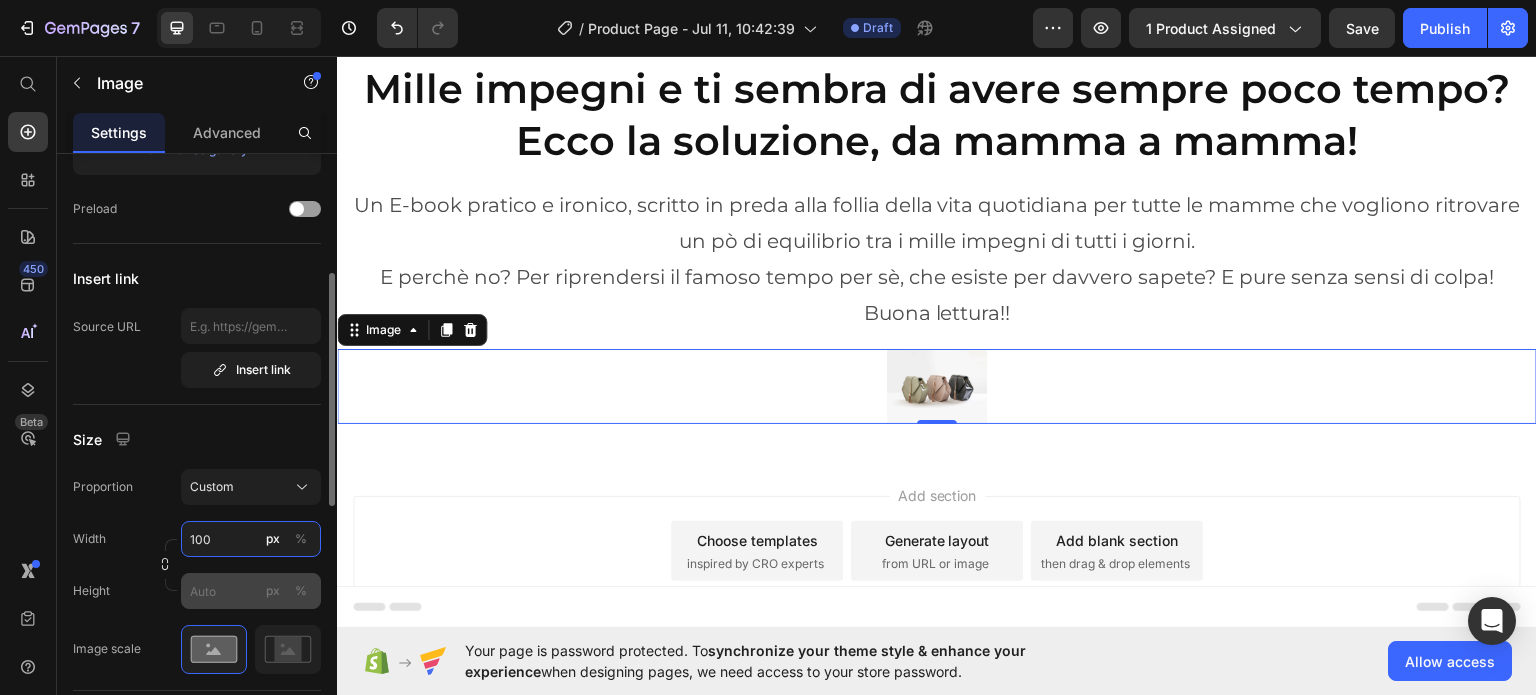type on "100" 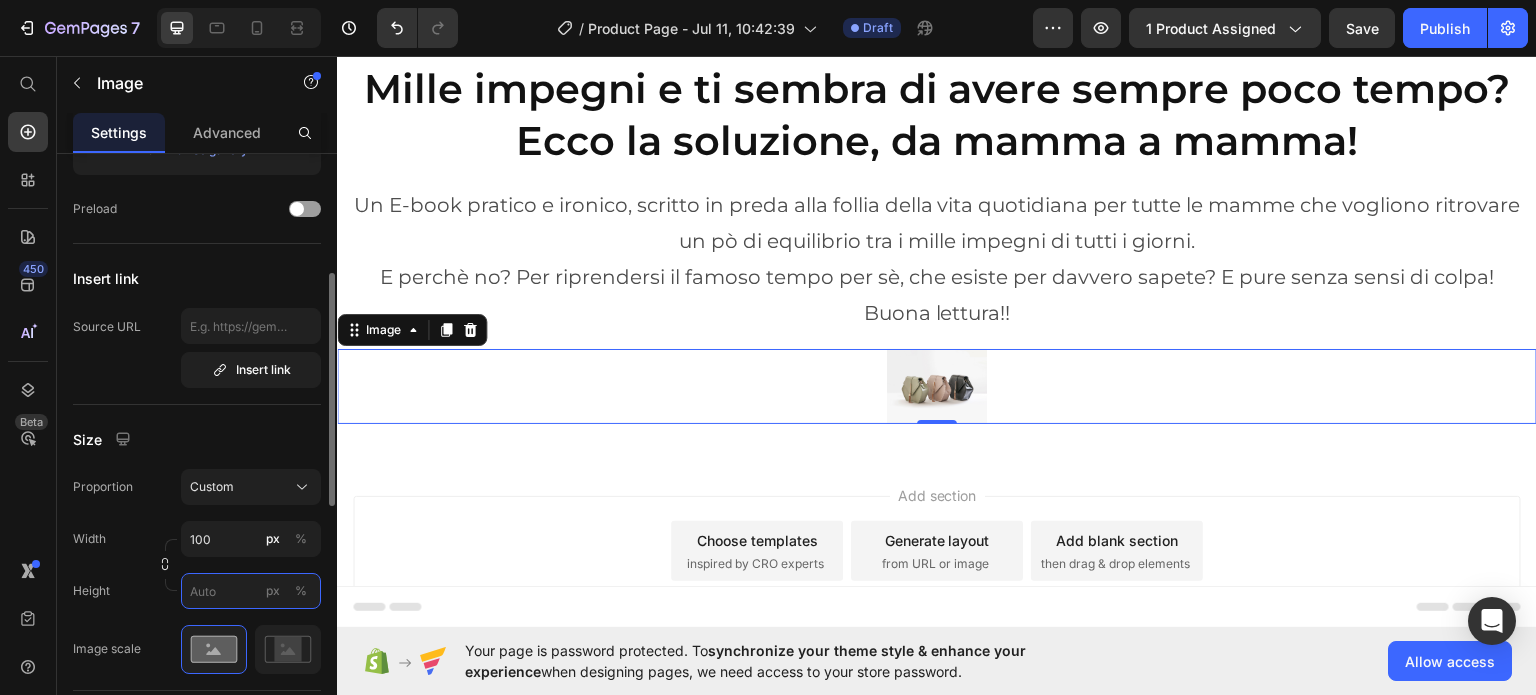 click on "px %" at bounding box center [251, 591] 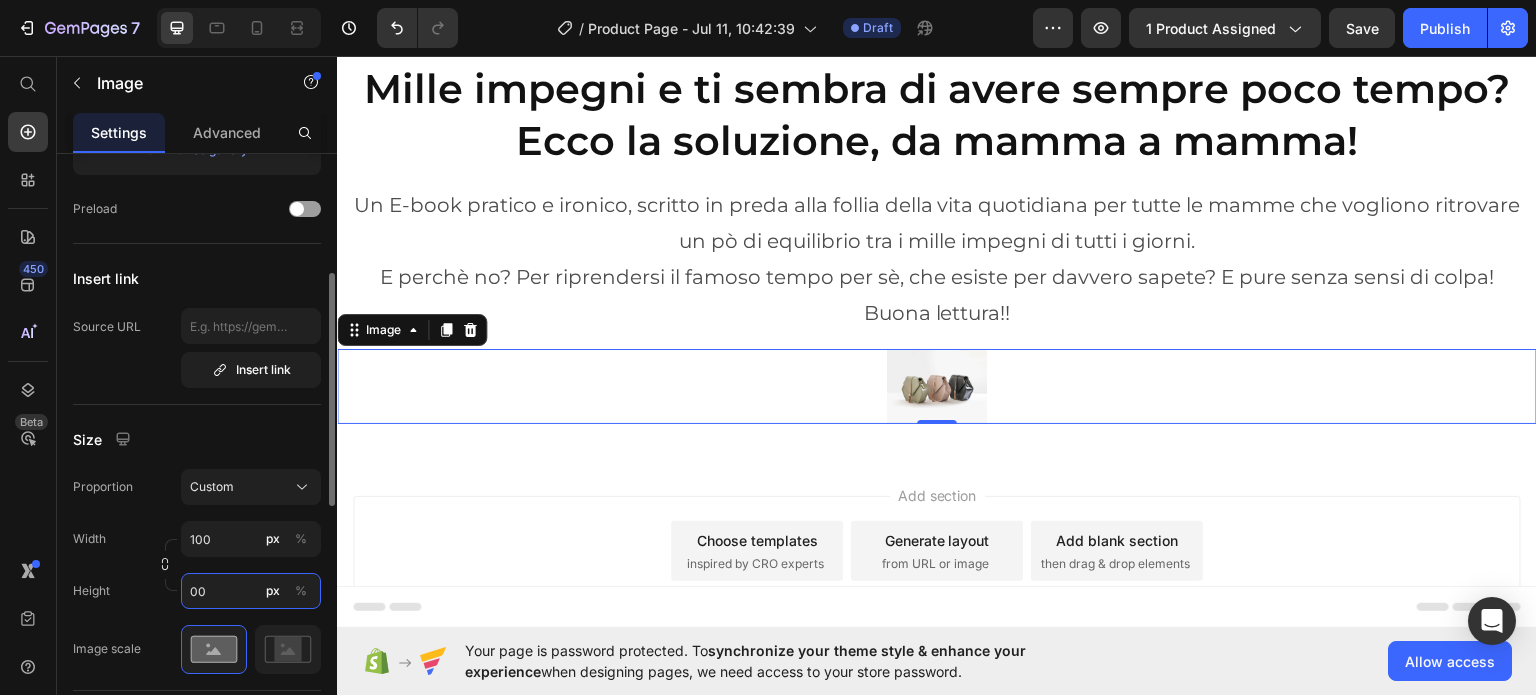 type on "0" 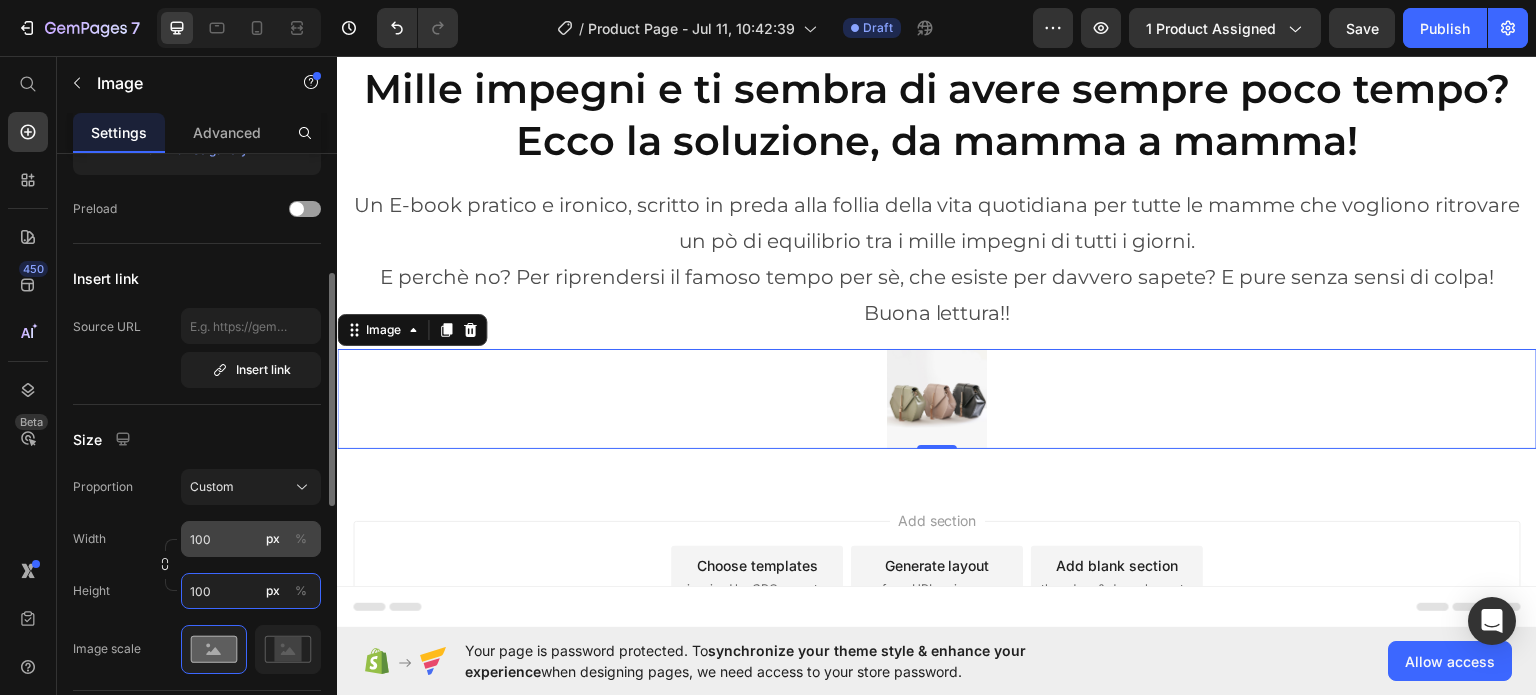 type on "100" 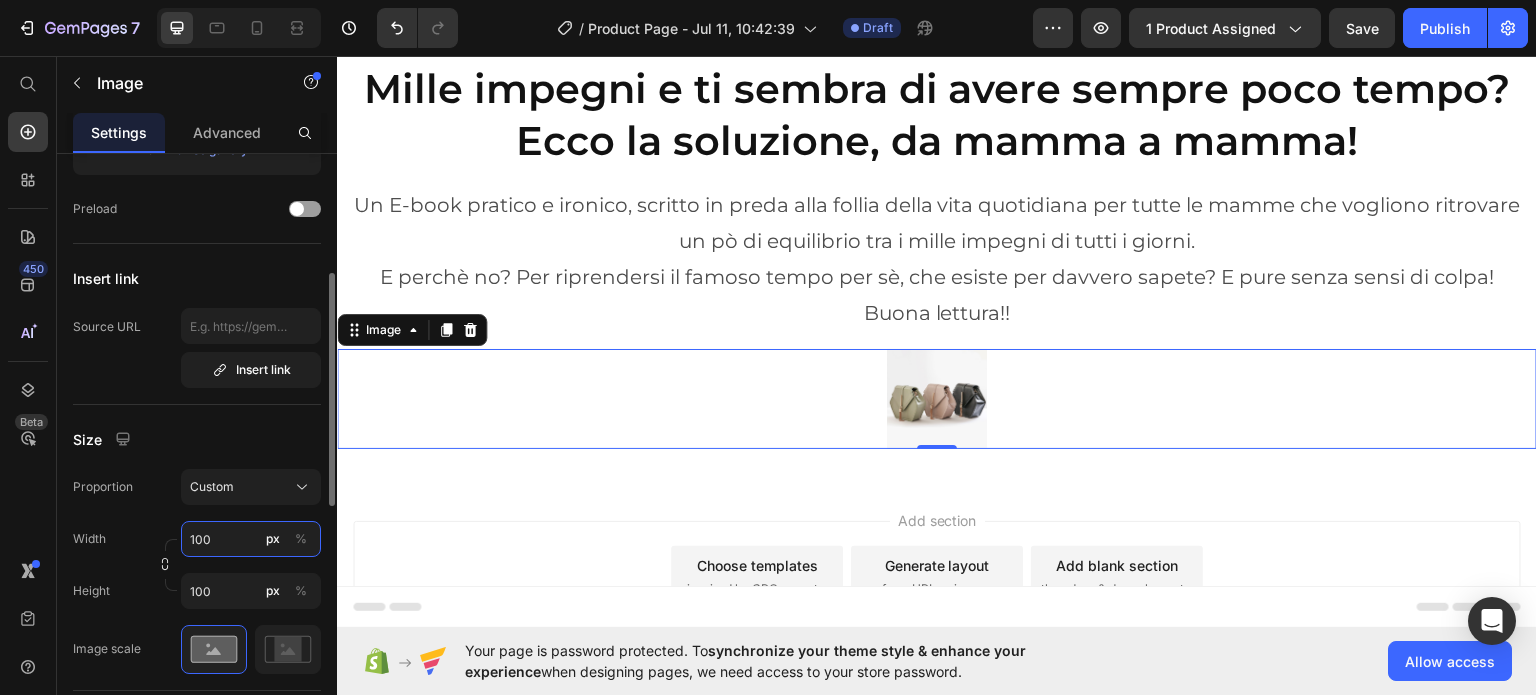 click on "100" at bounding box center [251, 539] 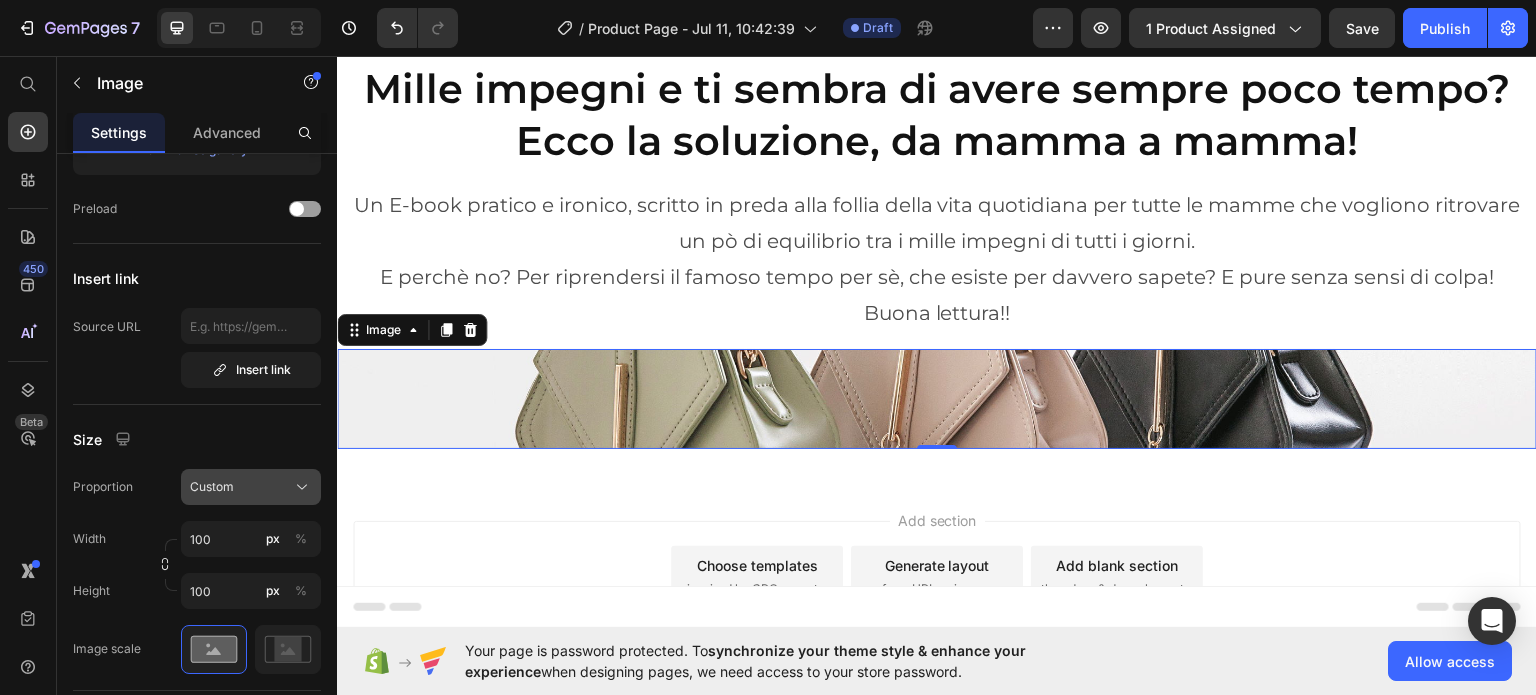 click on "Custom" 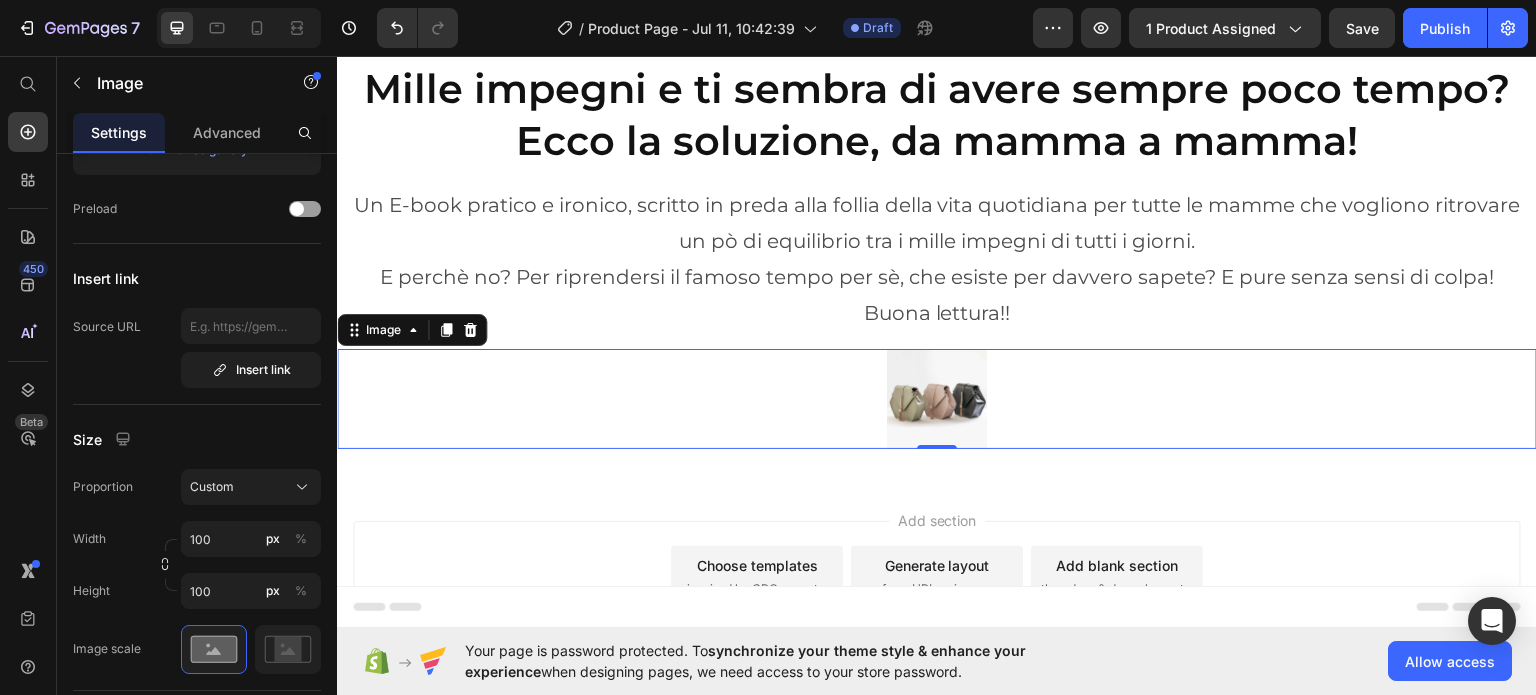 click on "Proportion Custom Width 100 px % Height 100 px %" at bounding box center (197, 539) 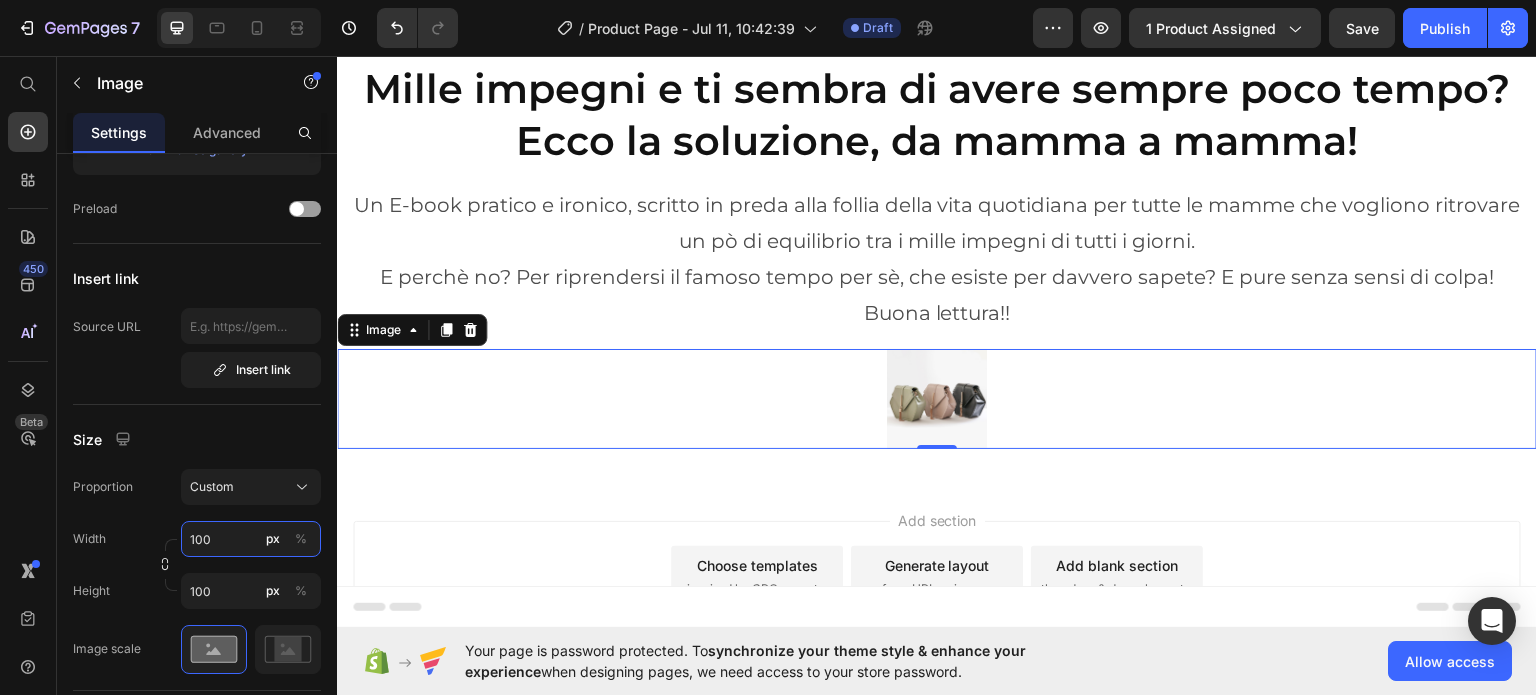 click on "100" at bounding box center (251, 539) 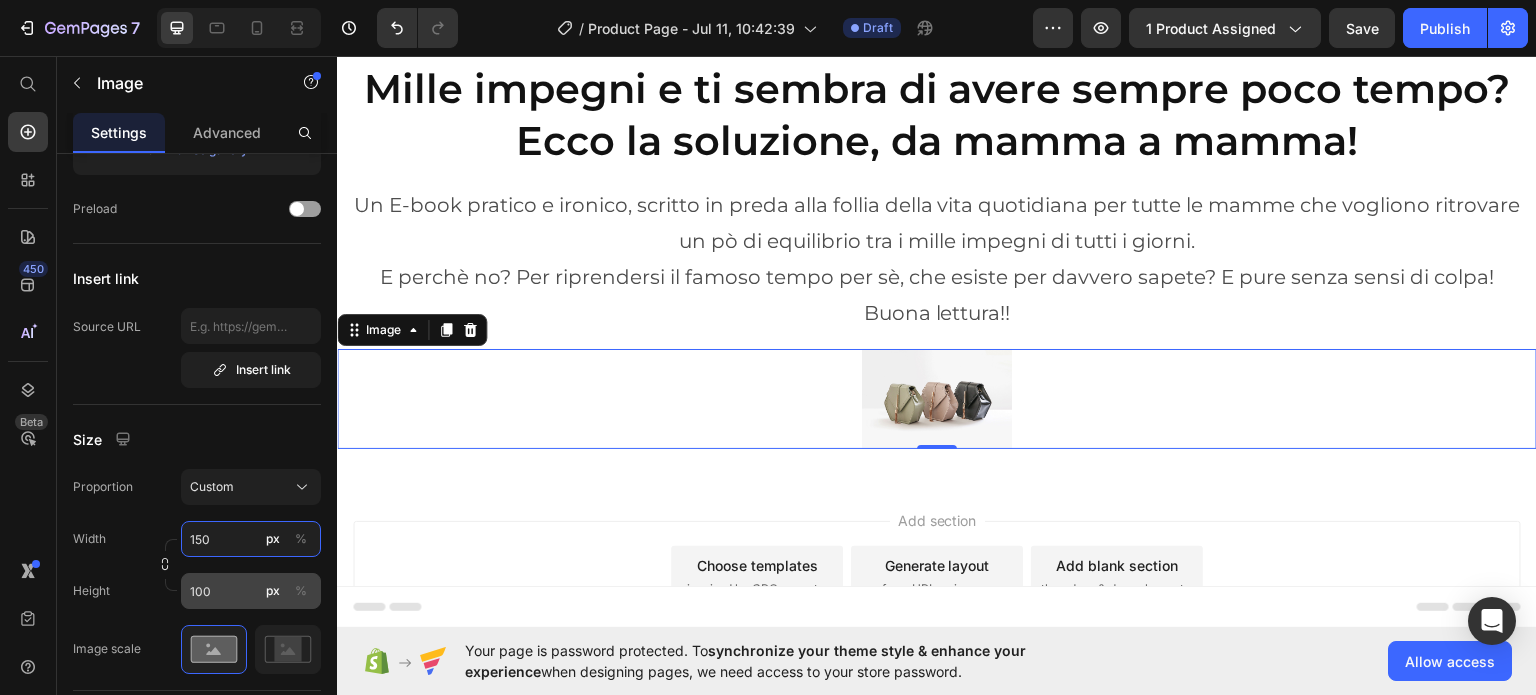 type on "150" 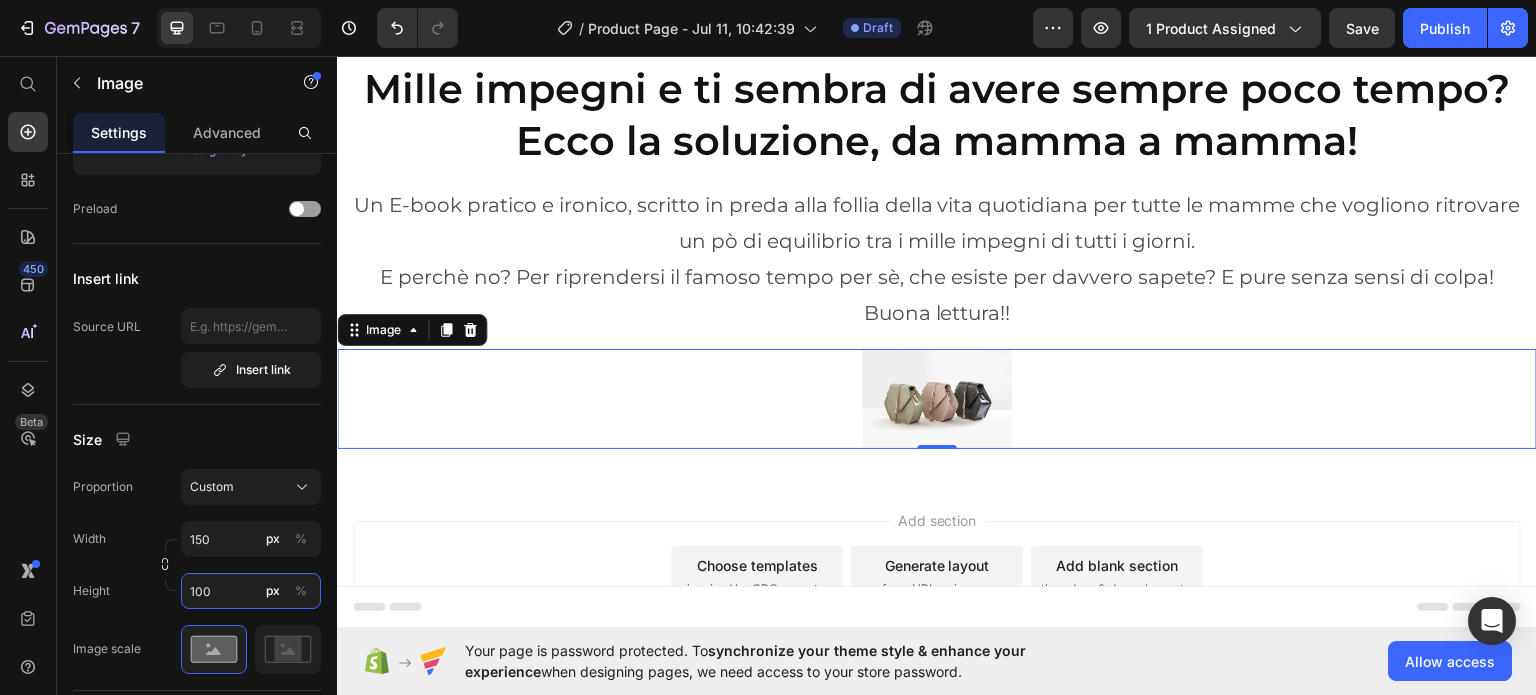 click on "100" at bounding box center [251, 591] 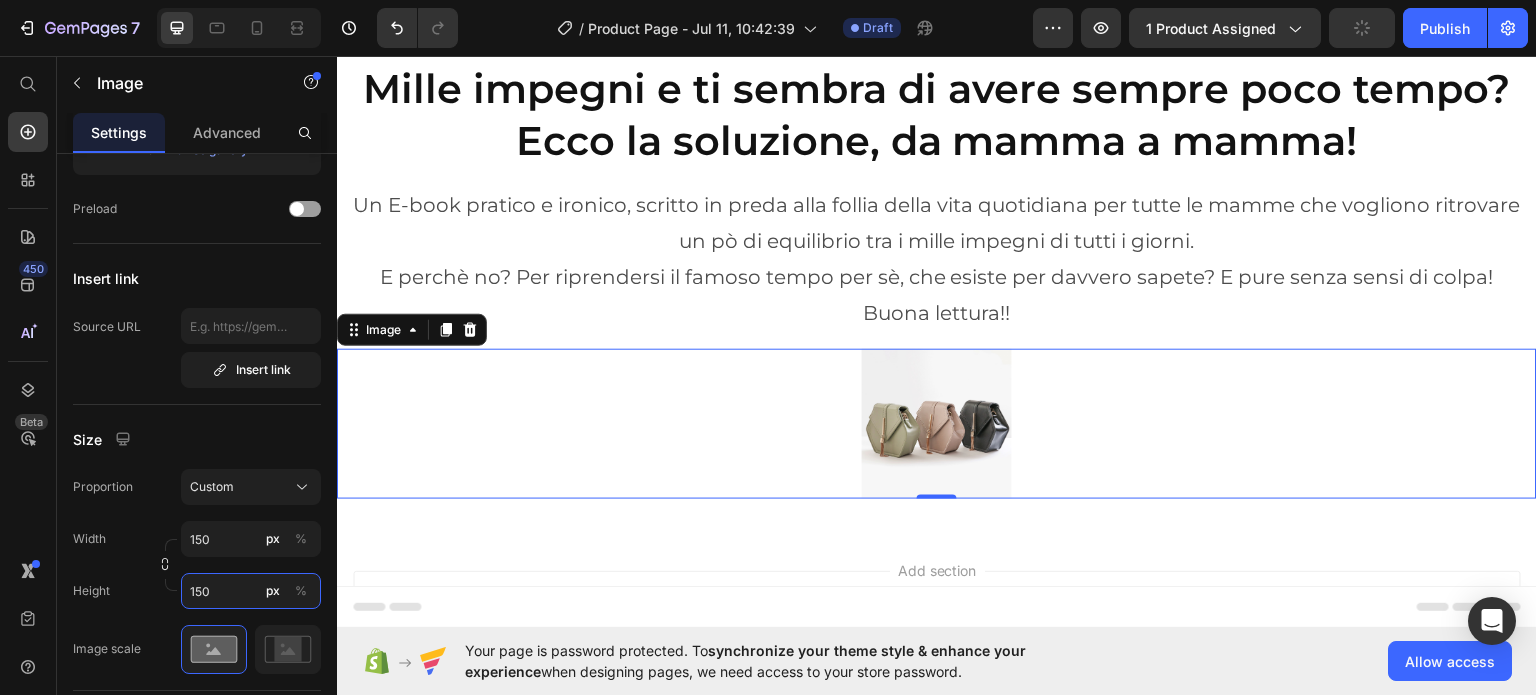 type on "100" 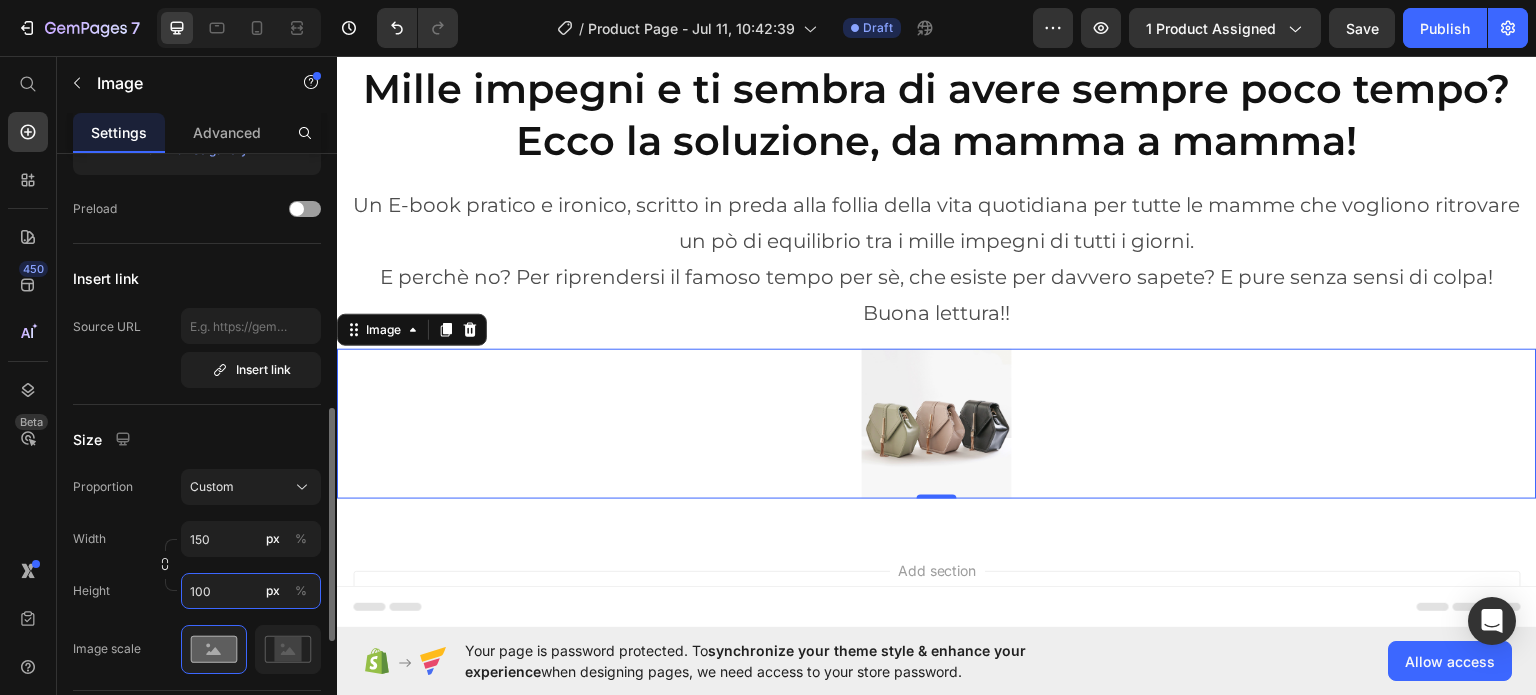 scroll, scrollTop: 549, scrollLeft: 0, axis: vertical 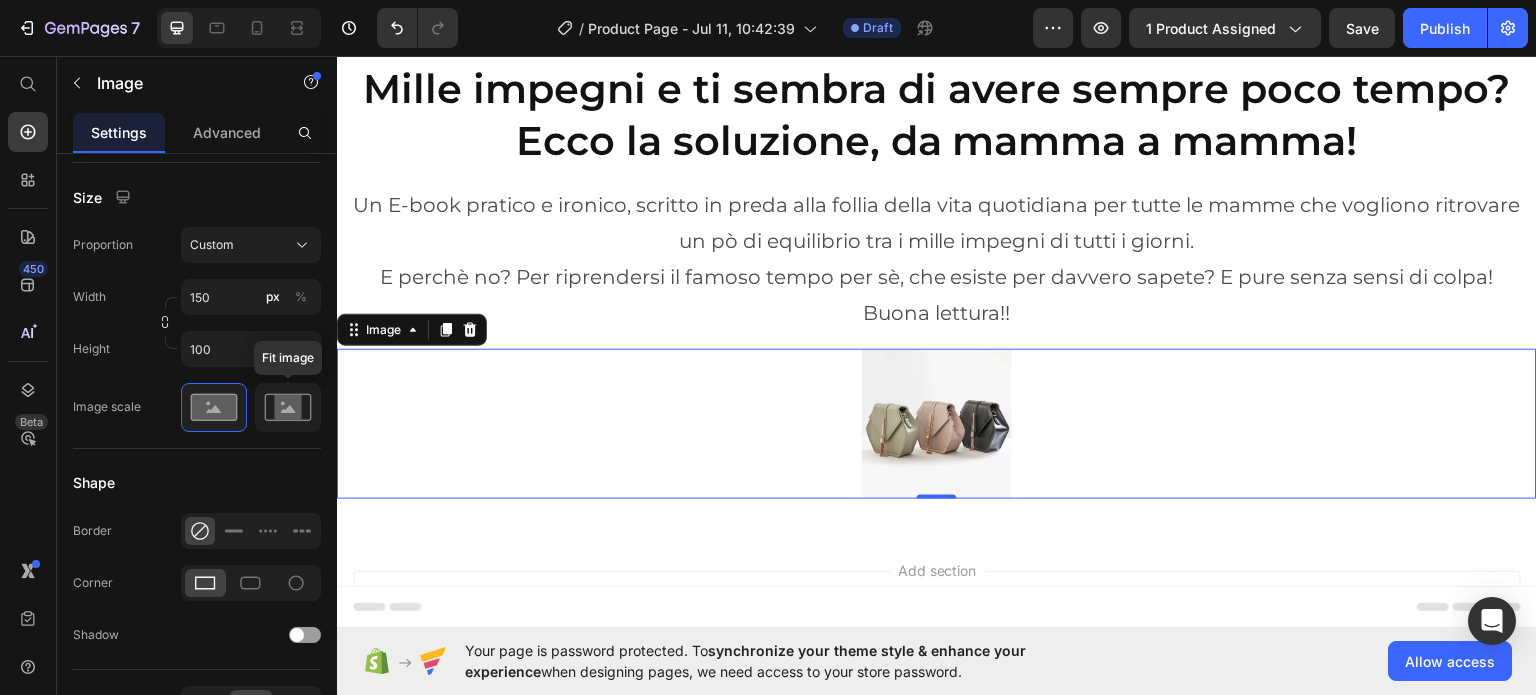 click 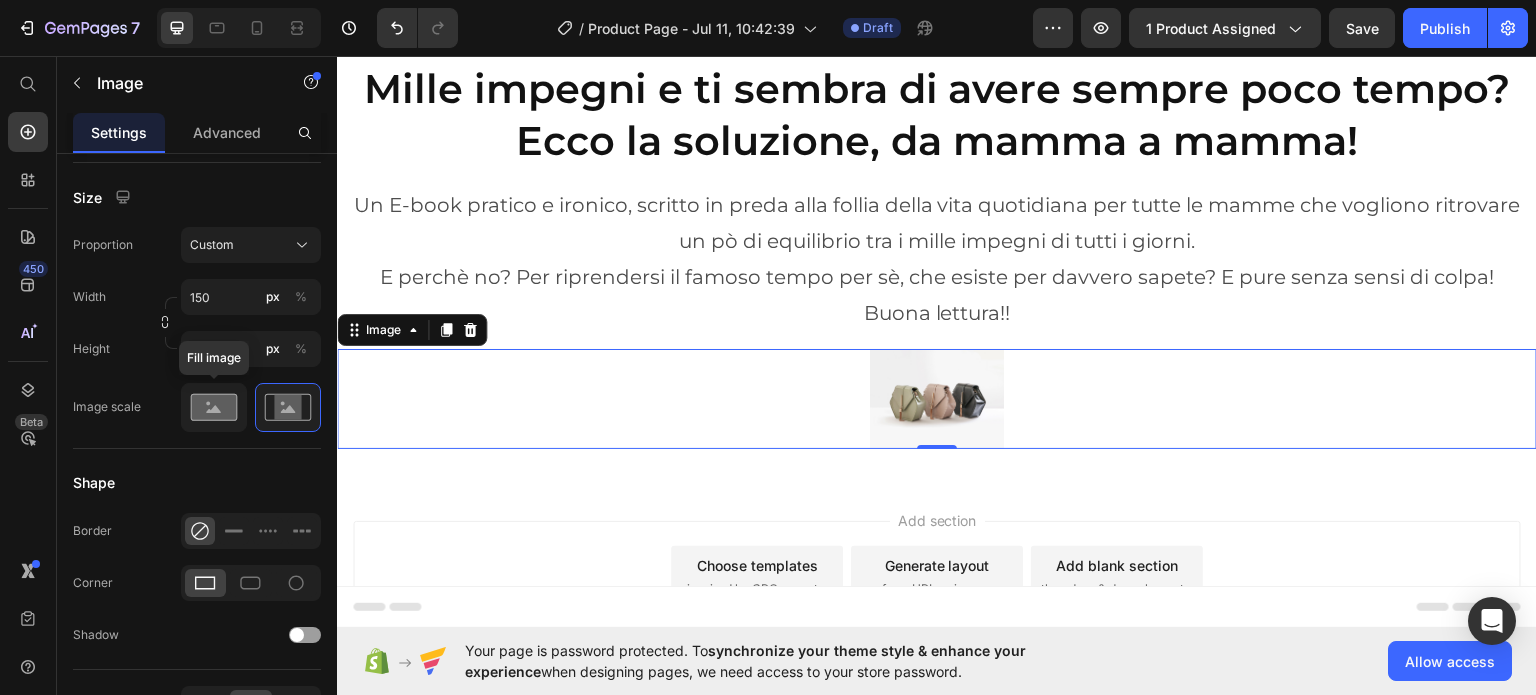 click 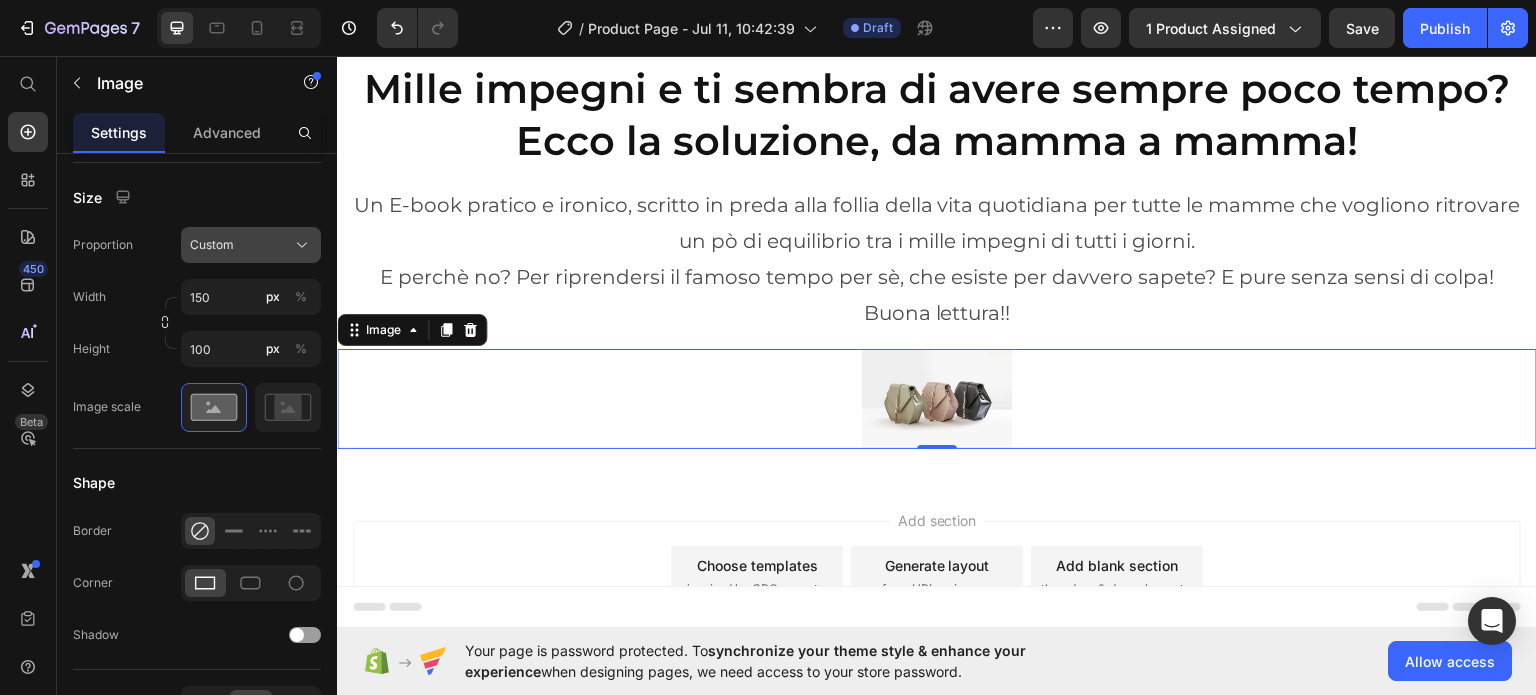 click on "Custom" at bounding box center [251, 245] 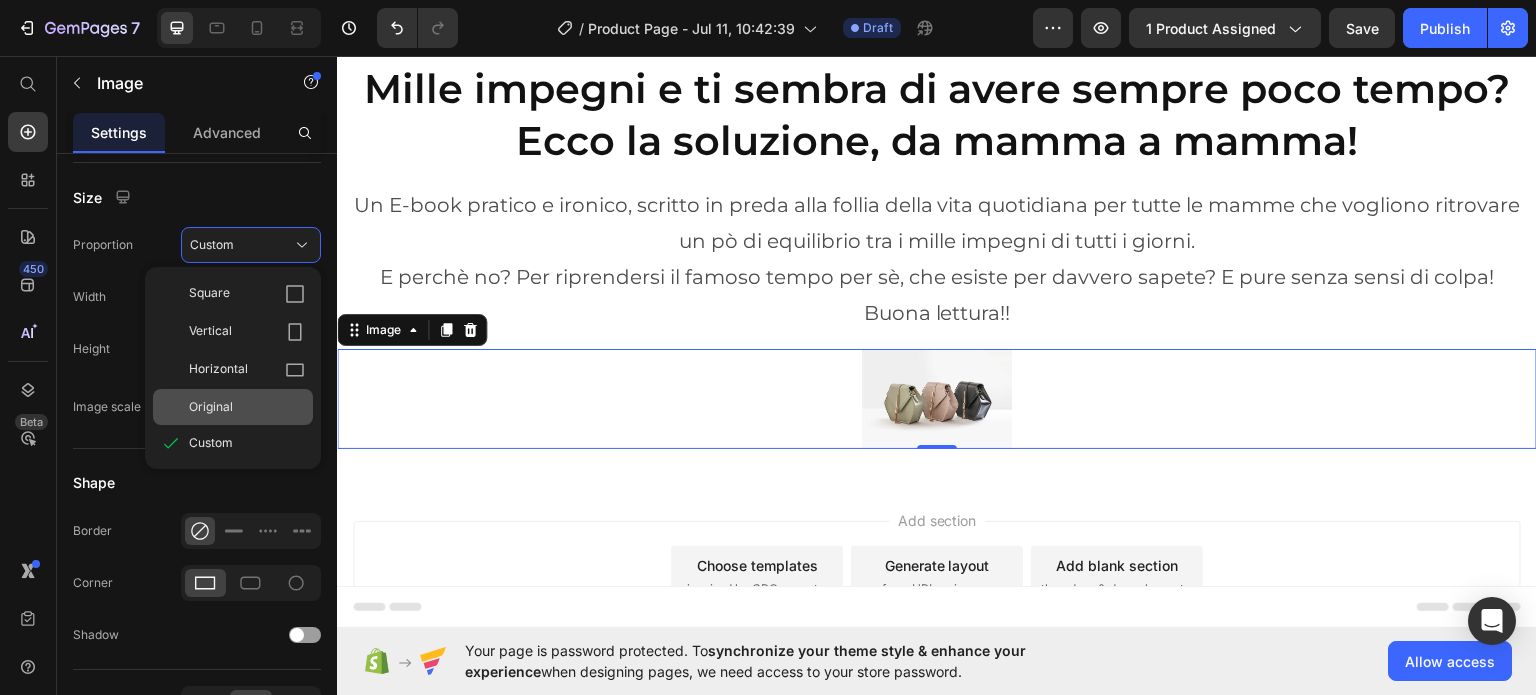 click on "Original" at bounding box center (247, 407) 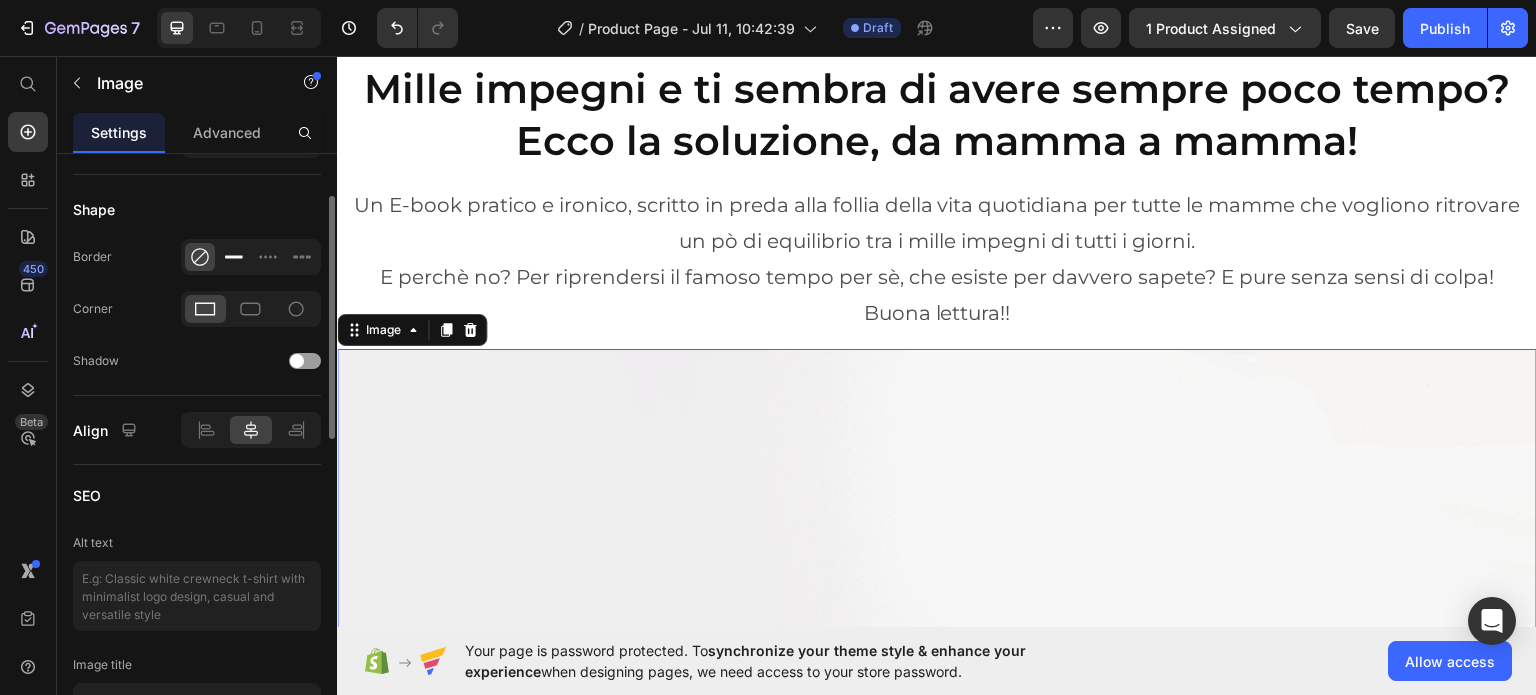 scroll, scrollTop: 568, scrollLeft: 0, axis: vertical 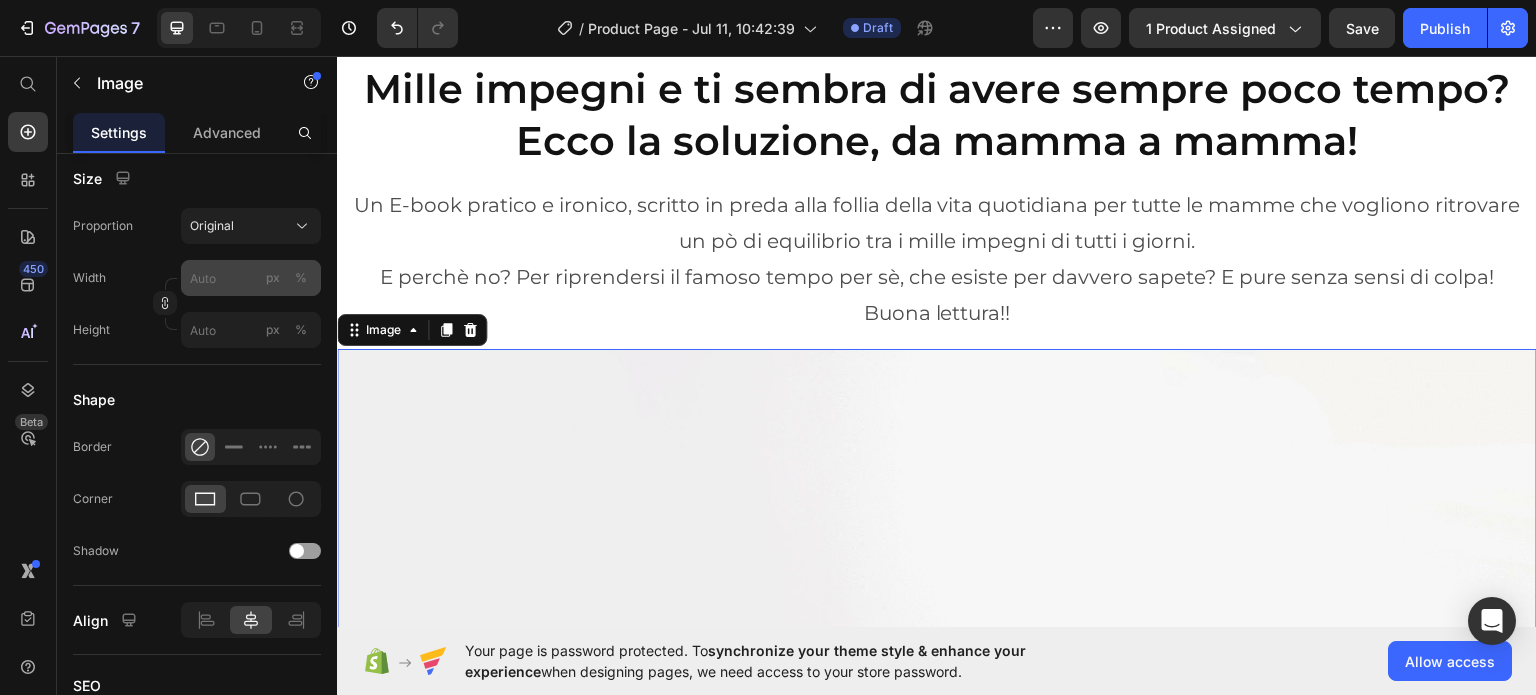 click on "%" at bounding box center [301, 278] 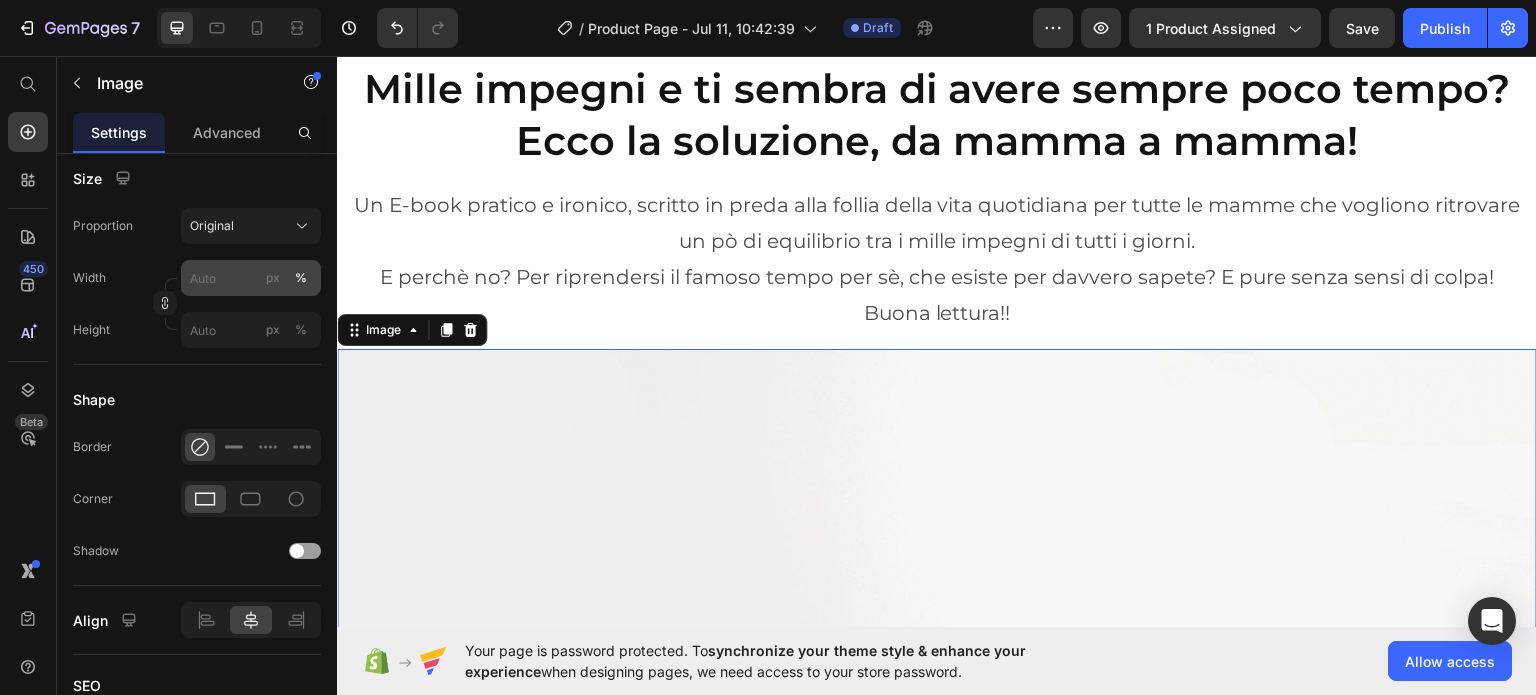click on "px %" at bounding box center (287, 278) 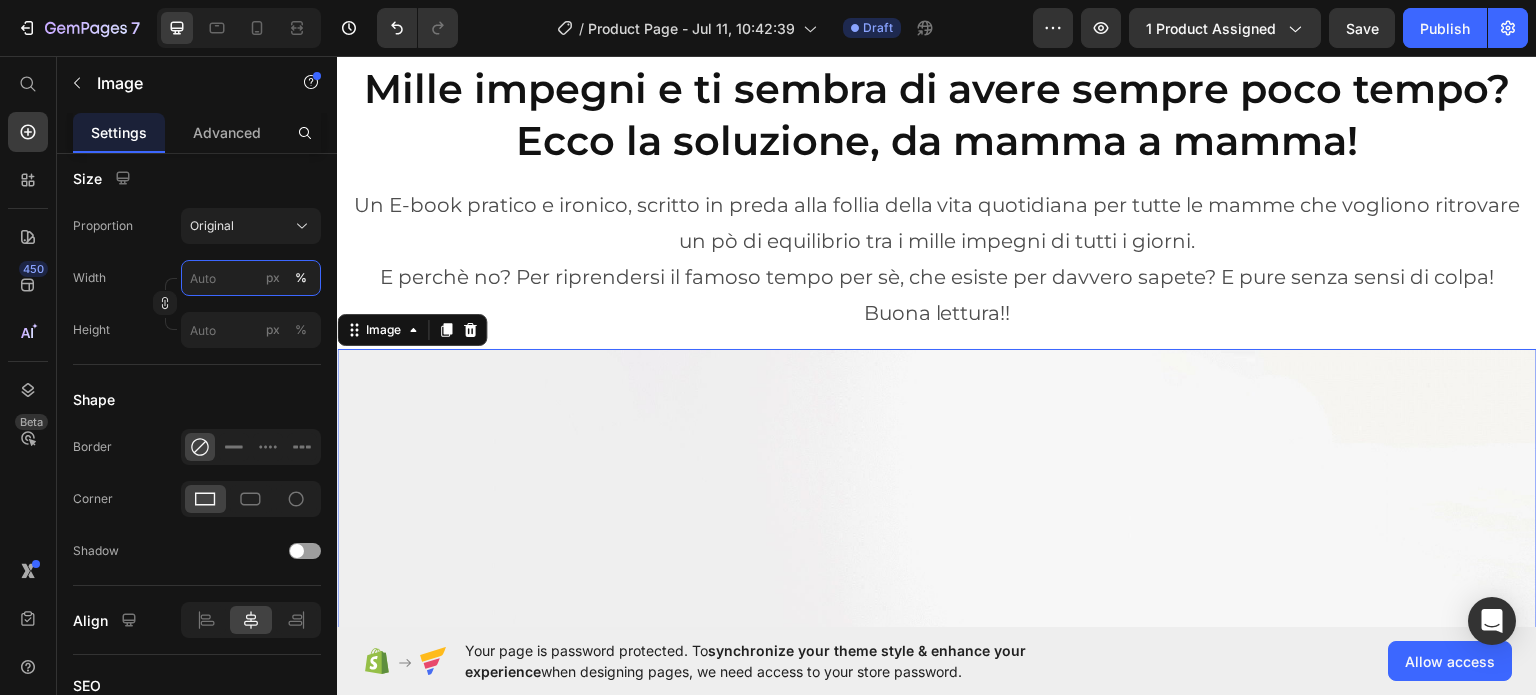 click on "px %" at bounding box center [251, 278] 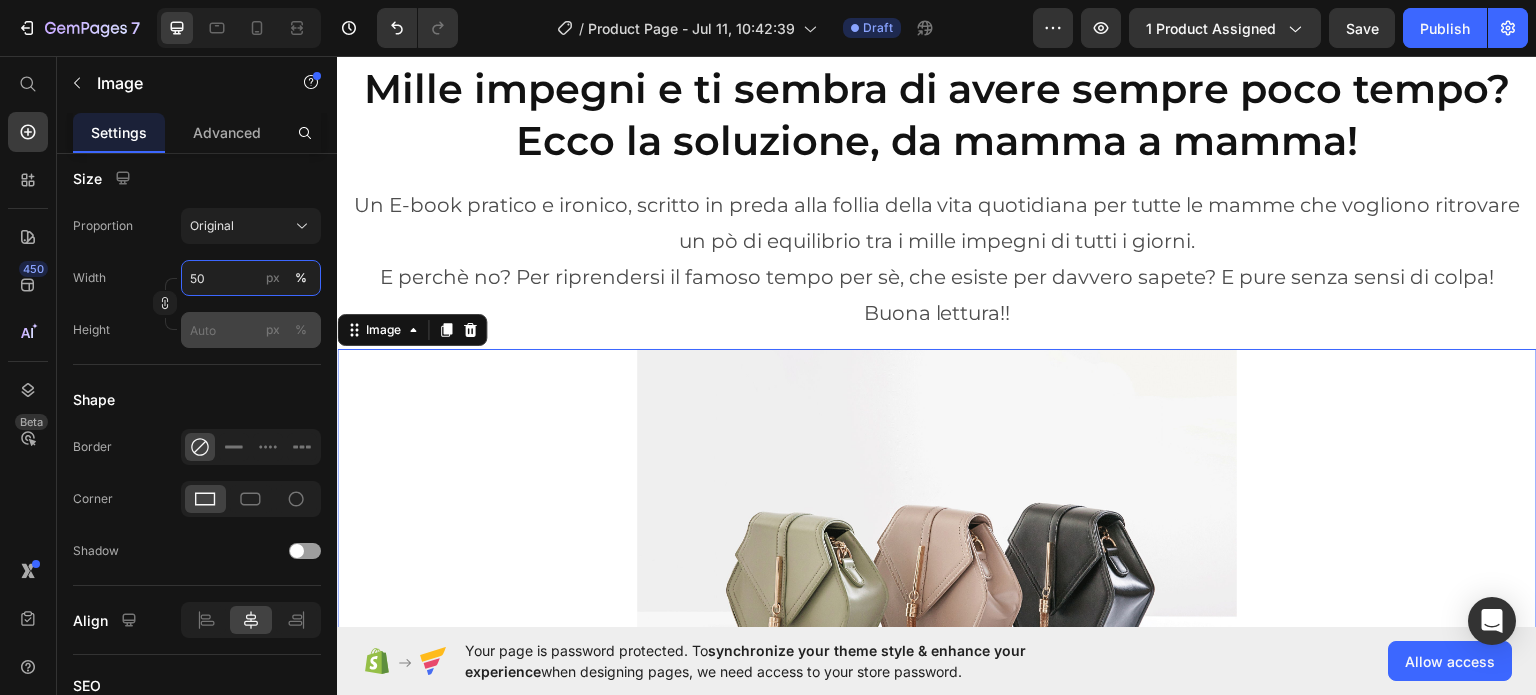 type on "50" 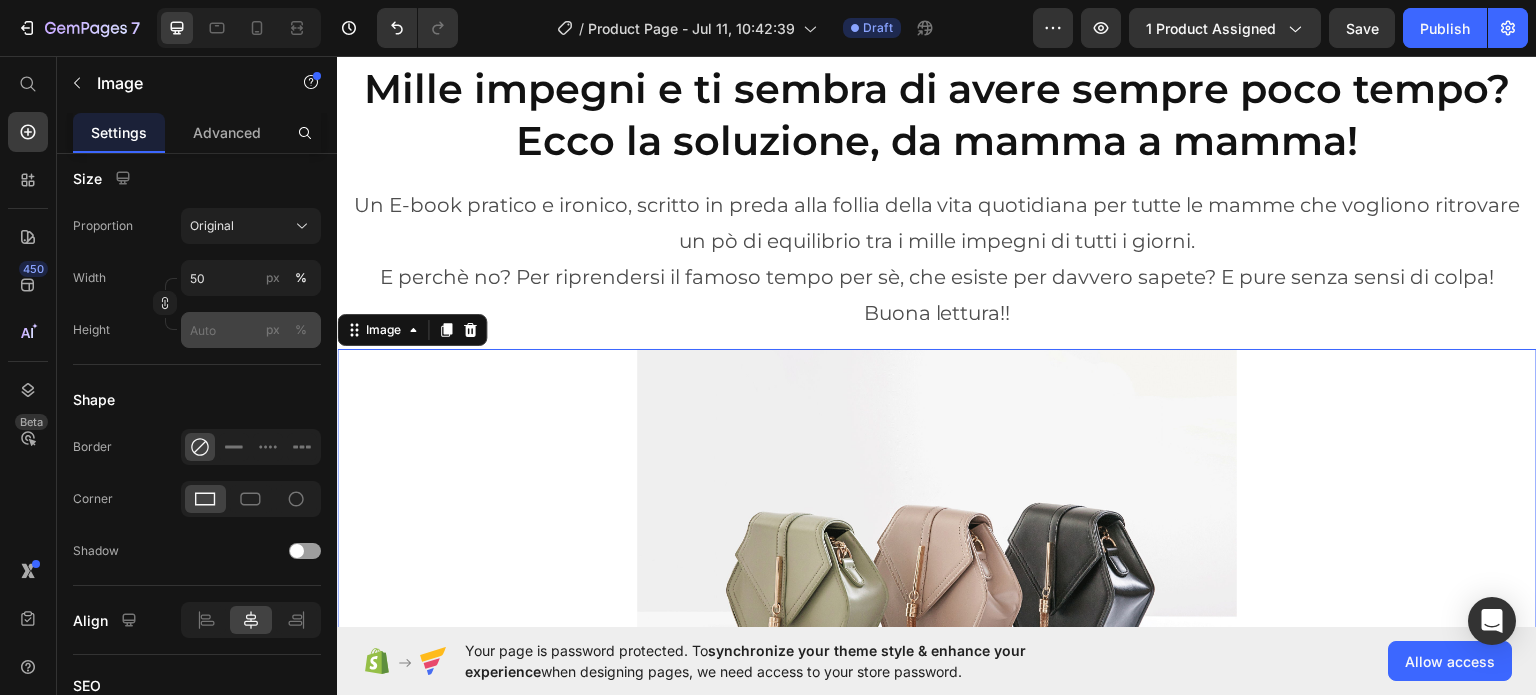 click on "%" at bounding box center [301, 330] 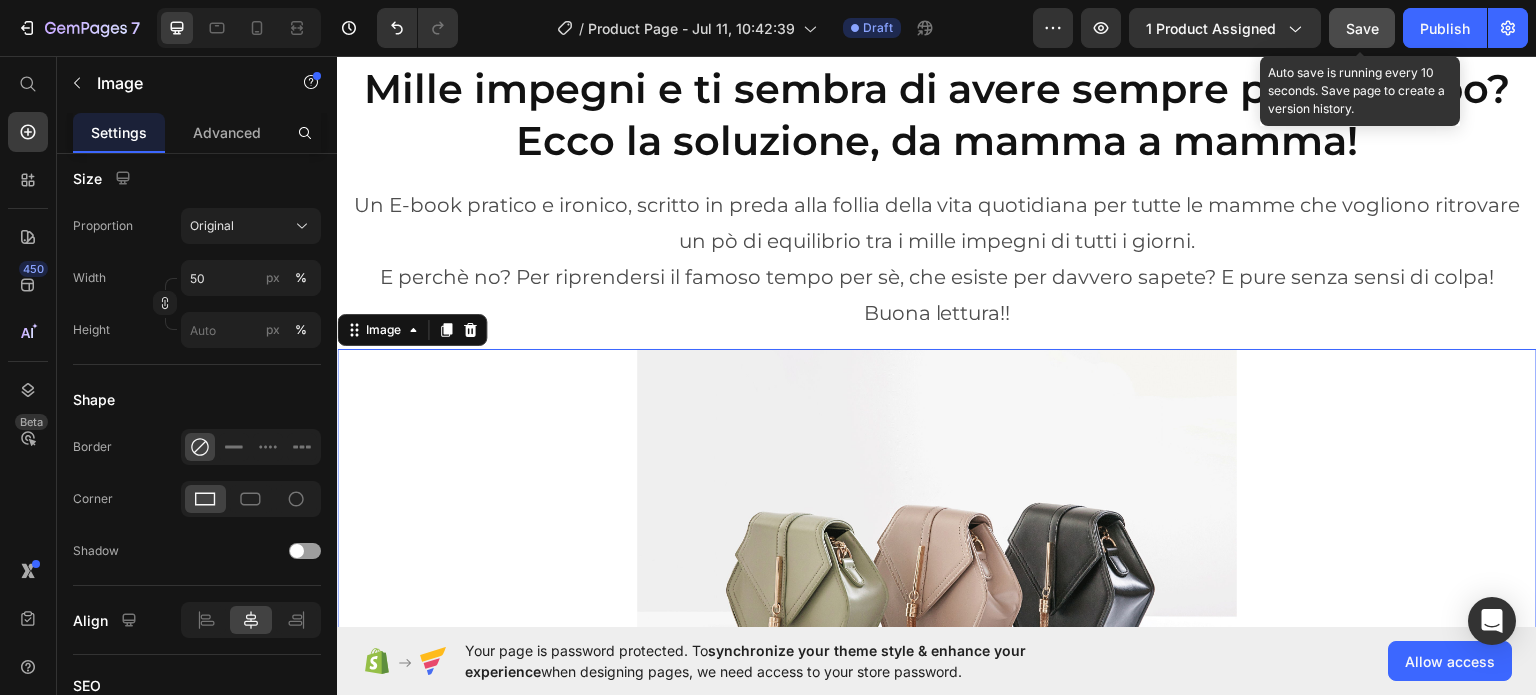 click on "Save" at bounding box center [1362, 28] 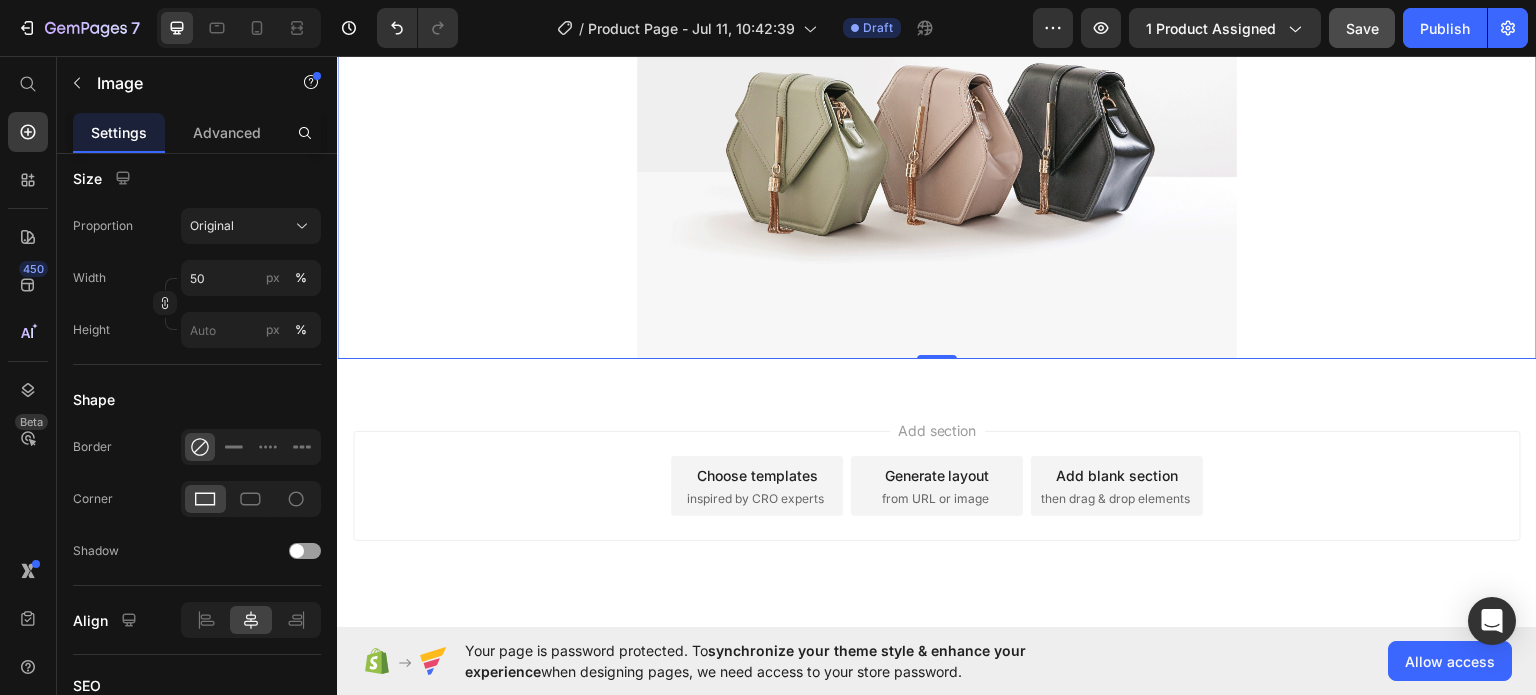 scroll, scrollTop: 552, scrollLeft: 0, axis: vertical 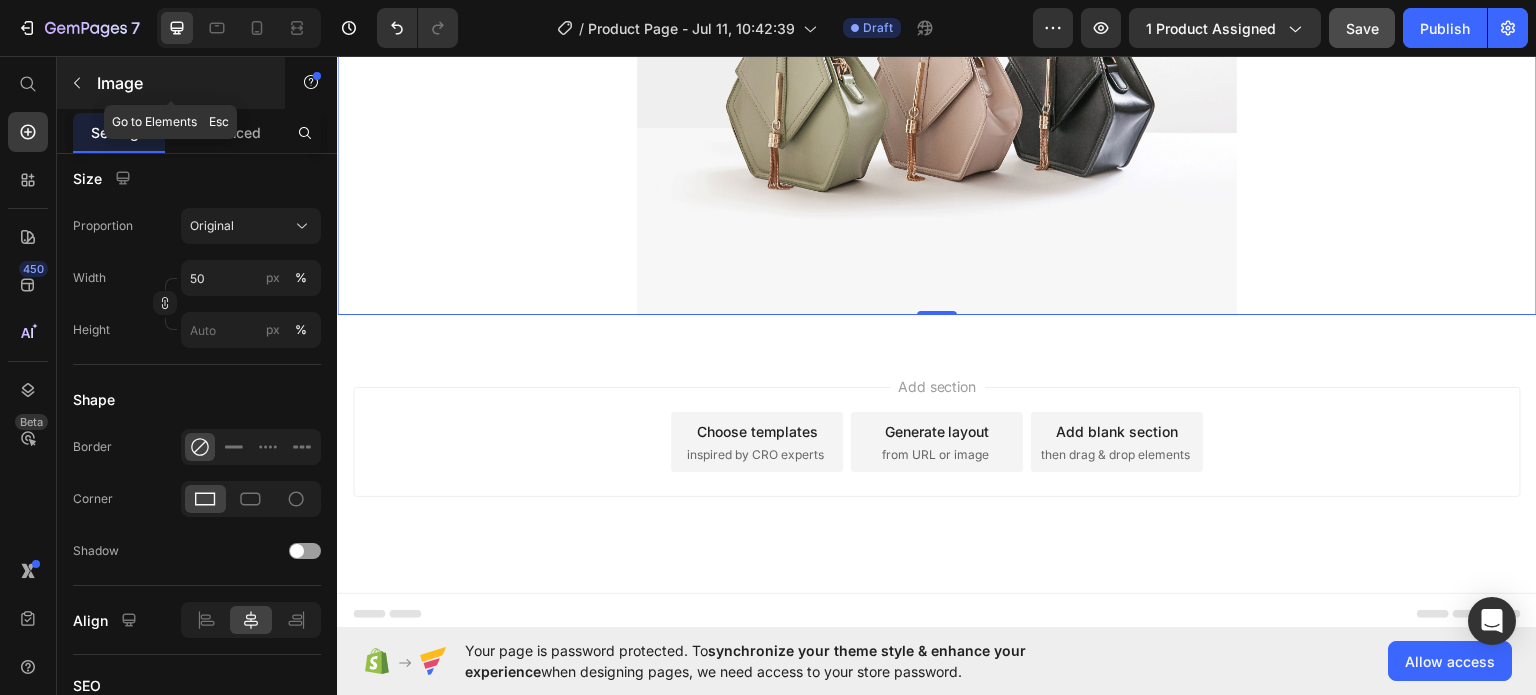 click 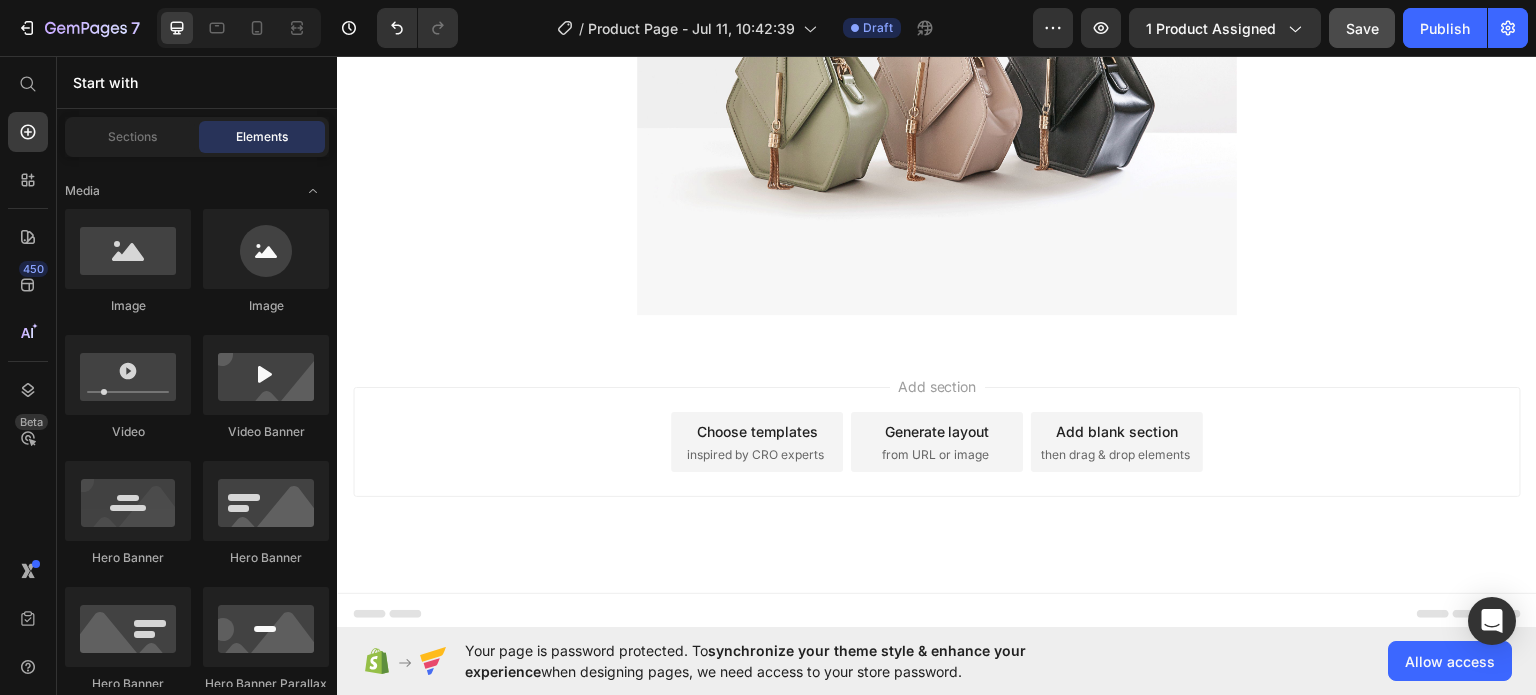 click on "Start with" at bounding box center (197, 82) 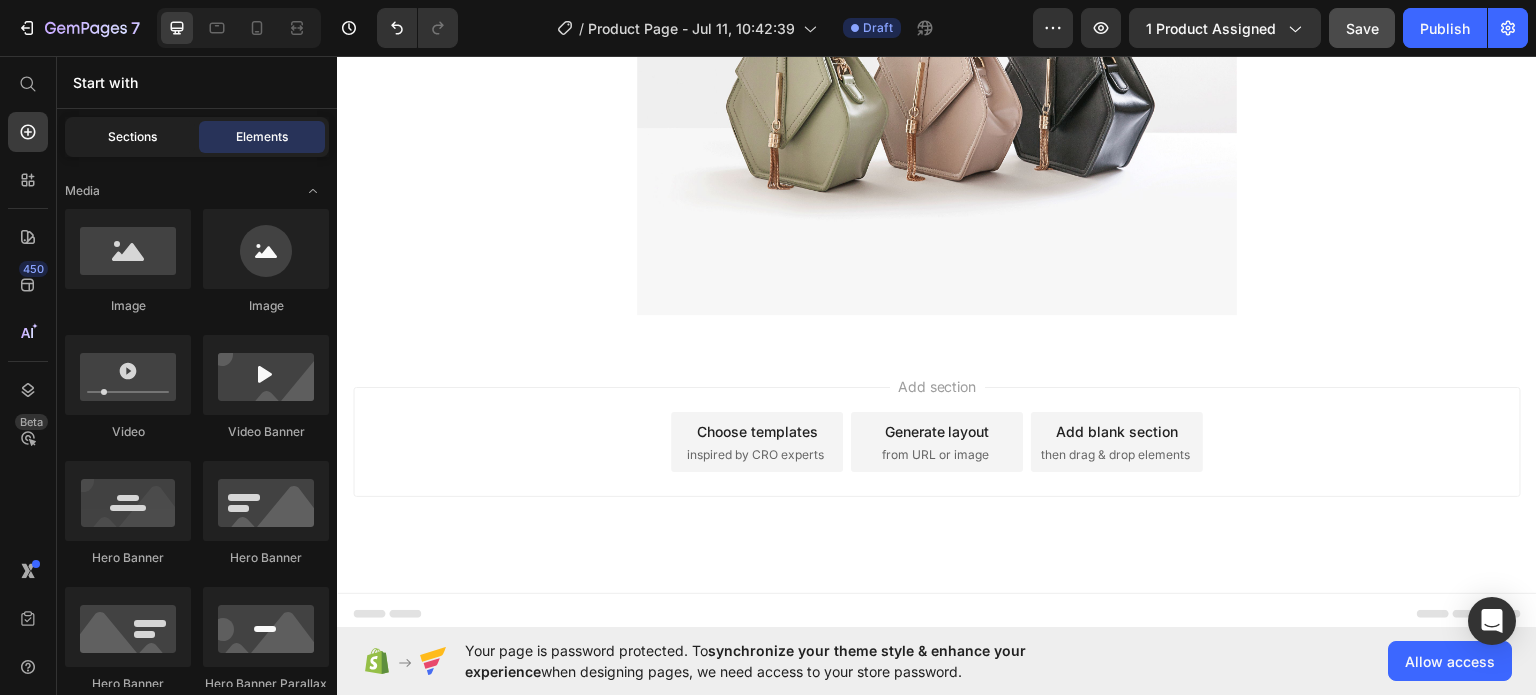 click on "Sections" at bounding box center (132, 137) 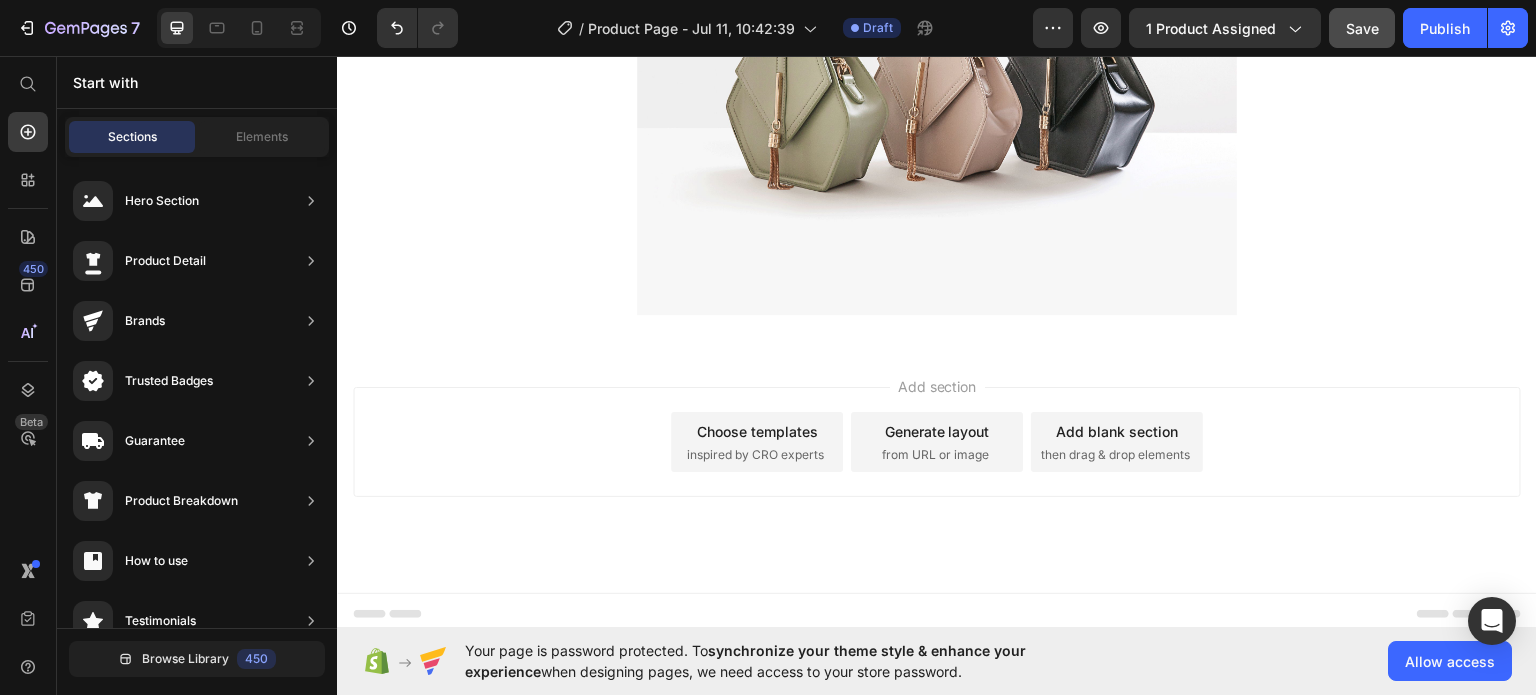 scroll, scrollTop: 0, scrollLeft: 0, axis: both 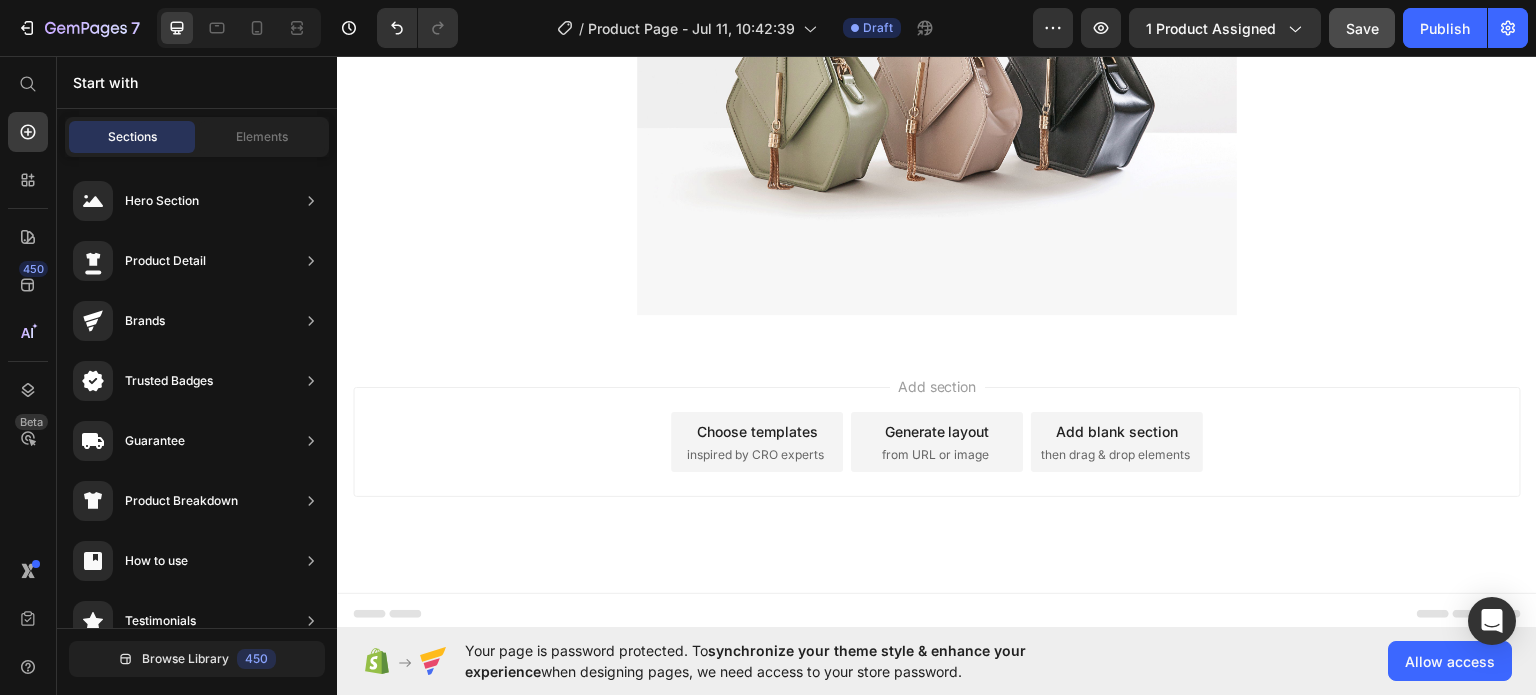 click on "Add section Choose templates inspired by CRO experts Generate layout from URL or image Add blank section then drag & drop elements" at bounding box center [937, 469] 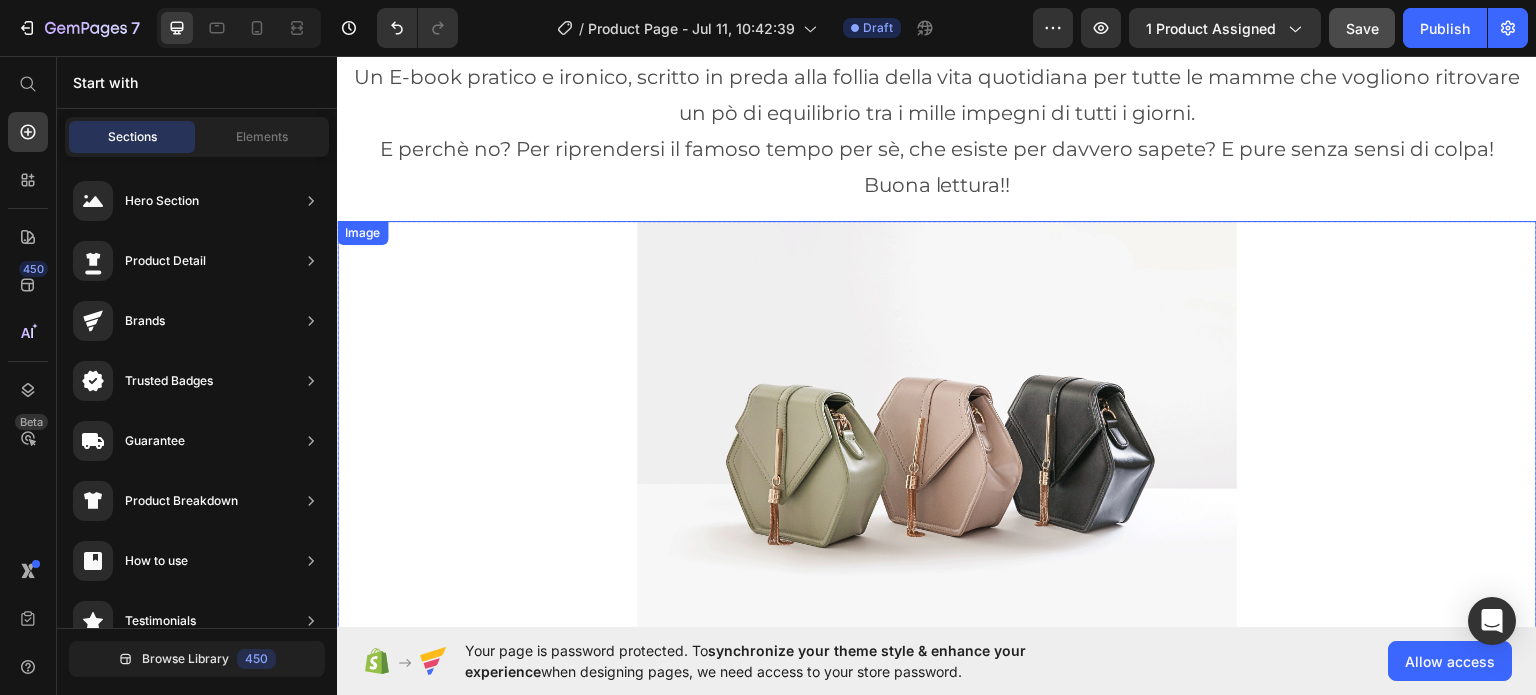 scroll, scrollTop: 200, scrollLeft: 0, axis: vertical 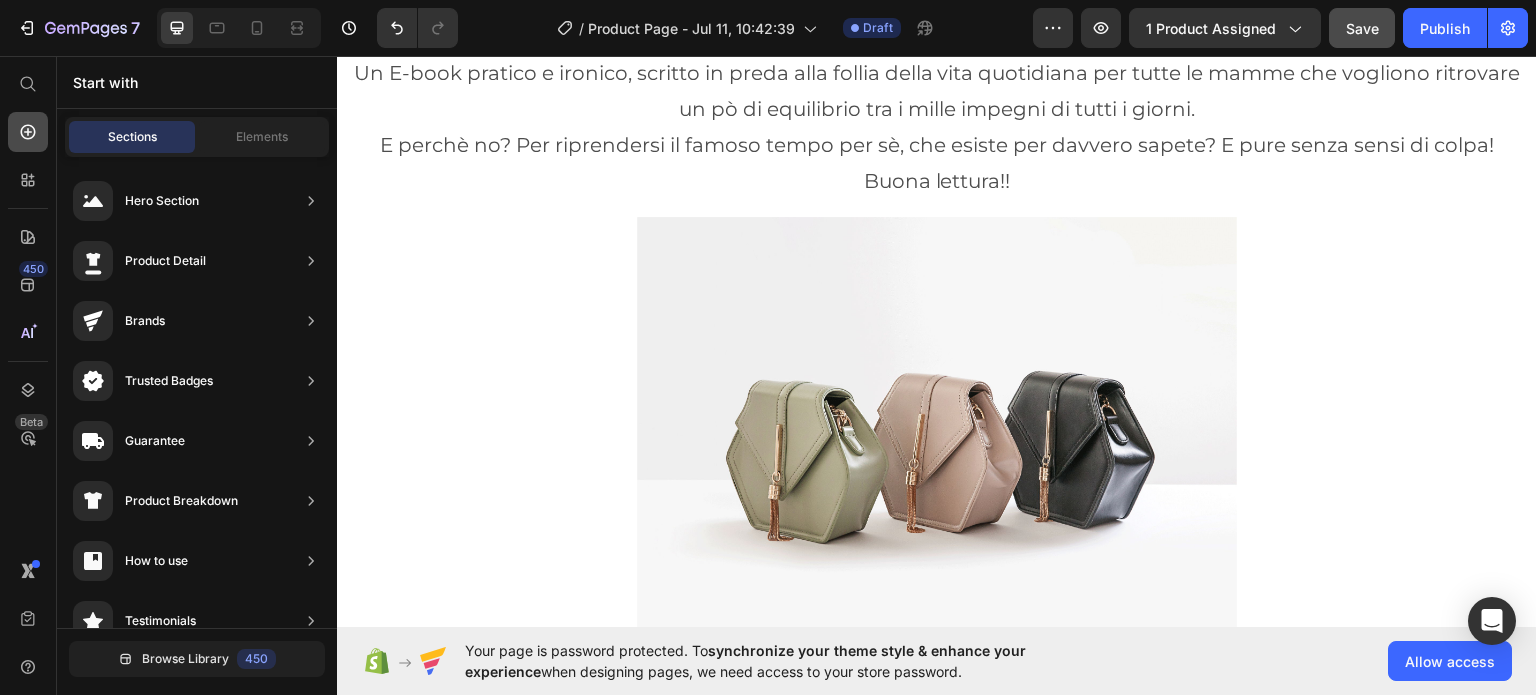 click 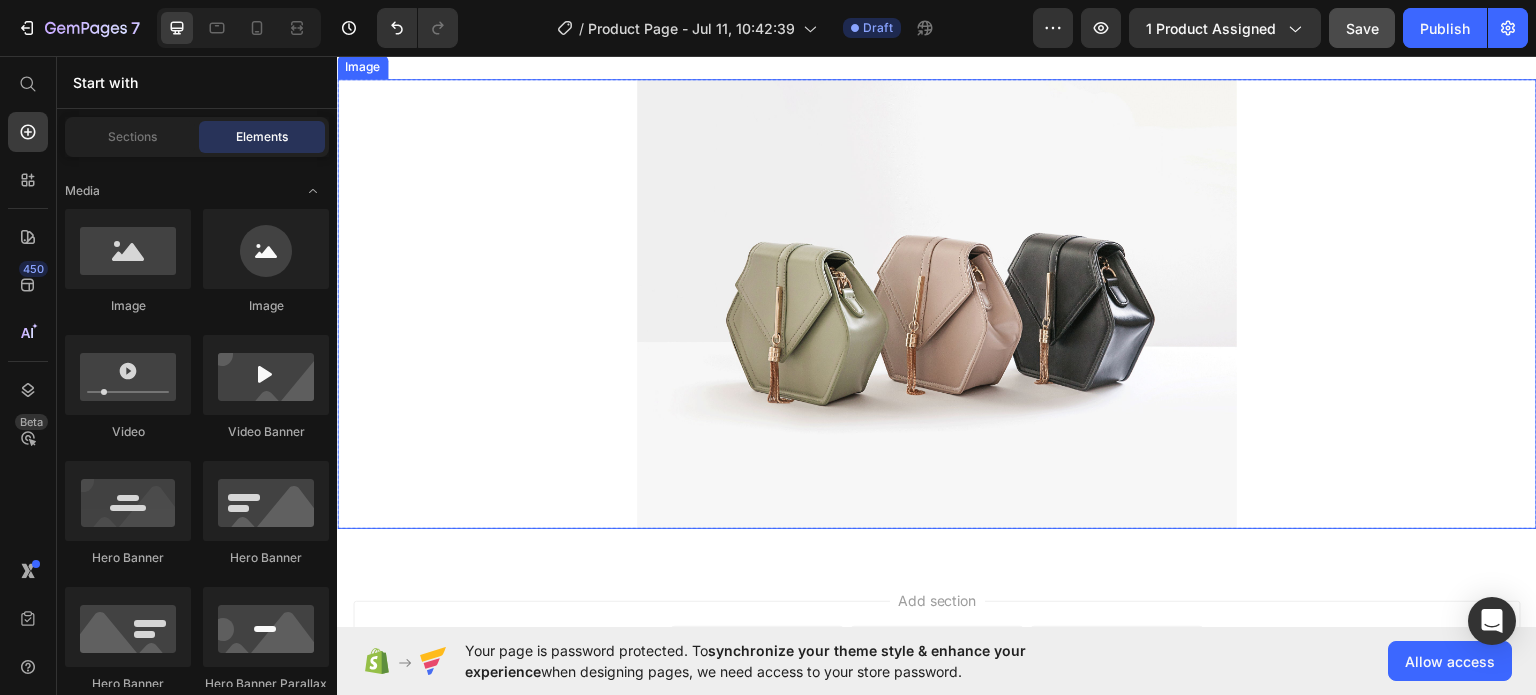 scroll, scrollTop: 328, scrollLeft: 0, axis: vertical 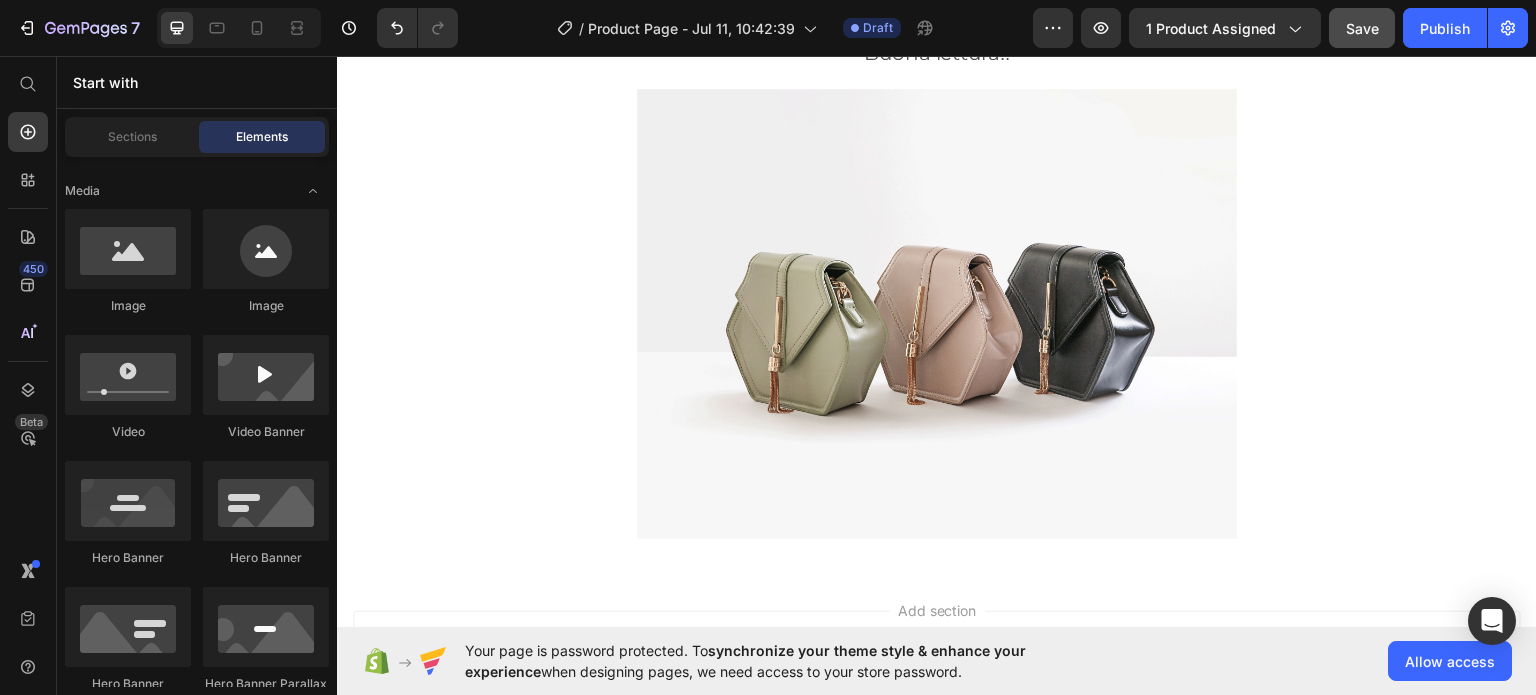 click on "Add section Choose templates inspired by CRO experts Generate layout from URL or image Add blank section then drag & drop elements" at bounding box center (937, 693) 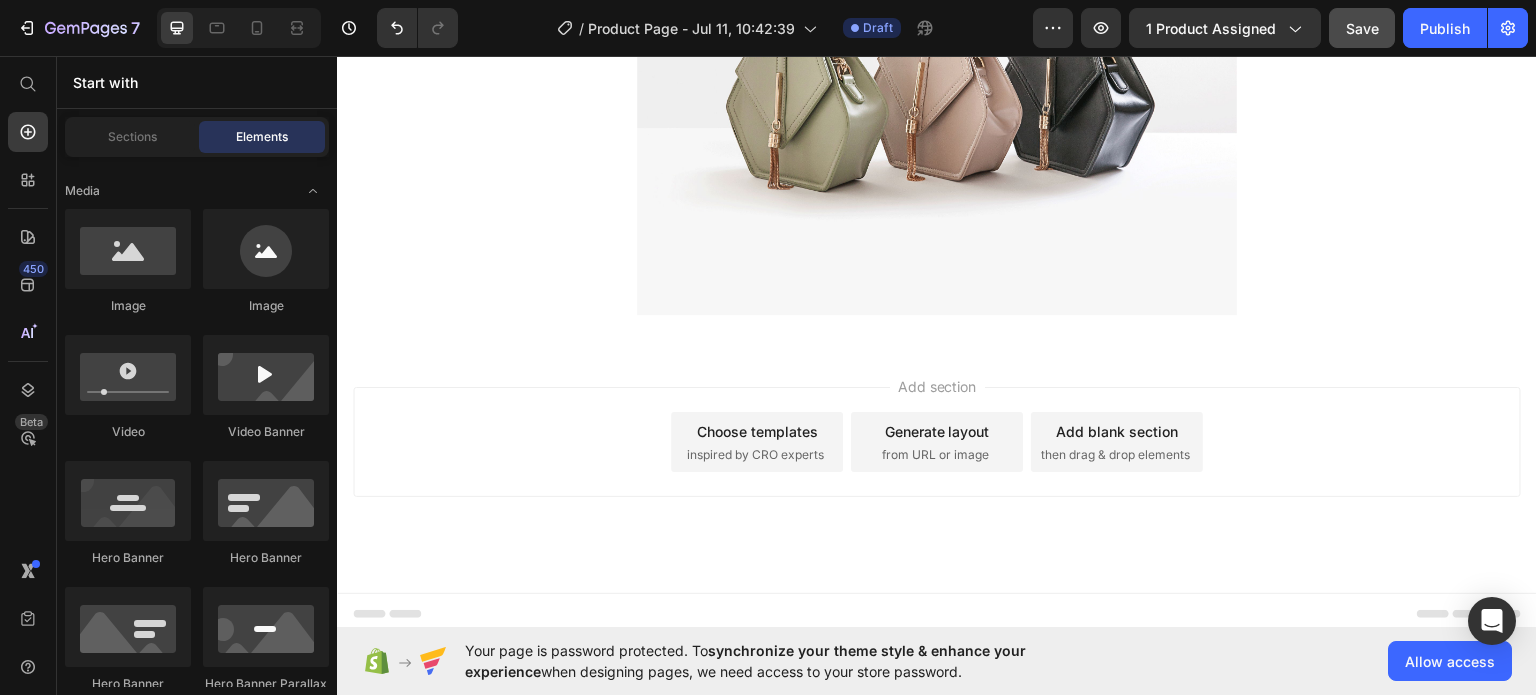 scroll, scrollTop: 0, scrollLeft: 0, axis: both 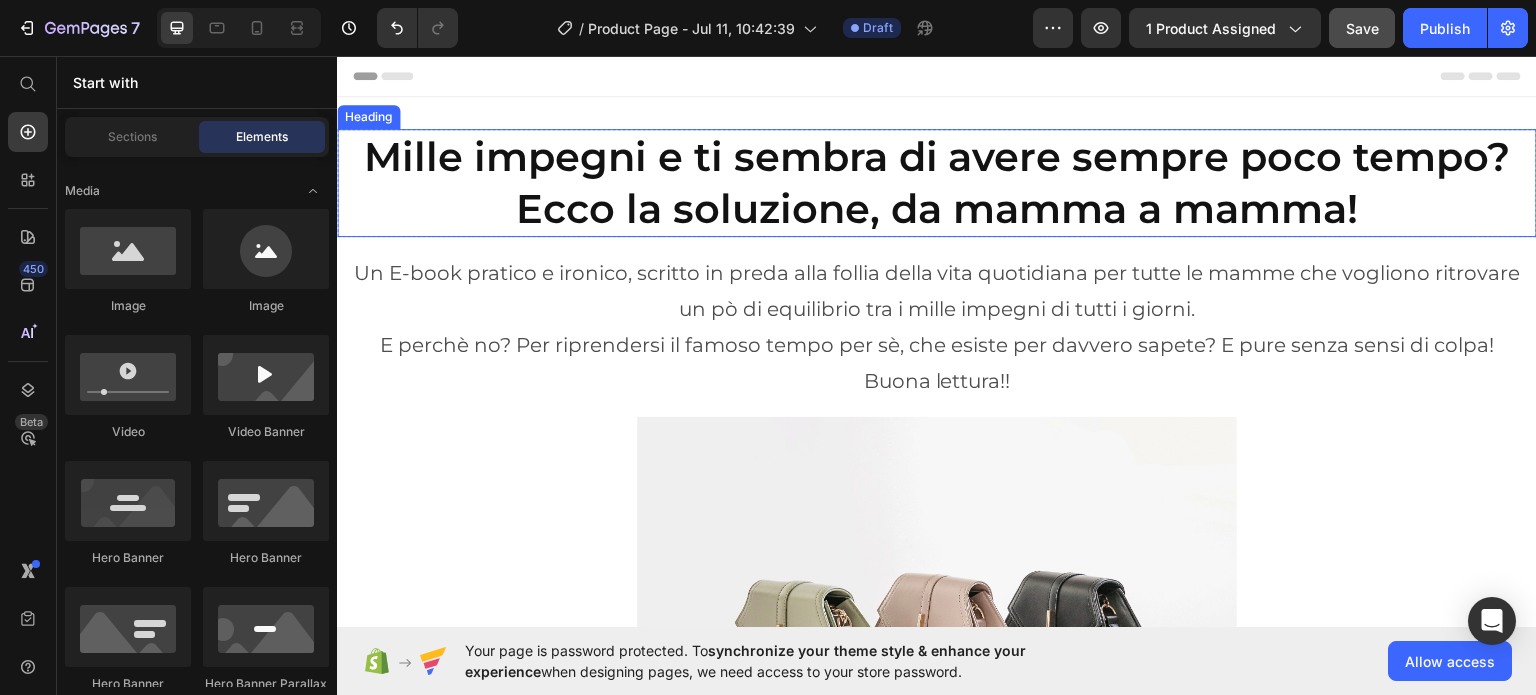 click on "Mille impegni e ti sembra di avere sempre poco tempo? Ecco la soluzione, da mamma a mamma!" at bounding box center (937, 182) 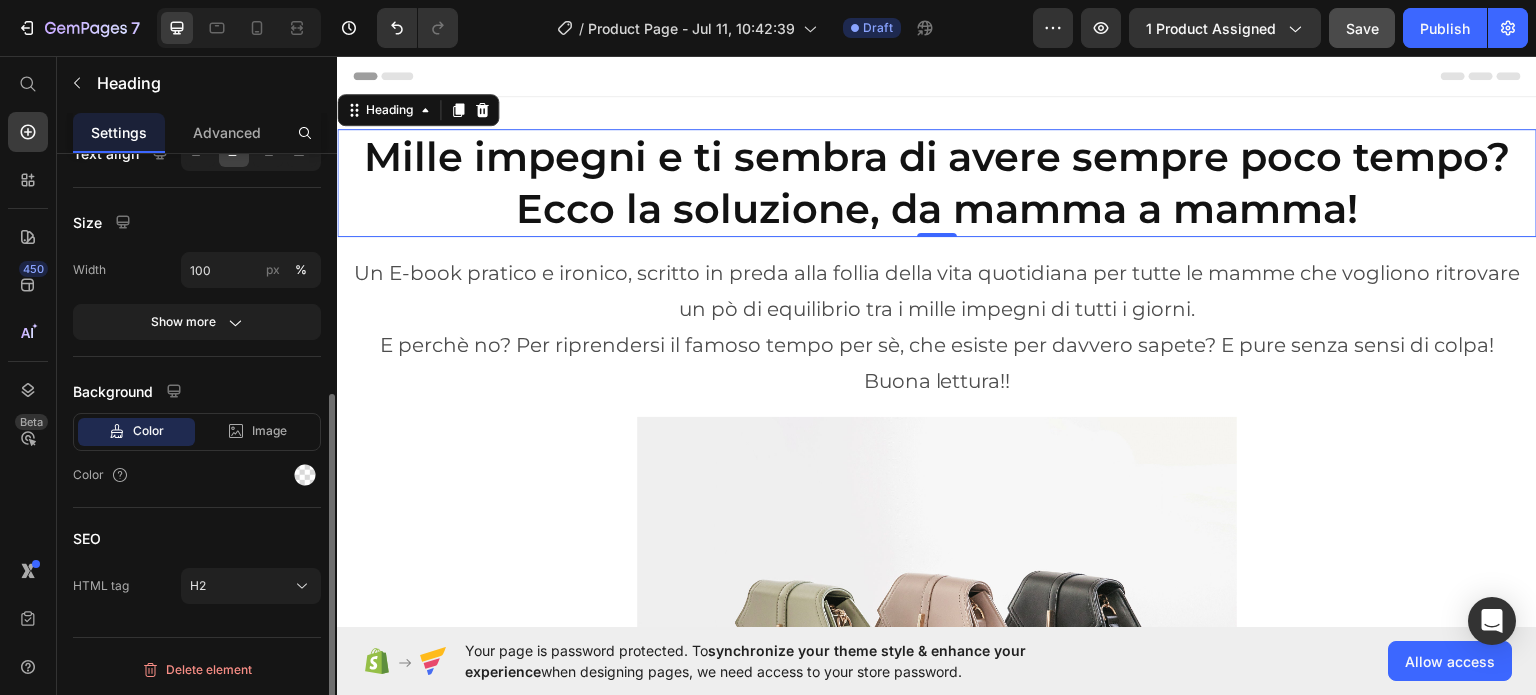 scroll, scrollTop: 0, scrollLeft: 0, axis: both 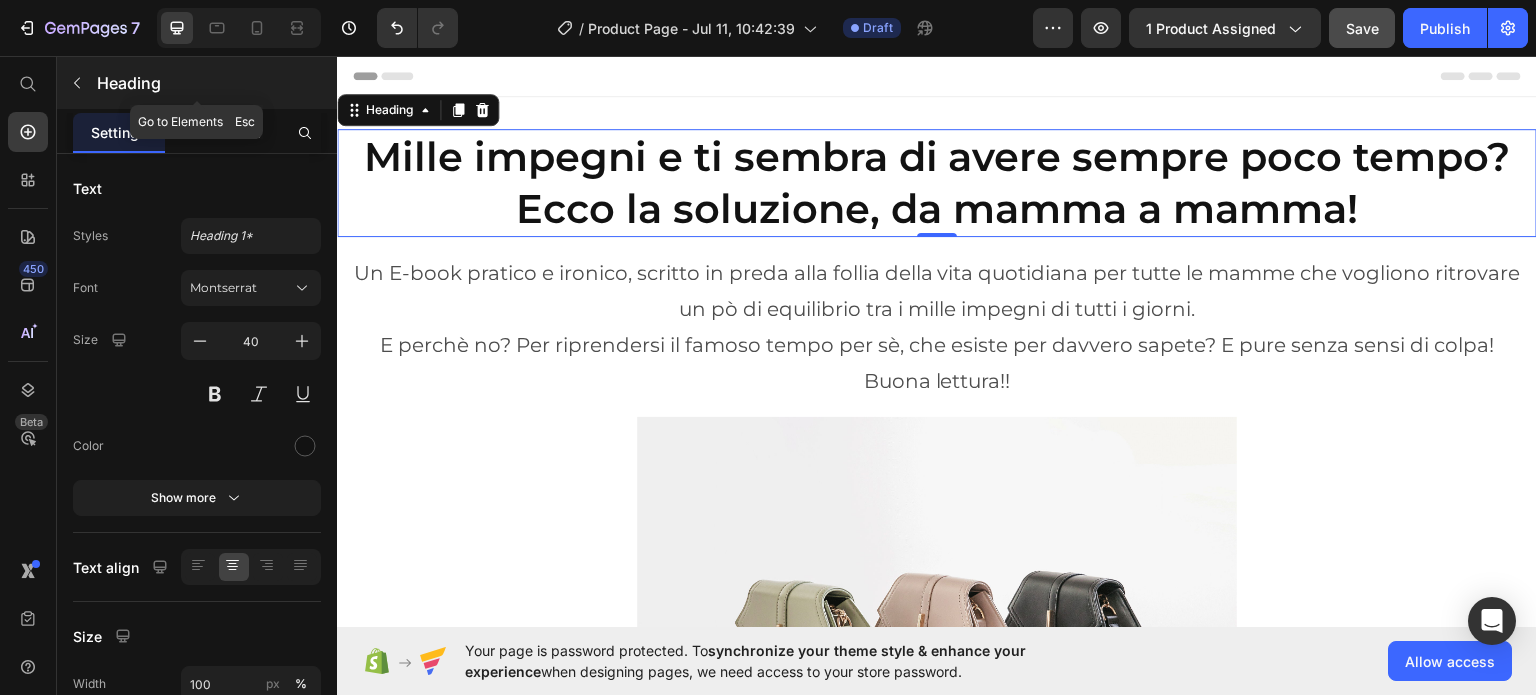 click at bounding box center (77, 83) 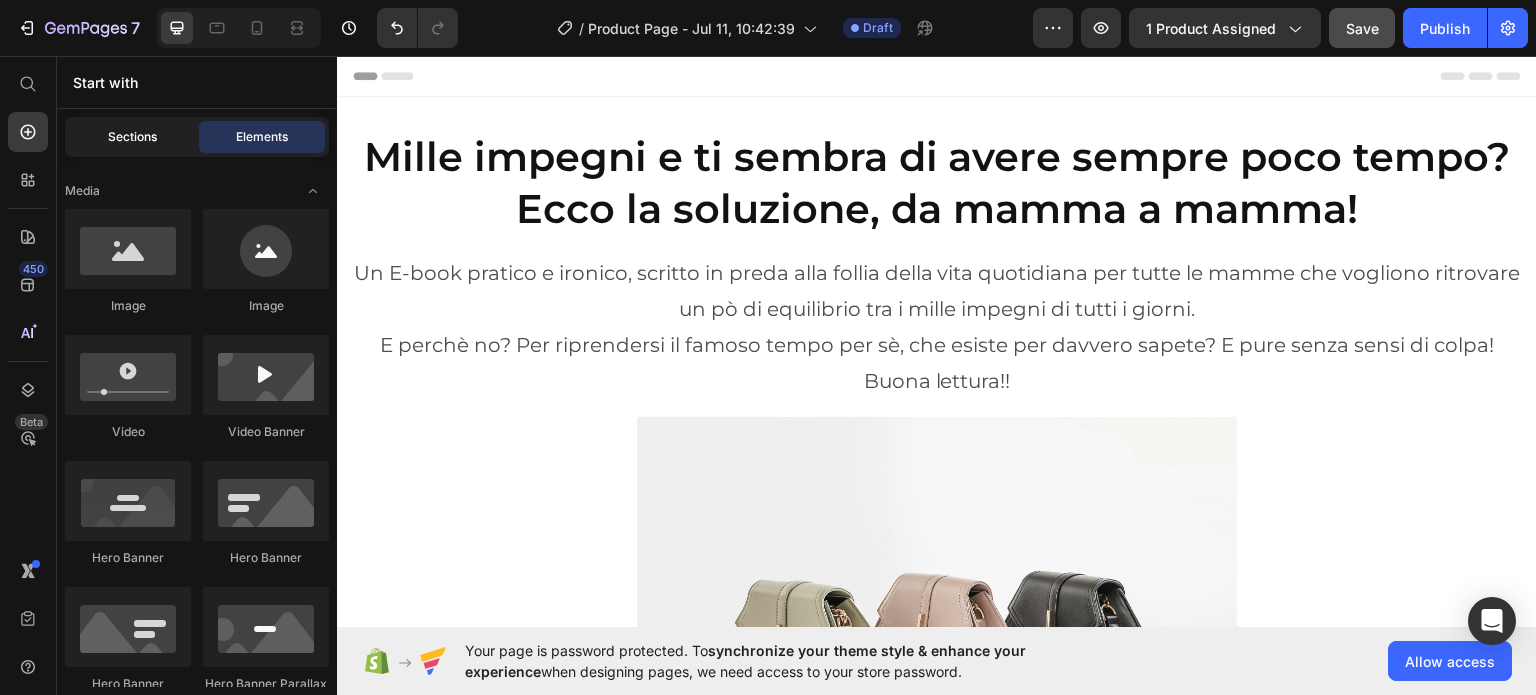 click on "Sections" at bounding box center (132, 137) 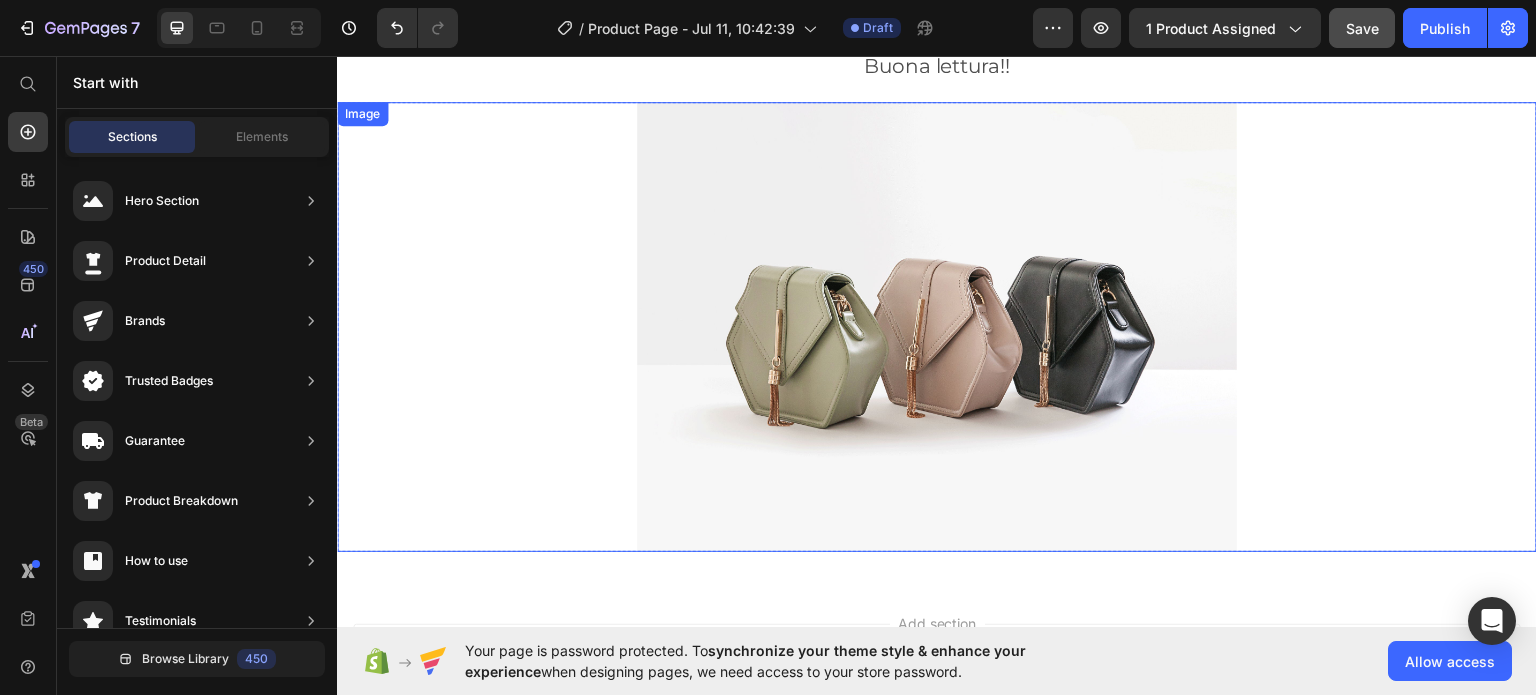 scroll, scrollTop: 318, scrollLeft: 0, axis: vertical 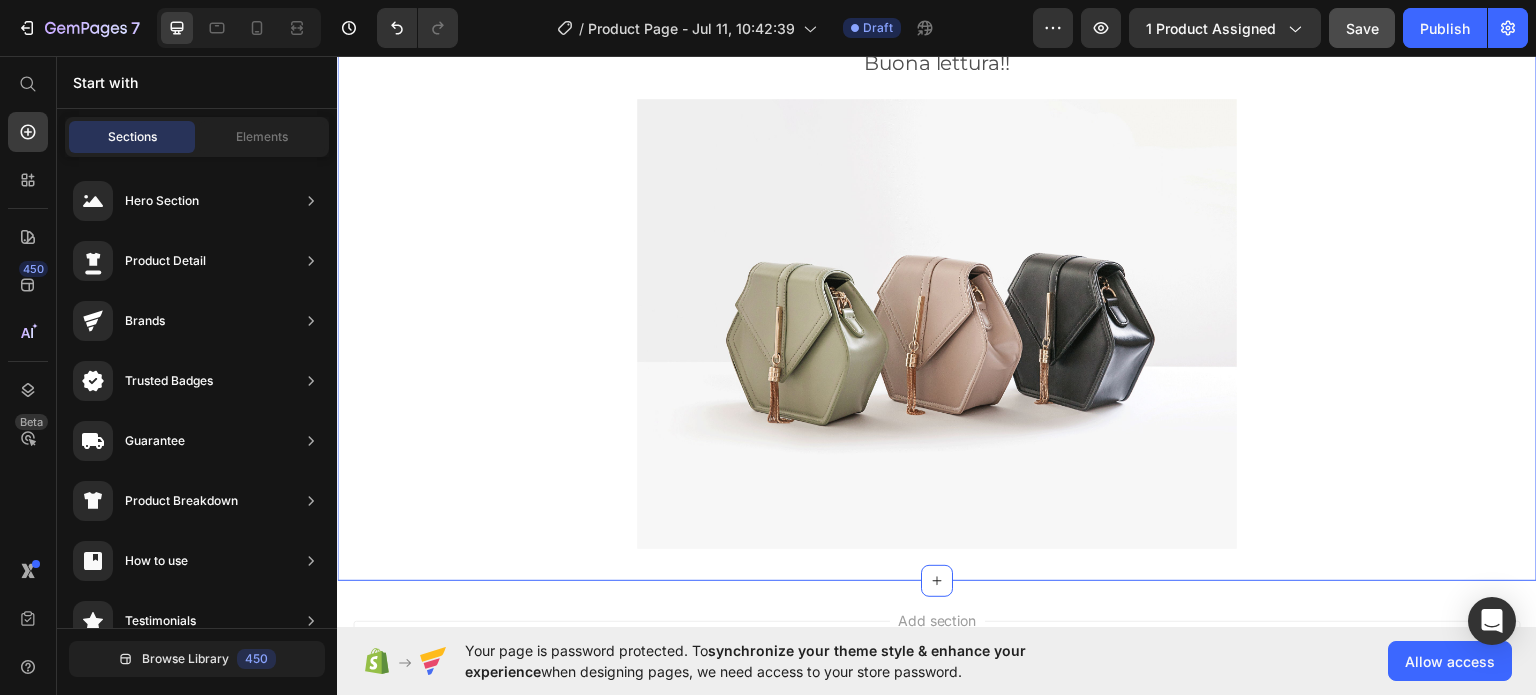 click on "Mille impegni e ti sembra di avere sempre poco tempo? Ecco la soluzione, da mamma a mamma! Heading Row Un E-book pratico e ironico, scritto in preda alla follia della vita quotidiana per tutte le mamme che vogliono ritrovare un pò di equilibrio tra i mille impegni di tutti i giorni.  E perchè no? Per riprendersi il famoso tempo per sè, che esiste per davvero sapete? E pure senza sensi di colpa! Buona lettura!! Text Block Row Row Image Row Primo Scroll" at bounding box center [937, 179] 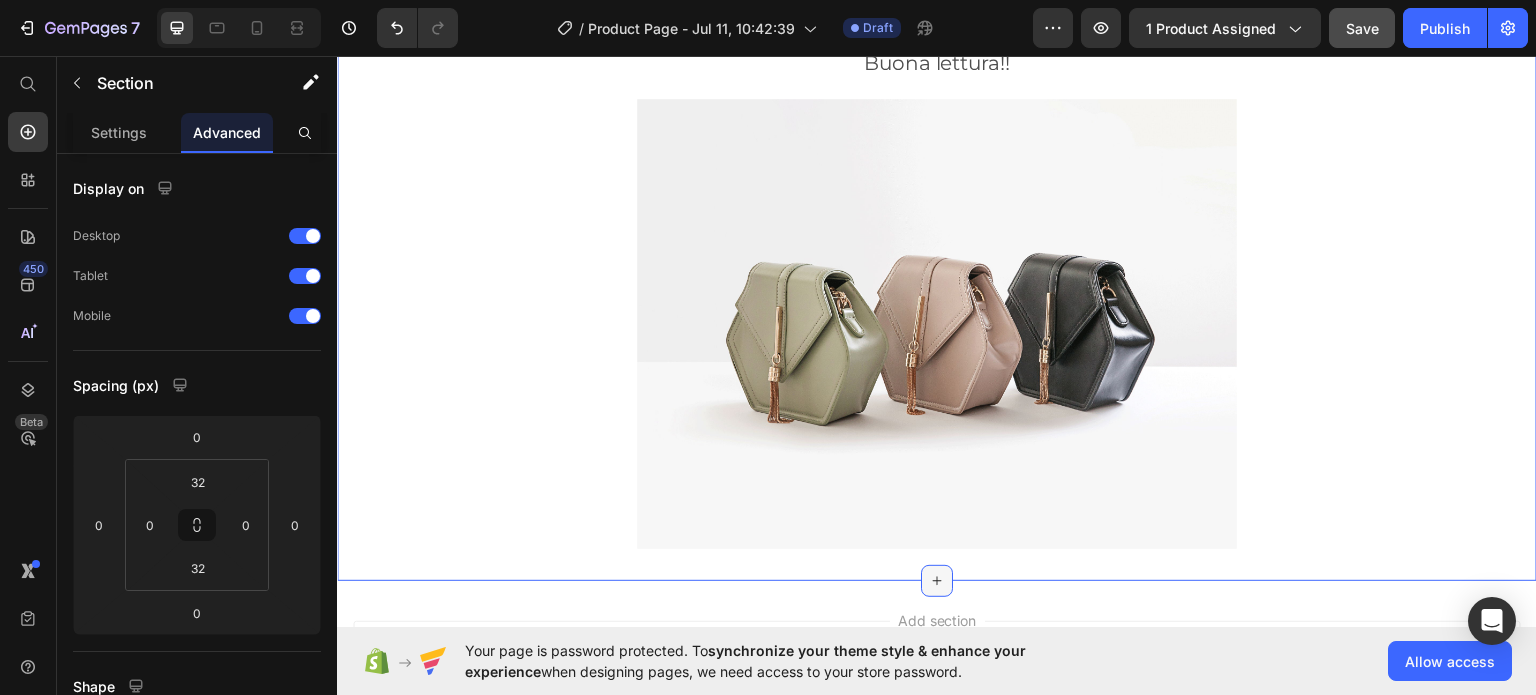 click 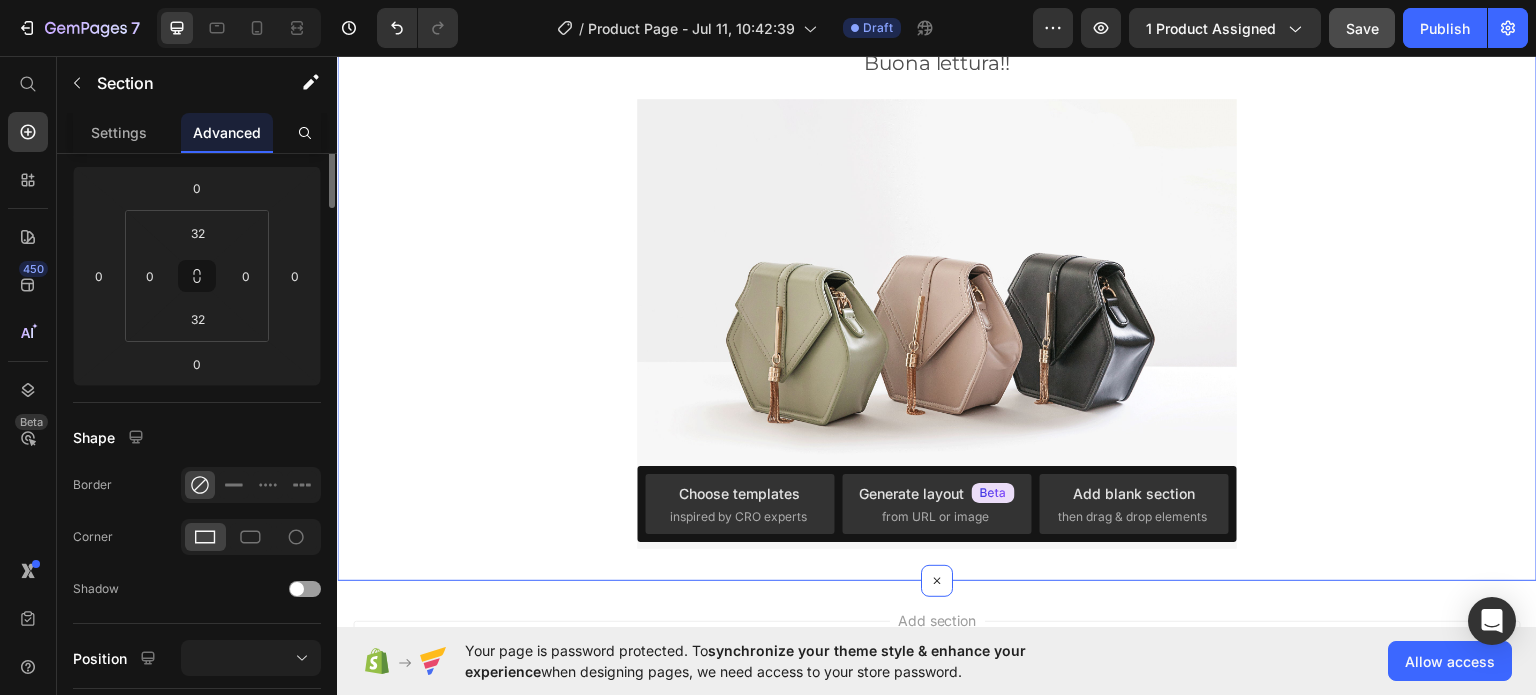 scroll, scrollTop: 0, scrollLeft: 0, axis: both 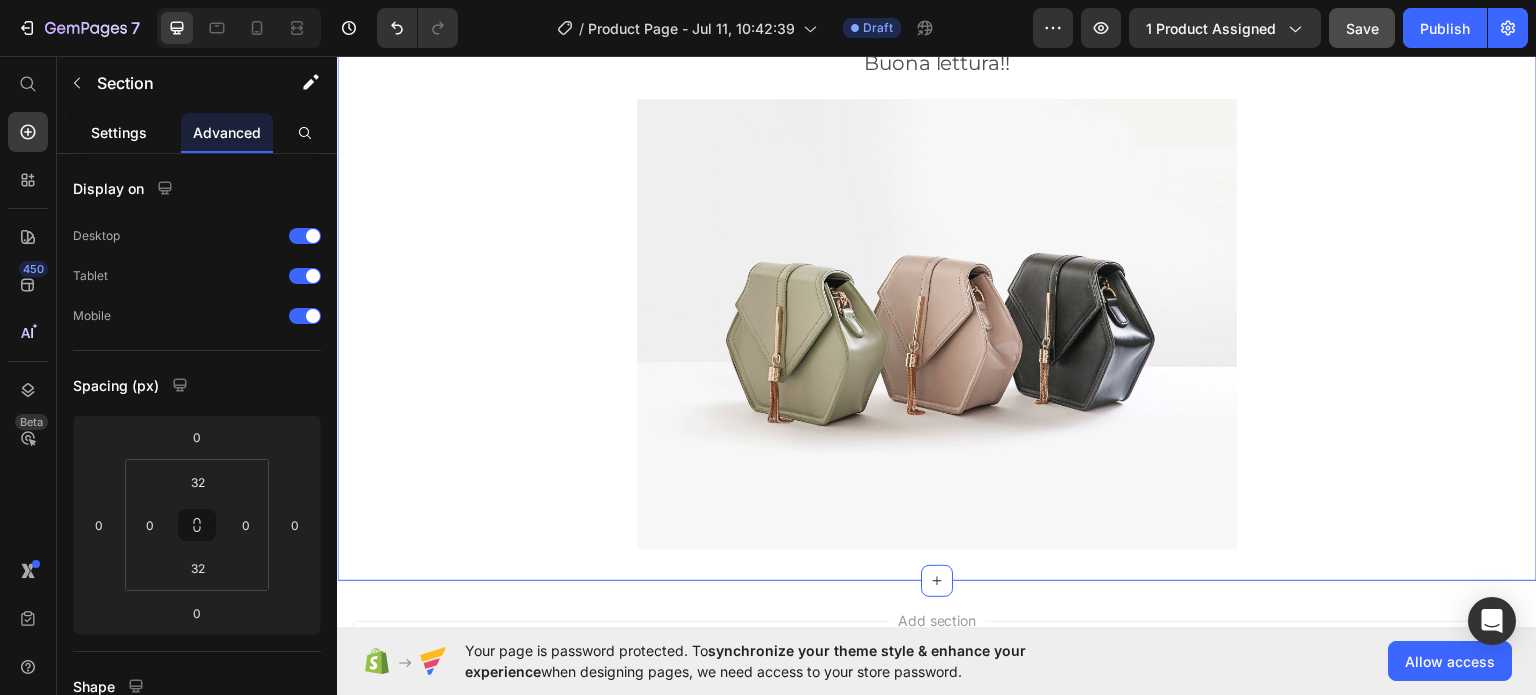 click on "Settings" at bounding box center (119, 132) 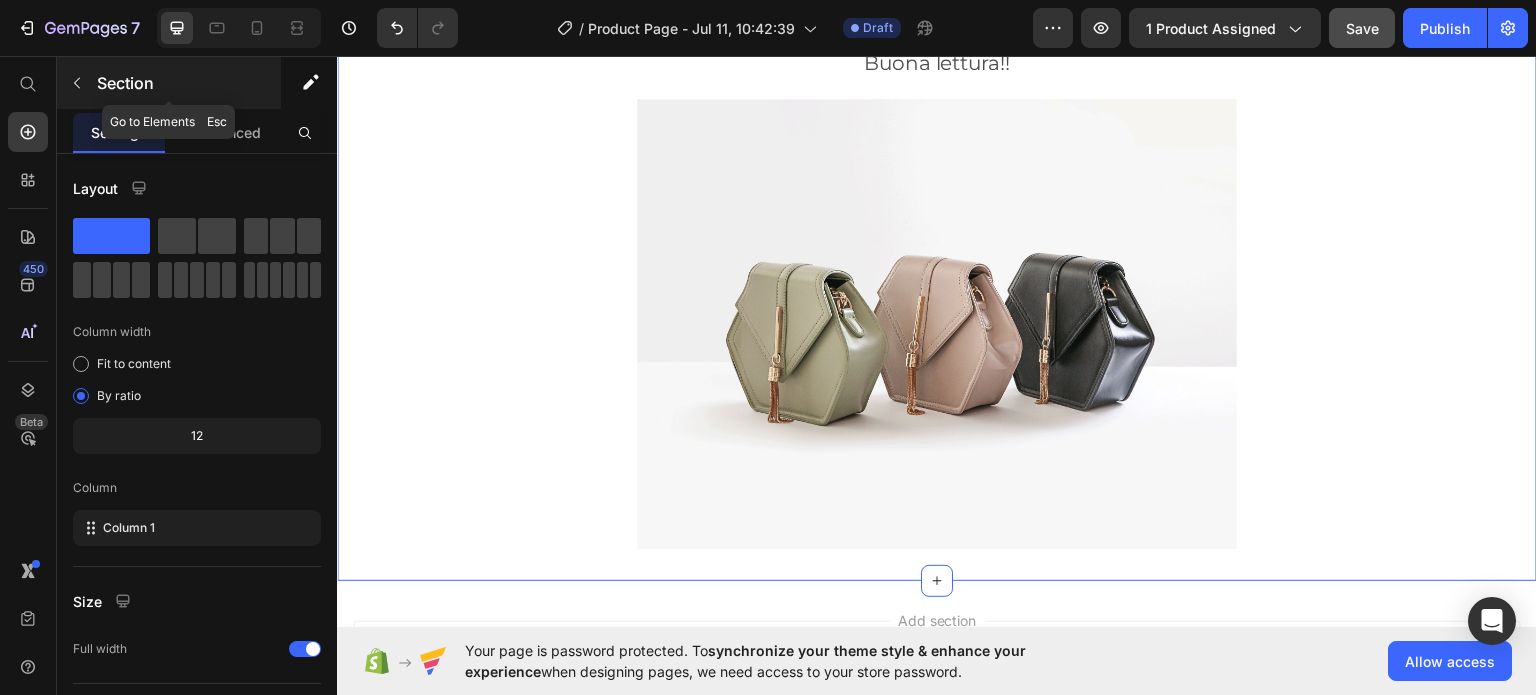 click at bounding box center (77, 83) 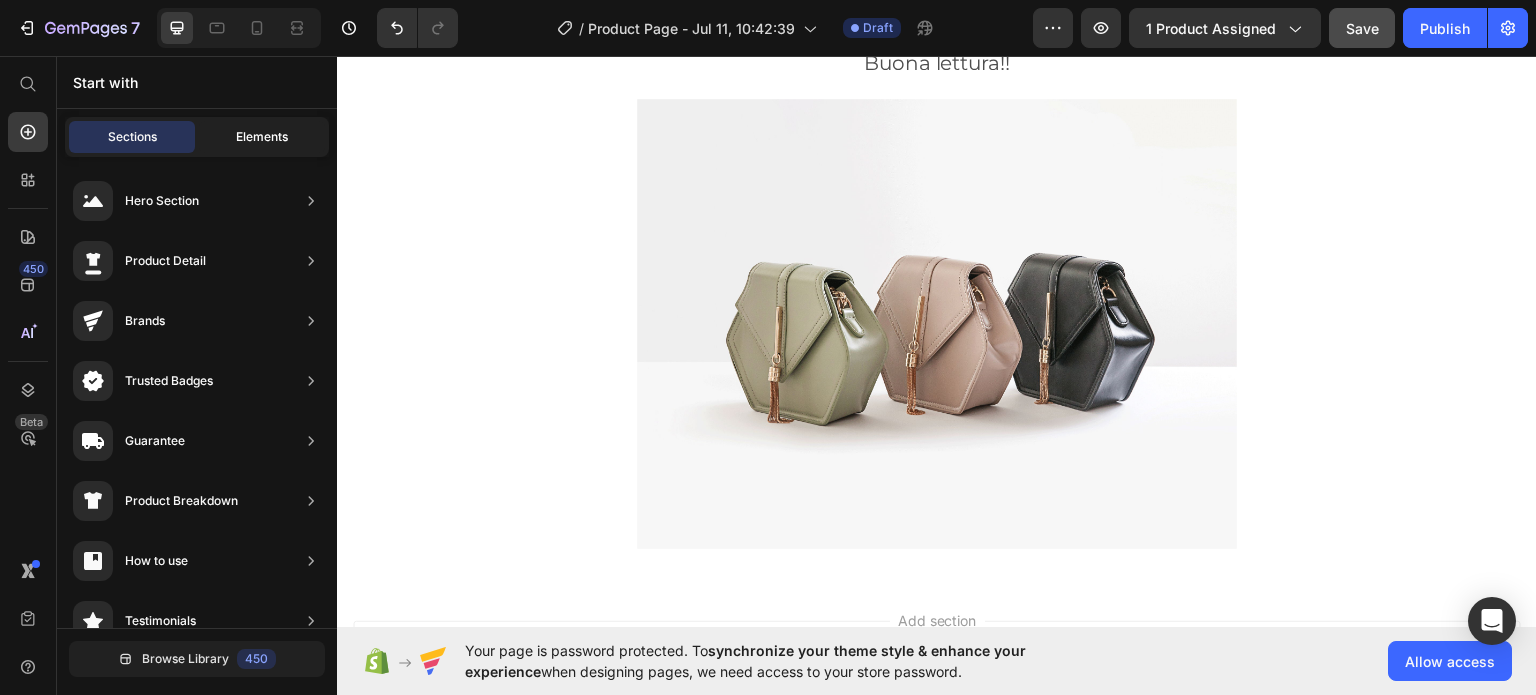click on "Elements" at bounding box center [262, 137] 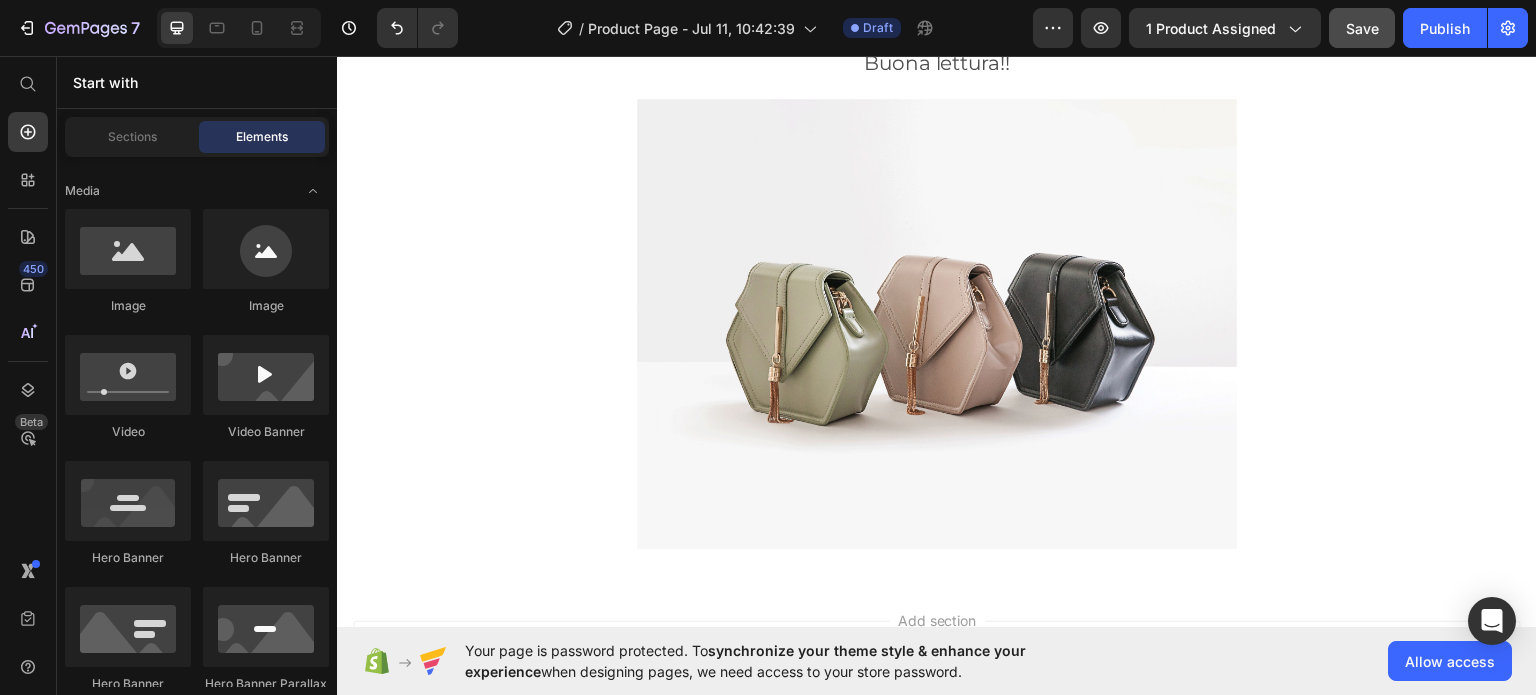 click on "Add section Choose templates inspired by CRO experts Generate layout from URL or image Add blank section then drag & drop elements" at bounding box center (937, 703) 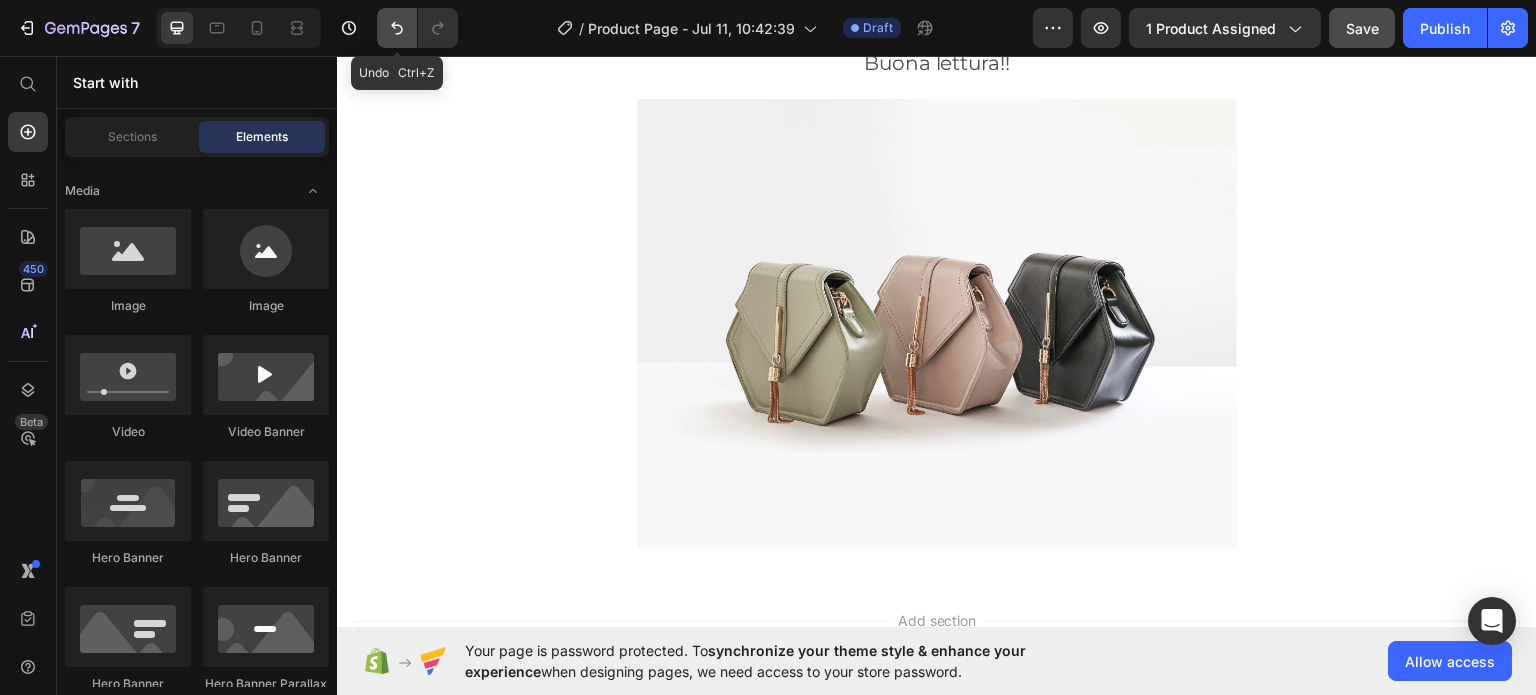 click 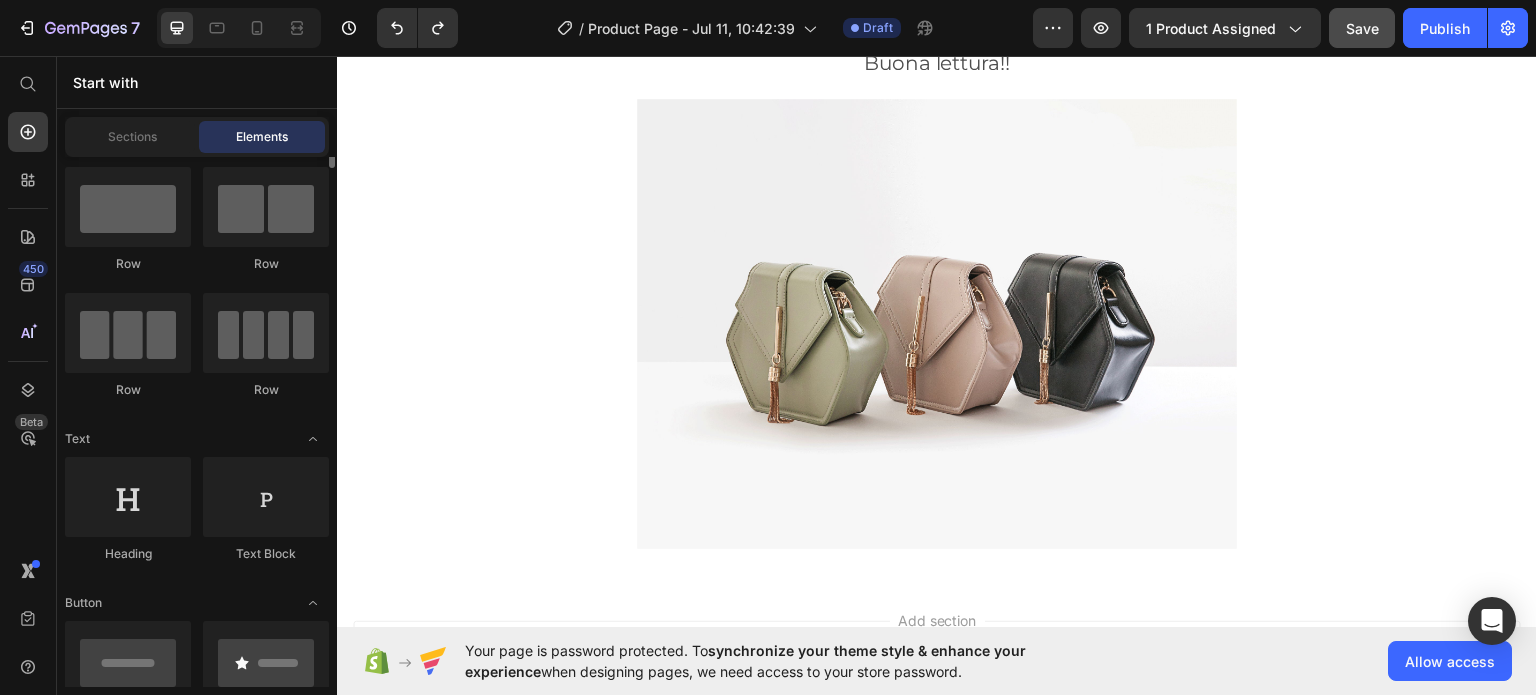 scroll, scrollTop: 0, scrollLeft: 0, axis: both 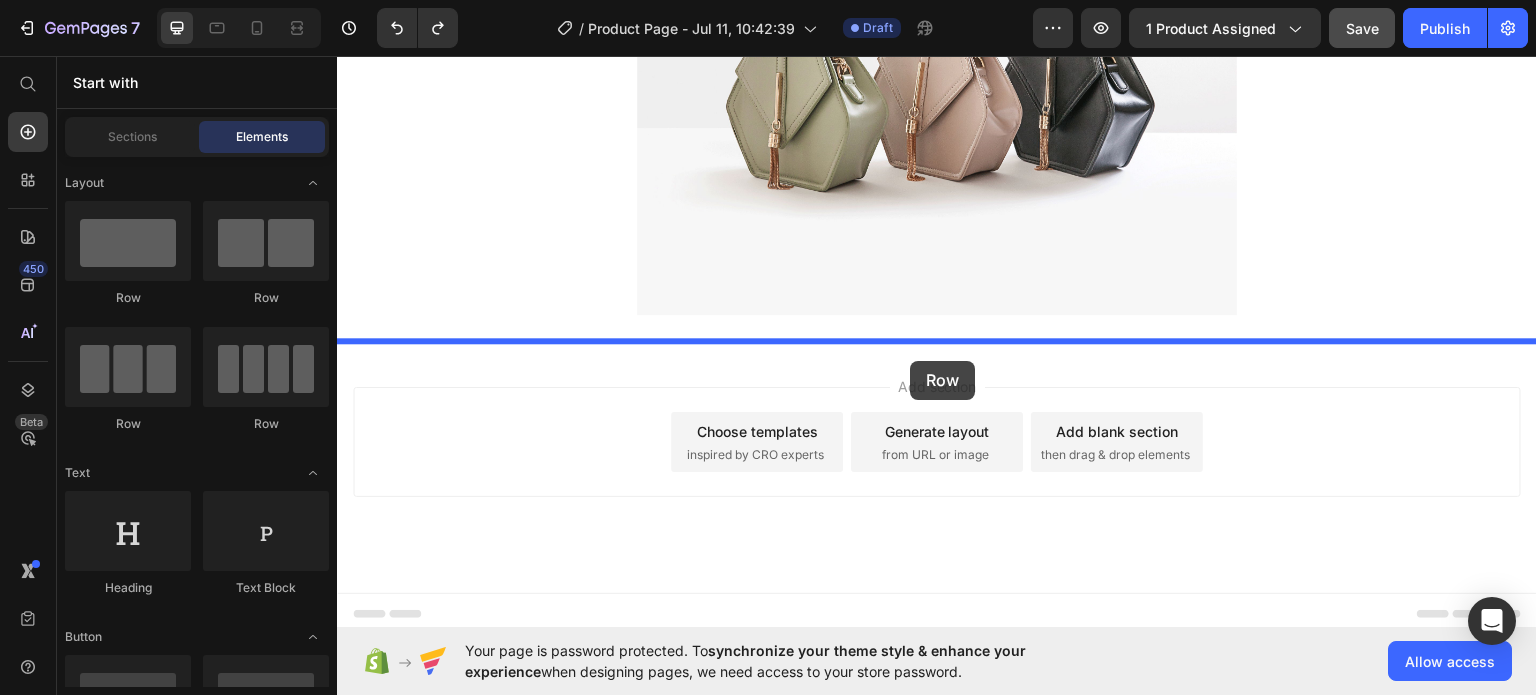 drag, startPoint x: 479, startPoint y: 324, endPoint x: 910, endPoint y: 359, distance: 432.4188 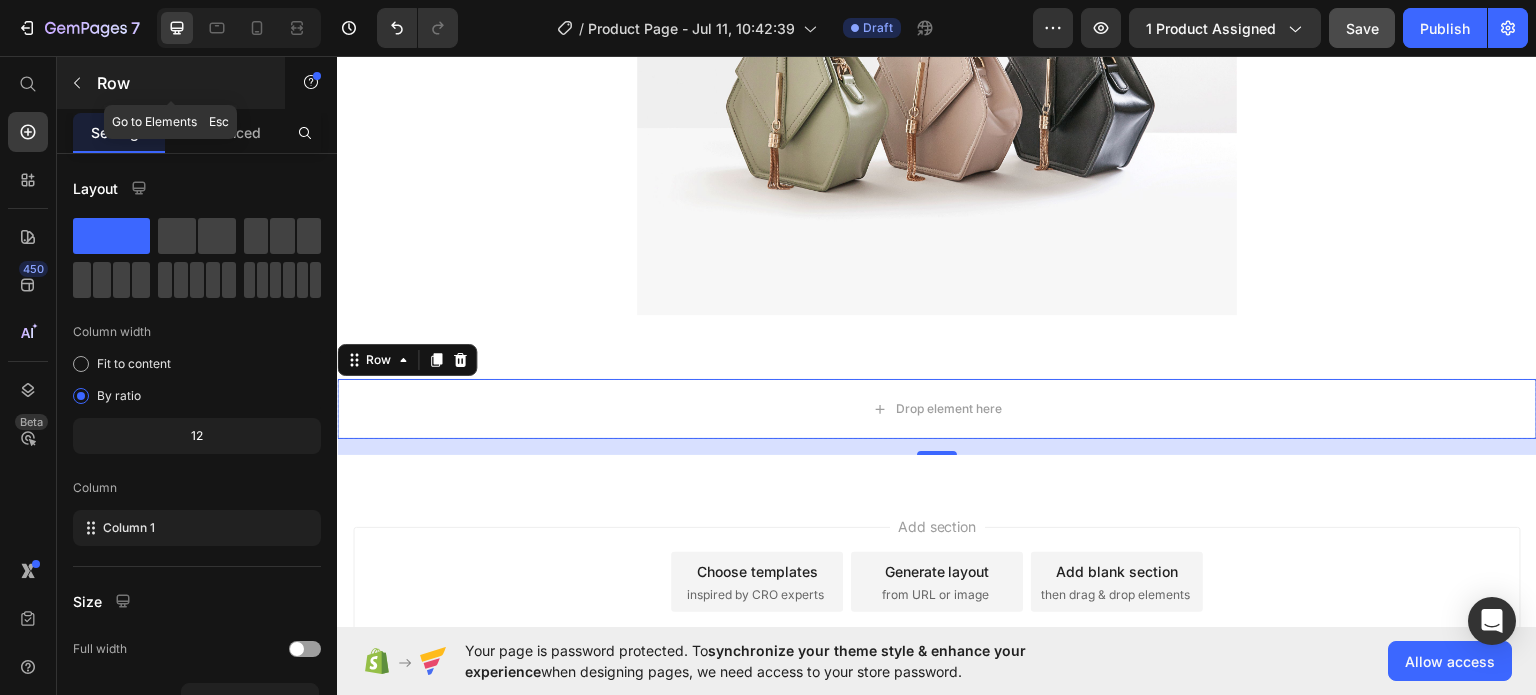 click 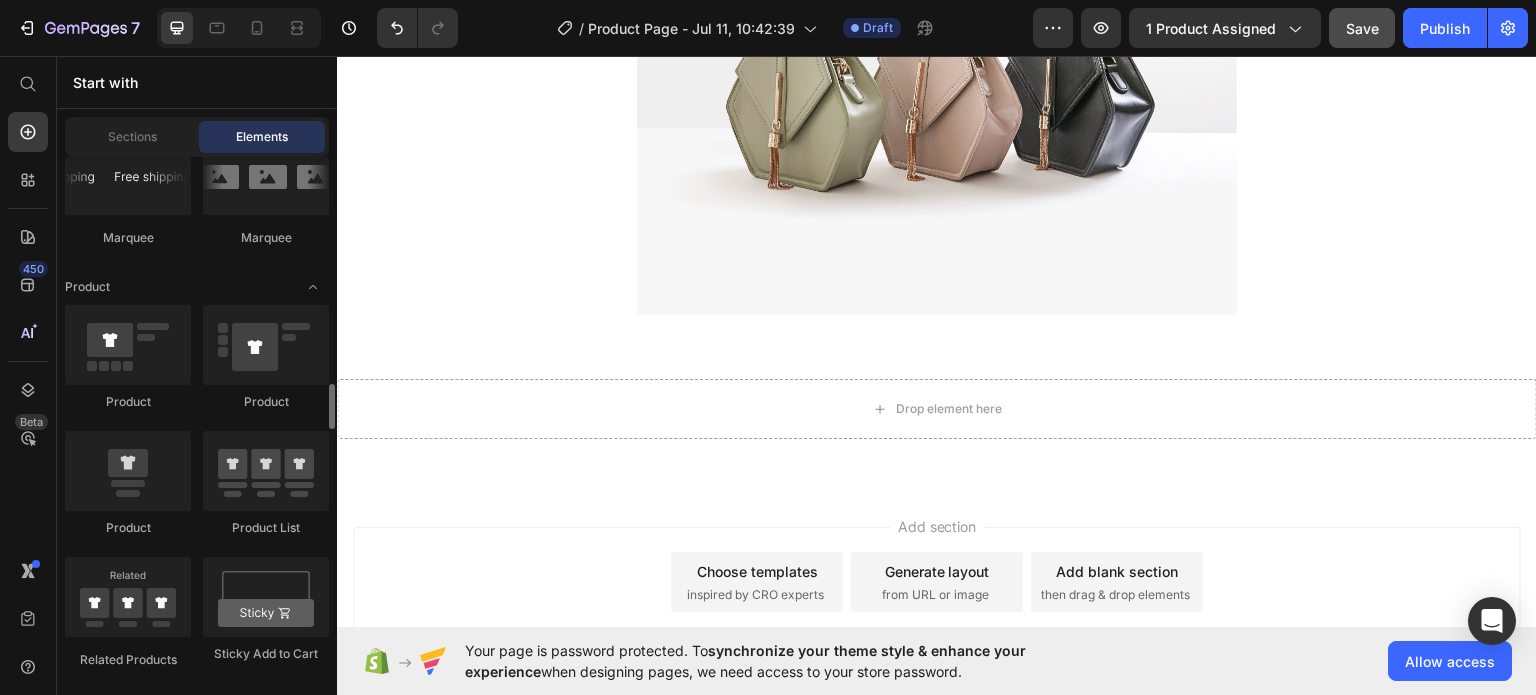 scroll, scrollTop: 2575, scrollLeft: 0, axis: vertical 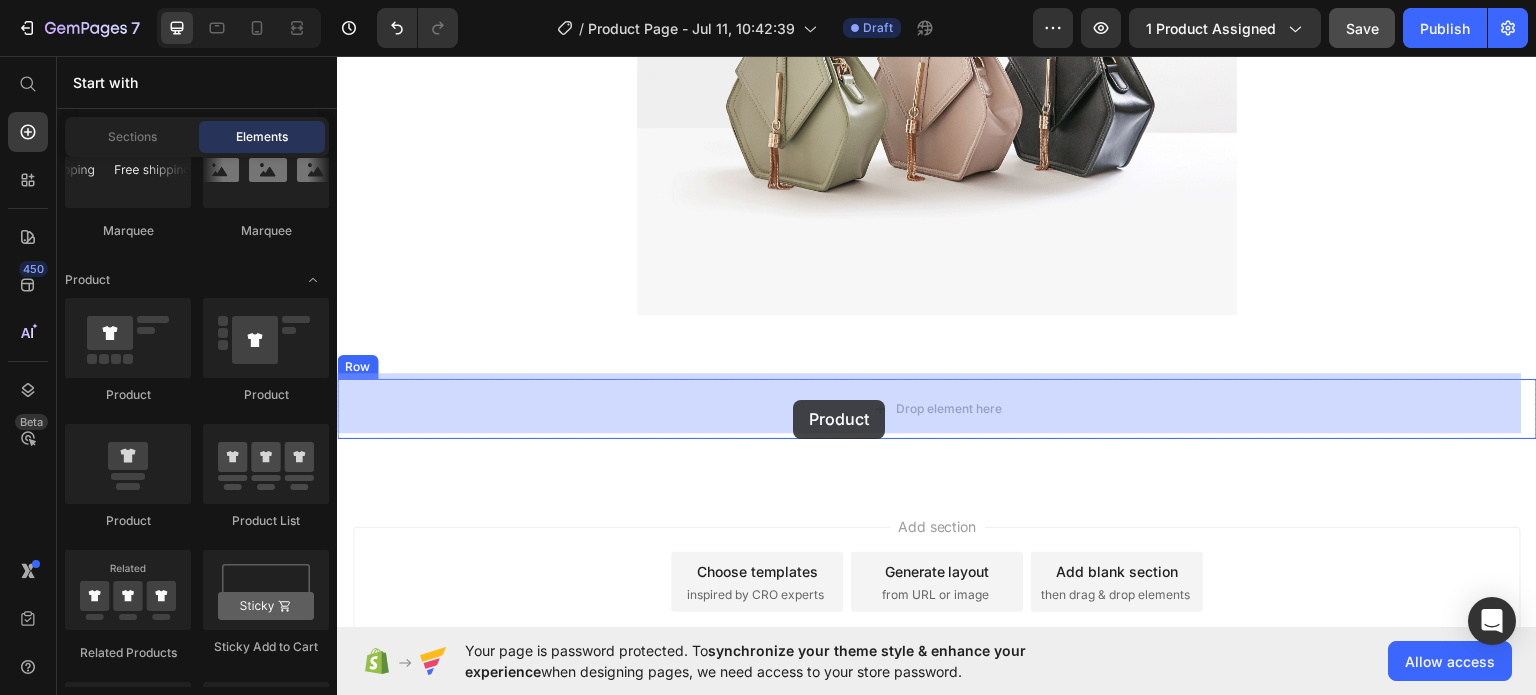 drag, startPoint x: 481, startPoint y: 398, endPoint x: 793, endPoint y: 399, distance: 312.00162 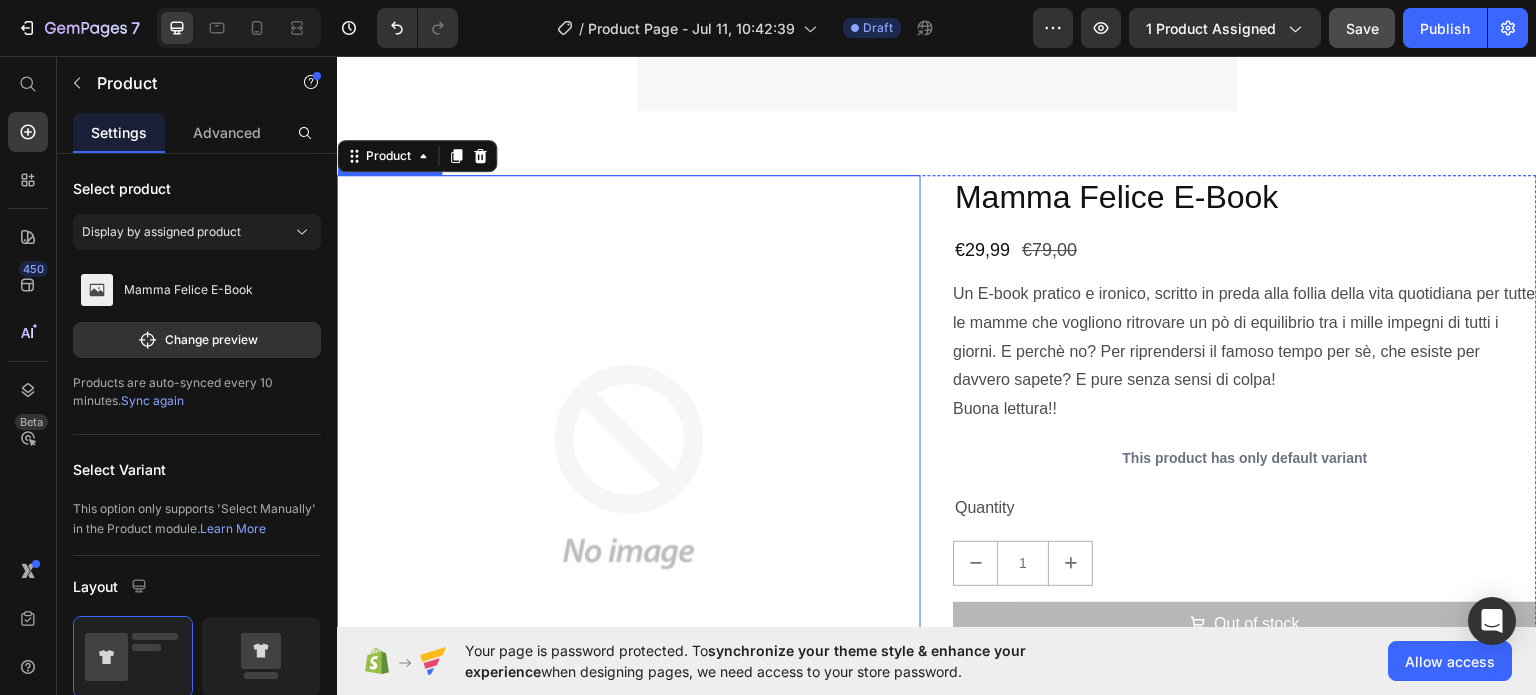 scroll, scrollTop: 757, scrollLeft: 0, axis: vertical 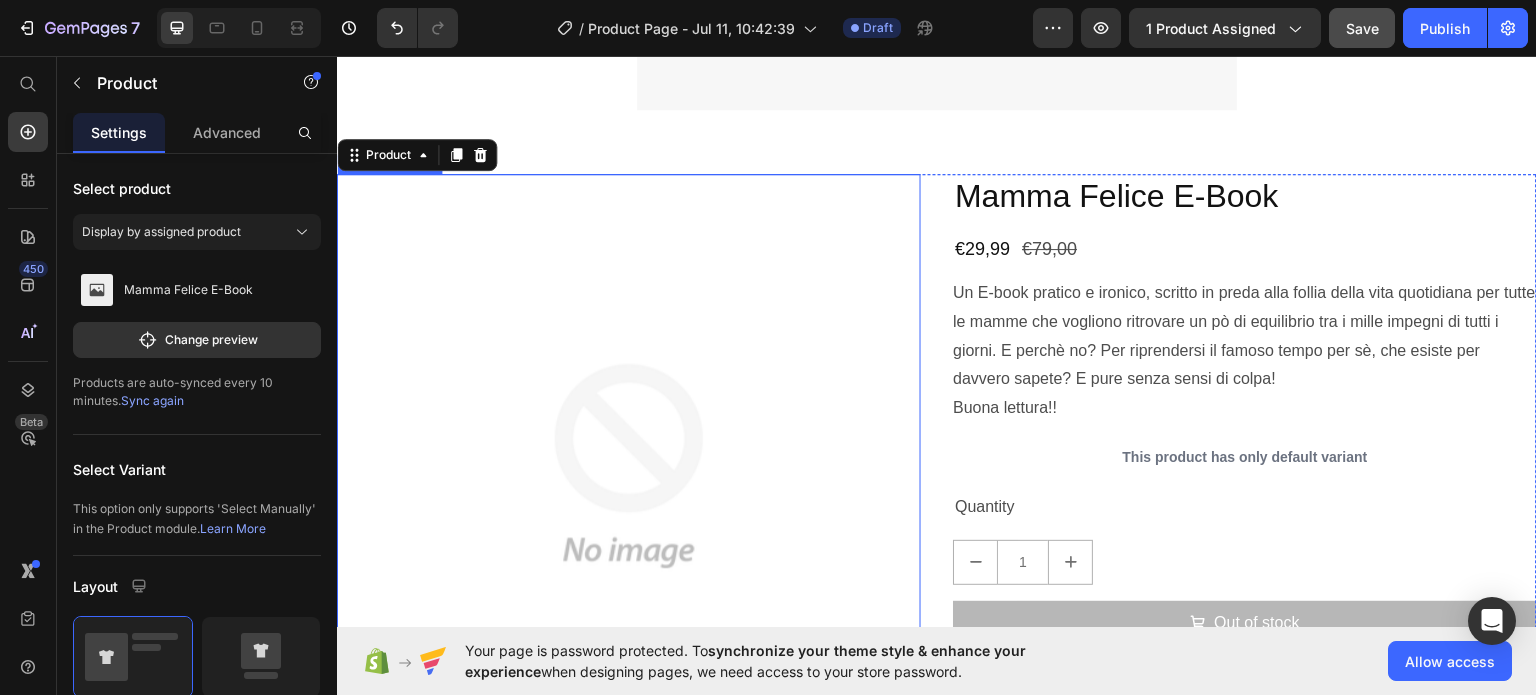 click at bounding box center [629, 465] 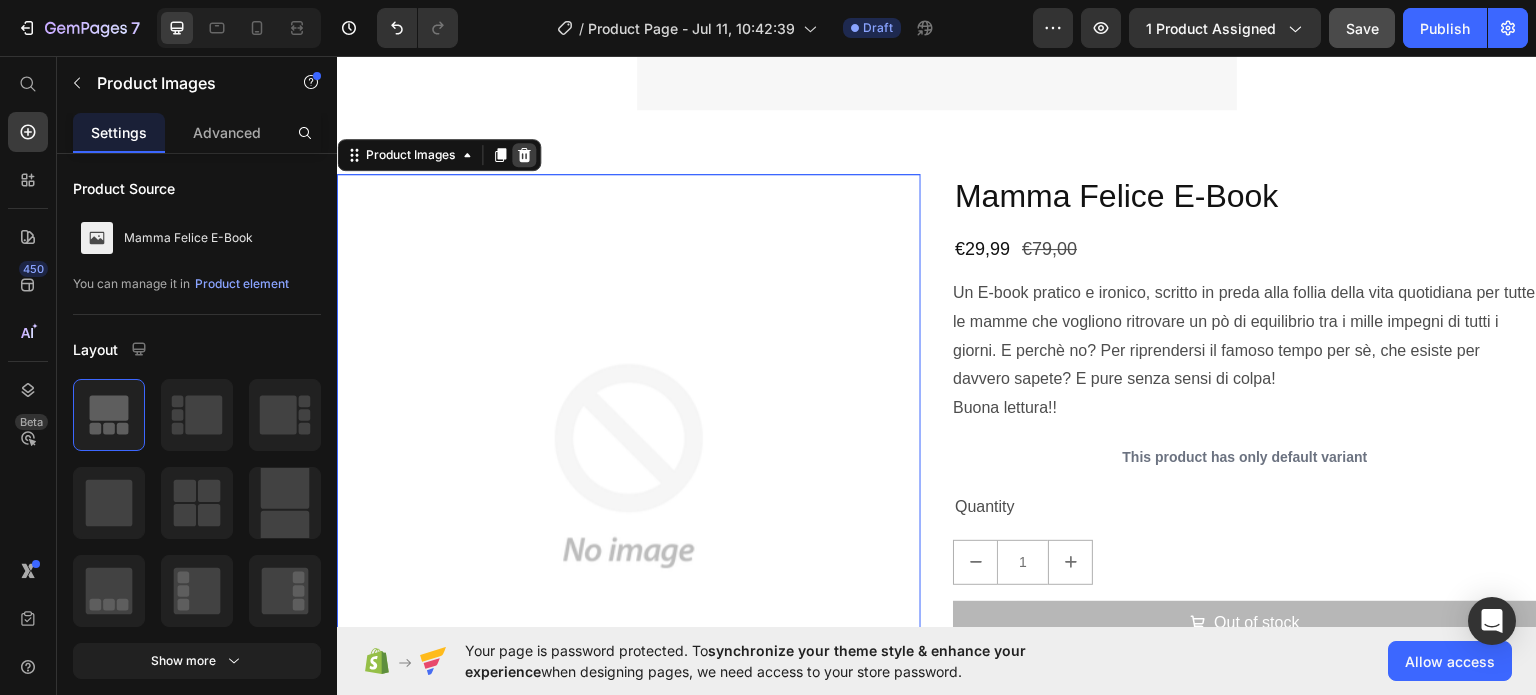 click 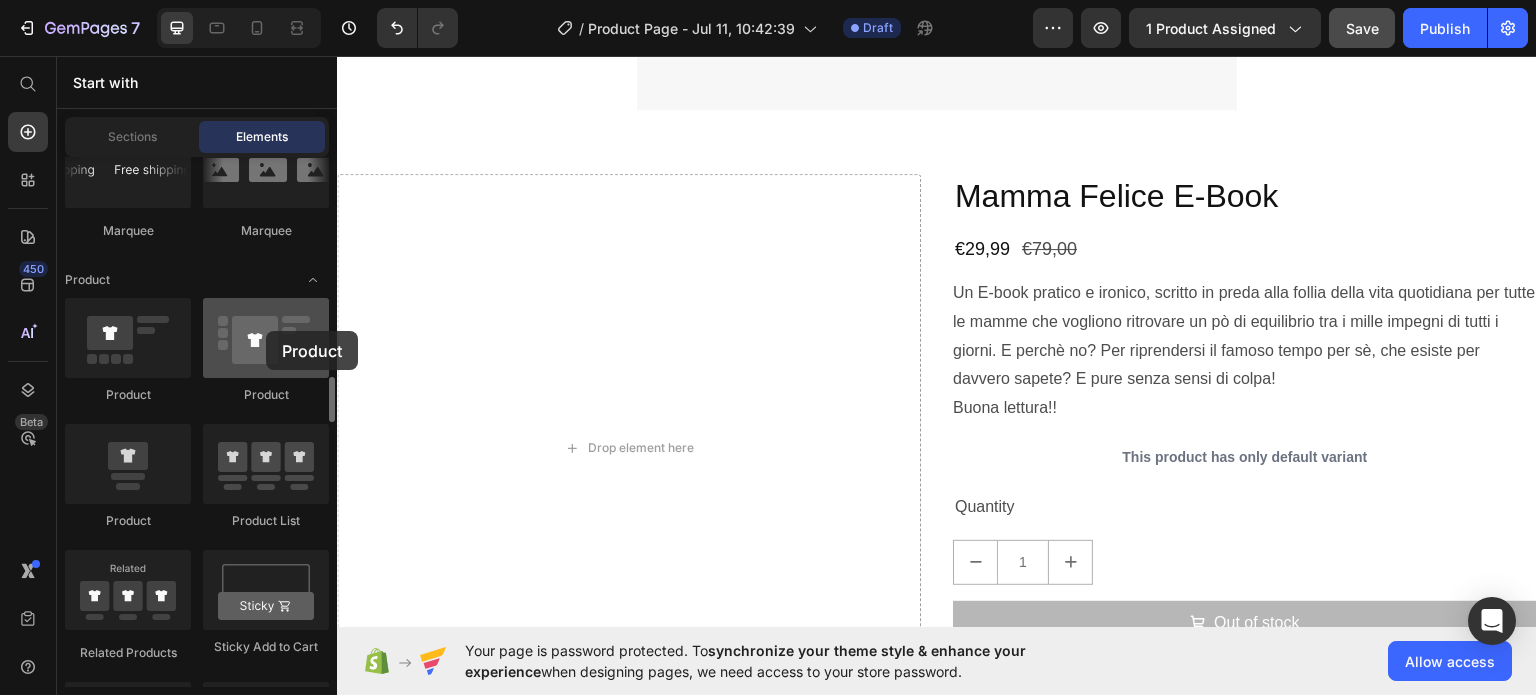 click at bounding box center (266, 338) 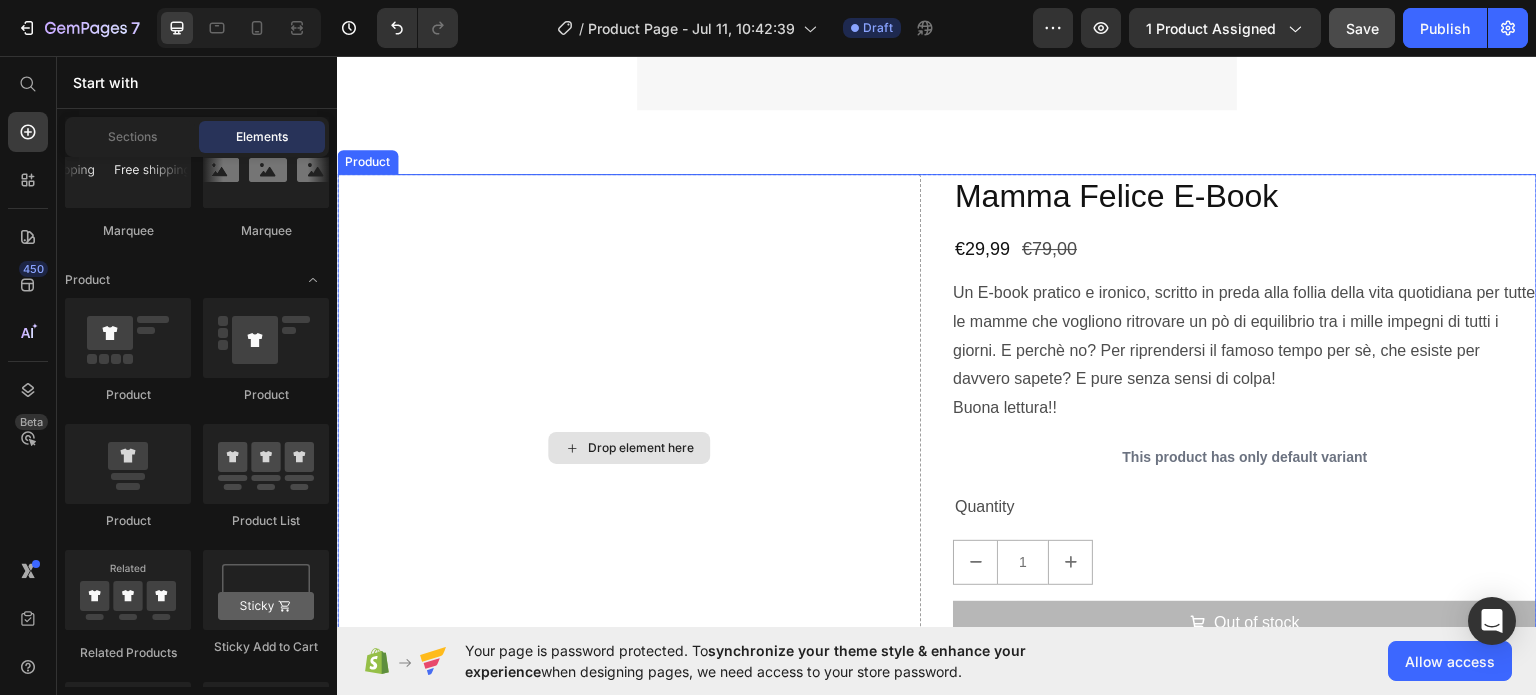 click on "Drop element here" at bounding box center [629, 447] 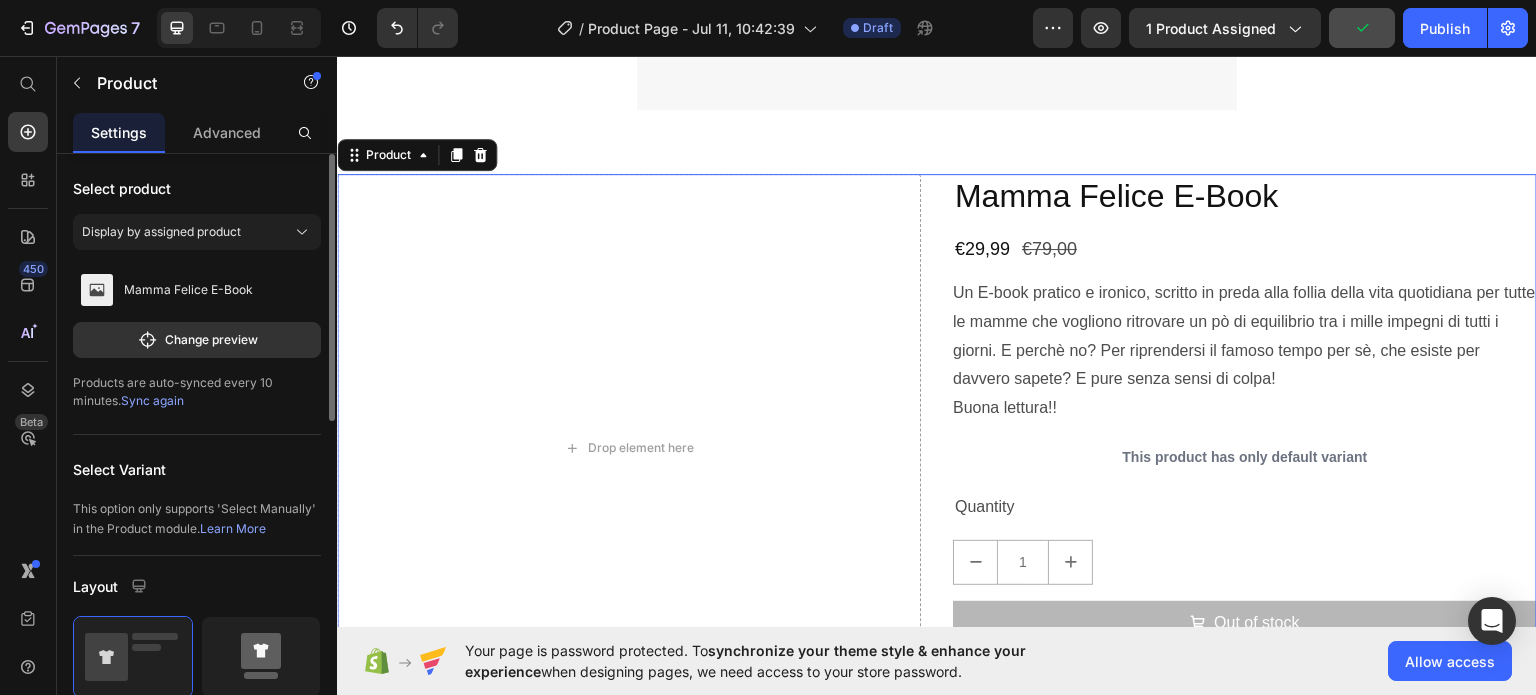 click at bounding box center (261, 657) 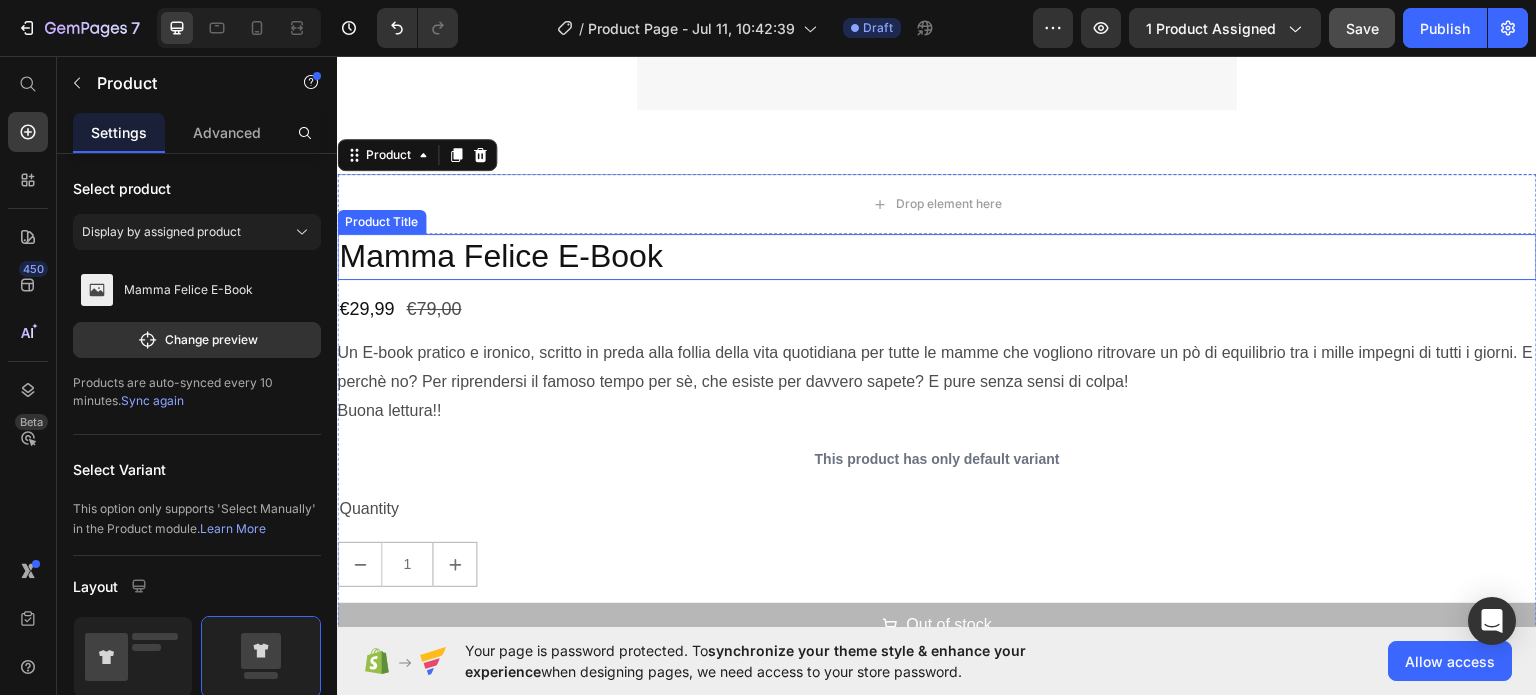 click on "Mamma Felice E-Book" at bounding box center [937, 256] 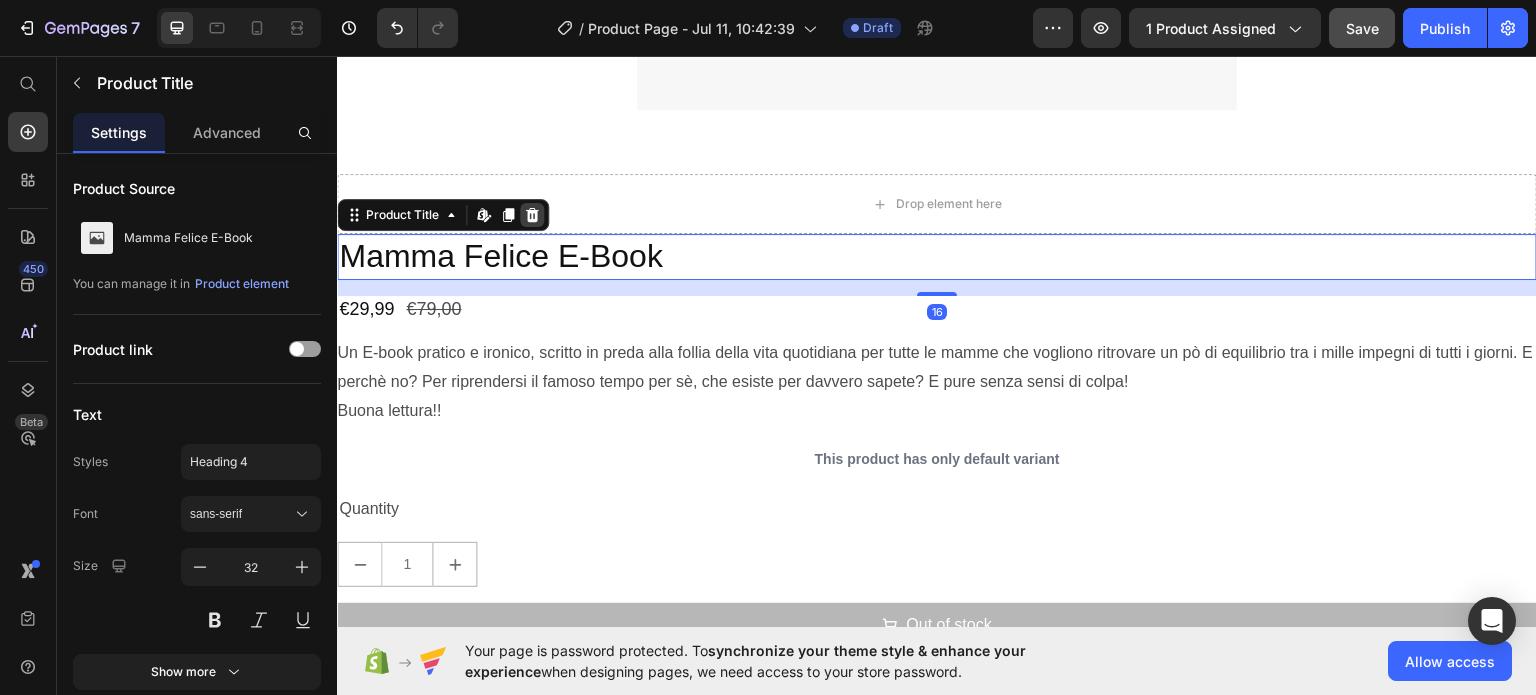 click 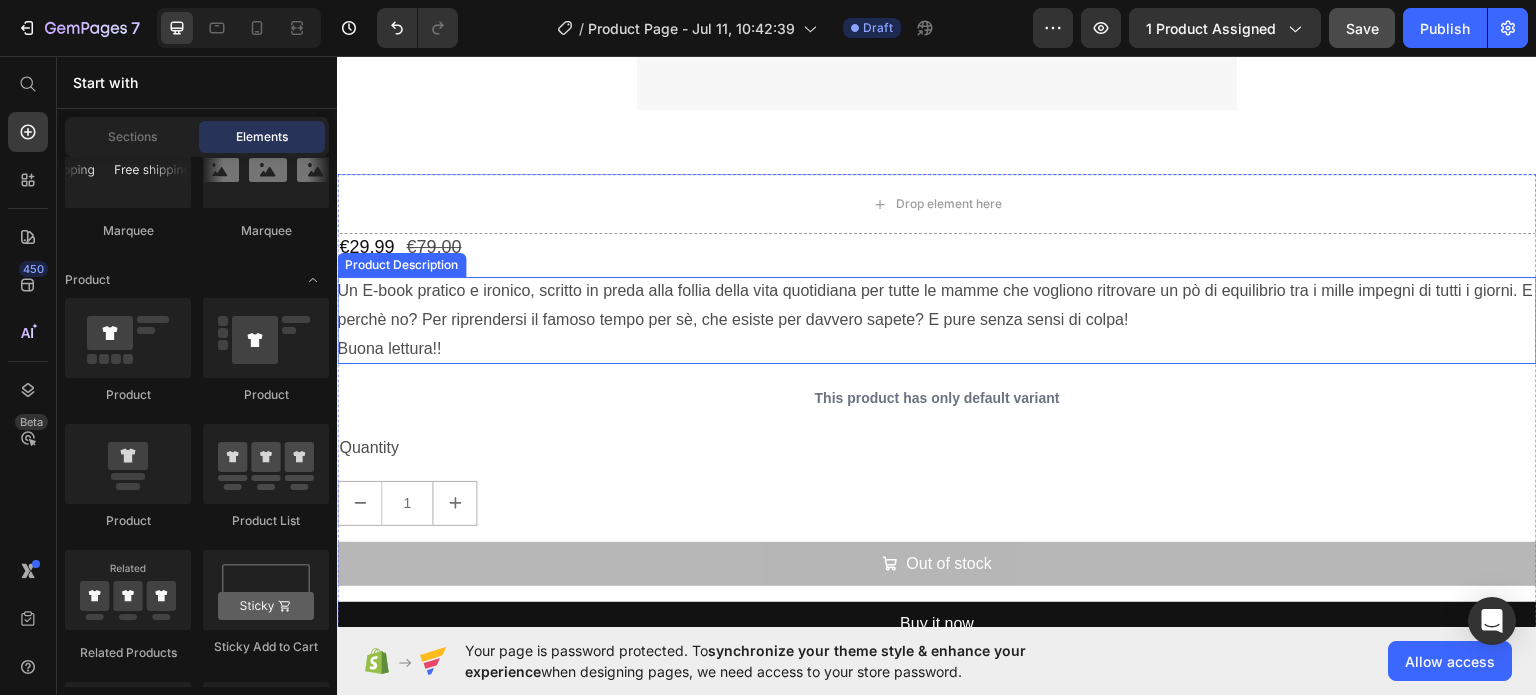 click on "Un E-book pratico e ironico, scritto in preda alla follia della vita quotidiana per tutte le mamme che vogliono ritrovare un pò di equilibrio tra i mille impegni di tutti i giorni. E perchè no? Per riprendersi il famoso tempo per sè, che esiste per davvero sapete? E pure senza sensi di colpa!
Buona lettura!!" at bounding box center [937, 319] 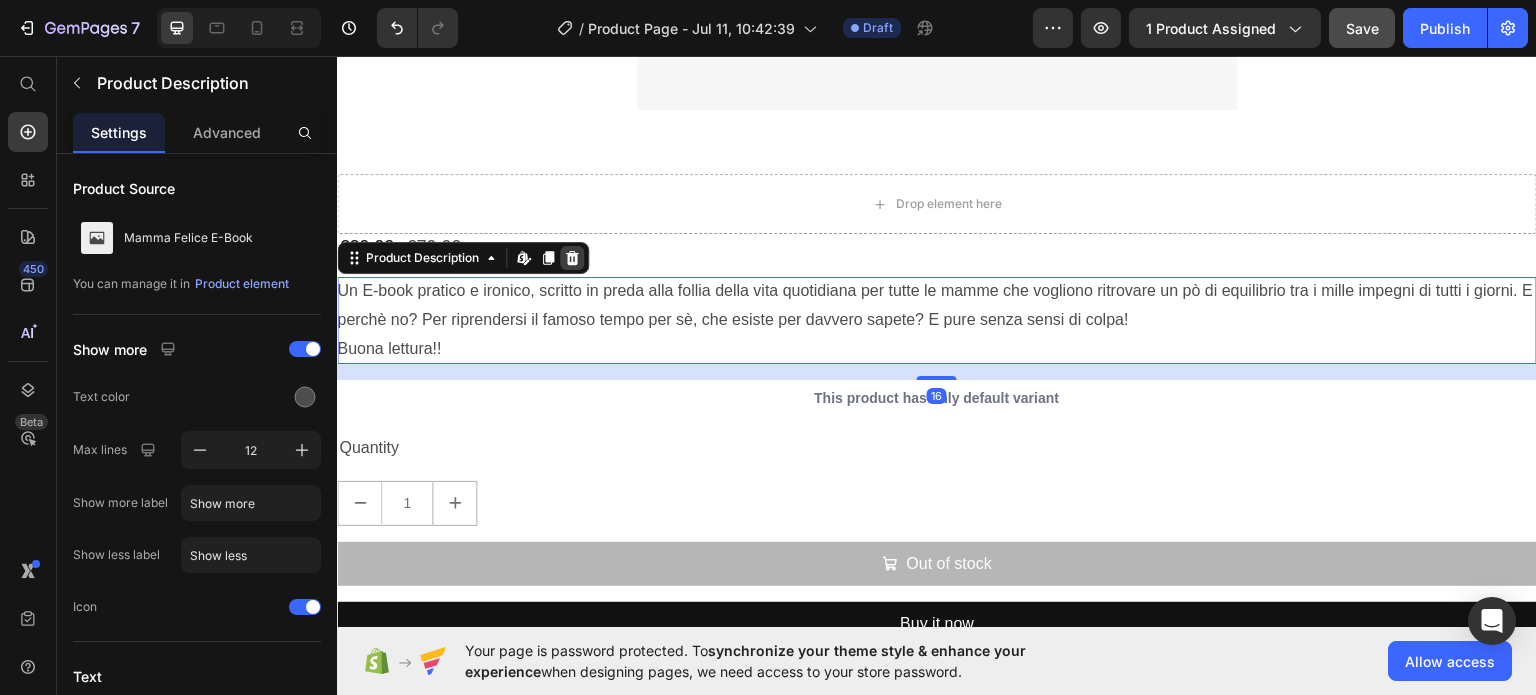 click 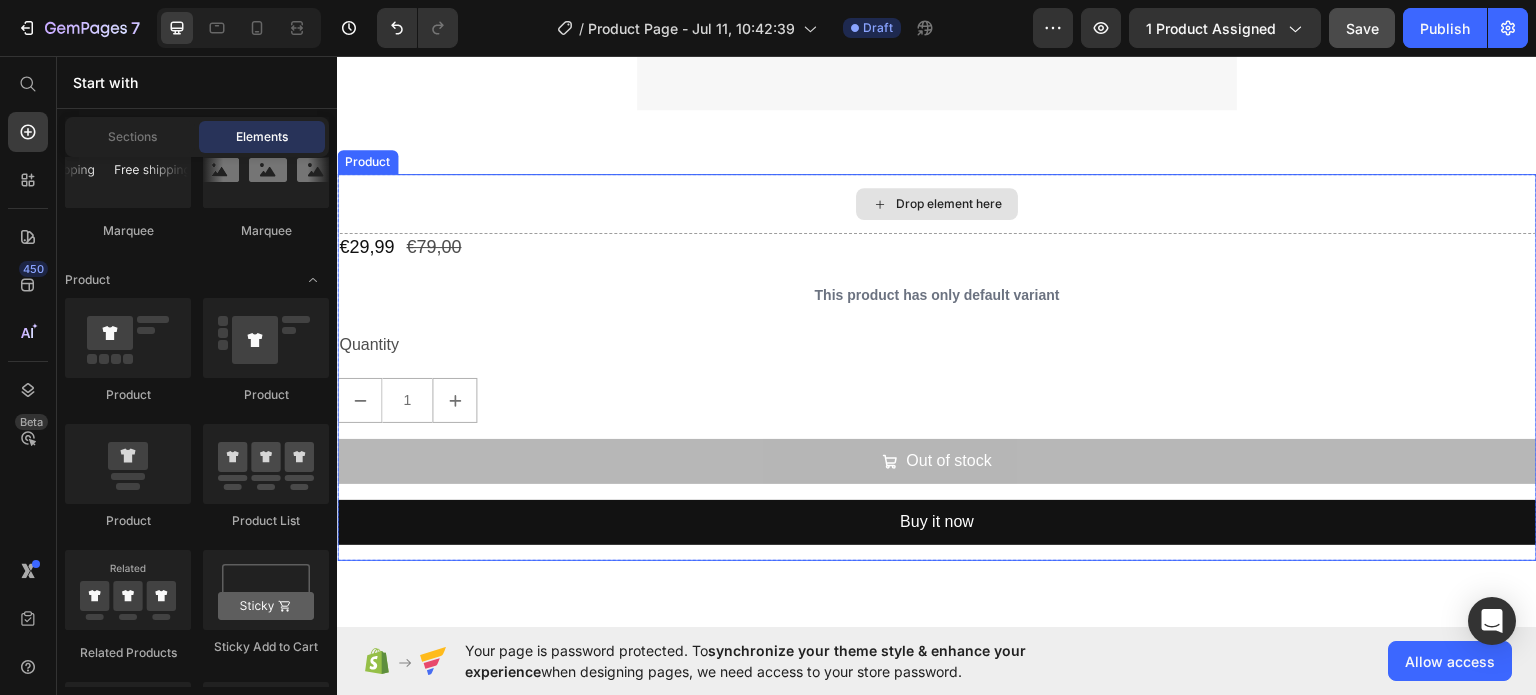 click on "Drop element here" at bounding box center (937, 203) 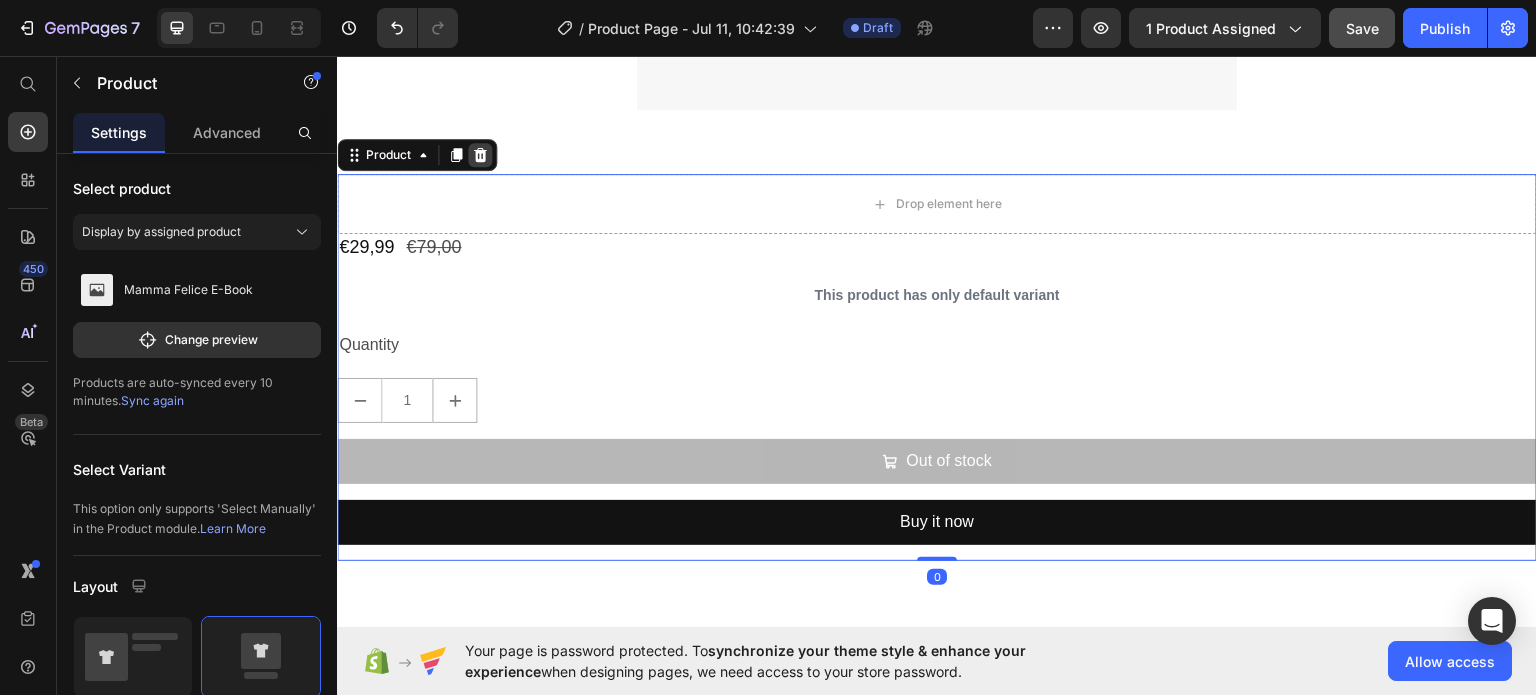 click 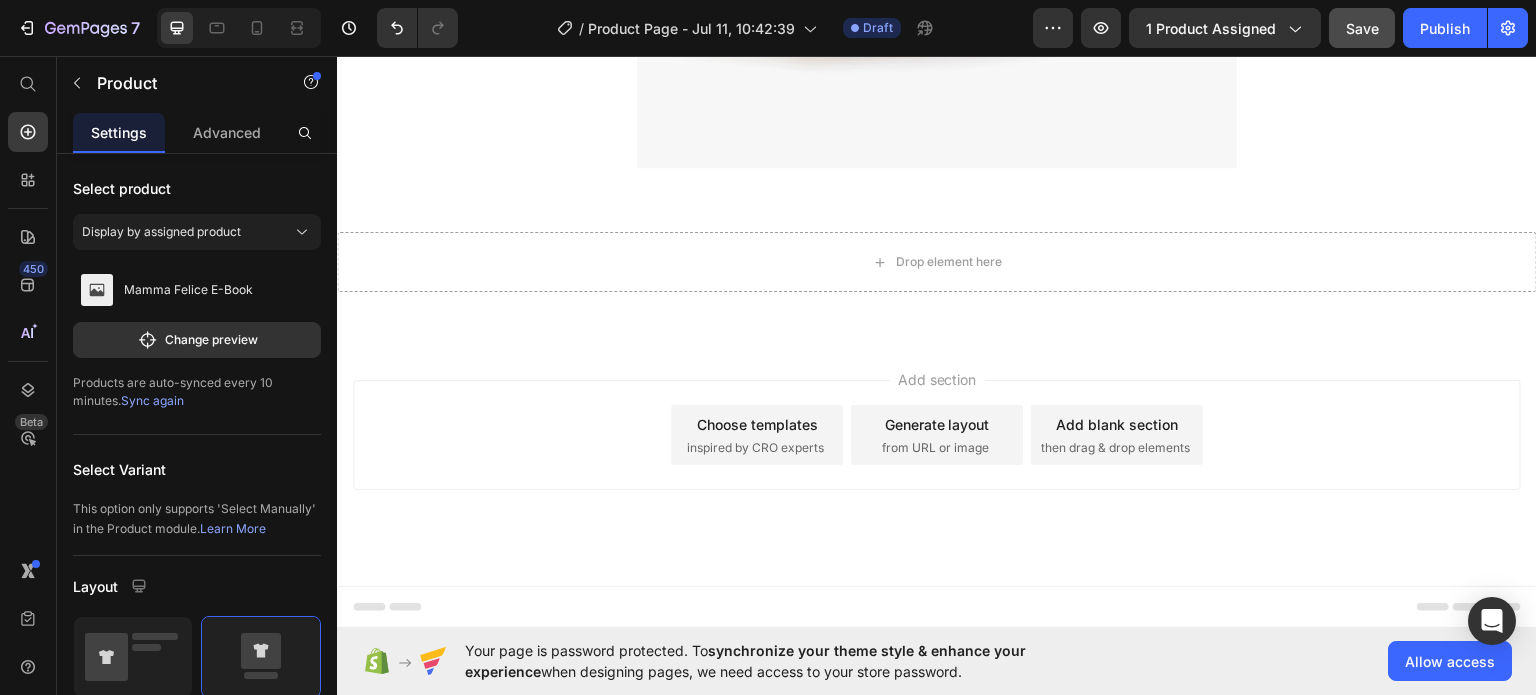 scroll, scrollTop: 692, scrollLeft: 0, axis: vertical 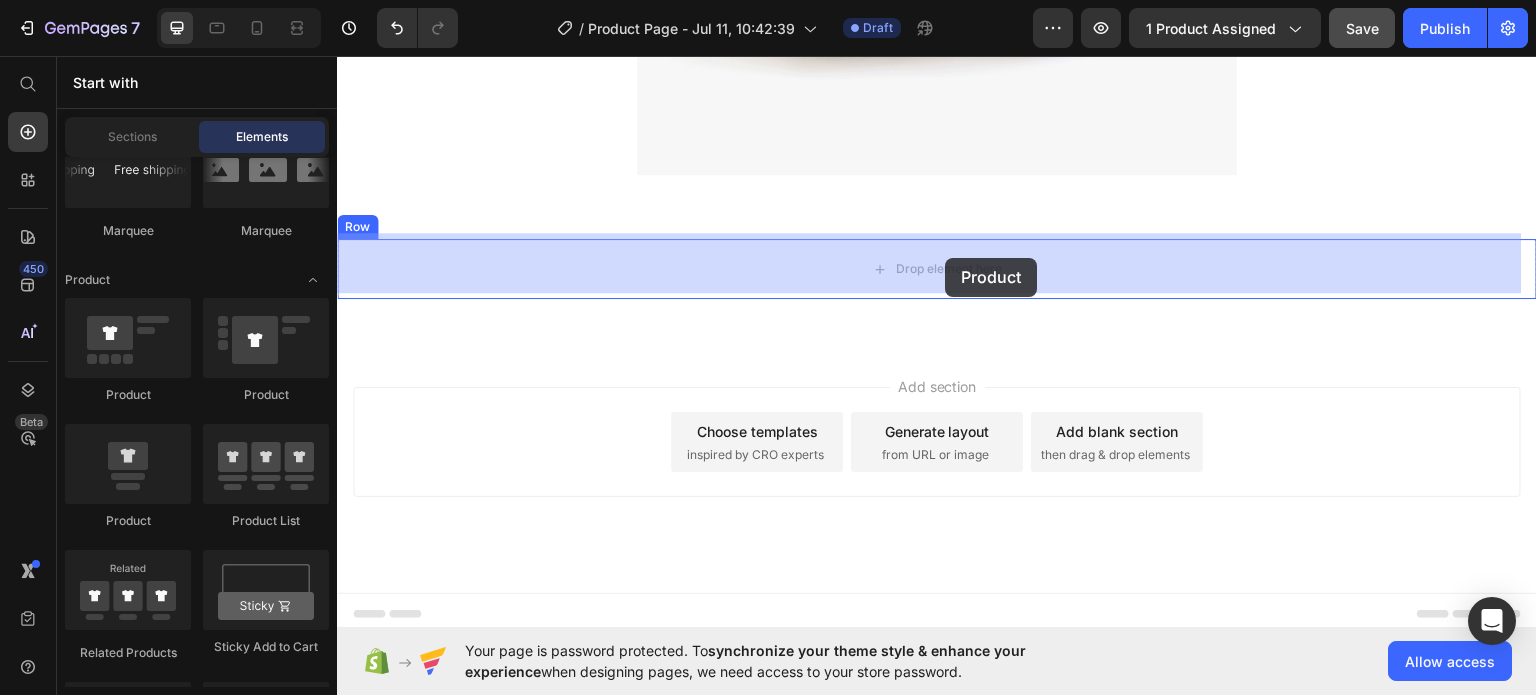 drag, startPoint x: 612, startPoint y: 416, endPoint x: 946, endPoint y: 257, distance: 369.91486 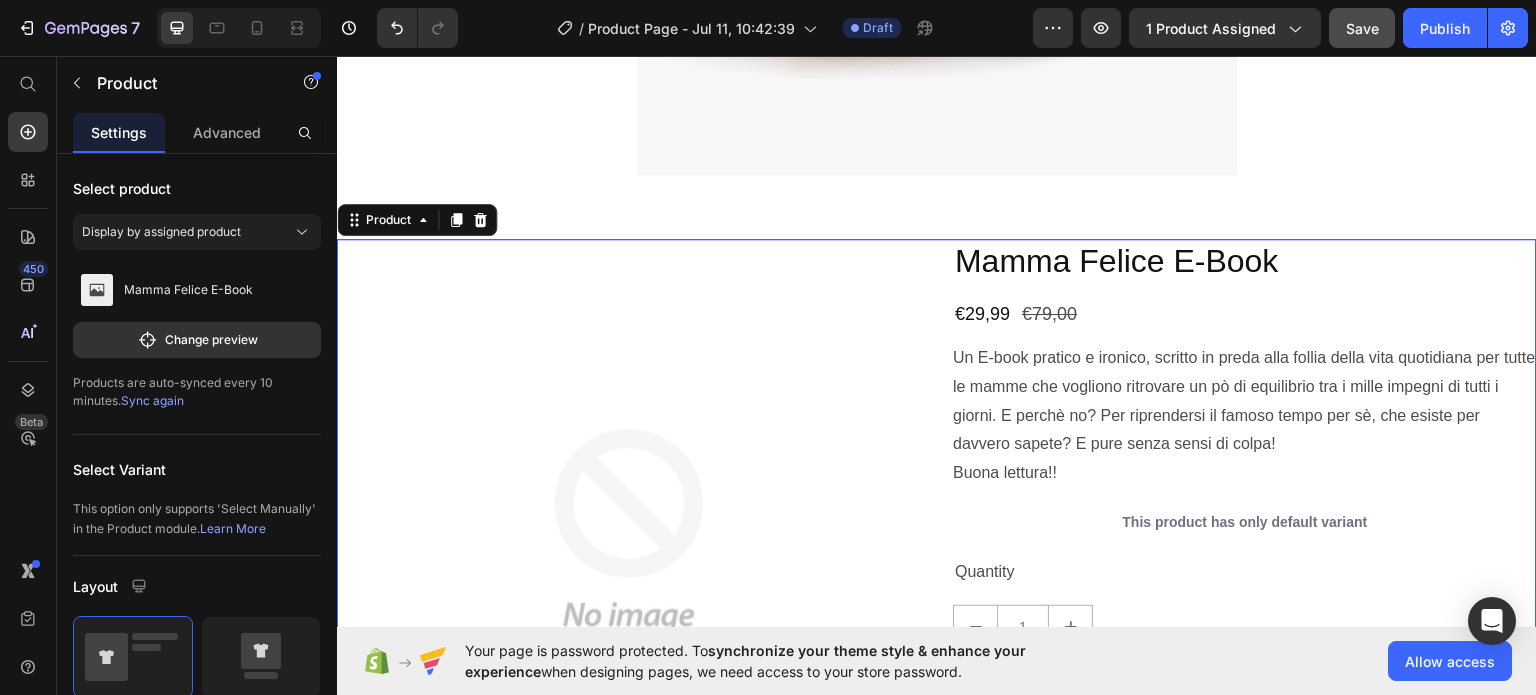 scroll, scrollTop: 757, scrollLeft: 0, axis: vertical 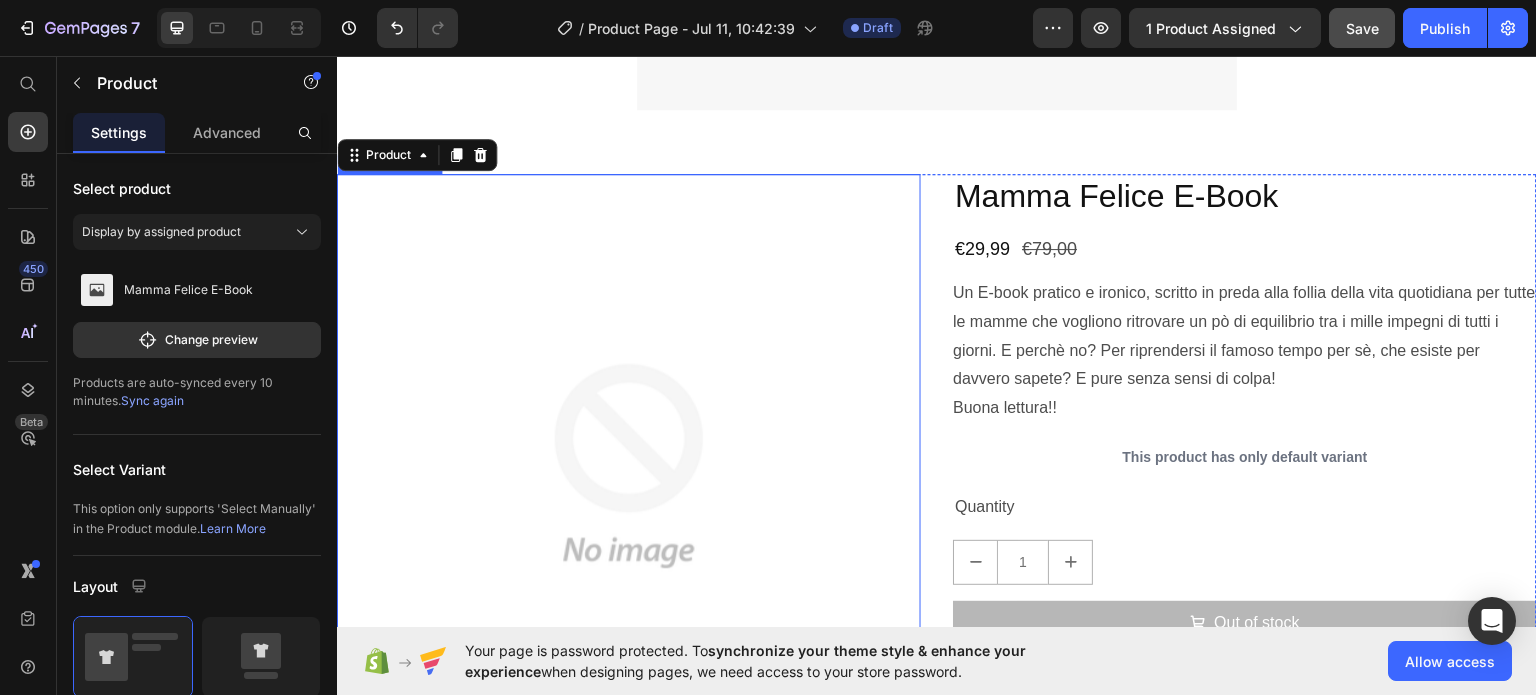 click at bounding box center [629, 465] 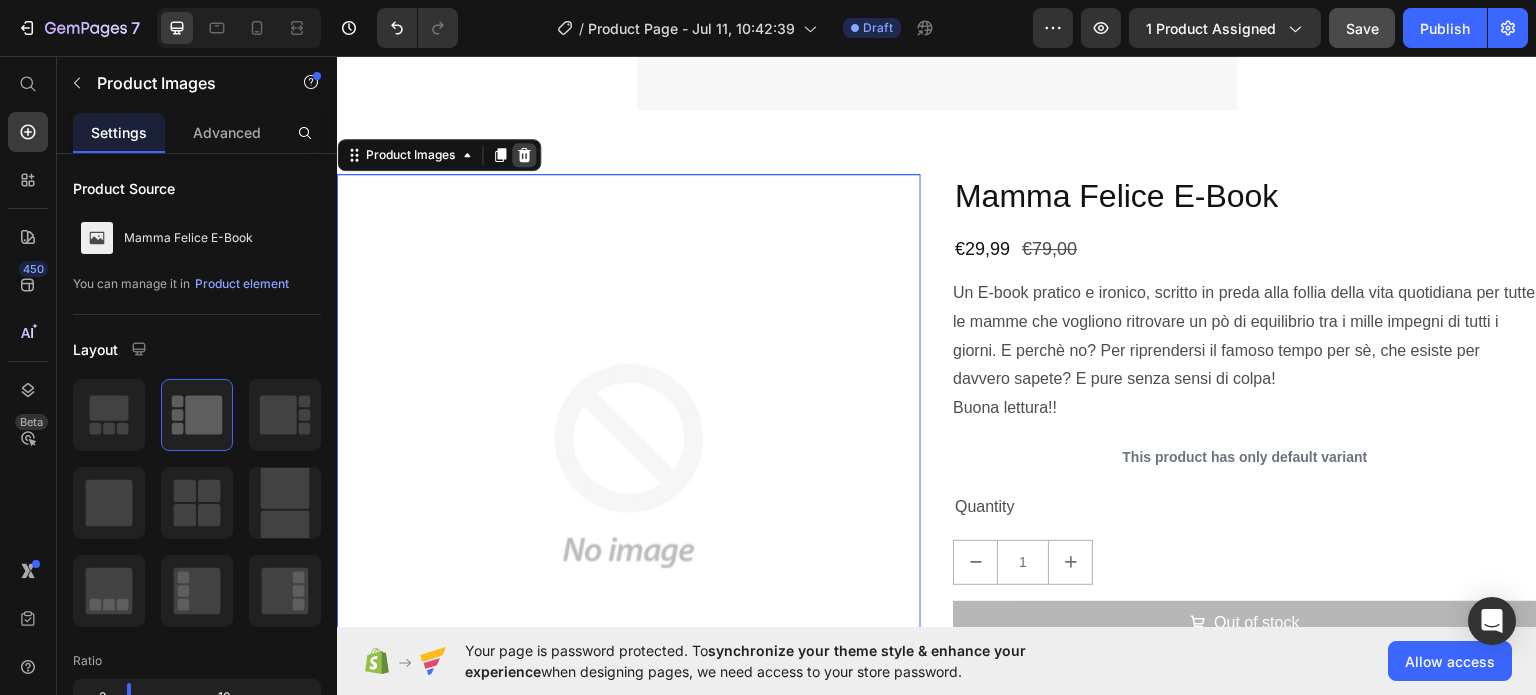 click 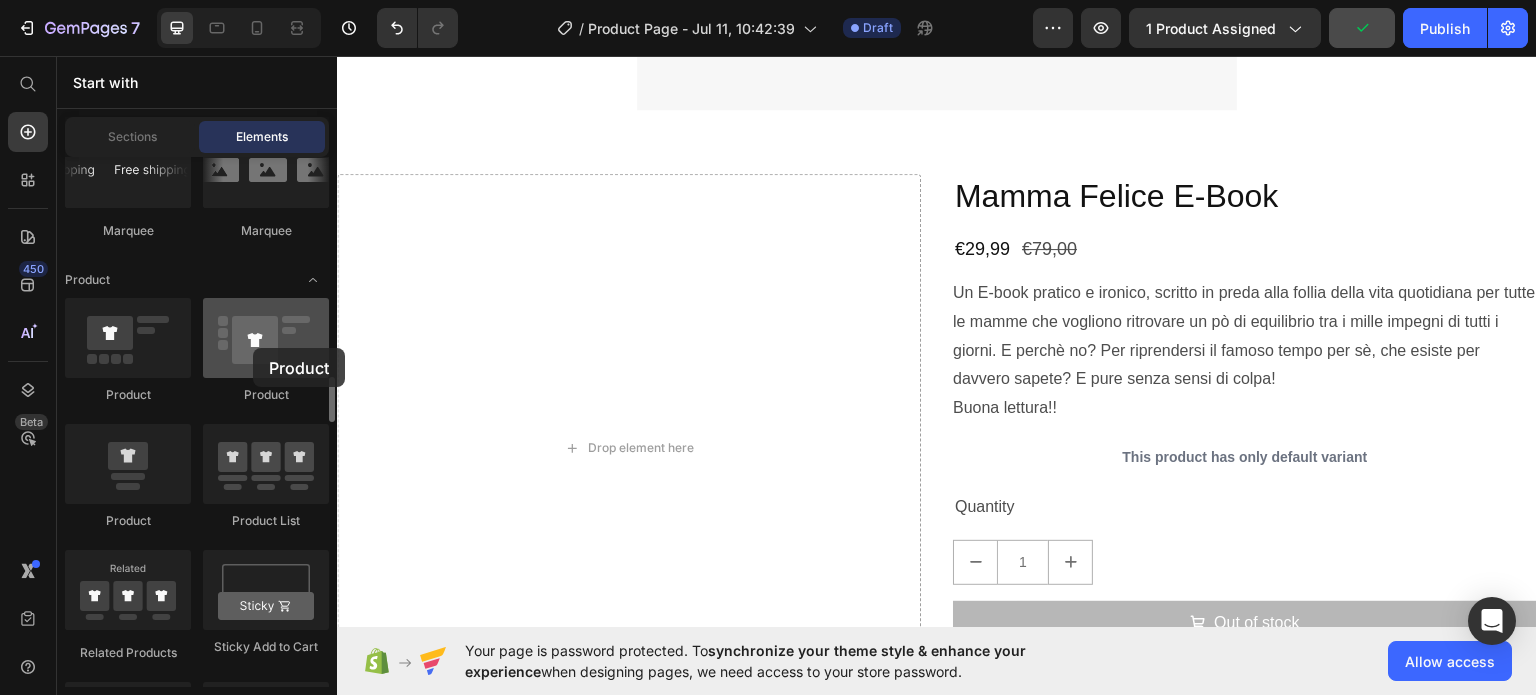 click at bounding box center [266, 338] 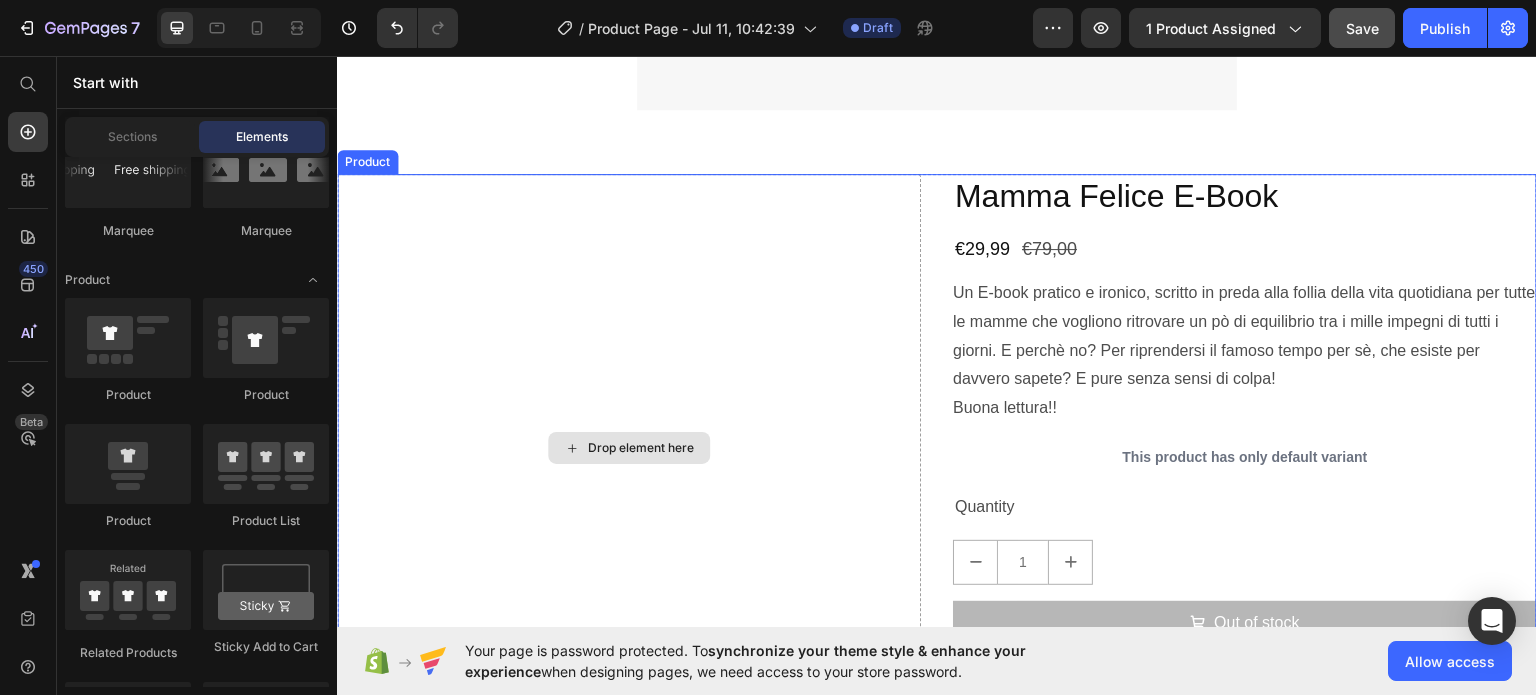 click on "Drop element here" at bounding box center [629, 447] 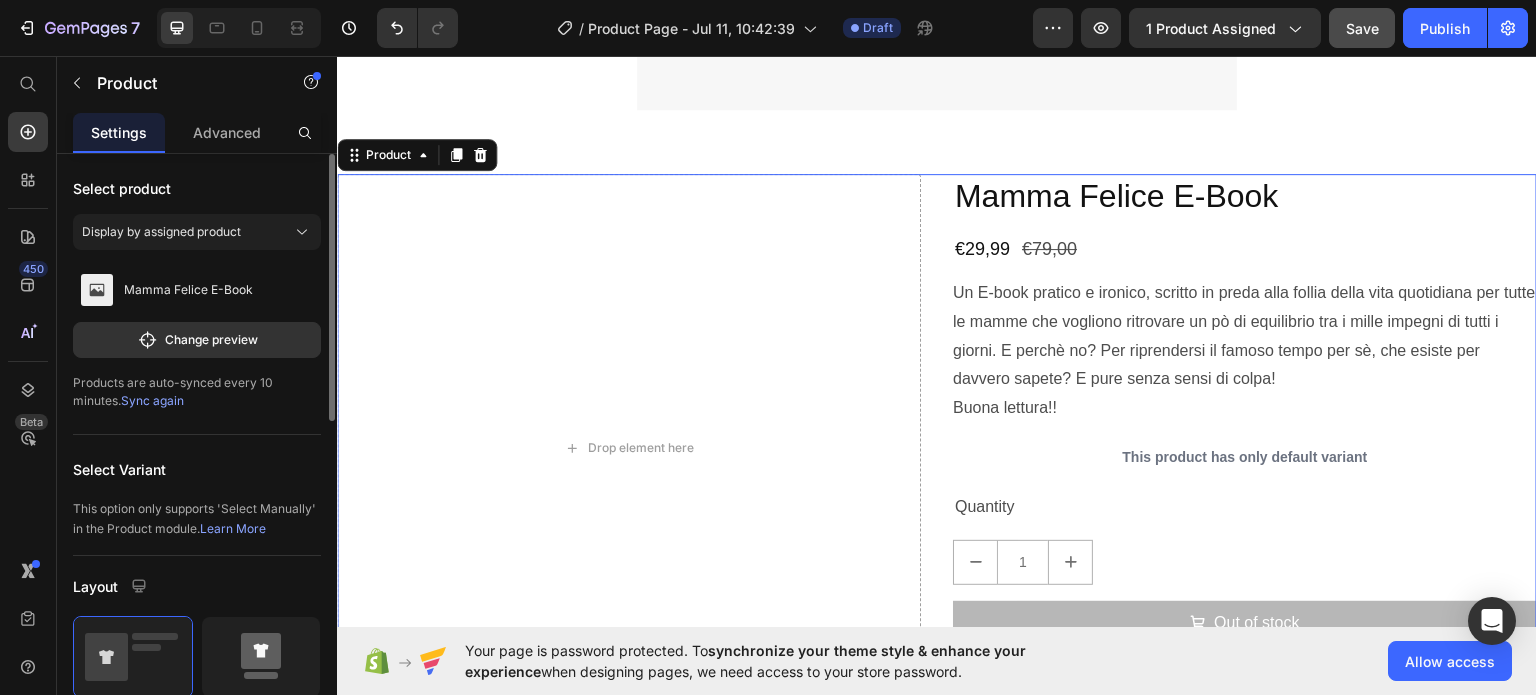 click 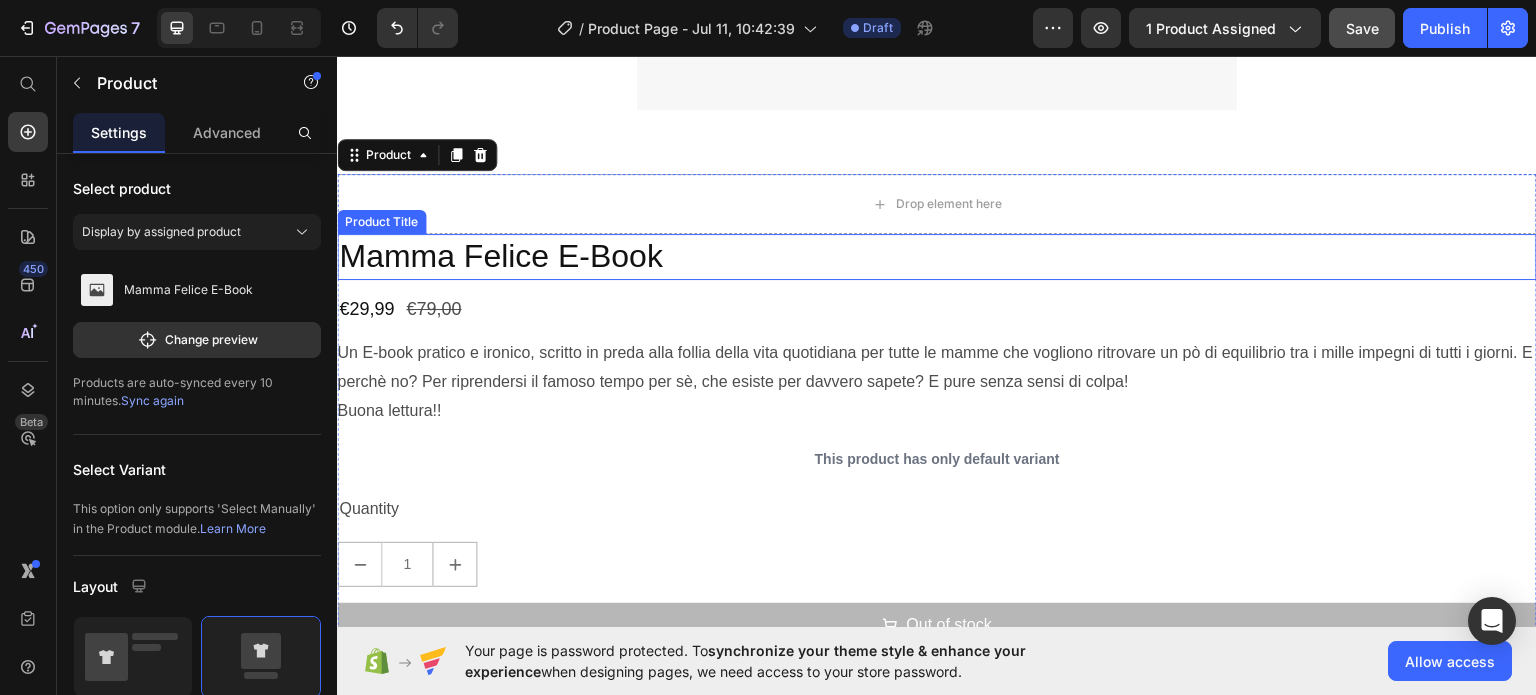 click on "Mamma Felice E-Book" at bounding box center (937, 256) 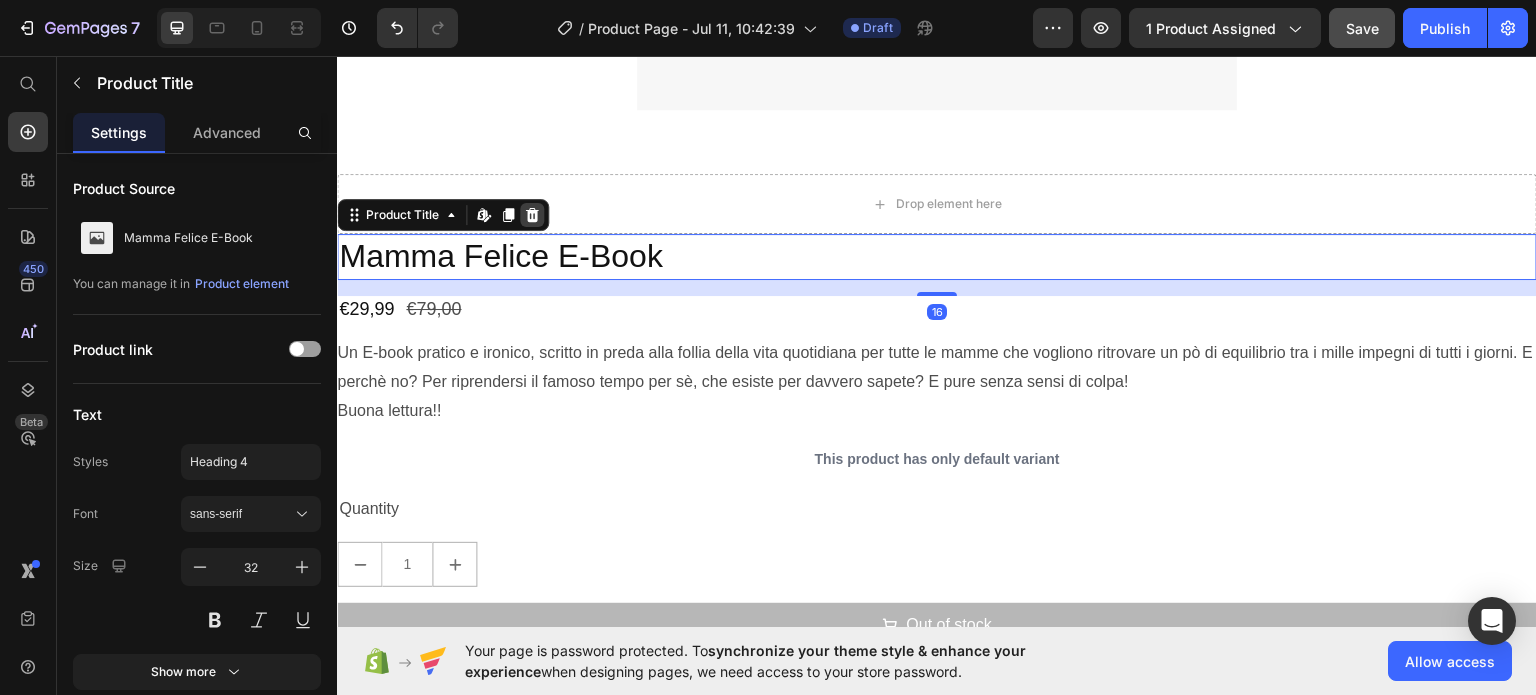 click 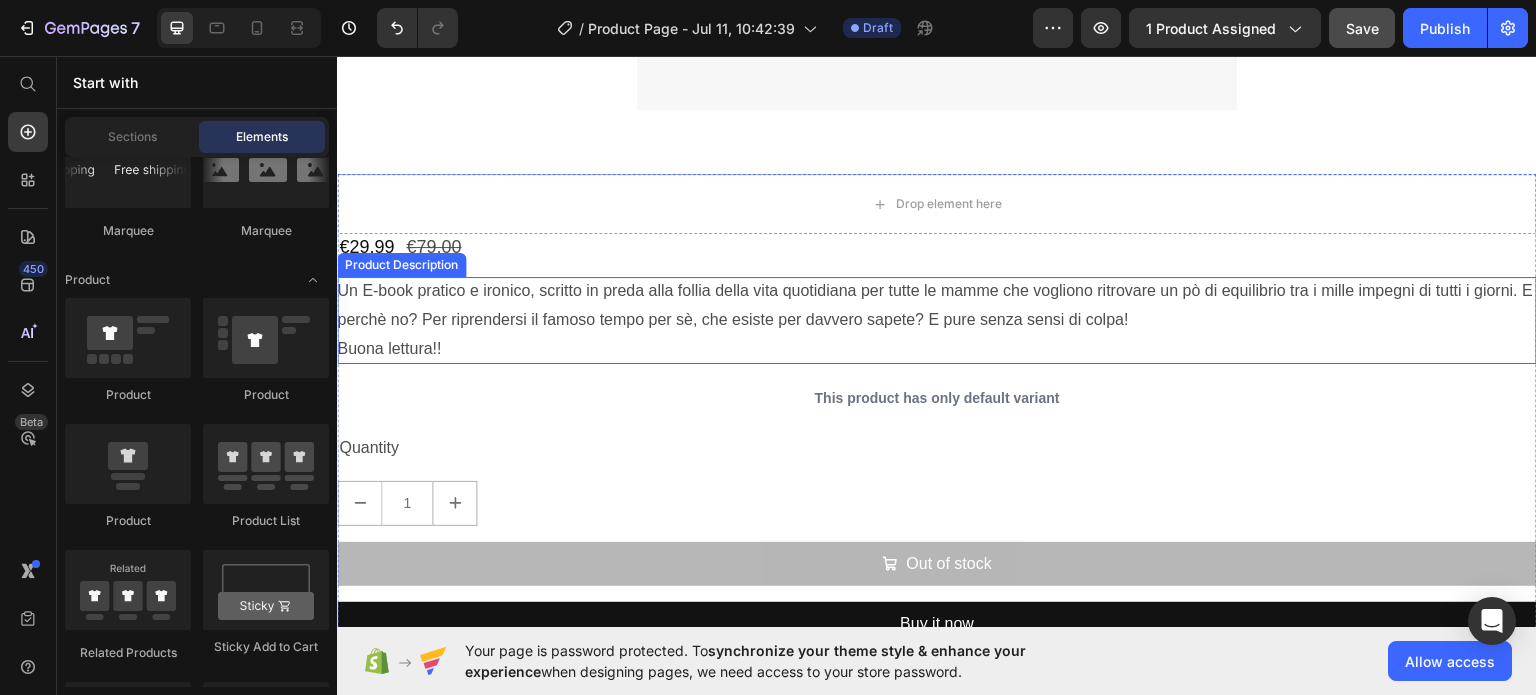 click on "Un E-book pratico e ironico, scritto in preda alla follia della vita quotidiana per tutte le mamme che vogliono ritrovare un pò di equilibrio tra i mille impegni di tutti i giorni. E perchè no? Per riprendersi il famoso tempo per sè, che esiste per davvero sapete? E pure senza sensi di colpa!" at bounding box center [935, 304] 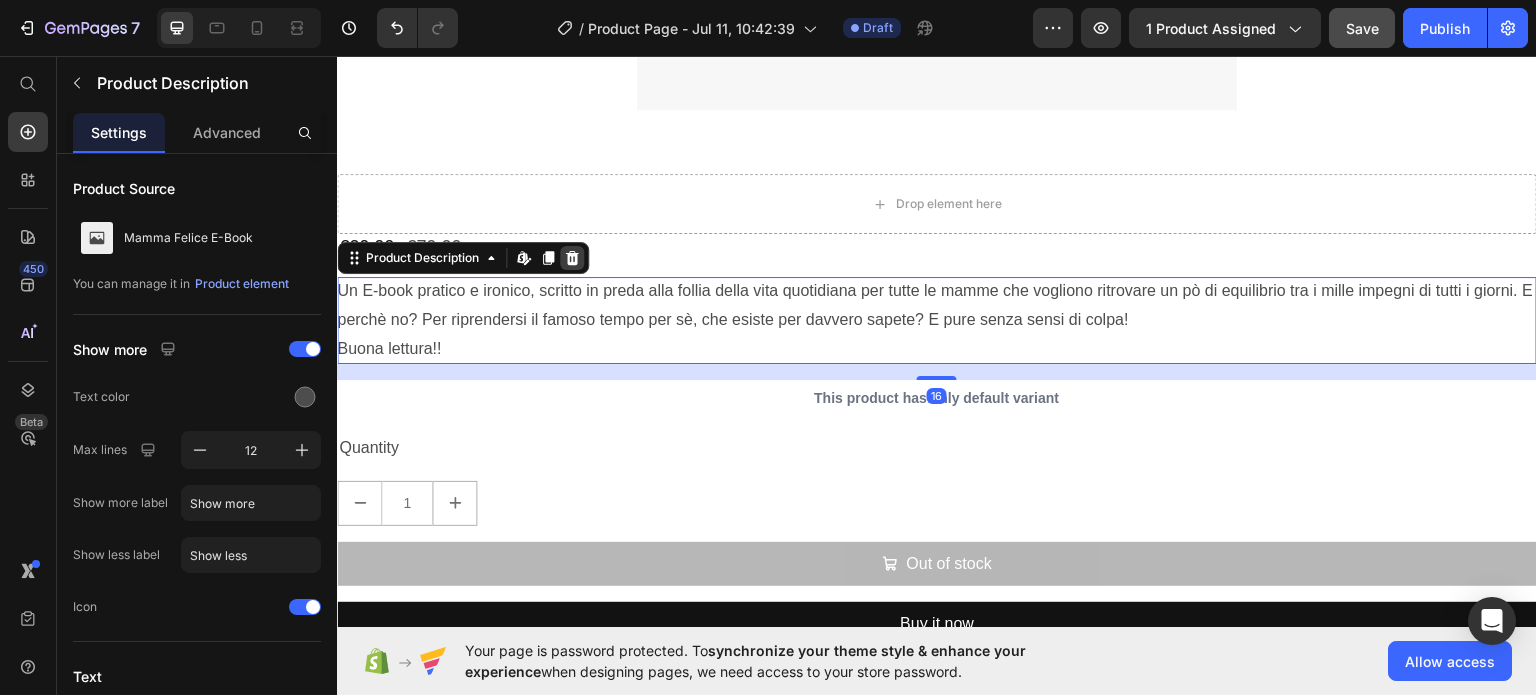 click 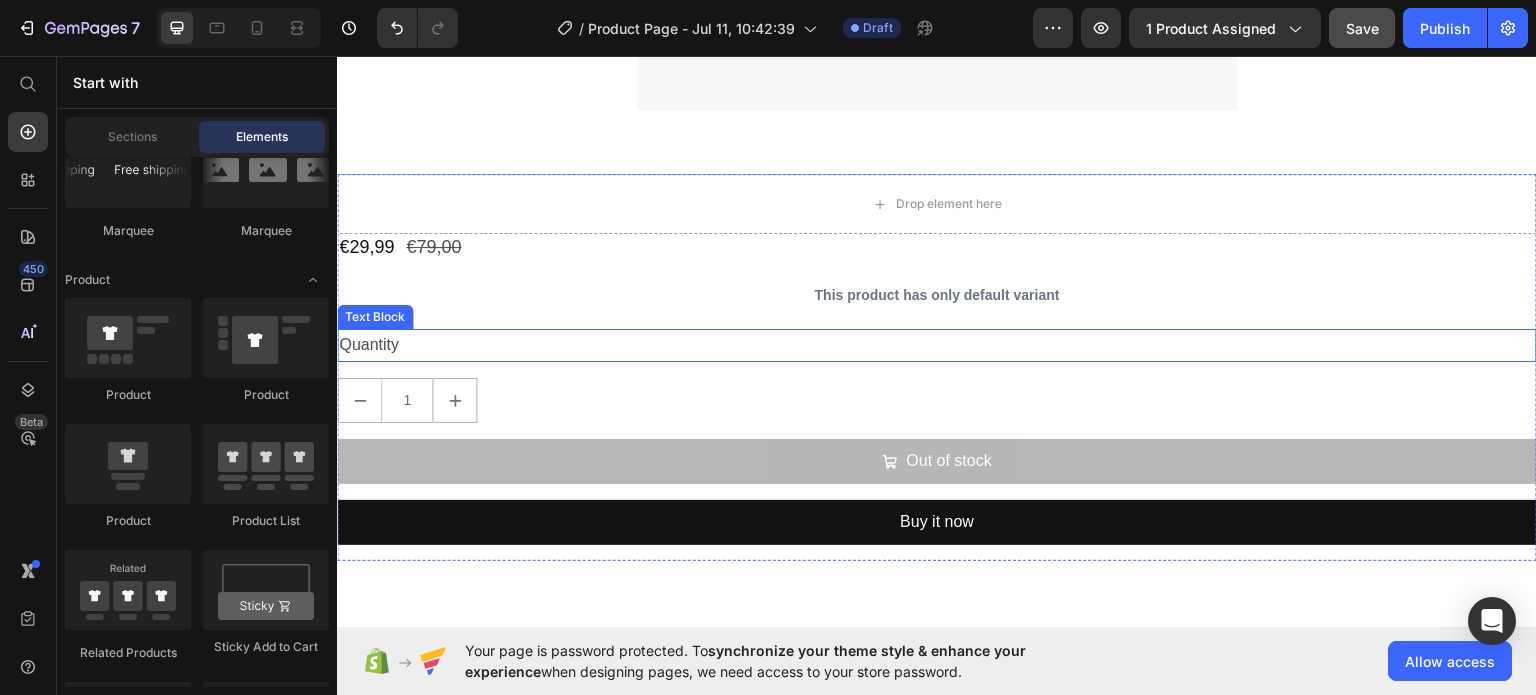 click on "Quantity" at bounding box center [937, 344] 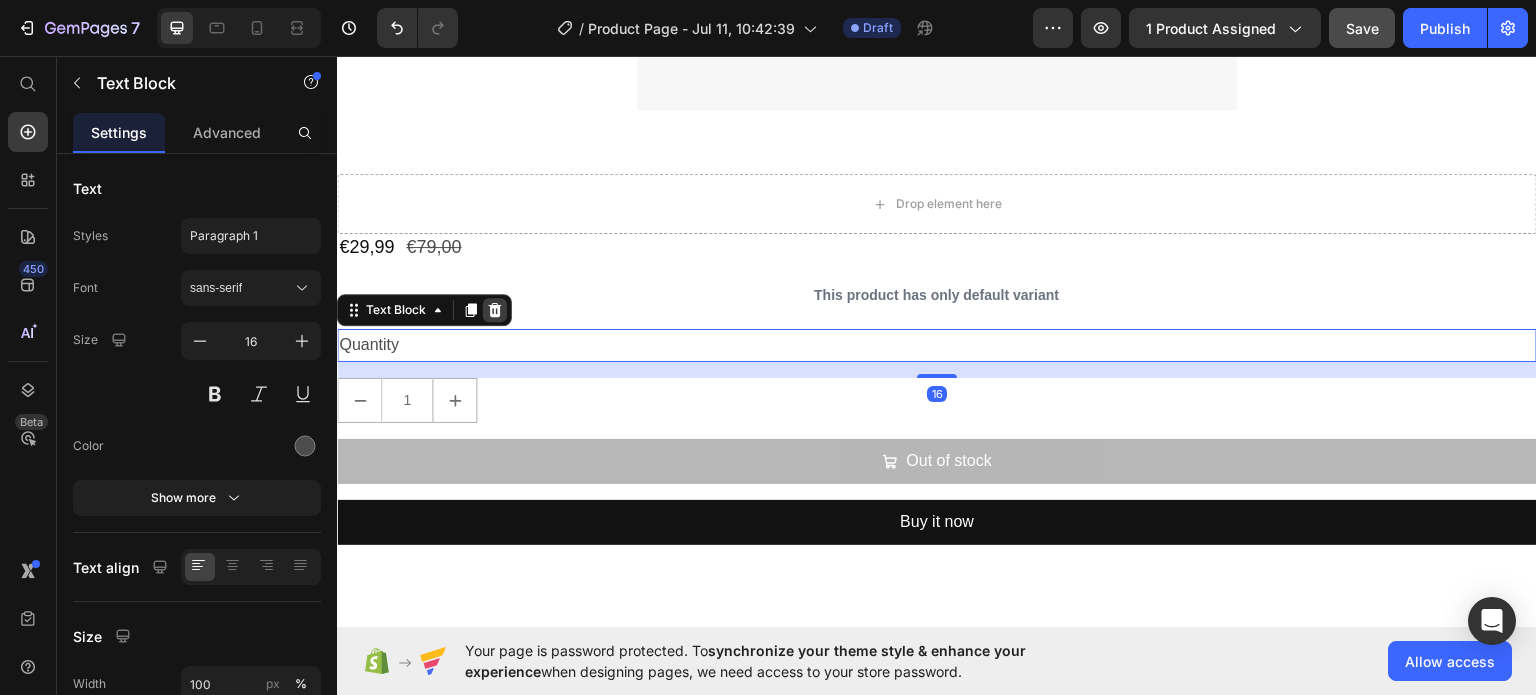 click 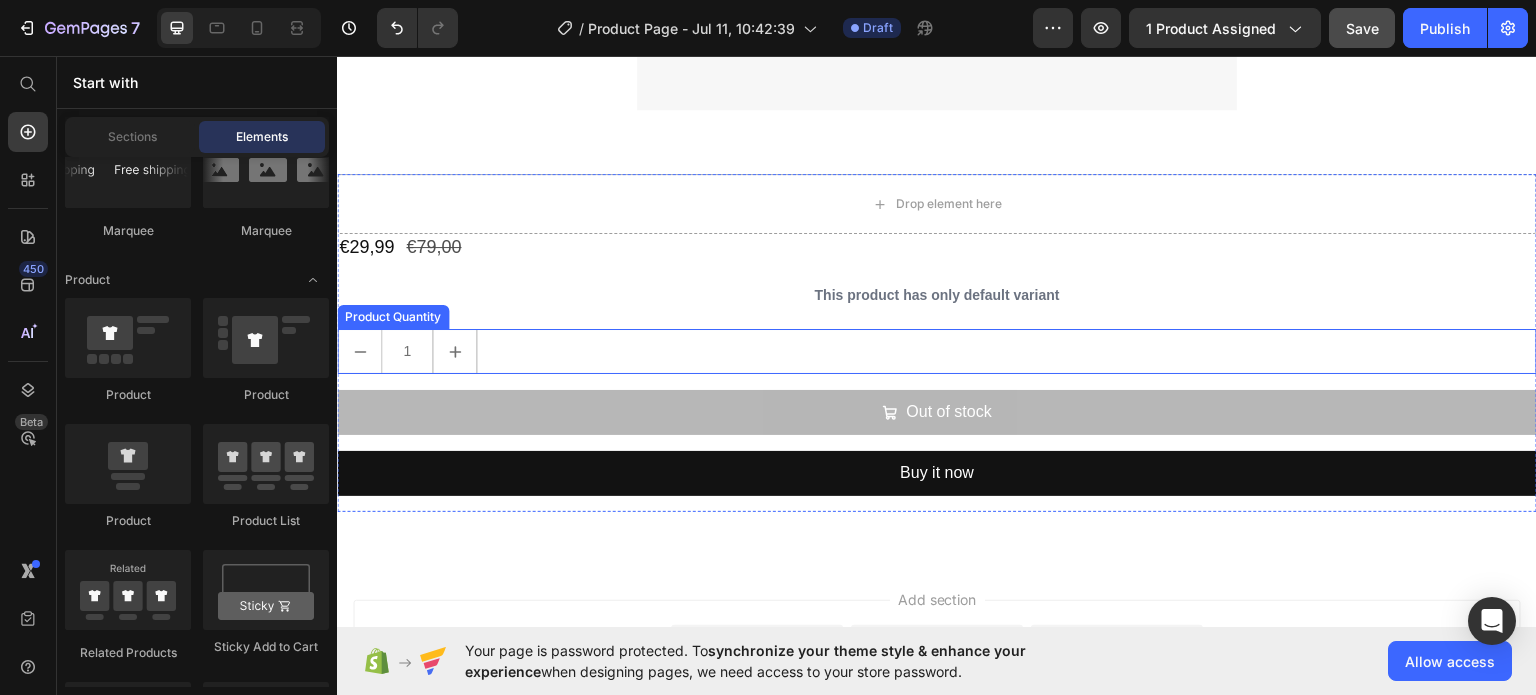 click on "1" at bounding box center [937, 350] 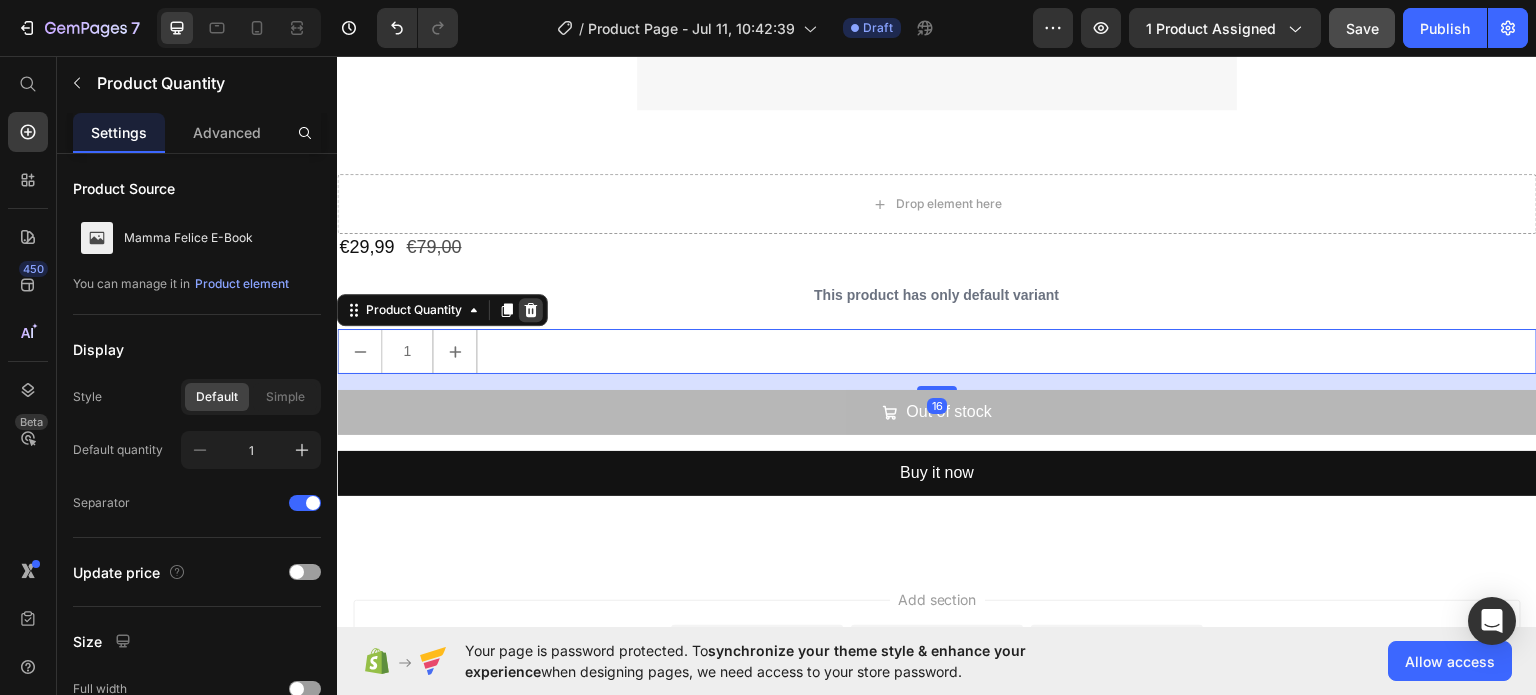 click 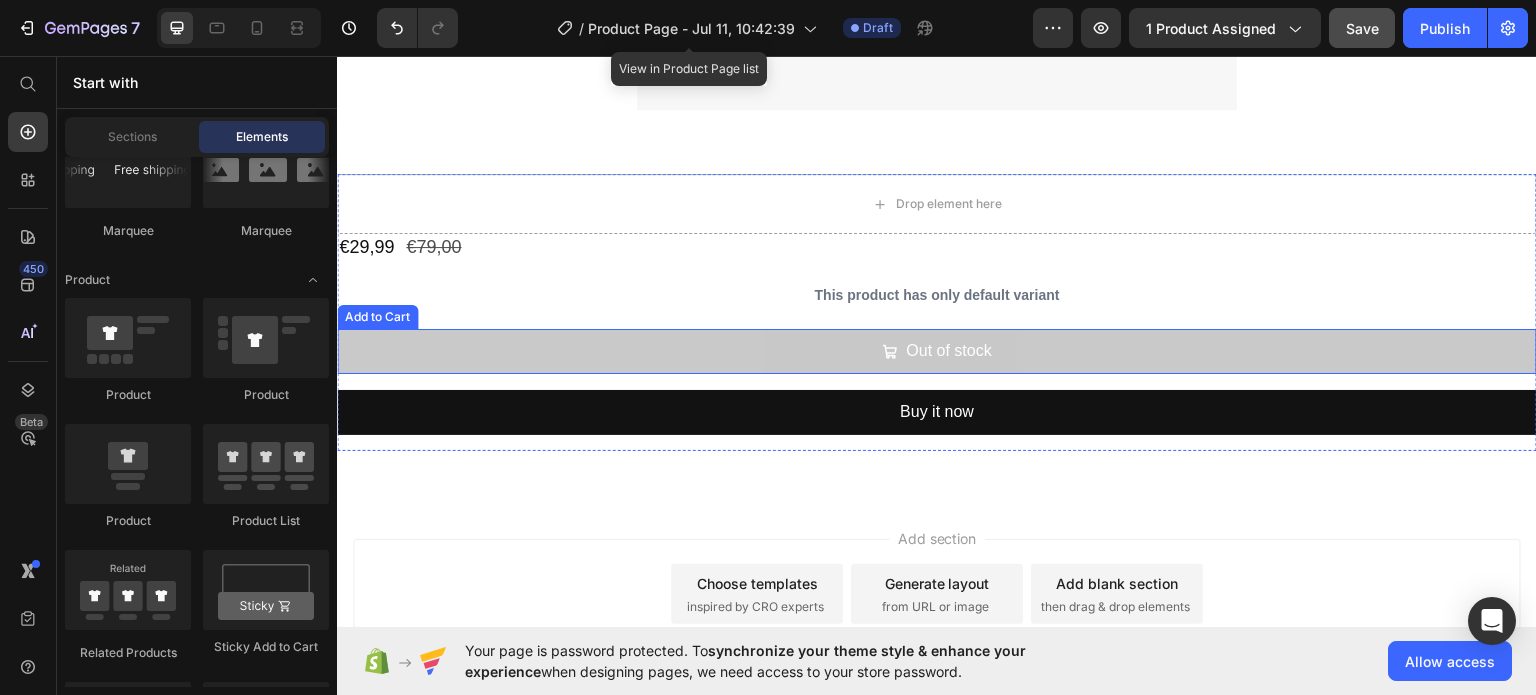 click on "Out of stock" at bounding box center [937, 350] 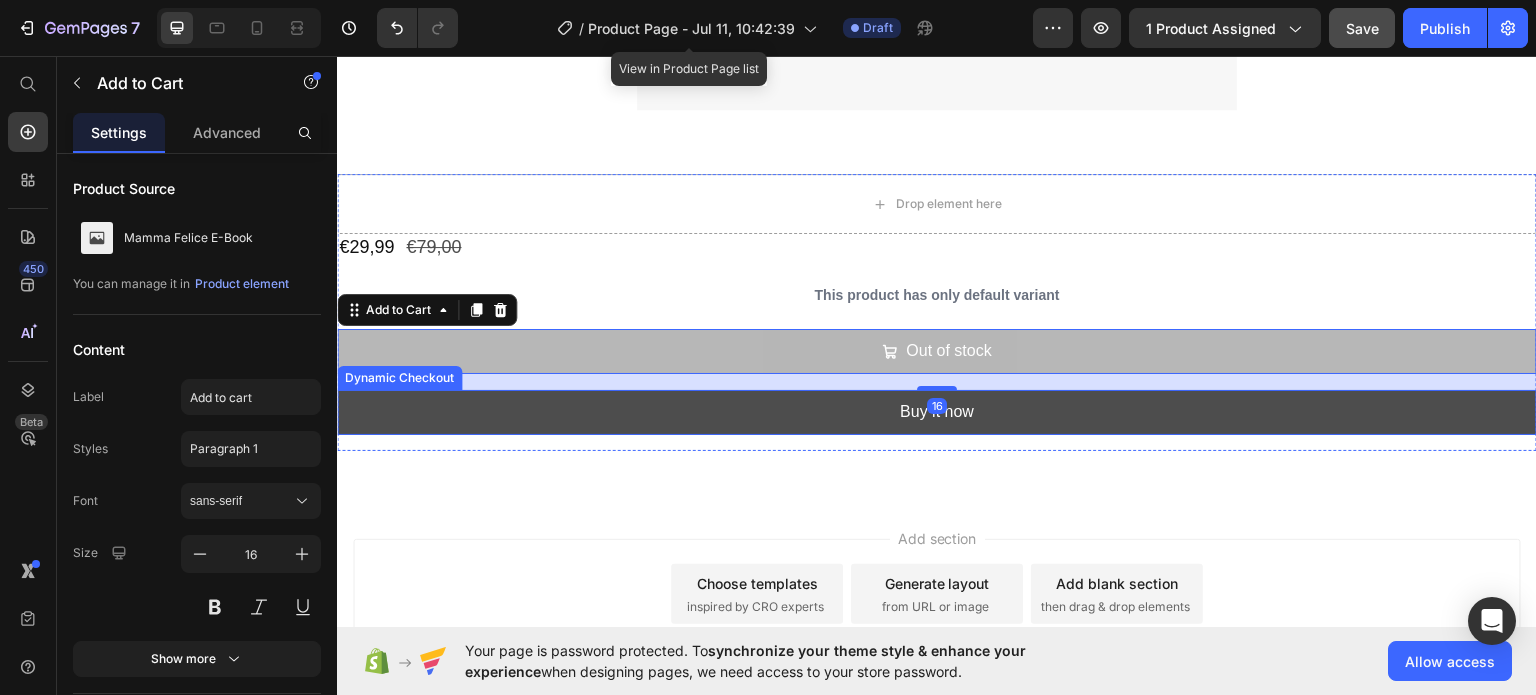 click on "Buy it now" at bounding box center [937, 411] 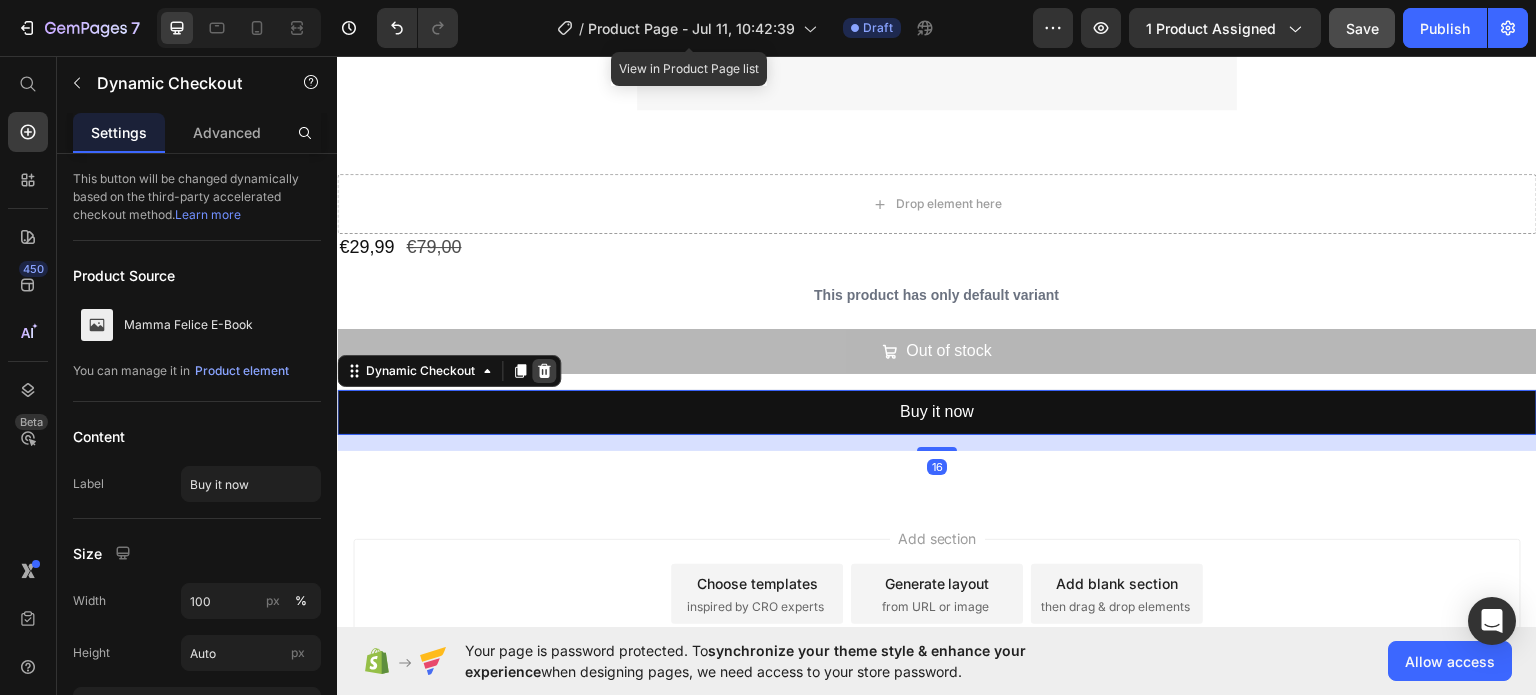 click 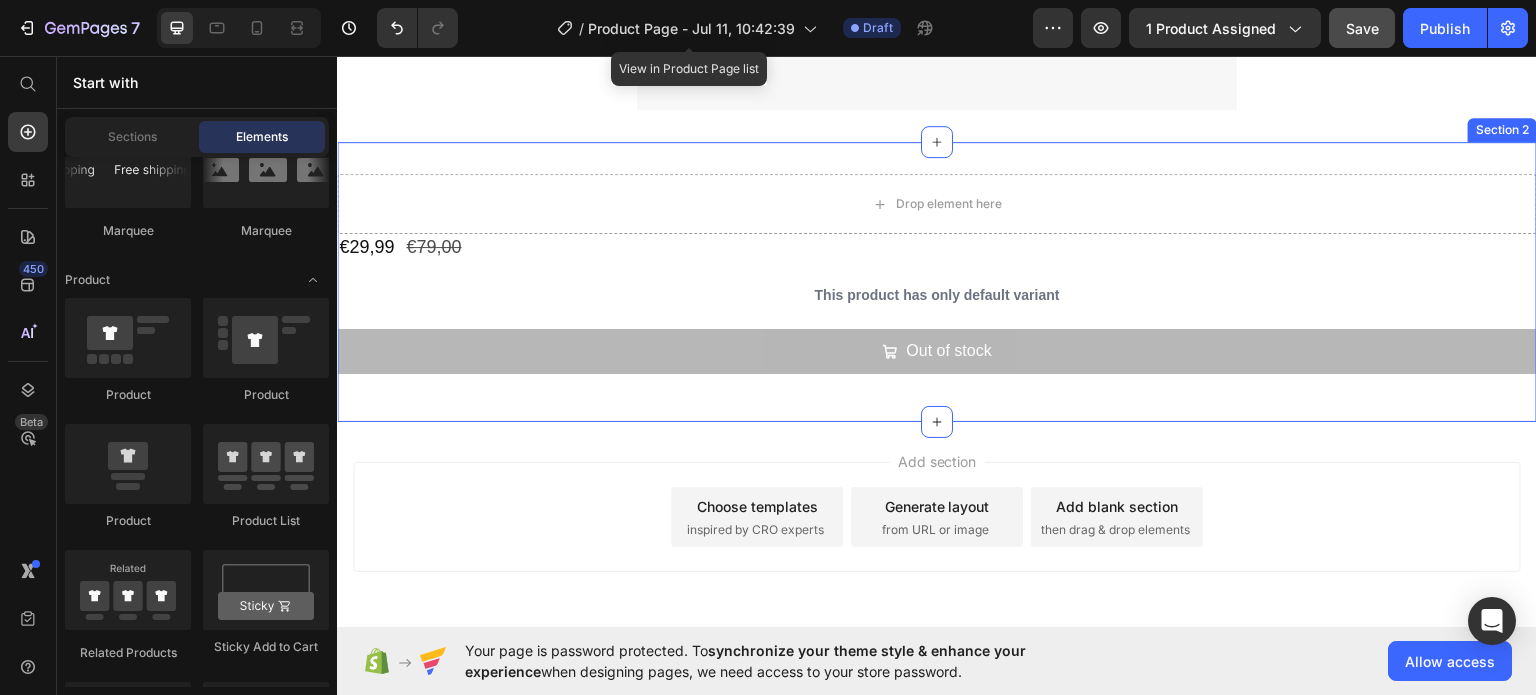 click on "Drop element here €29,99 Product Price €79,00 Product Price Row This product has only default variant Product Variants & Swatches
Out of stock Add to Cart Product Row Section 2" at bounding box center [937, 281] 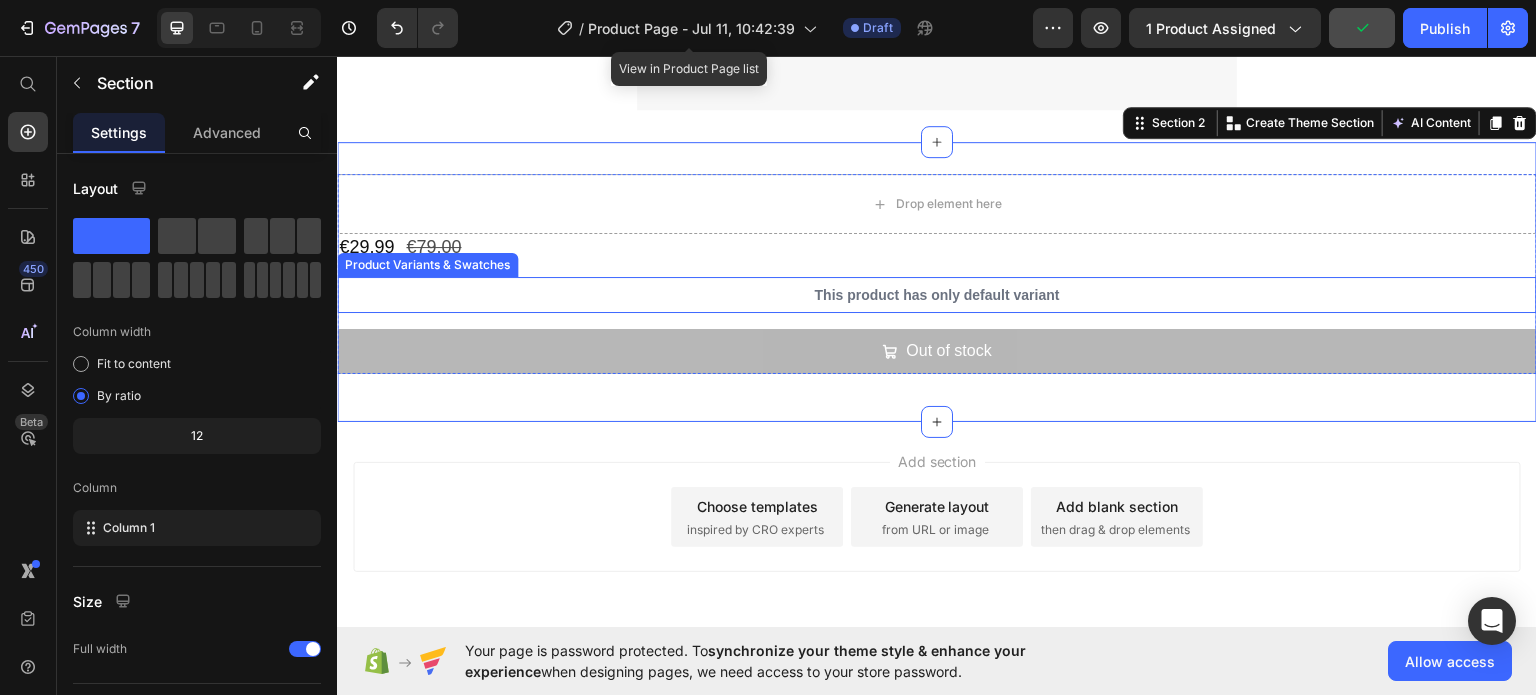 click on "This product has only default variant" at bounding box center (937, 294) 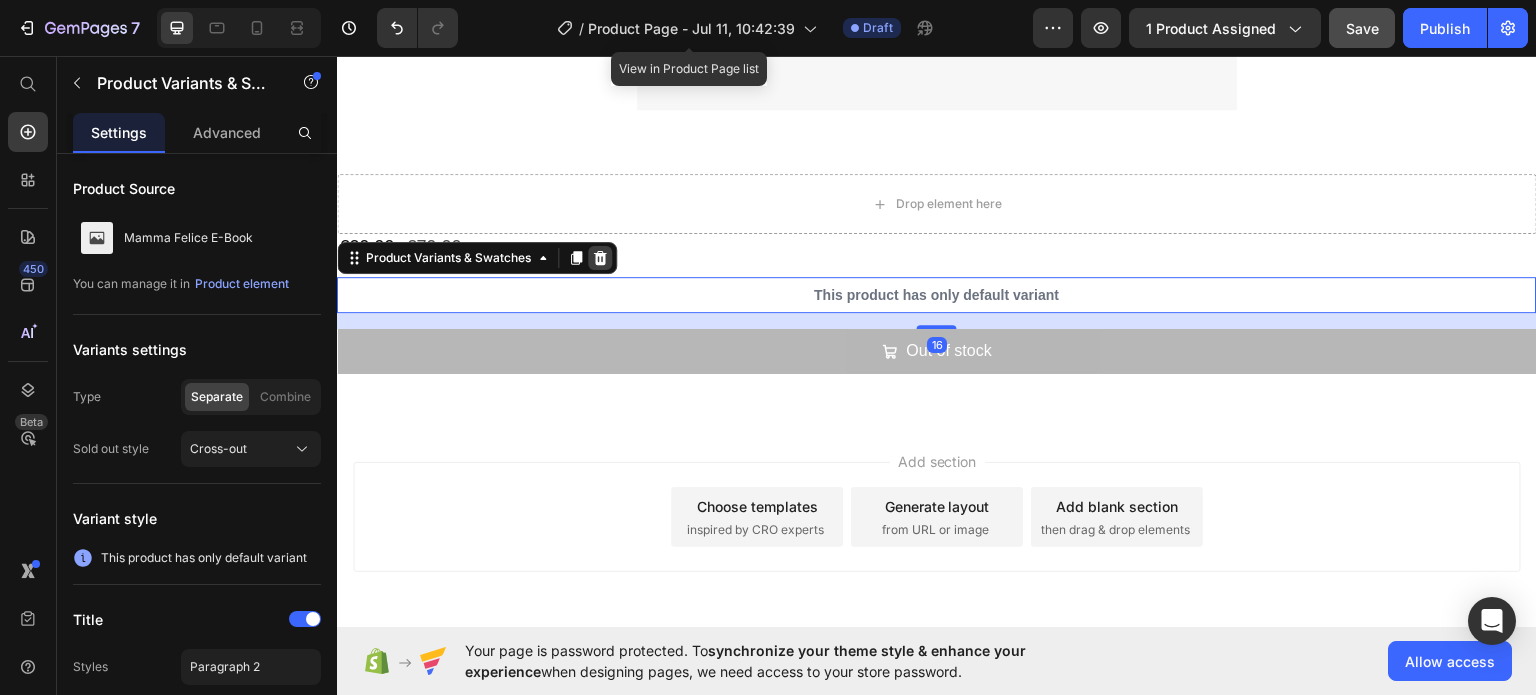 click 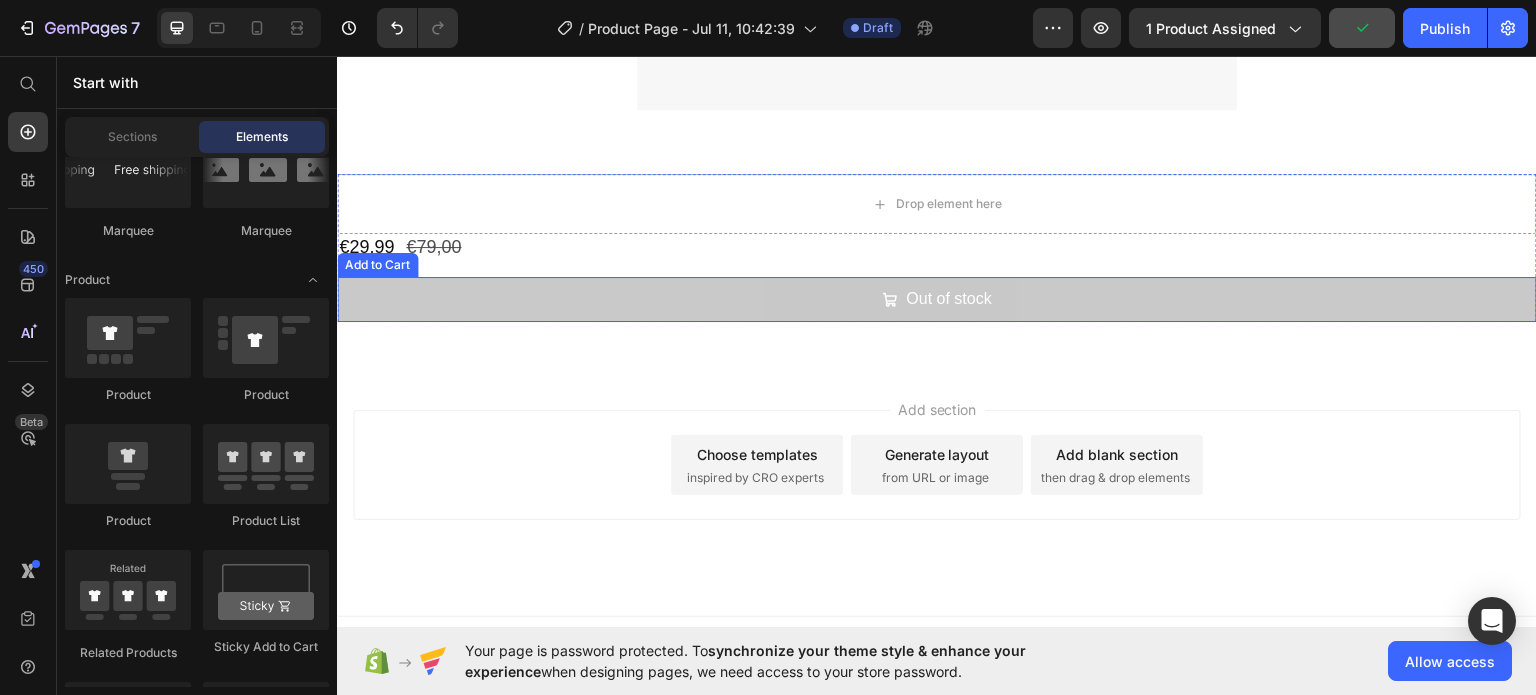 click on "Out of stock" at bounding box center [937, 298] 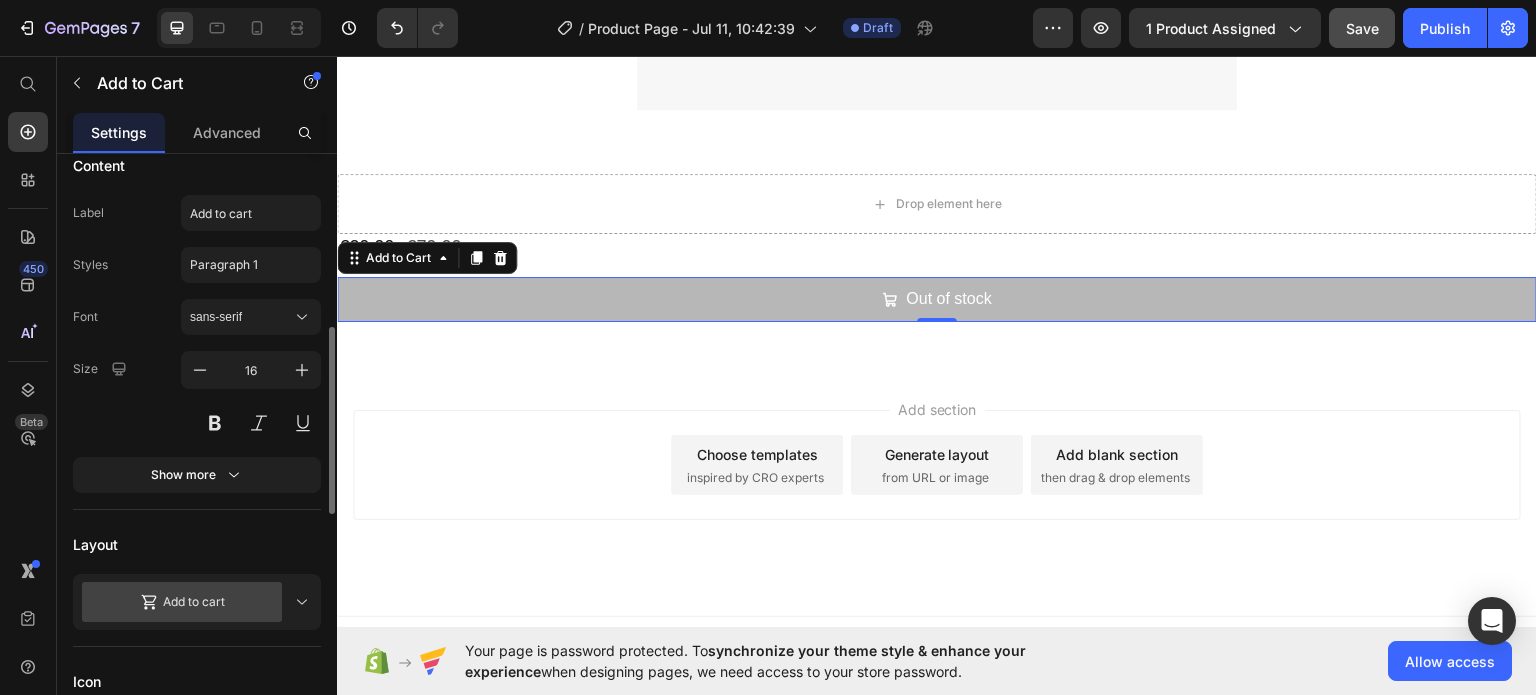 scroll, scrollTop: 459, scrollLeft: 0, axis: vertical 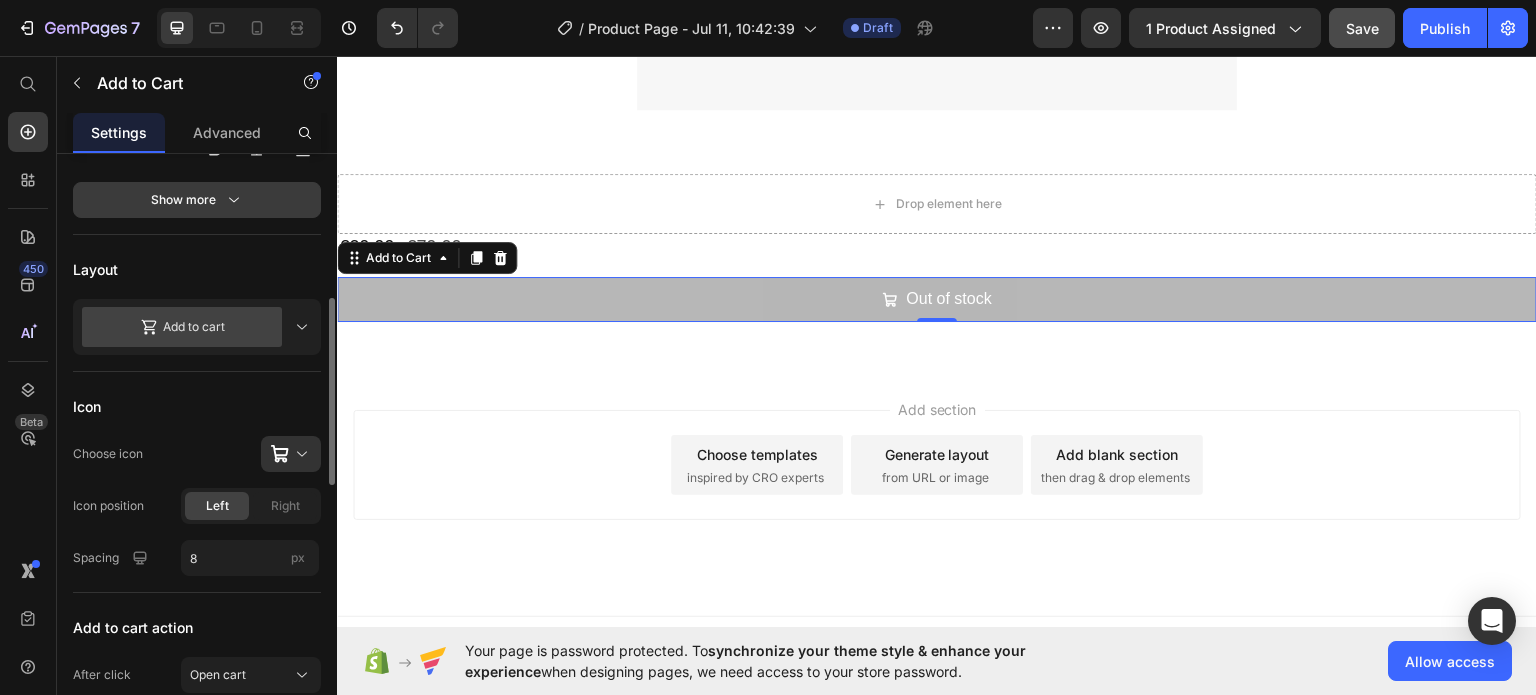 click on "Show more" at bounding box center (197, 200) 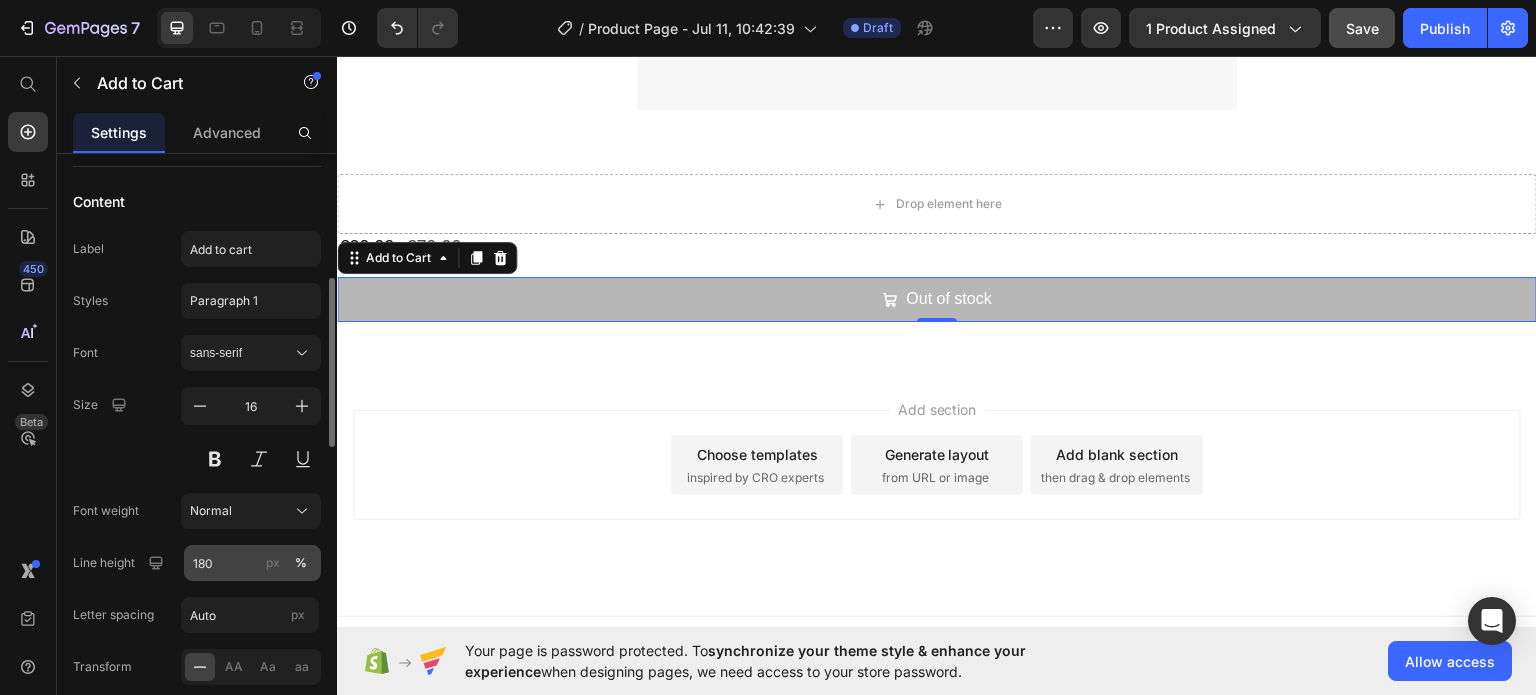 scroll, scrollTop: 212, scrollLeft: 0, axis: vertical 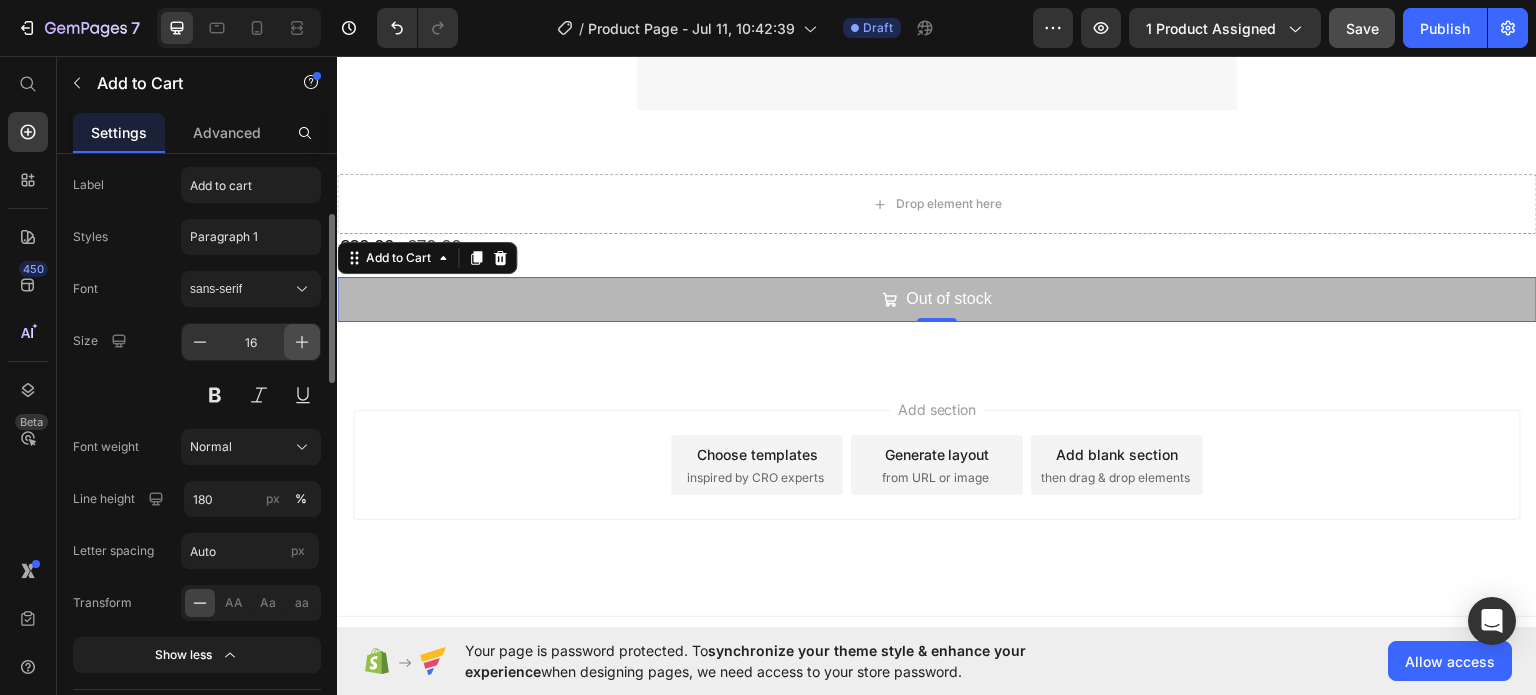 click 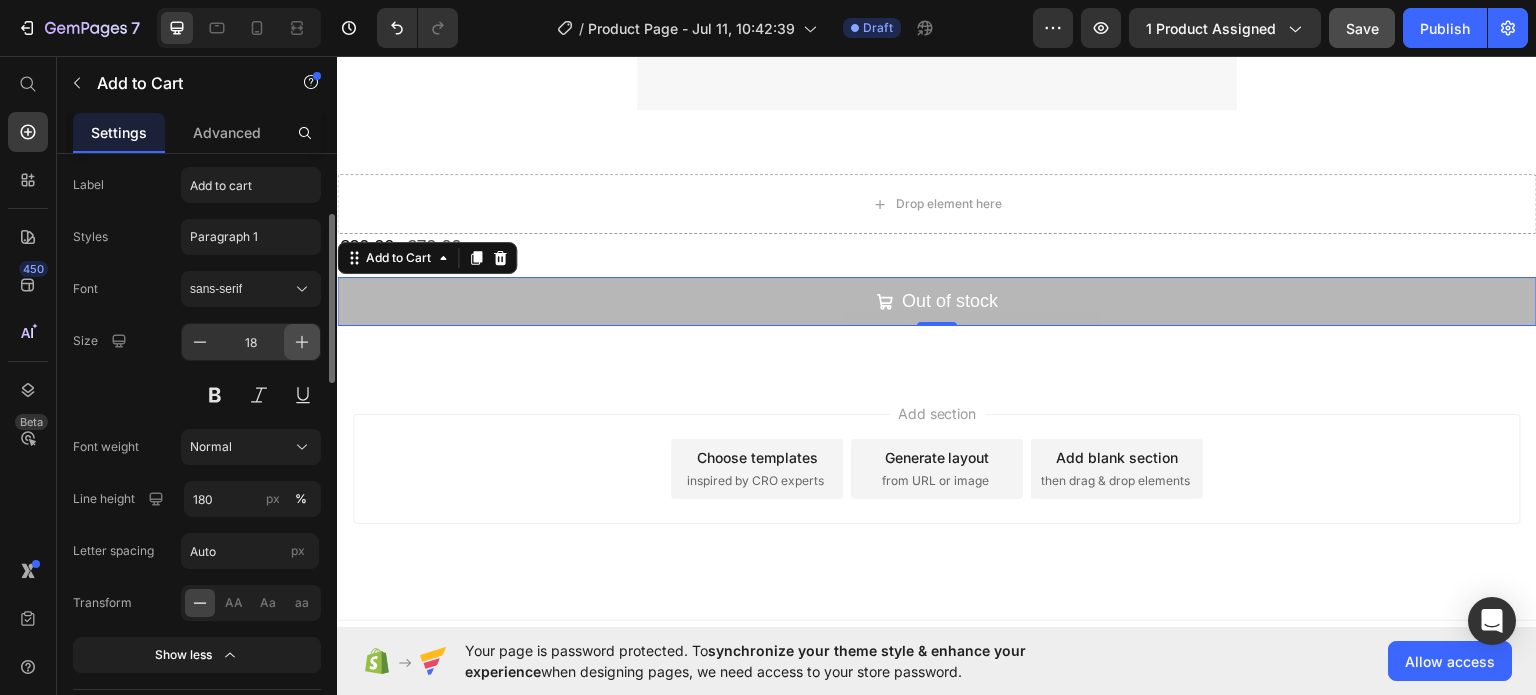 click 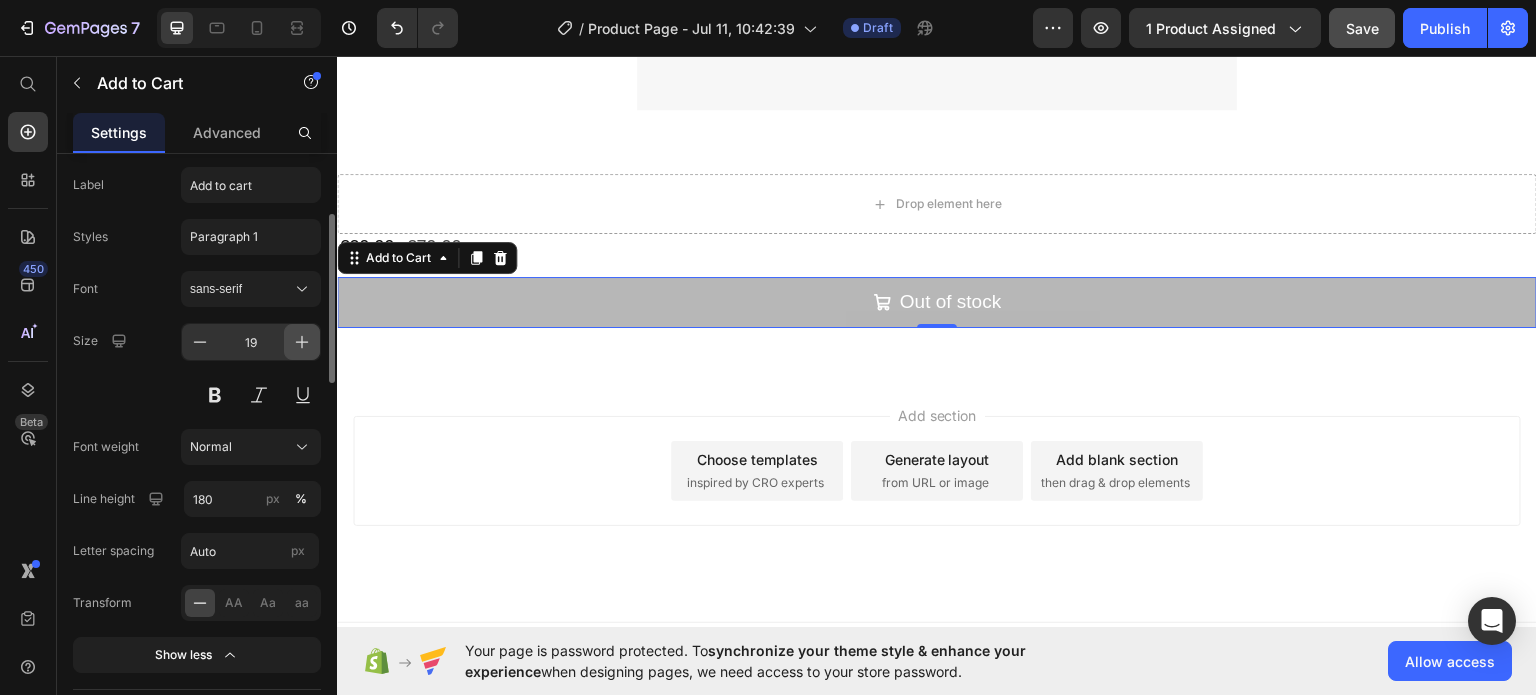 click 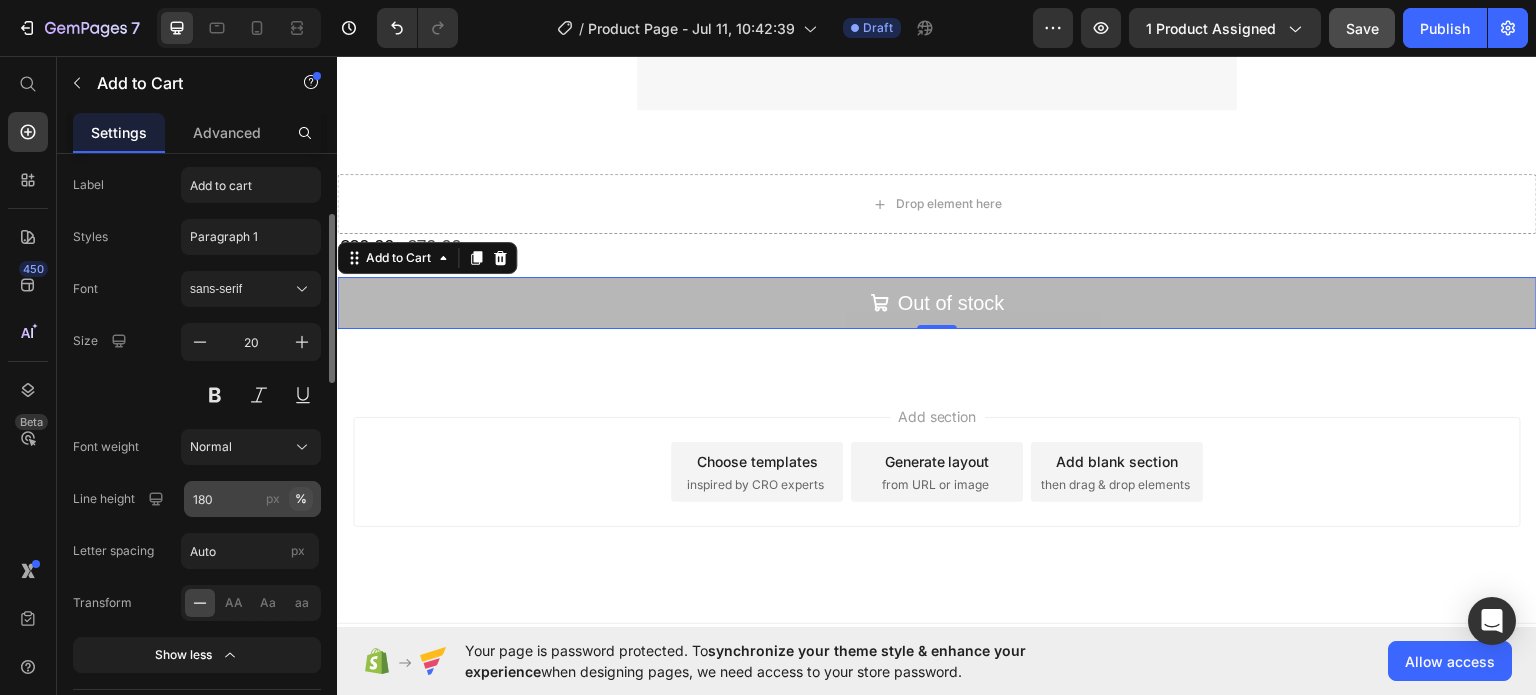click on "%" at bounding box center (301, 499) 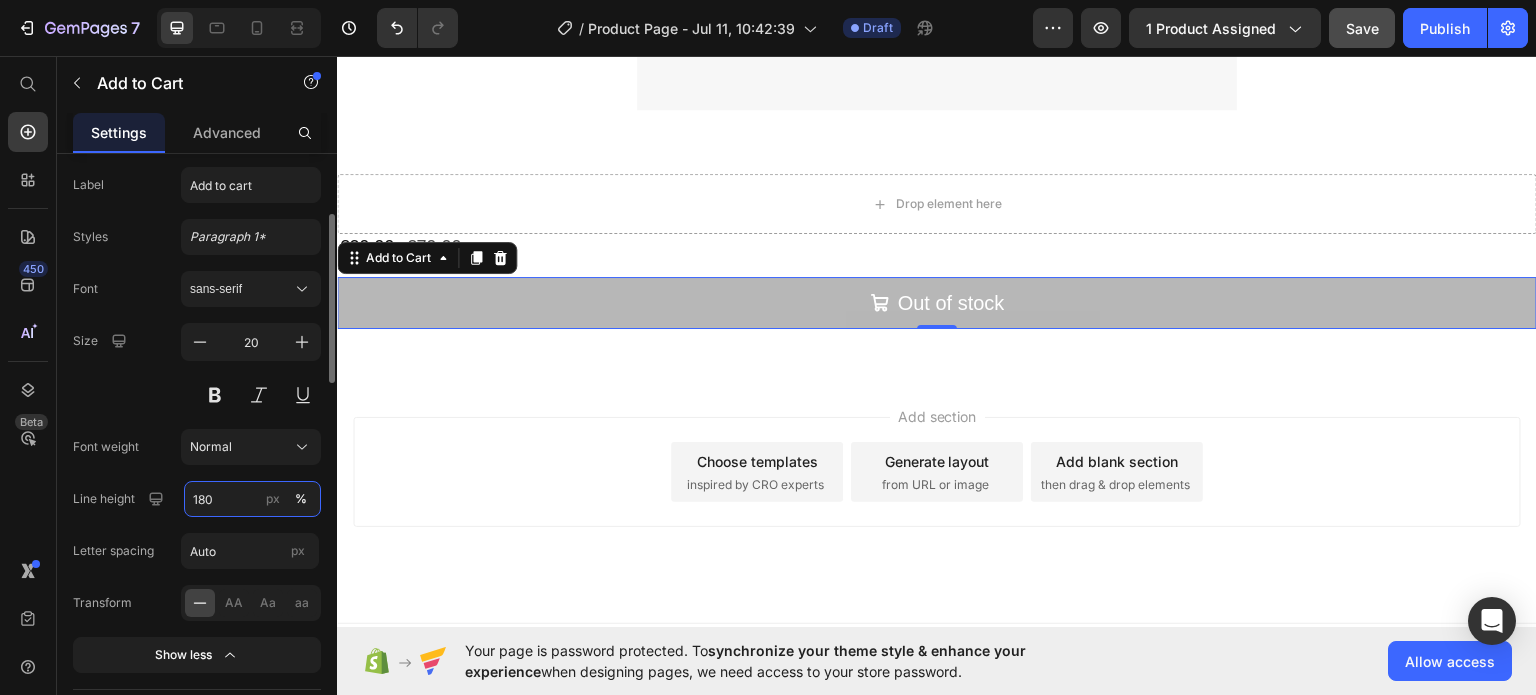 click on "180" at bounding box center [252, 499] 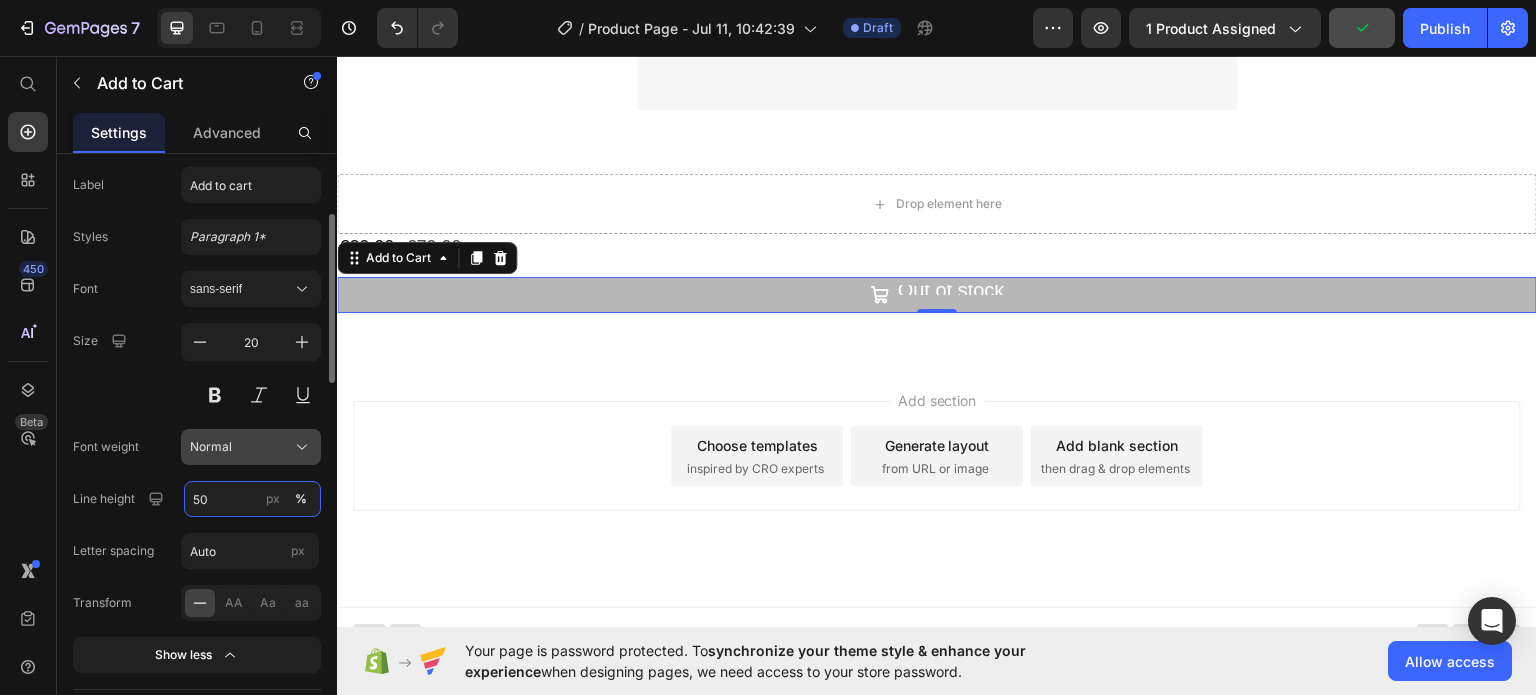 type on "5" 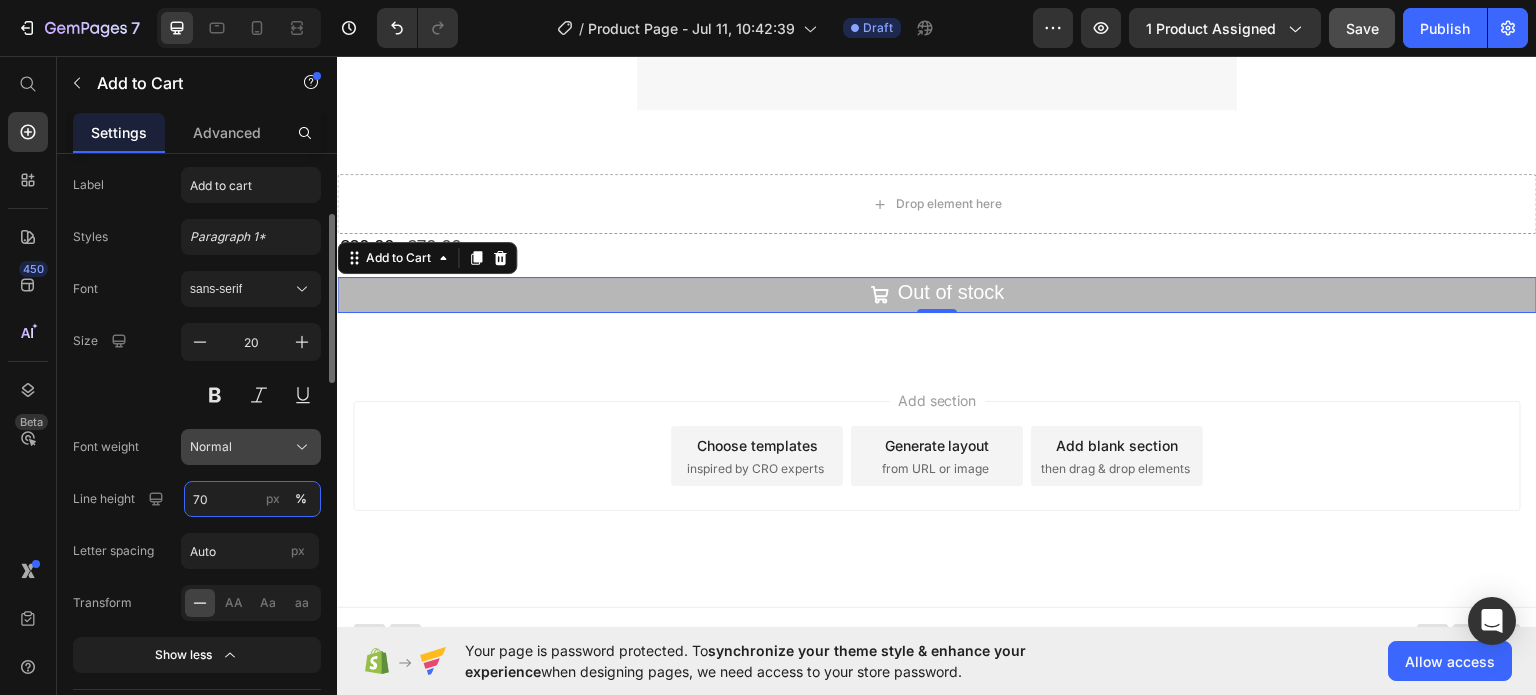 type on "7" 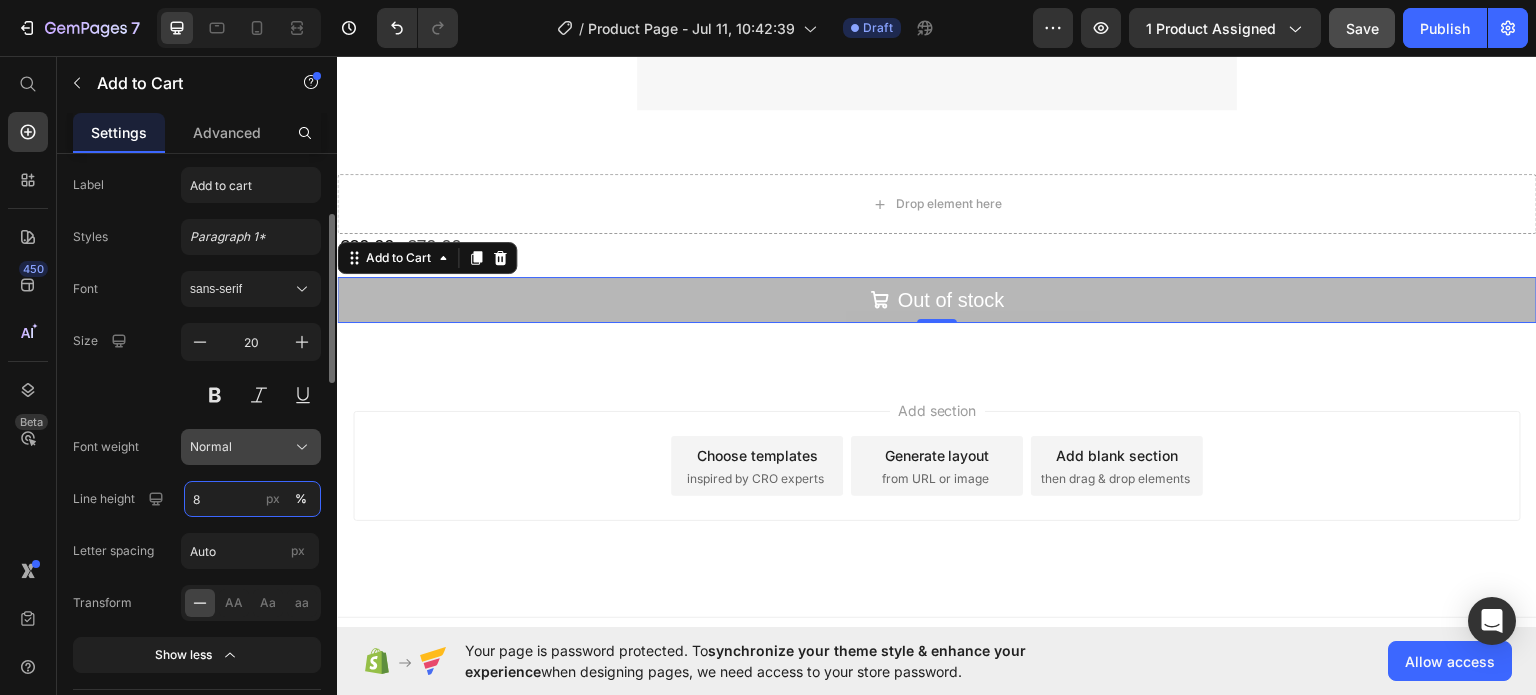 type on "80" 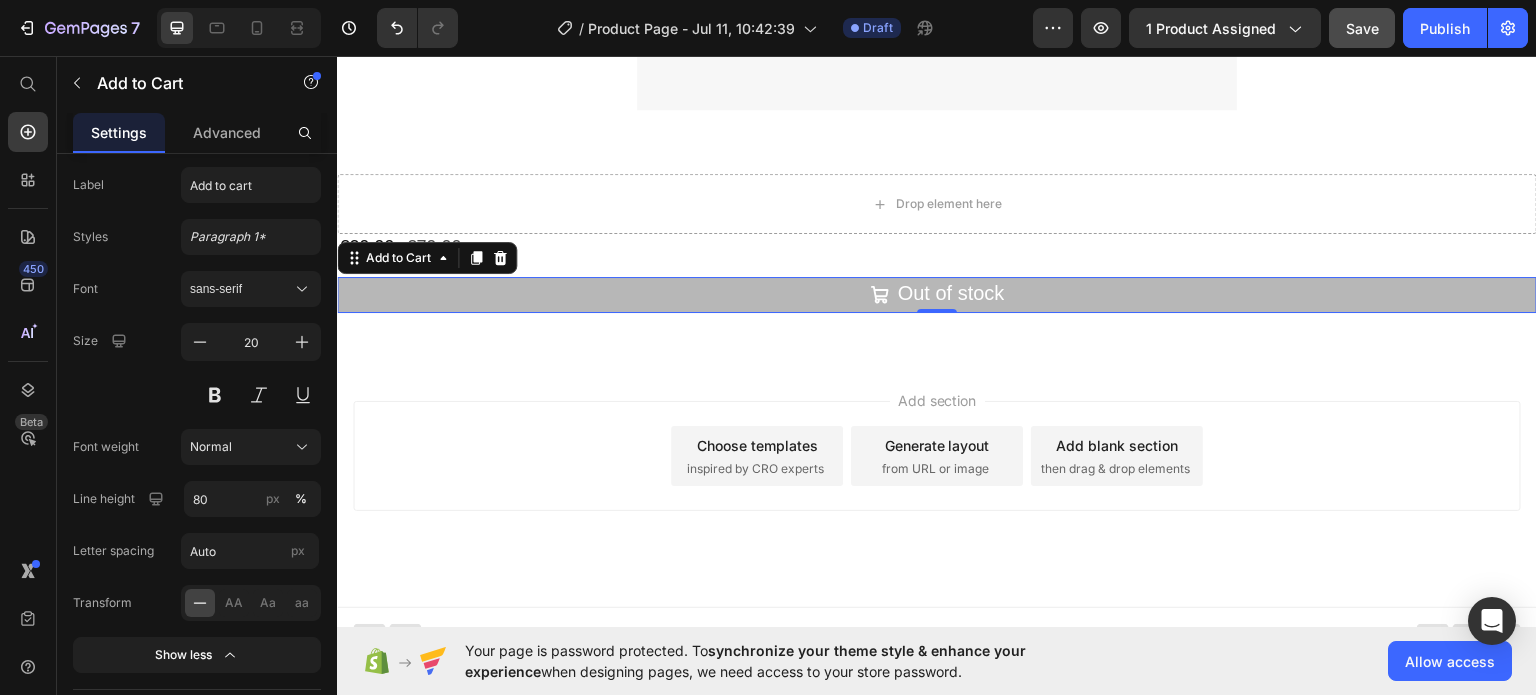 click on "Add section Choose templates inspired by CRO experts Generate layout from URL or image Add blank section then drag & drop elements" at bounding box center (937, 455) 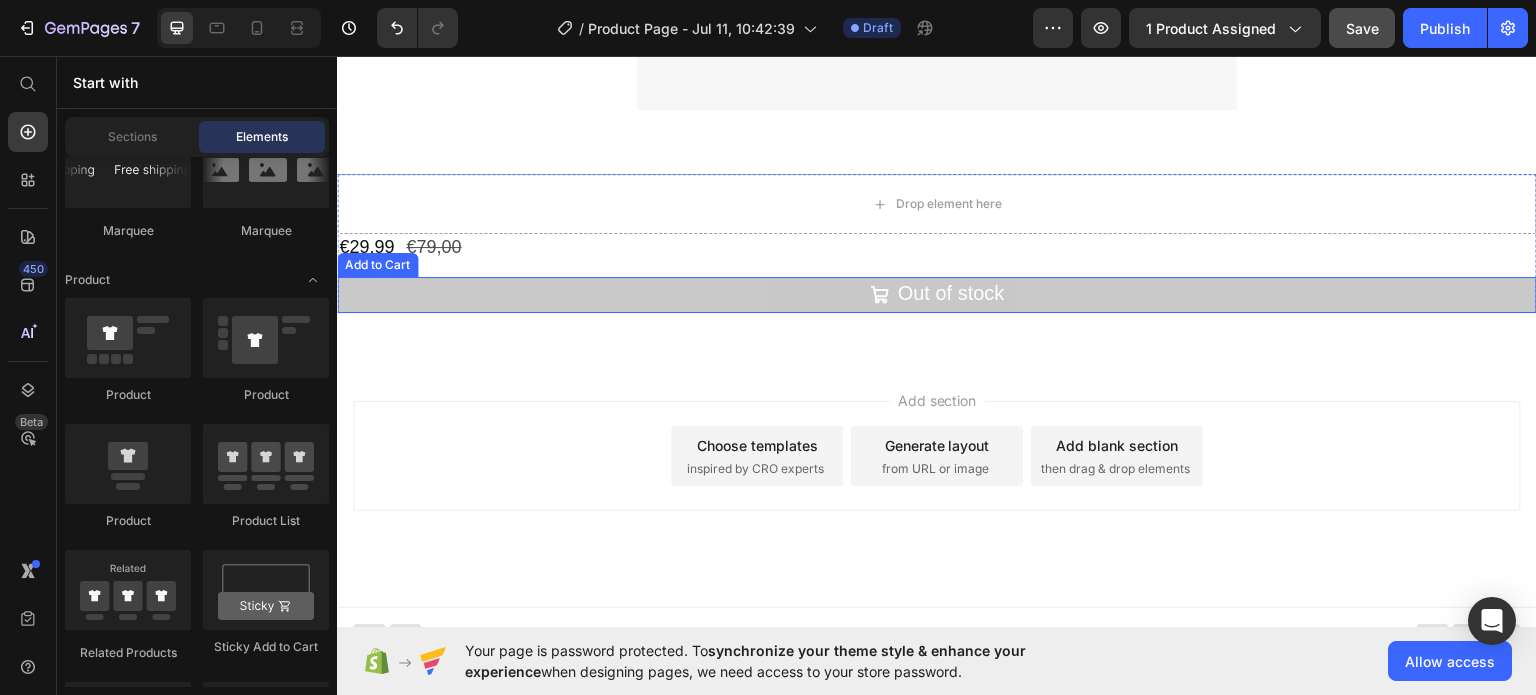 click on "Out of stock" at bounding box center (937, 294) 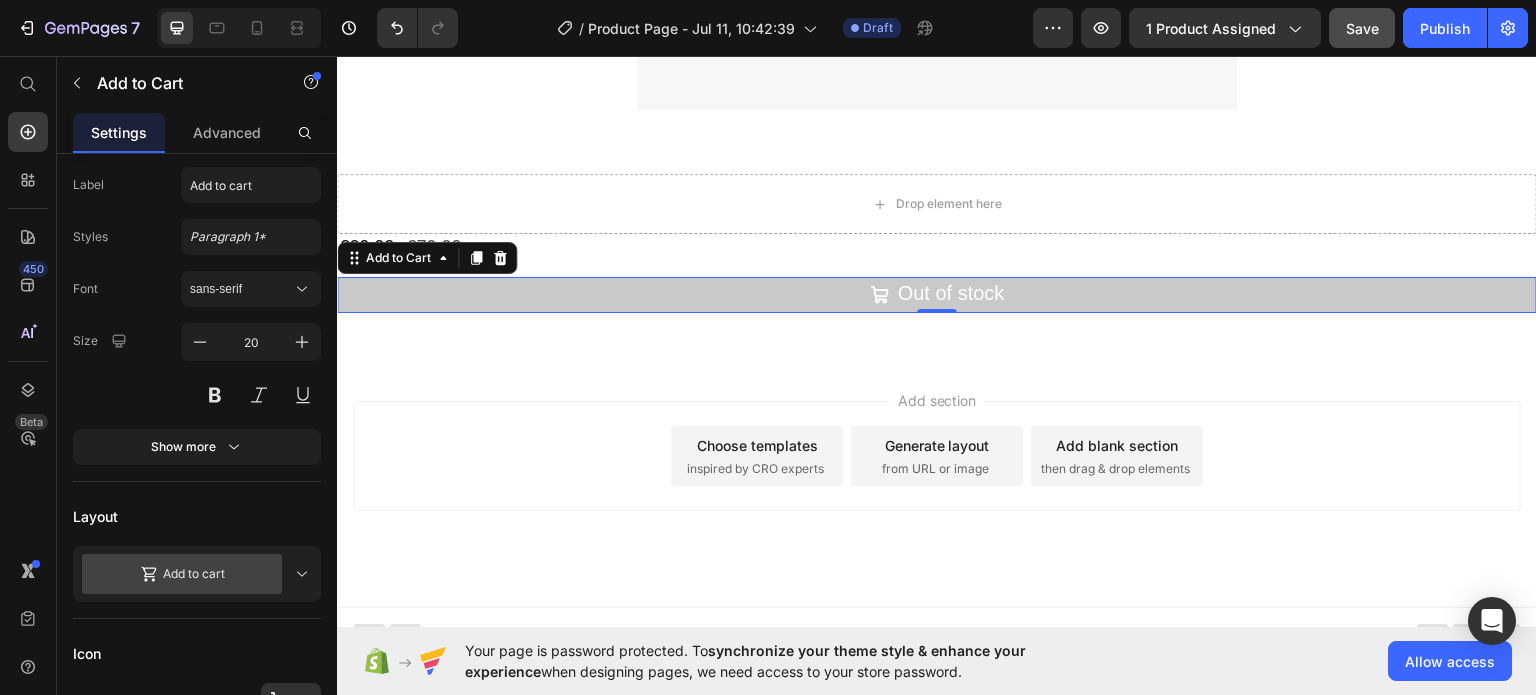 click on "Out of stock" at bounding box center (937, 294) 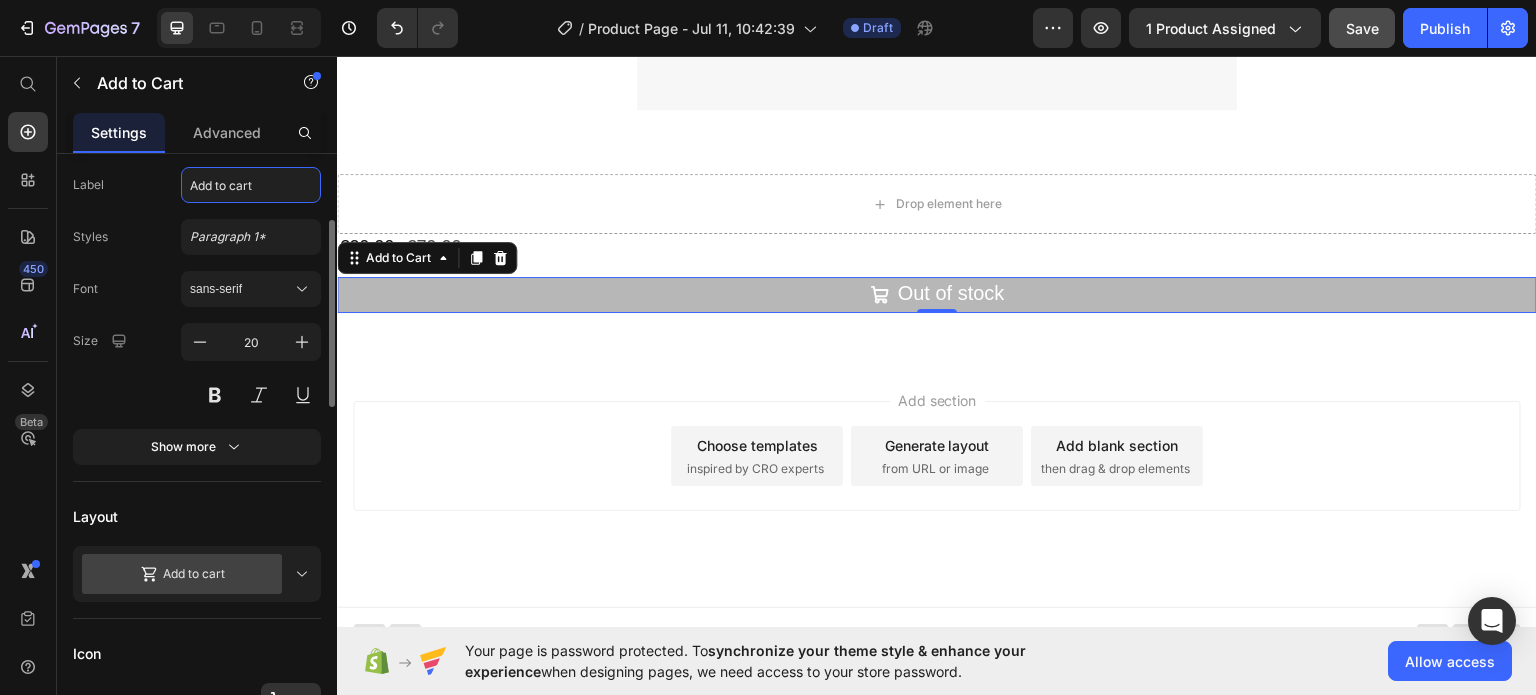 click on "Add to cart" 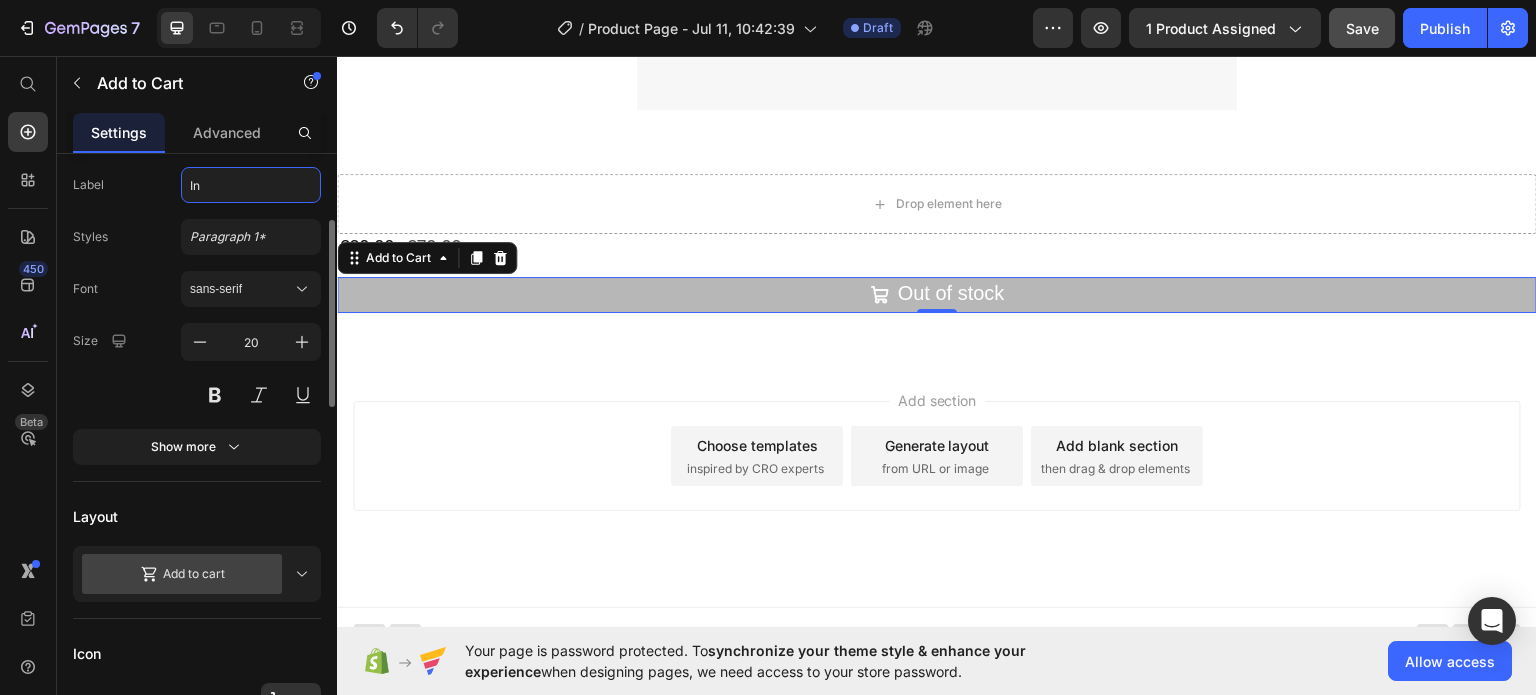 type on "I" 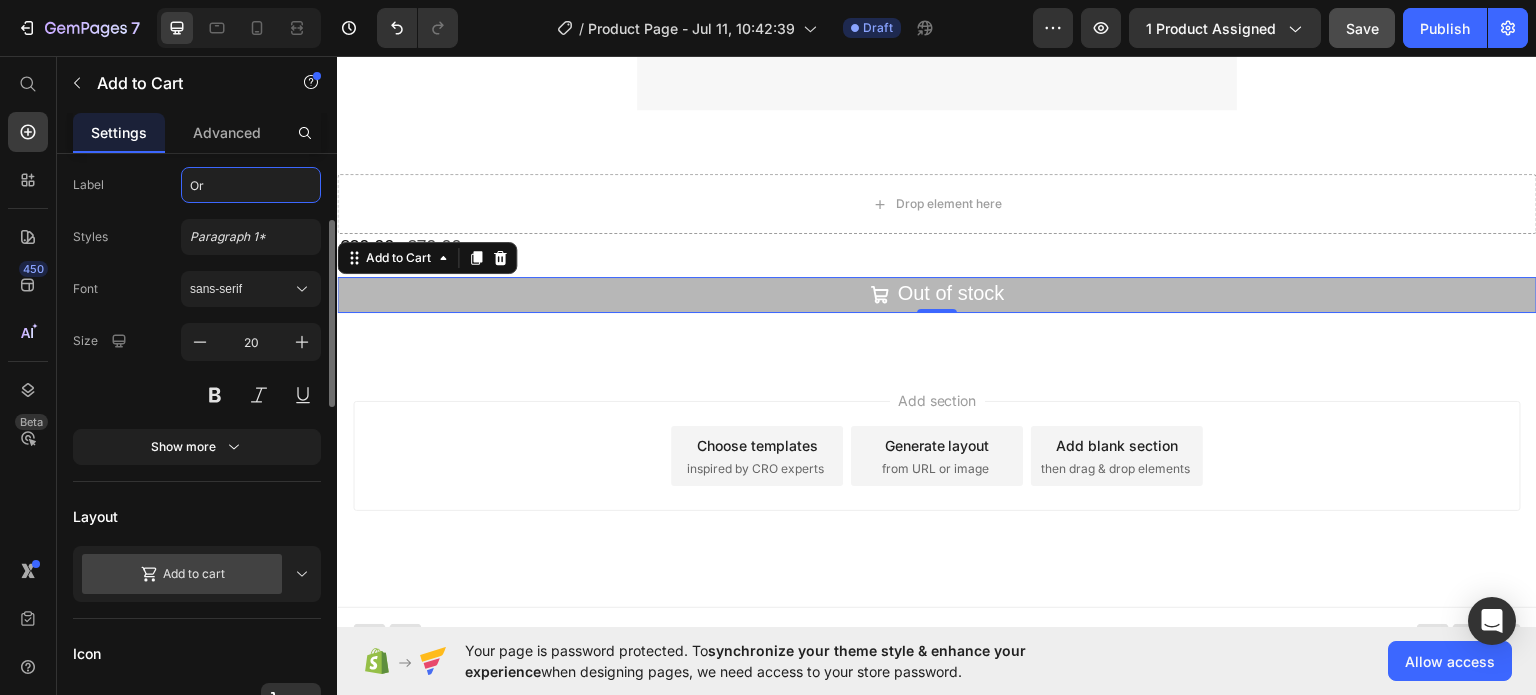 type on "O" 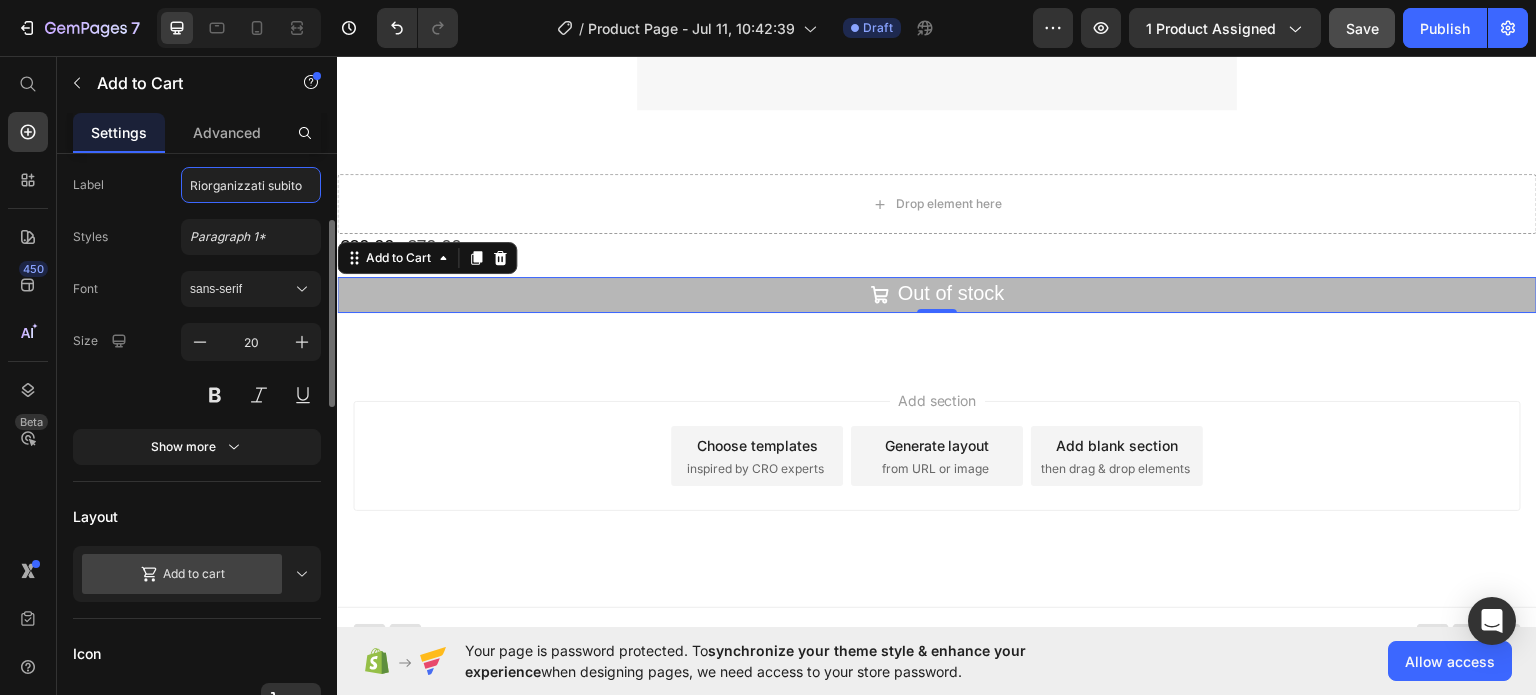 type on "Riorganizzati subito!" 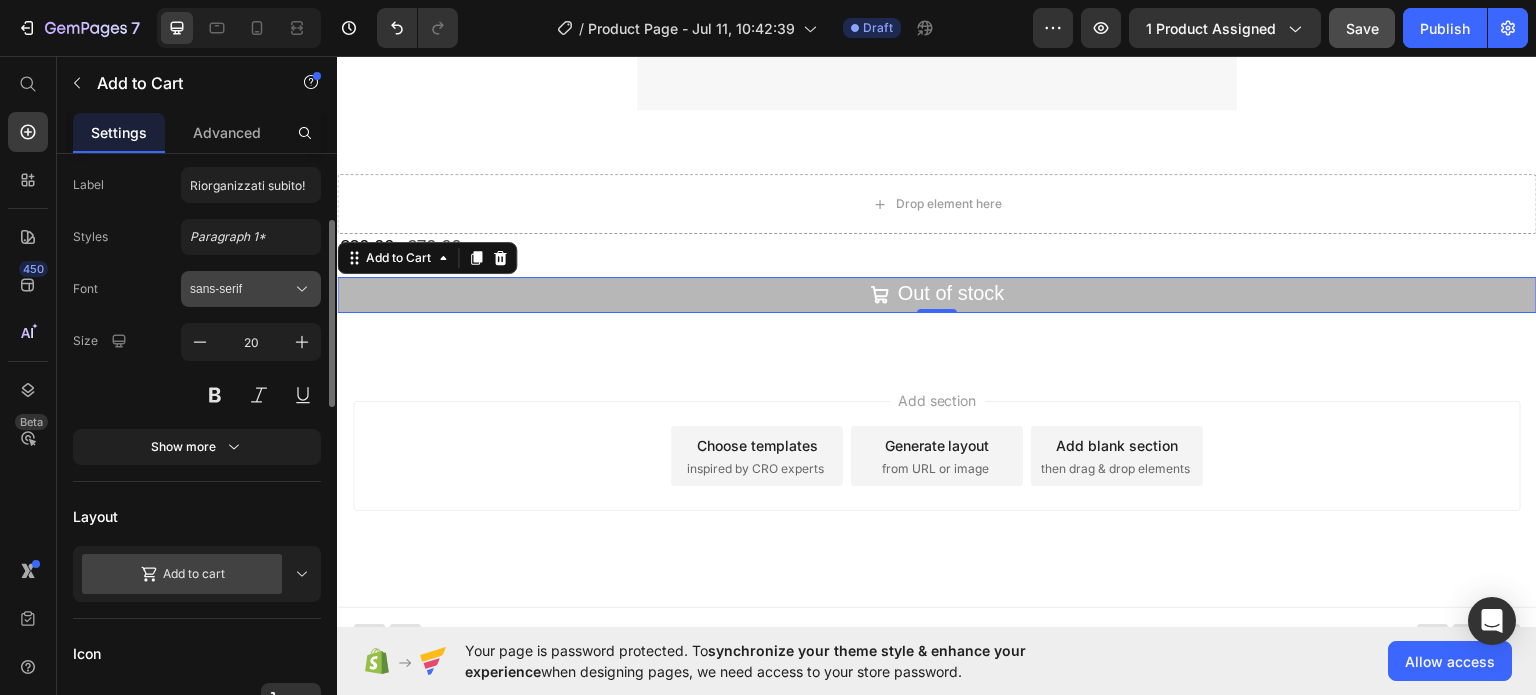 click on "sans-serif" at bounding box center (241, 289) 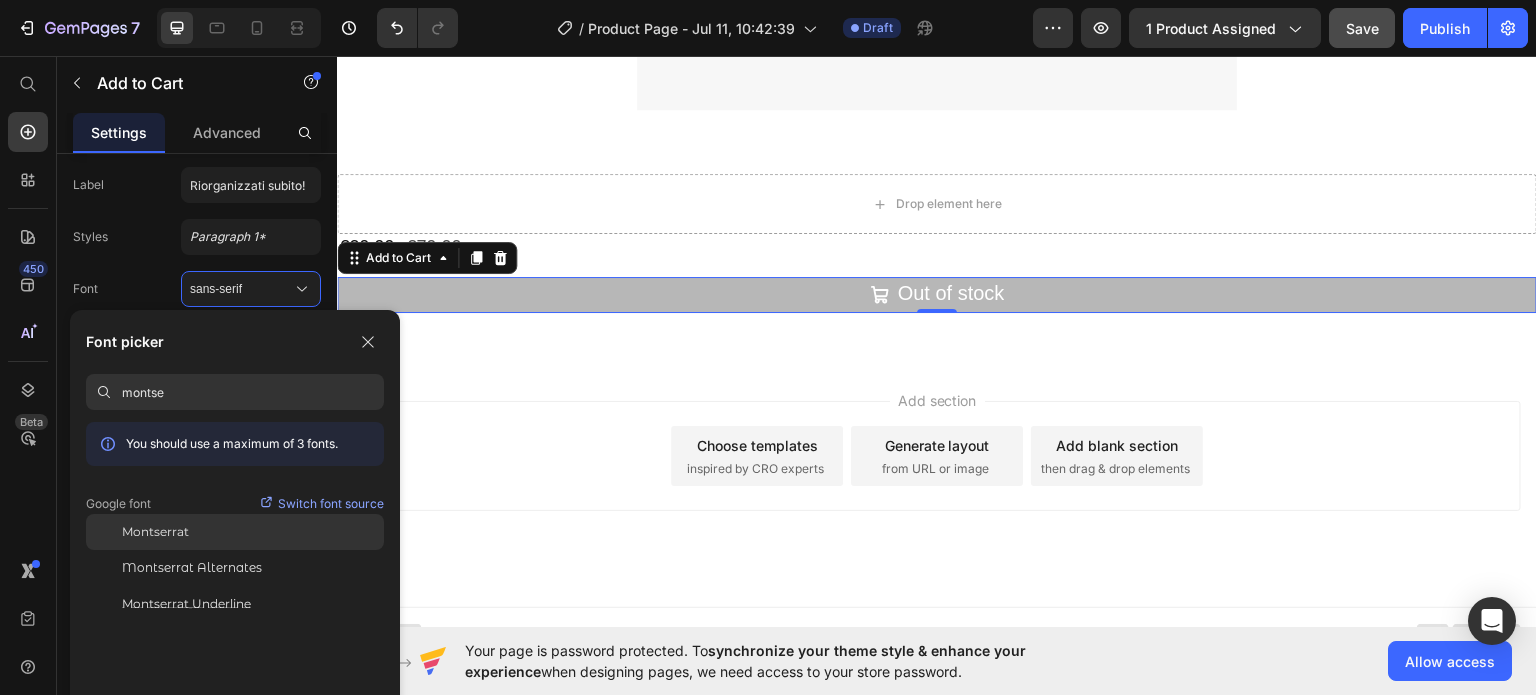 type on "montse" 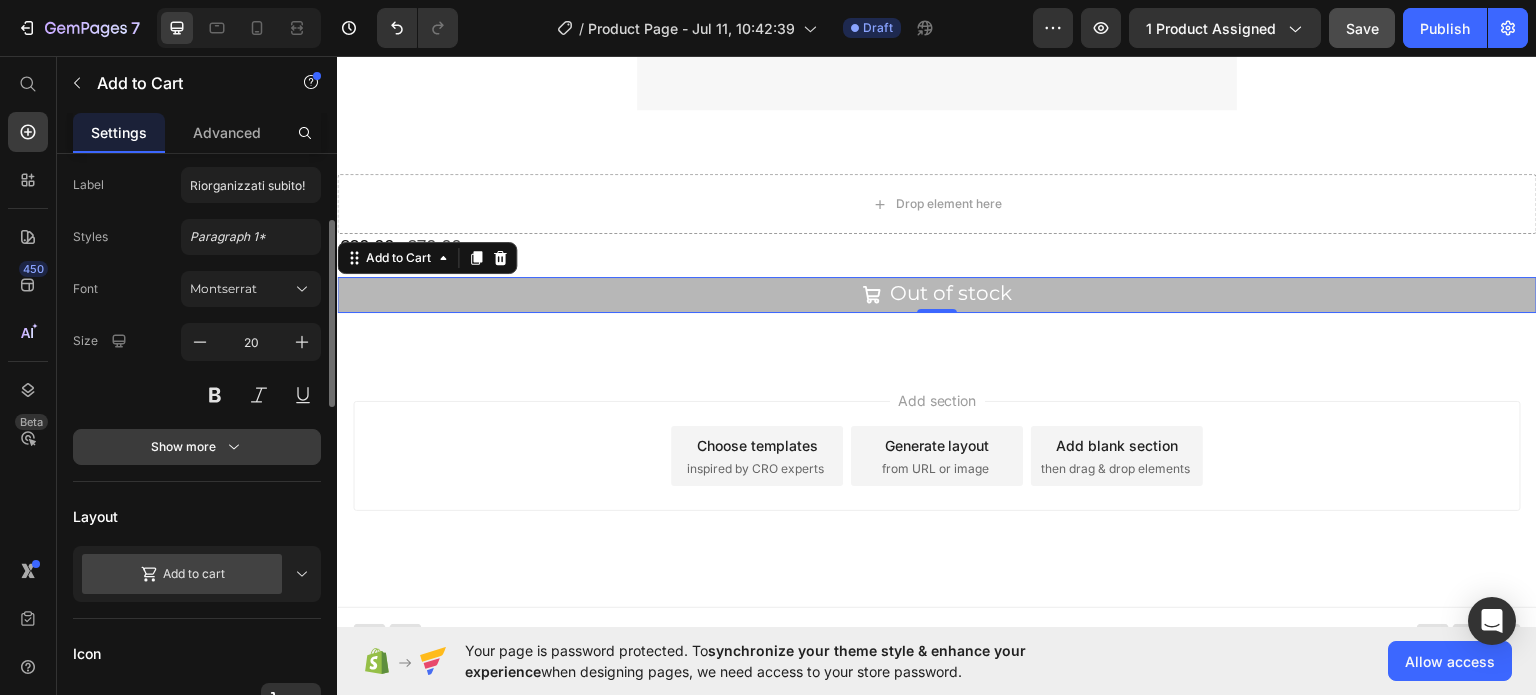 click on "Show more" at bounding box center (197, 447) 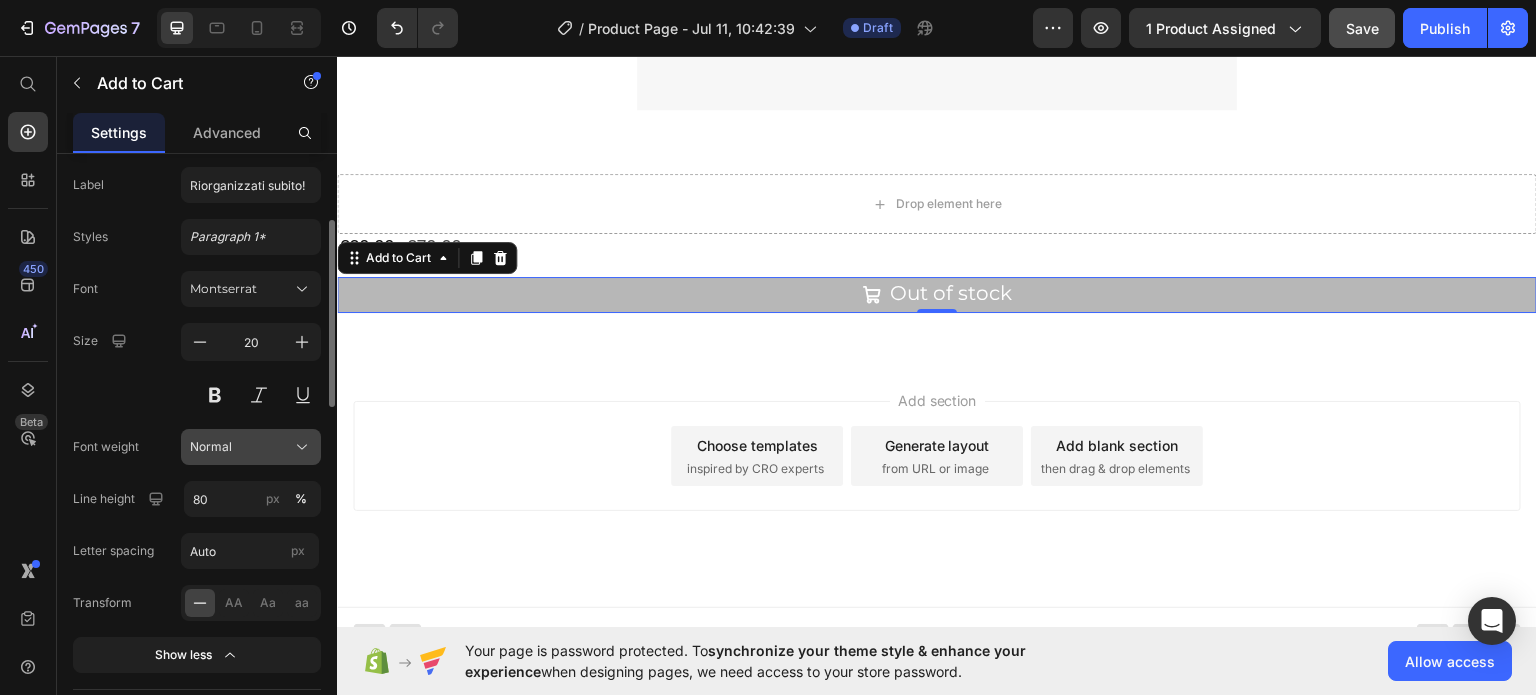 click on "Normal" 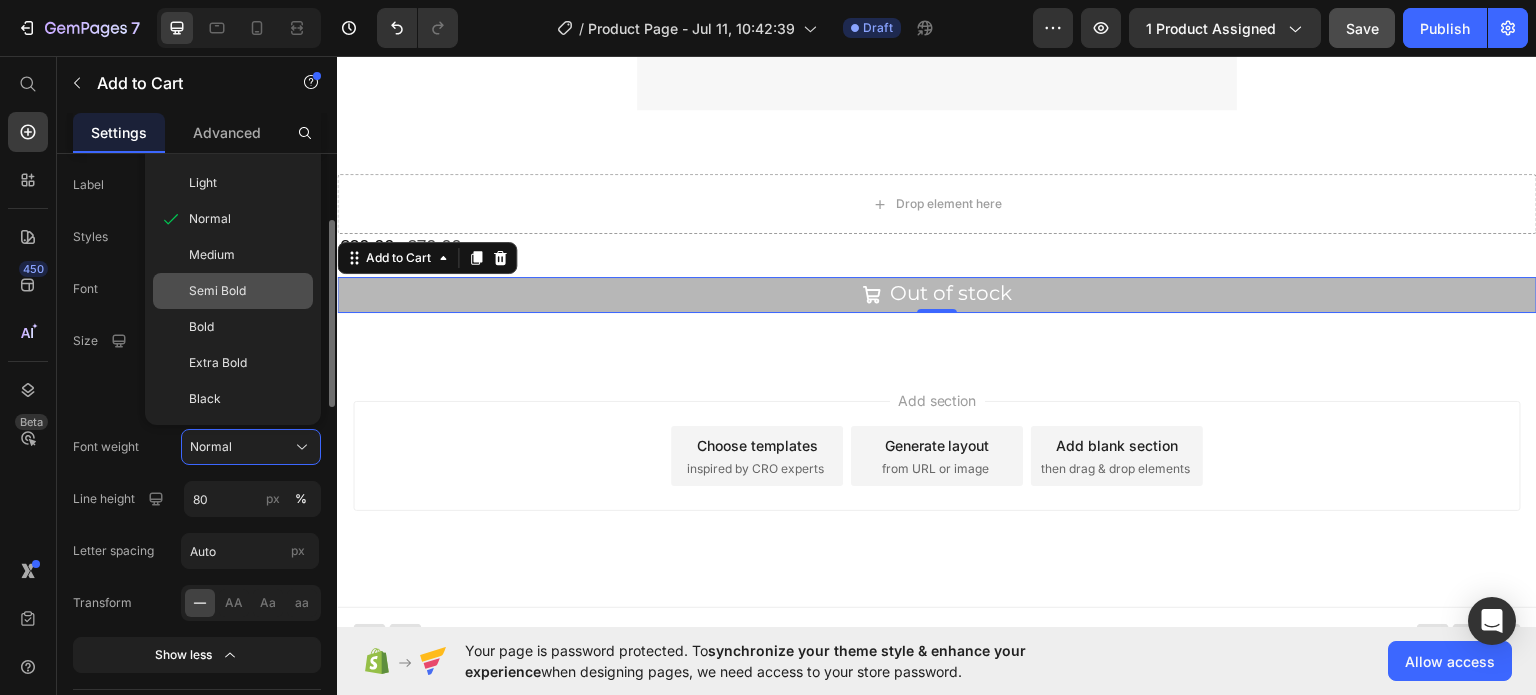 click on "Semi Bold" at bounding box center [247, 291] 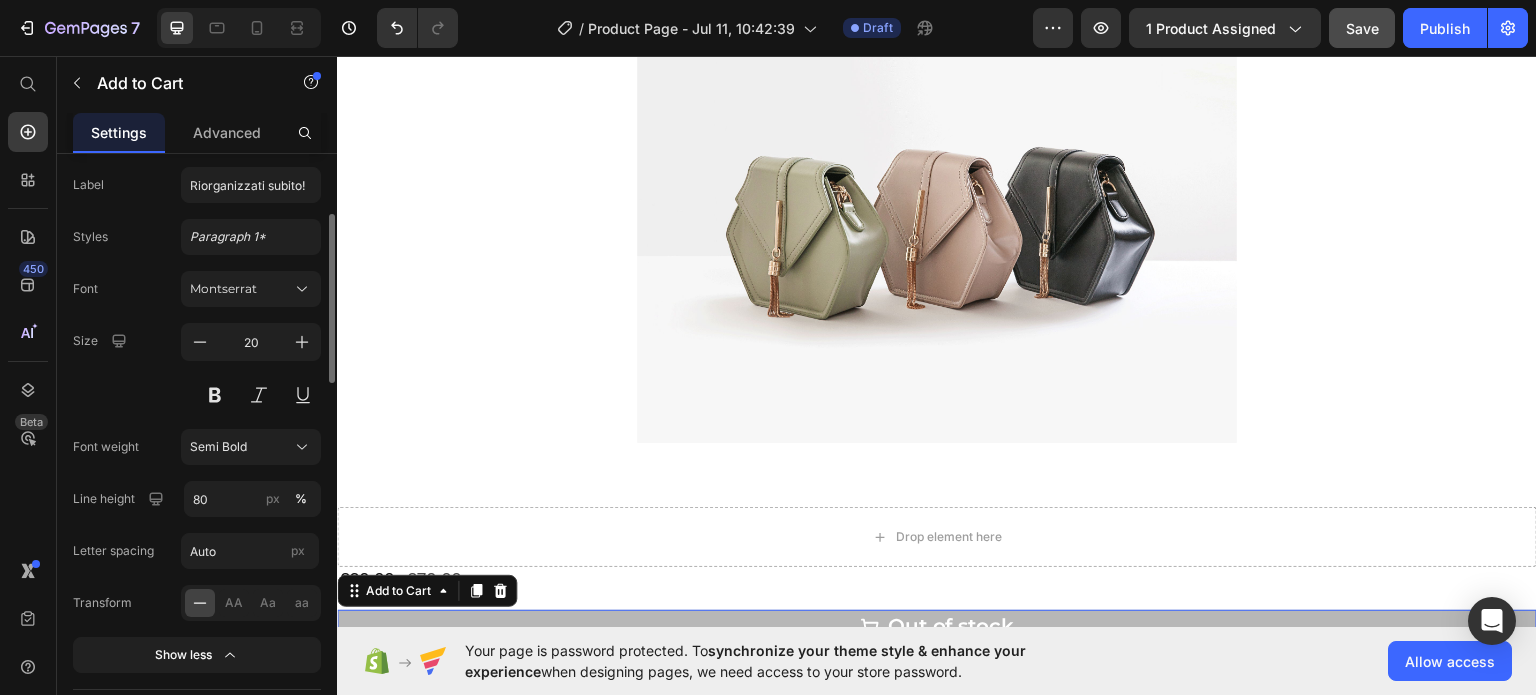 scroll, scrollTop: 403, scrollLeft: 0, axis: vertical 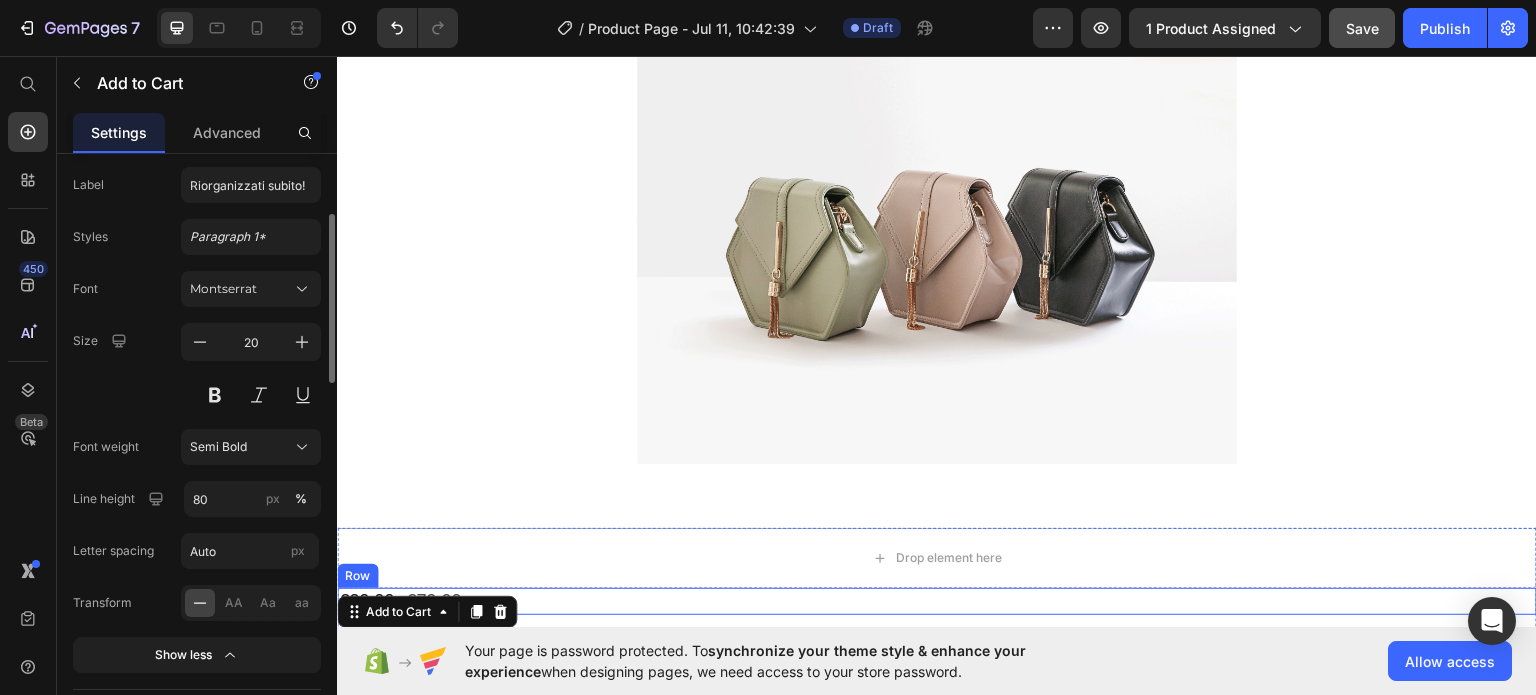 click on "€29,99 Product Price €79,00 Product Price Row" at bounding box center (937, 600) 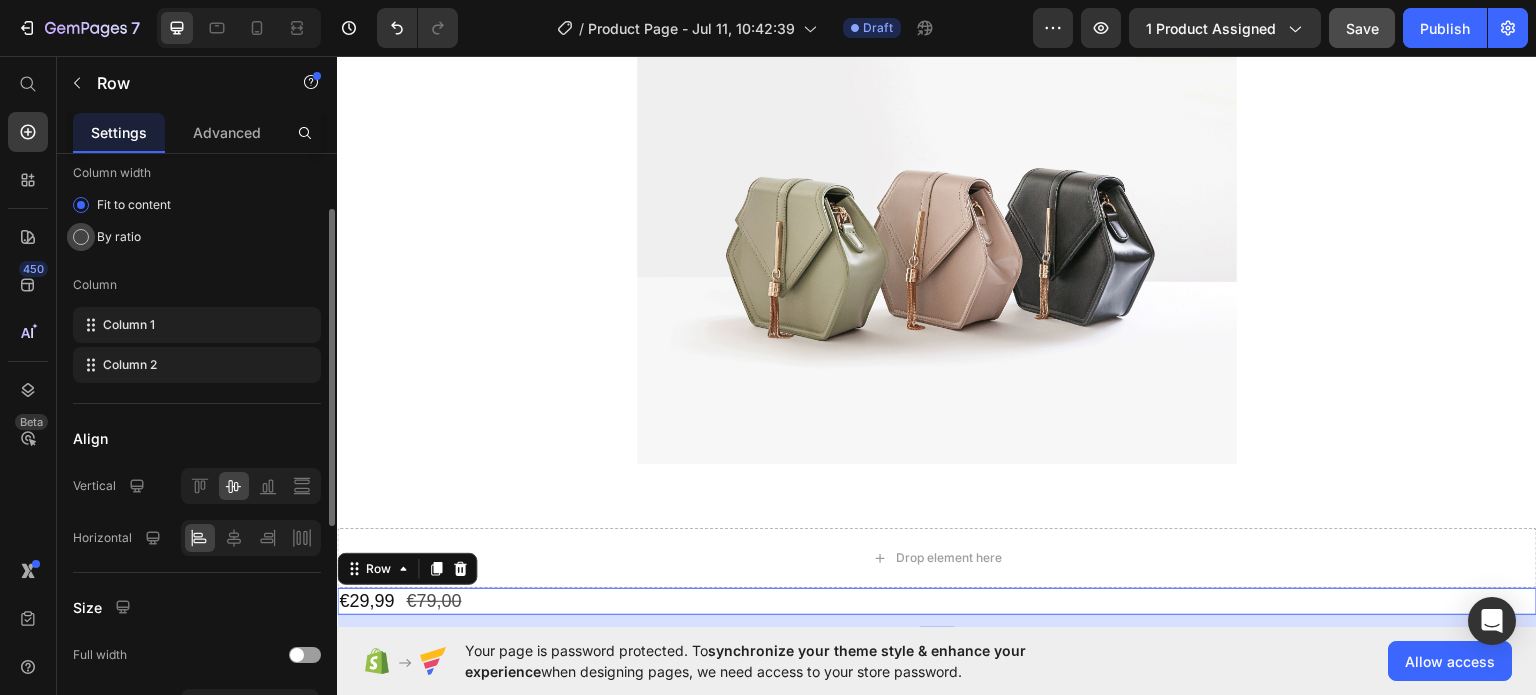 scroll, scrollTop: 160, scrollLeft: 0, axis: vertical 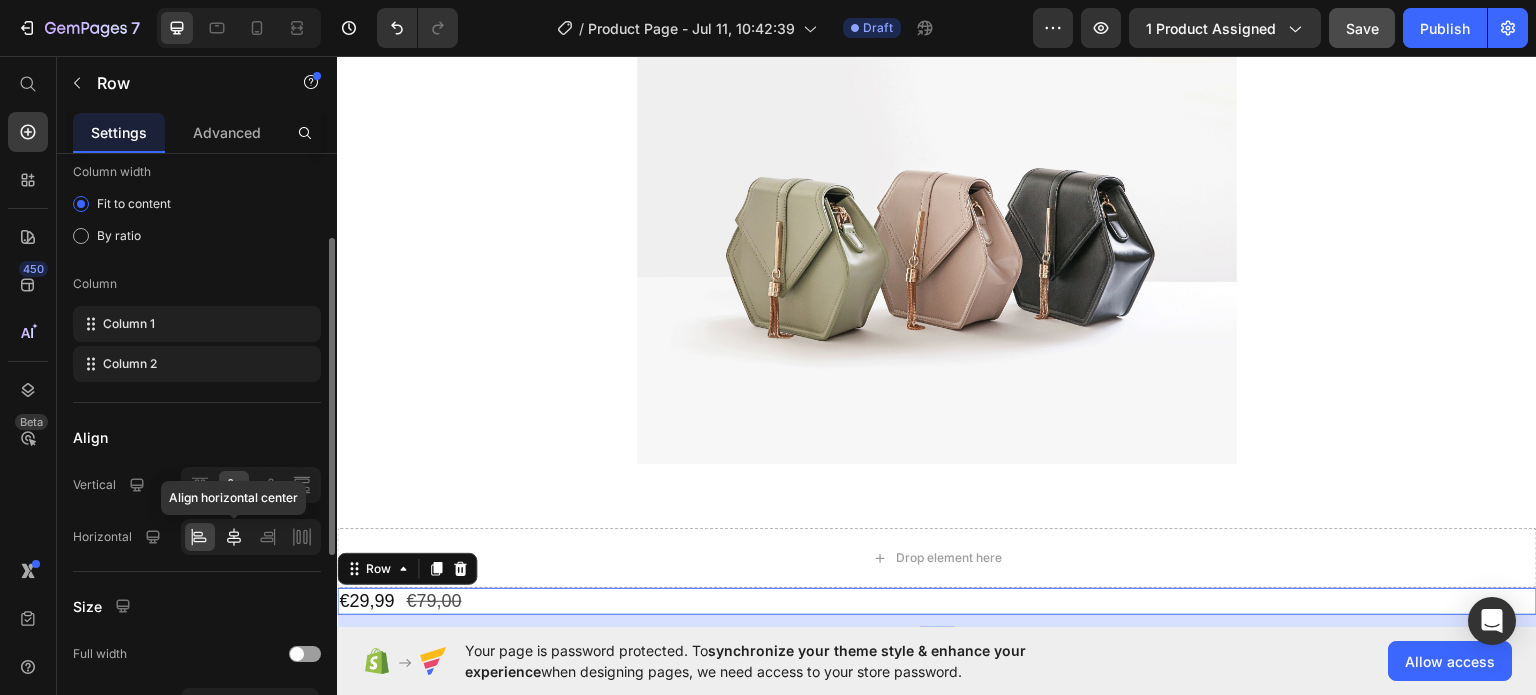 click 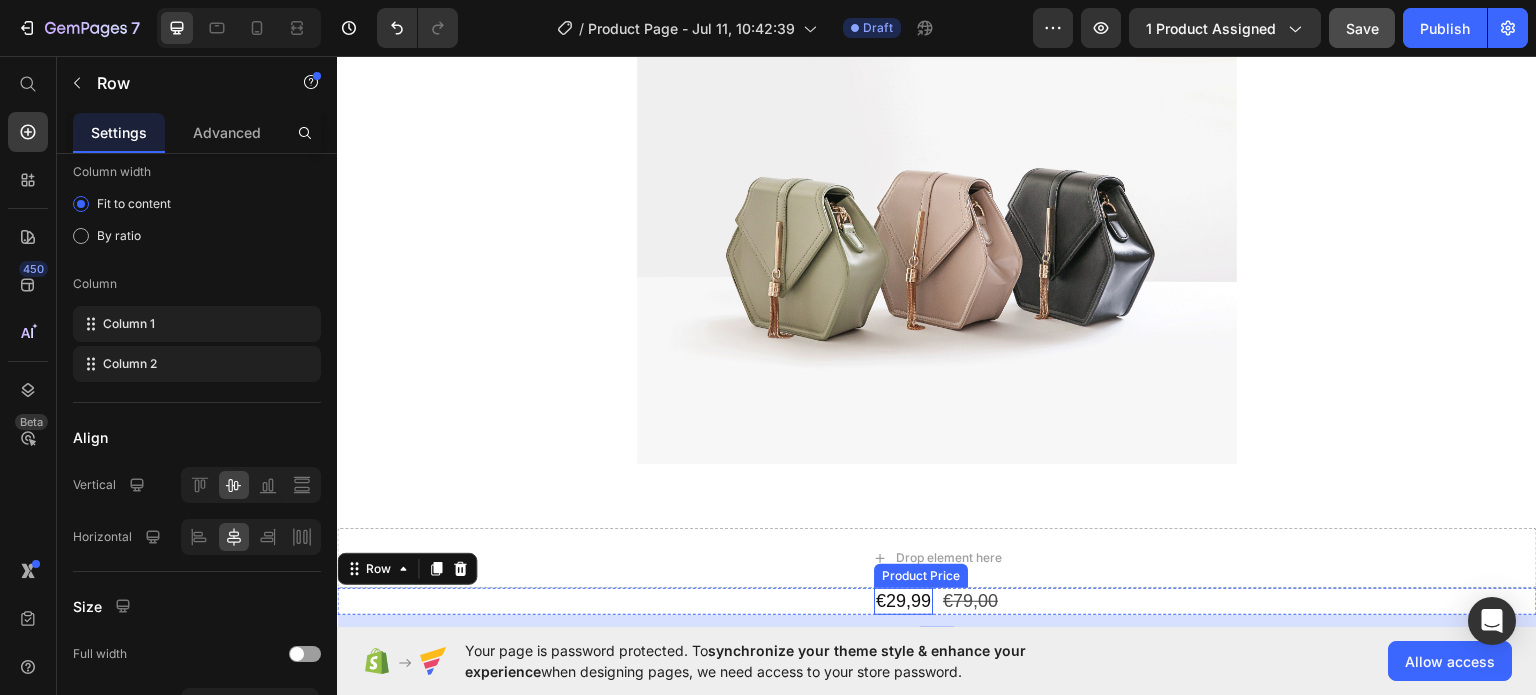 click on "€29,99" at bounding box center (903, 600) 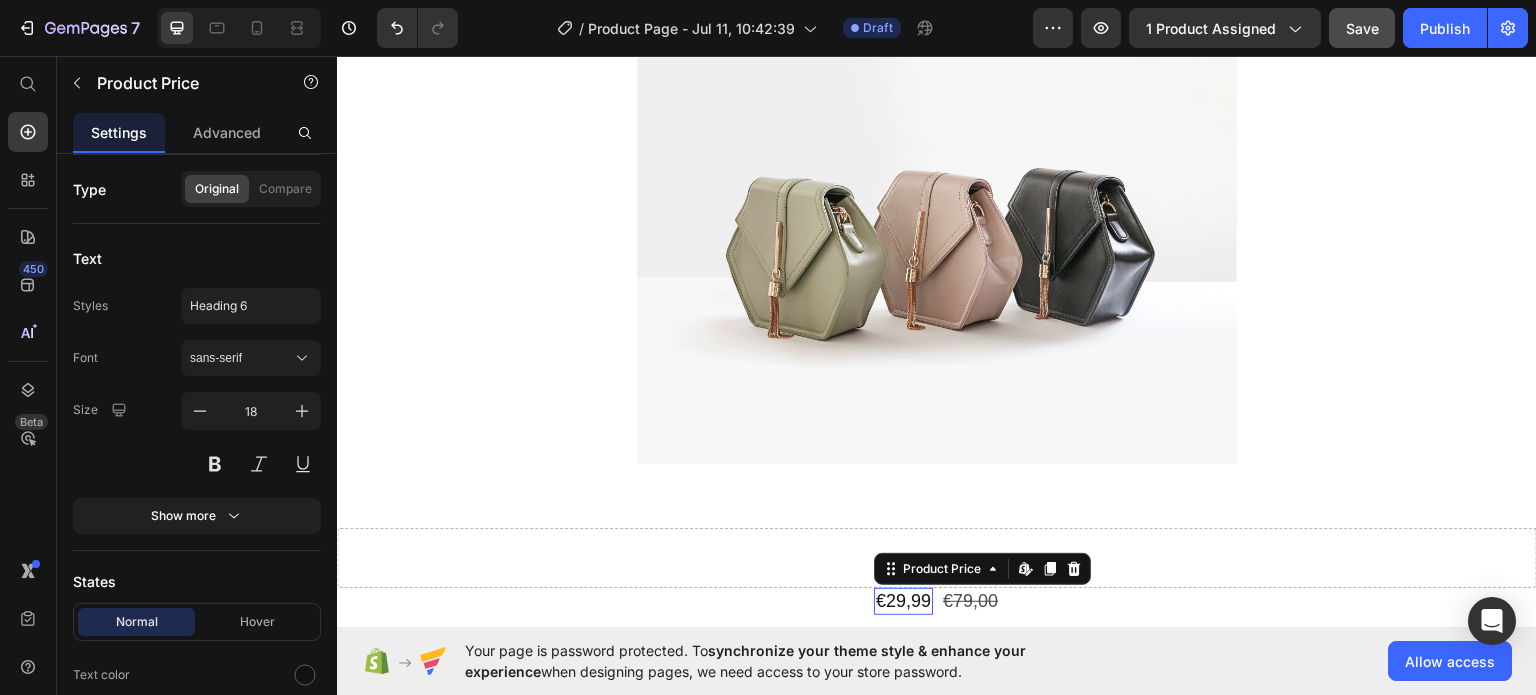 scroll, scrollTop: 0, scrollLeft: 0, axis: both 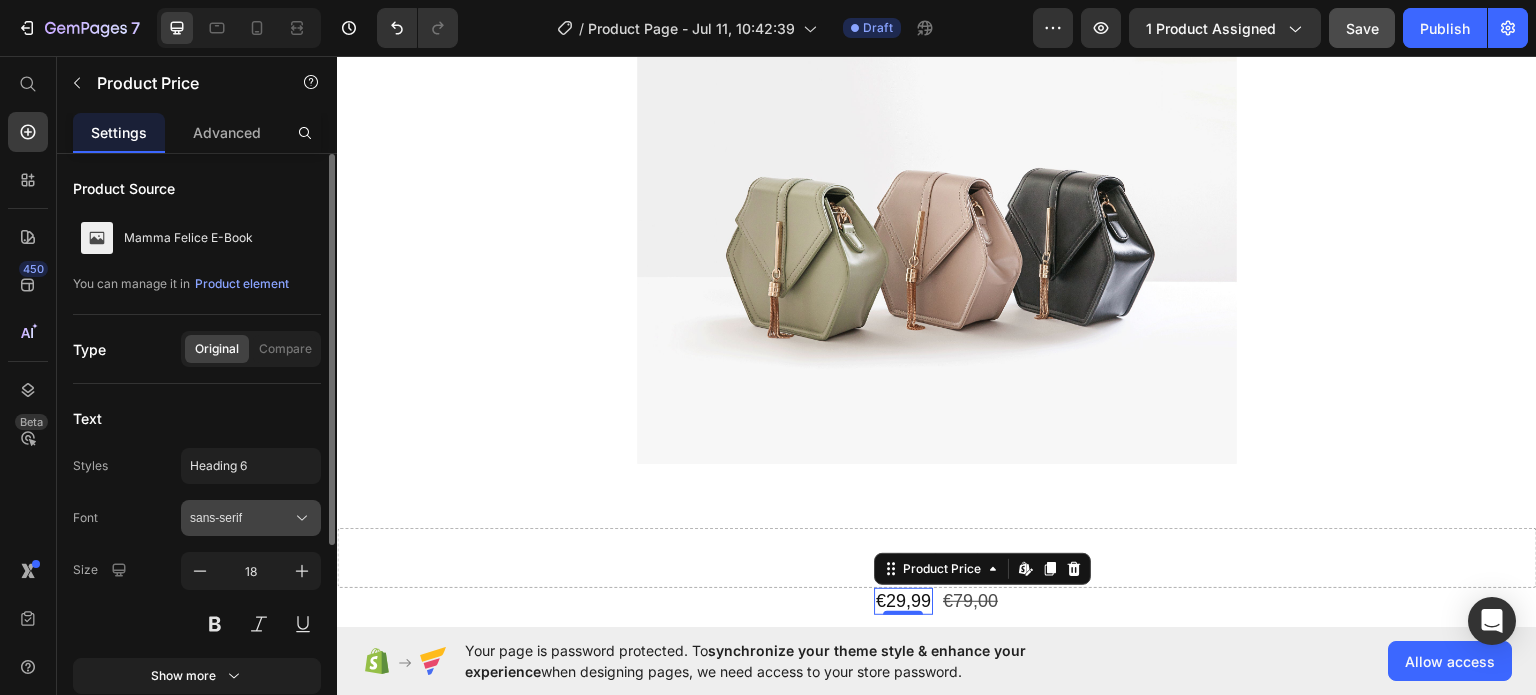 click on "sans-serif" at bounding box center (241, 518) 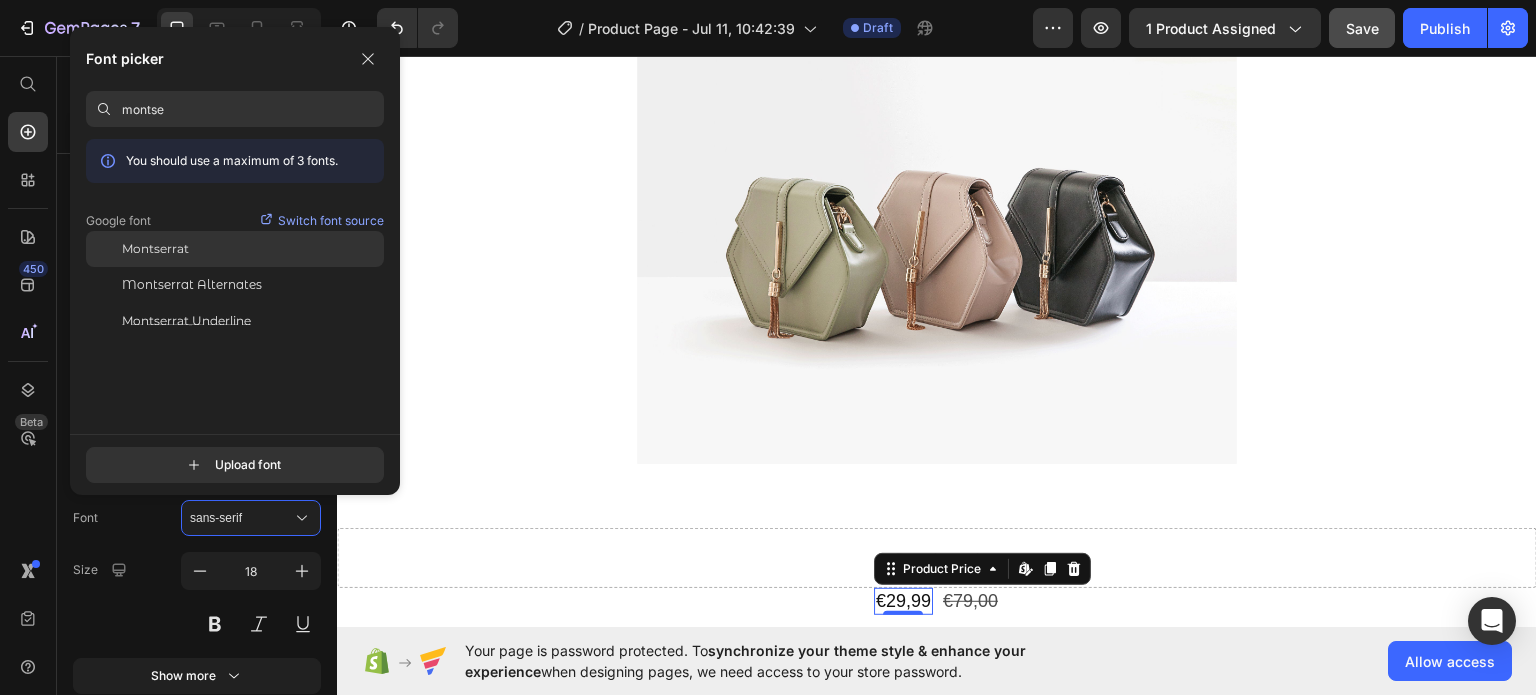 type on "montse" 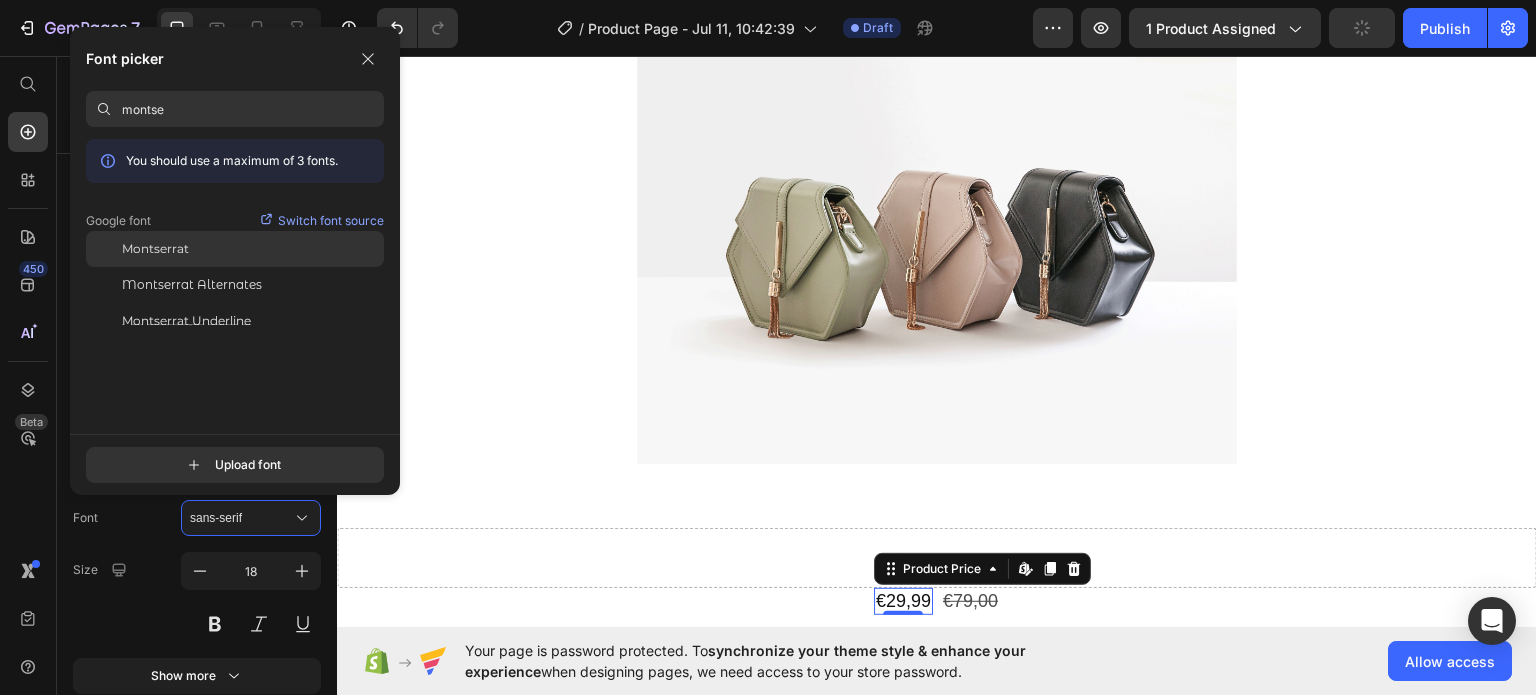 click on "Montserrat" 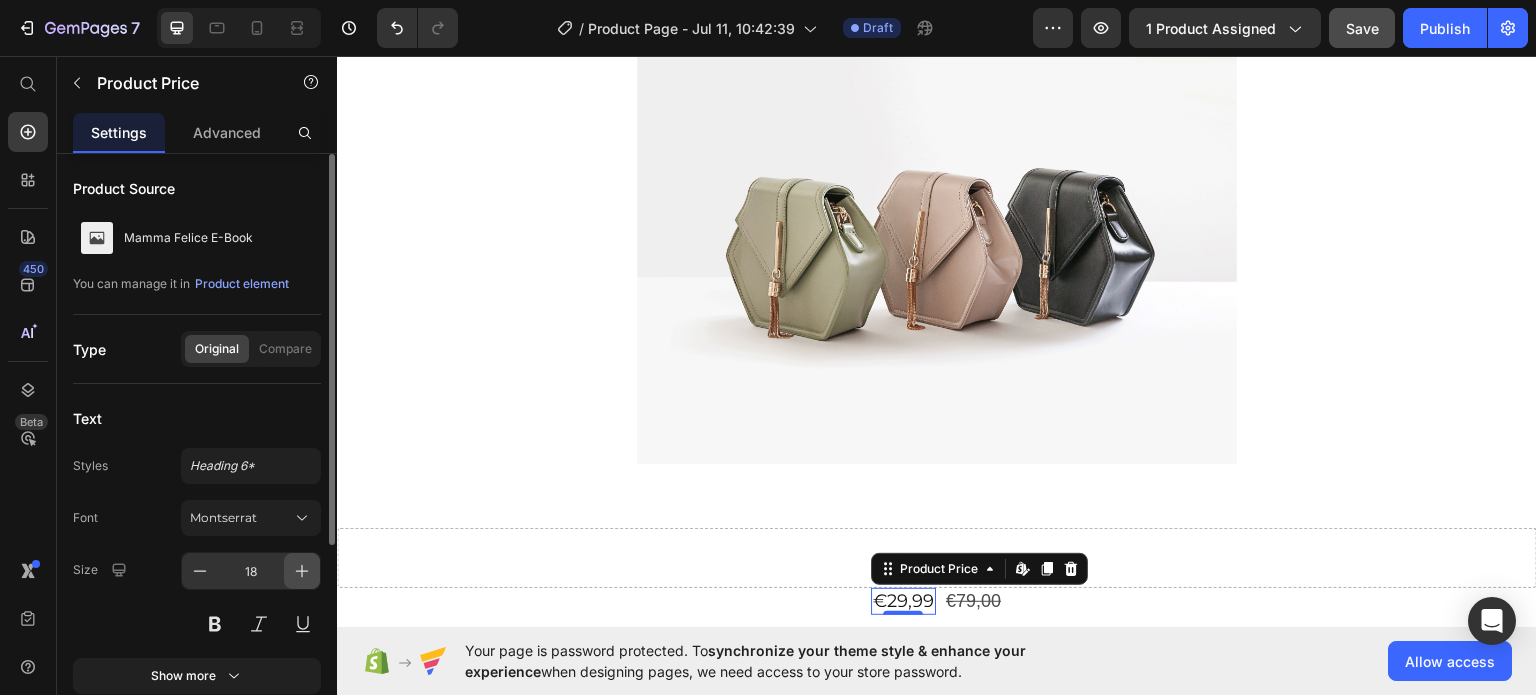 click 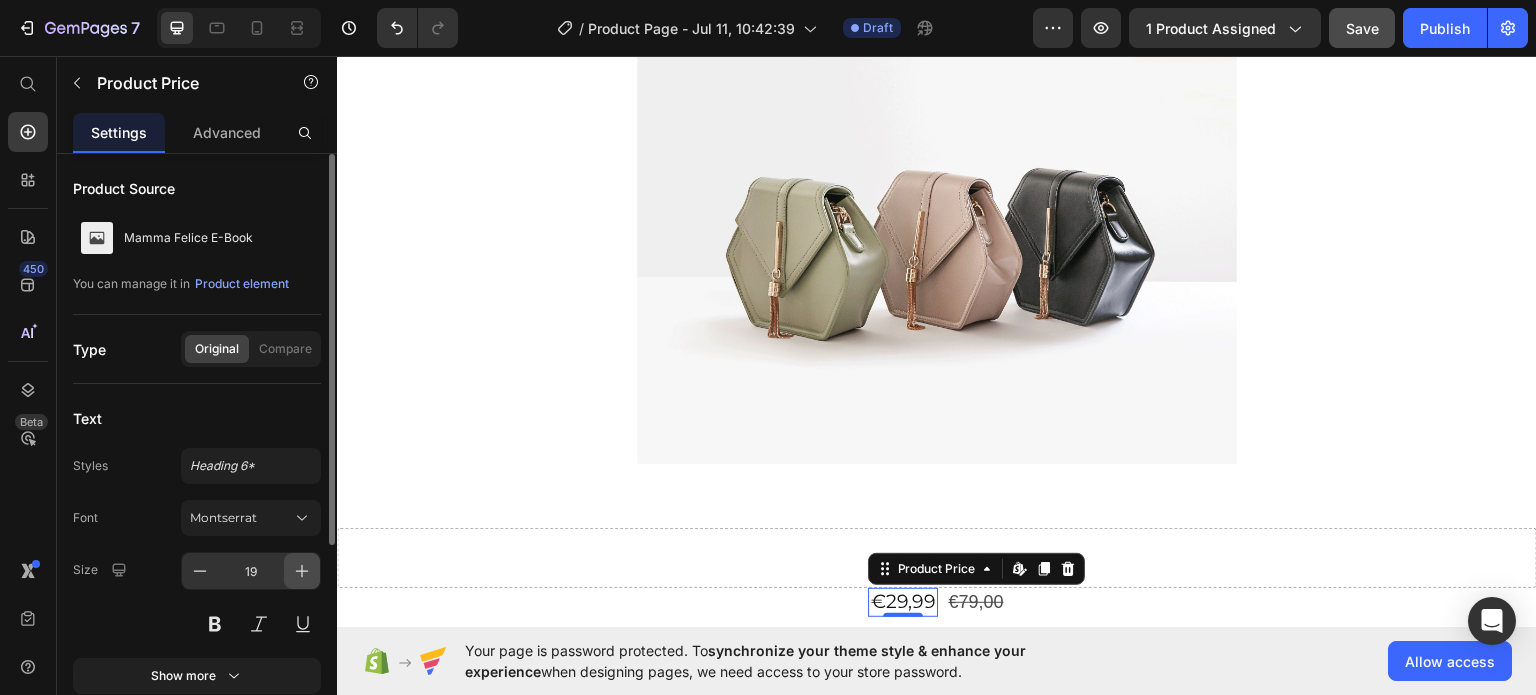 click 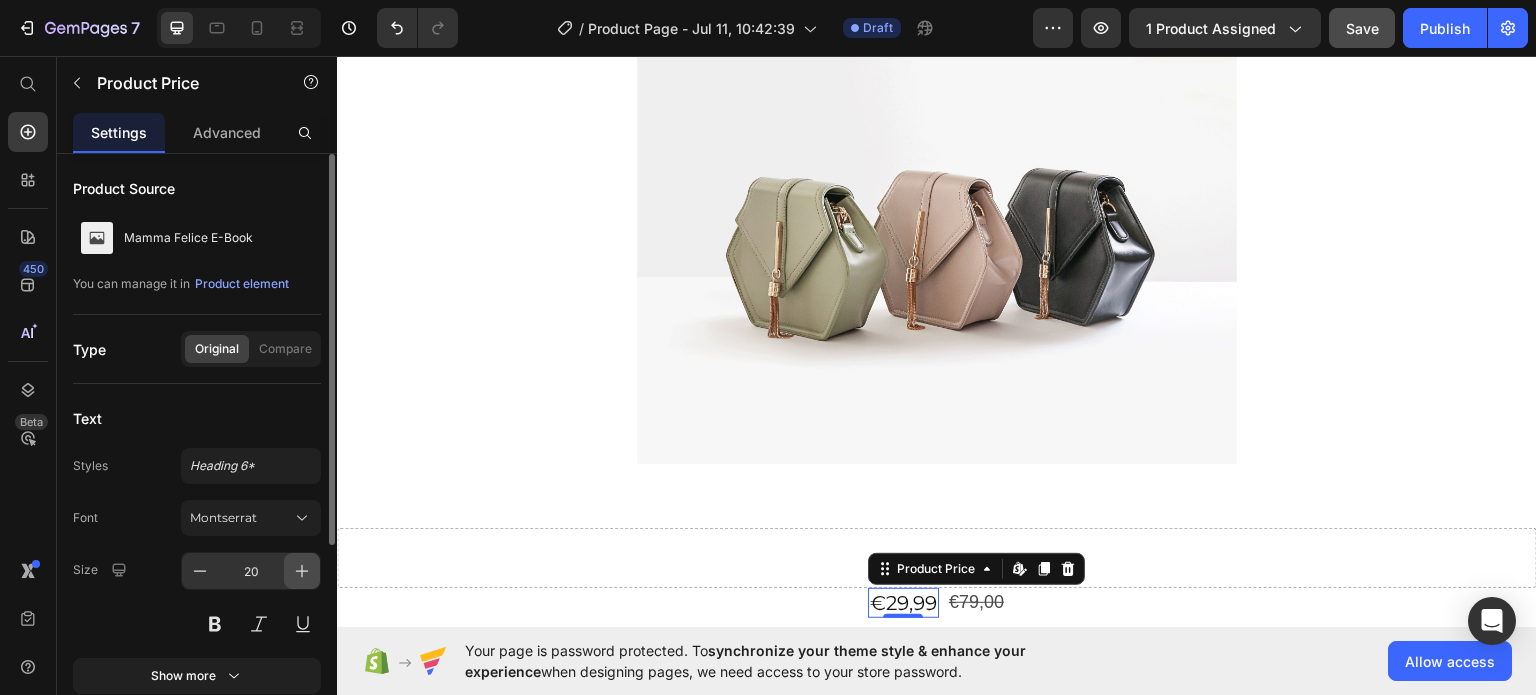 click 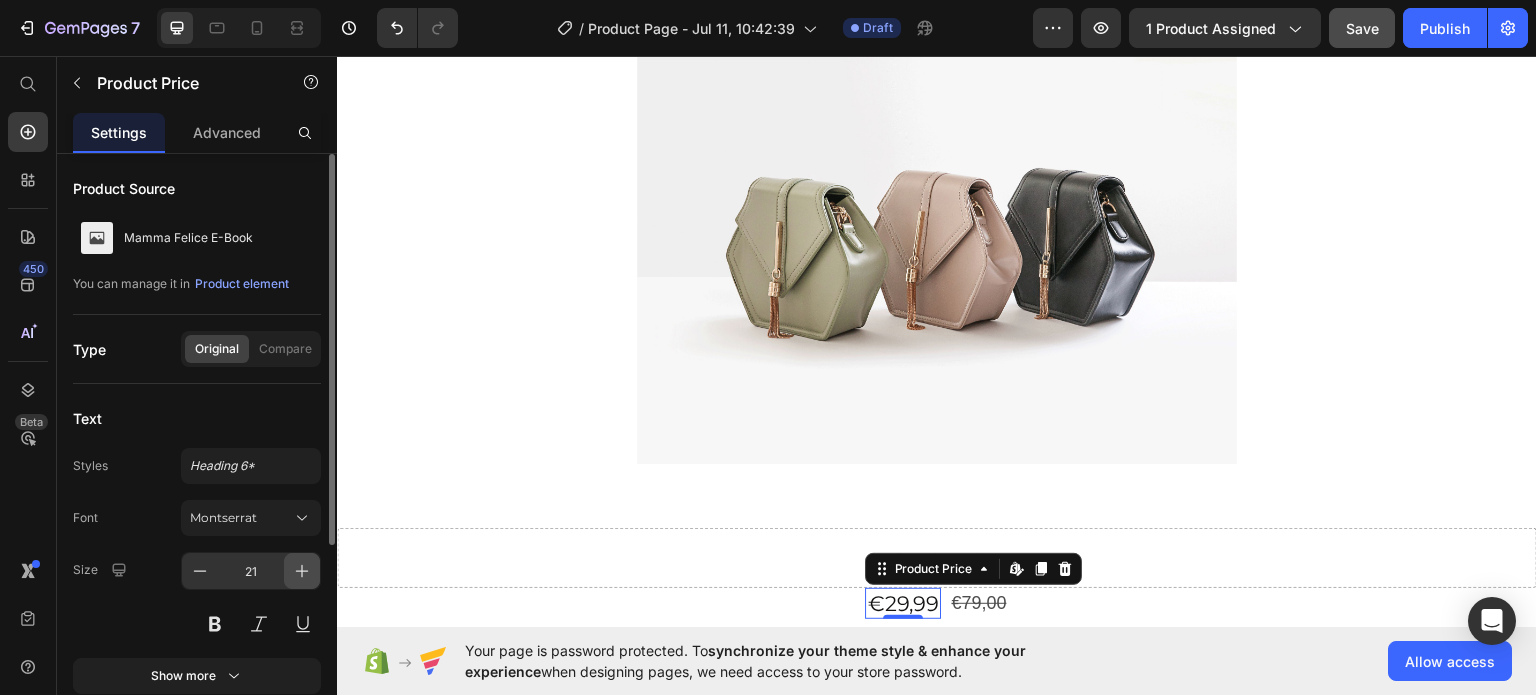 click 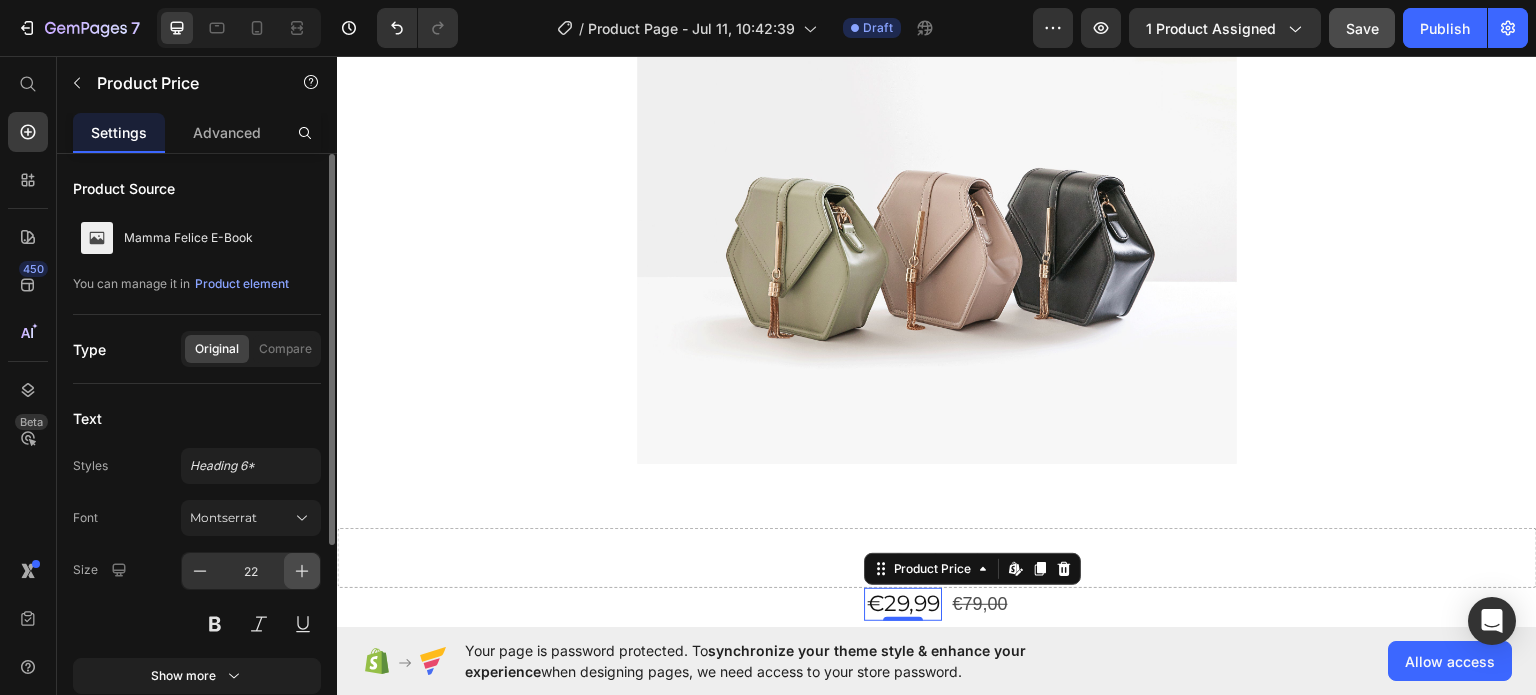 click 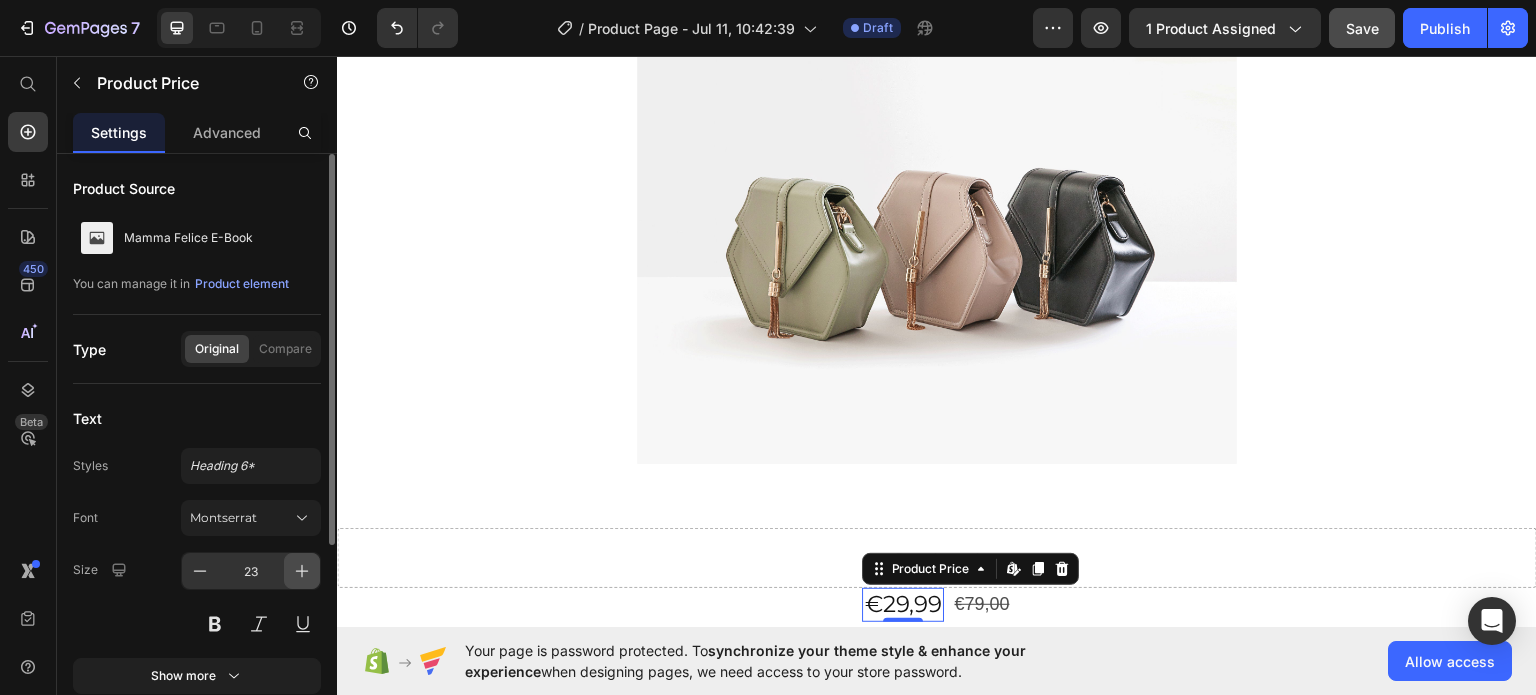 click 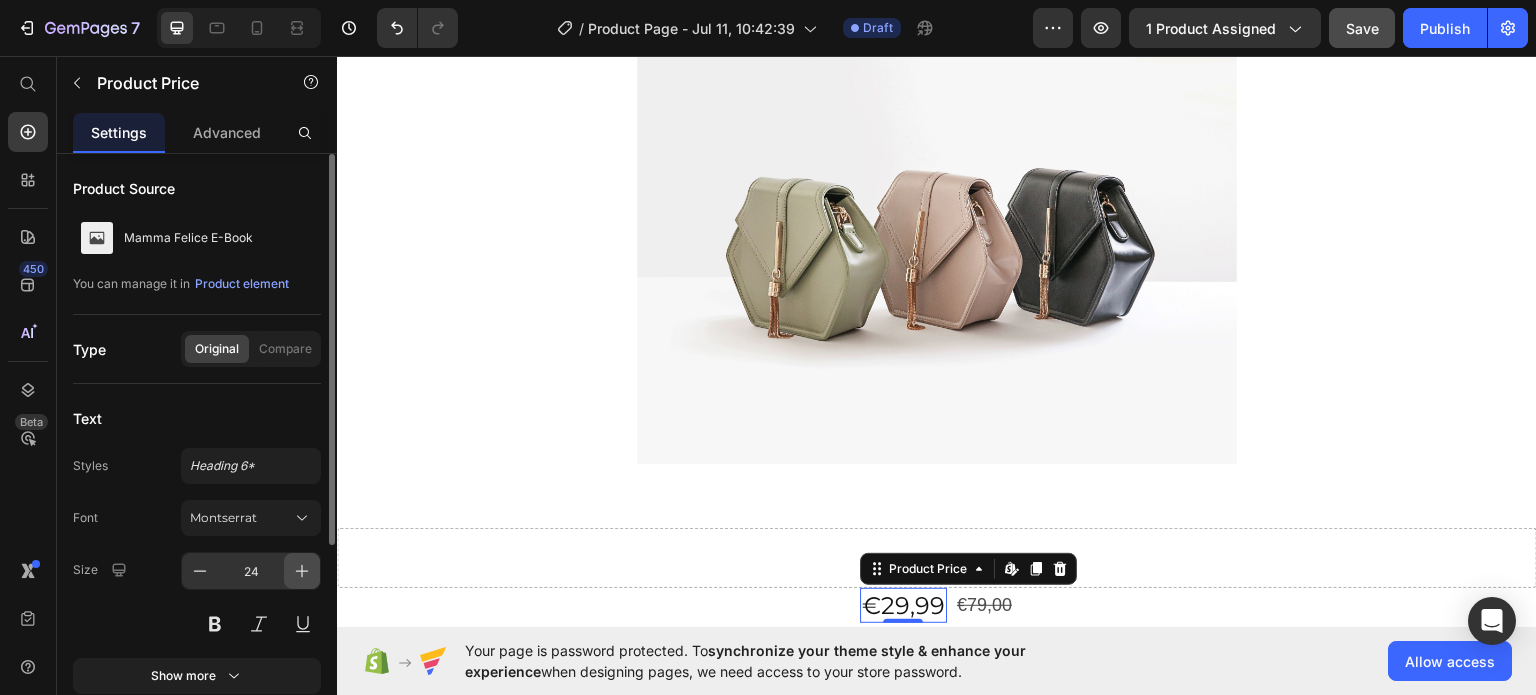 click 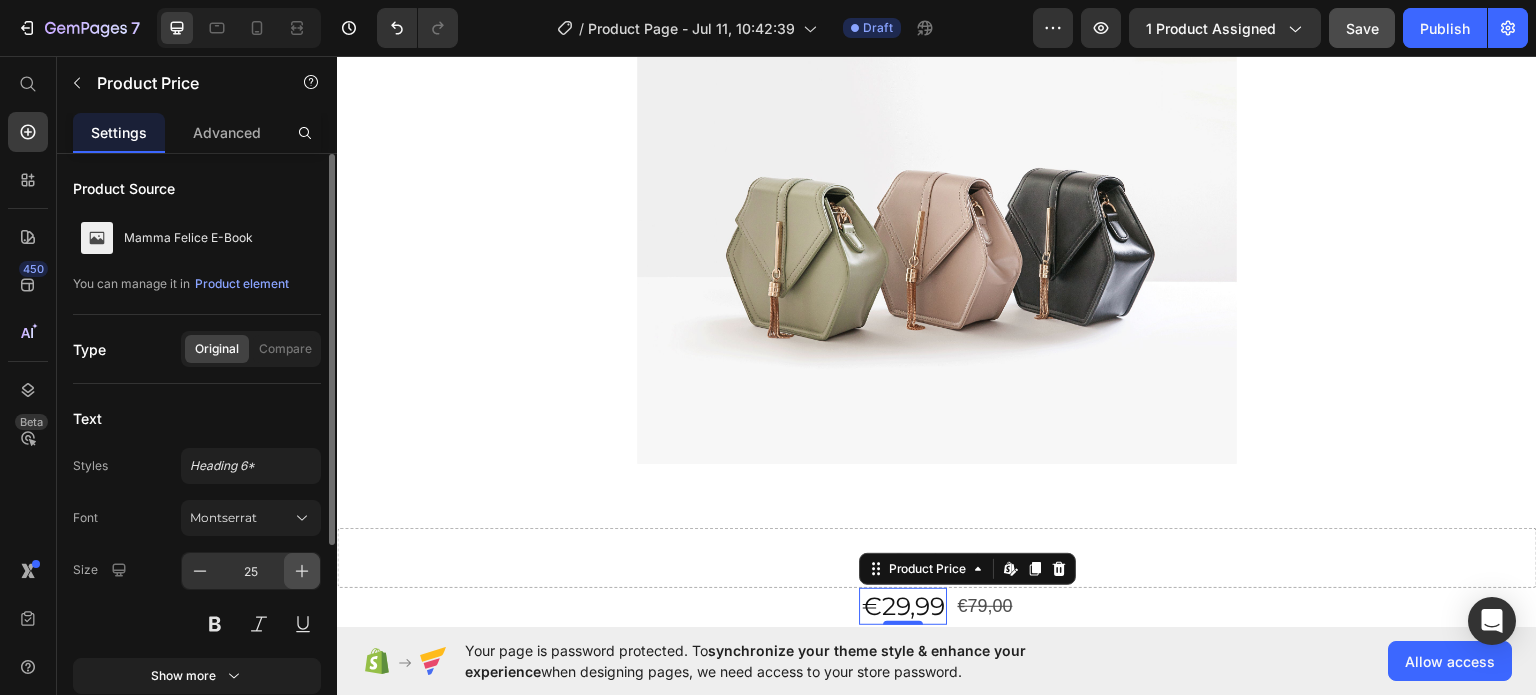 click 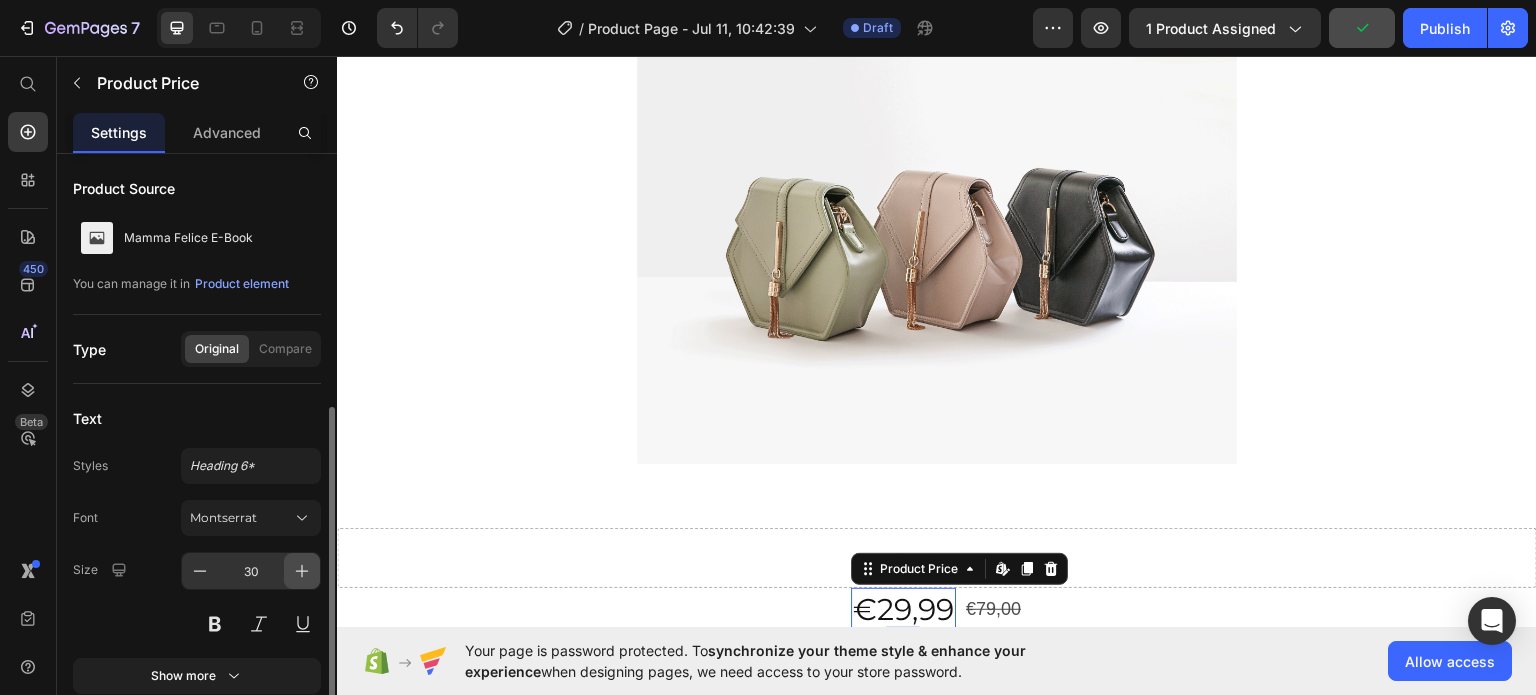 scroll, scrollTop: 191, scrollLeft: 0, axis: vertical 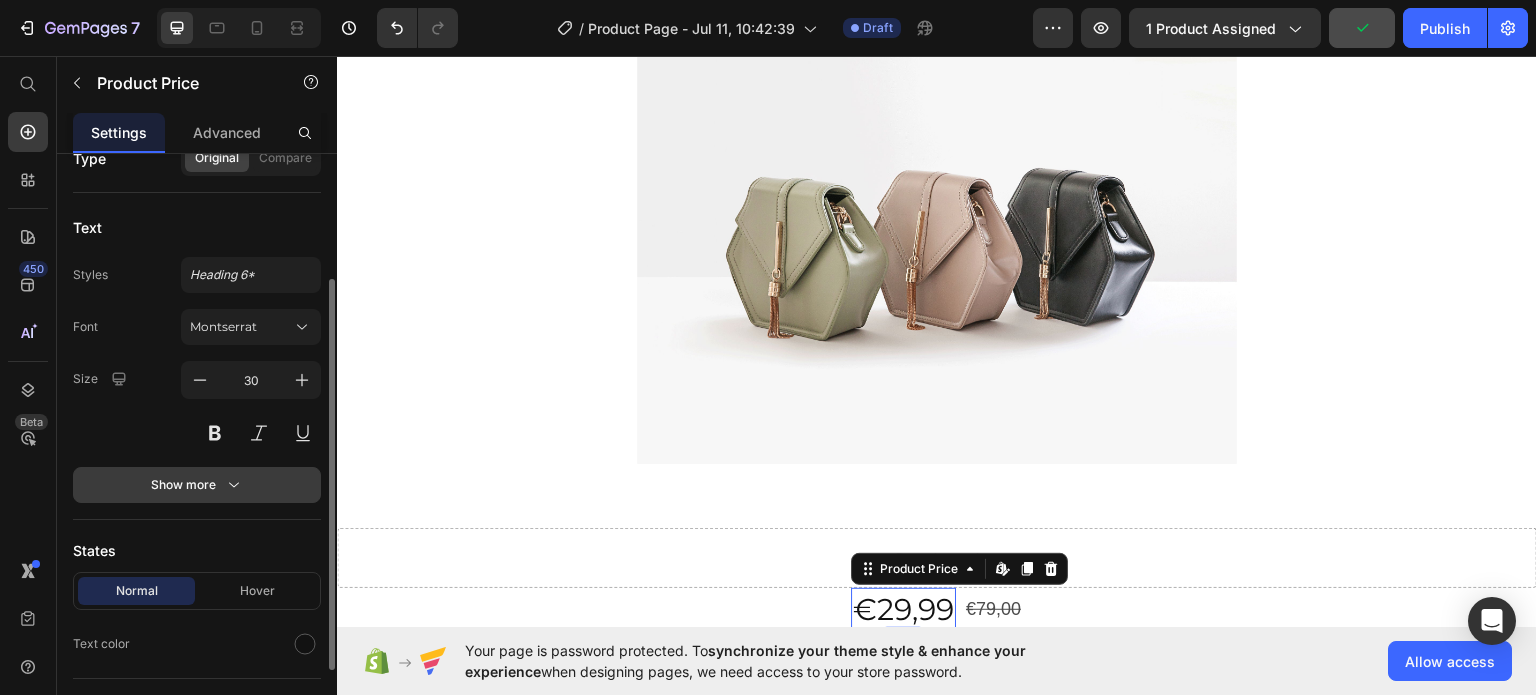 click on "Show more" at bounding box center [197, 485] 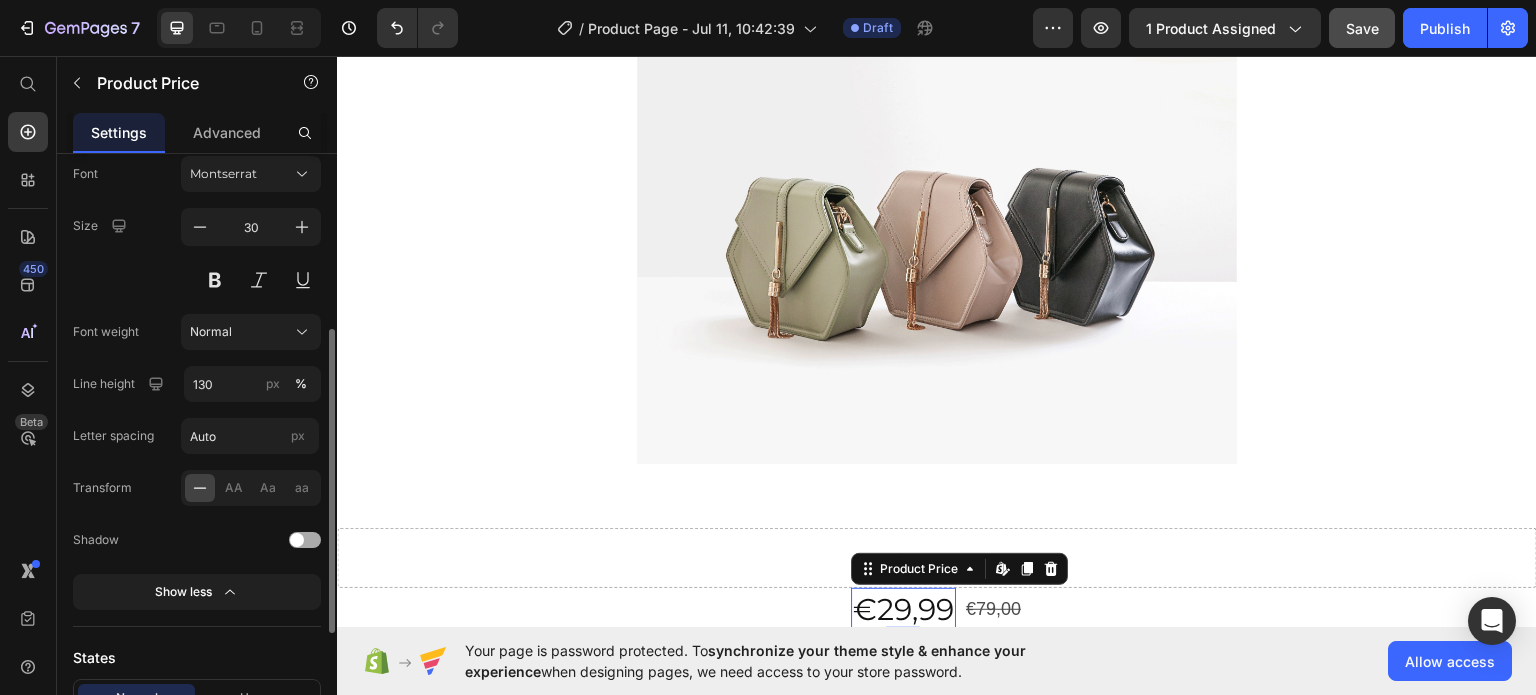 scroll, scrollTop: 344, scrollLeft: 0, axis: vertical 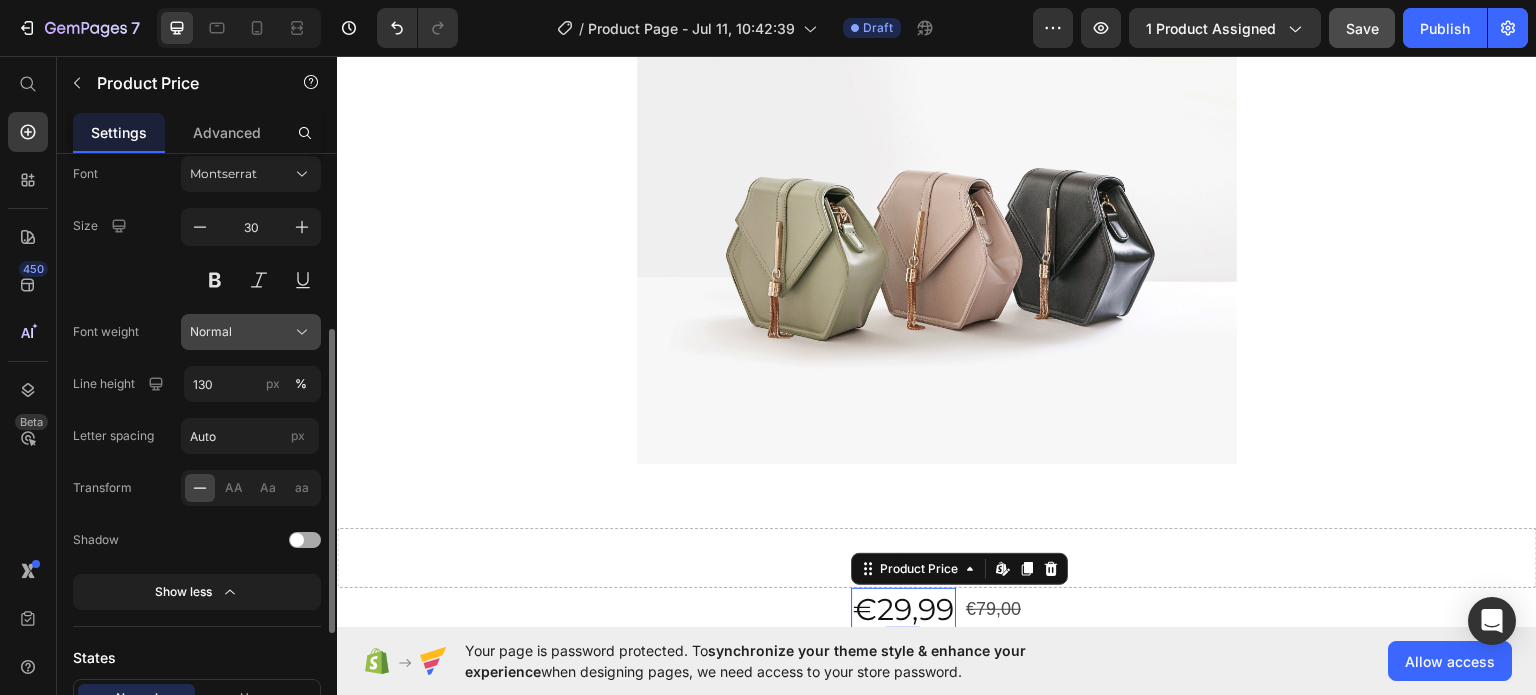click on "Normal" at bounding box center (251, 332) 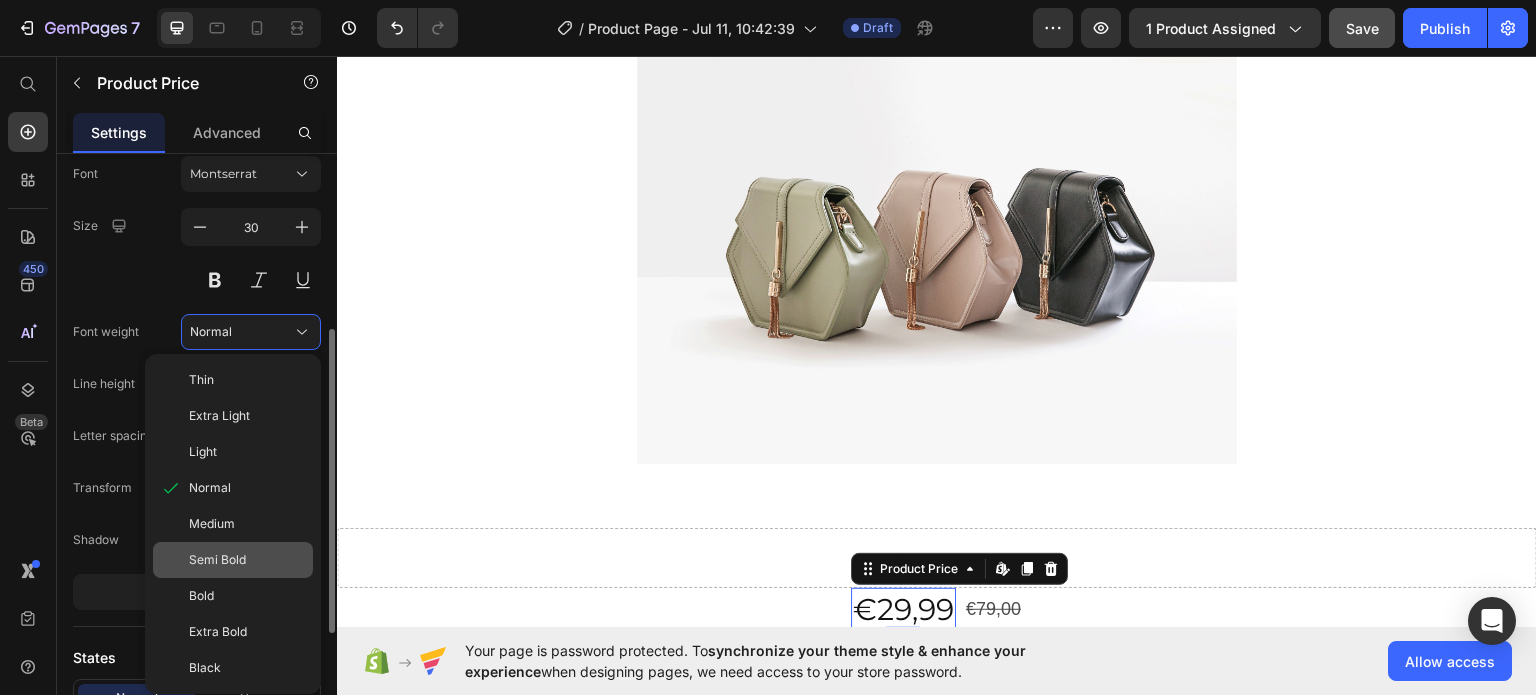 click on "Semi Bold" at bounding box center (217, 560) 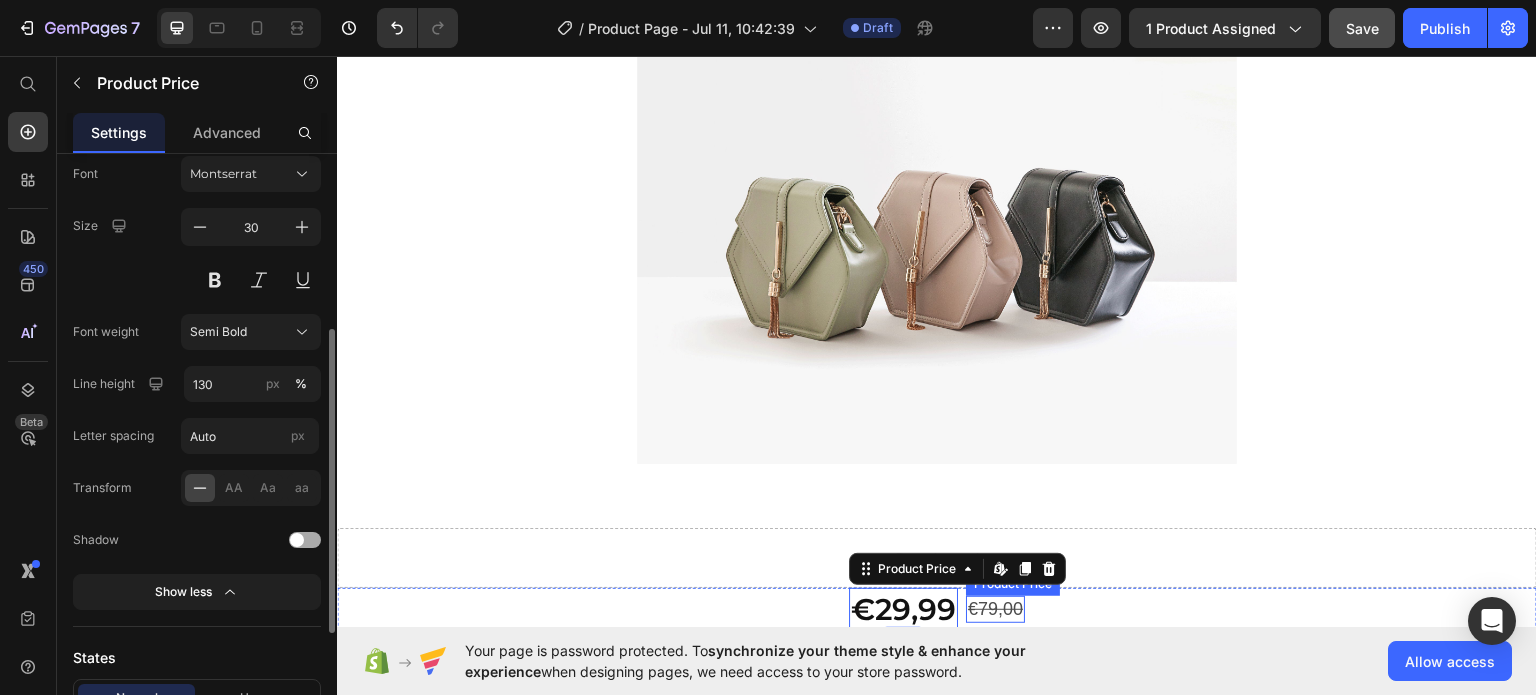 click on "€79,00" at bounding box center [995, 608] 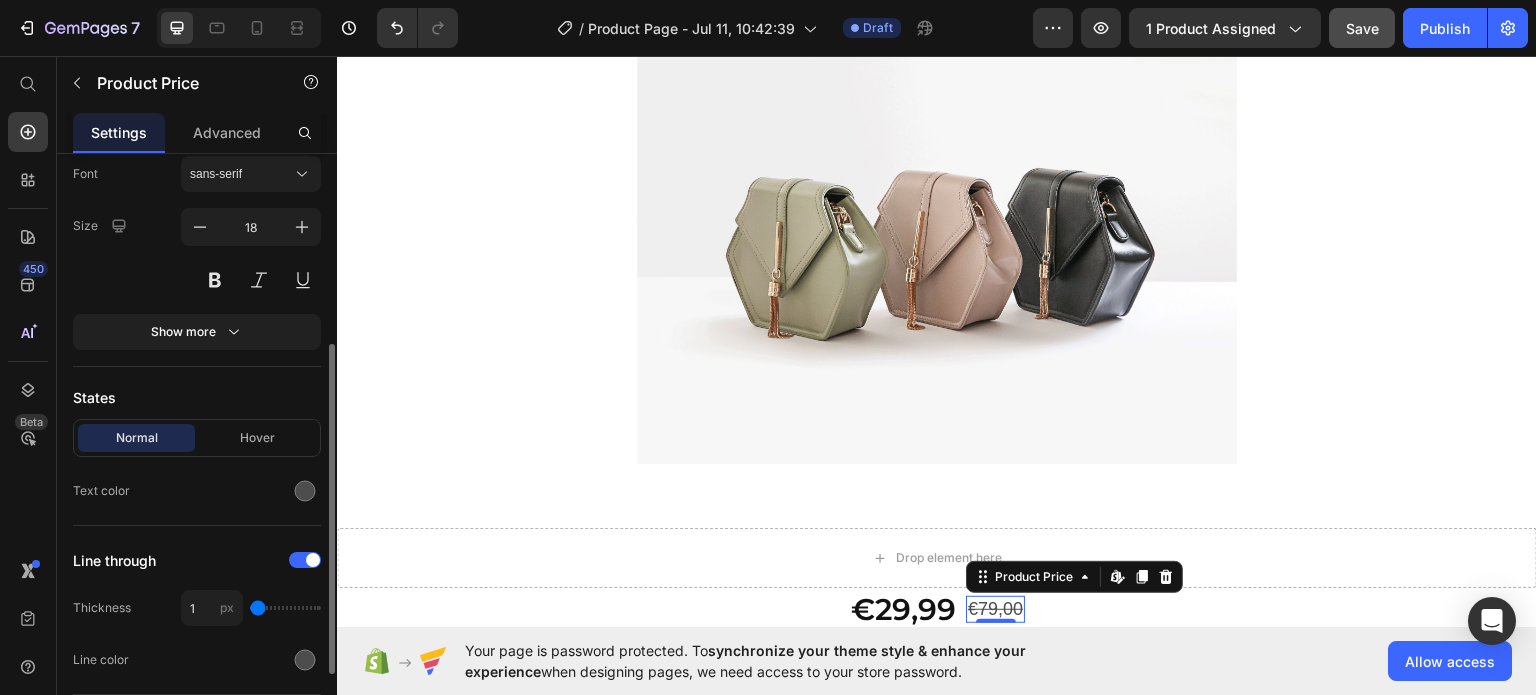 scroll, scrollTop: 344, scrollLeft: 0, axis: vertical 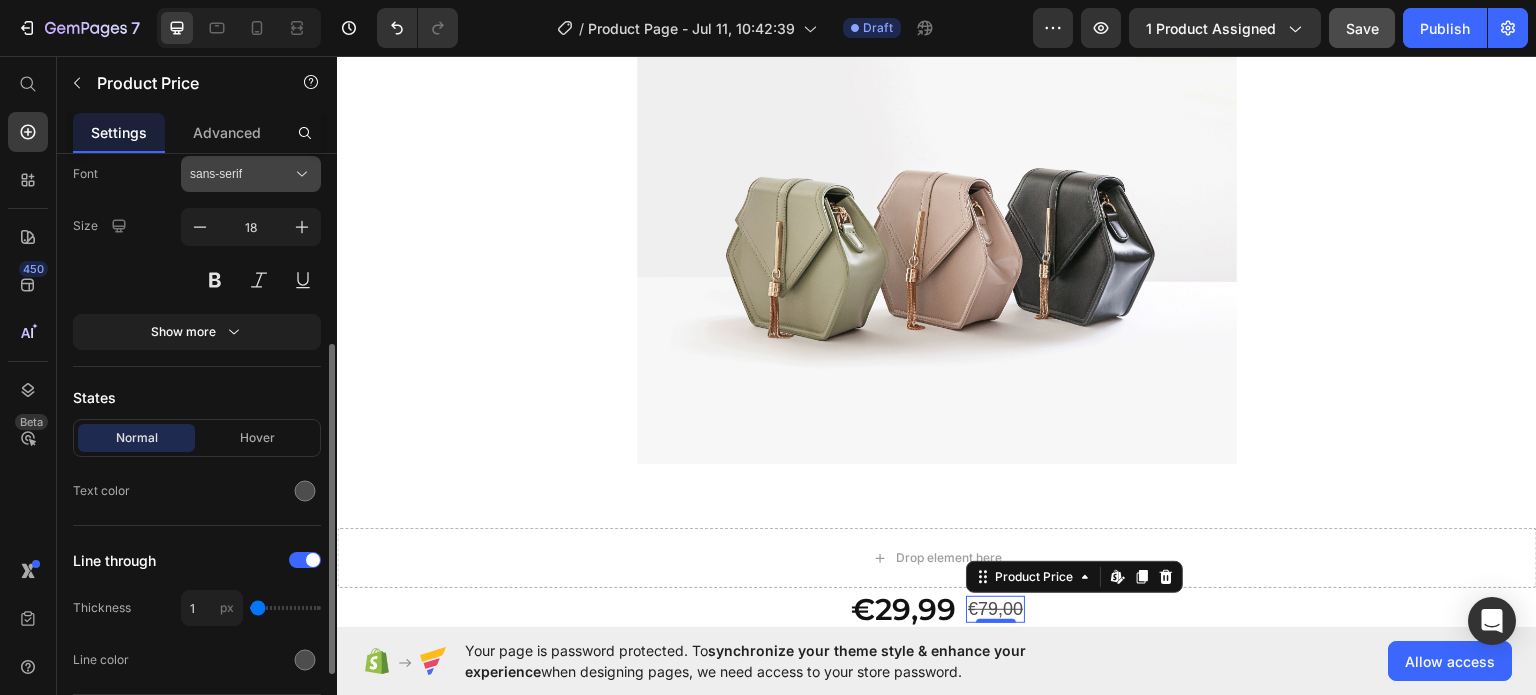 click on "sans-serif" at bounding box center (241, 174) 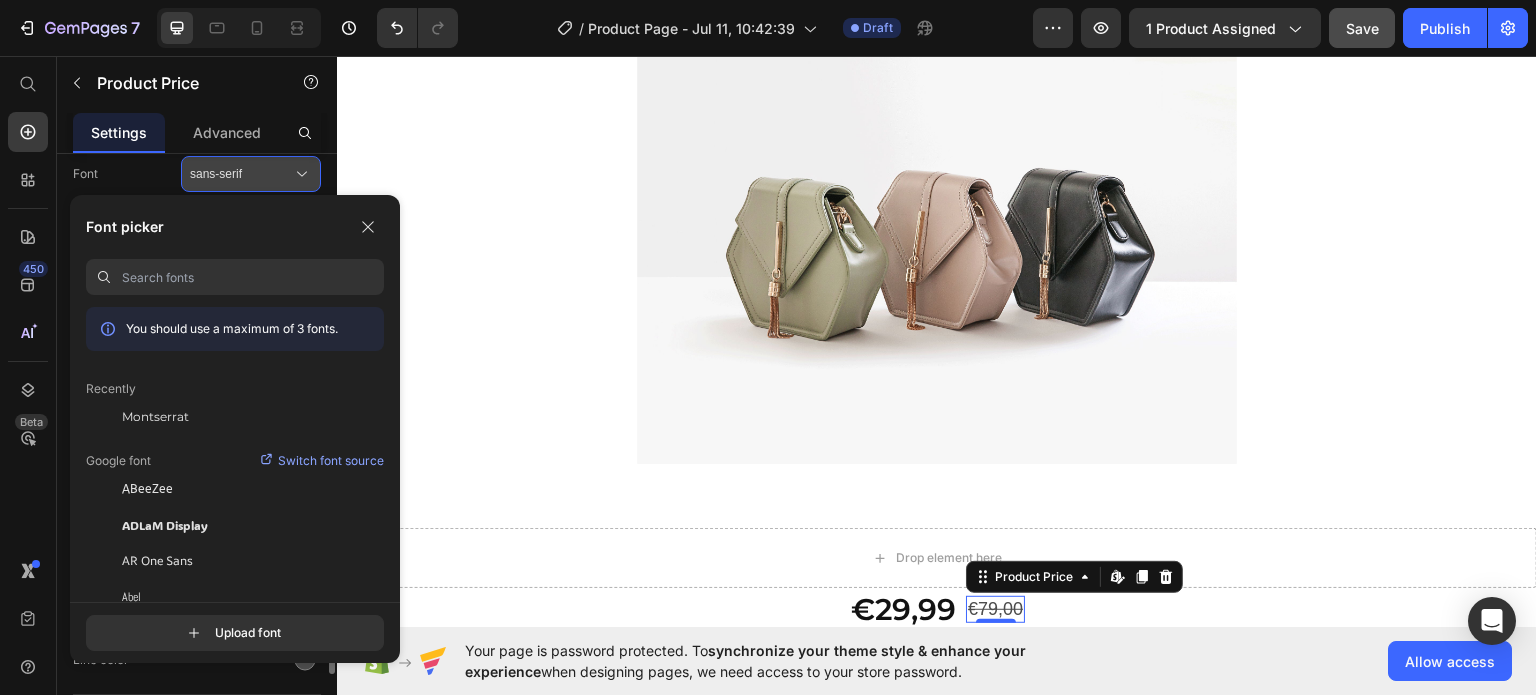 click on "sans-serif" at bounding box center (241, 174) 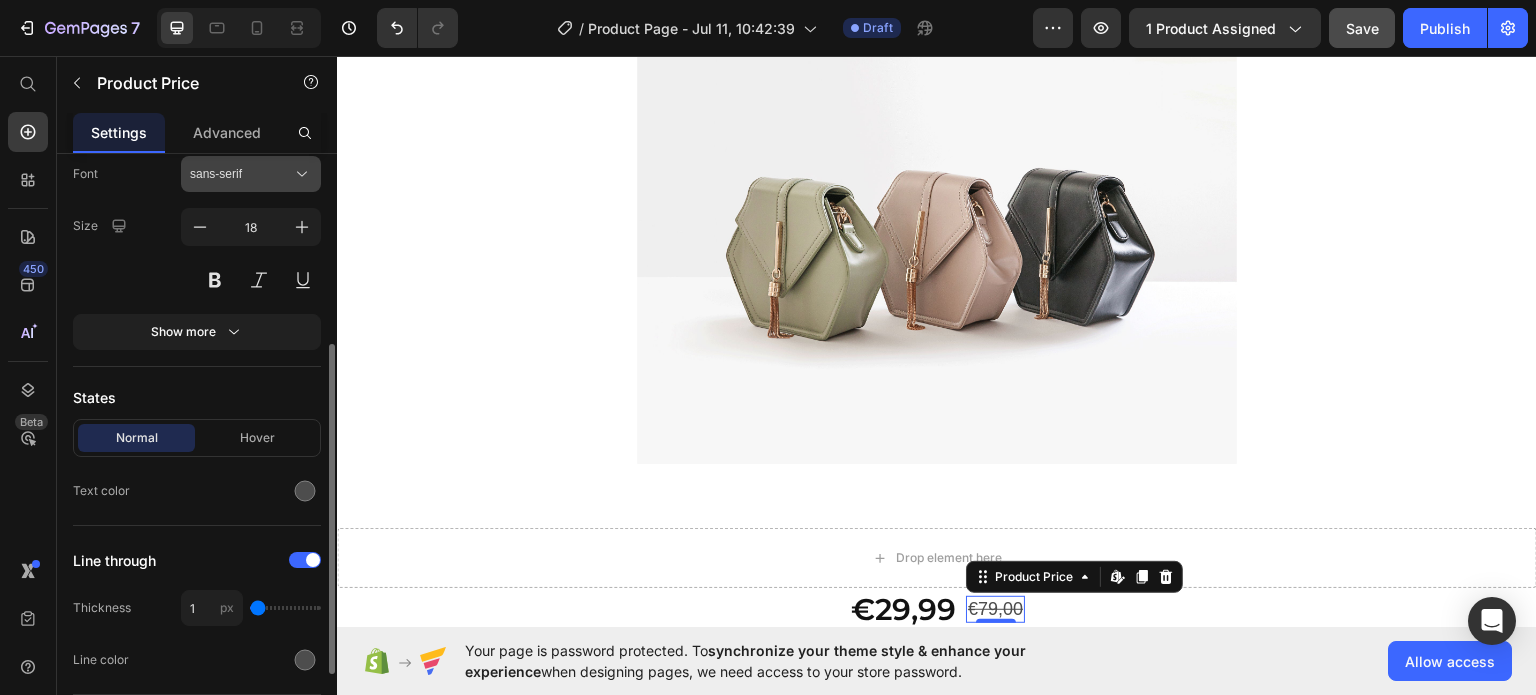 click on "sans-serif" at bounding box center (241, 174) 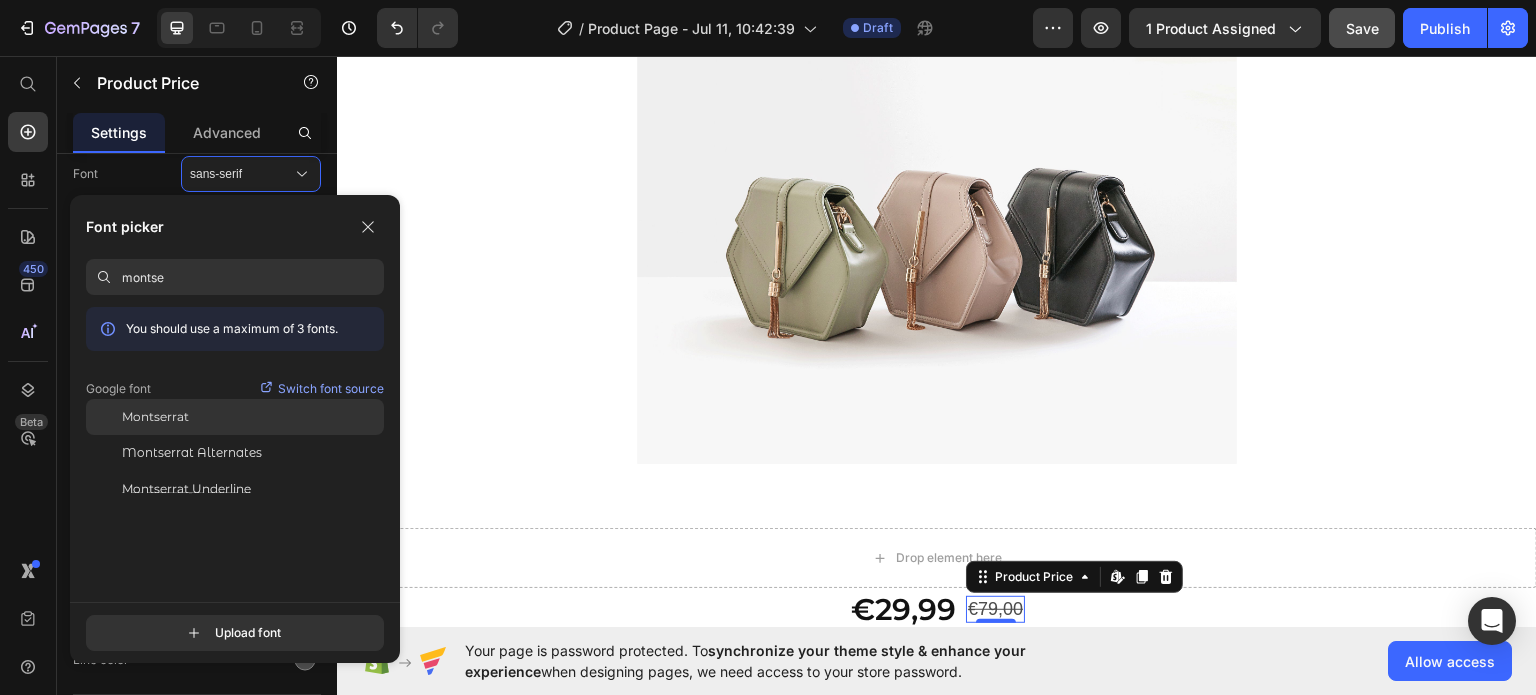 type on "montse" 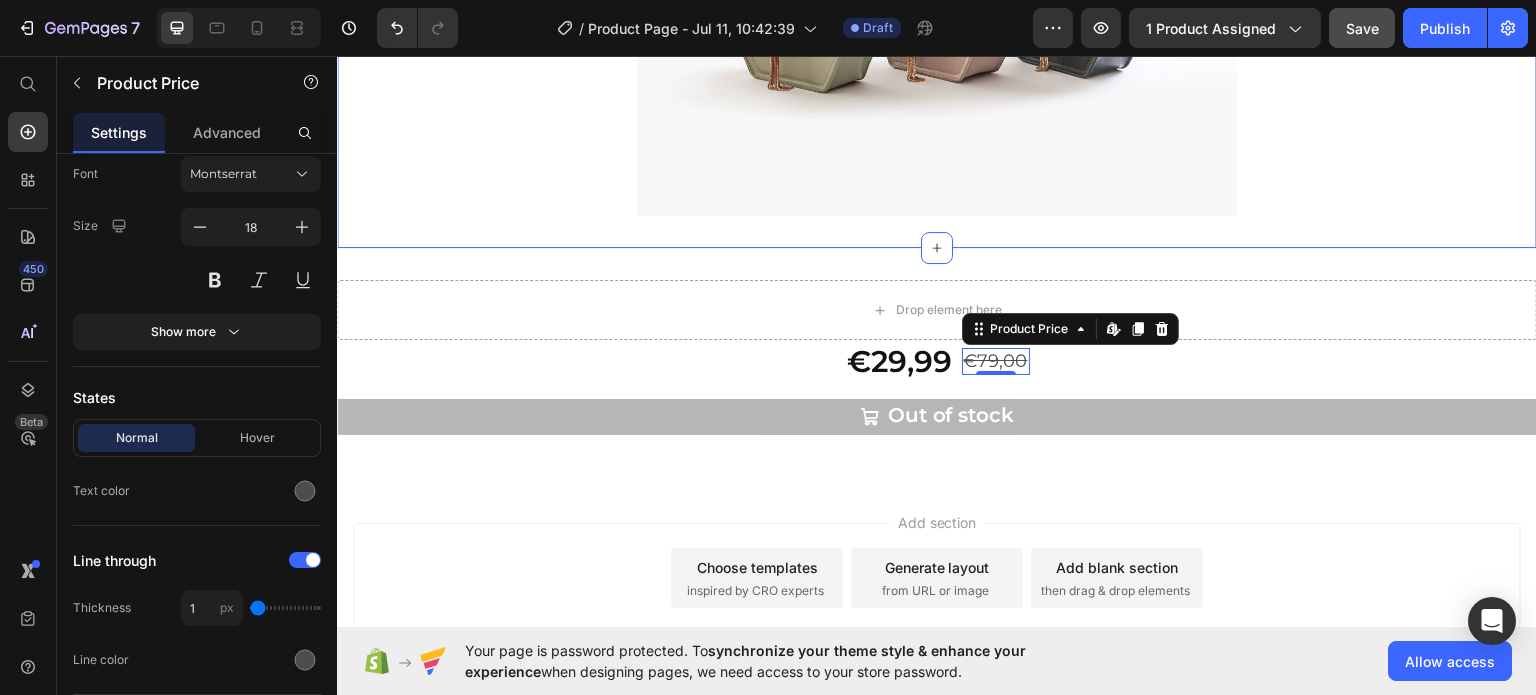 scroll, scrollTop: 788, scrollLeft: 0, axis: vertical 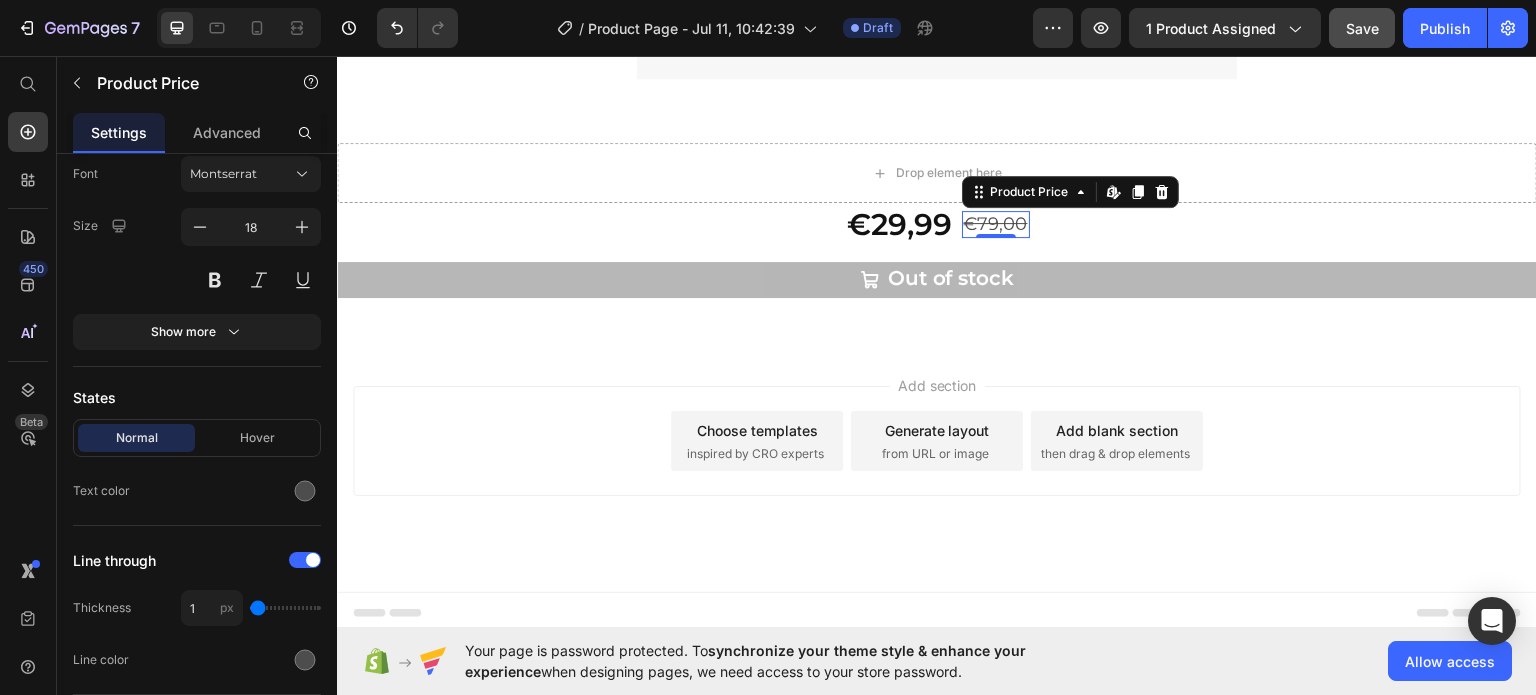 click on "Add section Choose templates inspired by CRO experts Generate layout from URL or image Add blank section then drag & drop elements" at bounding box center [937, 468] 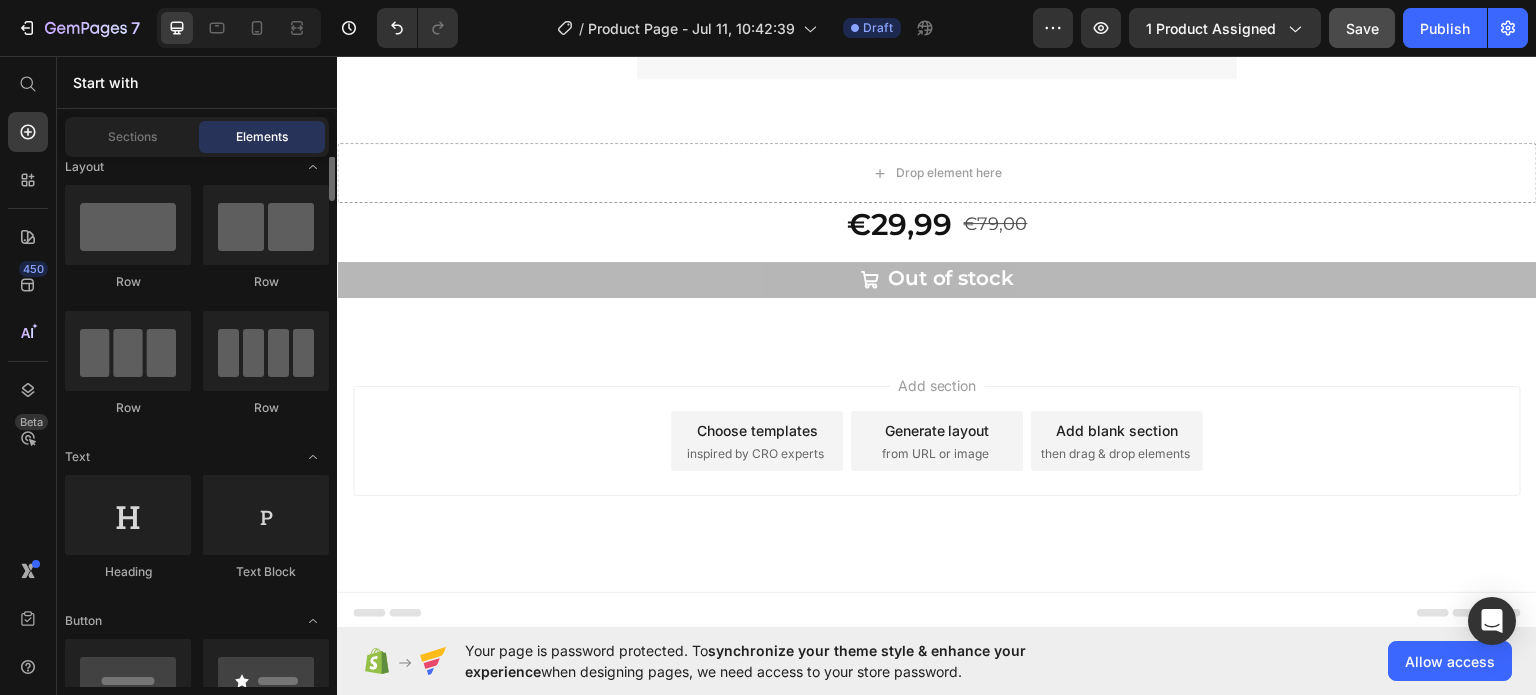 scroll, scrollTop: 0, scrollLeft: 0, axis: both 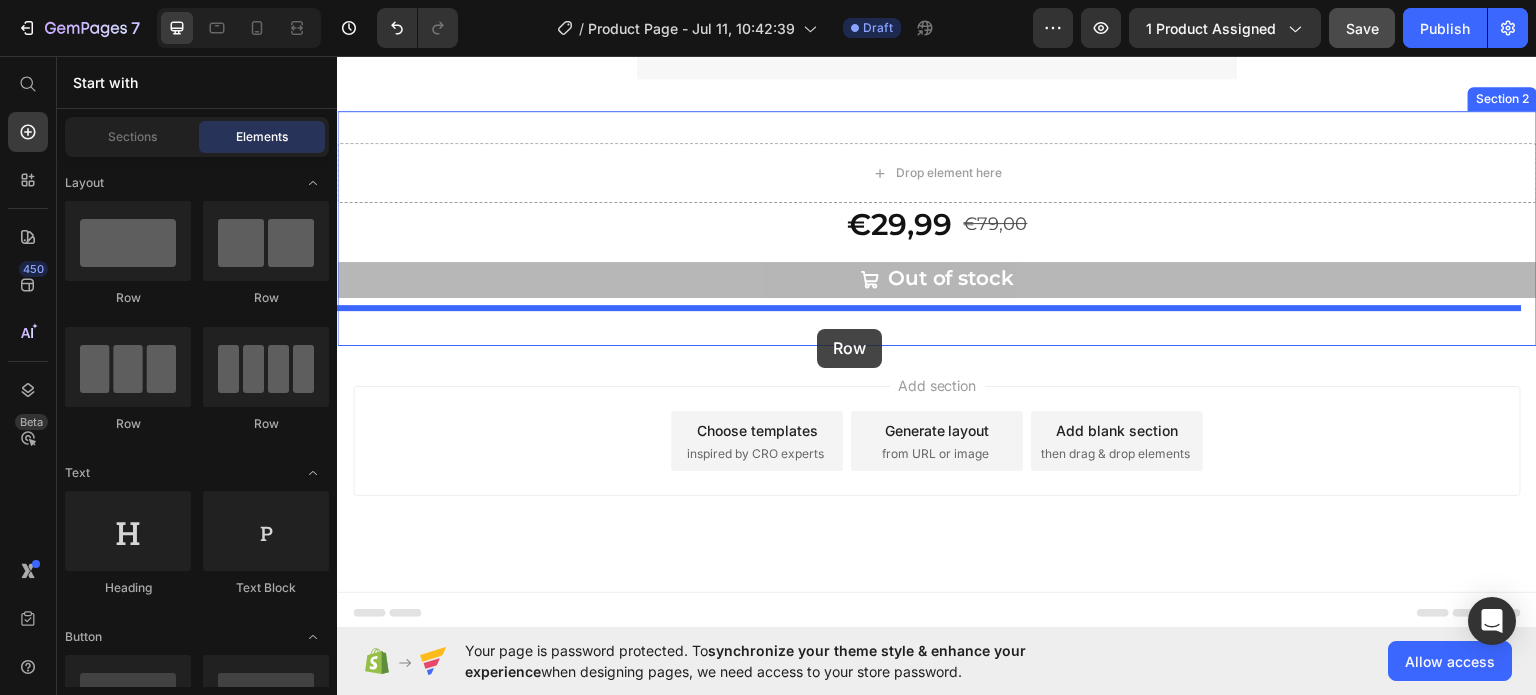 drag, startPoint x: 501, startPoint y: 284, endPoint x: 817, endPoint y: 327, distance: 318.9122 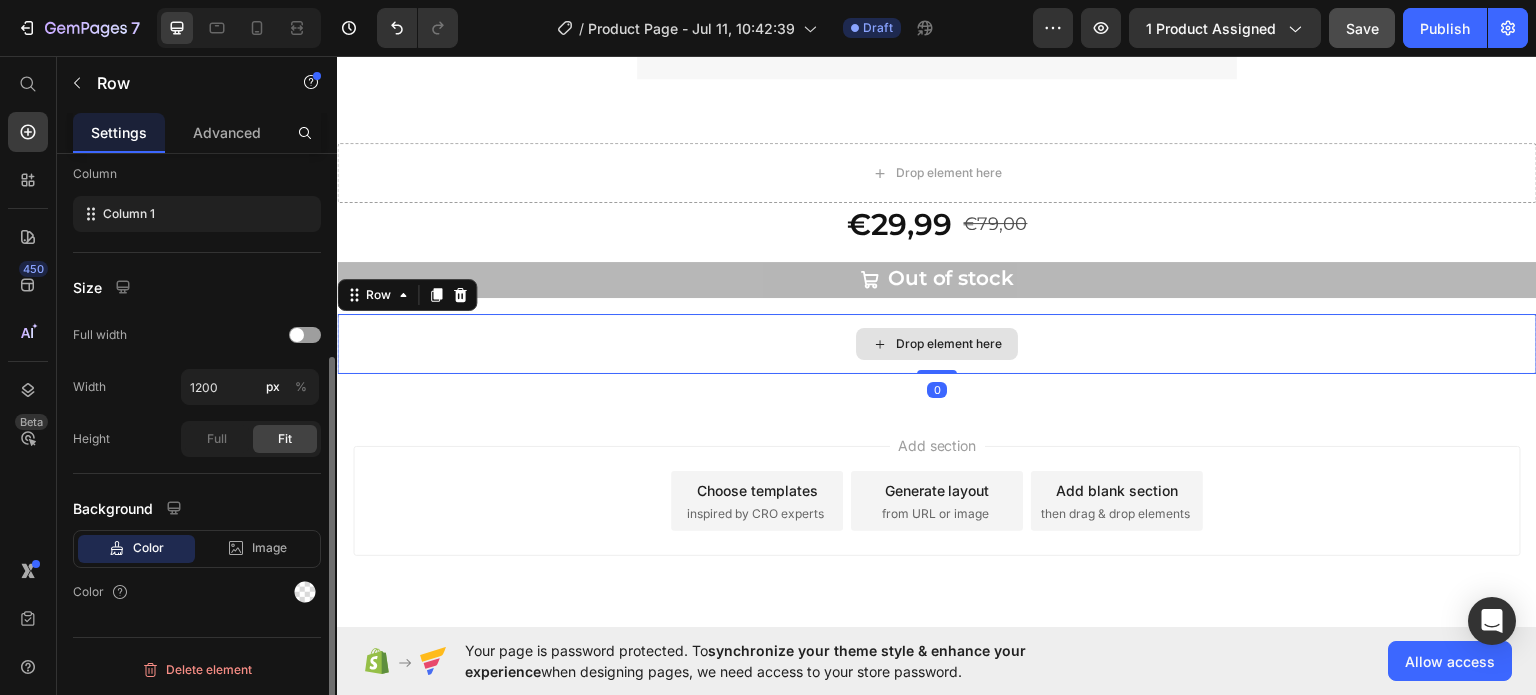 scroll, scrollTop: 0, scrollLeft: 0, axis: both 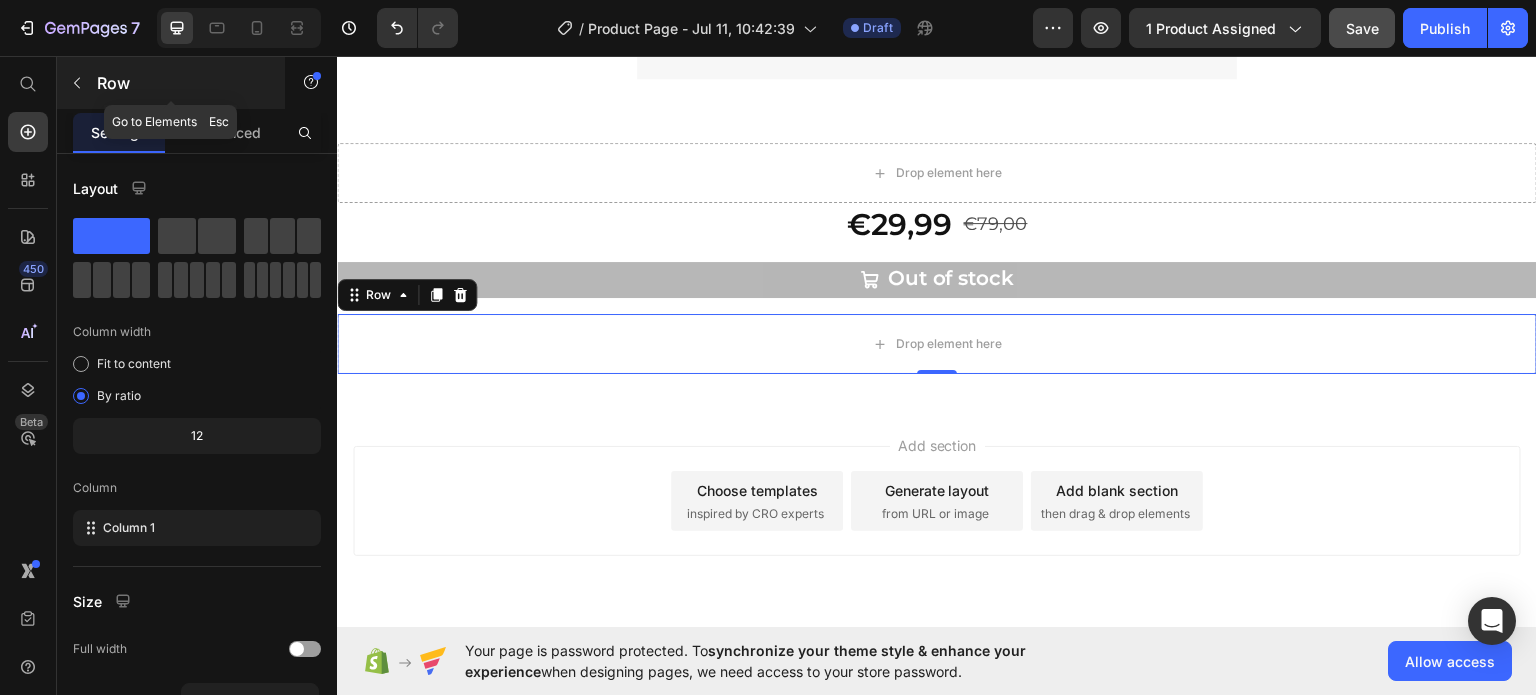 click on "Row" at bounding box center [182, 83] 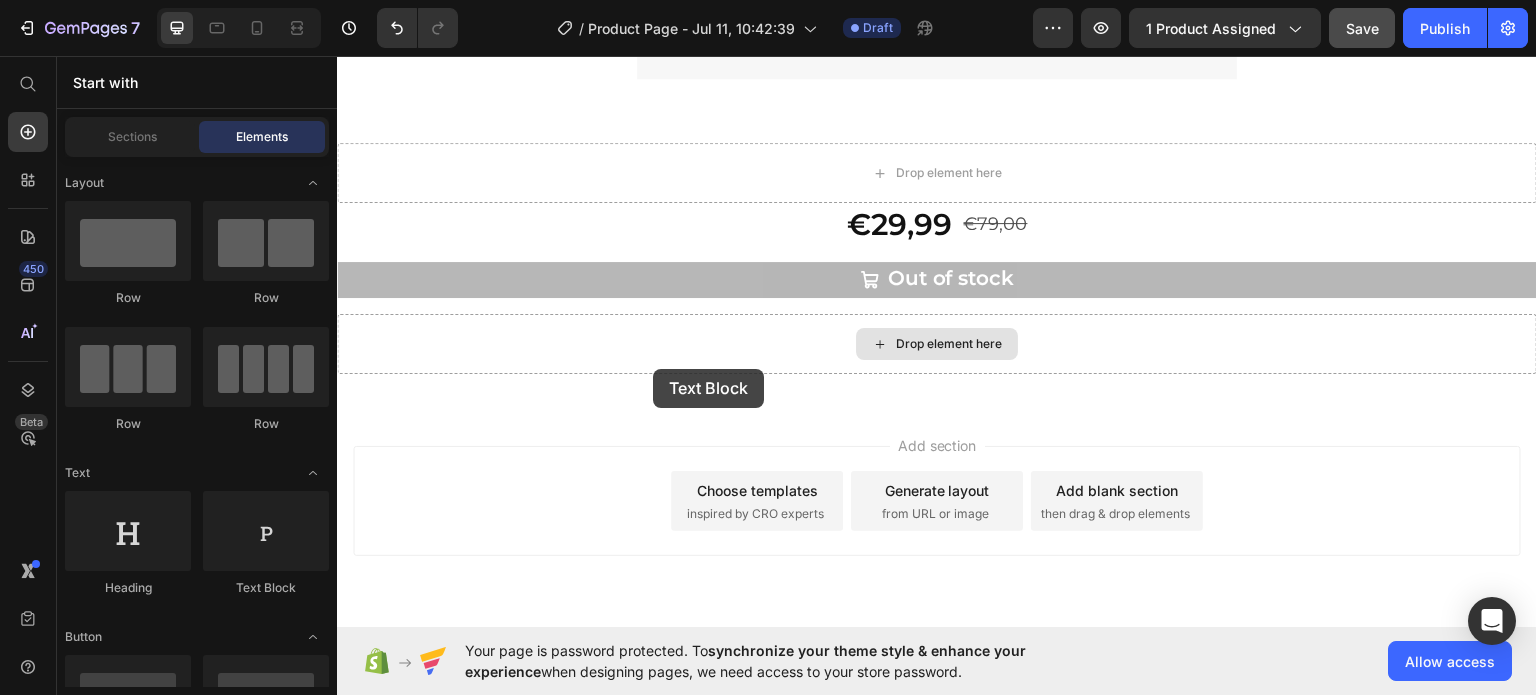 scroll, scrollTop: 848, scrollLeft: 0, axis: vertical 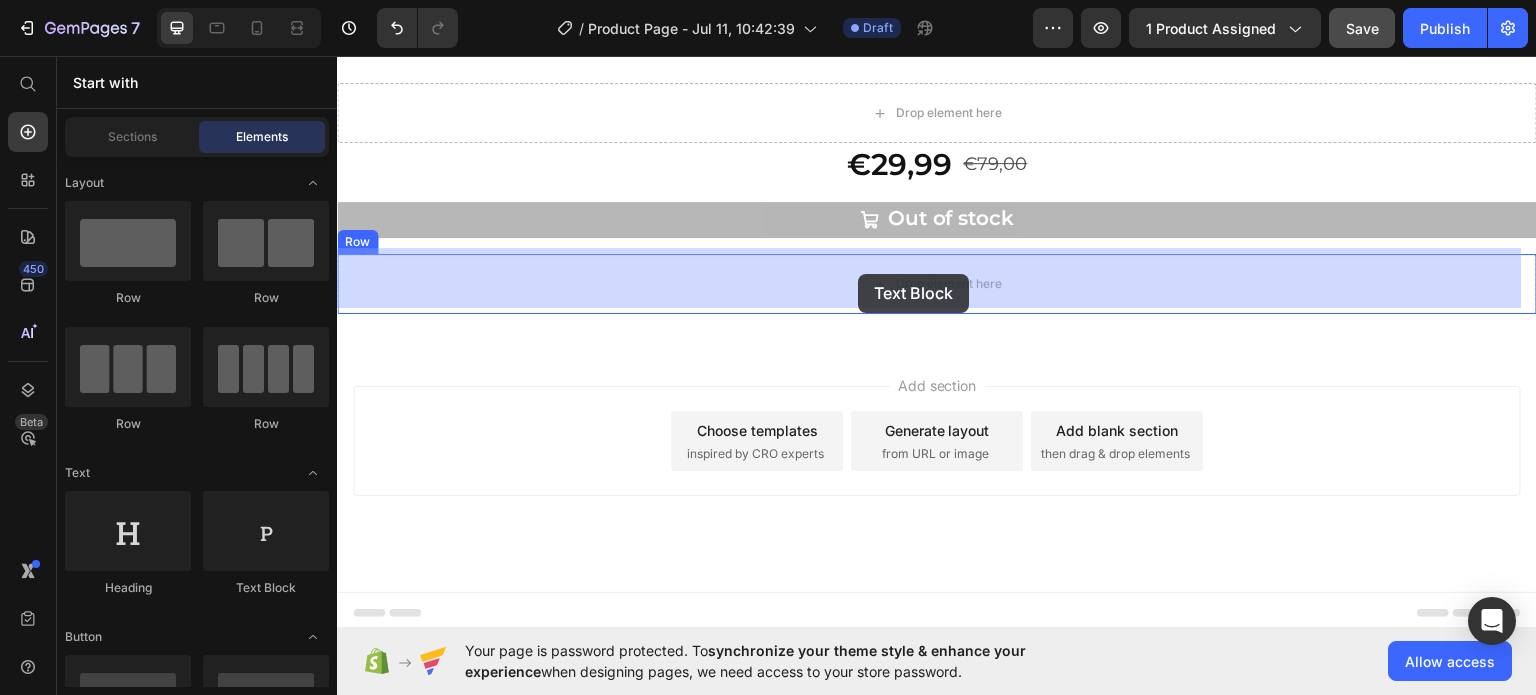 drag, startPoint x: 605, startPoint y: 576, endPoint x: 858, endPoint y: 273, distance: 394.73788 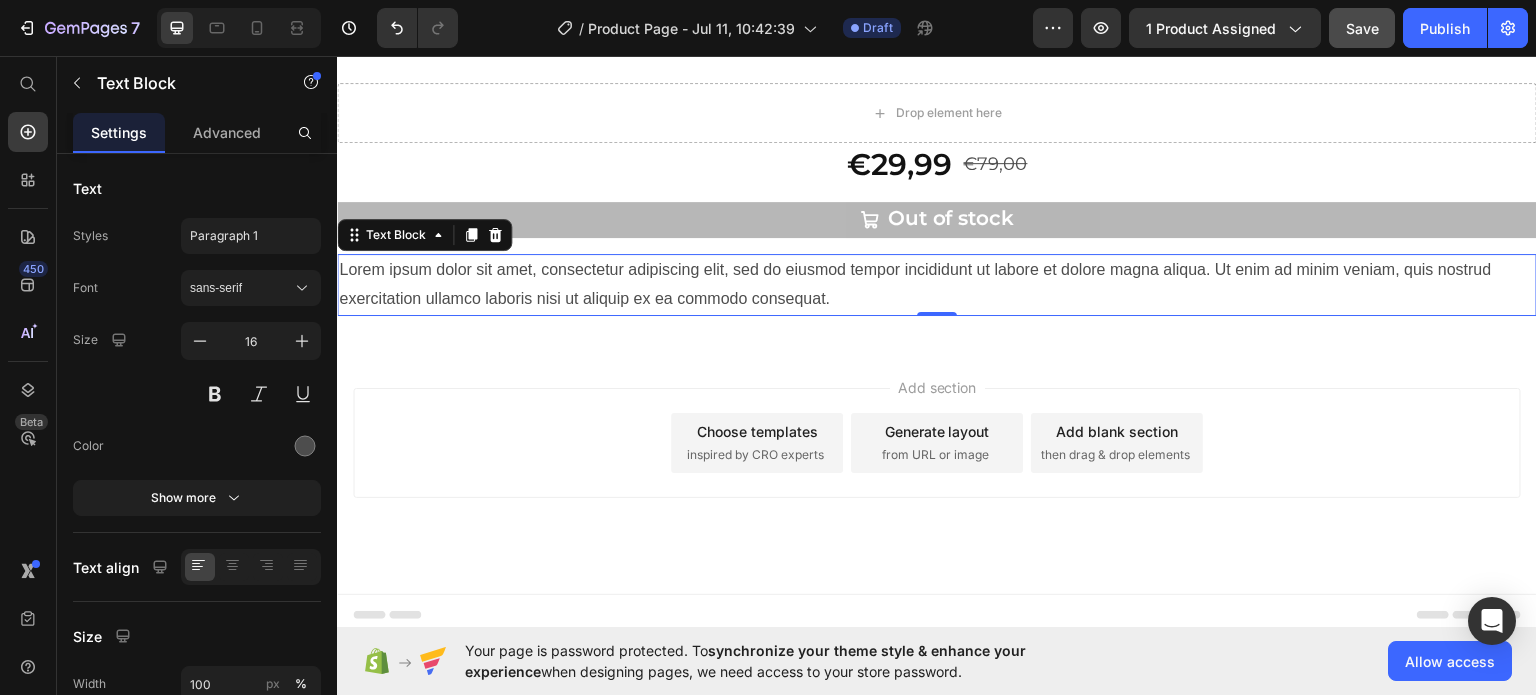 click on "Lorem ipsum dolor sit amet, consectetur adipiscing elit, sed do eiusmod tempor incididunt ut labore et dolore magna aliqua. Ut enim ad minim veniam, quis nostrud exercitation ullamco laboris nisi ut aliquip ex ea commodo consequat." at bounding box center (937, 284) 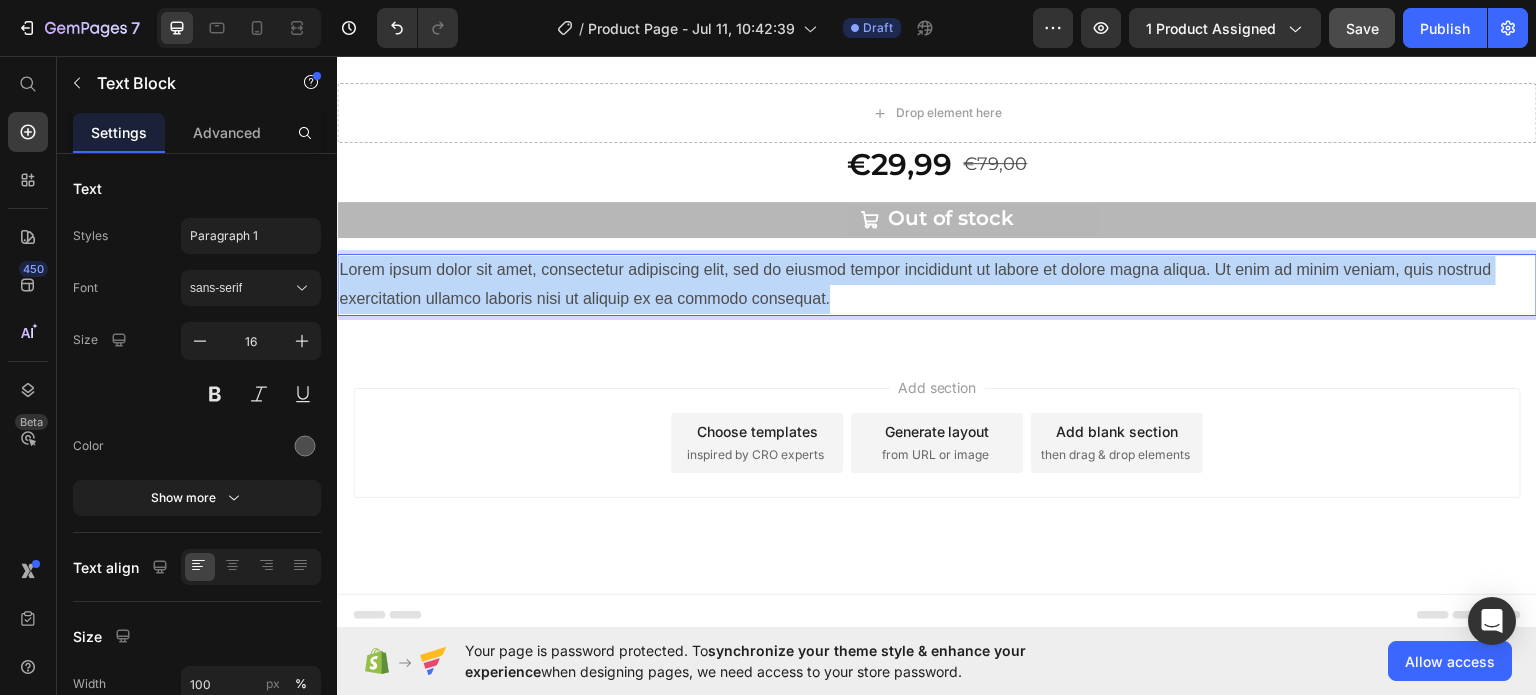 drag, startPoint x: 846, startPoint y: 290, endPoint x: 649, endPoint y: 314, distance: 198.45654 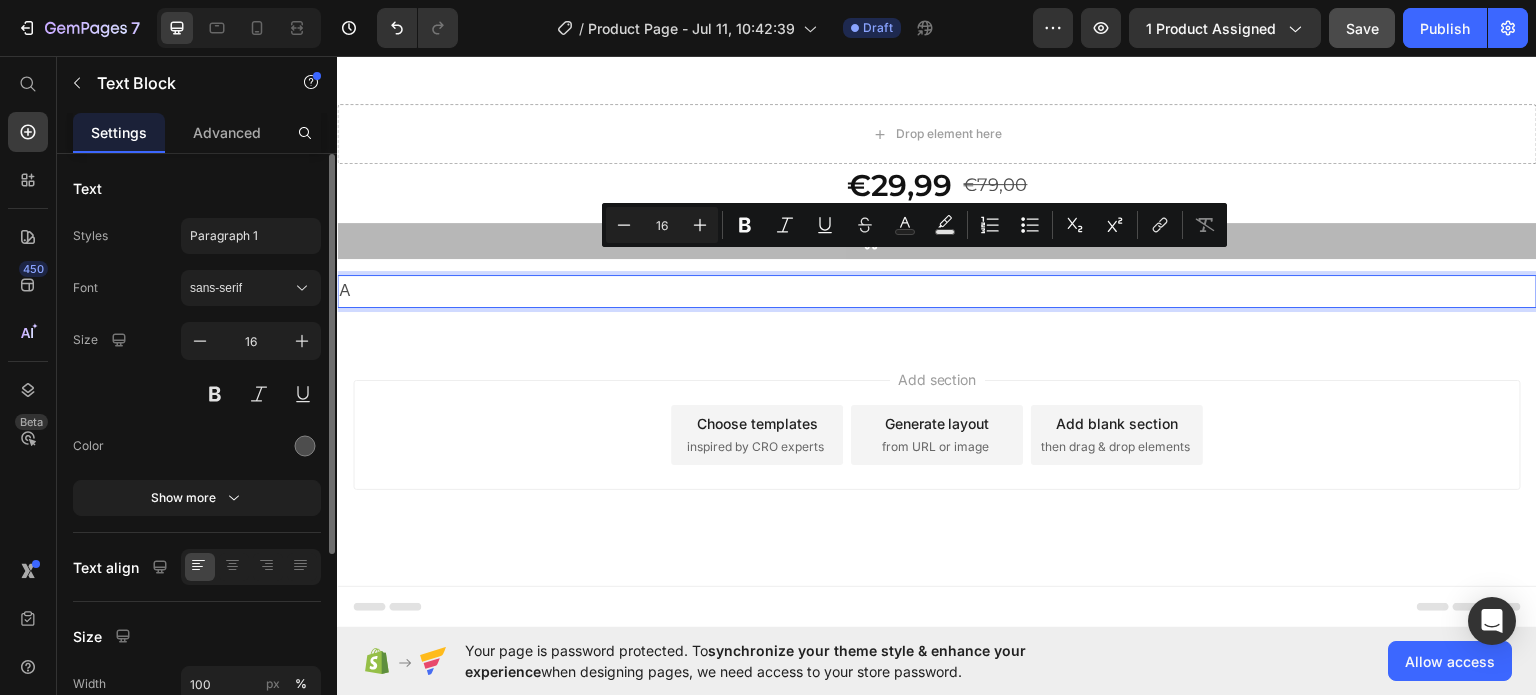 scroll, scrollTop: 820, scrollLeft: 0, axis: vertical 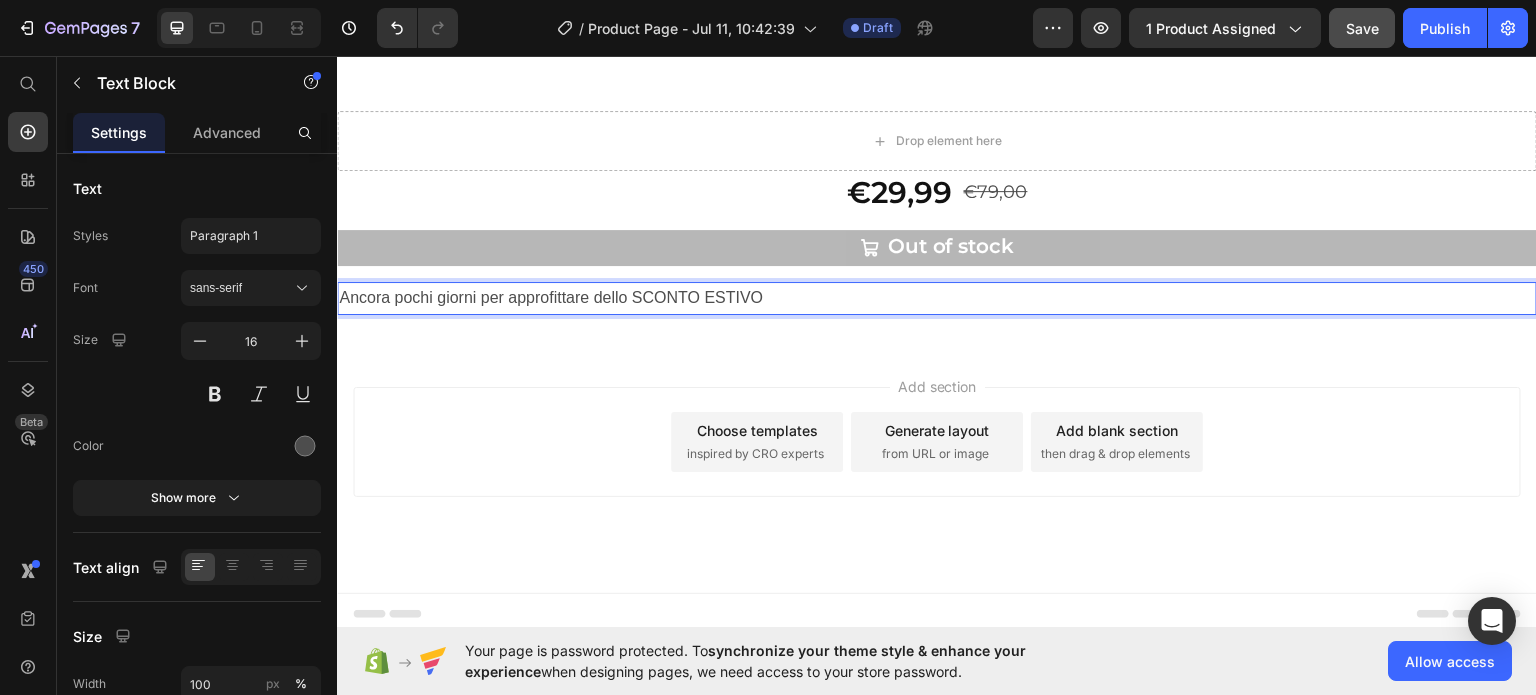 click on "Ancora pochi giorni per approfittare dello SCONTO ESTIVO" at bounding box center [937, 297] 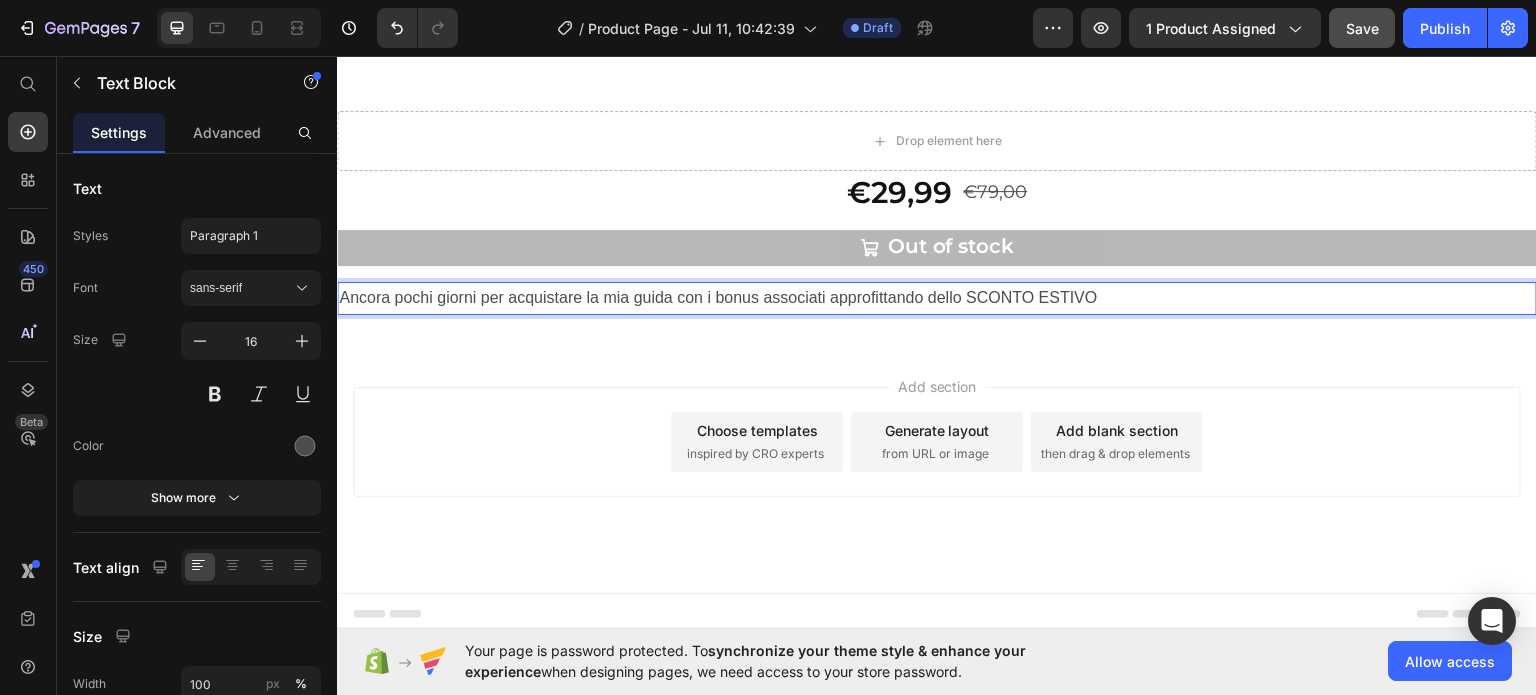 type 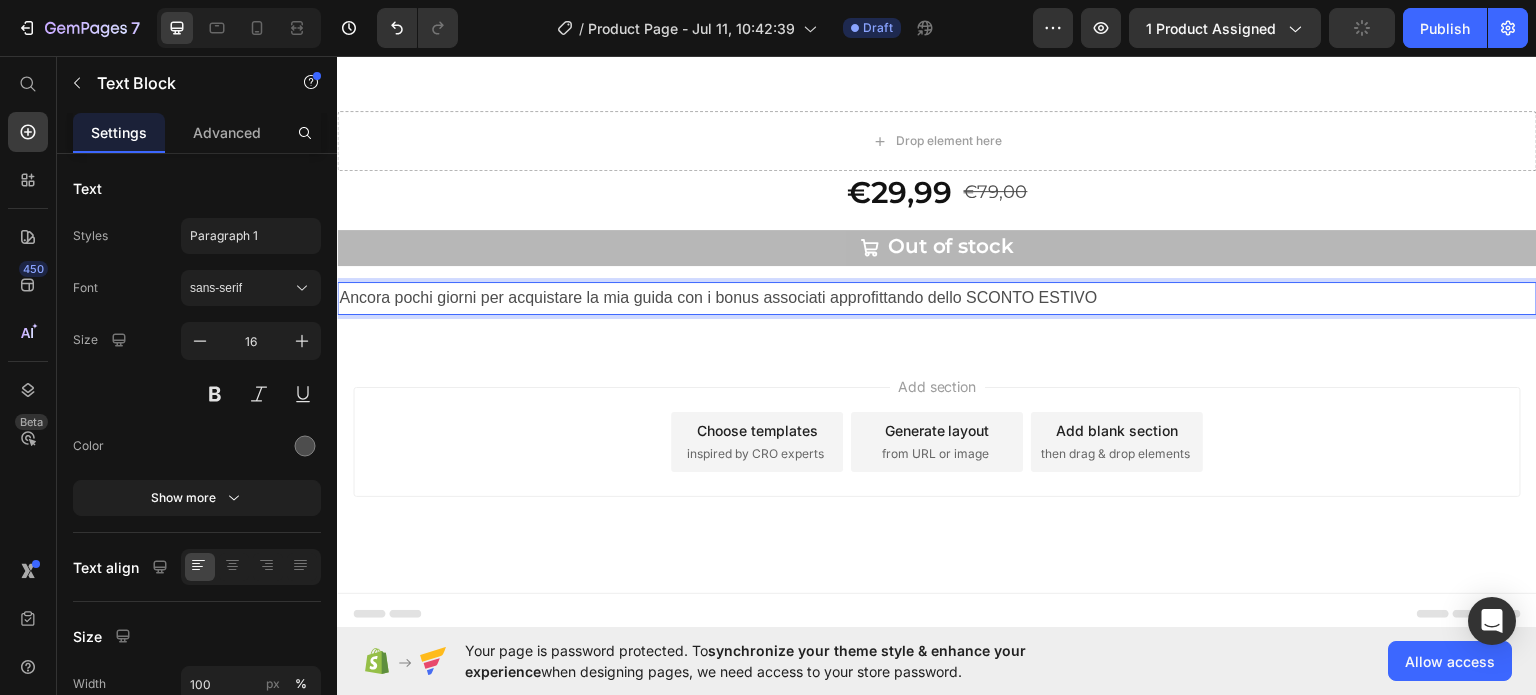click on "Ancora pochi giorni per acquistare la mia guida con i bonus associati approfittando dello SCONTO ESTIVO" at bounding box center [937, 297] 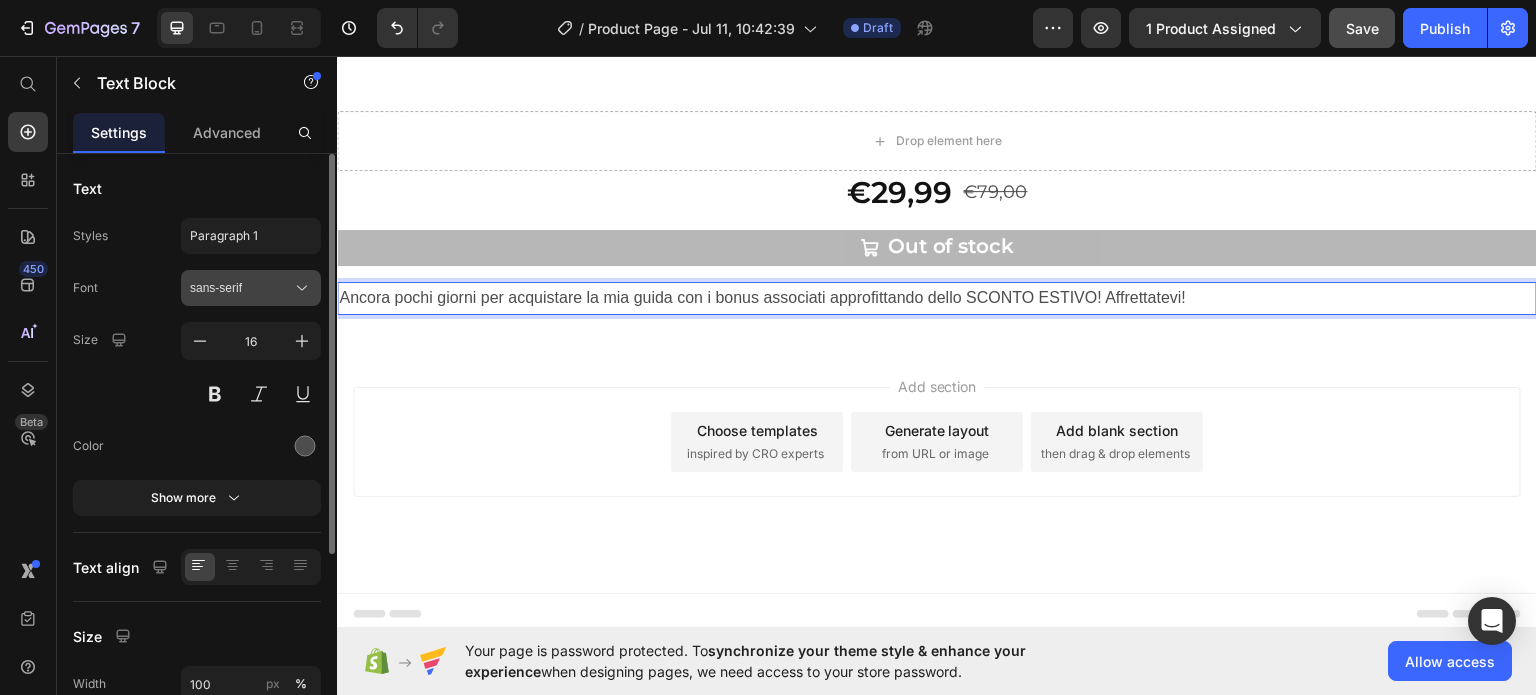 click 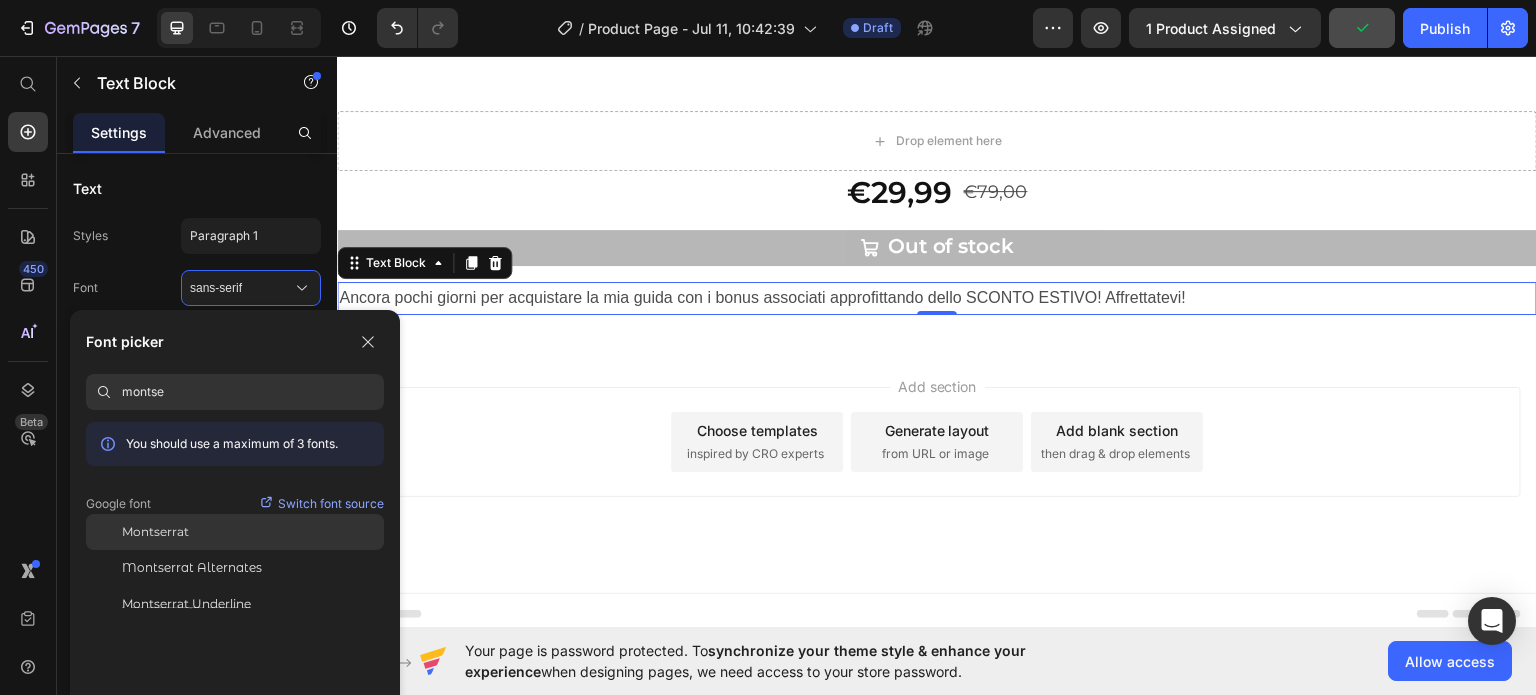 type on "montse" 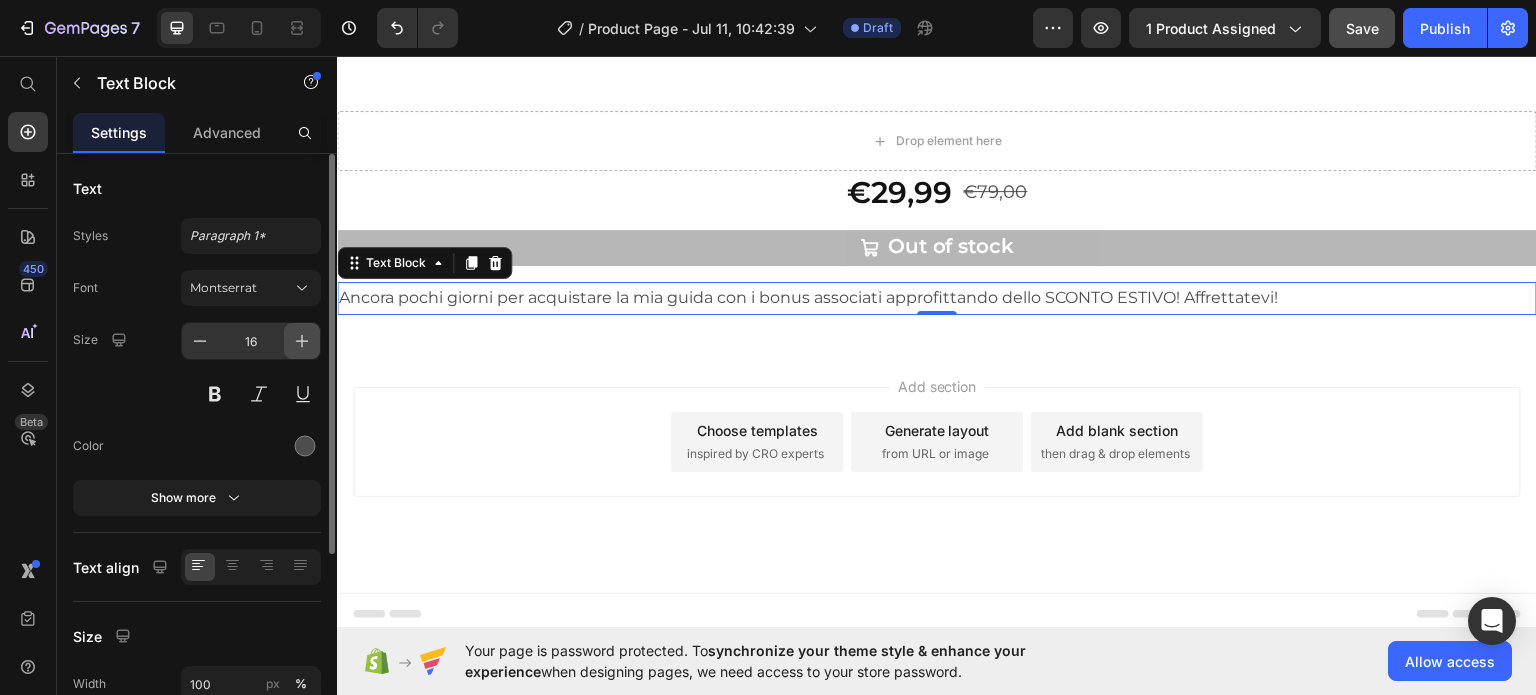 click 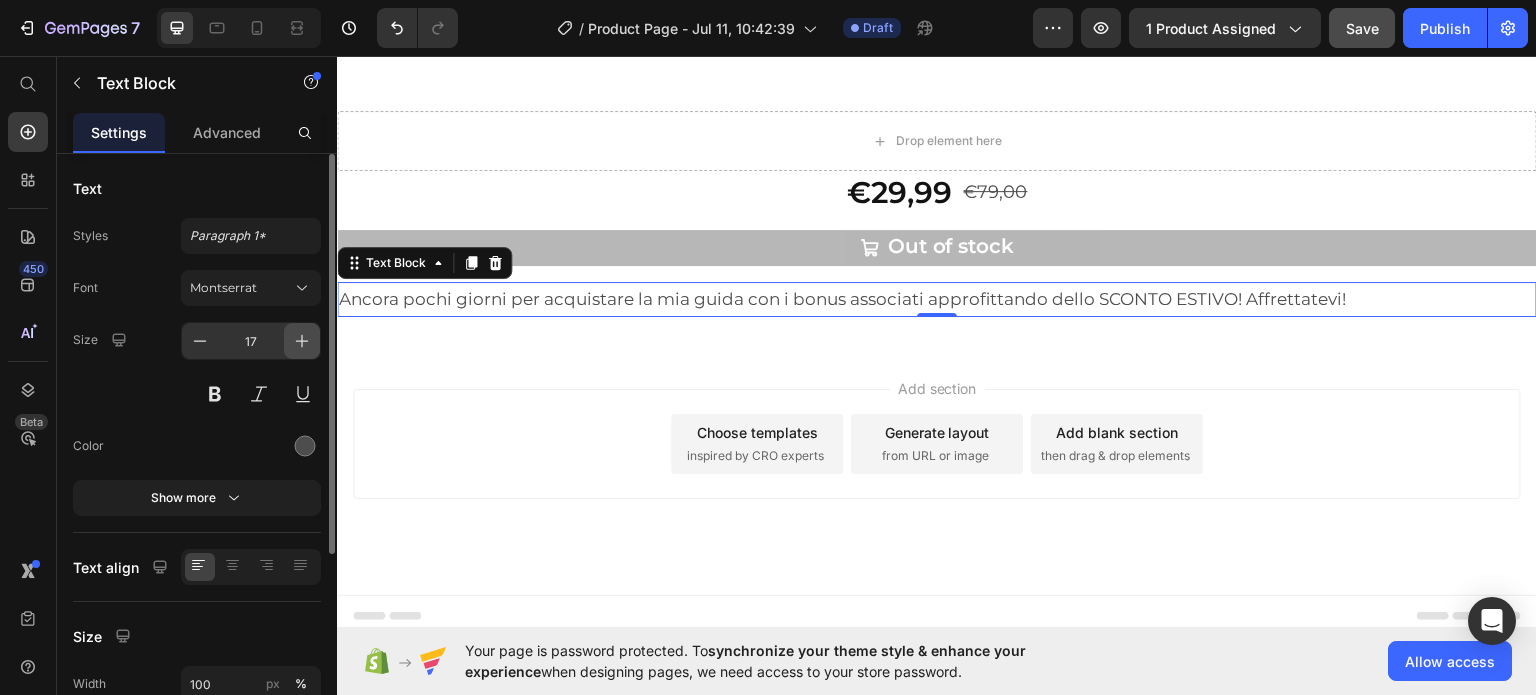 click 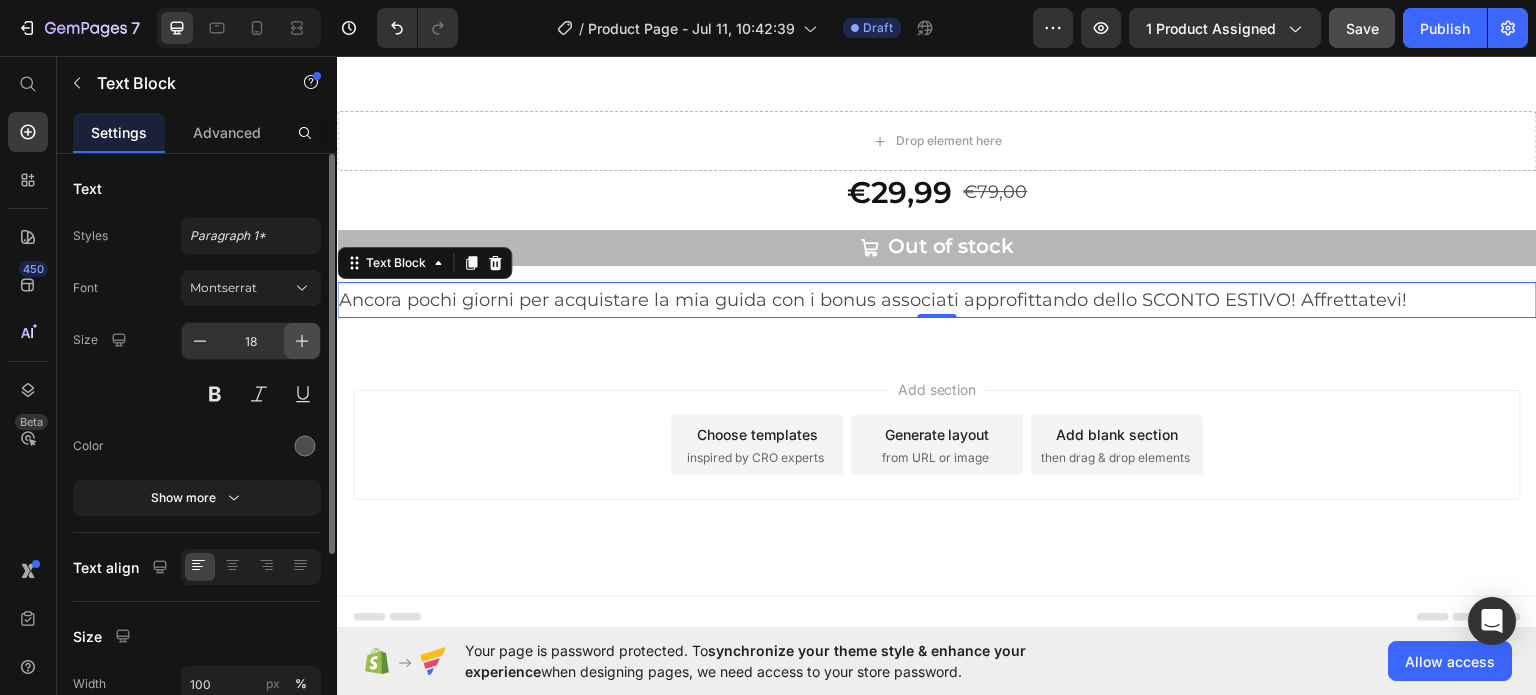 click 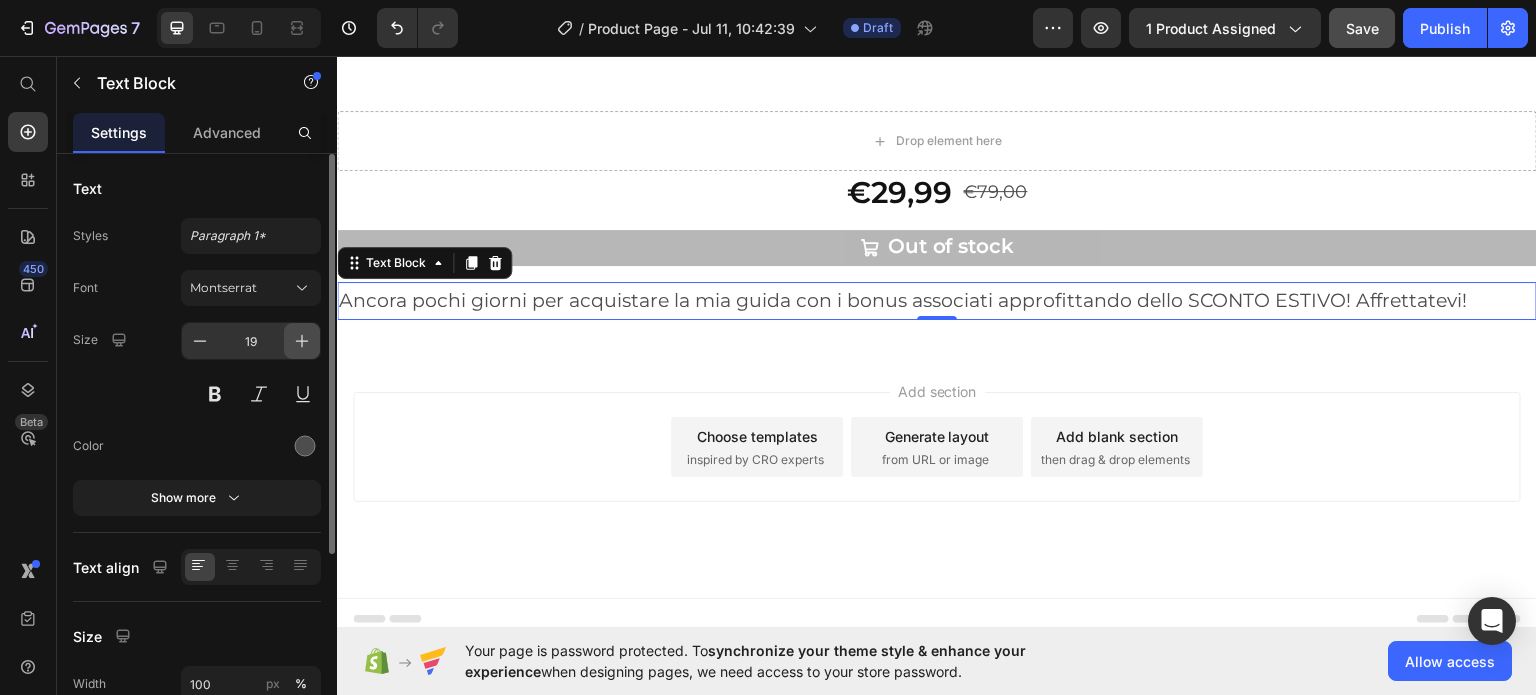 click 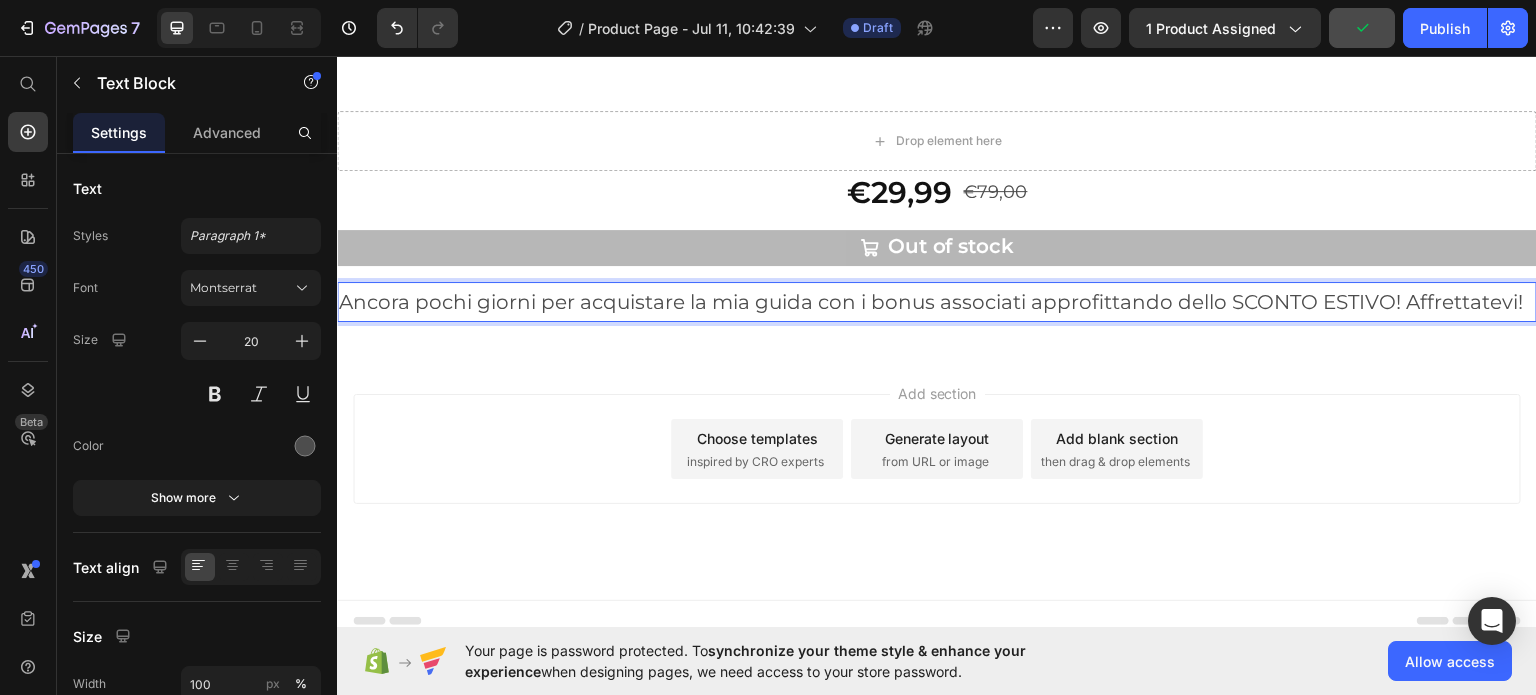 click on "Ancora pochi giorni per acquistare la mia guida con i bonus associati approfittando dello SCONTO ESTIVO! Affrettatevi!" at bounding box center [937, 301] 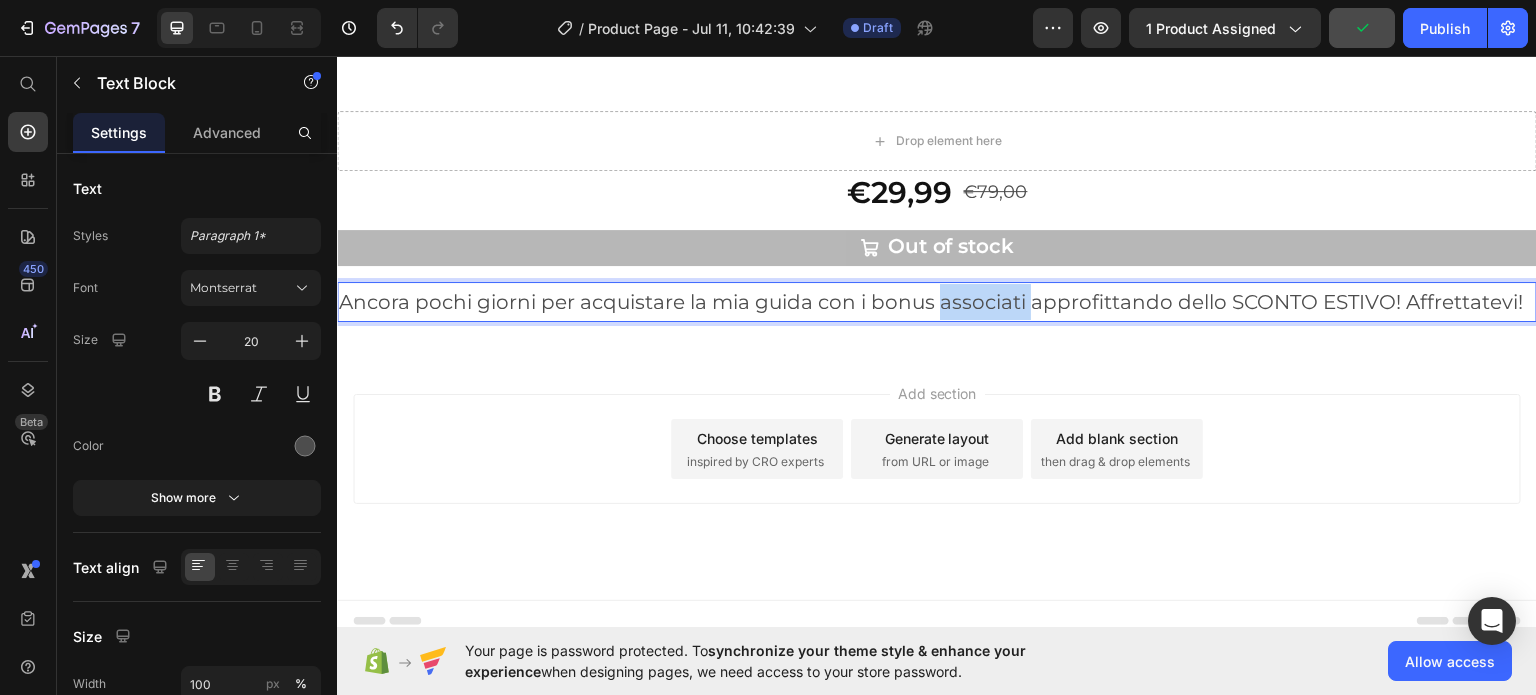 click on "Ancora pochi giorni per acquistare la mia guida con i bonus associati approfittando dello SCONTO ESTIVO! Affrettatevi!" at bounding box center (937, 301) 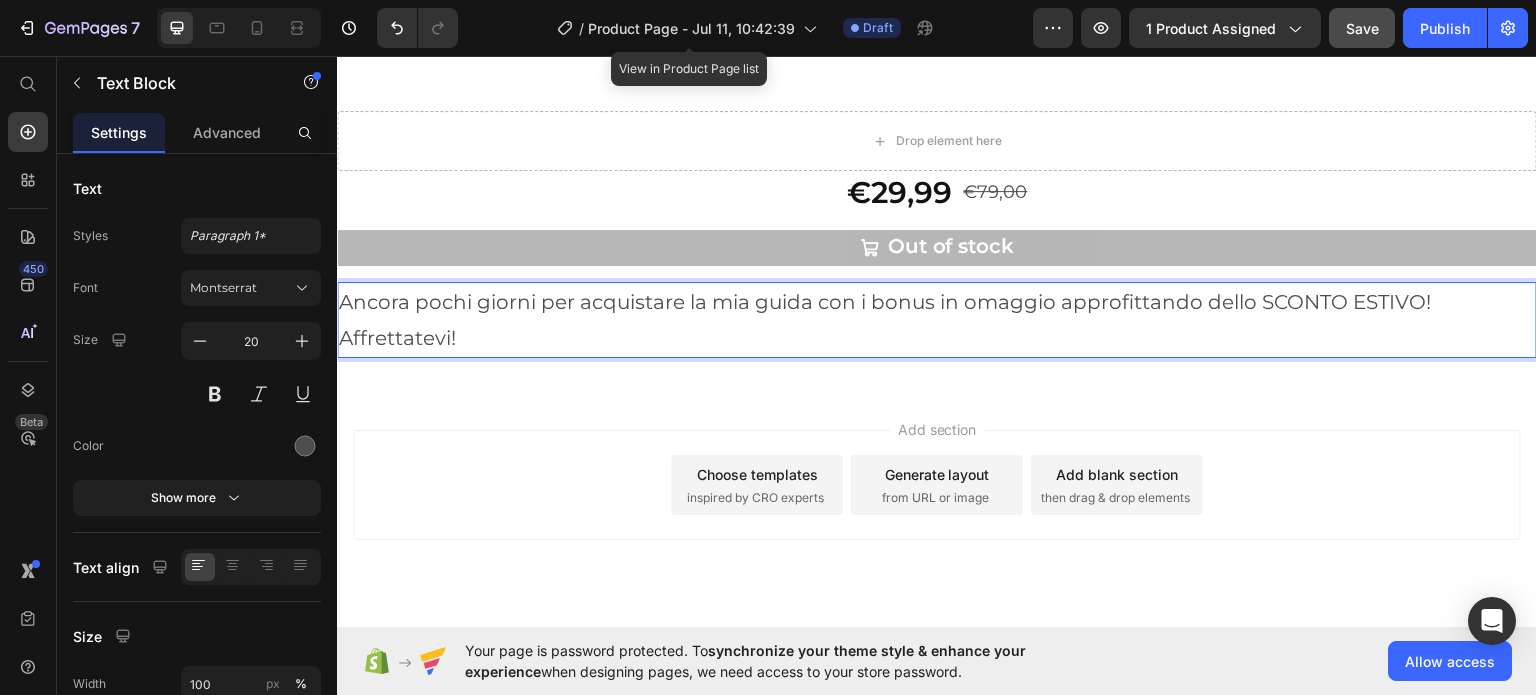 click on "Ancora pochi giorni per acquistare la mia guida con i bonus in omaggio approfittando dello SCONTO ESTIVO! Affrettatevi!" at bounding box center [937, 319] 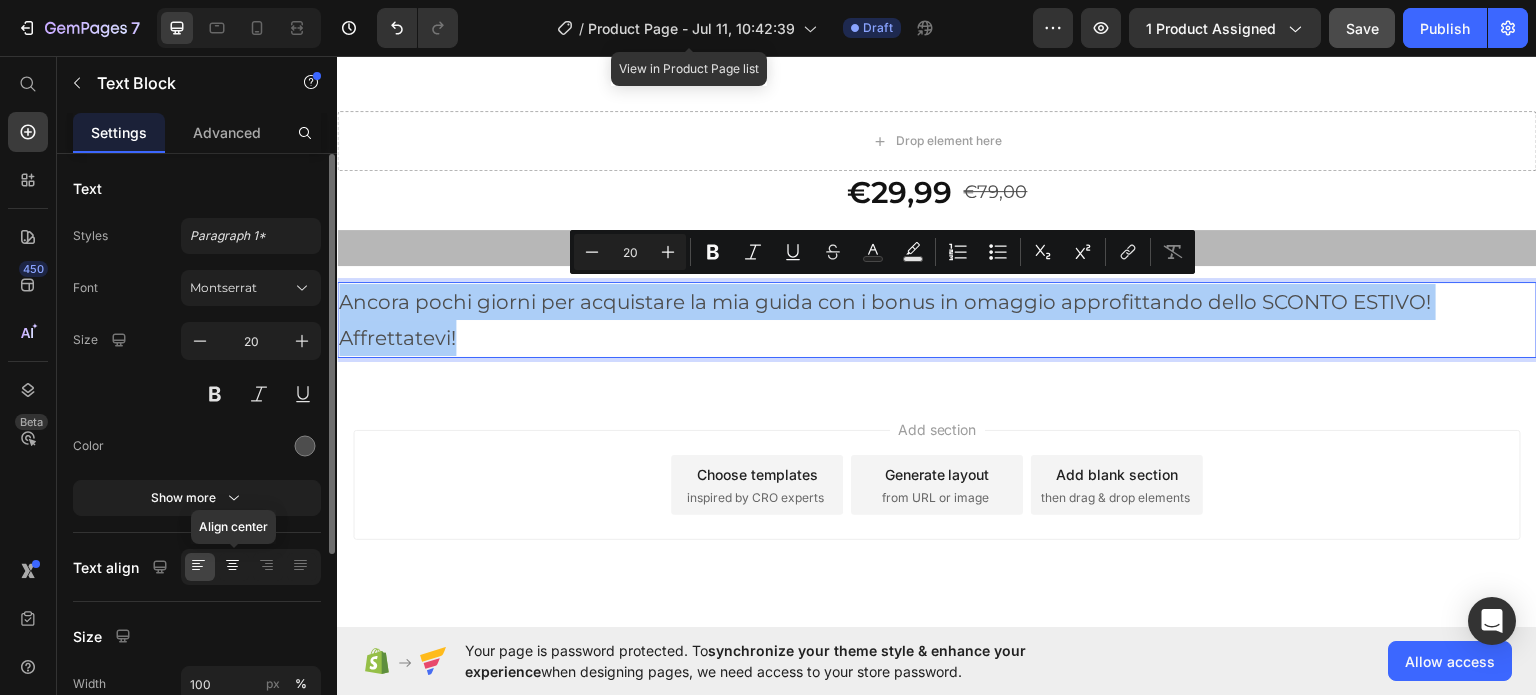click 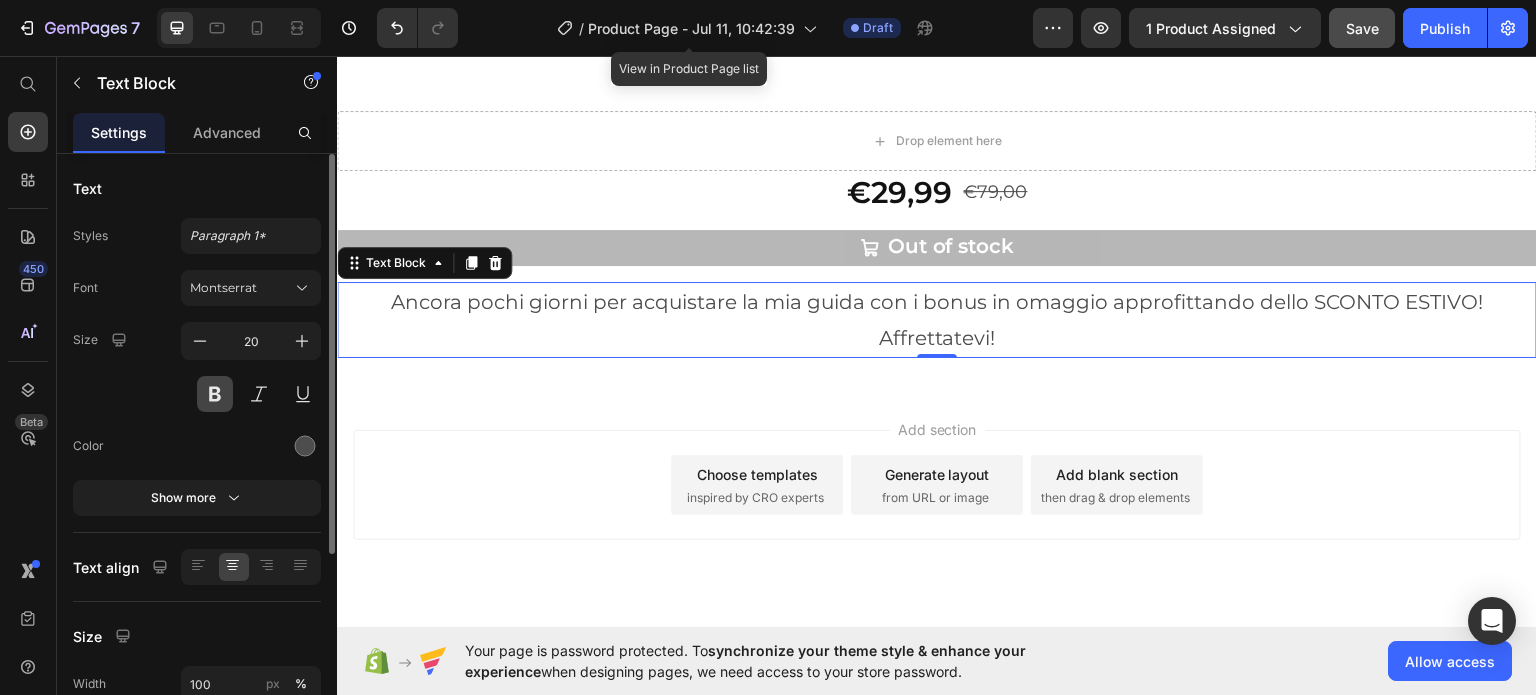 click at bounding box center [215, 394] 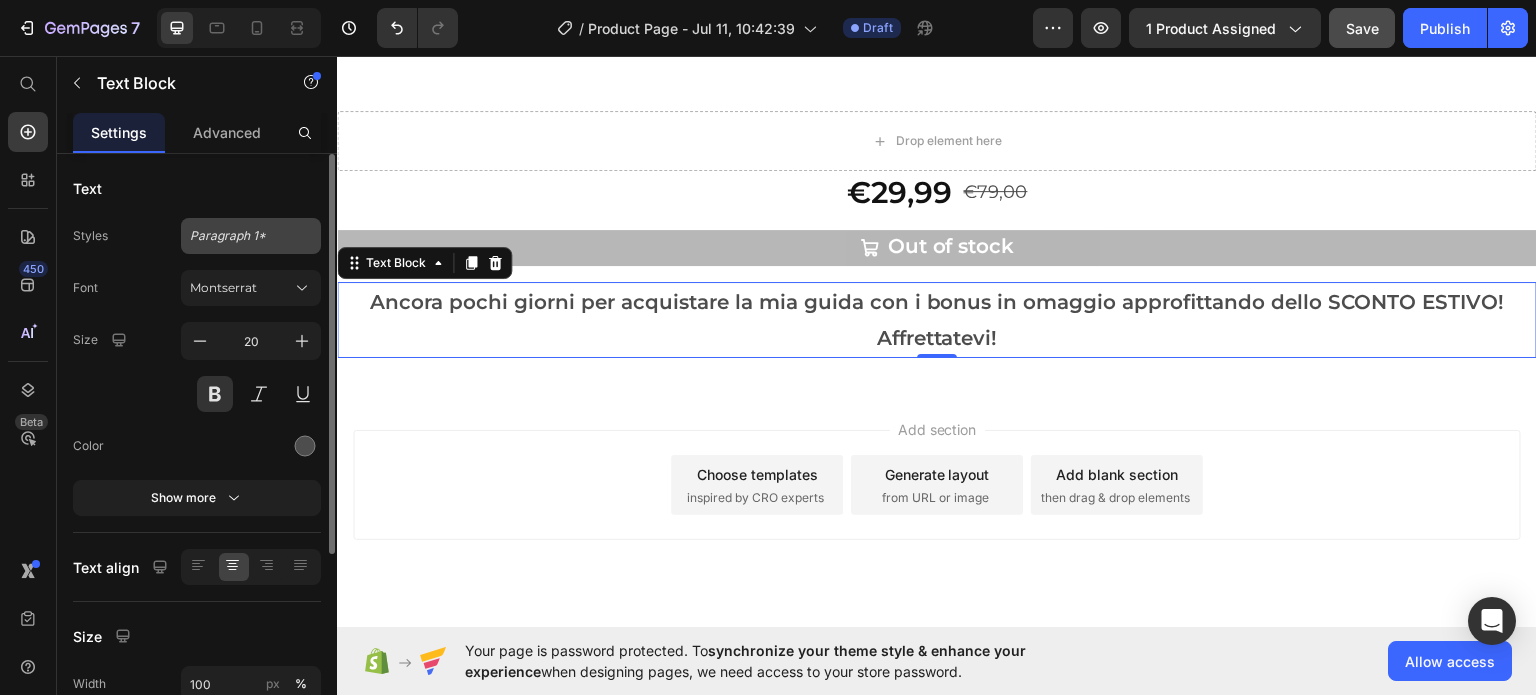 click on "Paragraph 1*" at bounding box center [251, 236] 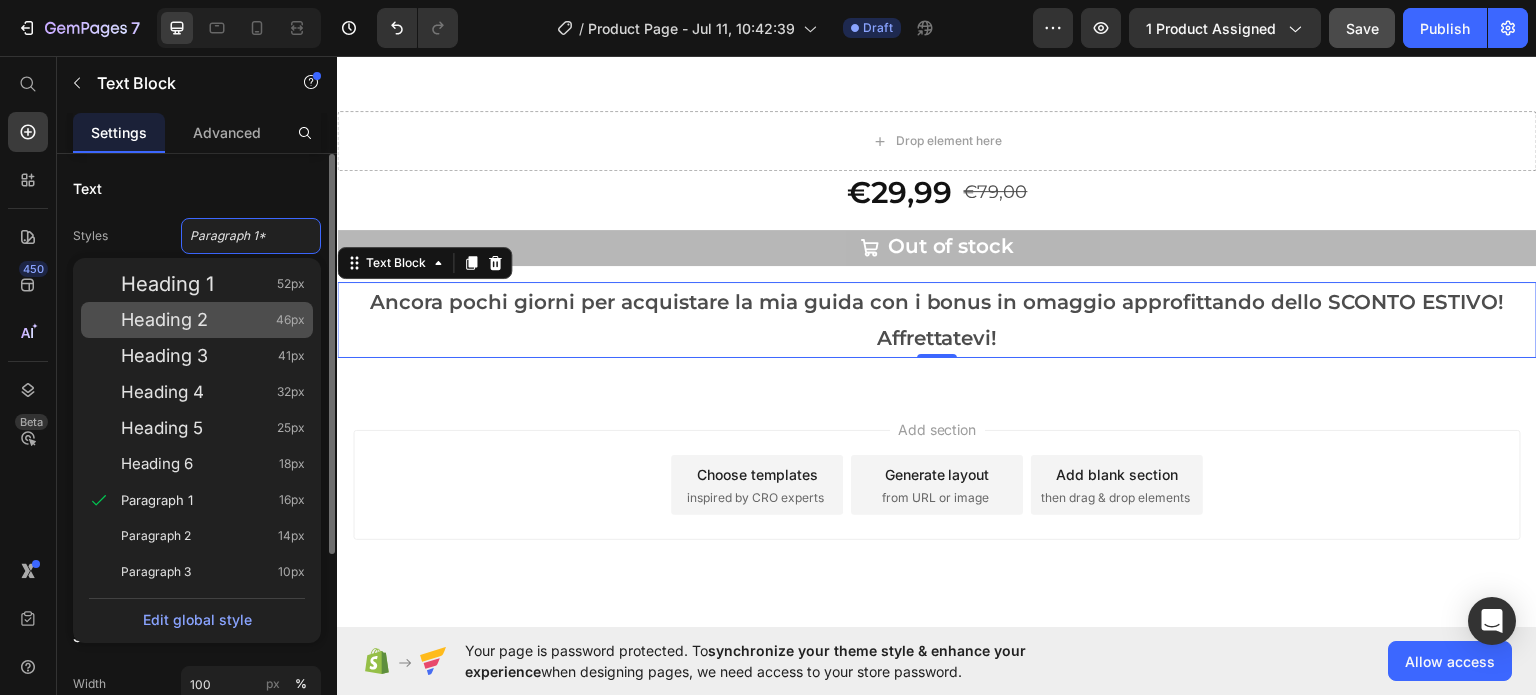 click on "Heading 2" at bounding box center [164, 320] 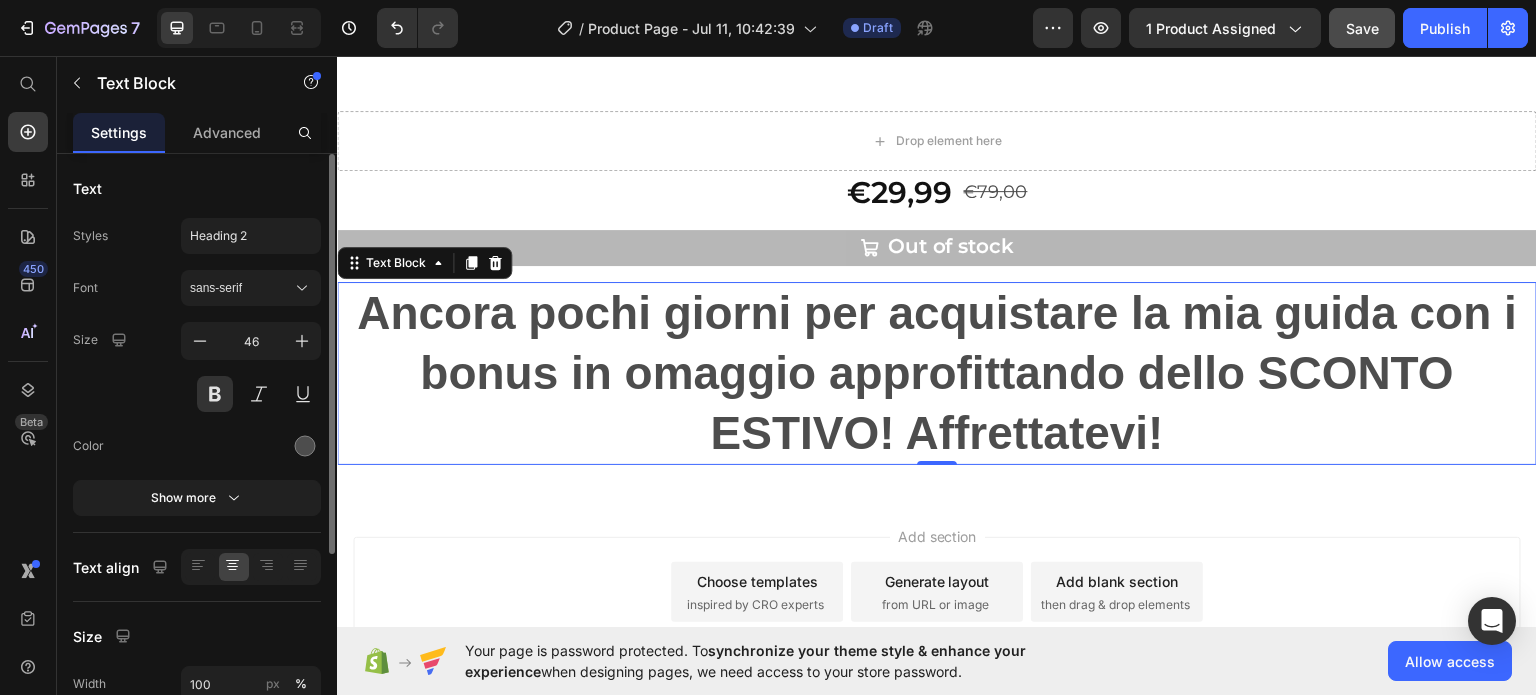 click 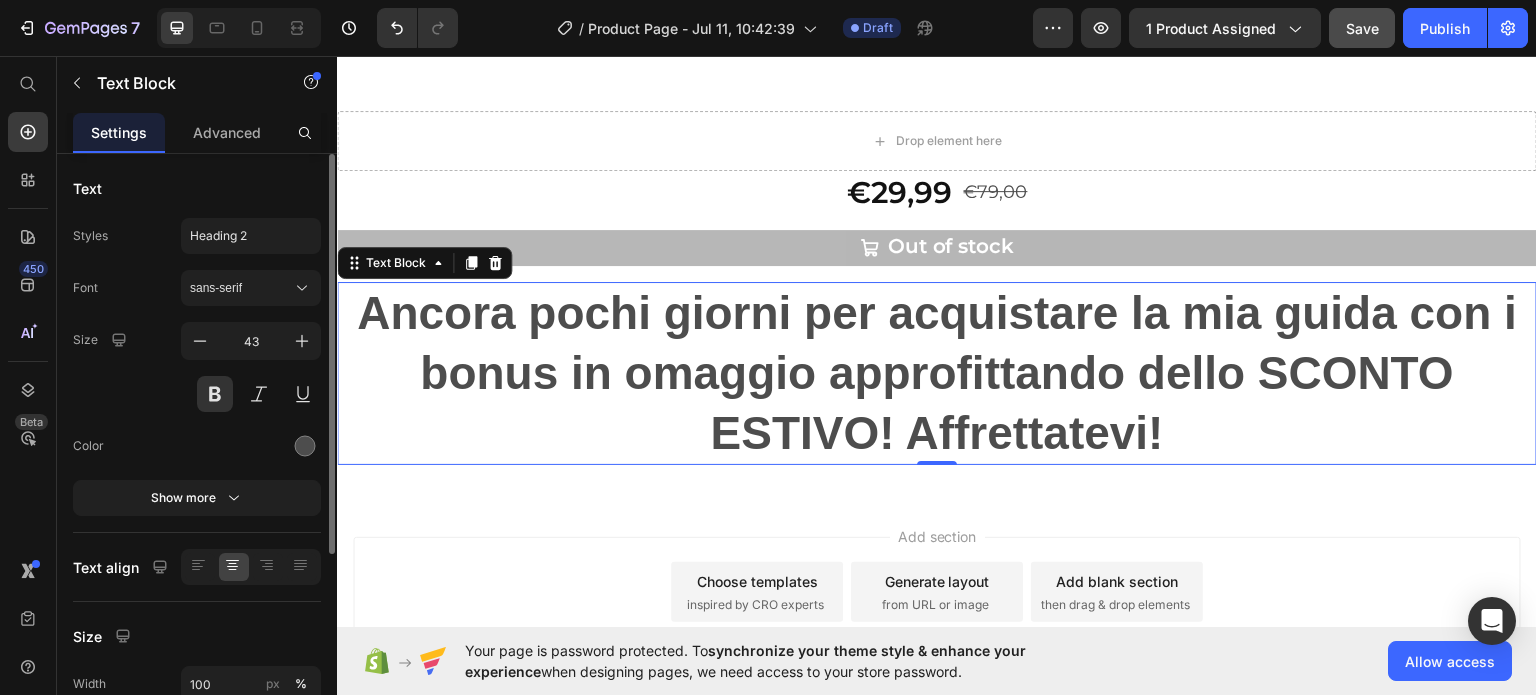 click 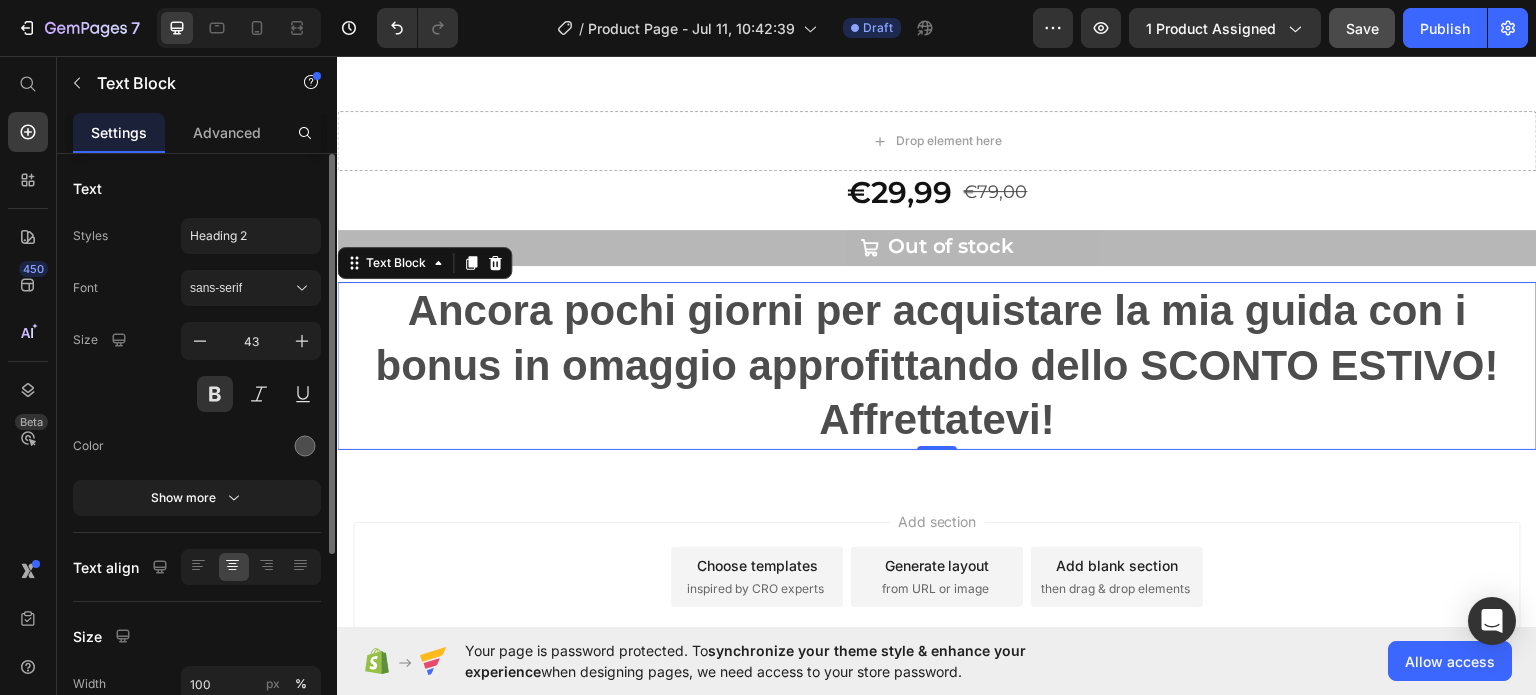 click 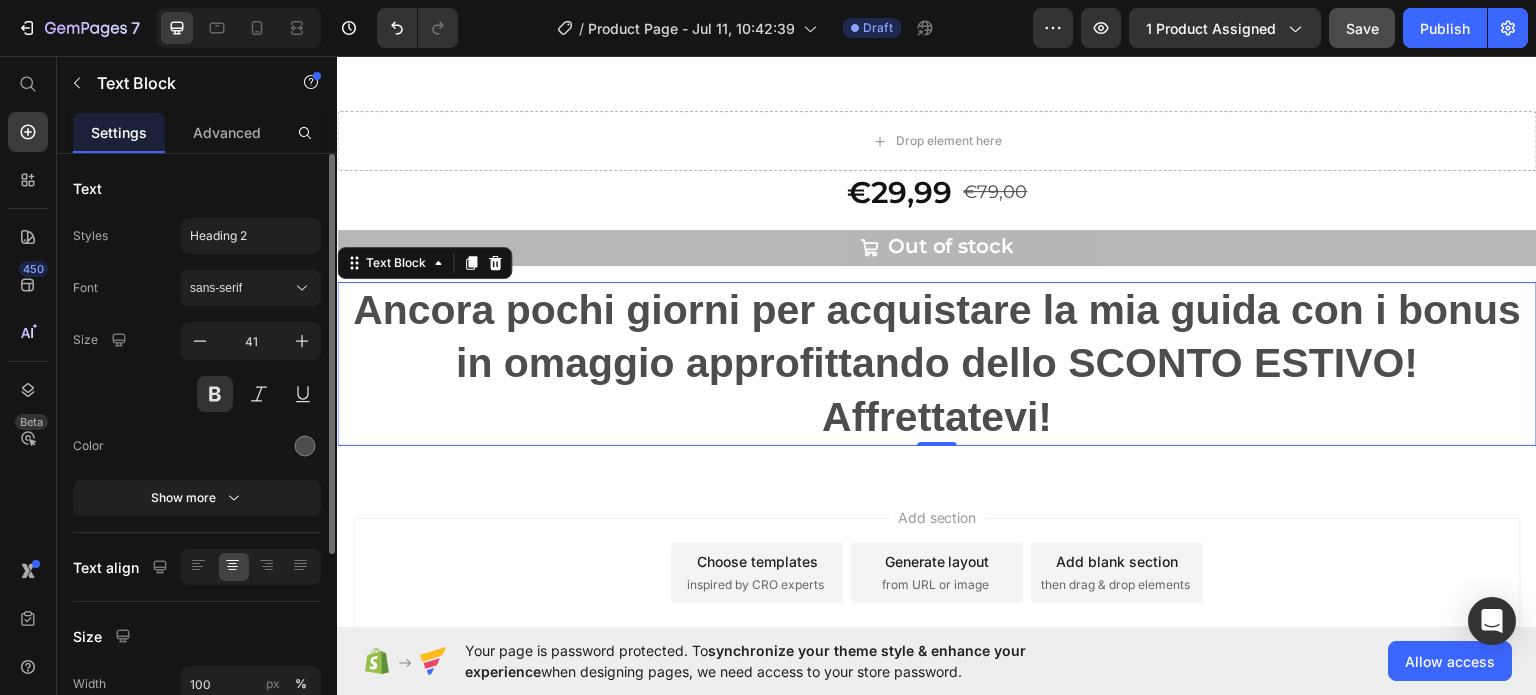 click 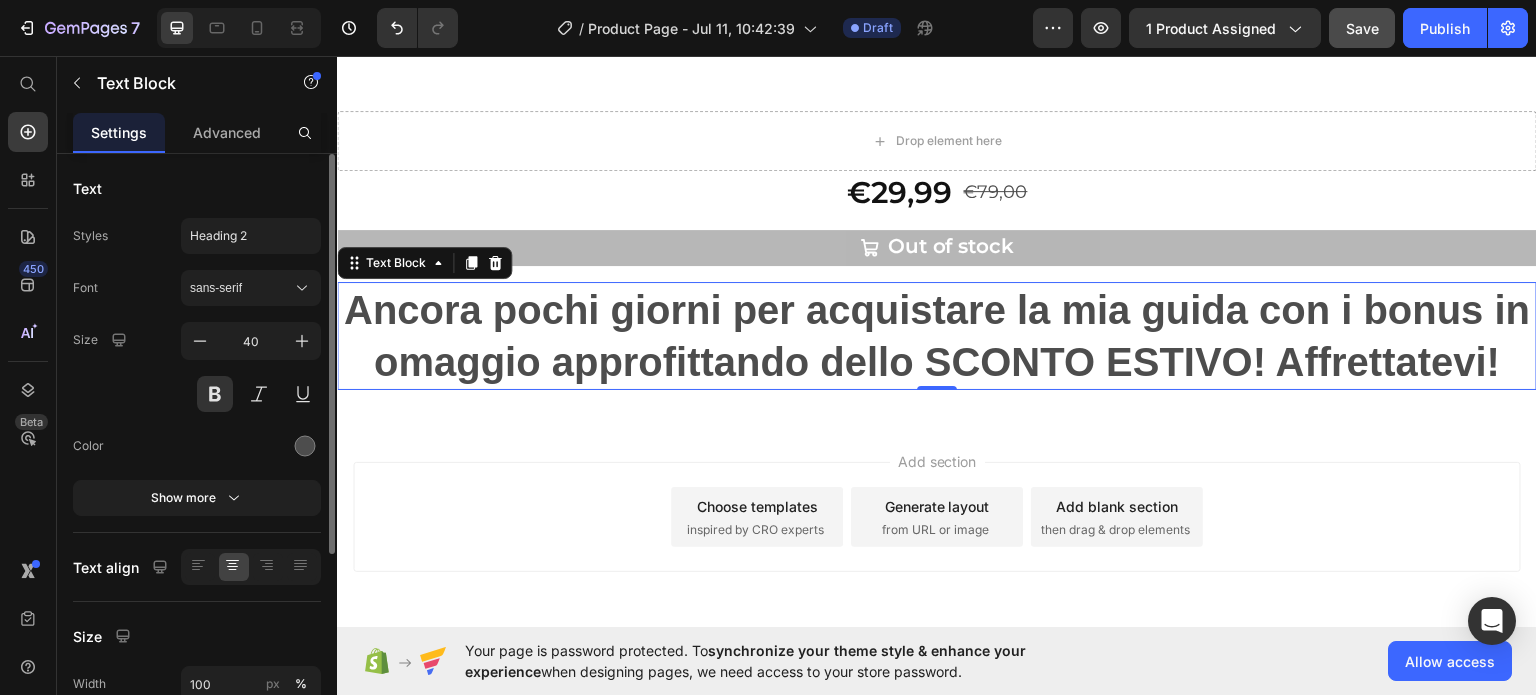 click 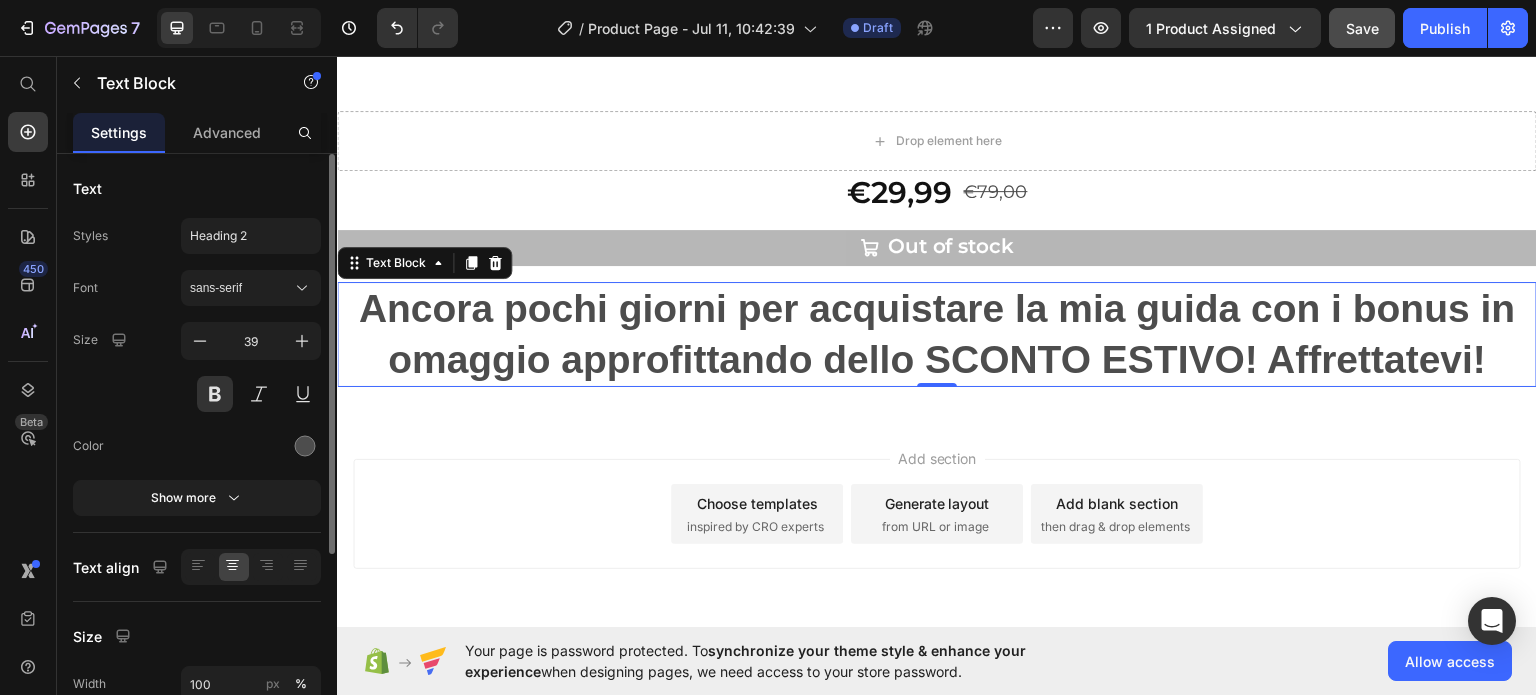 click 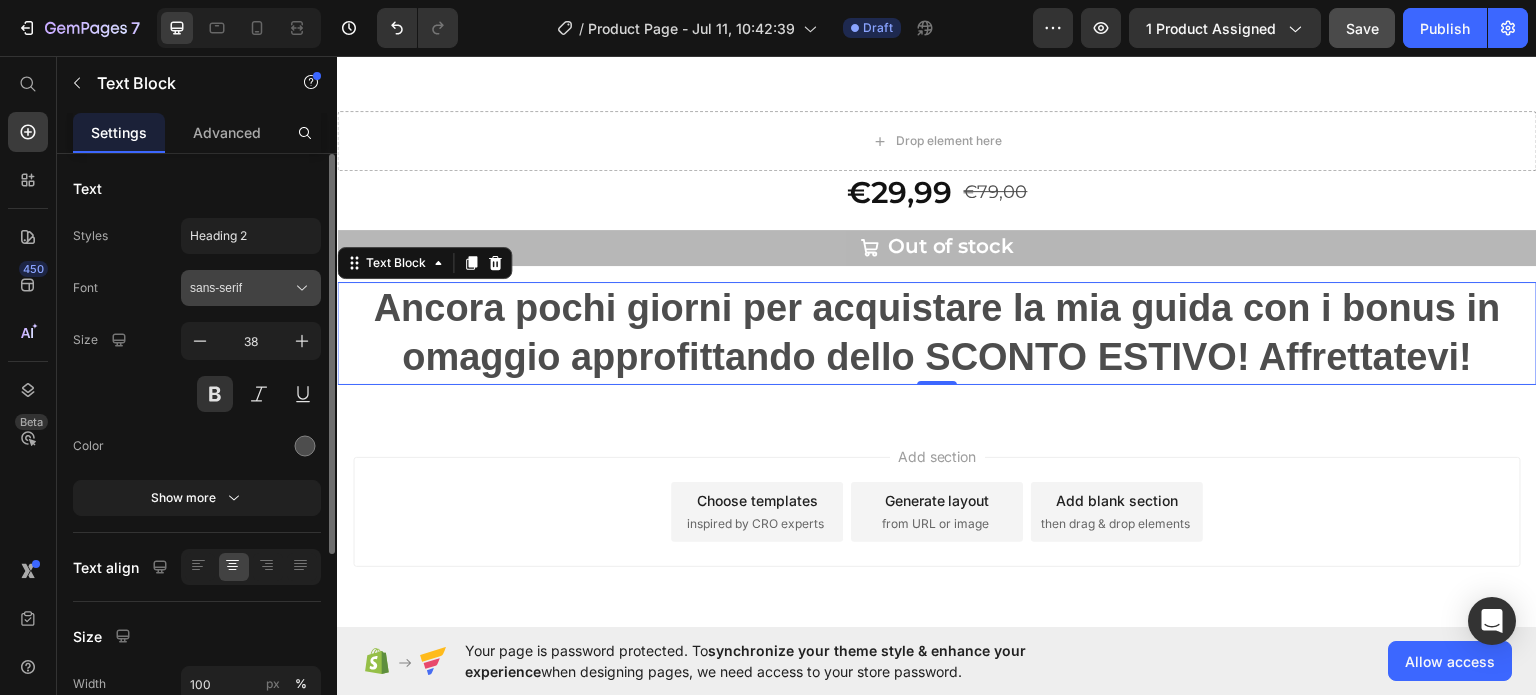 click on "sans-serif" at bounding box center (251, 288) 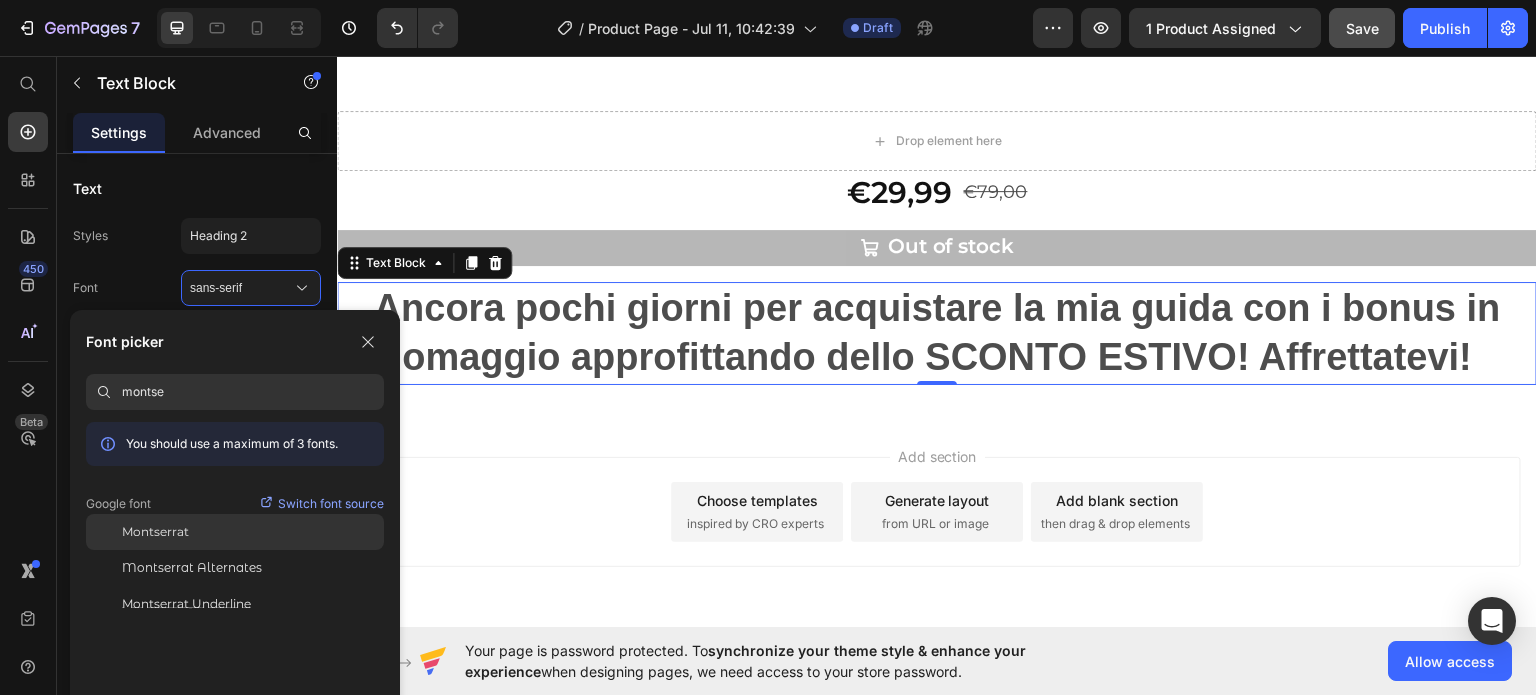 click on "Montserrat" at bounding box center [155, 532] 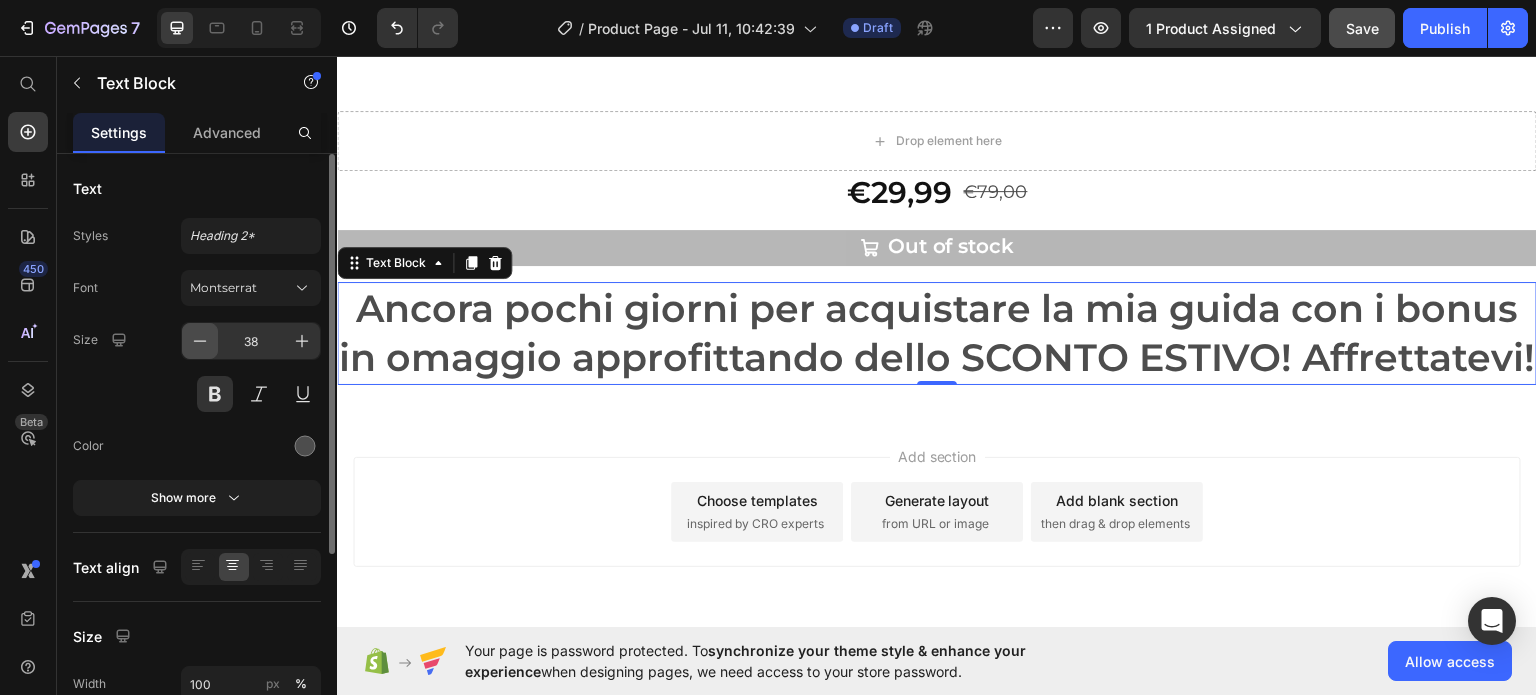click at bounding box center [200, 341] 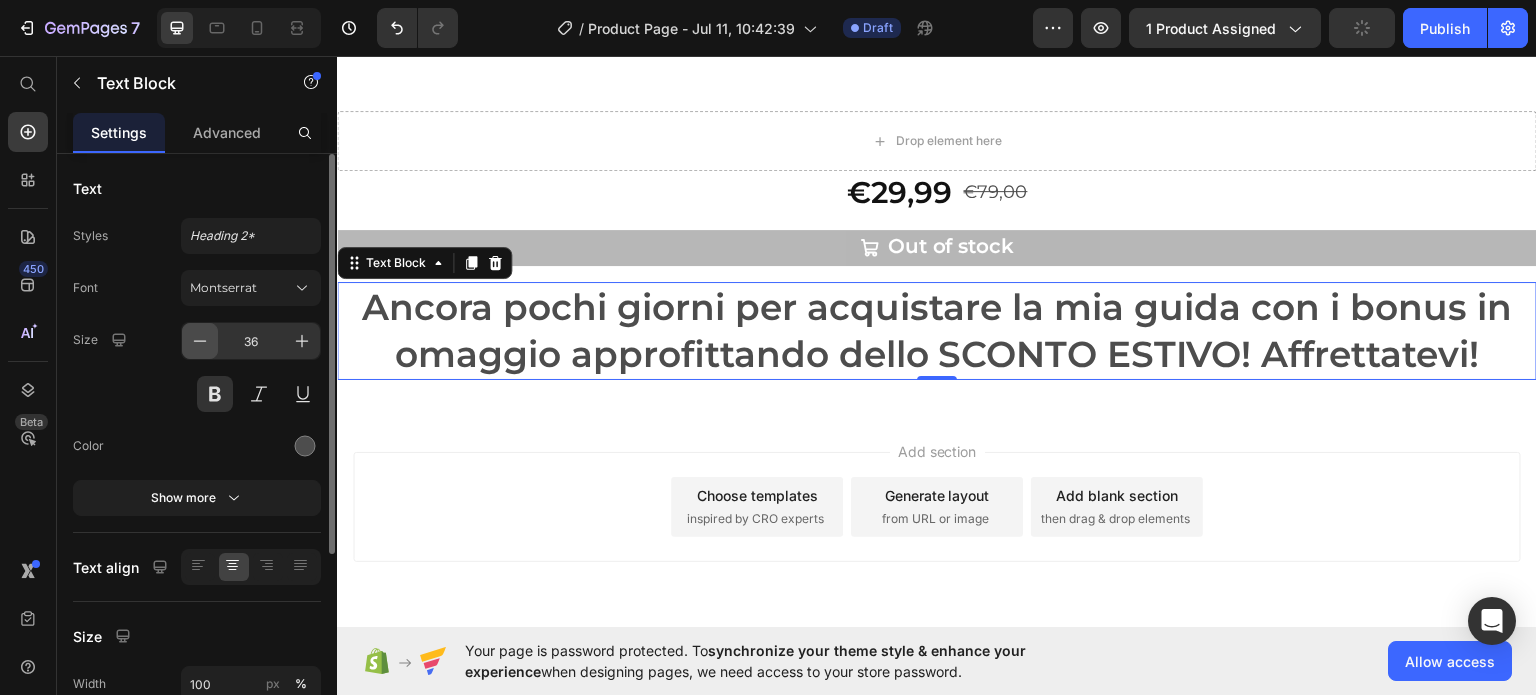 click at bounding box center [200, 341] 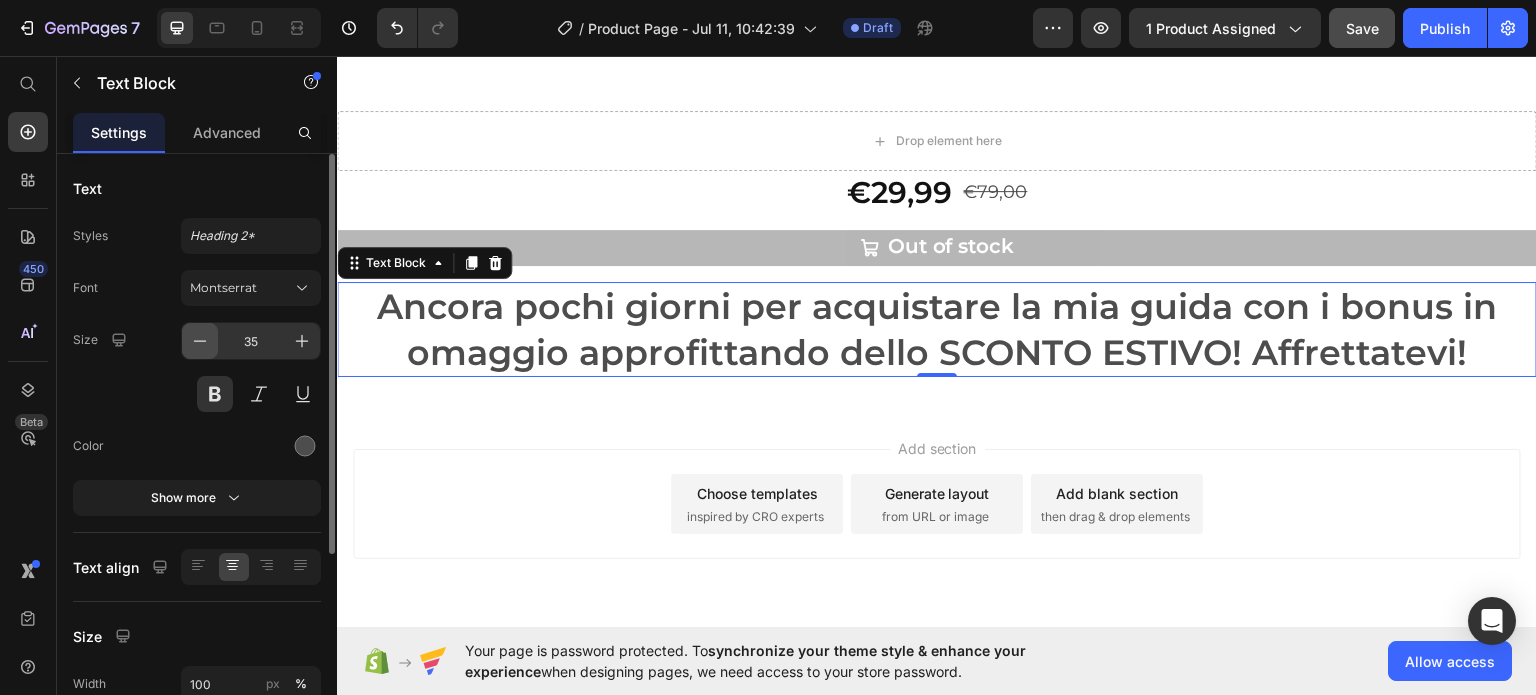 click at bounding box center (200, 341) 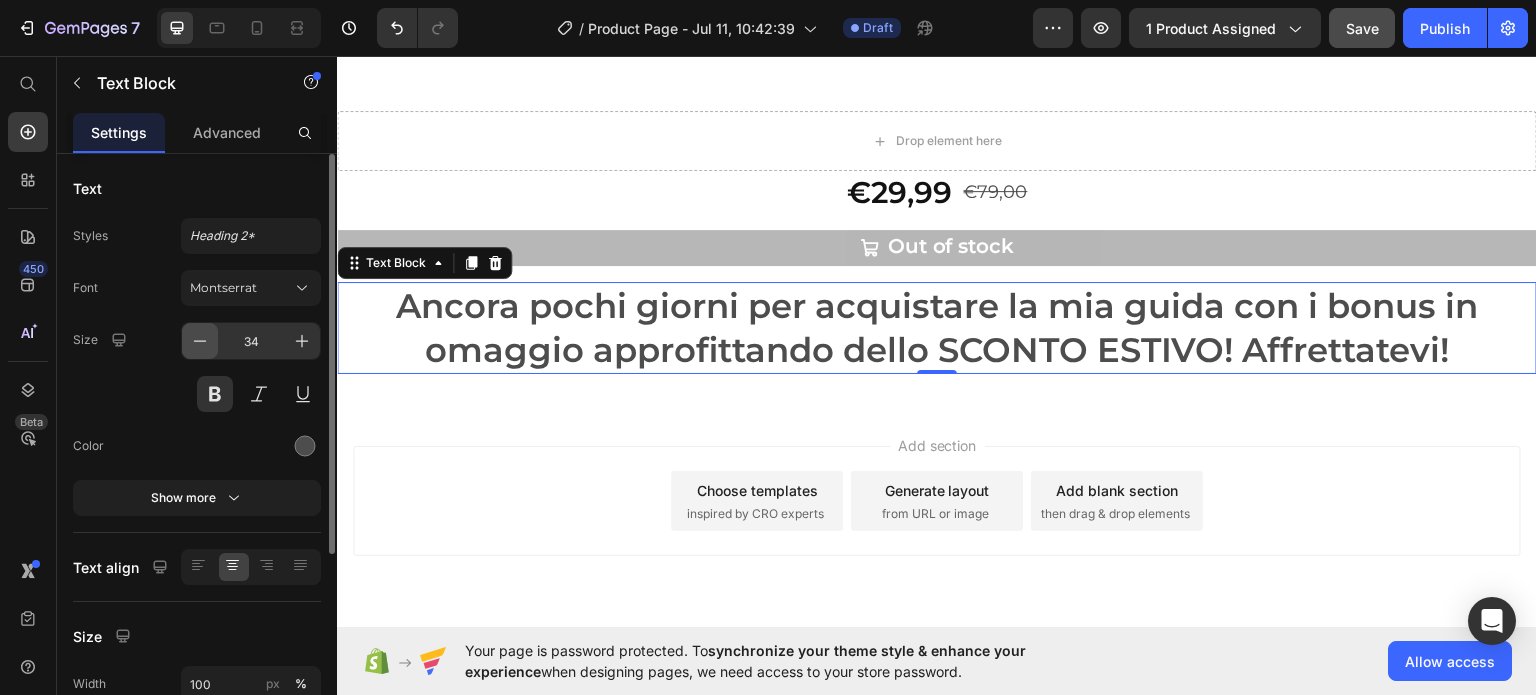 click at bounding box center (200, 341) 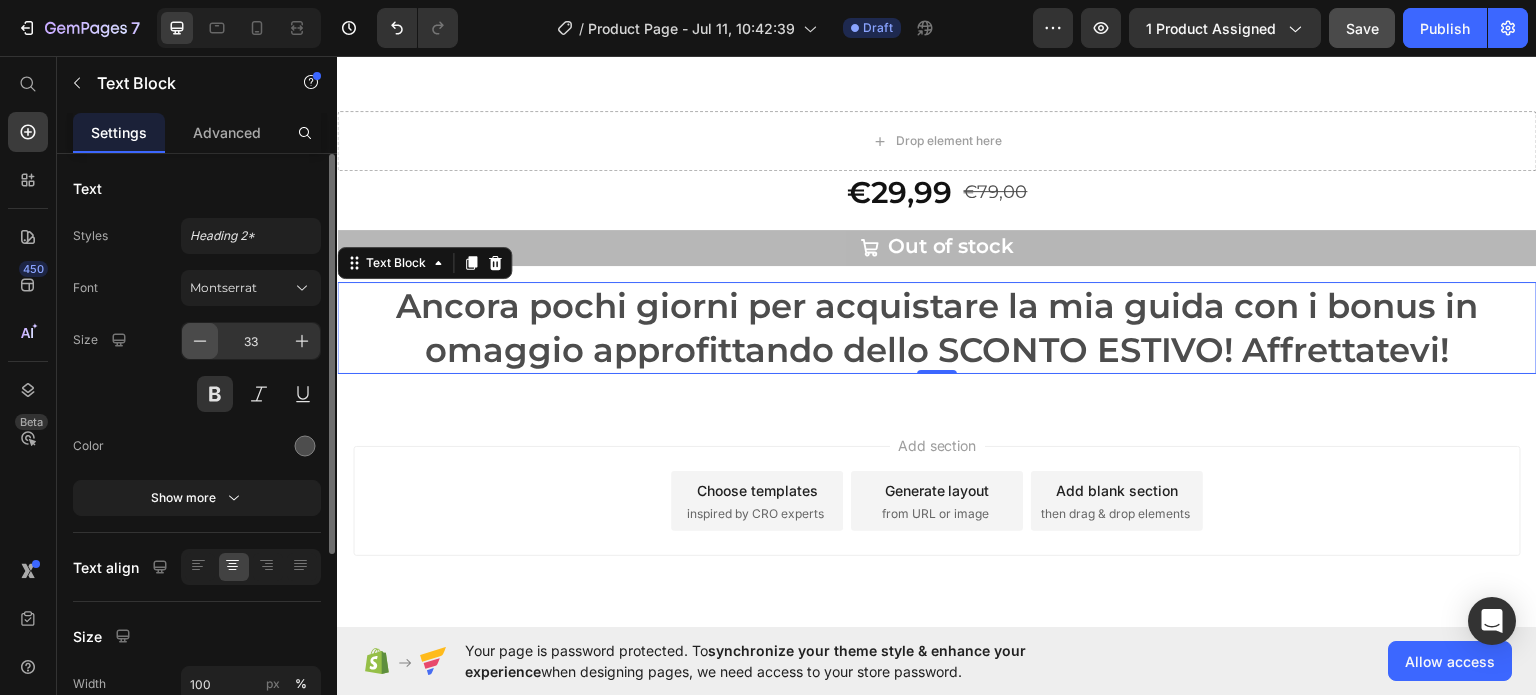click at bounding box center [200, 341] 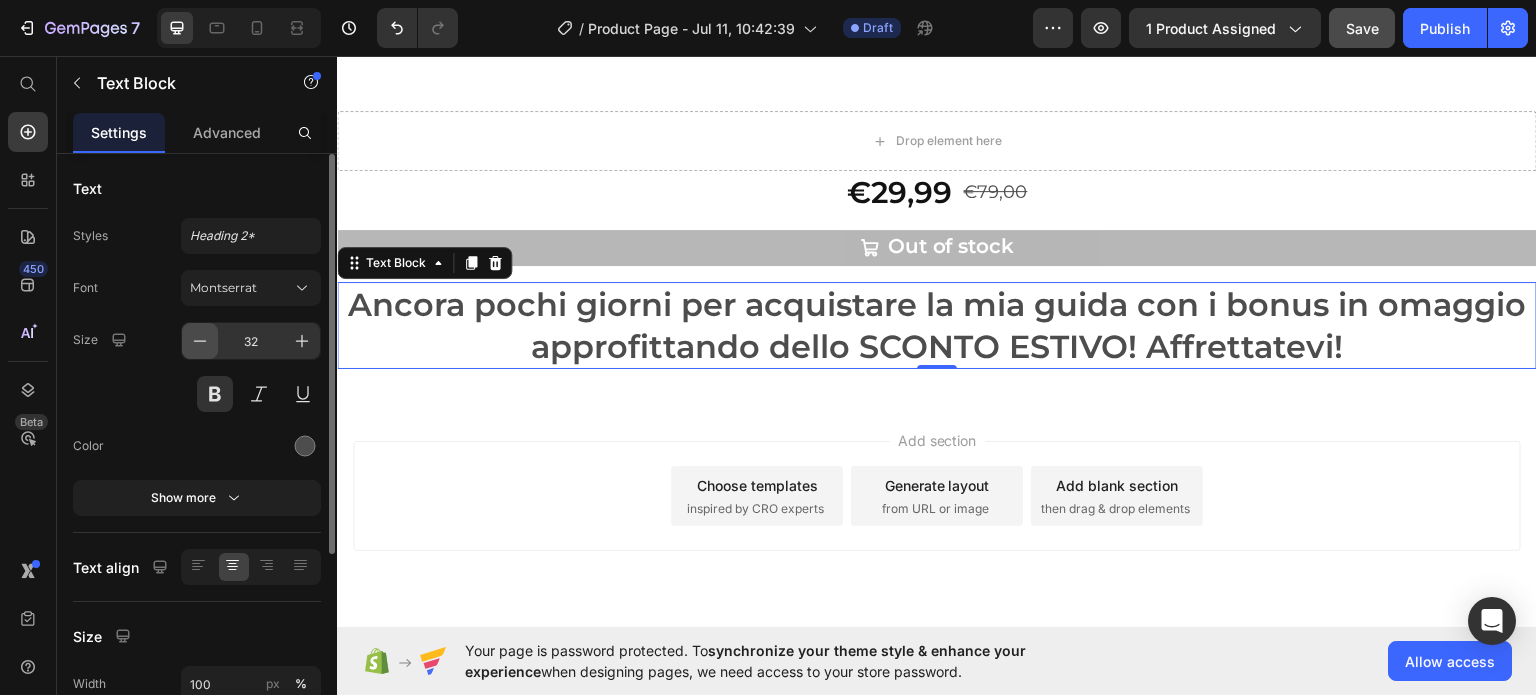 click at bounding box center (200, 341) 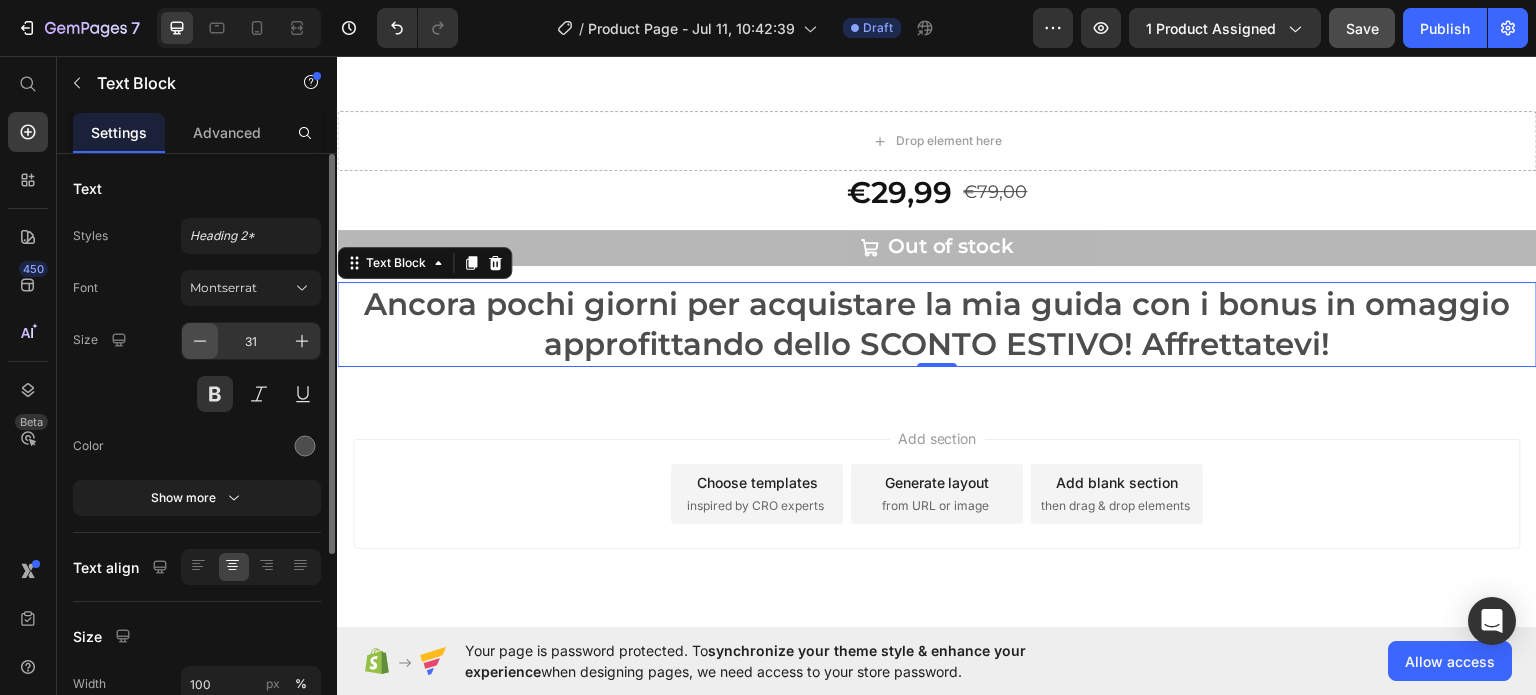 click at bounding box center (200, 341) 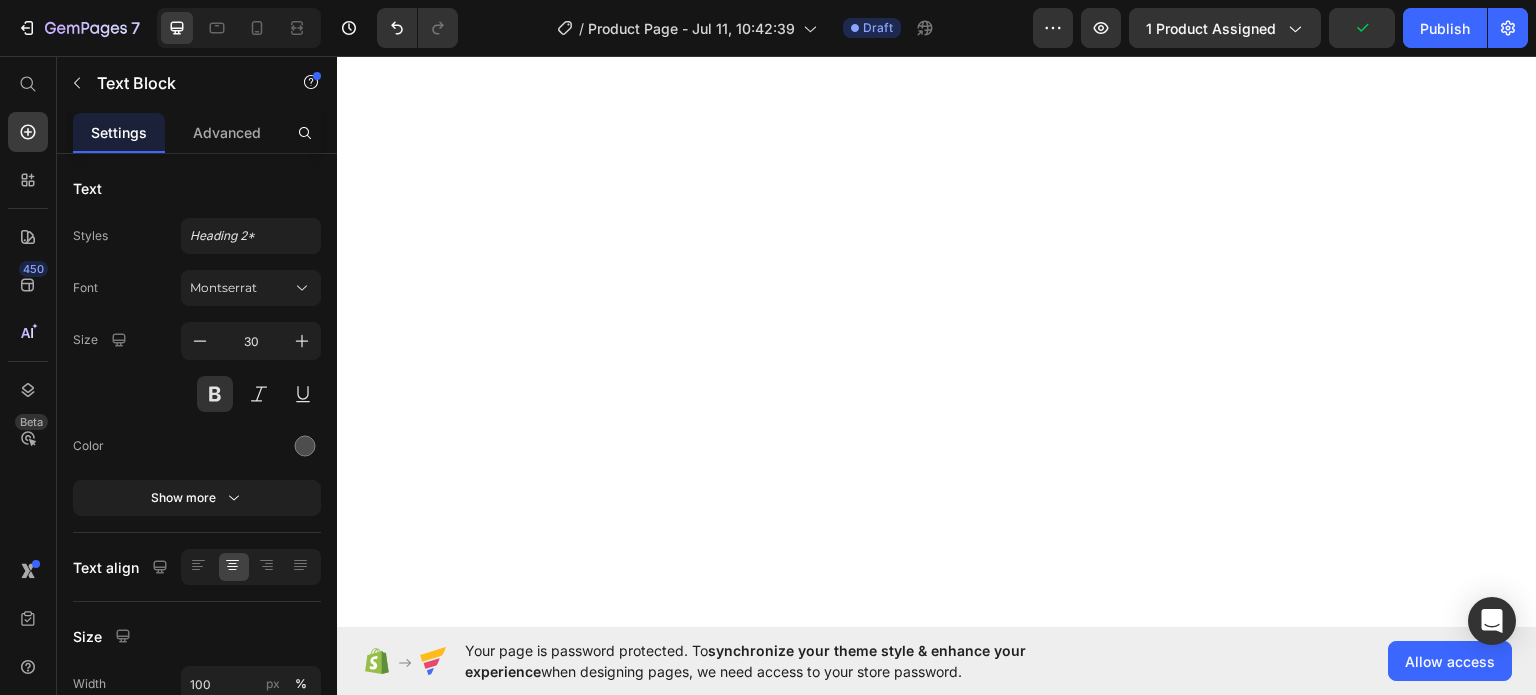 scroll, scrollTop: 0, scrollLeft: 0, axis: both 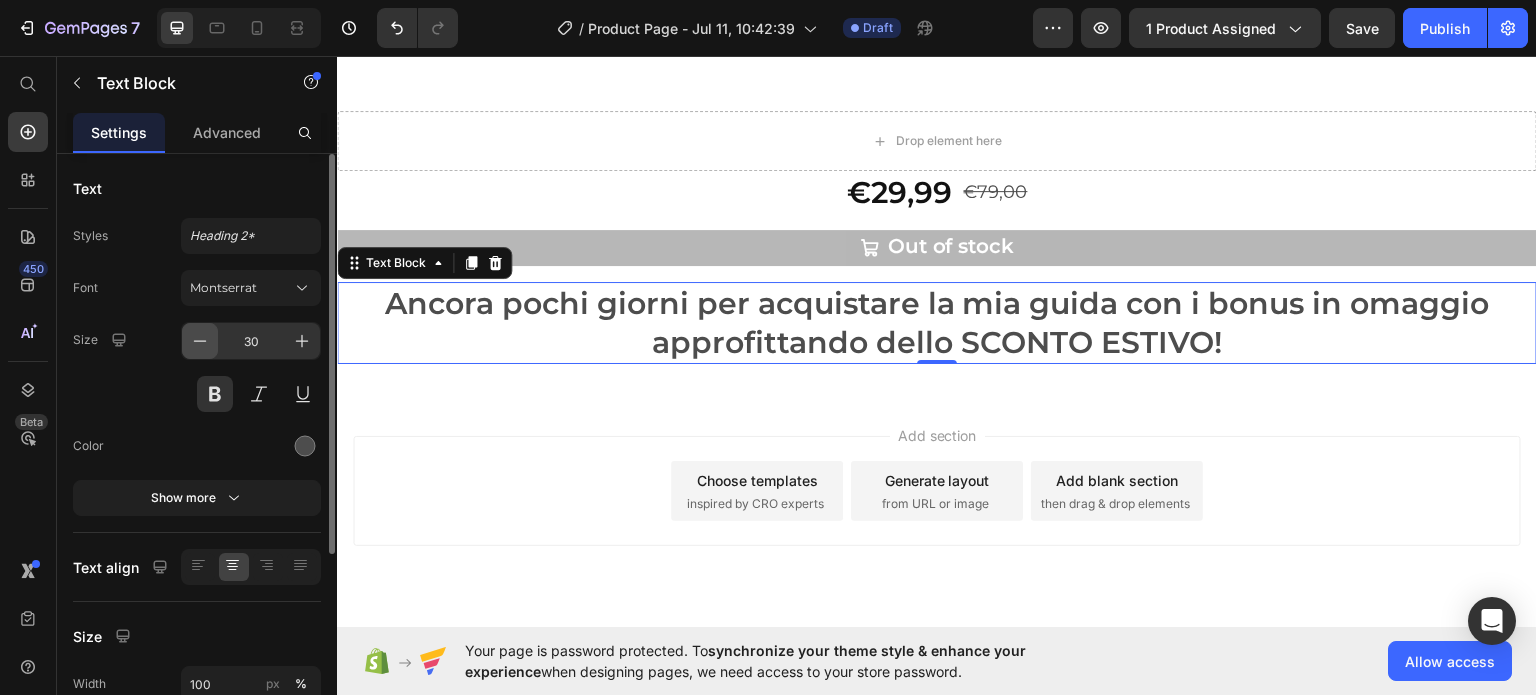 click 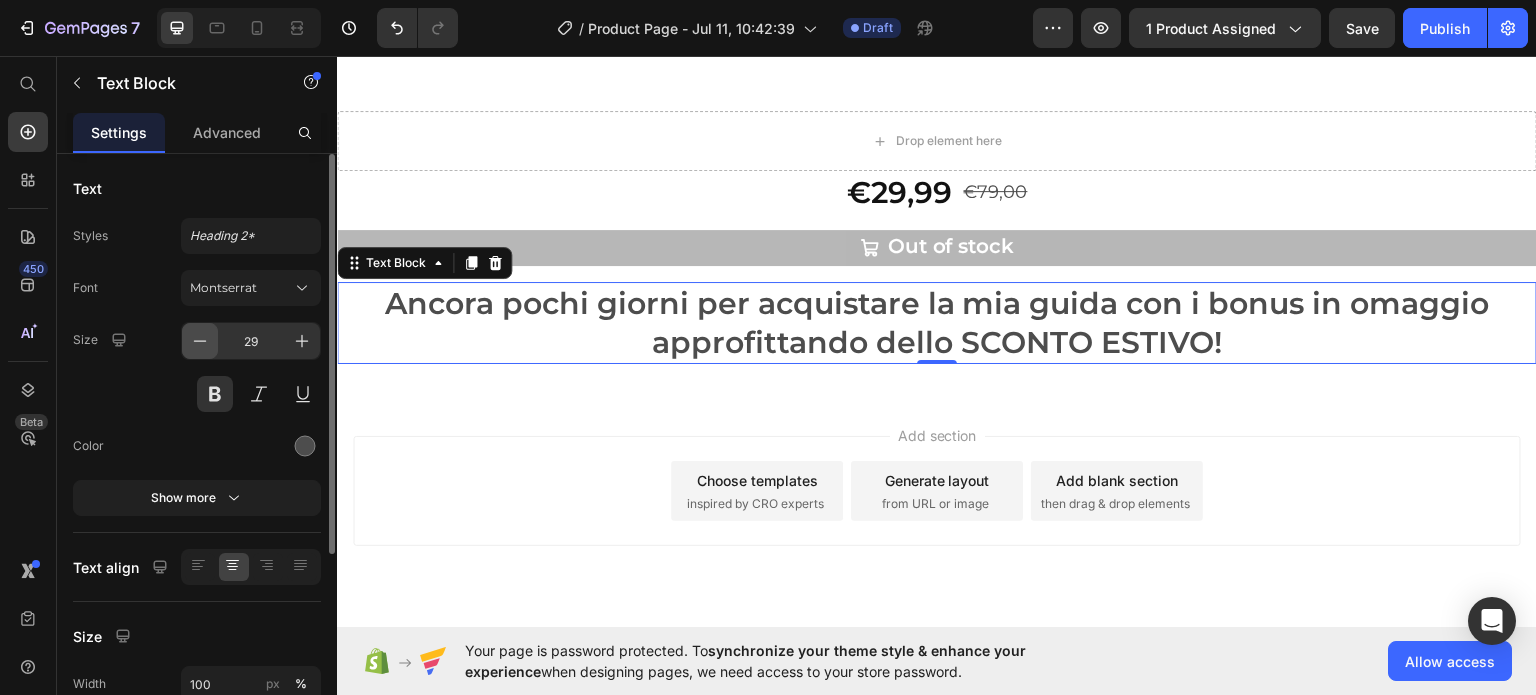 click 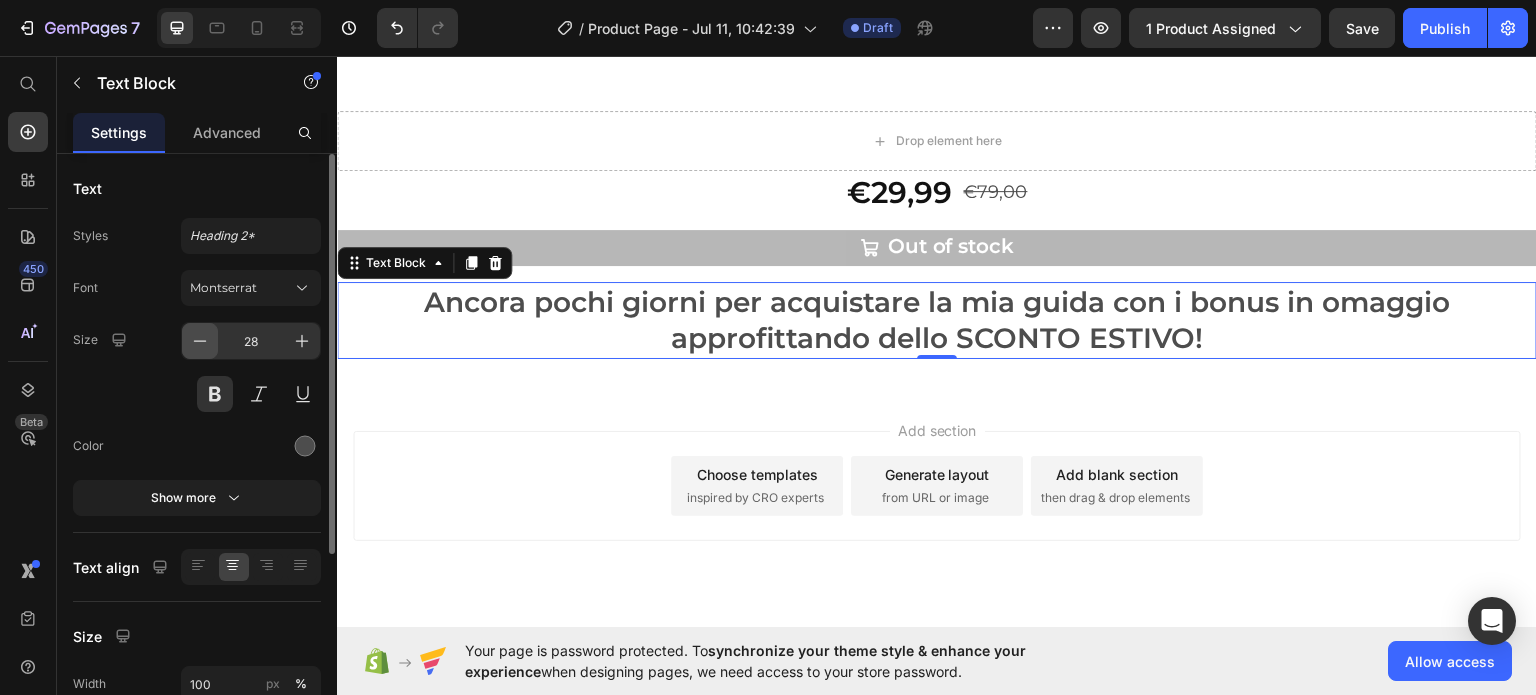 click 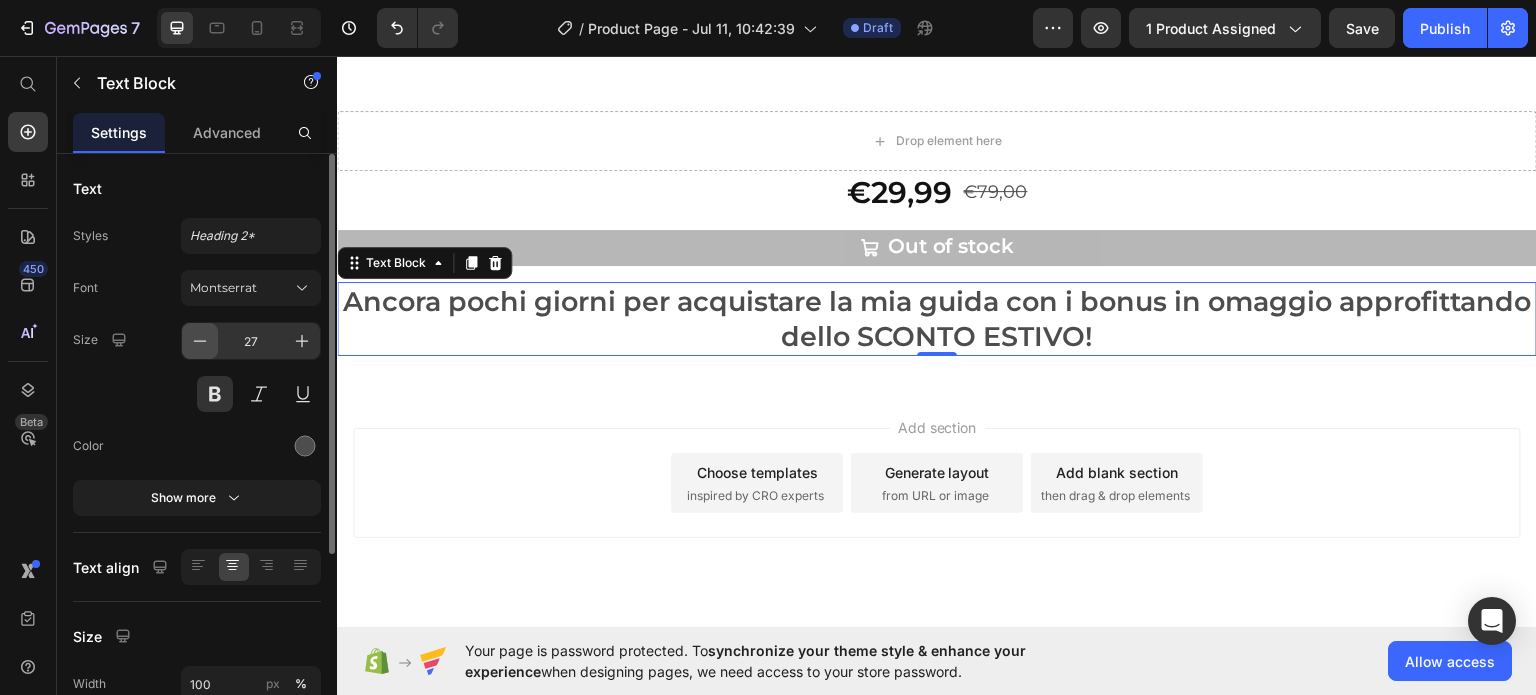 click 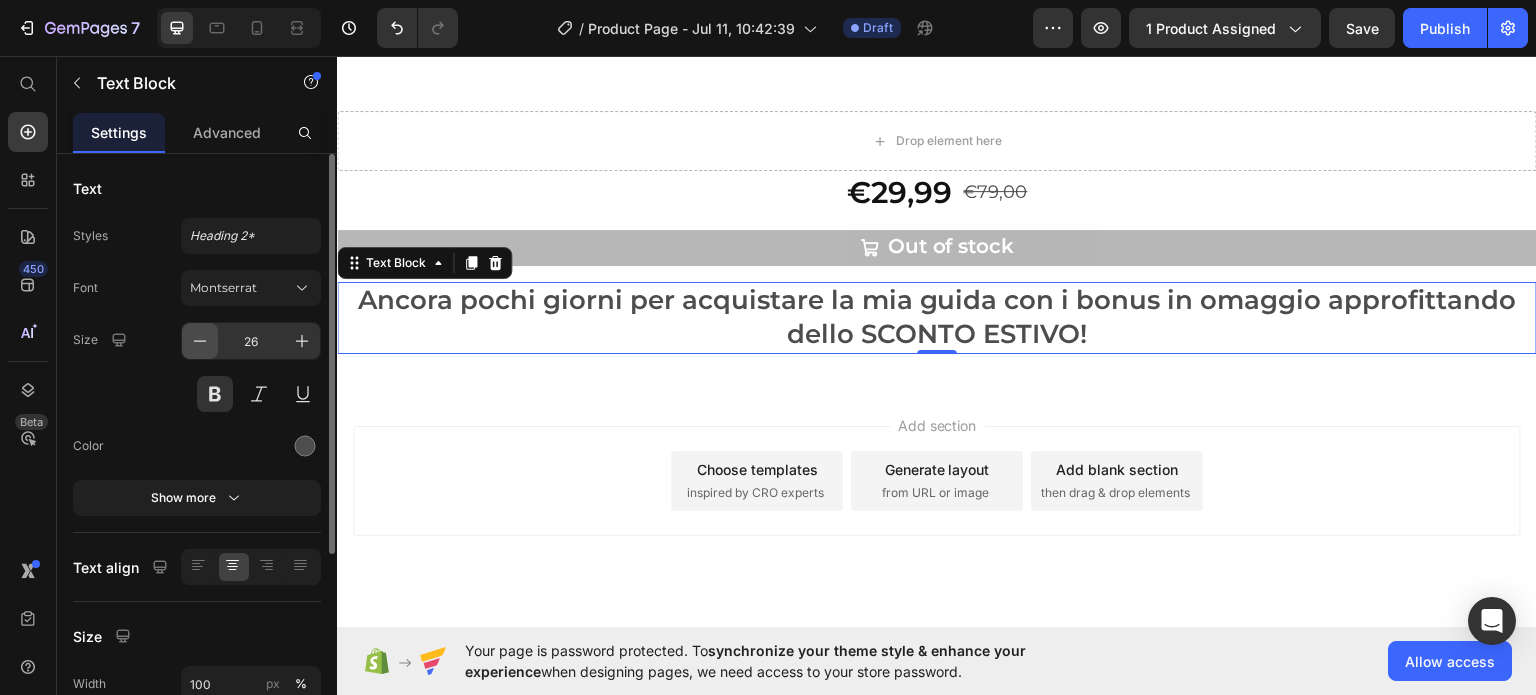 click 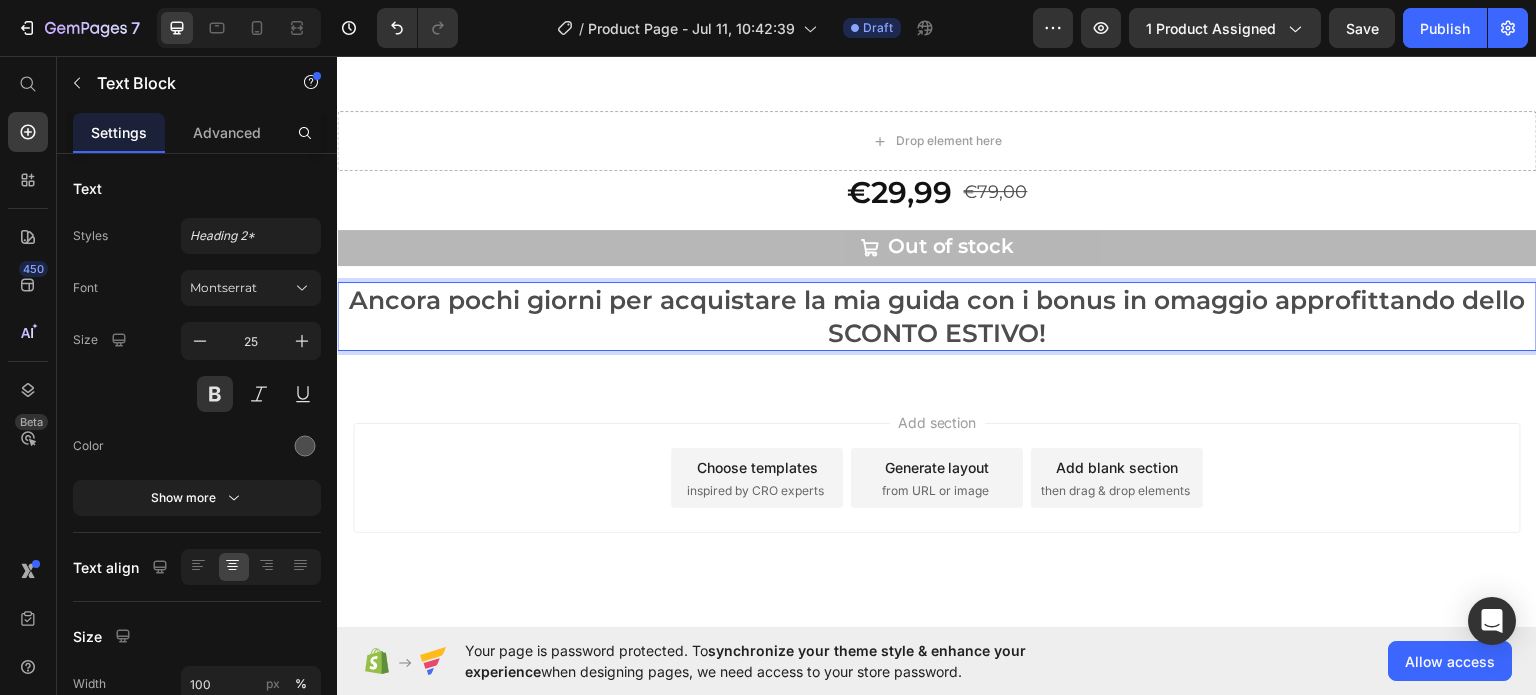 click on "Ancora pochi giorni per acquistare la mia guida con i bonus in omaggio approfittando dello SCONTO ESTIVO!" at bounding box center [937, 315] 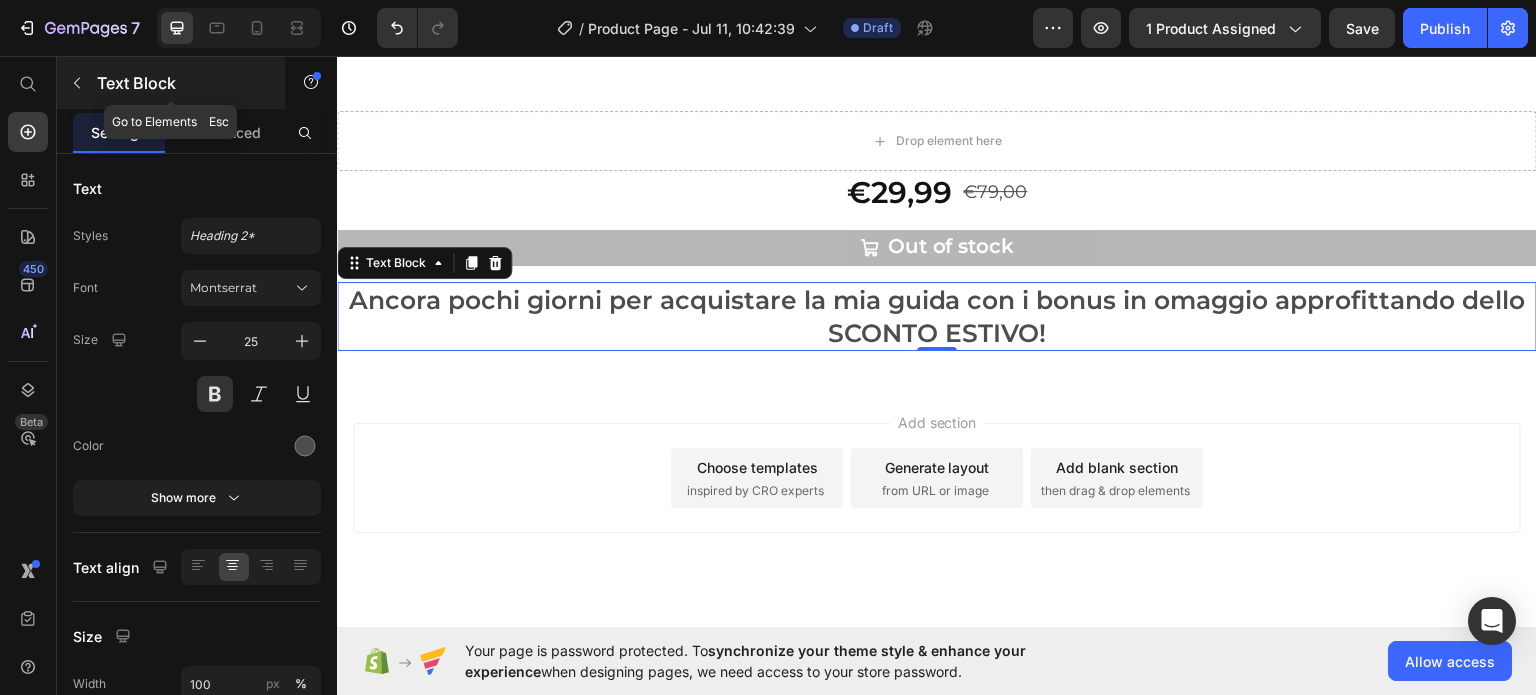 click 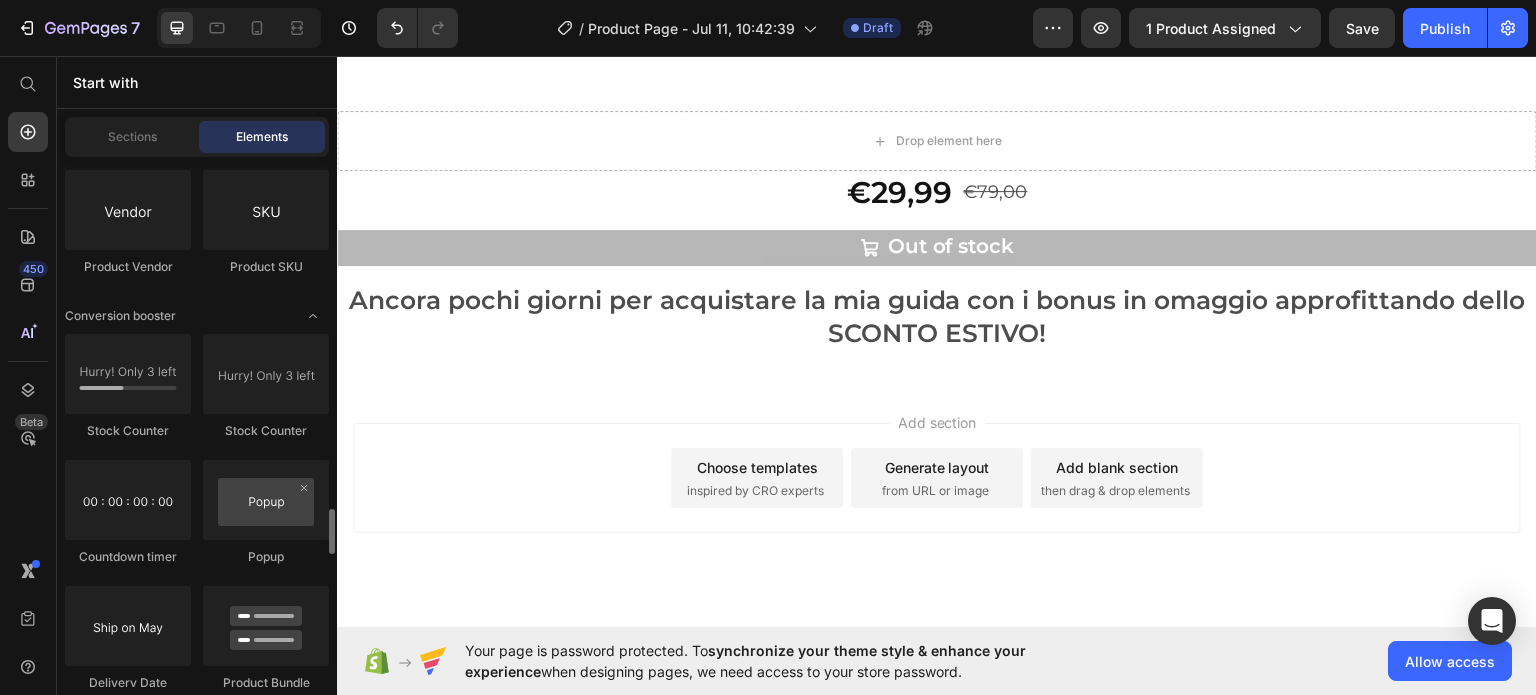 scroll, scrollTop: 4096, scrollLeft: 0, axis: vertical 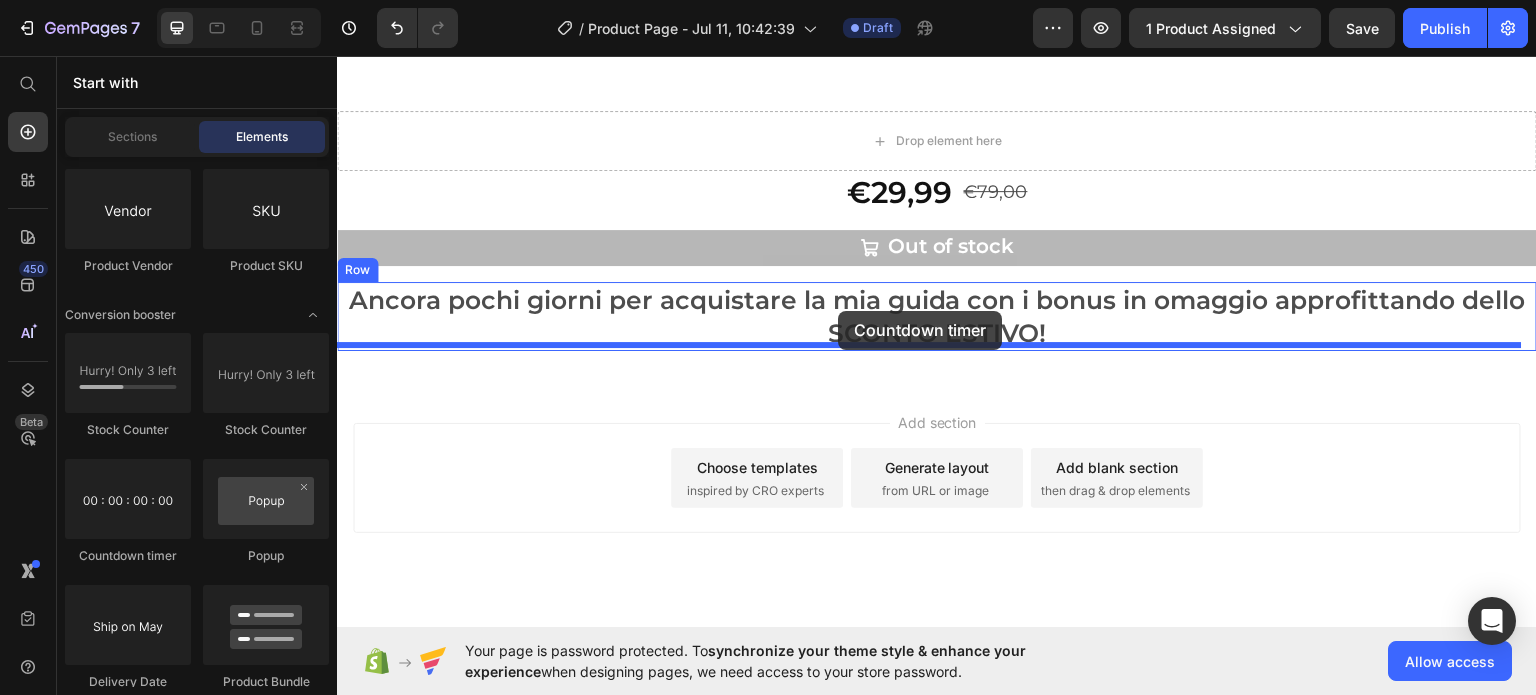 drag, startPoint x: 459, startPoint y: 562, endPoint x: 838, endPoint y: 310, distance: 455.13184 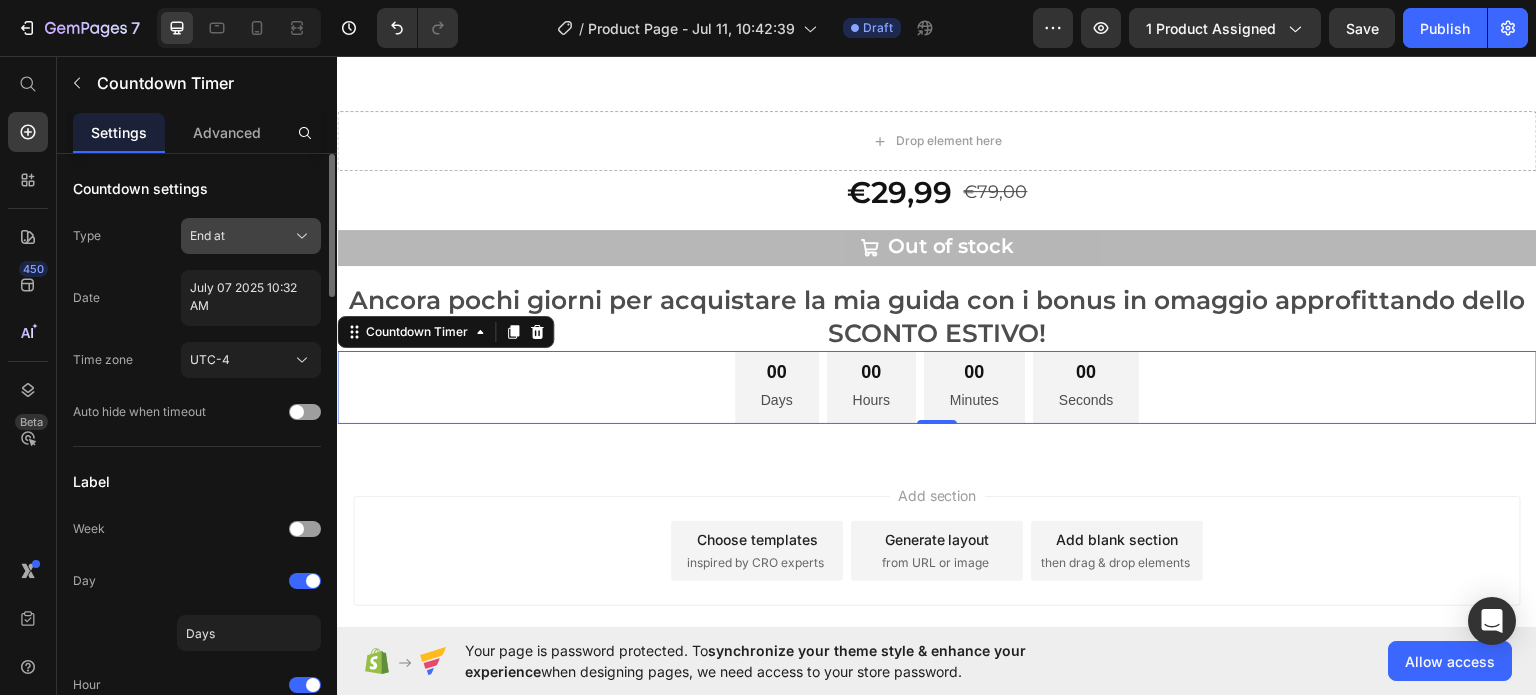click 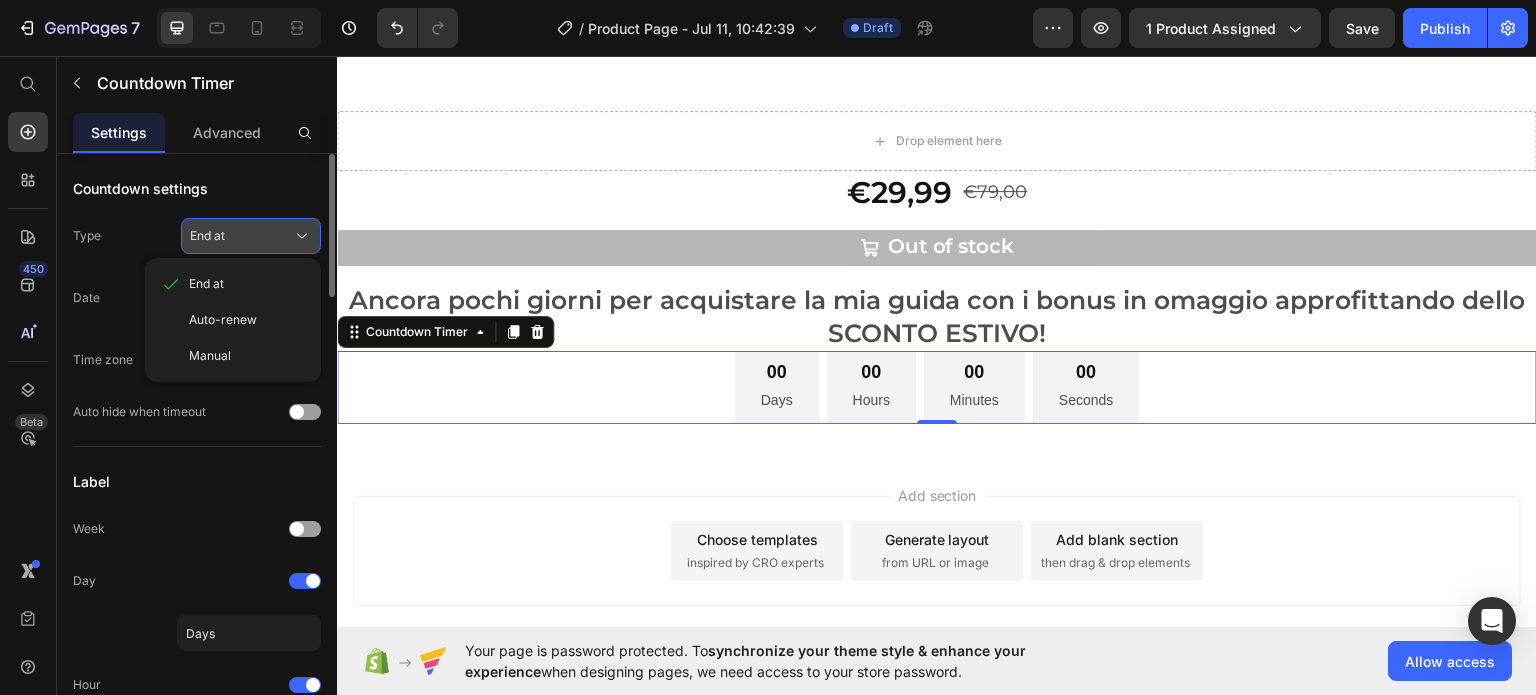 click 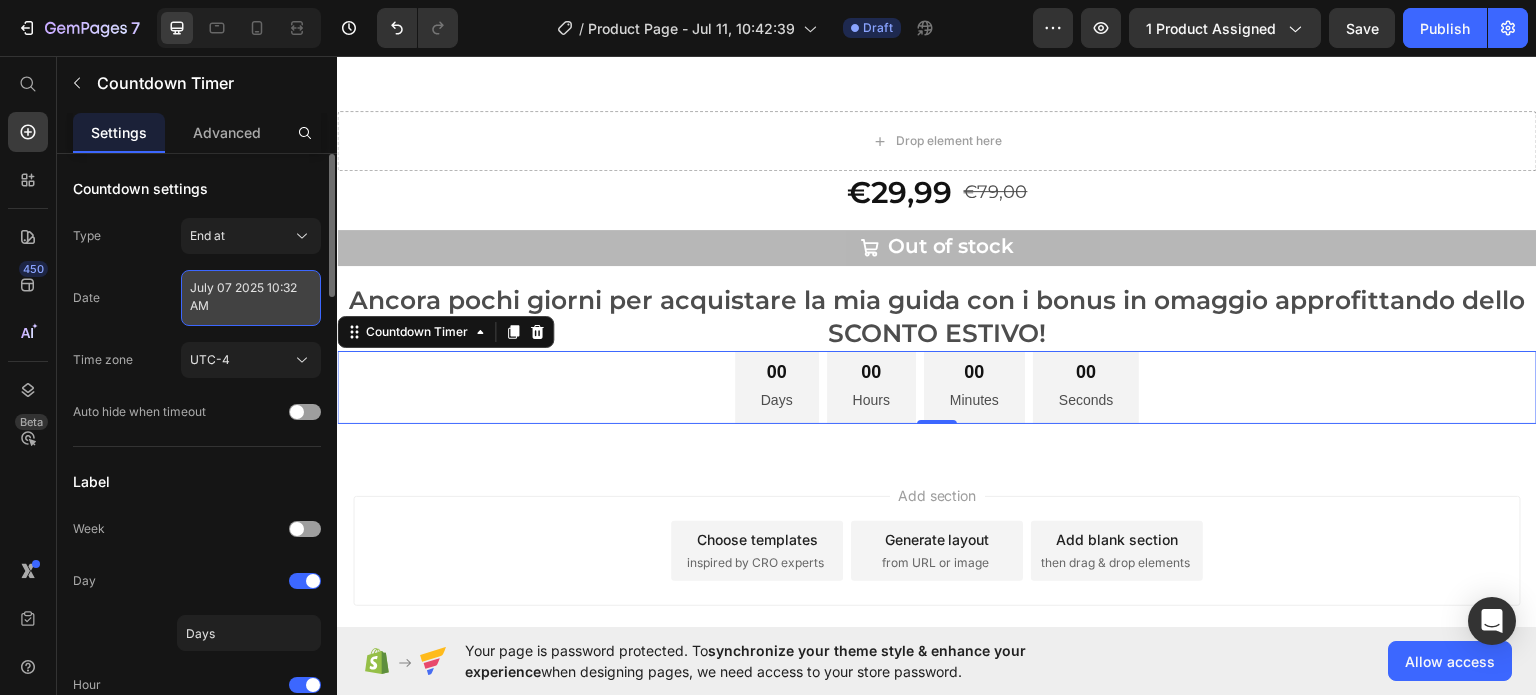 click on "July 07 2025 10:32 AM" at bounding box center (251, 298) 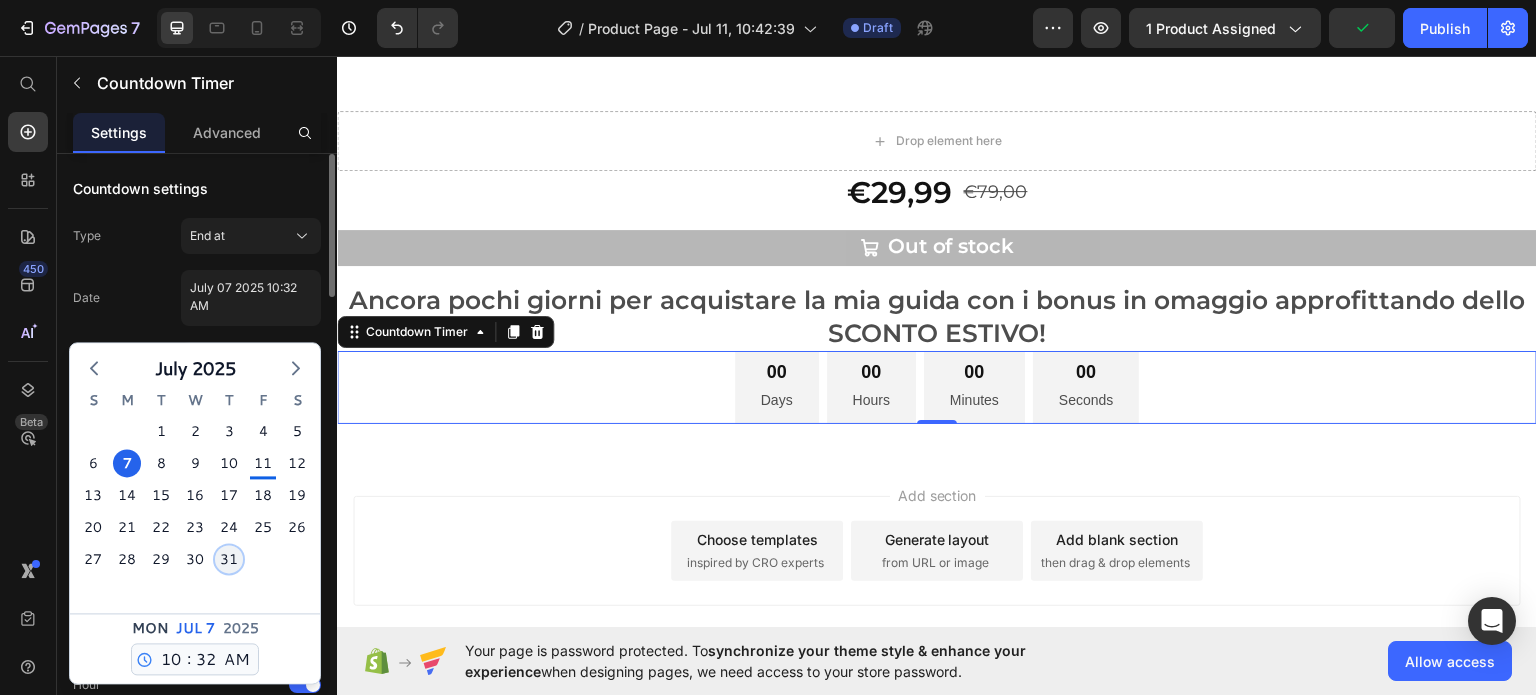 click on "31" 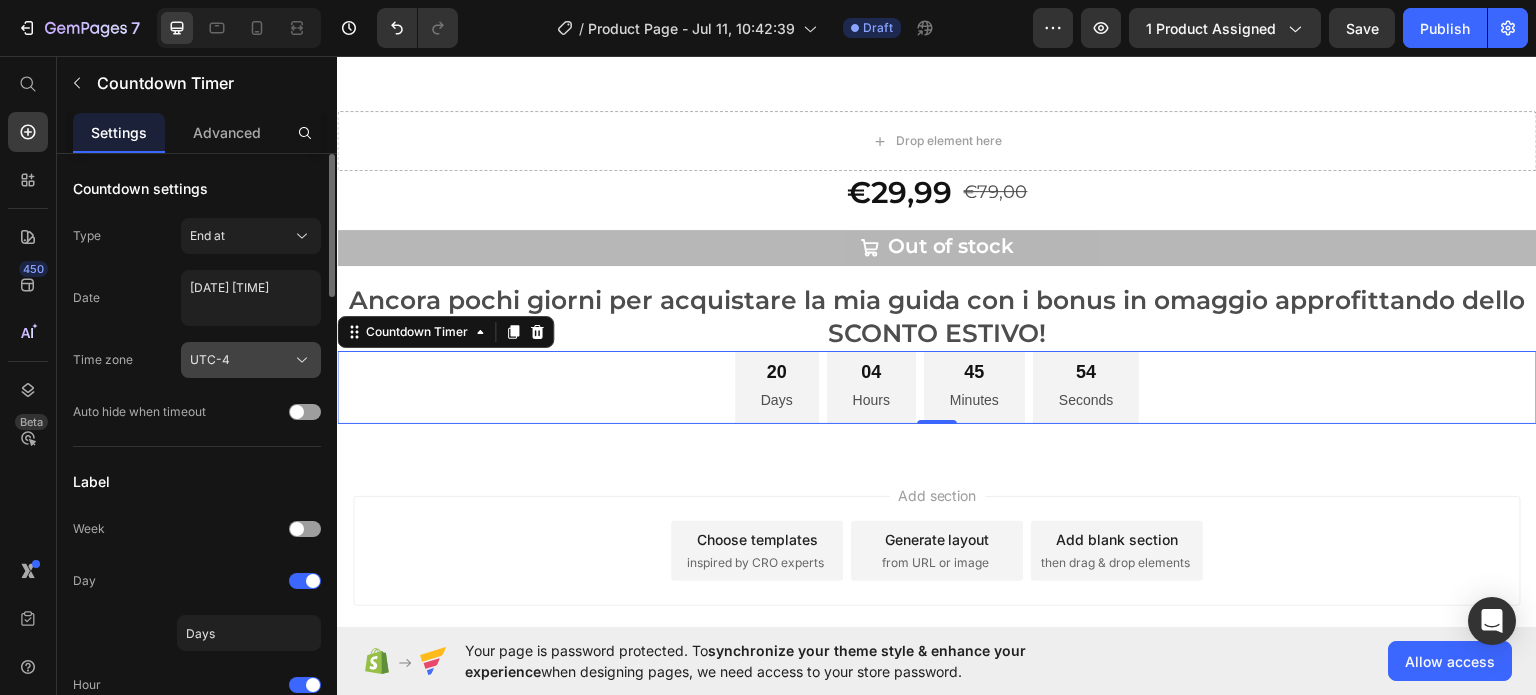 click 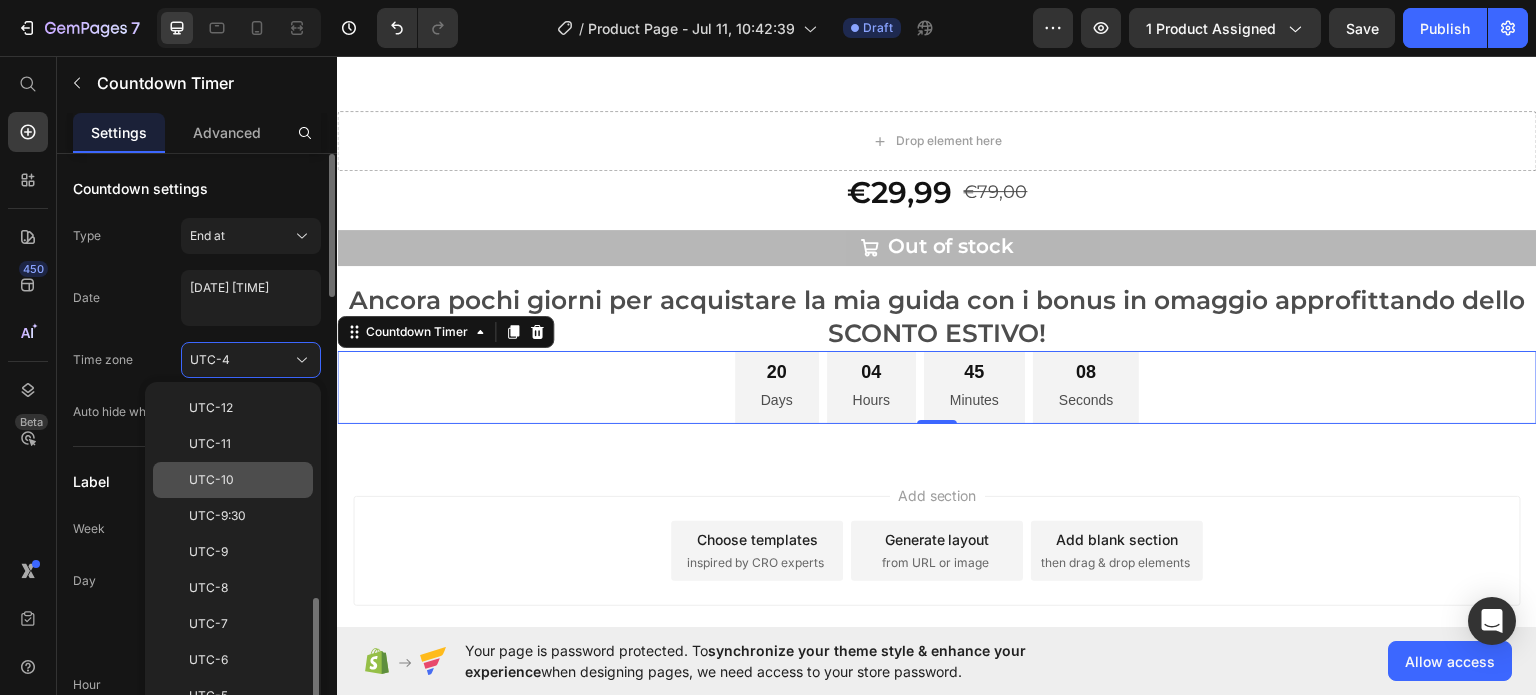 scroll, scrollTop: 160, scrollLeft: 0, axis: vertical 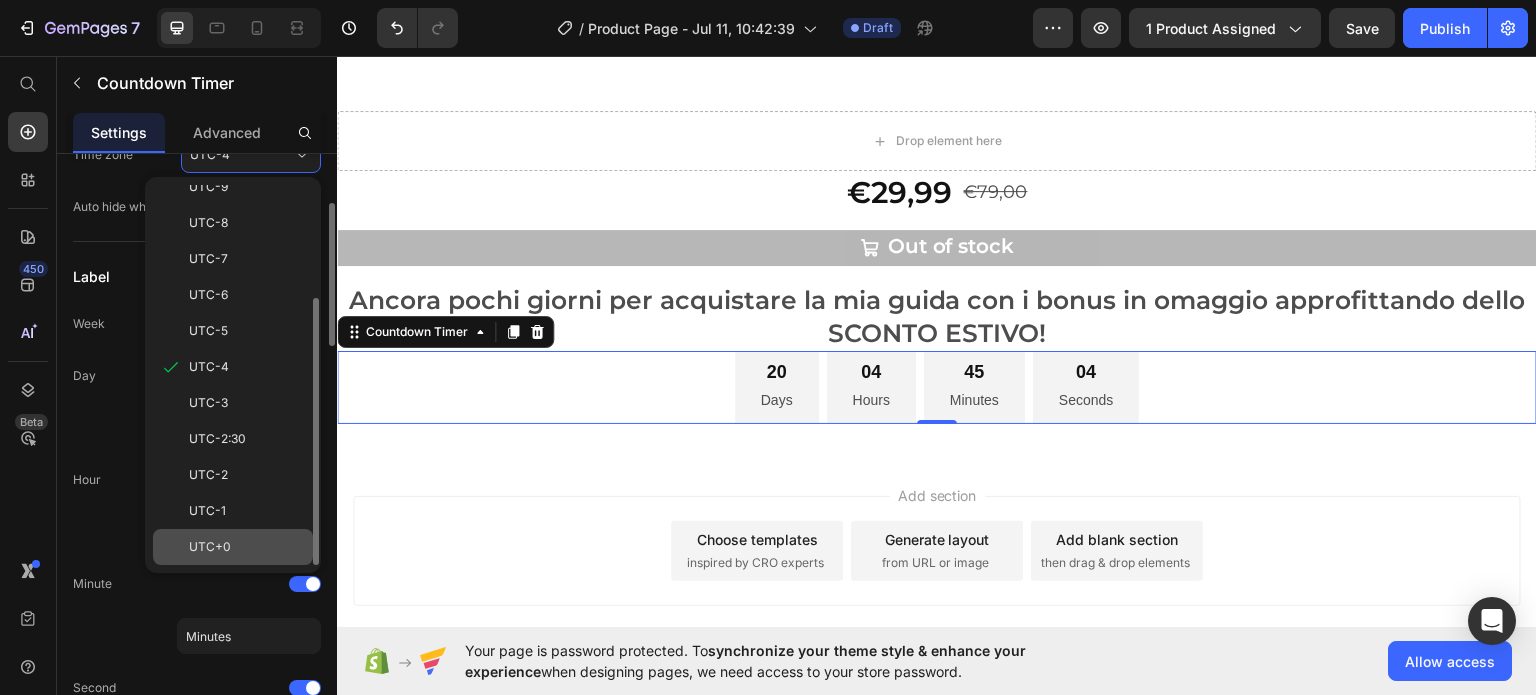 click on "UTC+0" at bounding box center (247, 547) 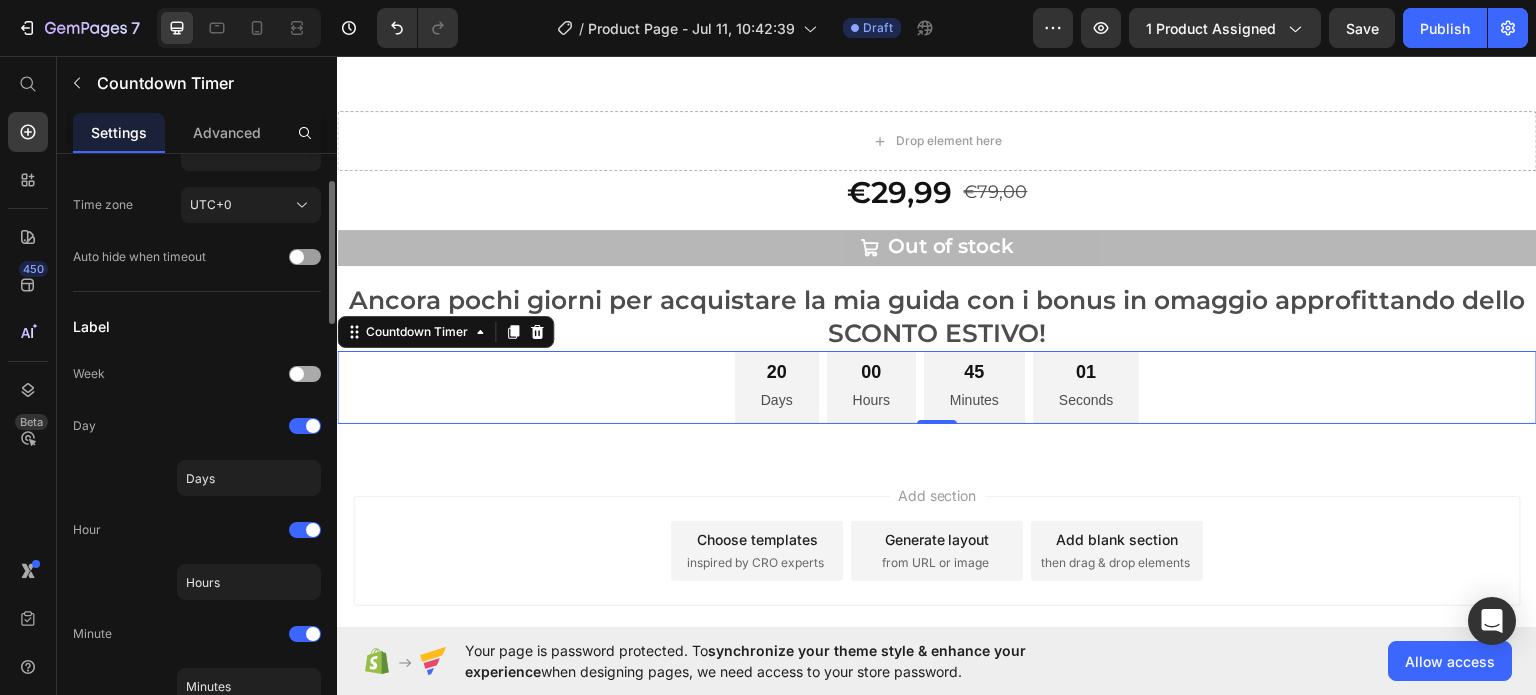 scroll, scrollTop: 138, scrollLeft: 0, axis: vertical 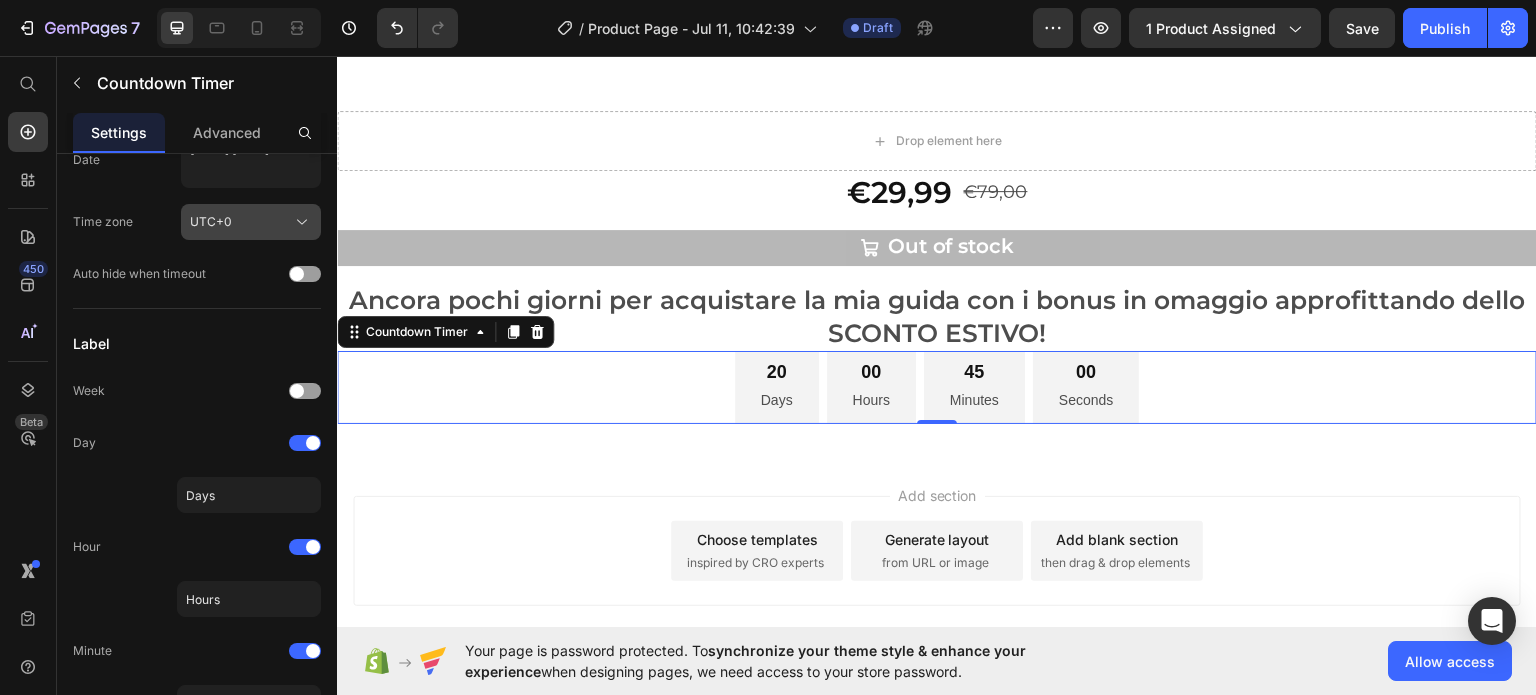 click on "UTC+0" 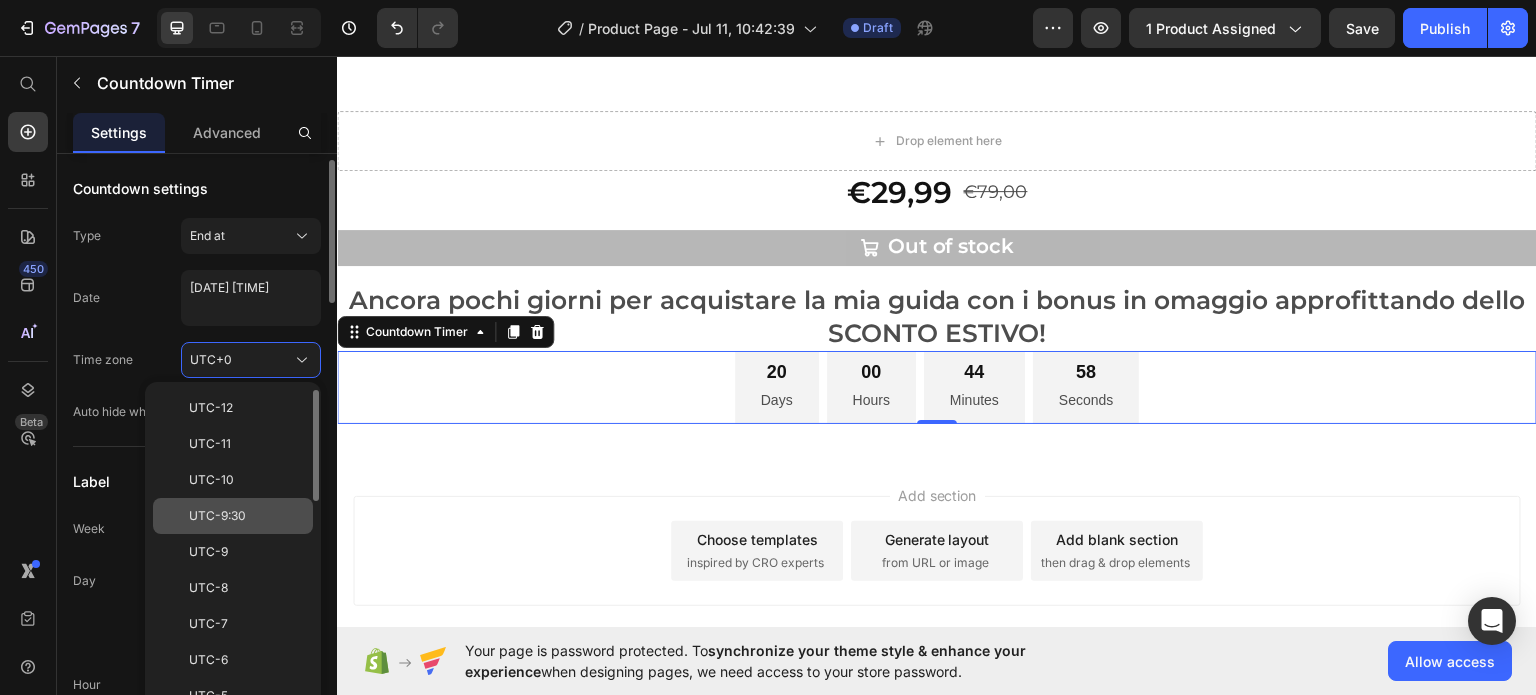 scroll, scrollTop: 36, scrollLeft: 0, axis: vertical 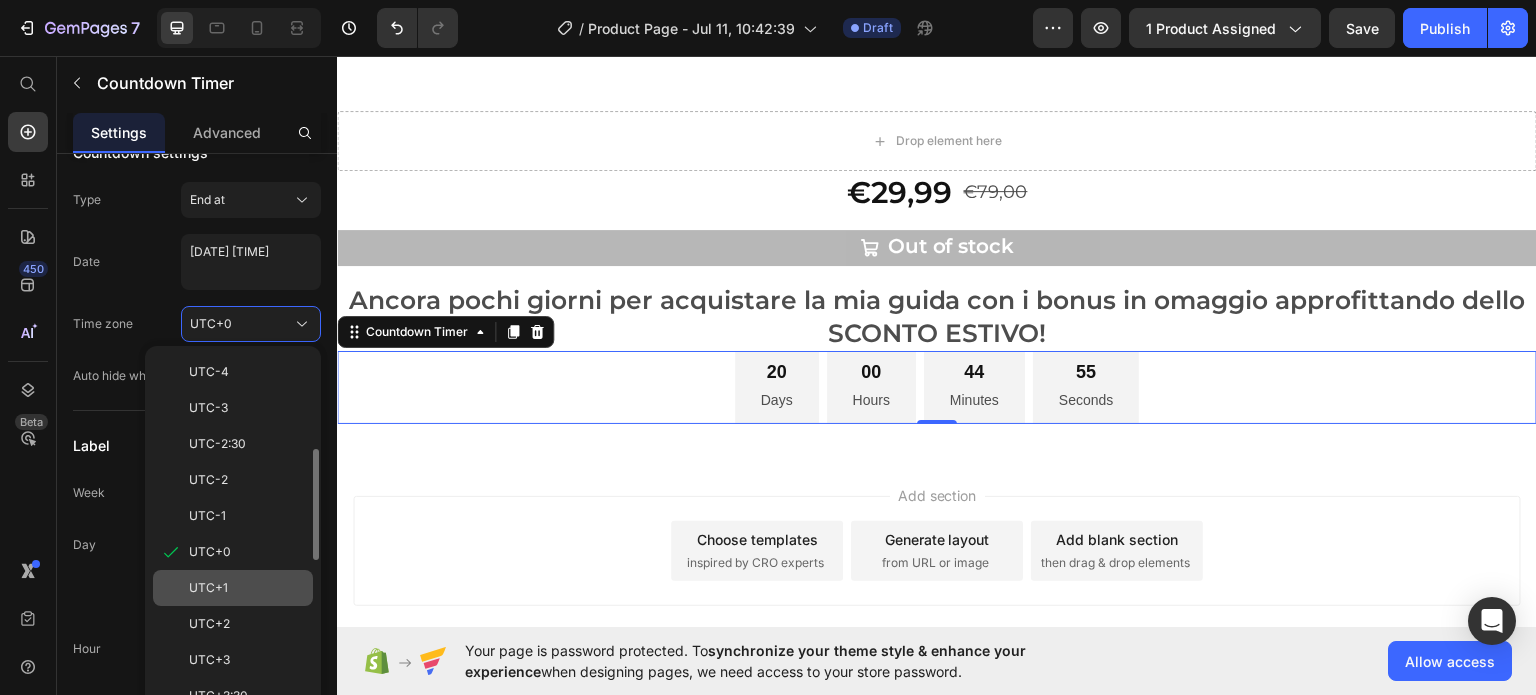 click on "UTC+1" at bounding box center (208, 588) 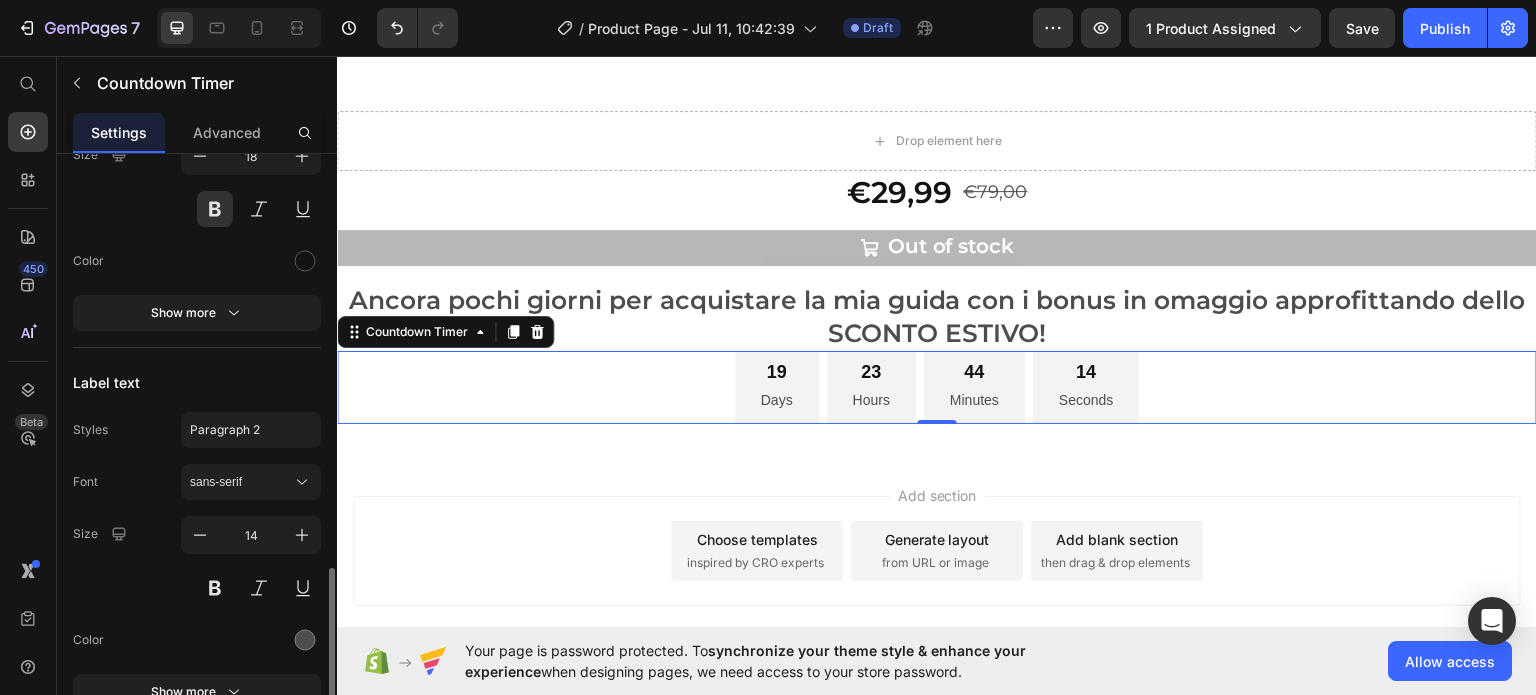scroll, scrollTop: 1721, scrollLeft: 0, axis: vertical 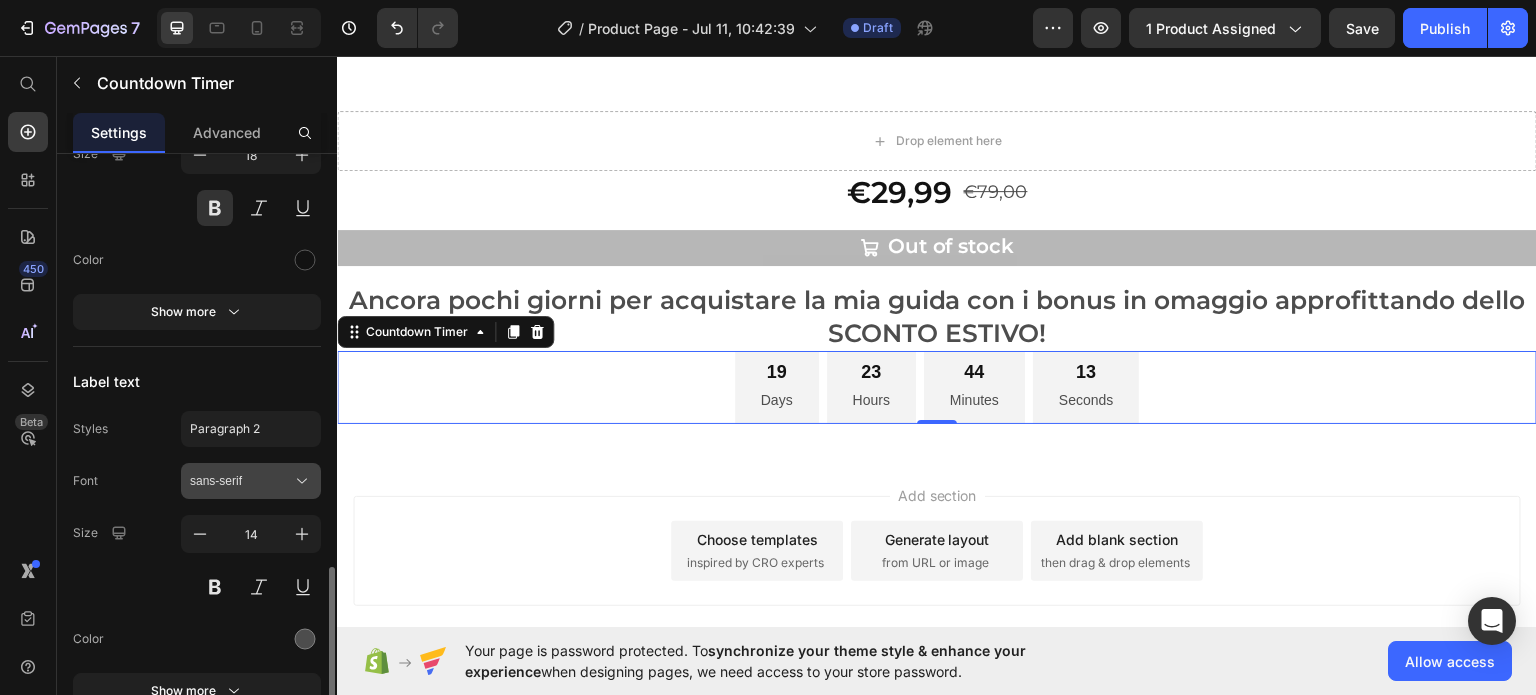 click 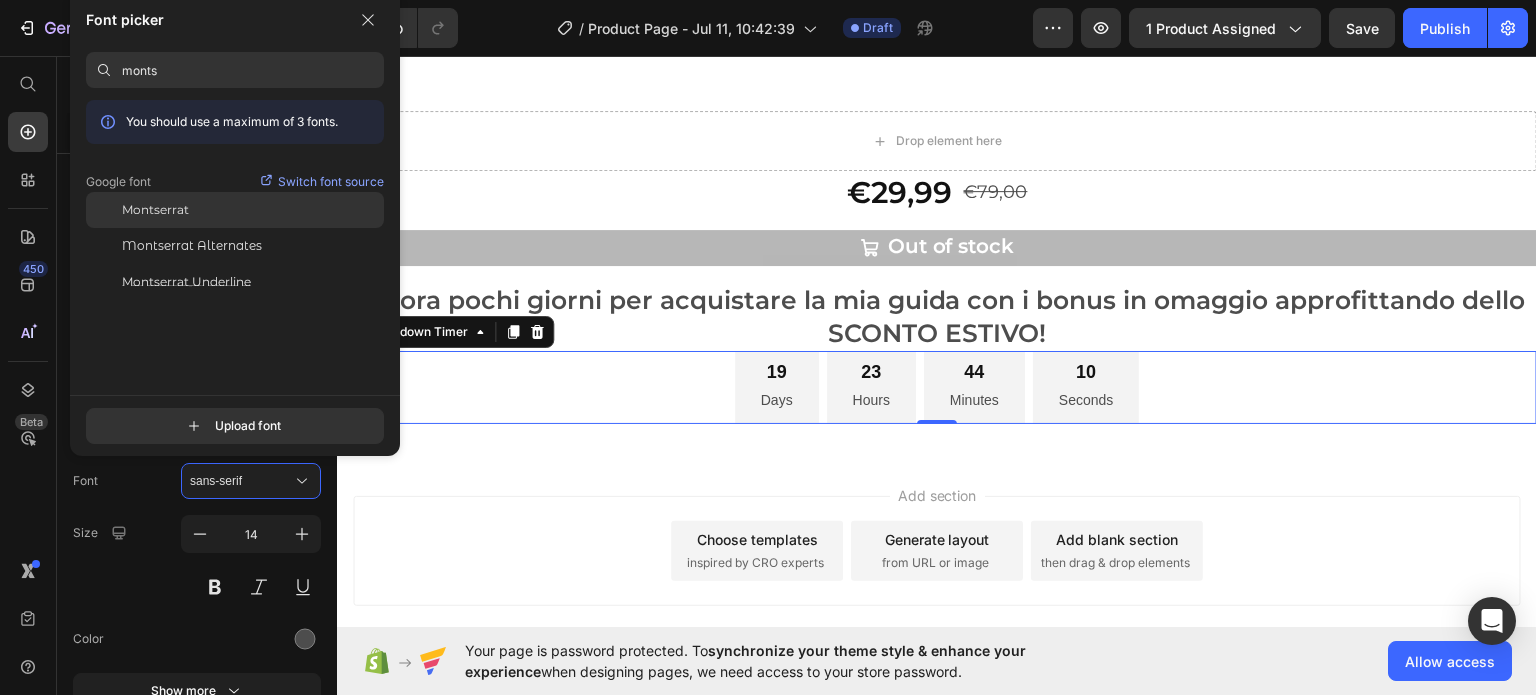 type on "monts" 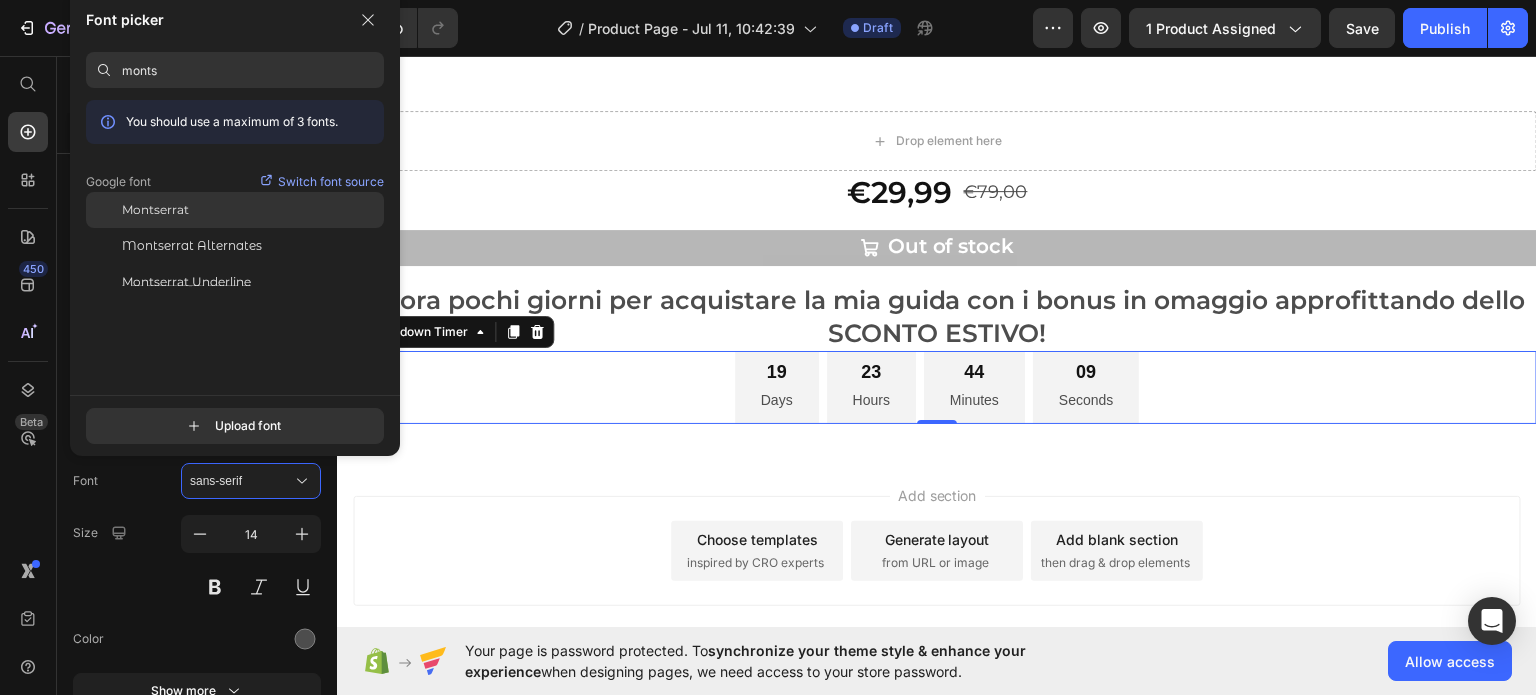 click on "Montserrat" 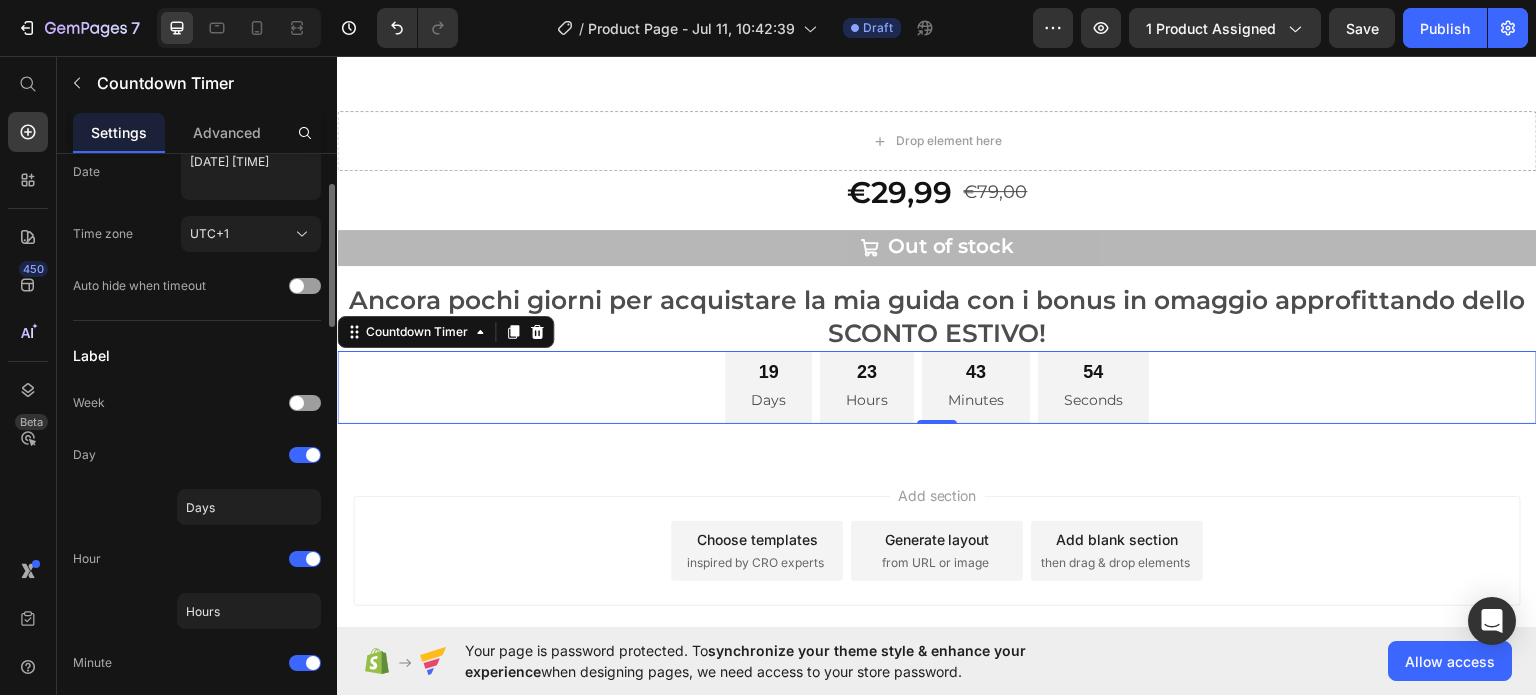 scroll, scrollTop: 0, scrollLeft: 0, axis: both 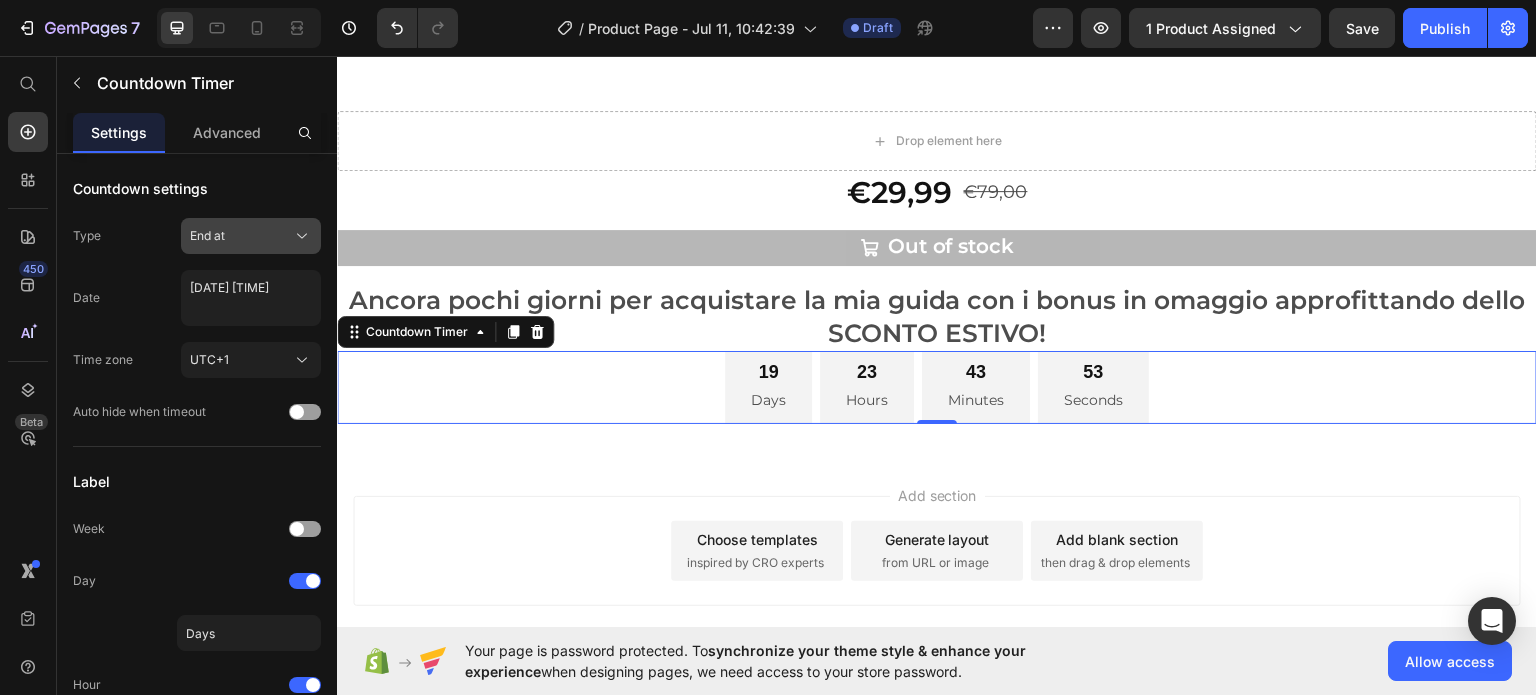 click on "End at" 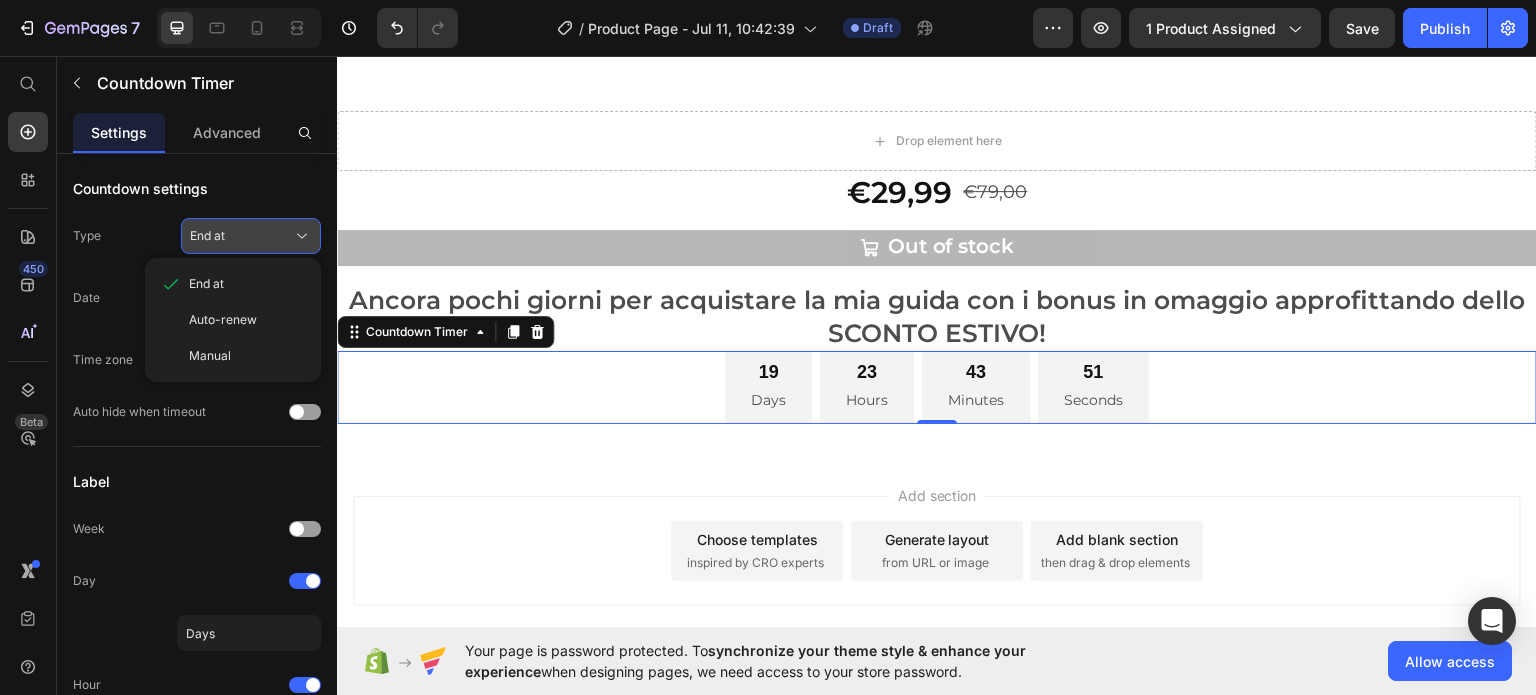 click on "End at" 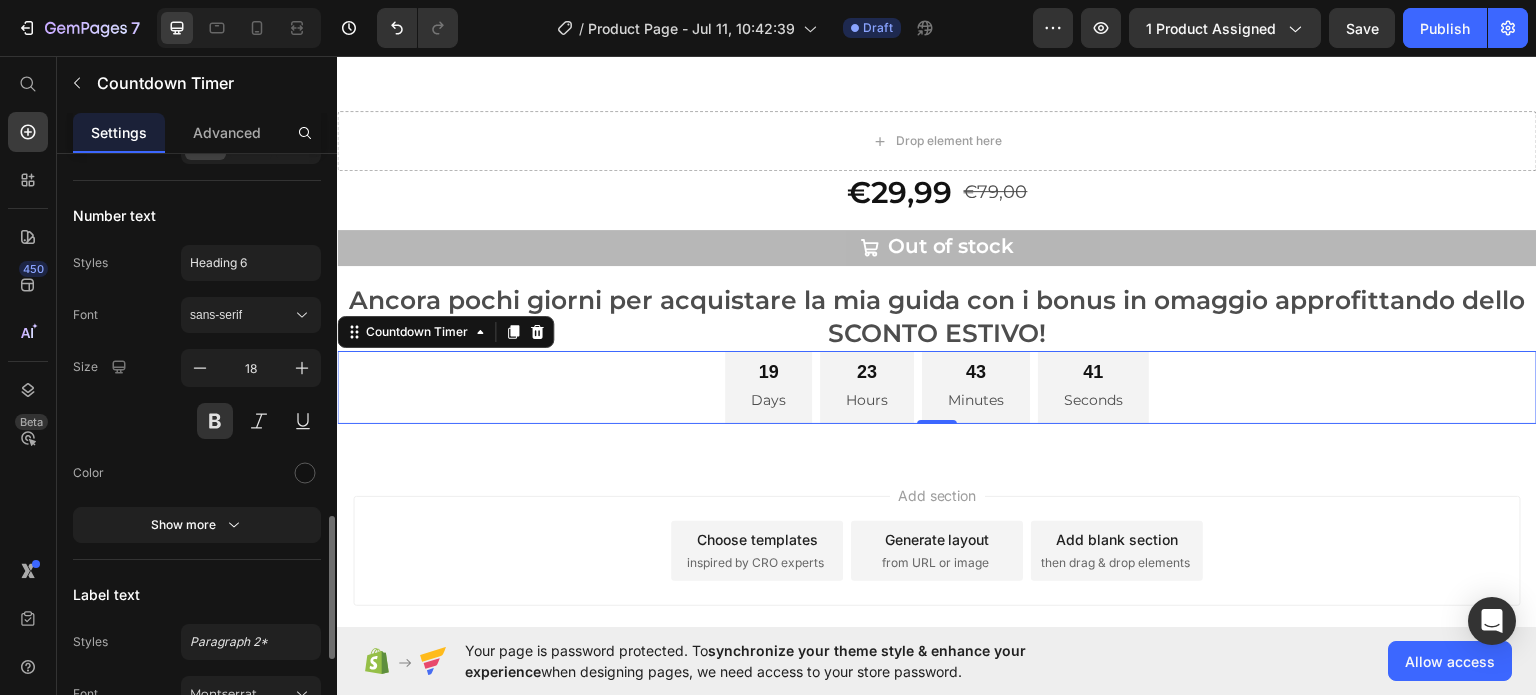 scroll, scrollTop: 1509, scrollLeft: 0, axis: vertical 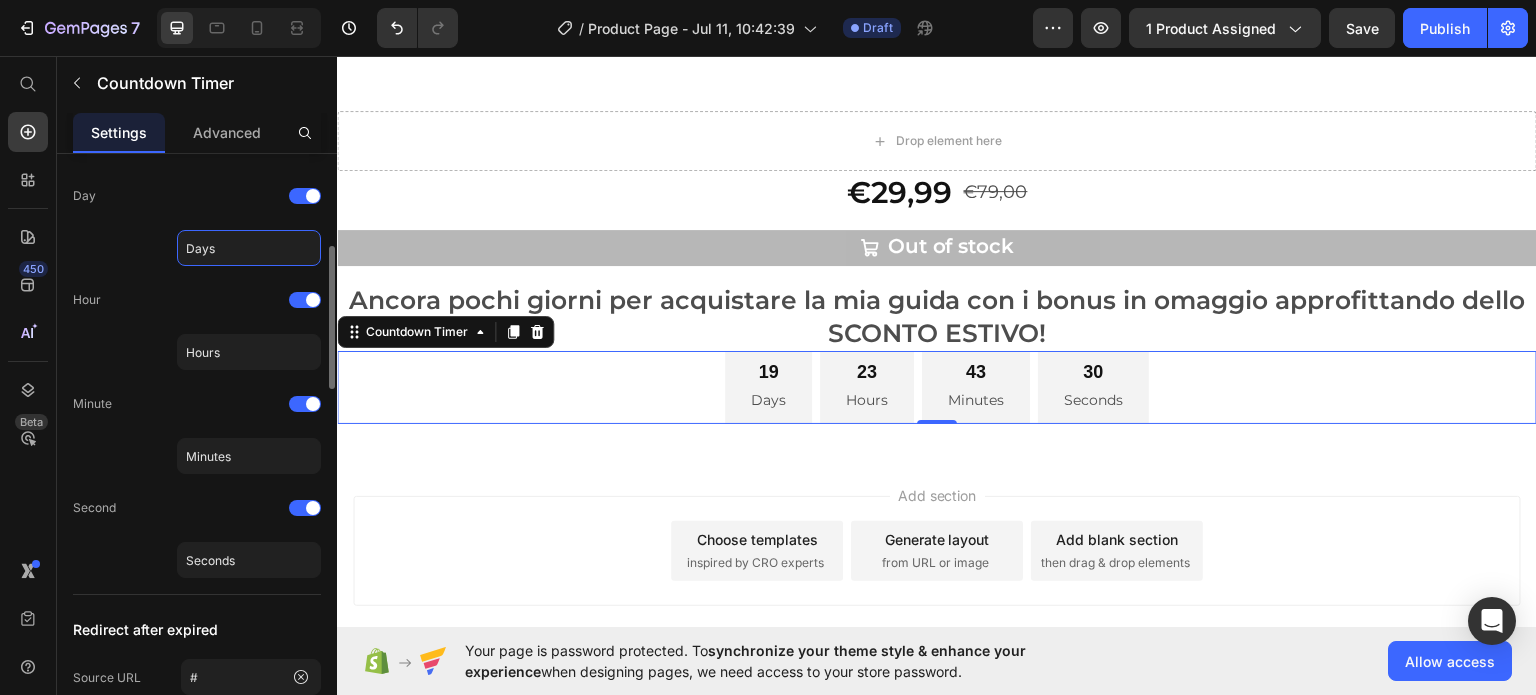 click on "Days" 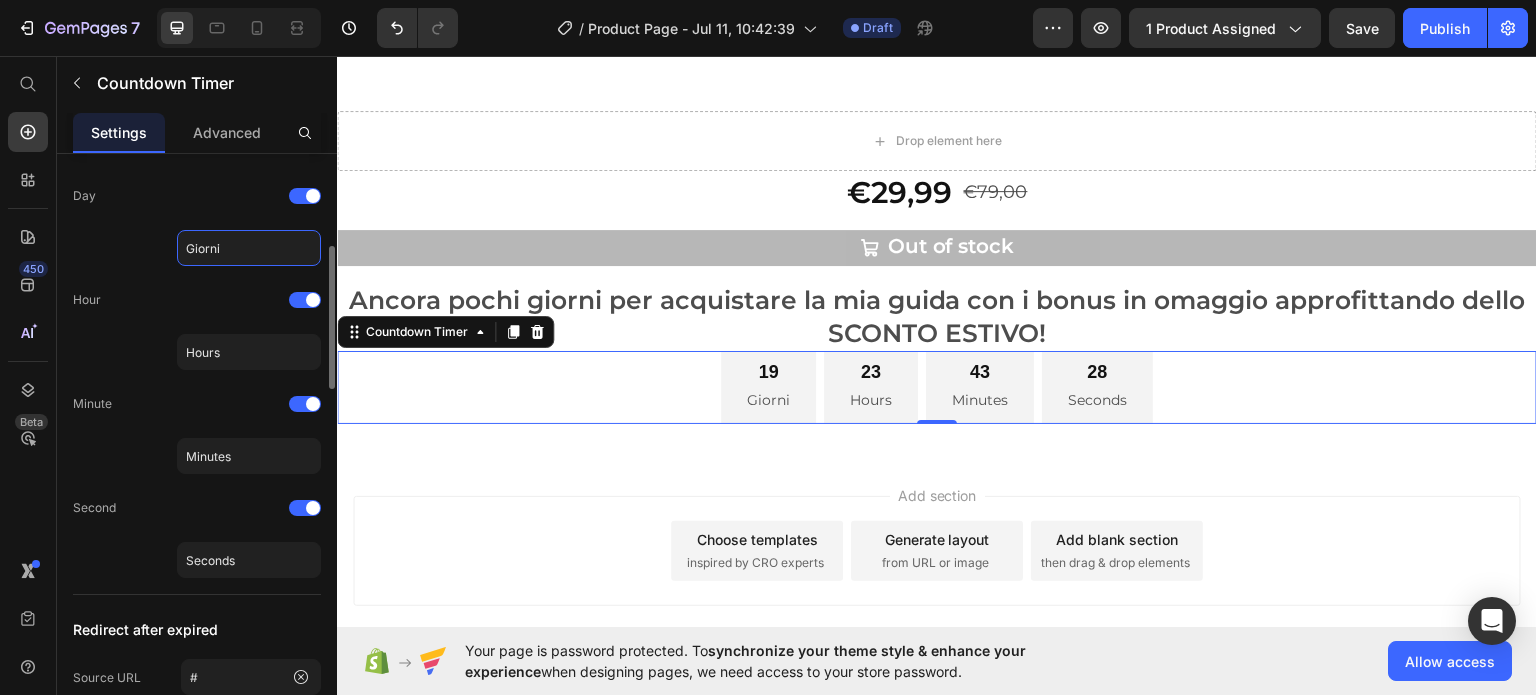 type on "Giorni" 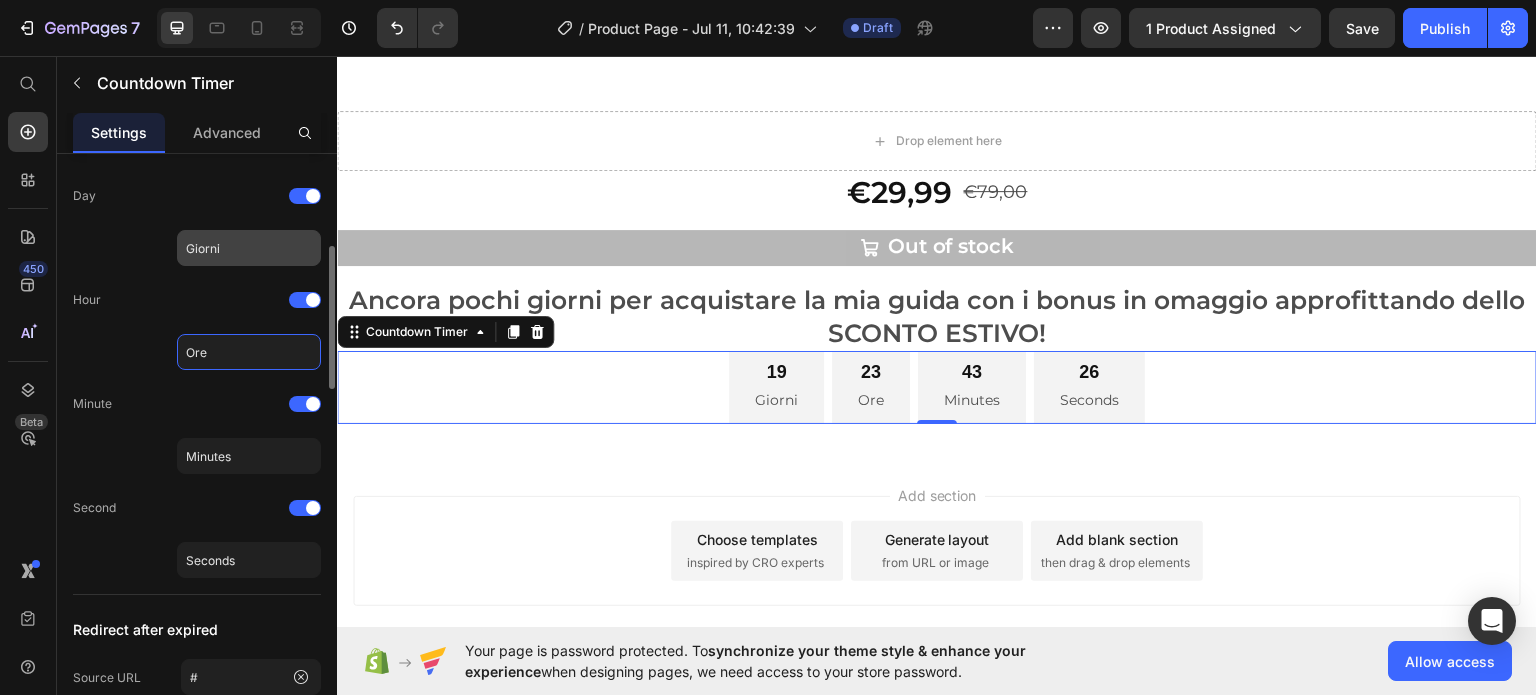 type on "Ore" 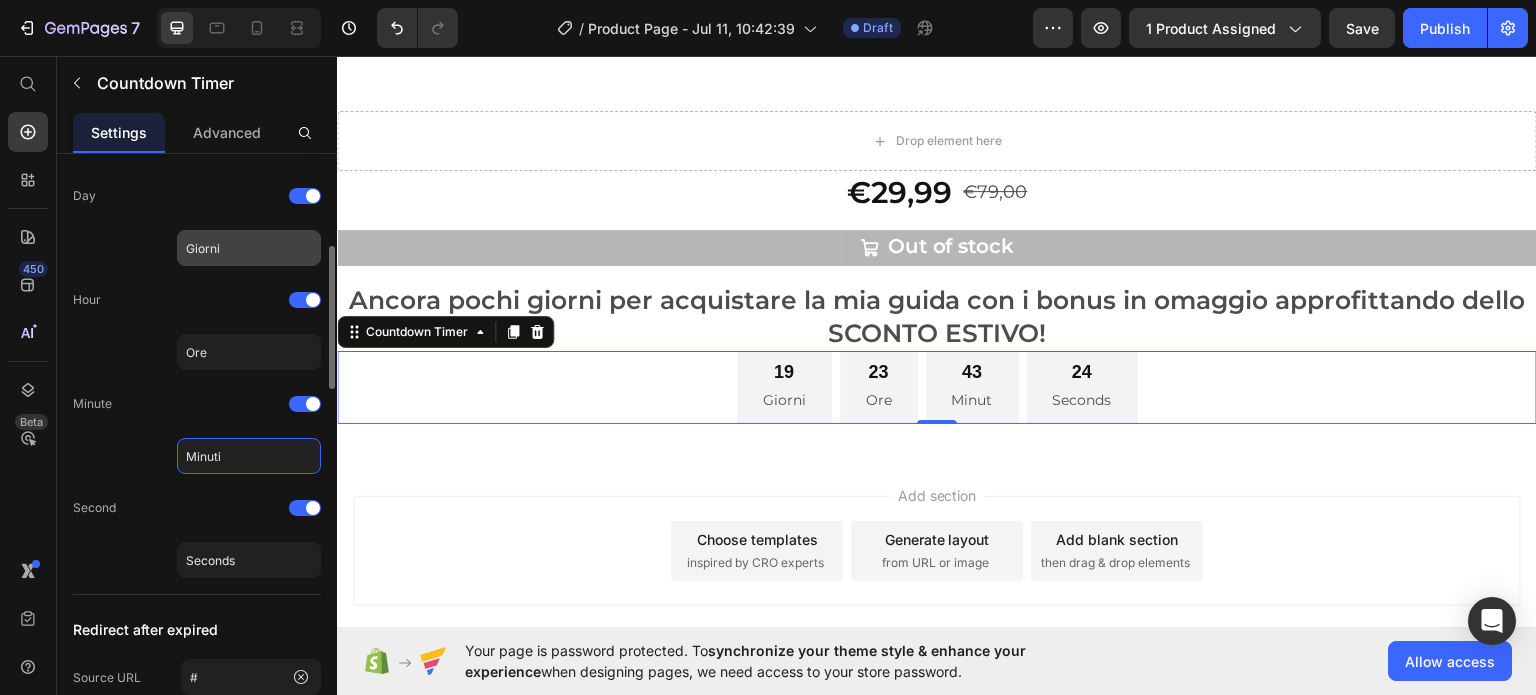 type on "Minuti" 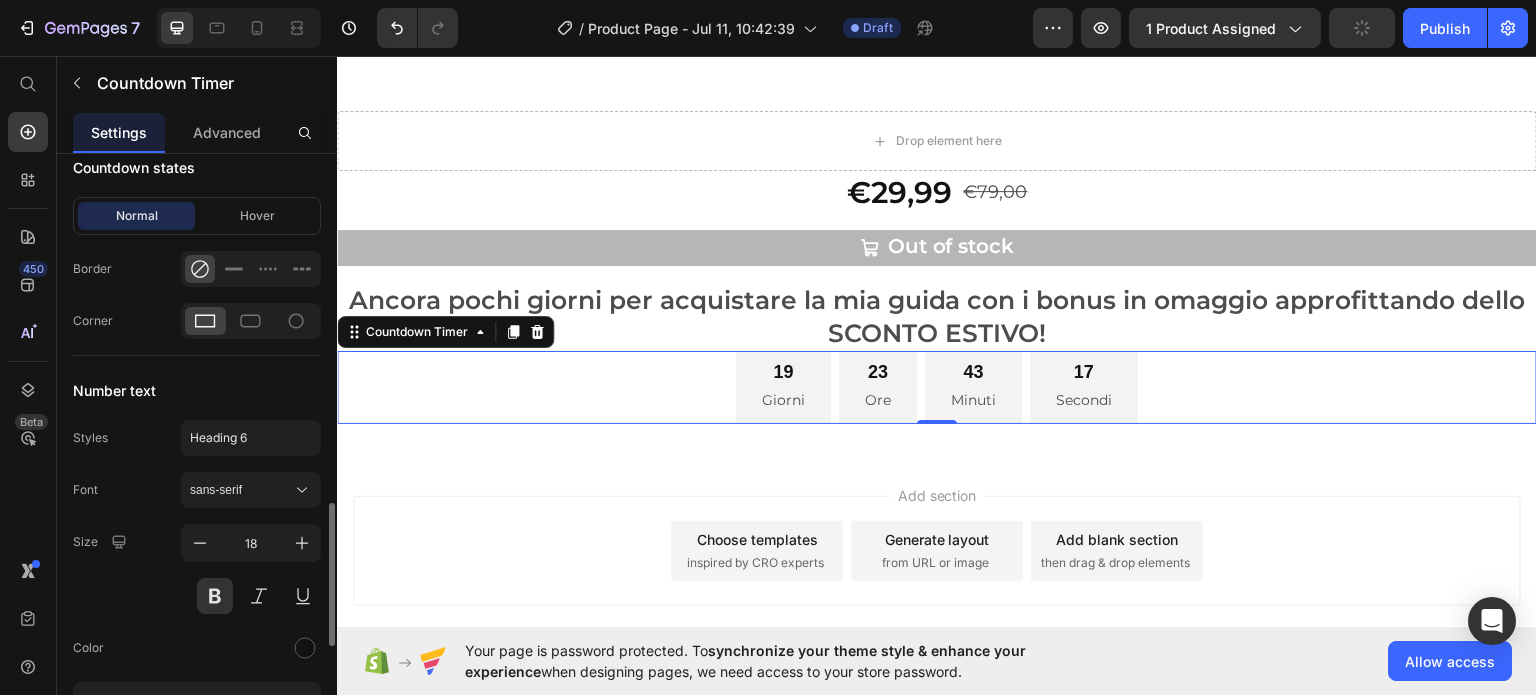 scroll, scrollTop: 1356, scrollLeft: 0, axis: vertical 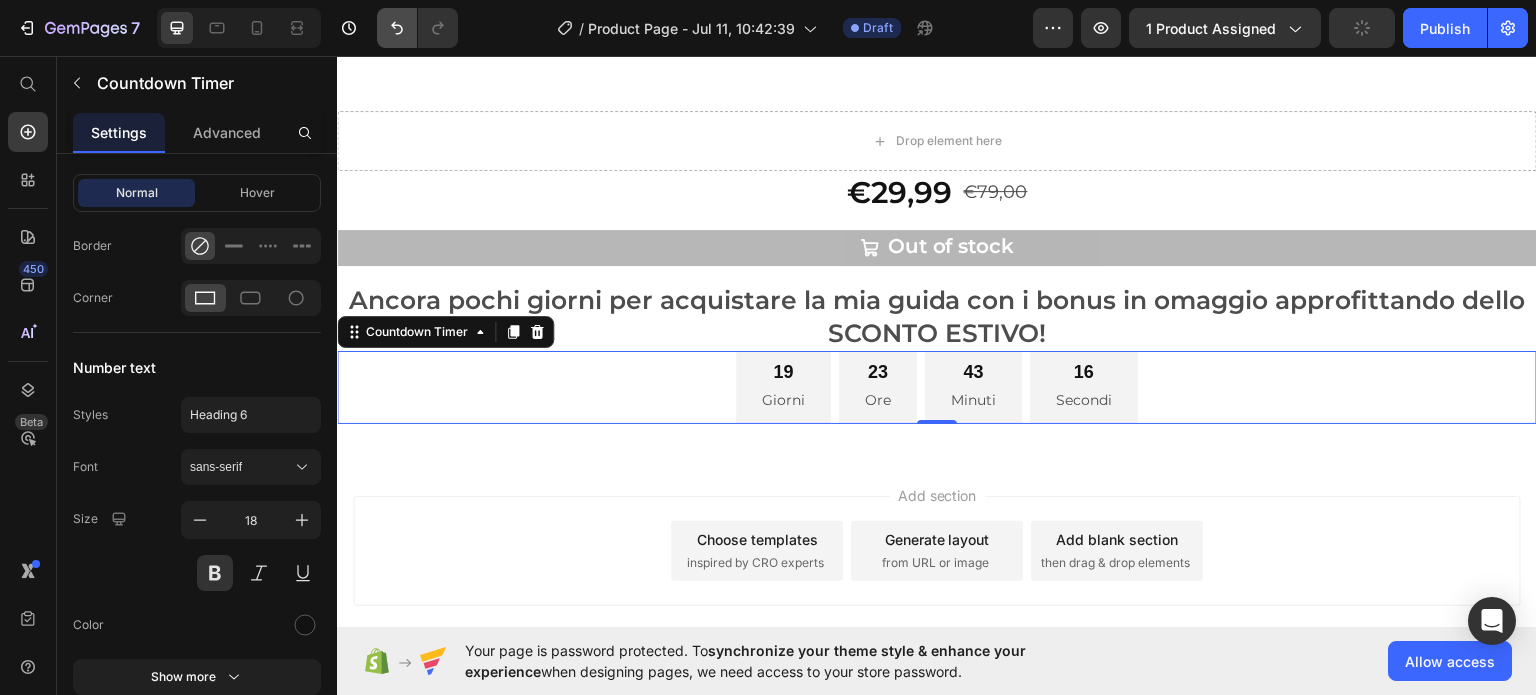 type on "Secondi" 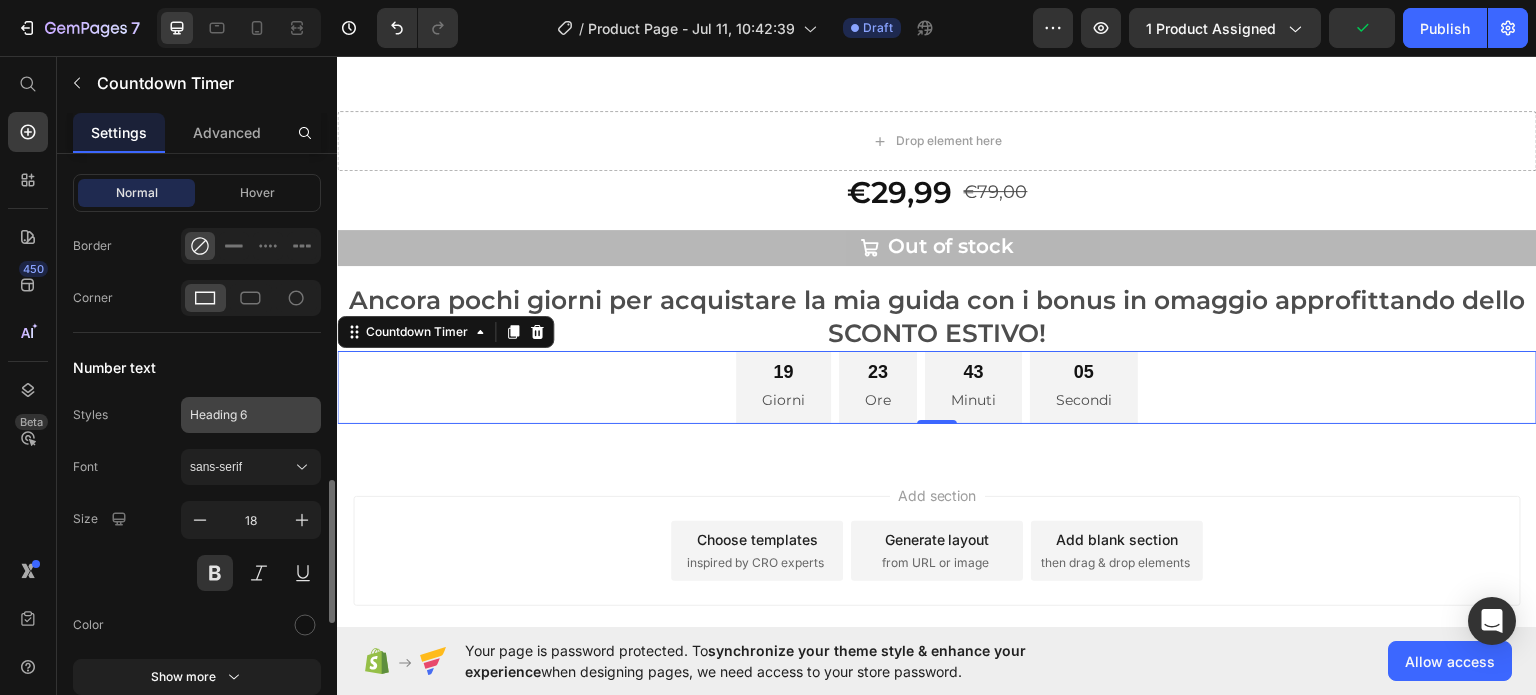 click on "Heading 6" at bounding box center (239, 415) 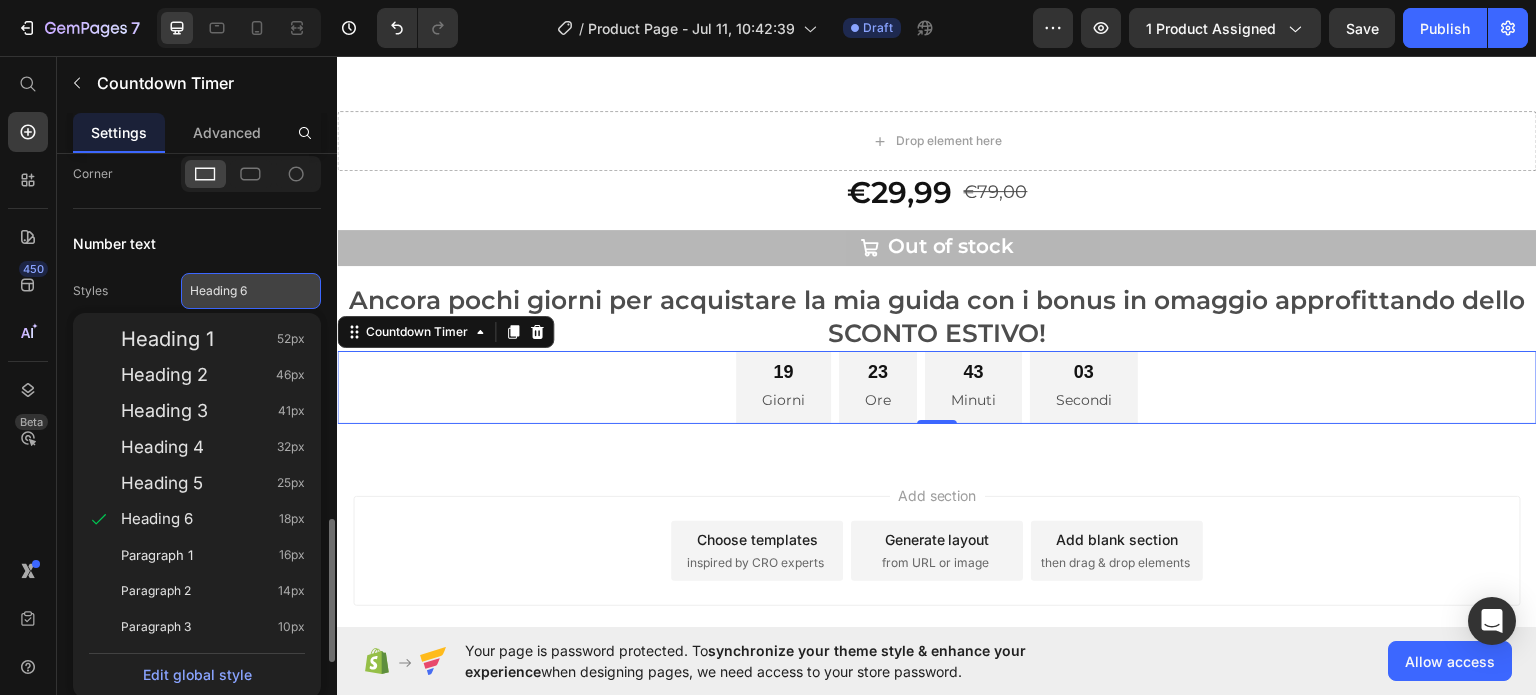 scroll, scrollTop: 1488, scrollLeft: 0, axis: vertical 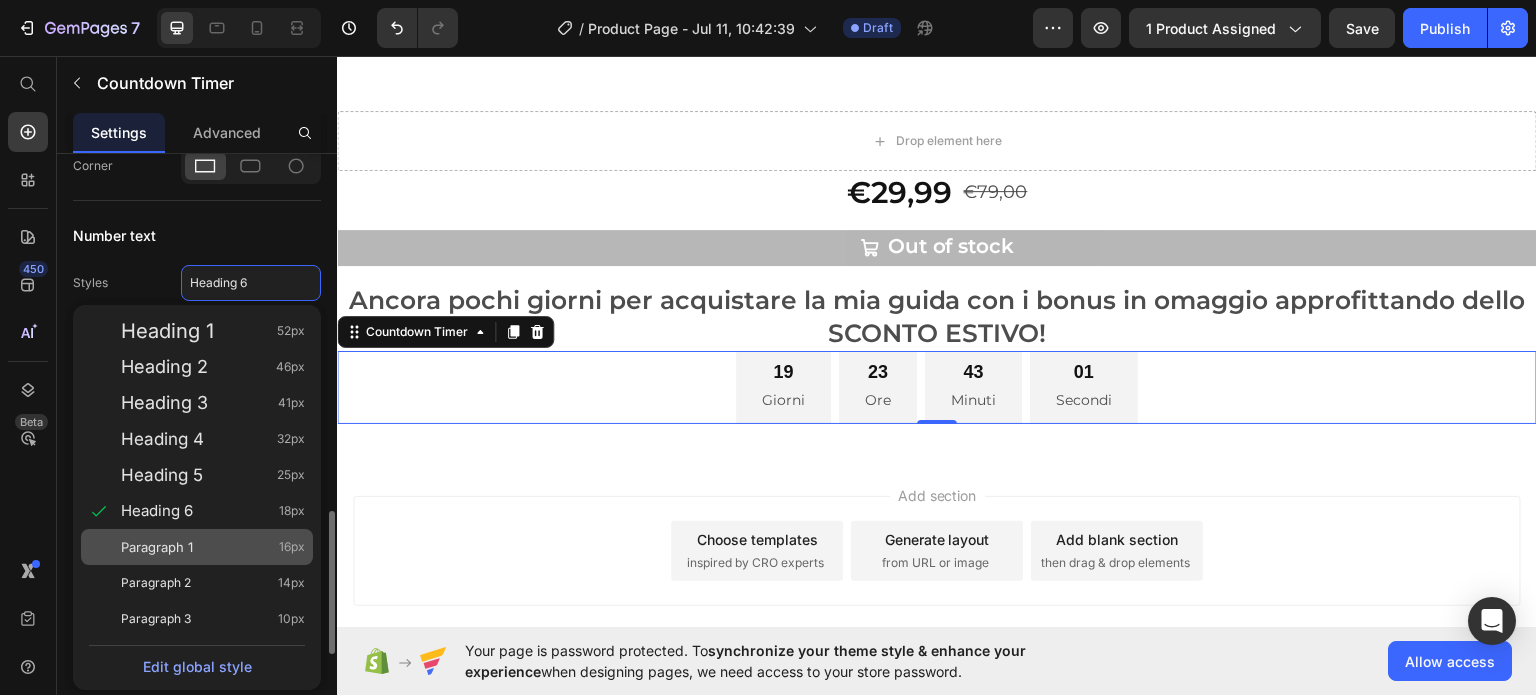 click on "Paragraph 1 16px" at bounding box center (213, 547) 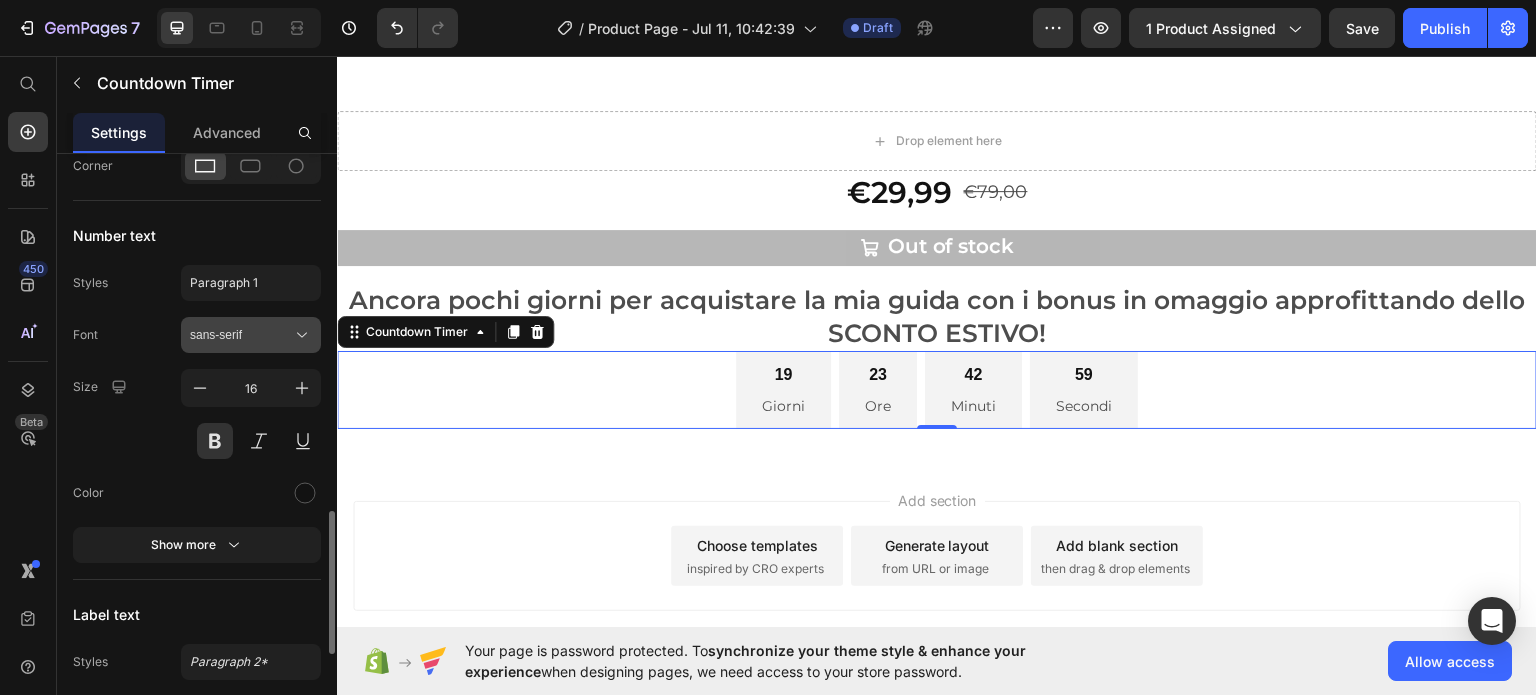 click on "sans-serif" at bounding box center (241, 335) 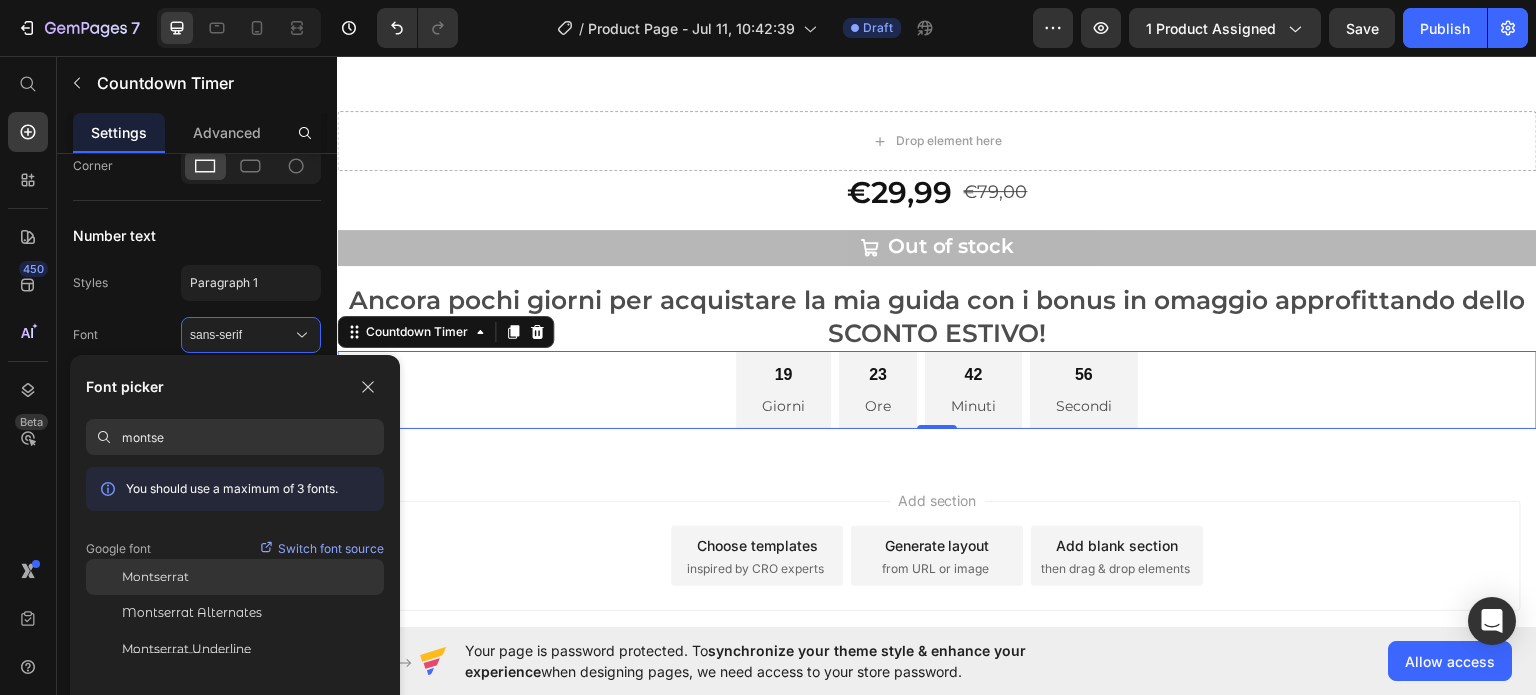 type on "montse" 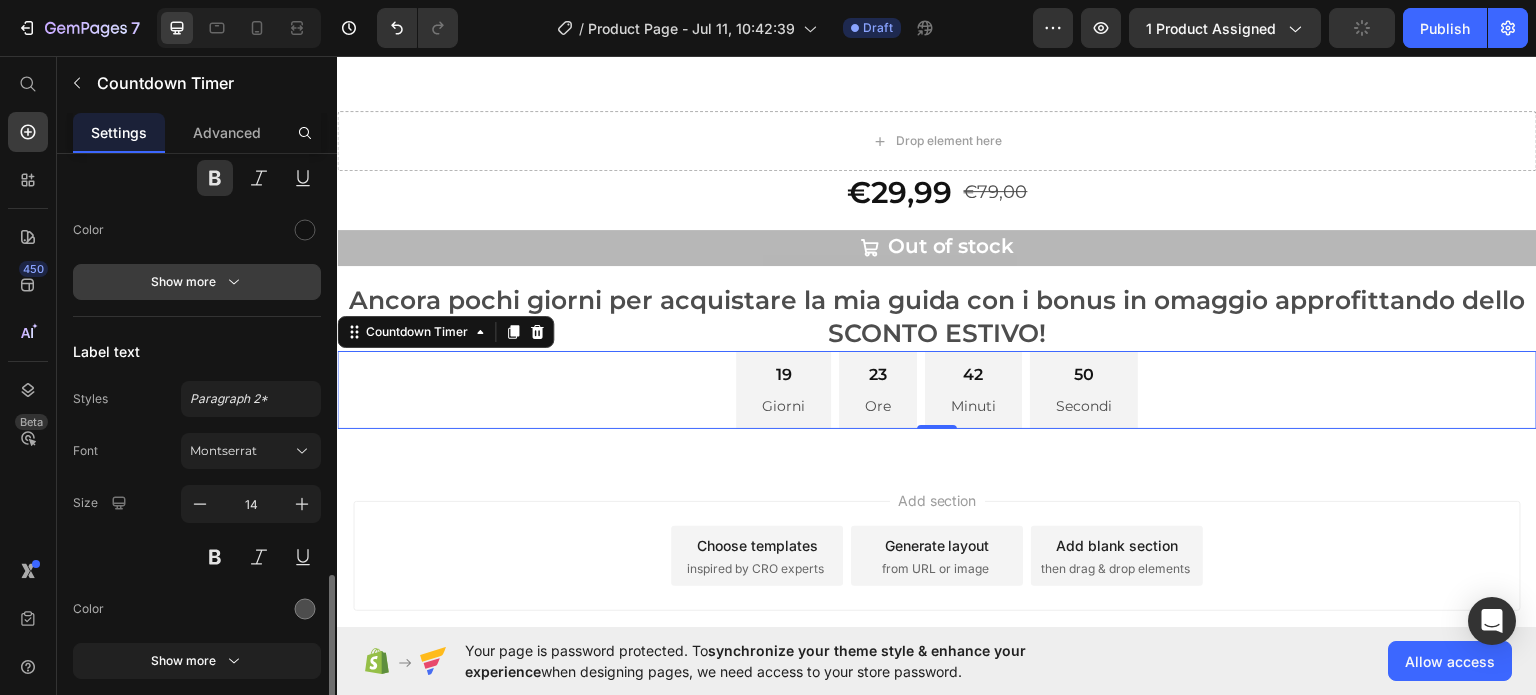 scroll, scrollTop: 1752, scrollLeft: 0, axis: vertical 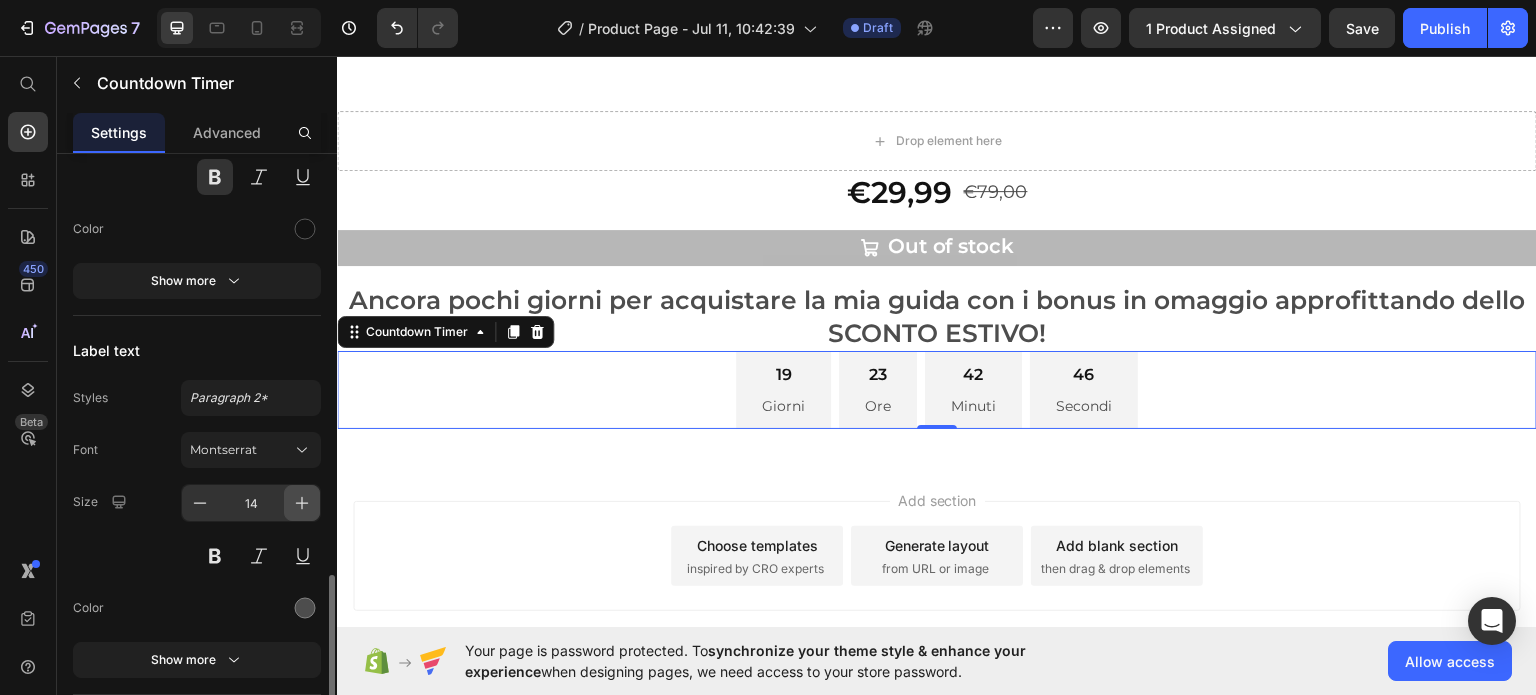 click 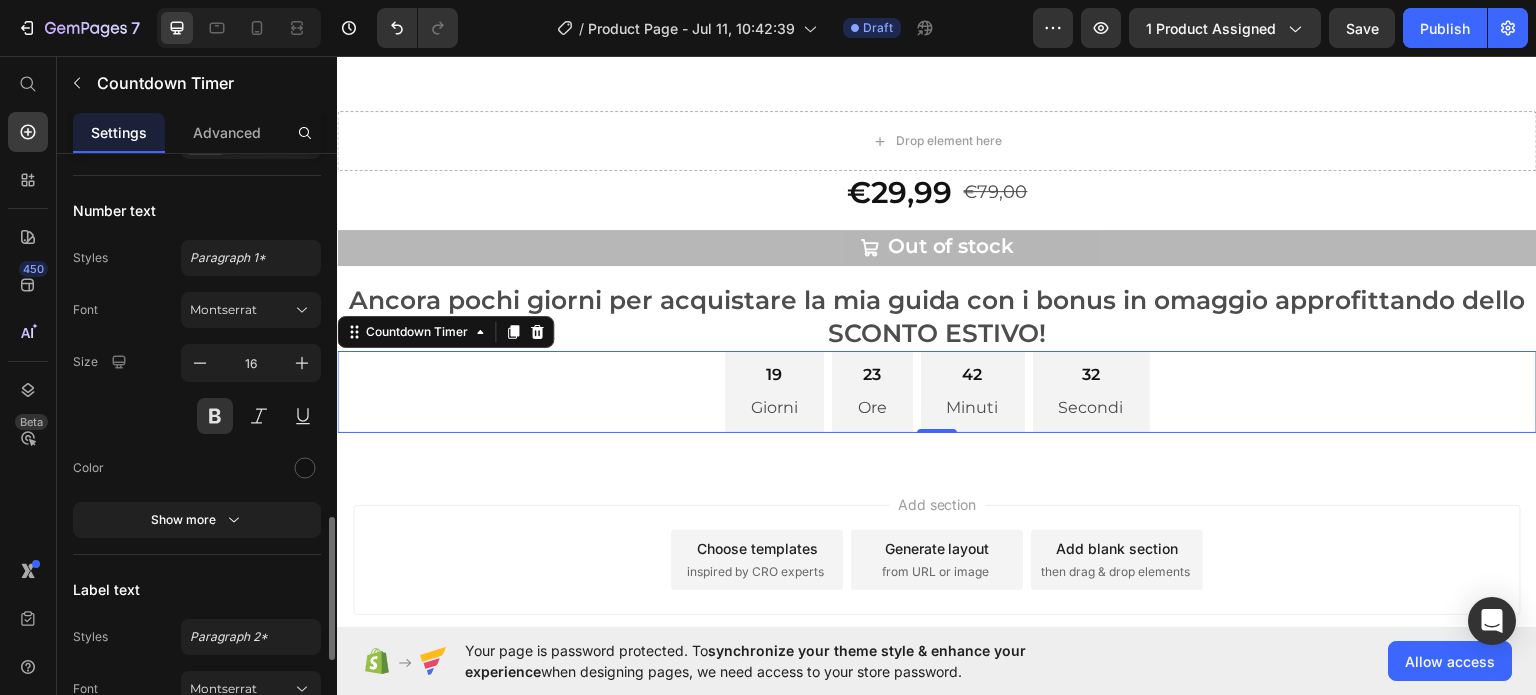 scroll, scrollTop: 1512, scrollLeft: 0, axis: vertical 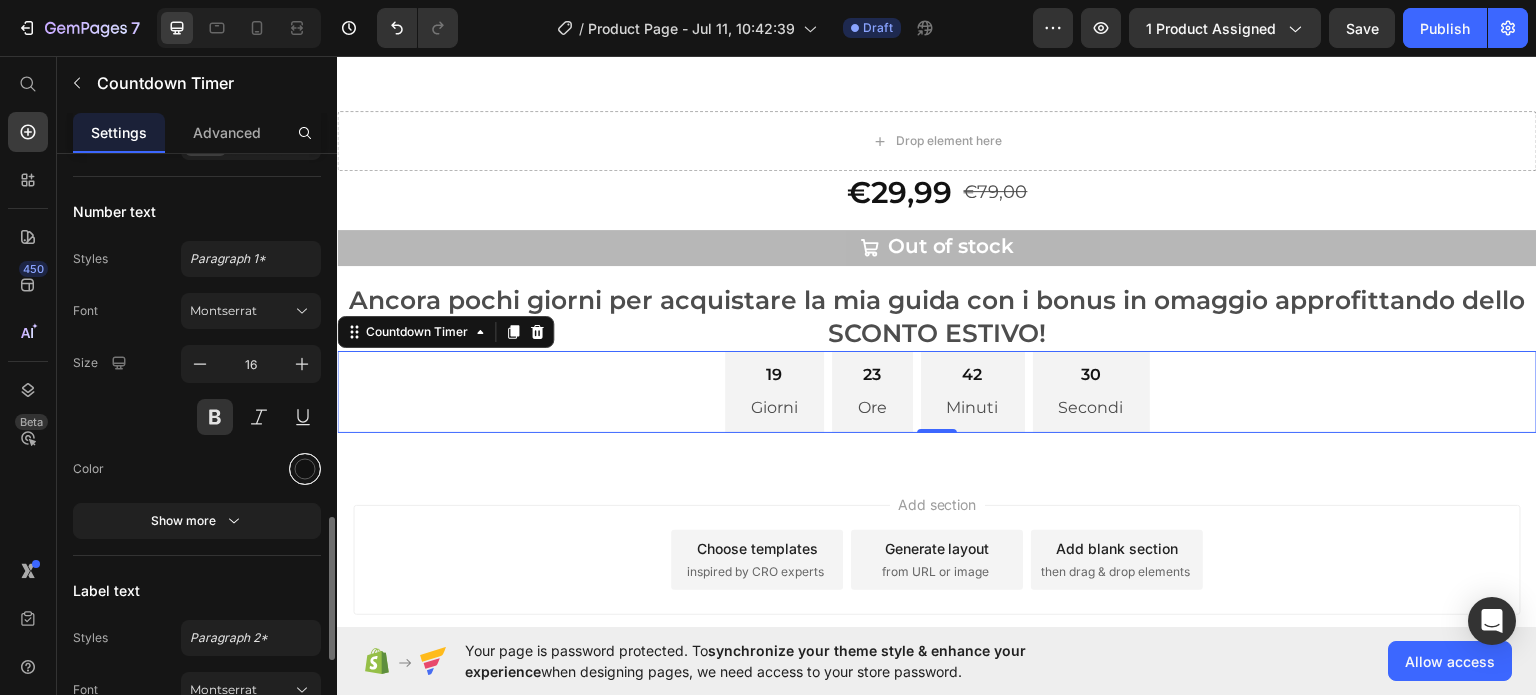 click at bounding box center [305, 469] 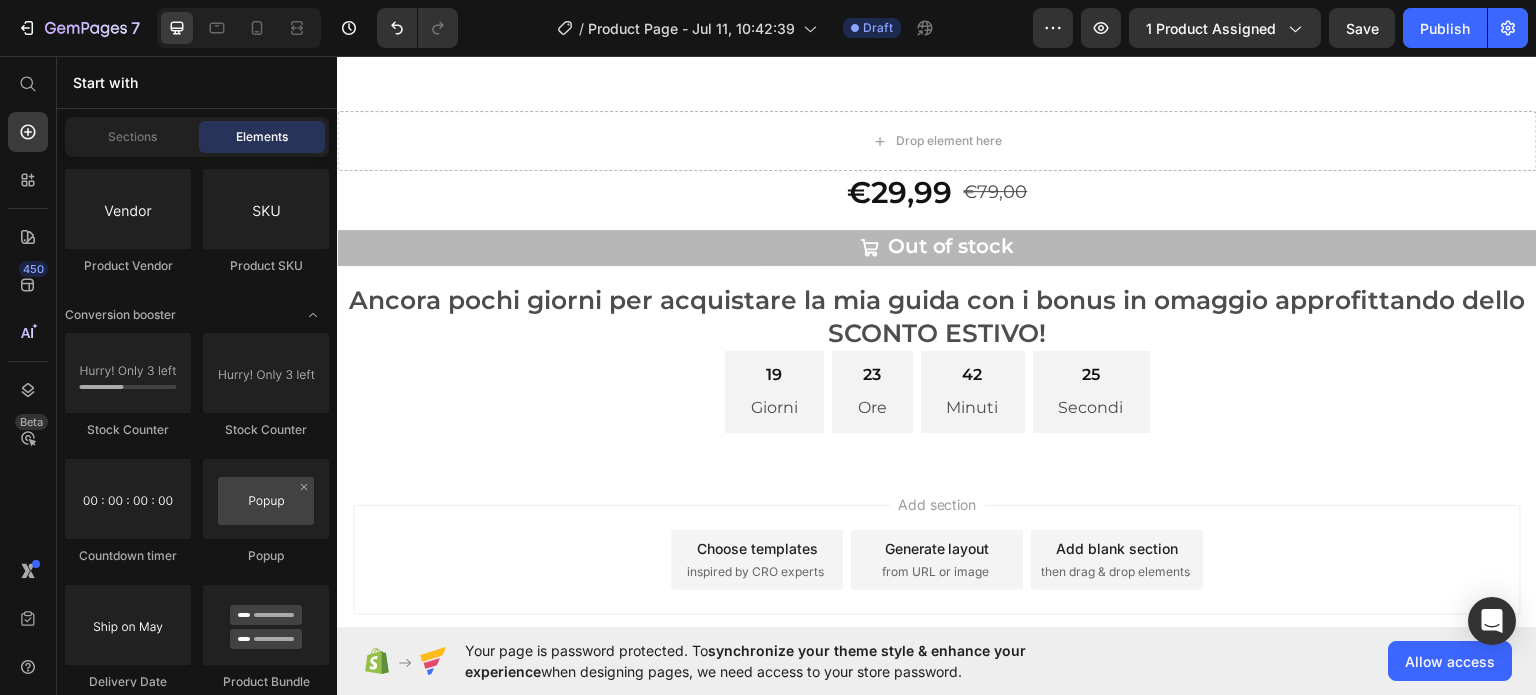 click on "Add section Choose templates inspired by CRO experts Generate layout from URL or image Add blank section then drag & drop elements" at bounding box center [937, 587] 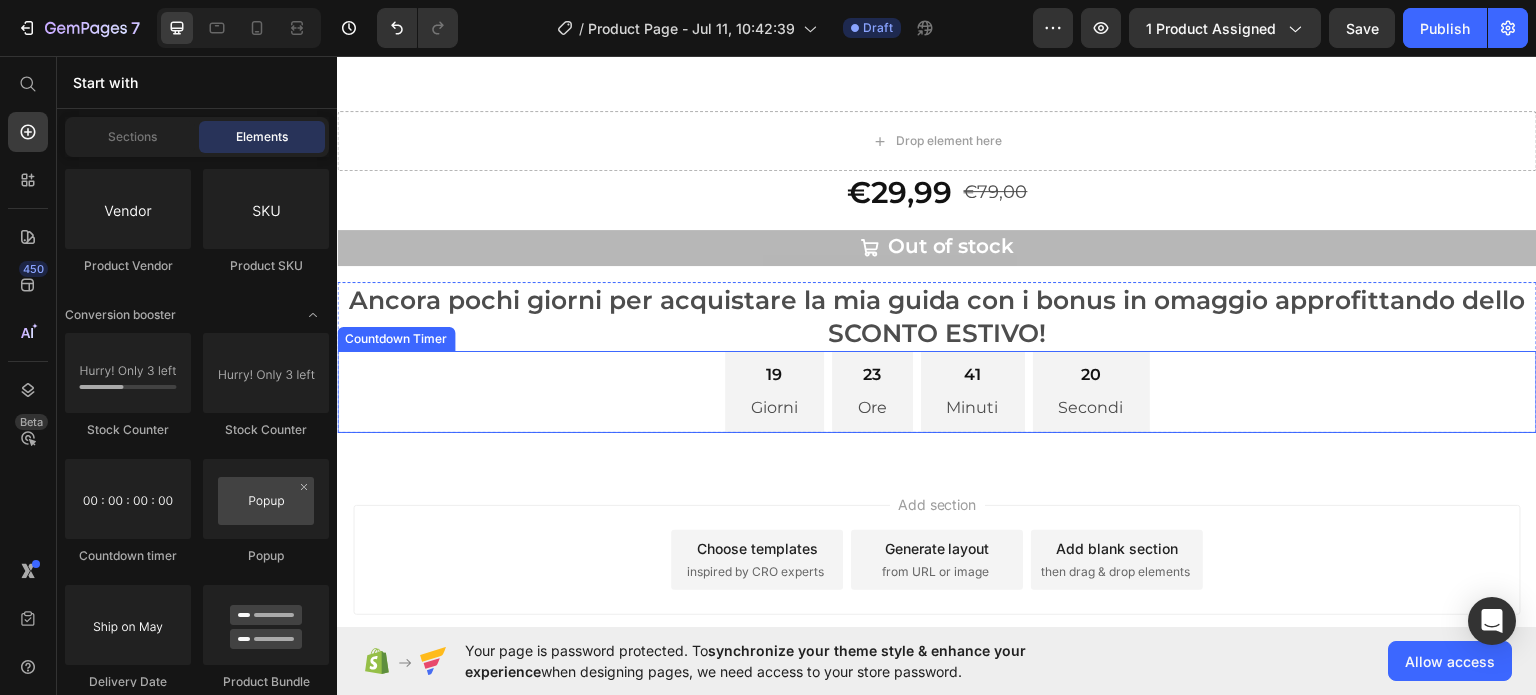 click on "[DAYS] [HOURS] [MINUTES] [SECONDS]" at bounding box center [937, 391] 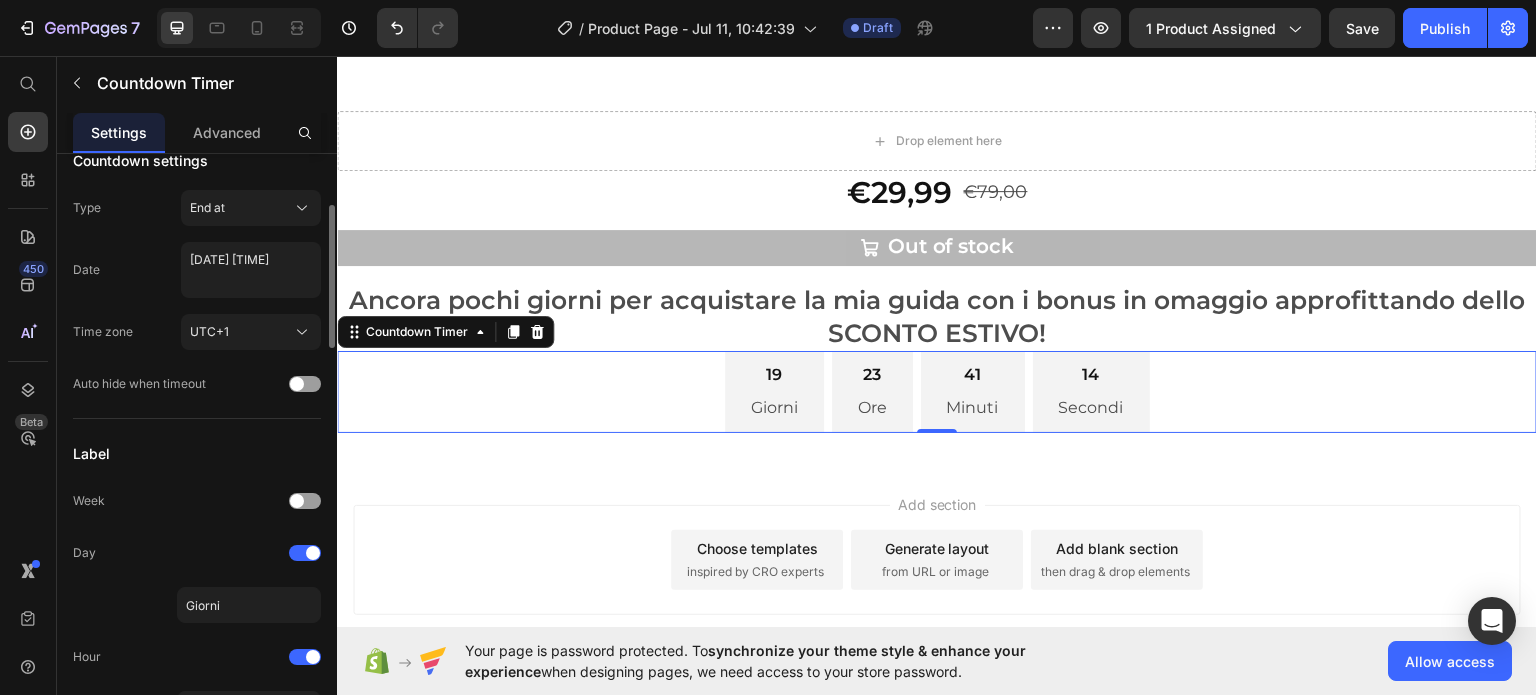 scroll, scrollTop: 0, scrollLeft: 0, axis: both 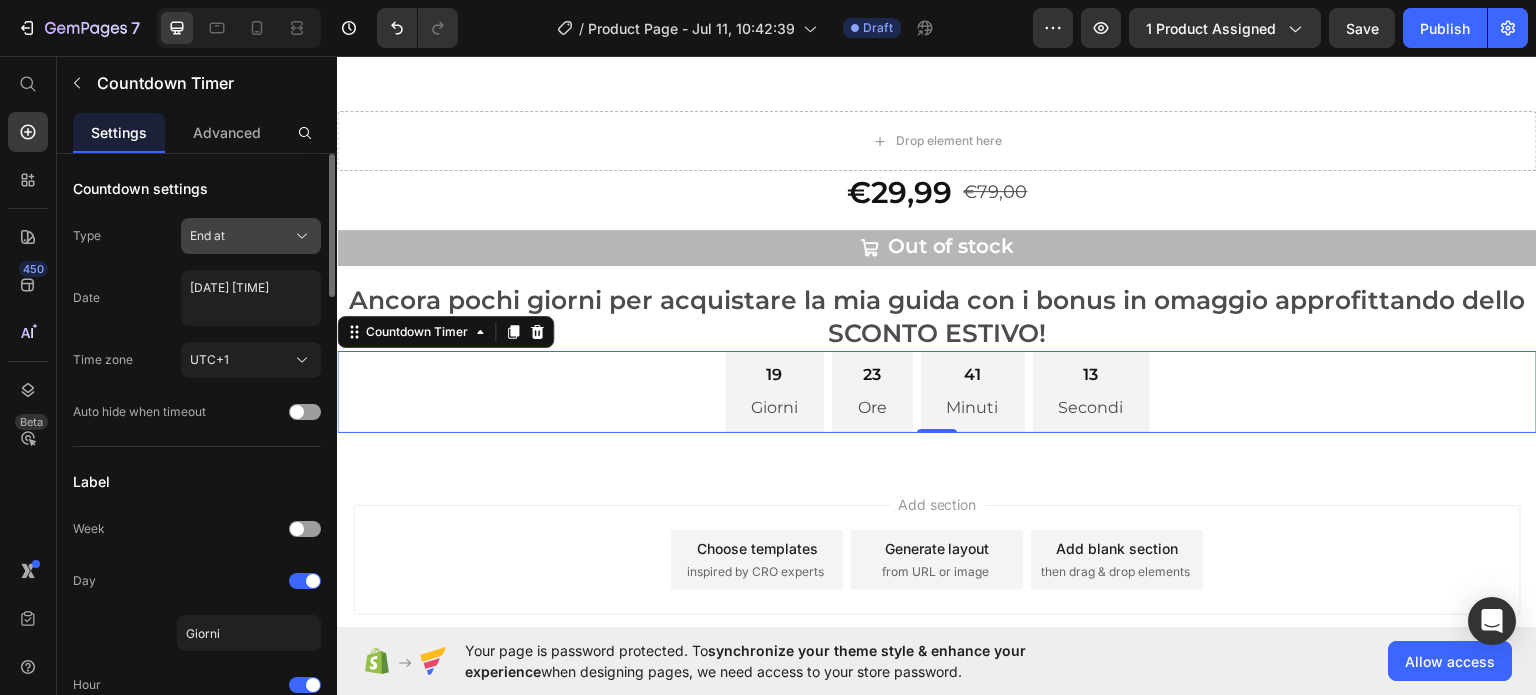 click on "End at" 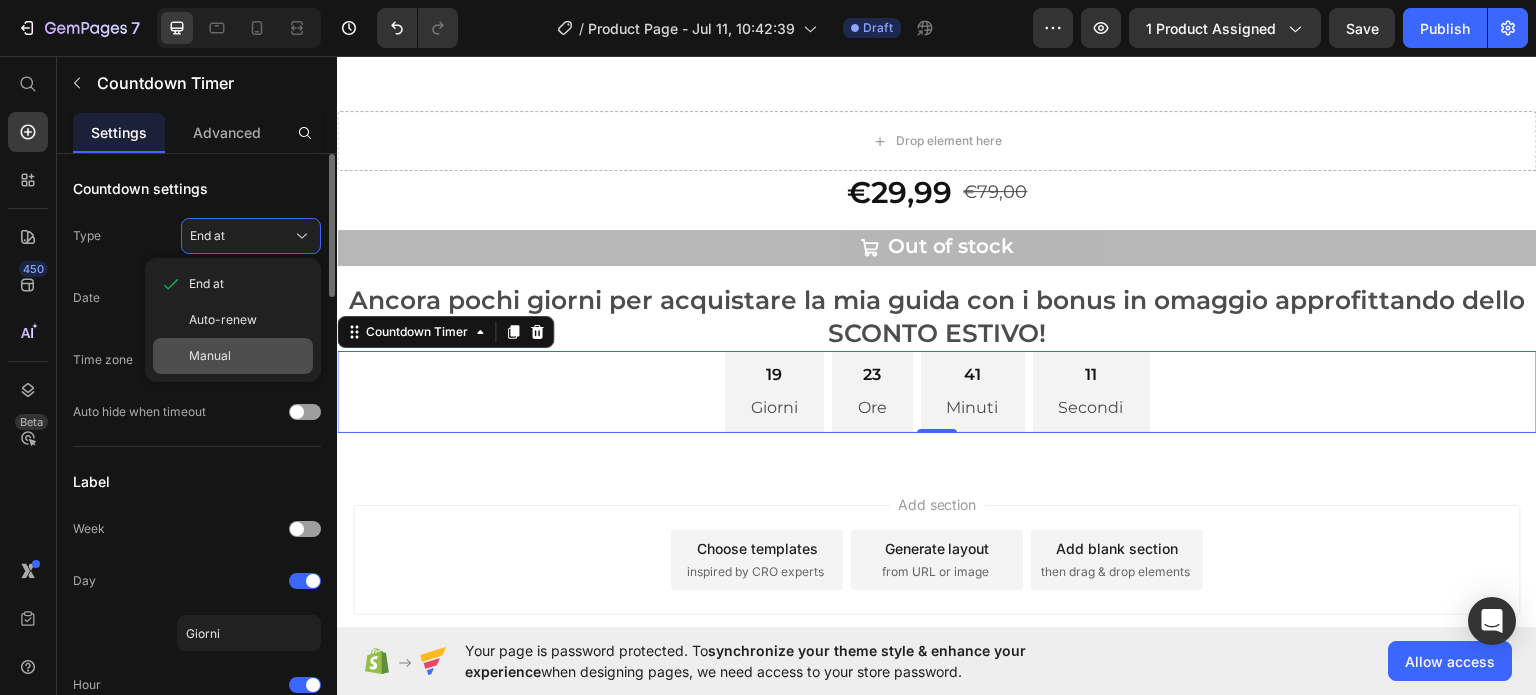 click on "Manual" at bounding box center [247, 356] 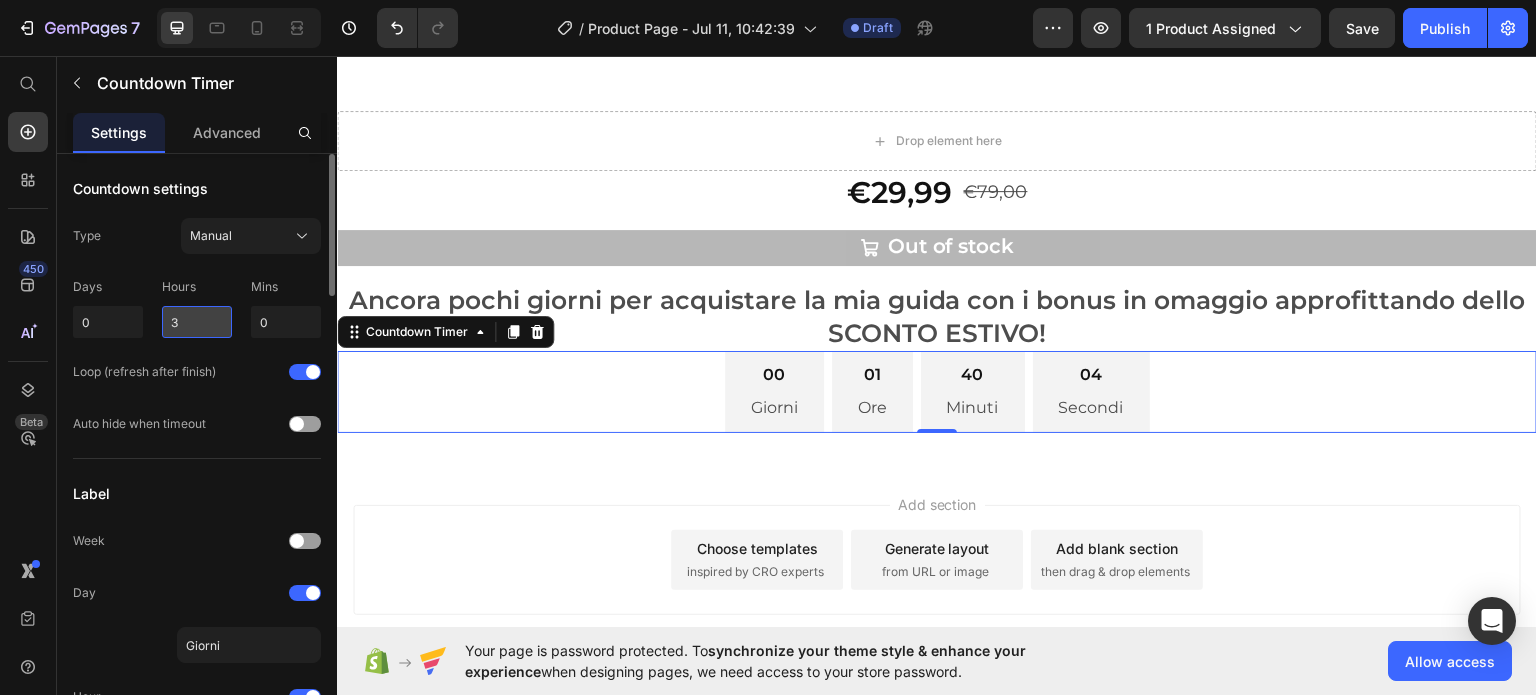 click on "3" at bounding box center [197, 322] 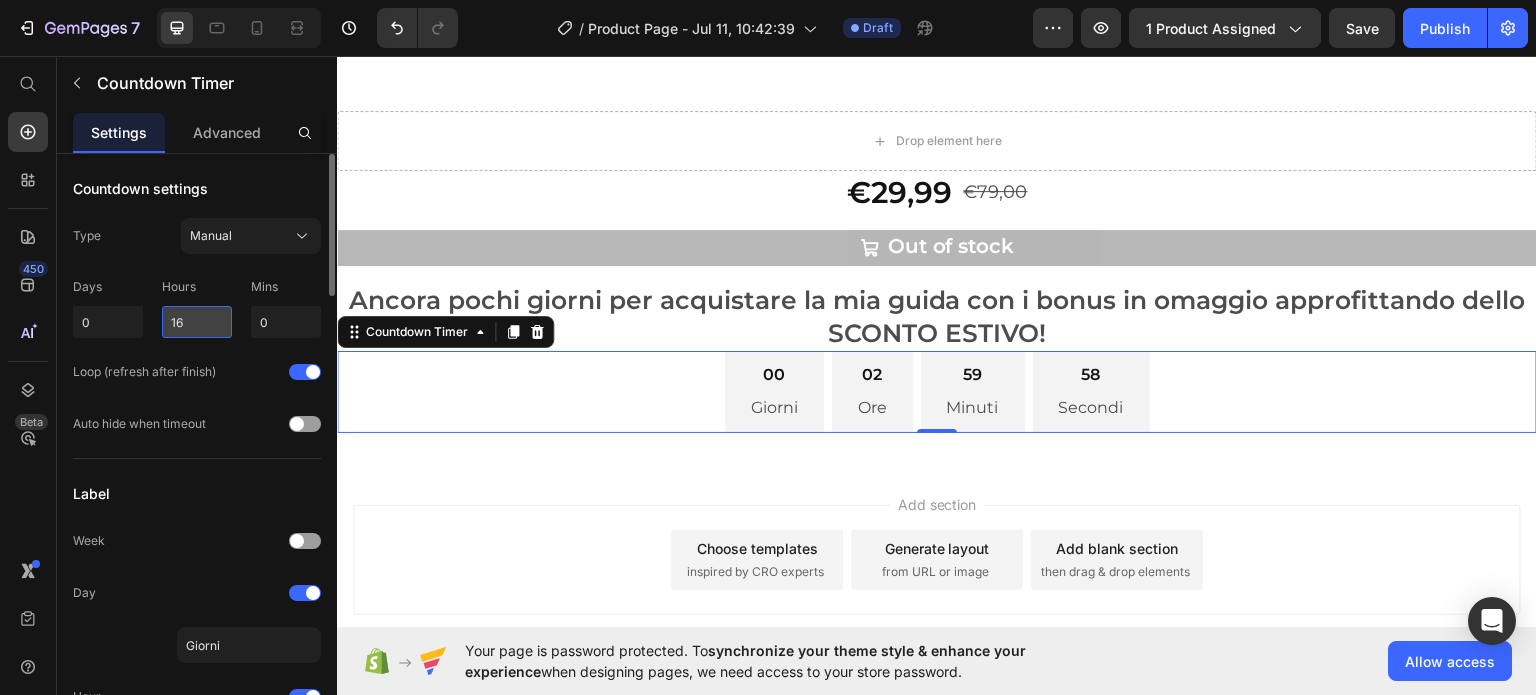 type on "16" 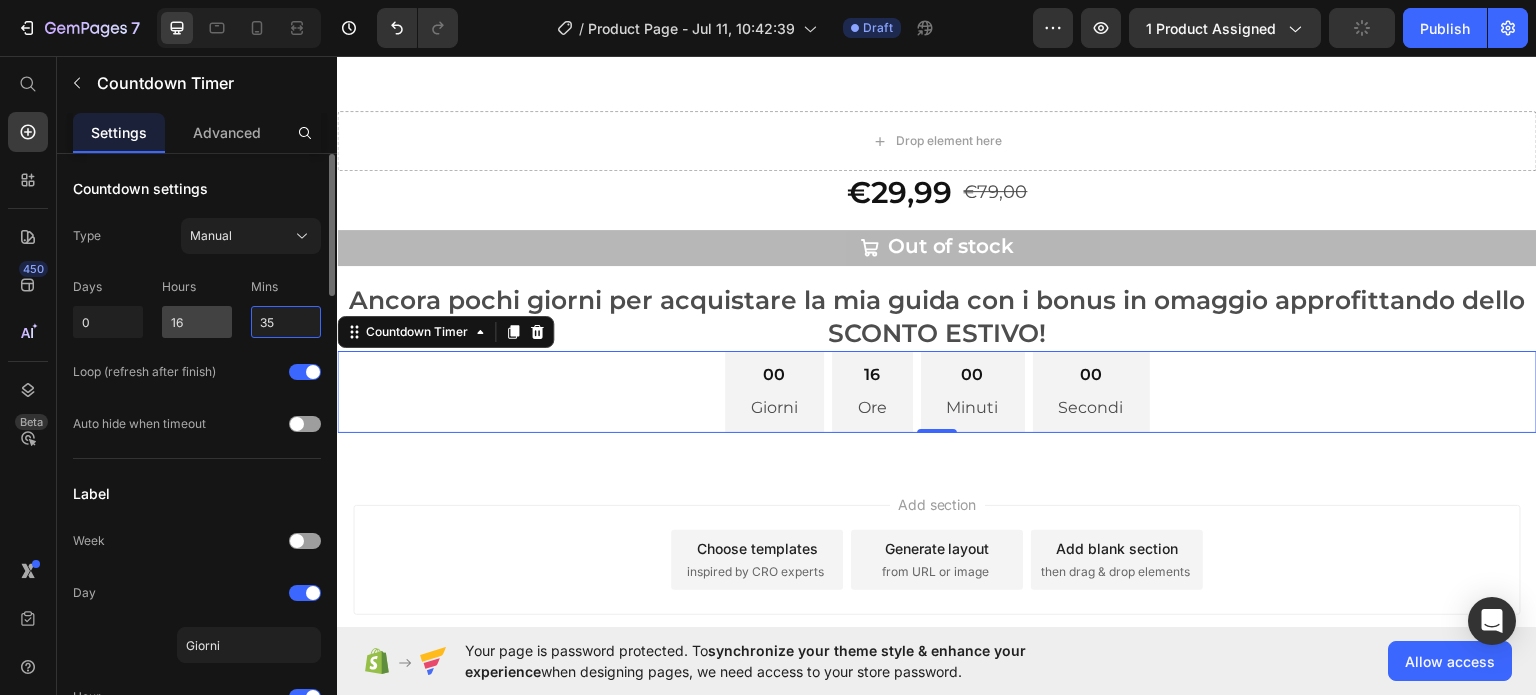 type on "0" 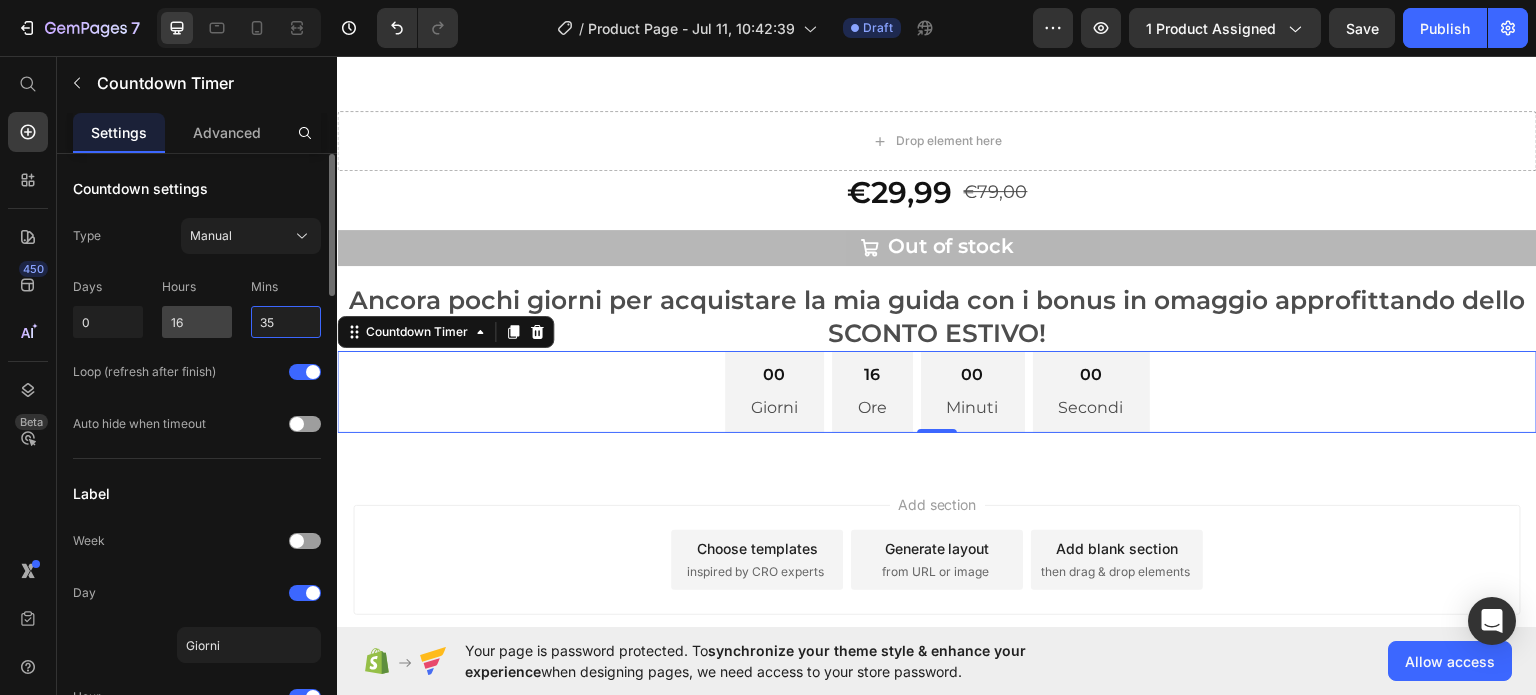 type on "35" 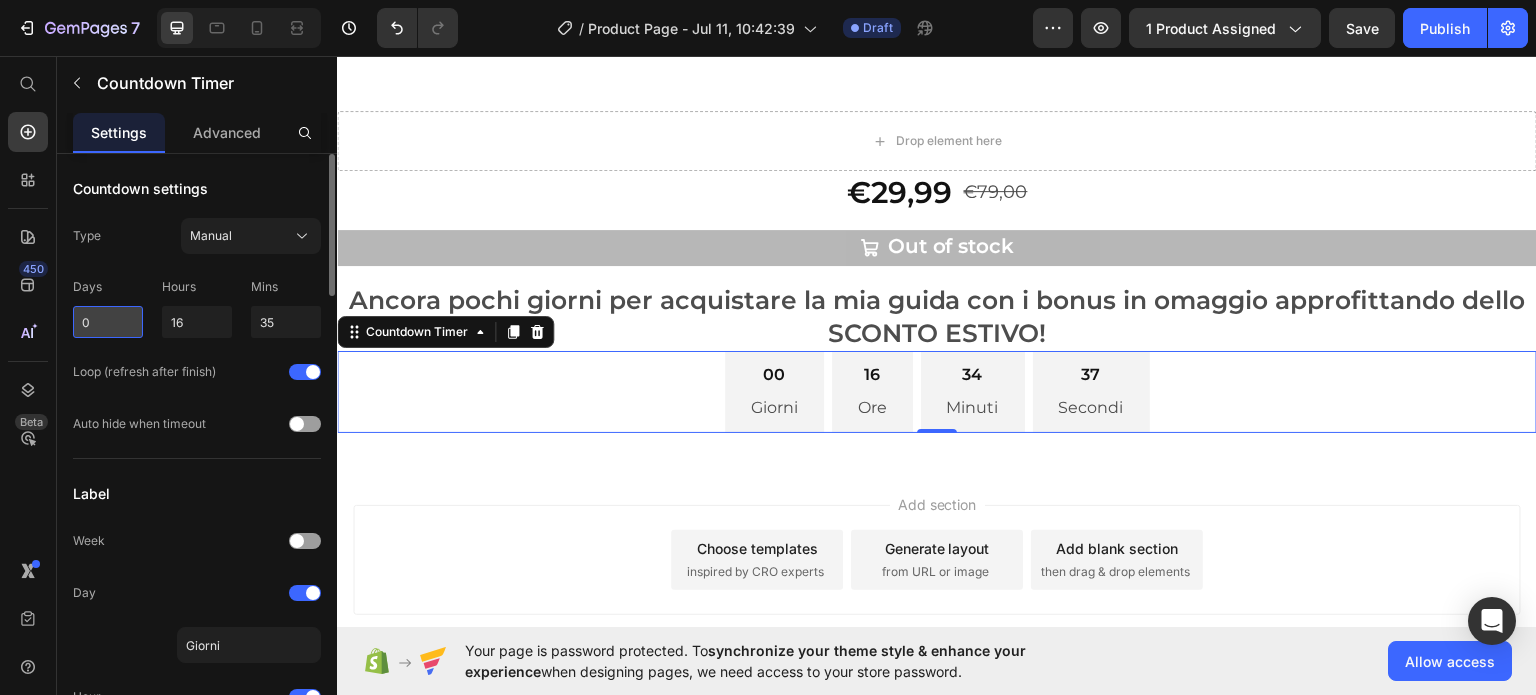 click on "0" at bounding box center [108, 322] 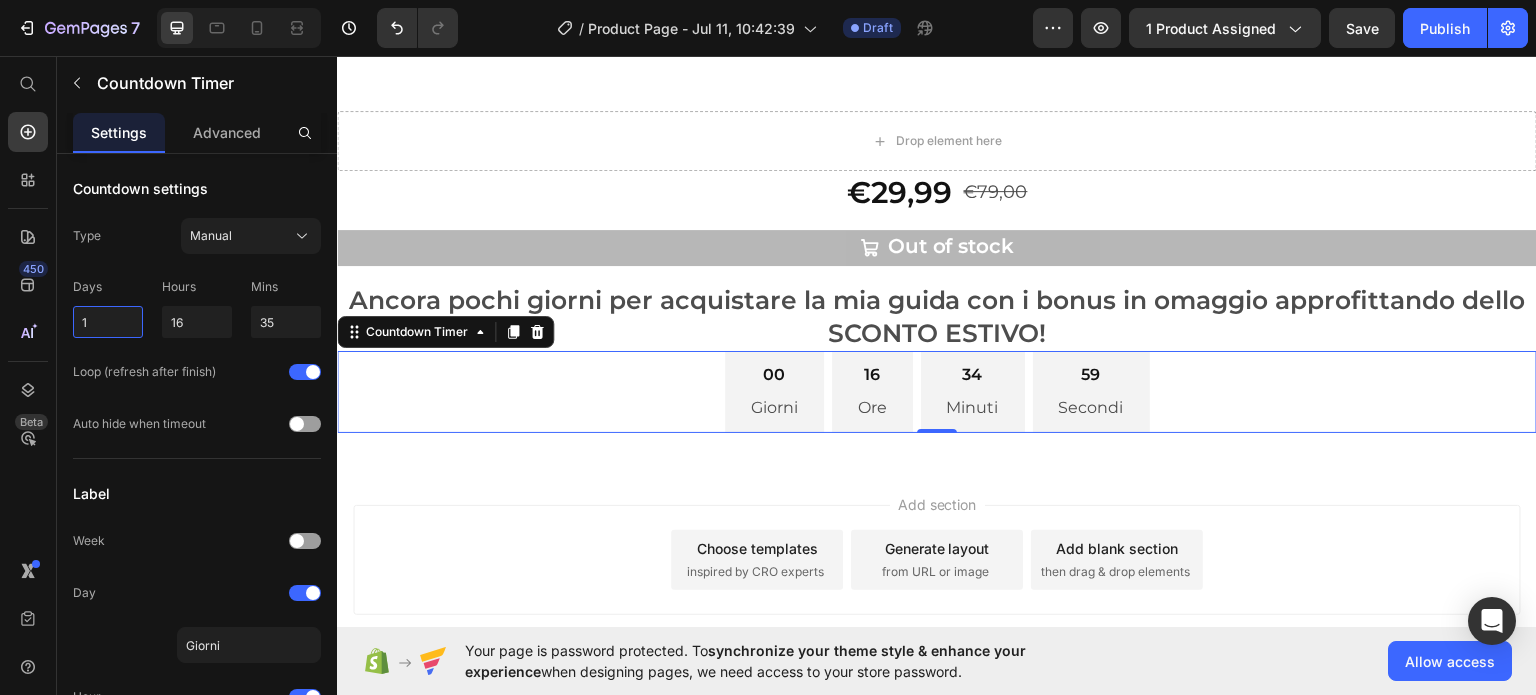 type on "1" 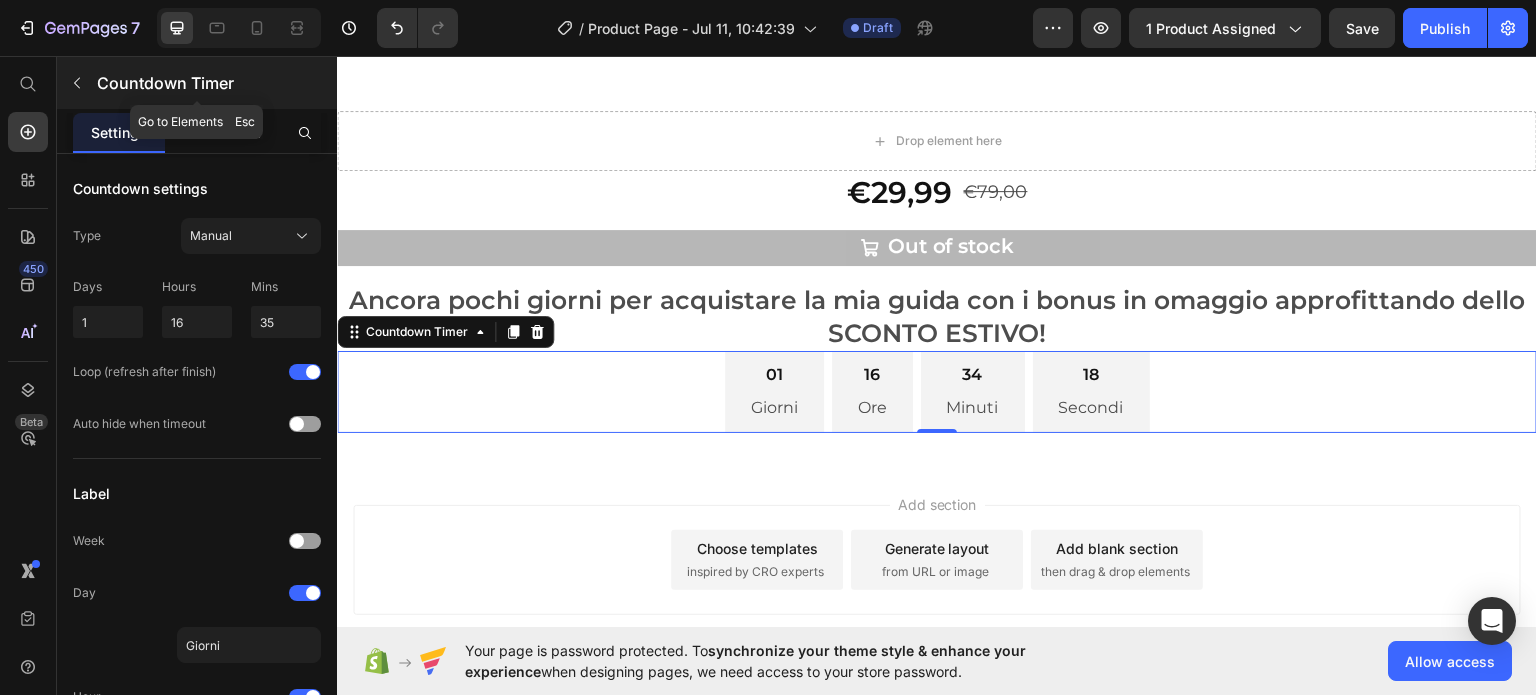 click 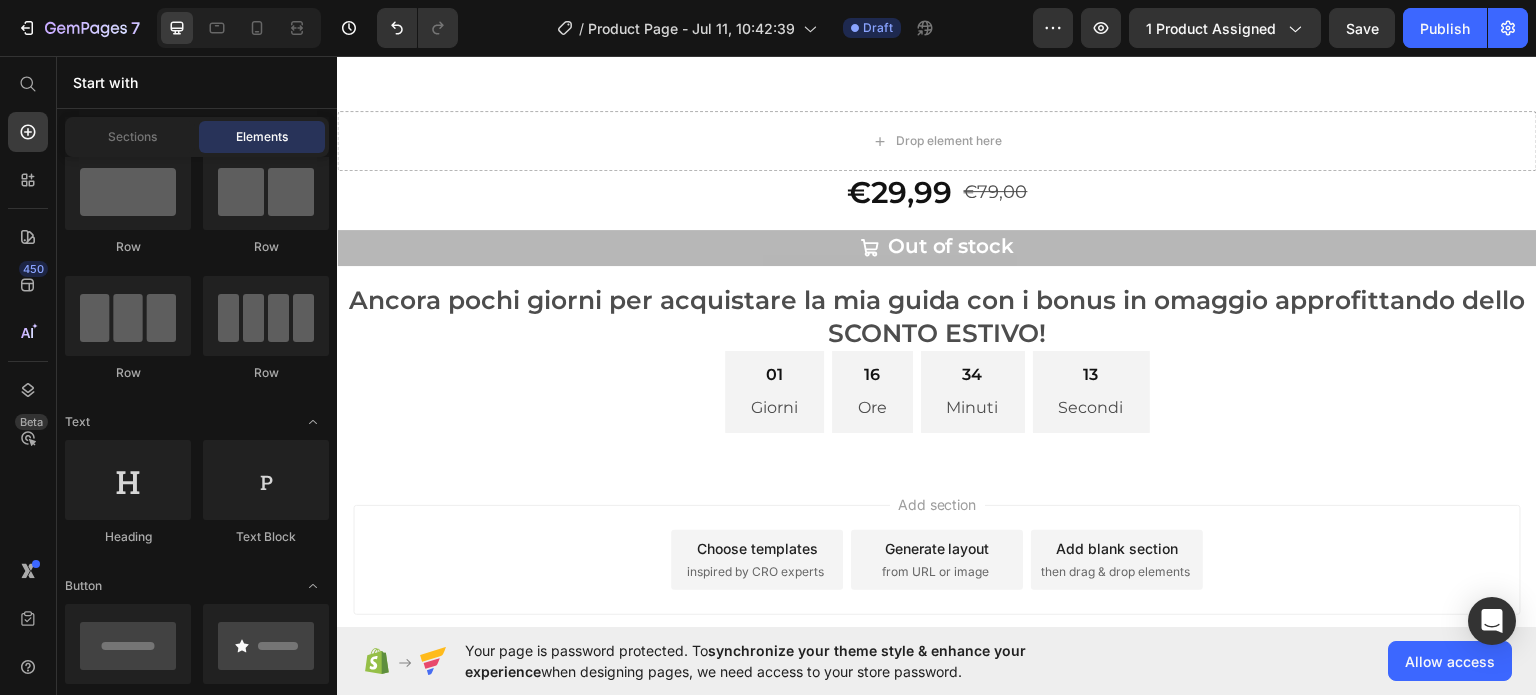 scroll, scrollTop: 0, scrollLeft: 0, axis: both 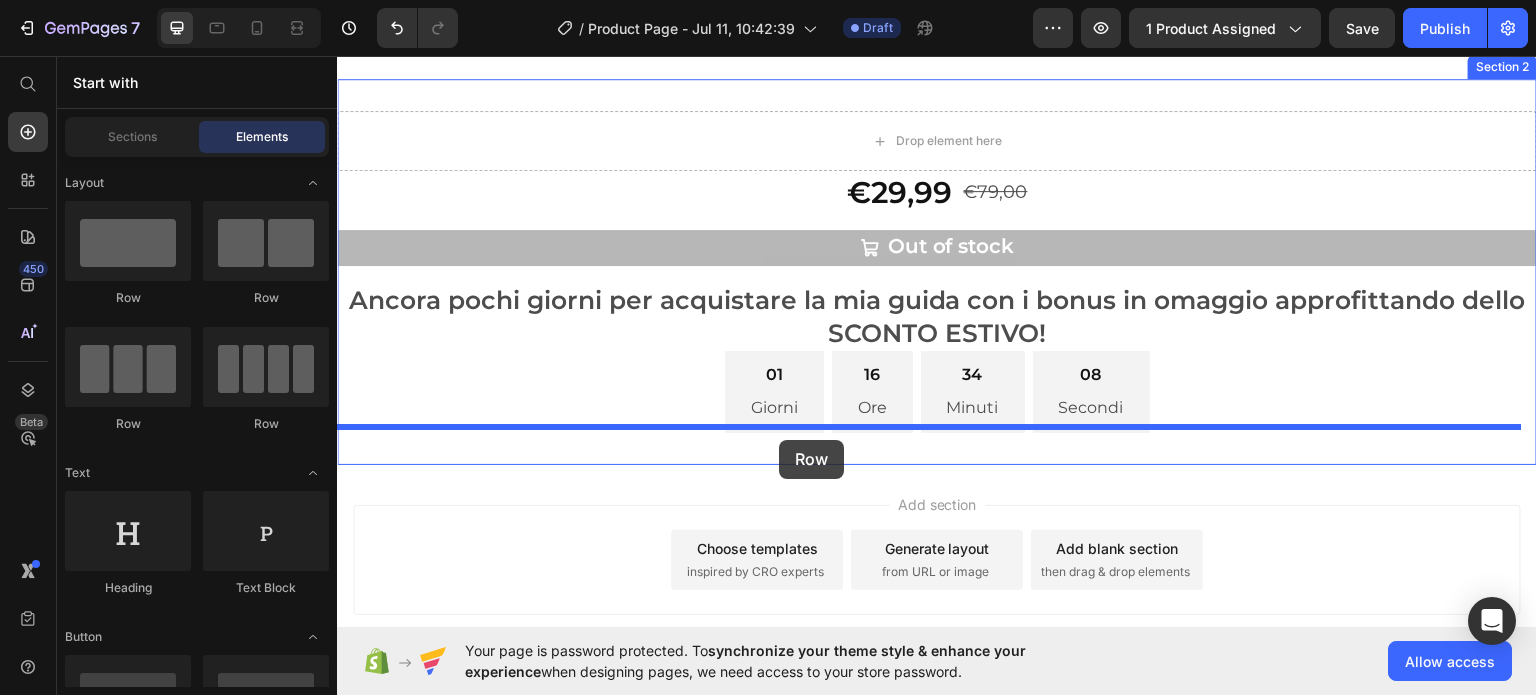 drag, startPoint x: 472, startPoint y: 280, endPoint x: 779, endPoint y: 439, distance: 345.7311 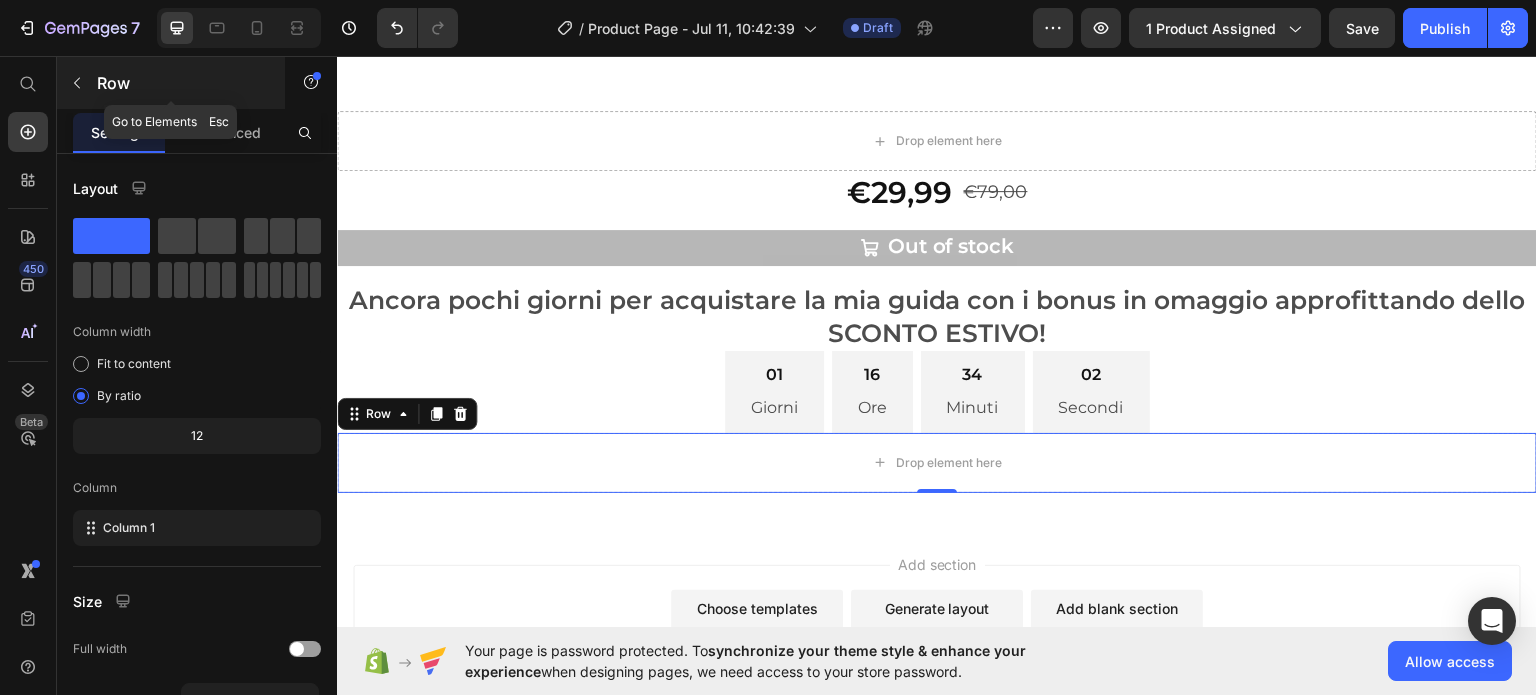 click 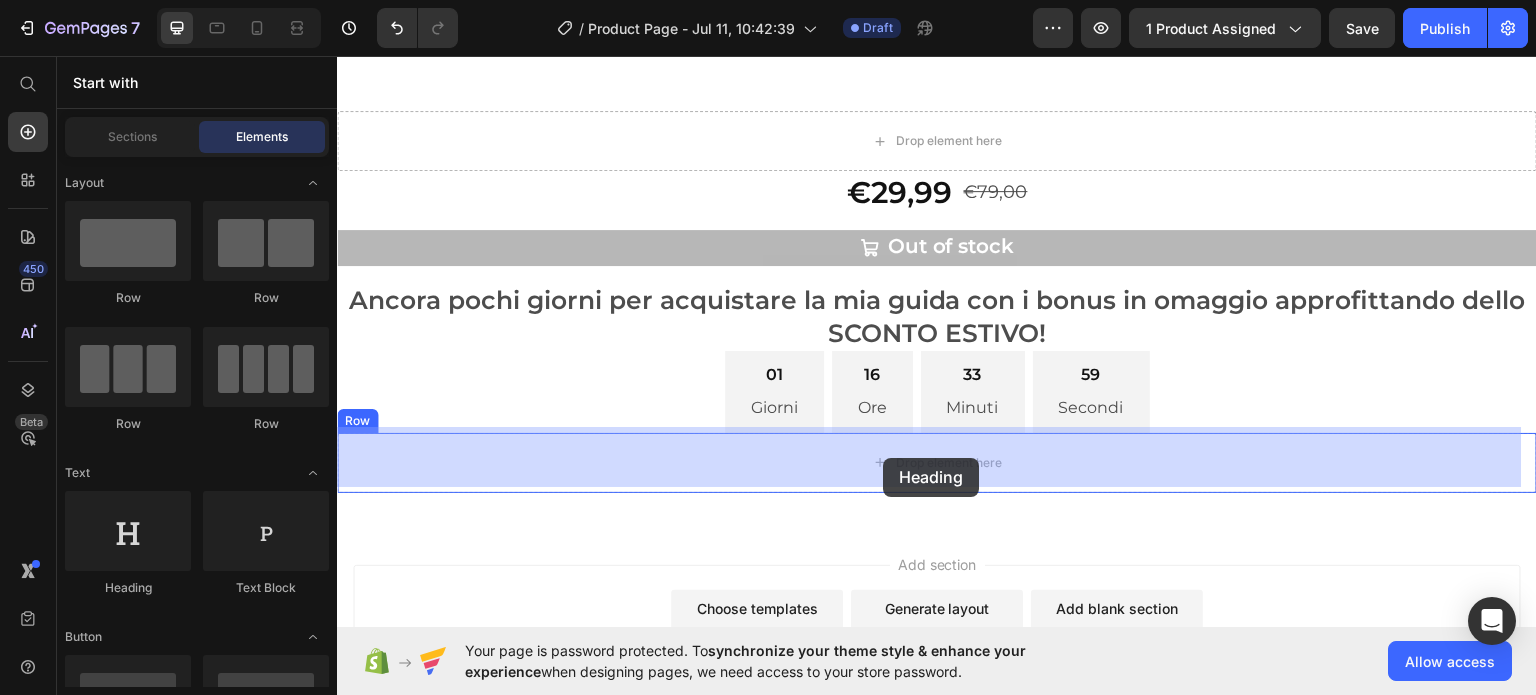 drag, startPoint x: 501, startPoint y: 595, endPoint x: 883, endPoint y: 457, distance: 406.16254 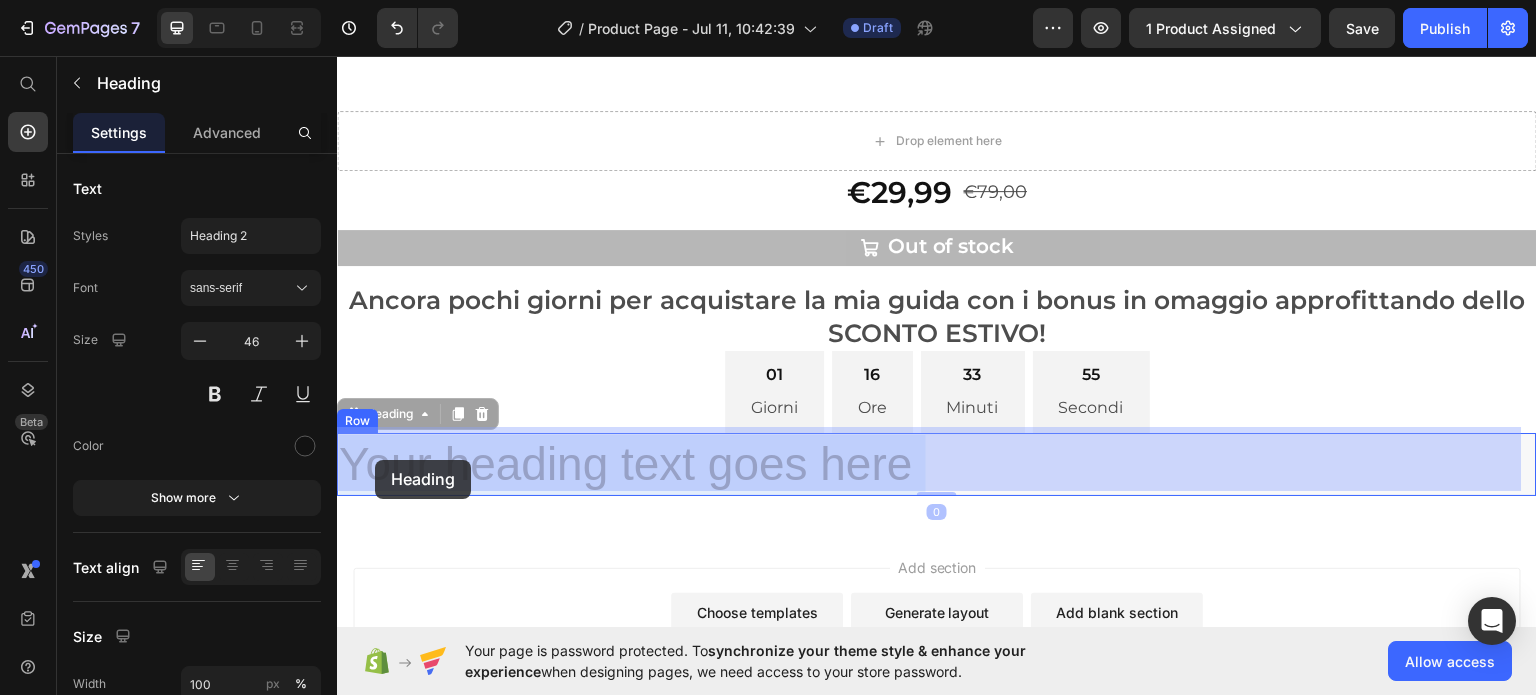 drag, startPoint x: 914, startPoint y: 459, endPoint x: 372, endPoint y: 456, distance: 542.0083 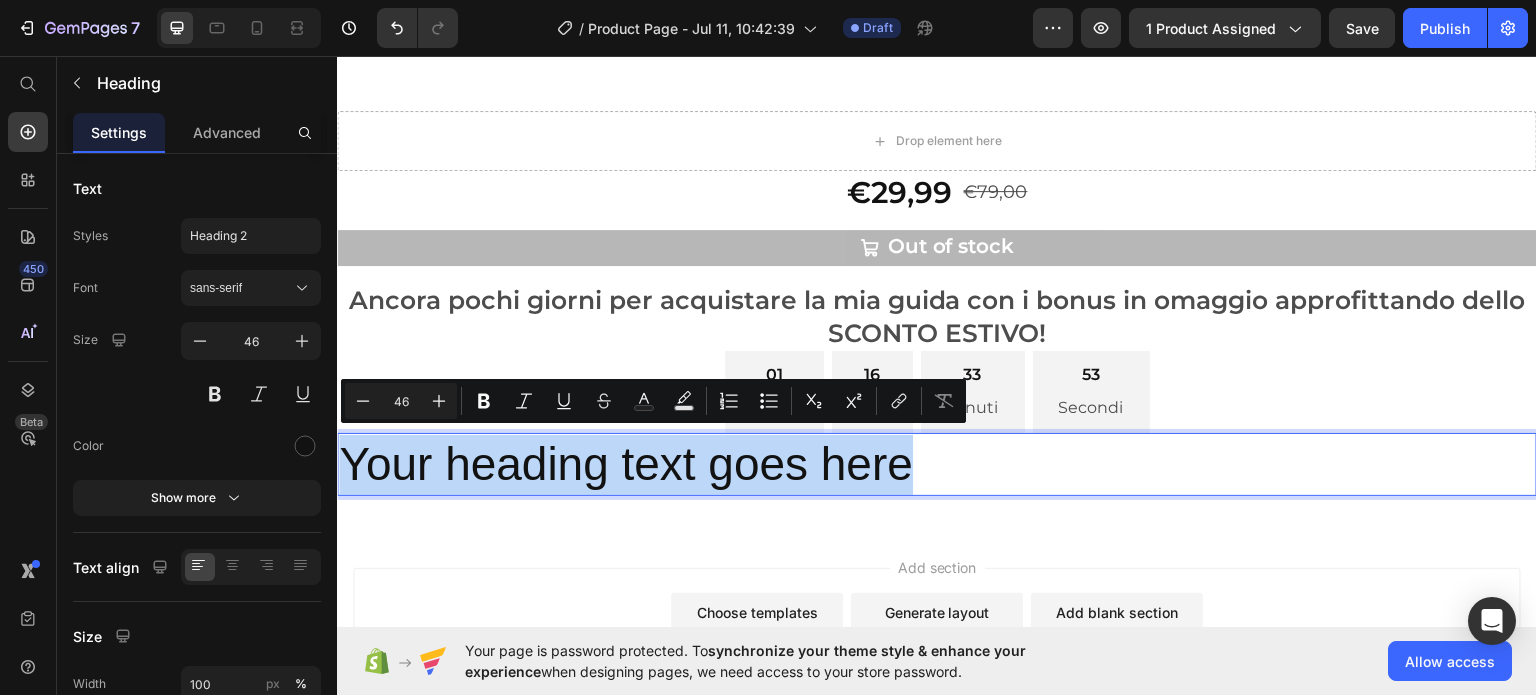 drag, startPoint x: 919, startPoint y: 463, endPoint x: 317, endPoint y: 444, distance: 602.29974 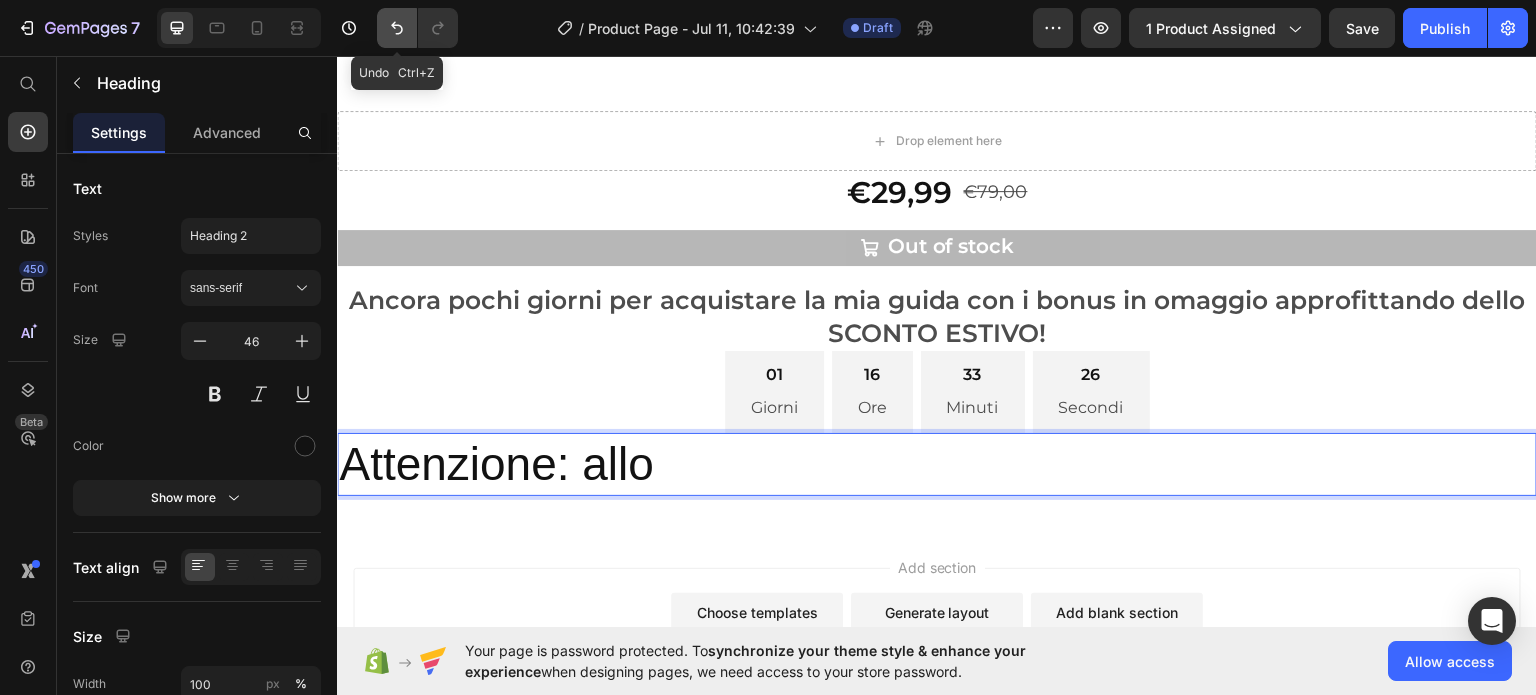 click 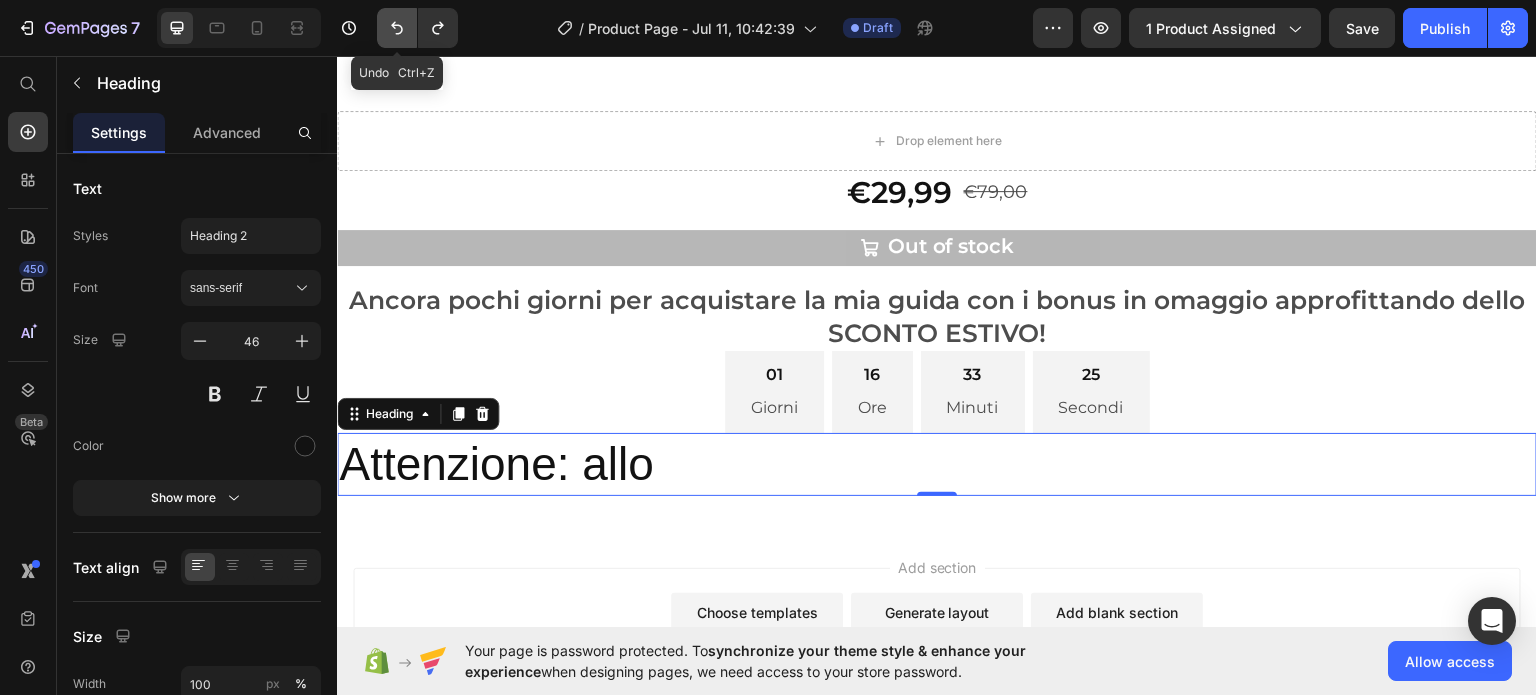 click 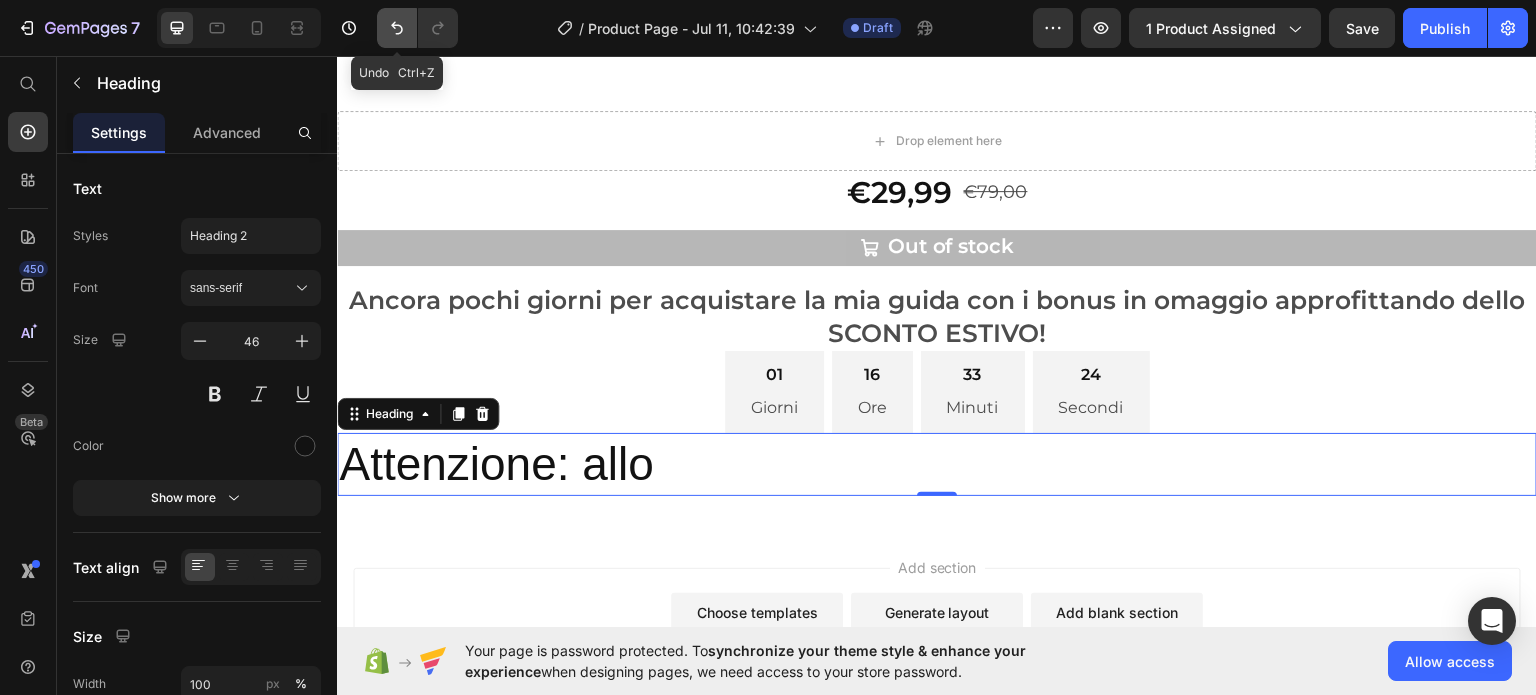 click 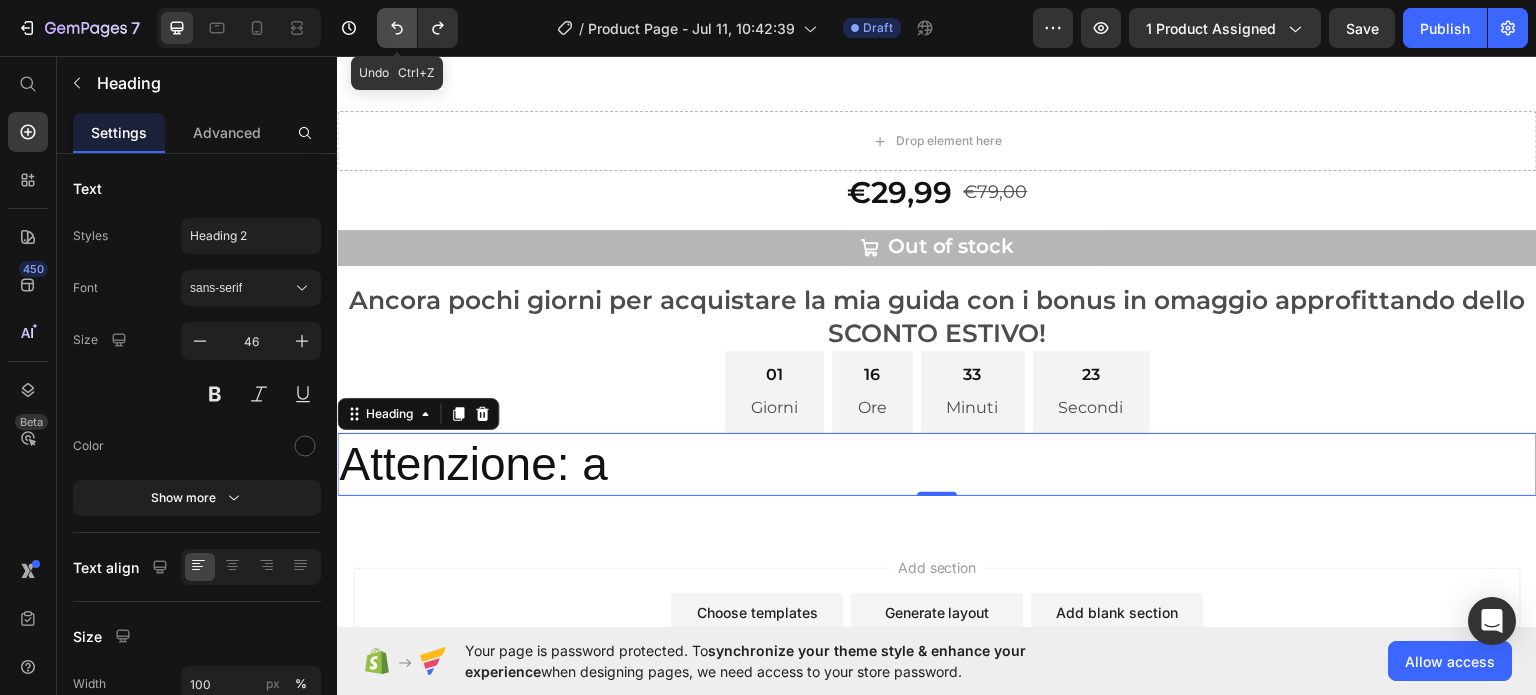 click 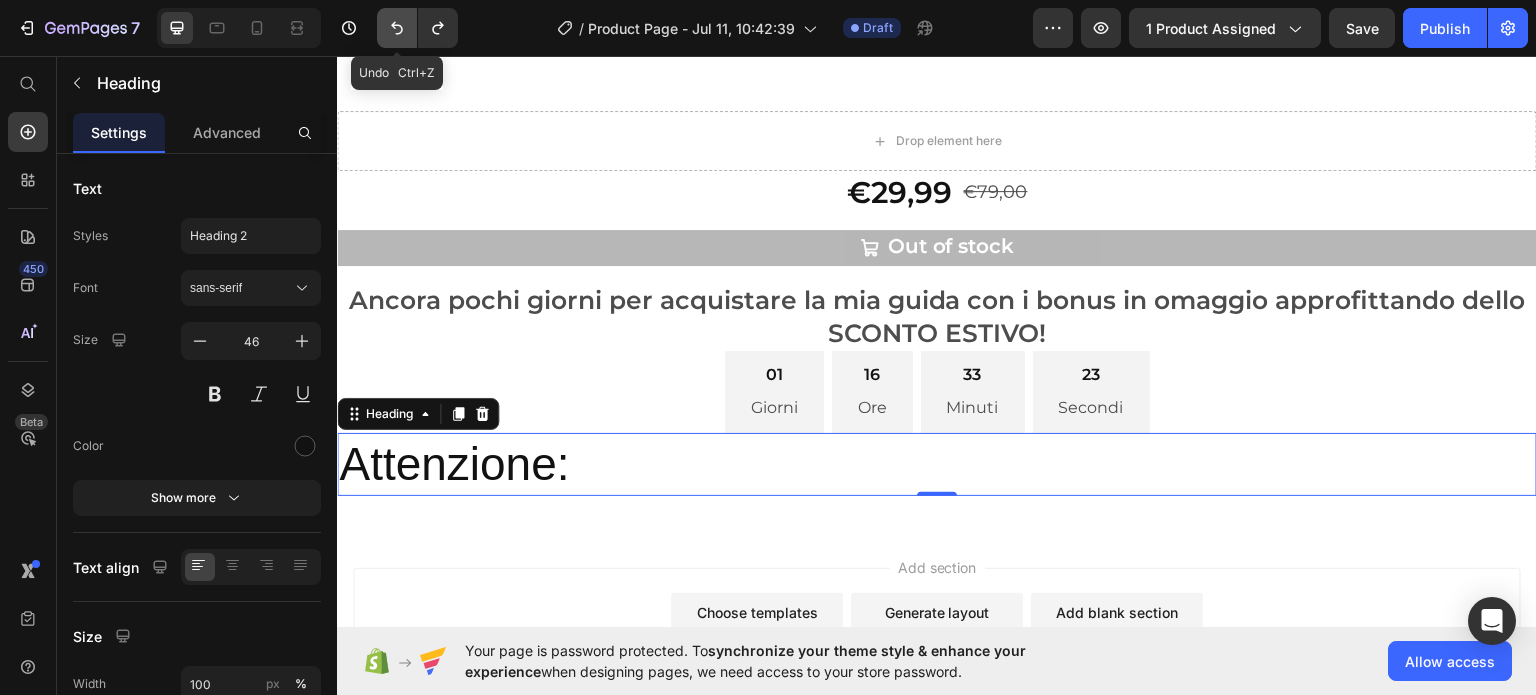 click 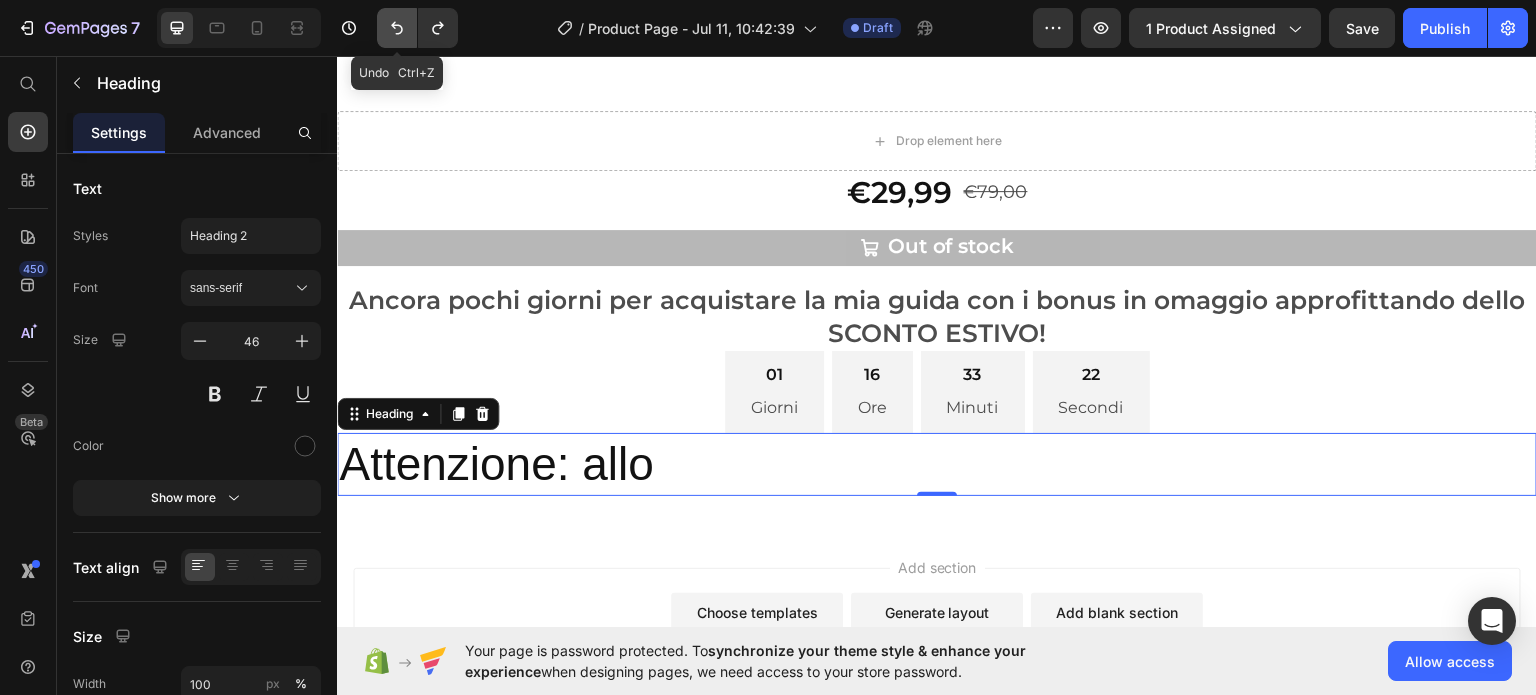 click 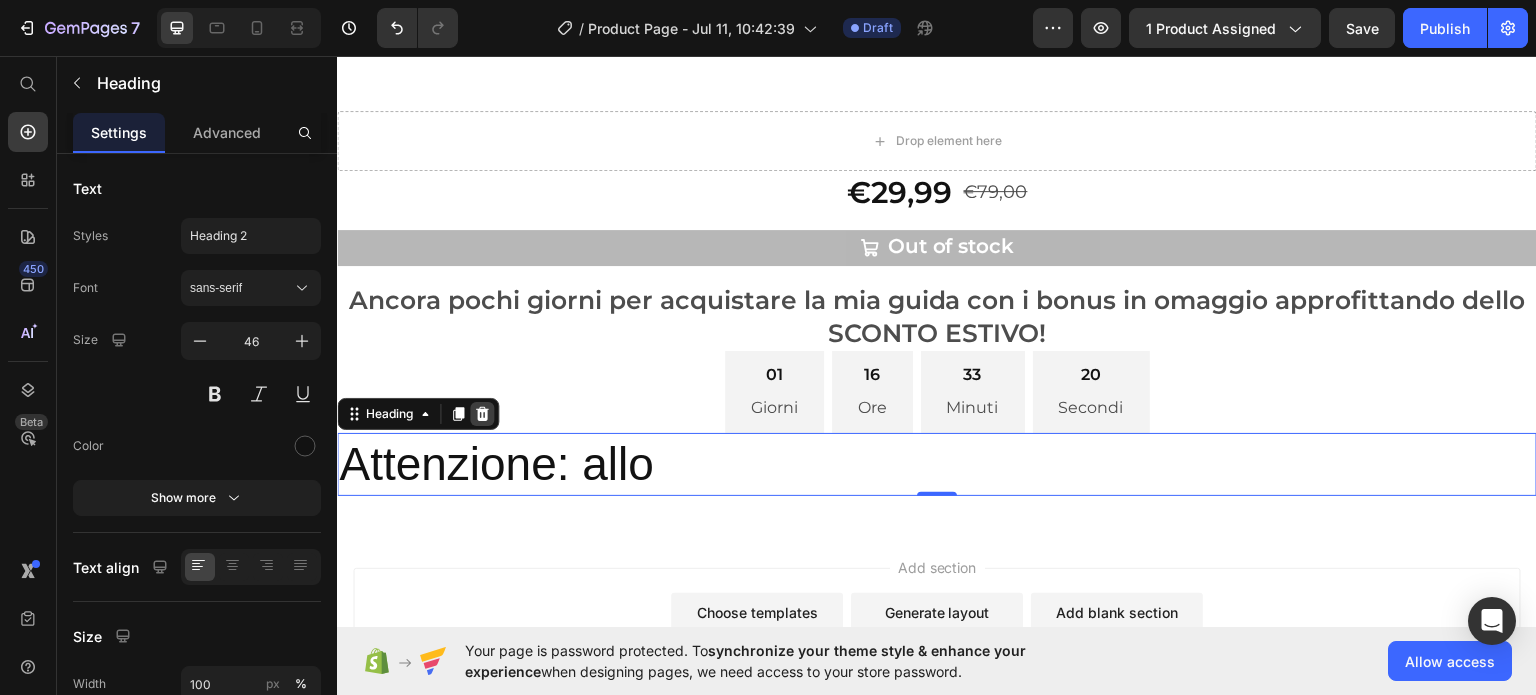 click 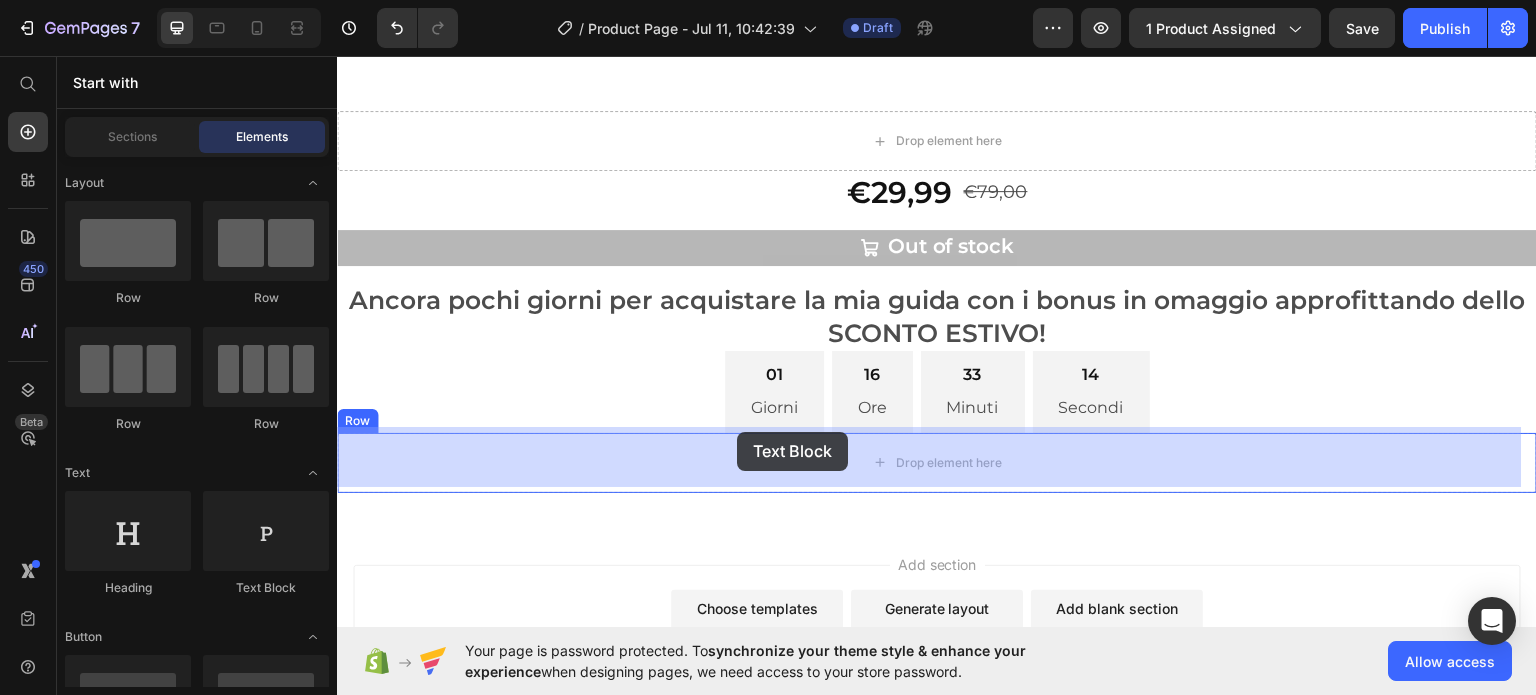 drag, startPoint x: 595, startPoint y: 590, endPoint x: 737, endPoint y: 431, distance: 213.17833 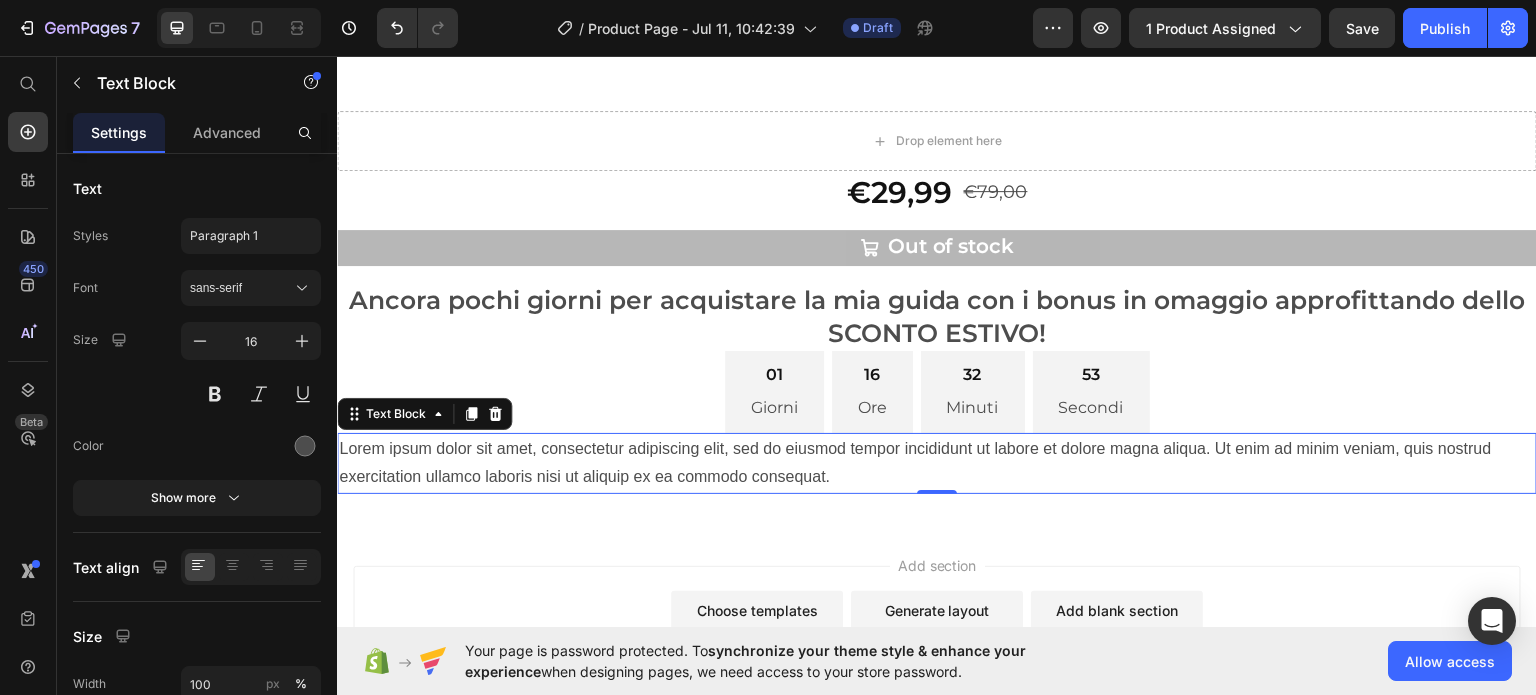 click on "Lorem ipsum dolor sit amet, consectetur adipiscing elit, sed do eiusmod tempor incididunt ut labore et dolore magna aliqua. Ut enim ad minim veniam, quis nostrud exercitation ullamco laboris nisi ut aliquip ex ea commodo consequat." at bounding box center (937, 463) 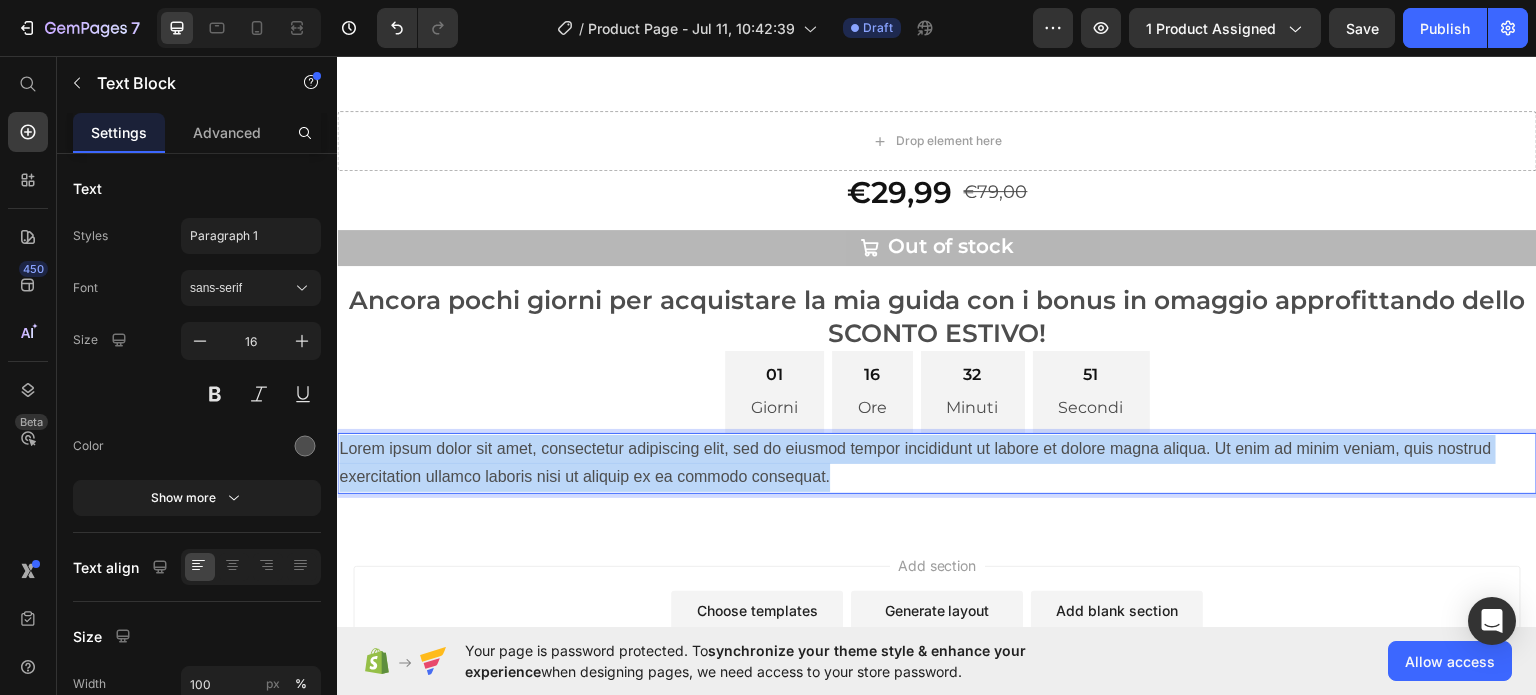 drag, startPoint x: 862, startPoint y: 464, endPoint x: 337, endPoint y: 443, distance: 525.41986 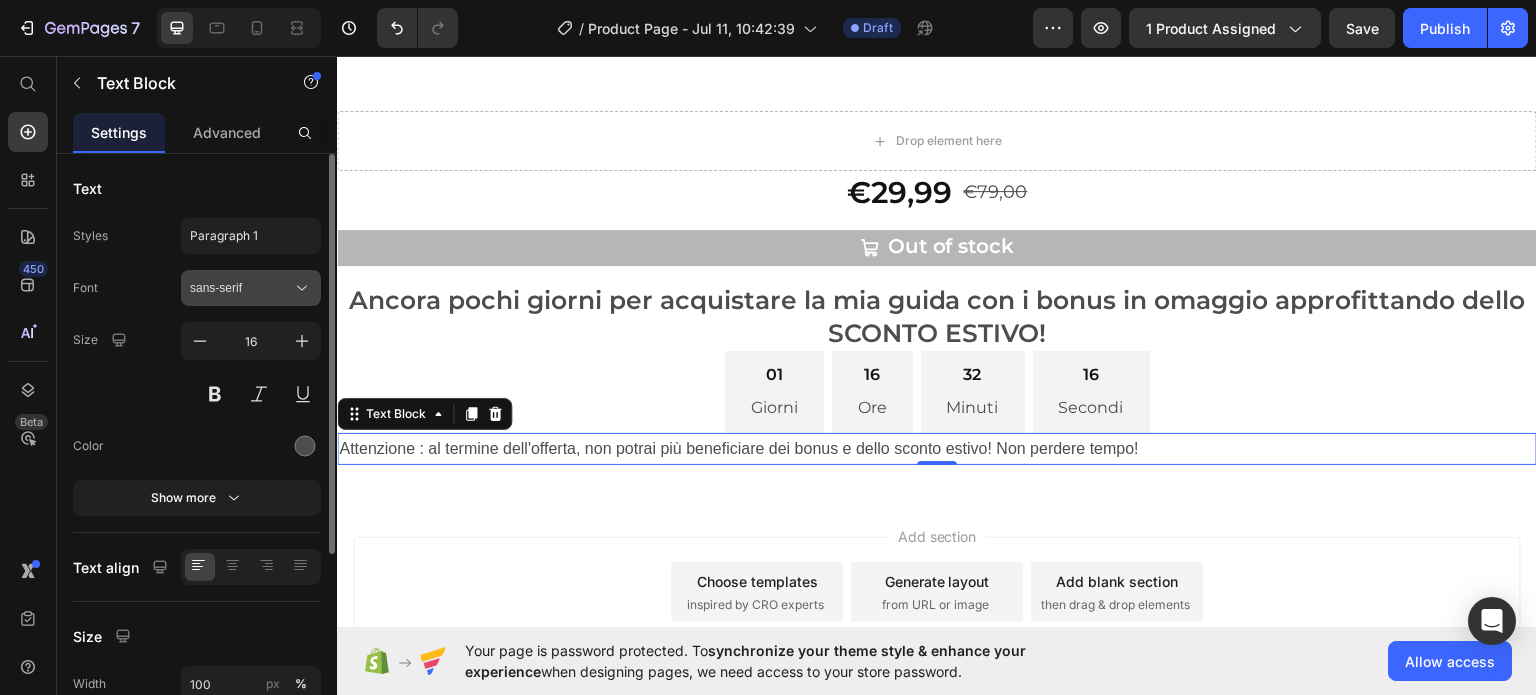 click on "sans-serif" at bounding box center (241, 288) 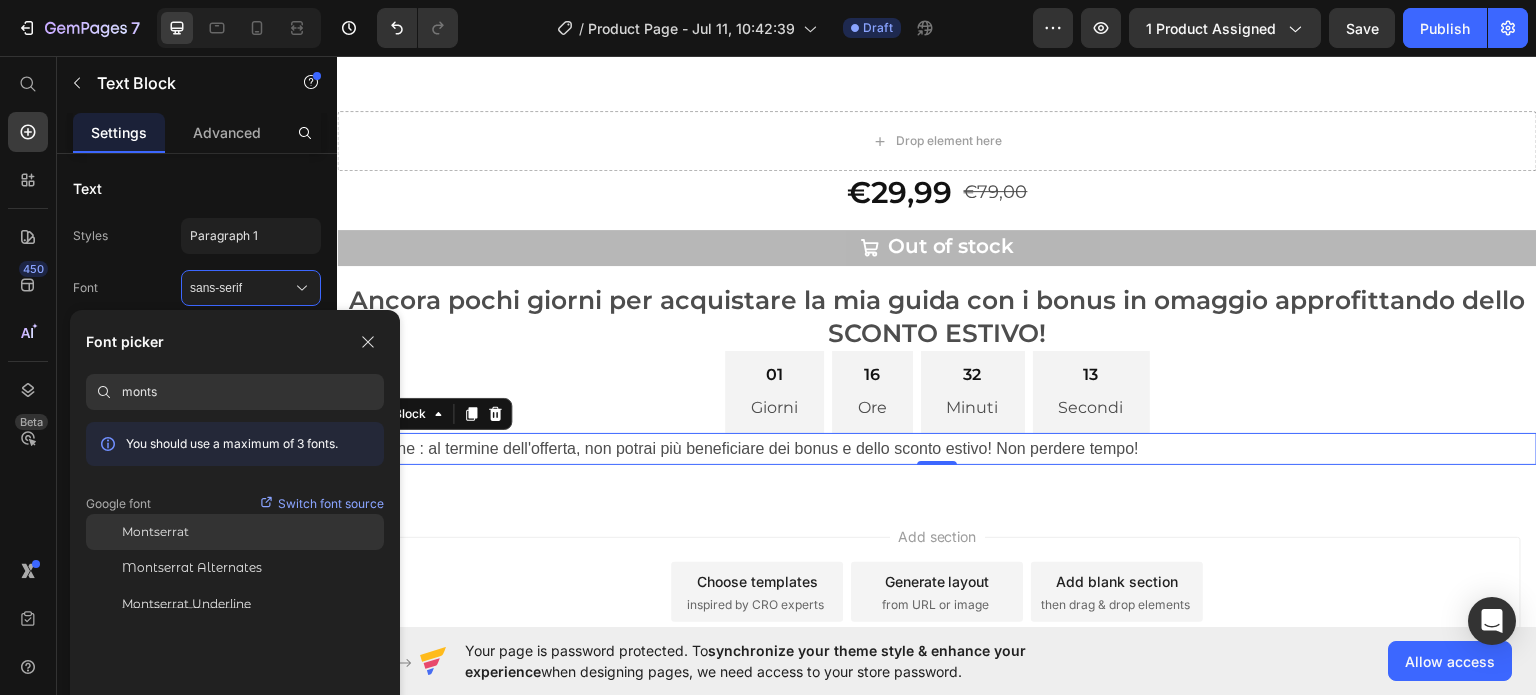 type on "monts" 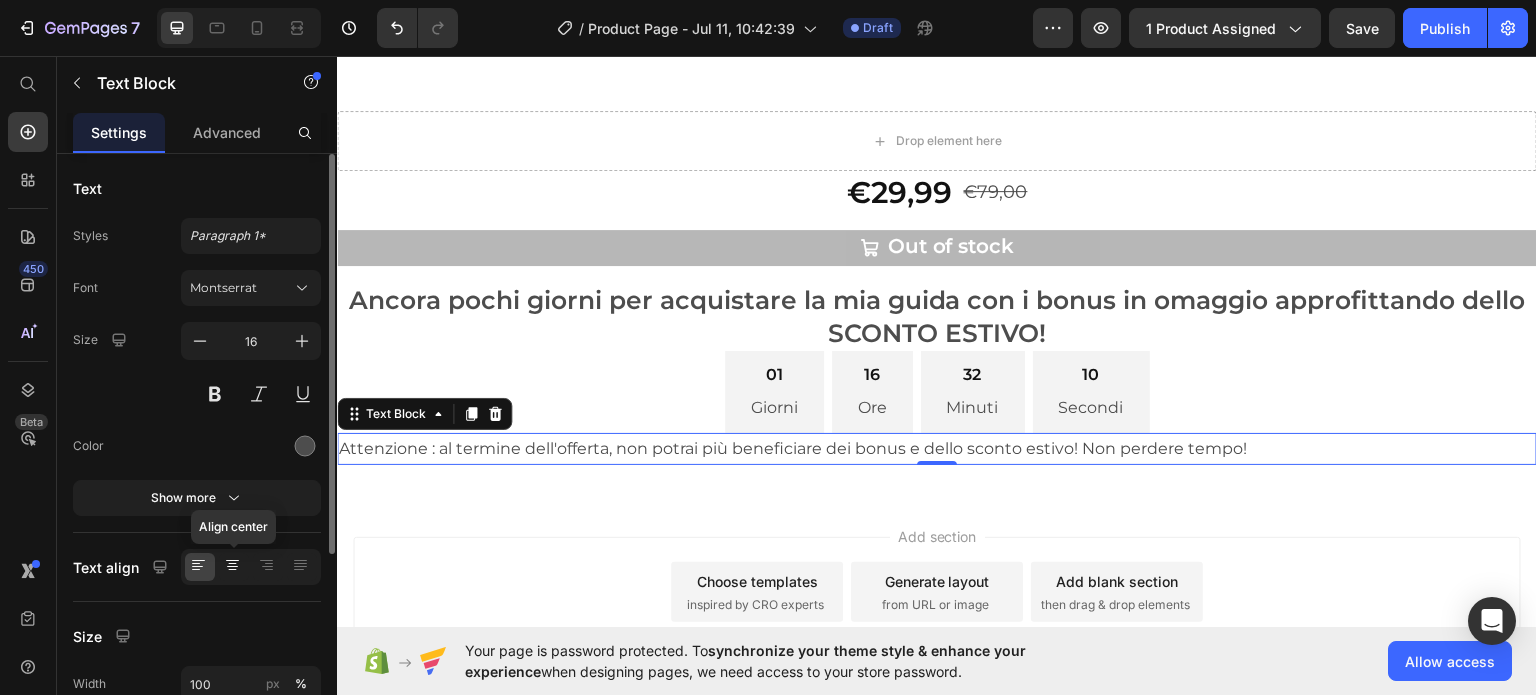 click 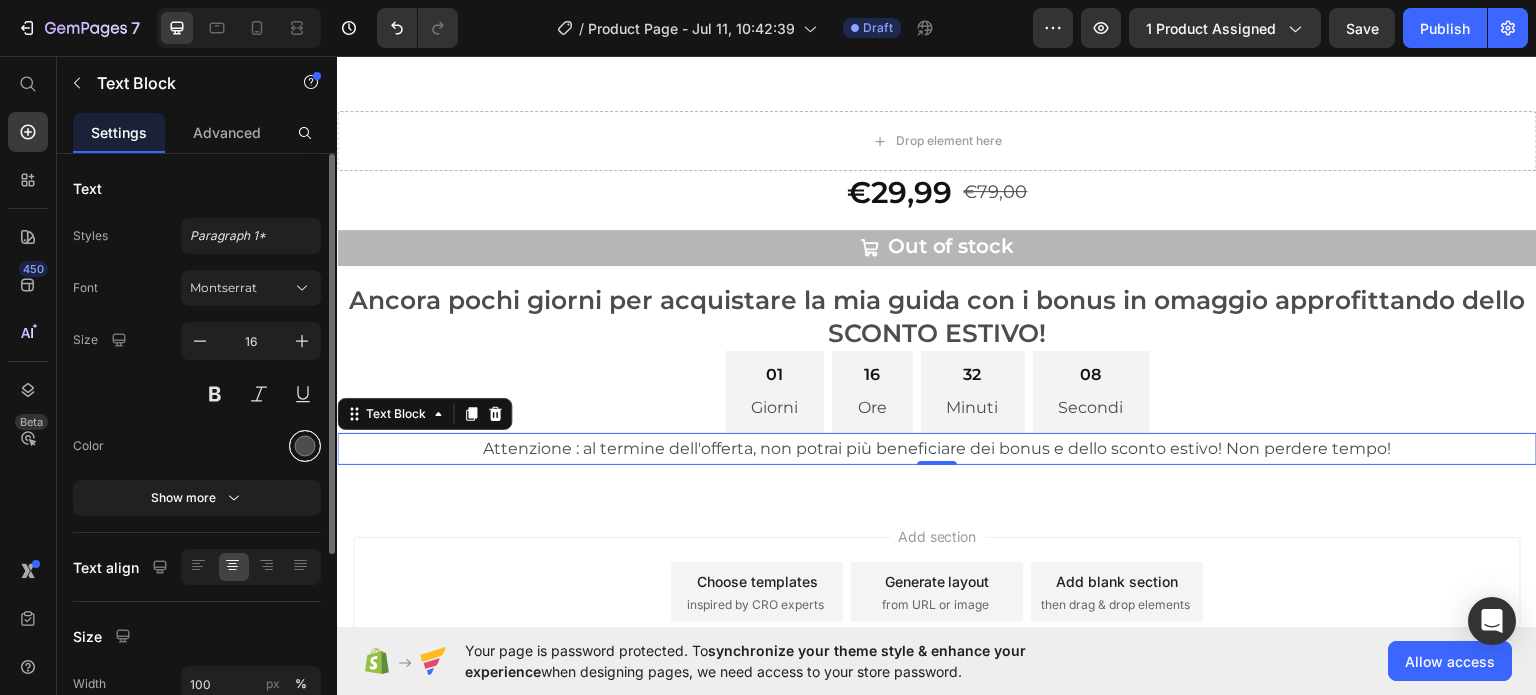click at bounding box center (305, 446) 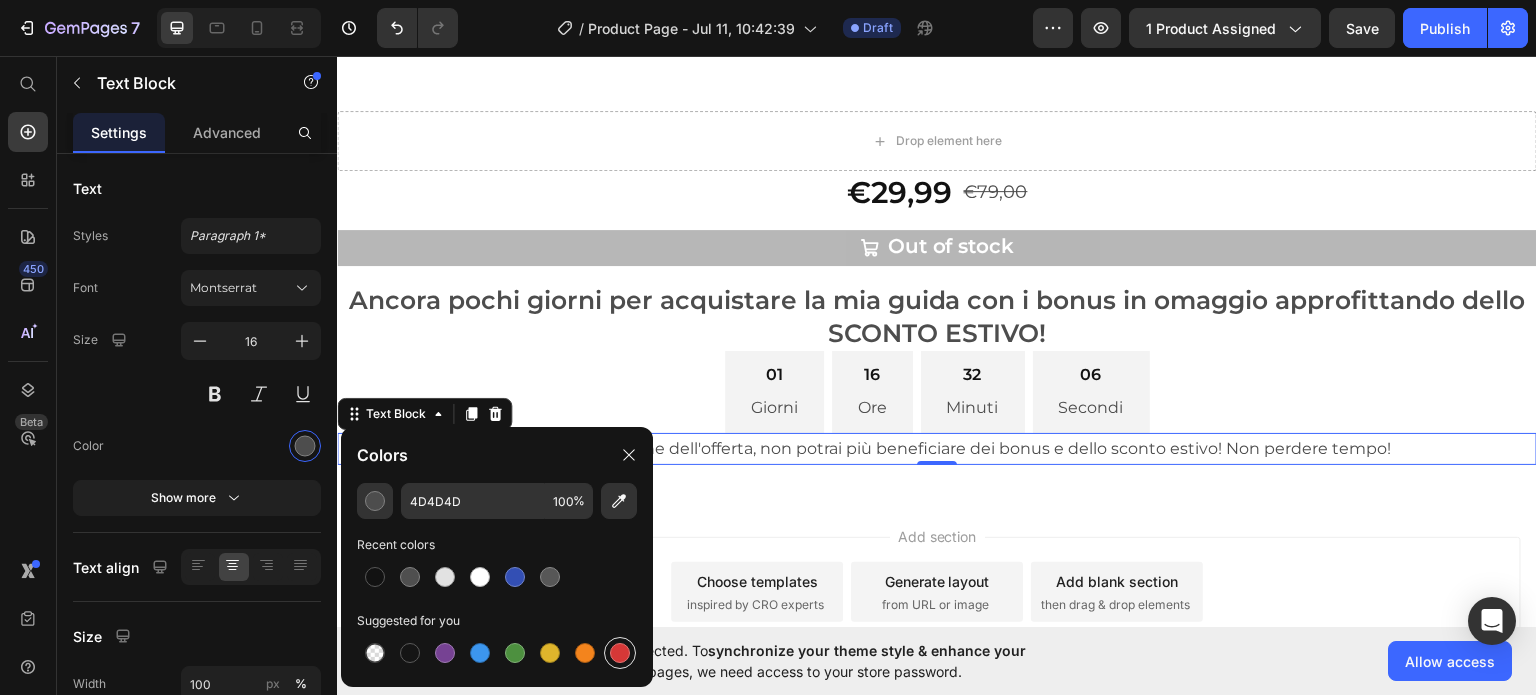 click at bounding box center [620, 653] 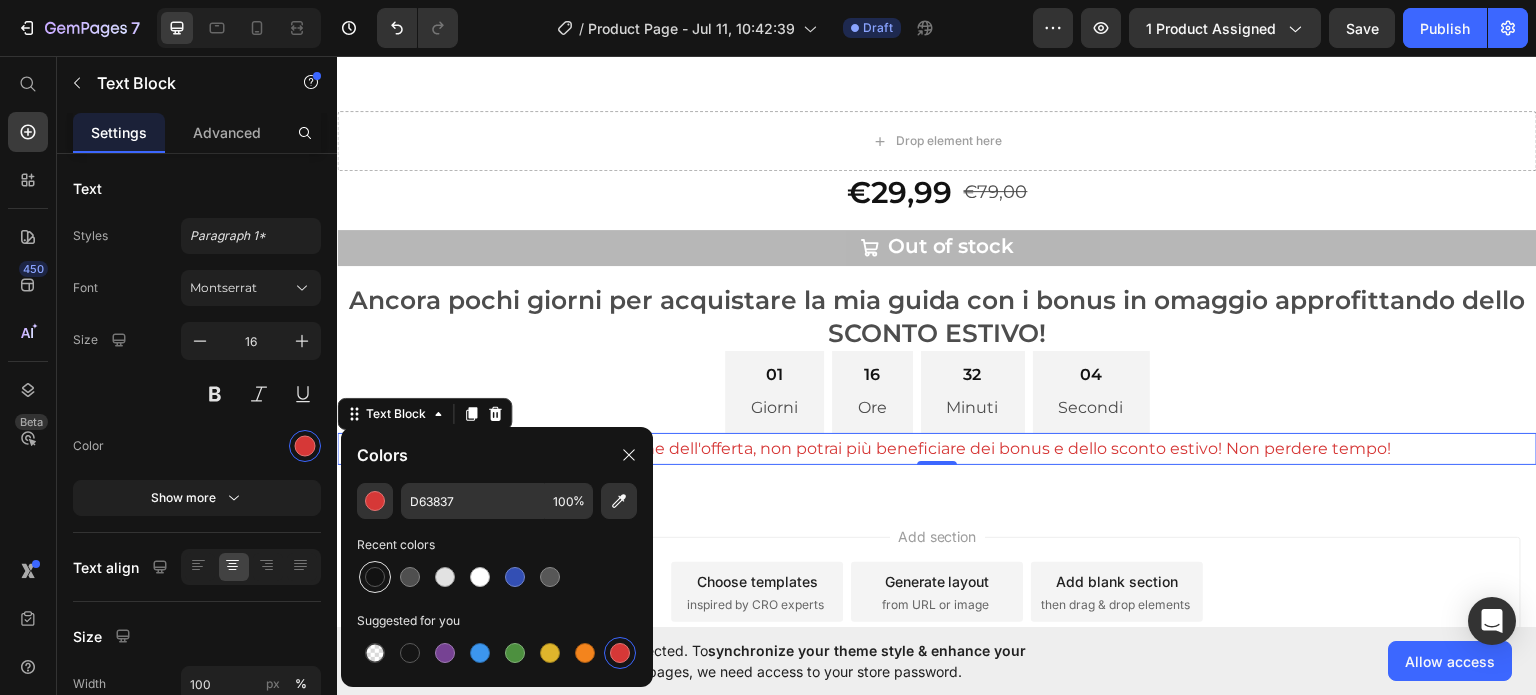 click at bounding box center [375, 577] 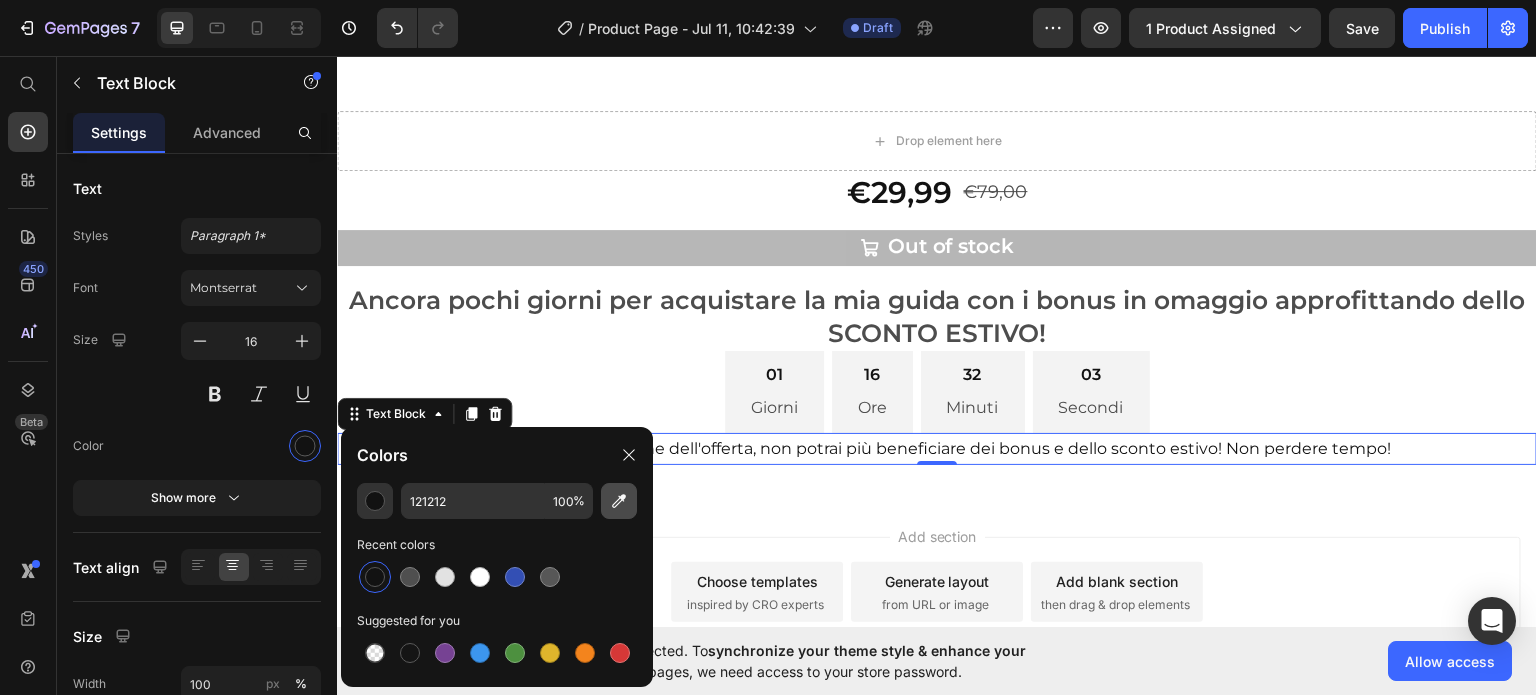 click 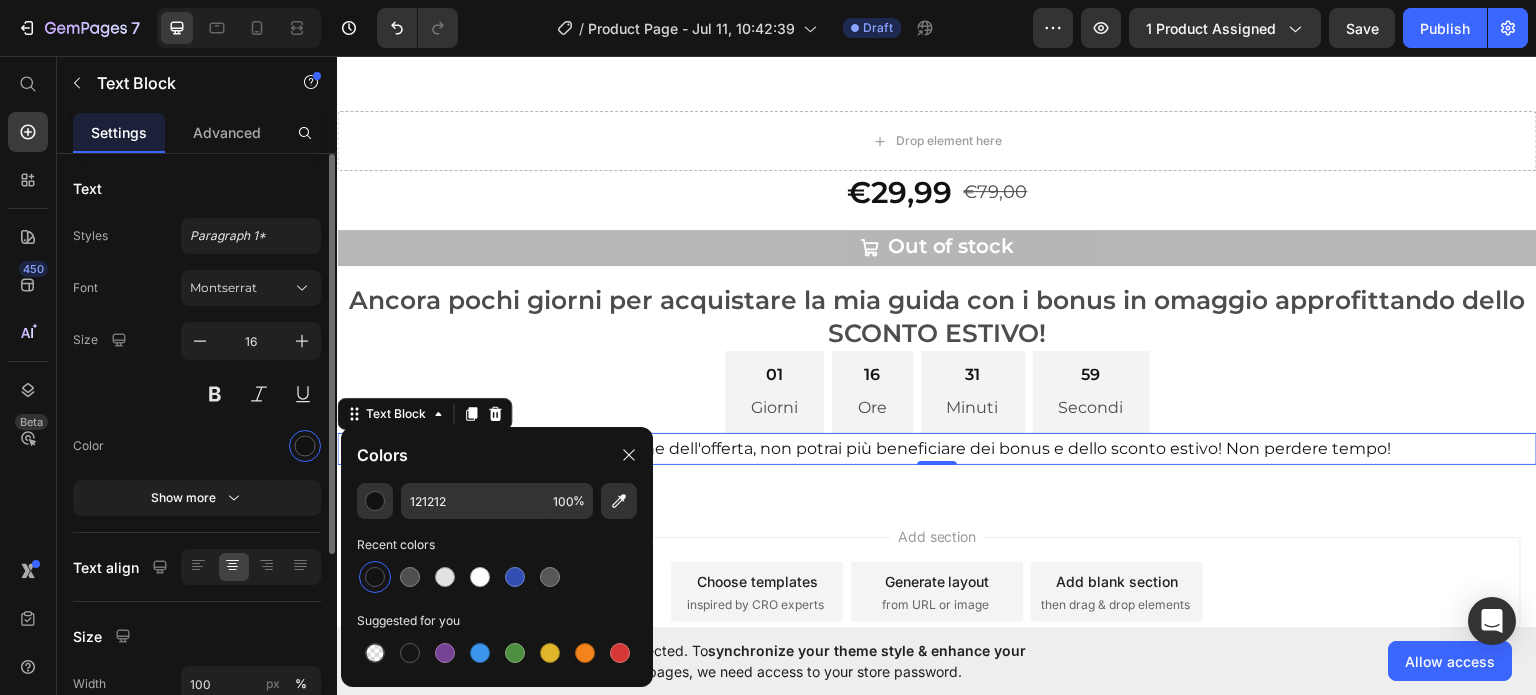type 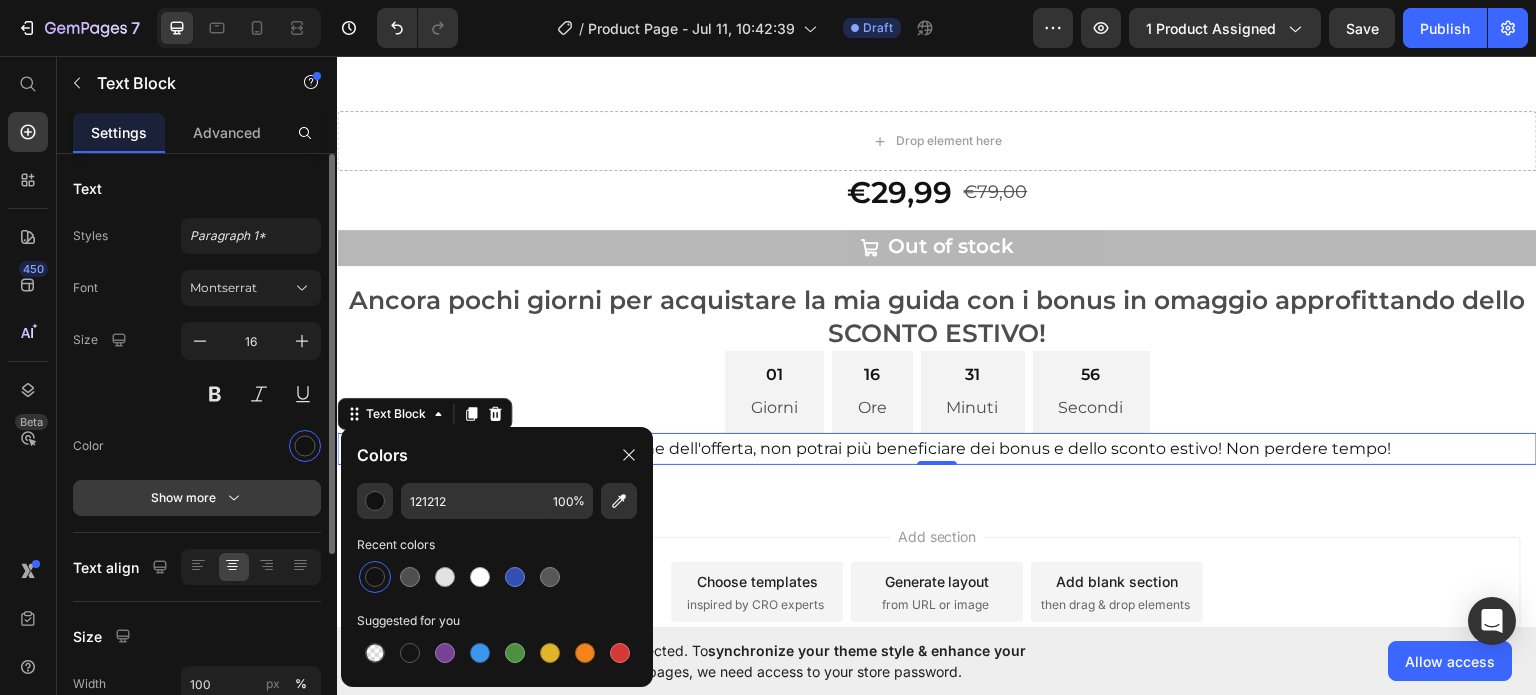 click 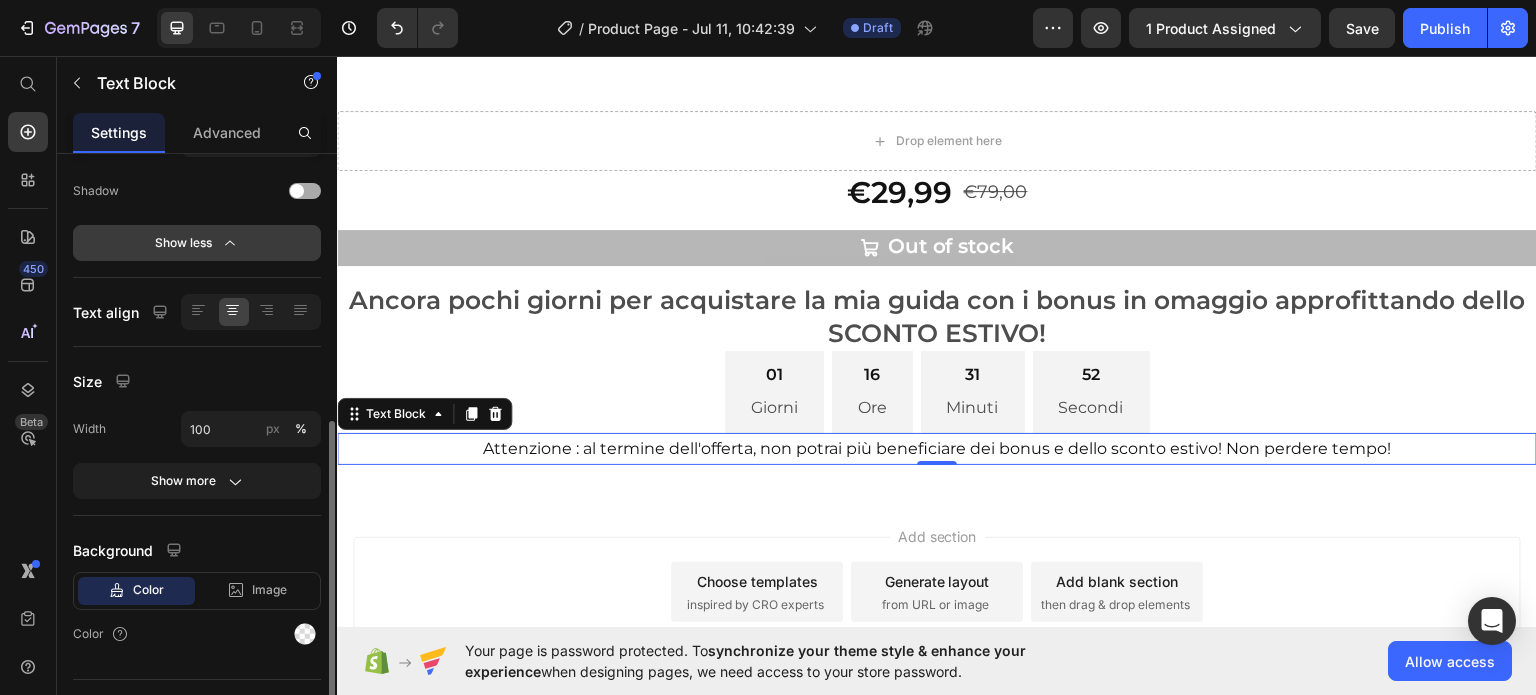 scroll, scrollTop: 554, scrollLeft: 0, axis: vertical 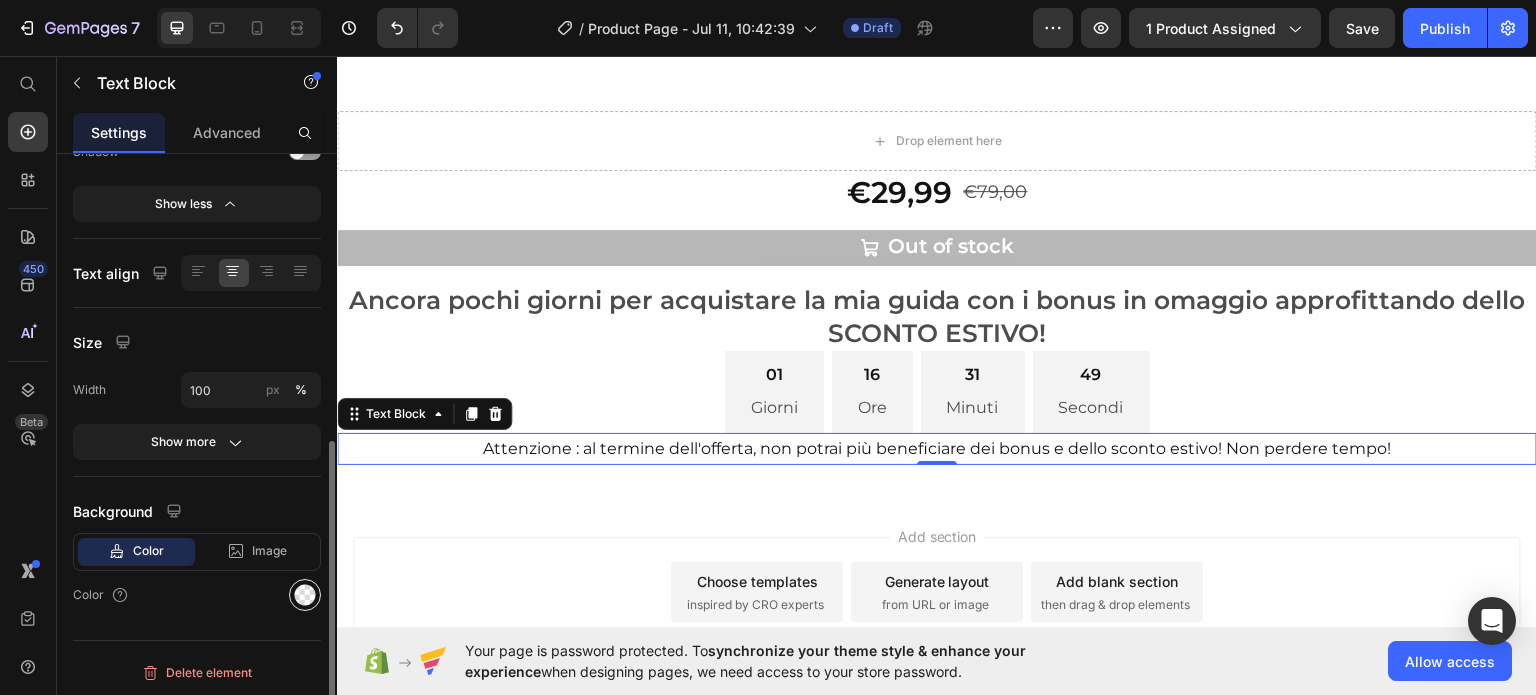 click at bounding box center [305, 595] 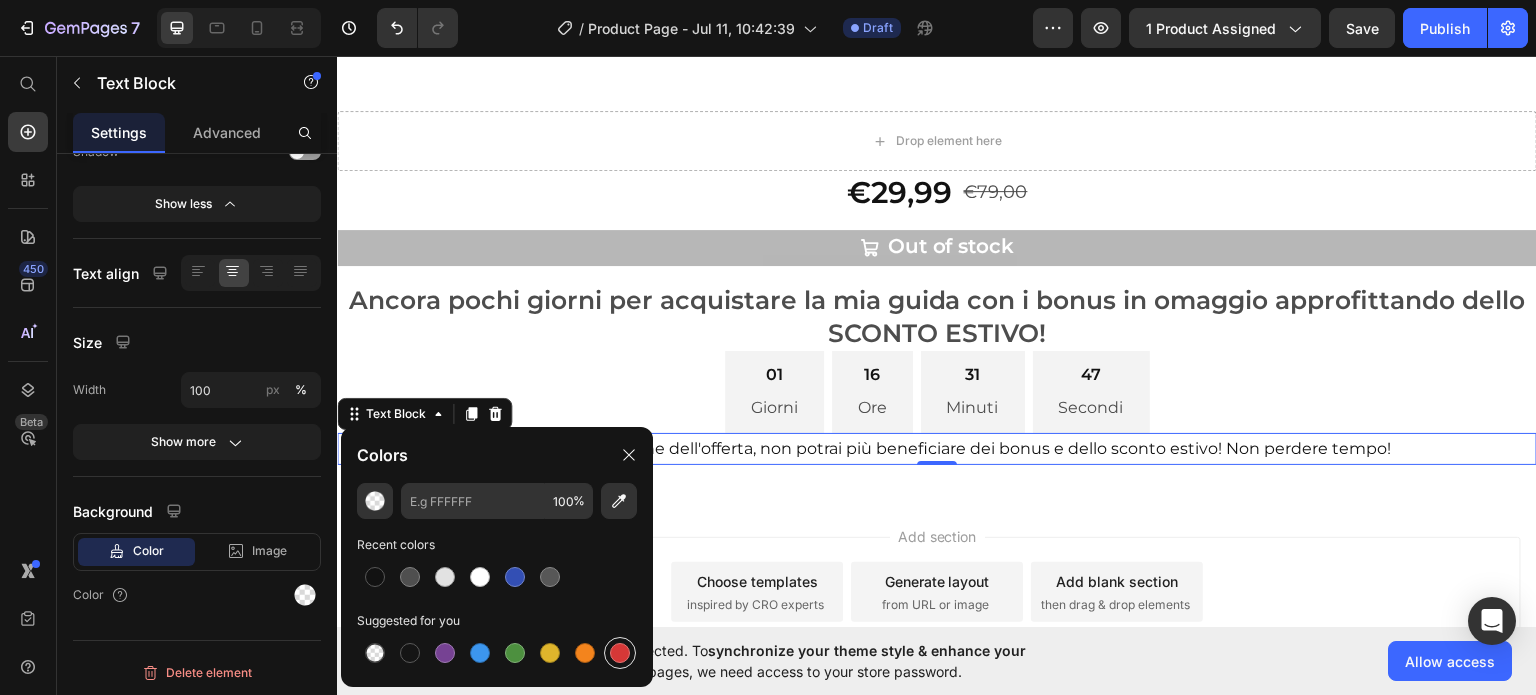 click at bounding box center [620, 653] 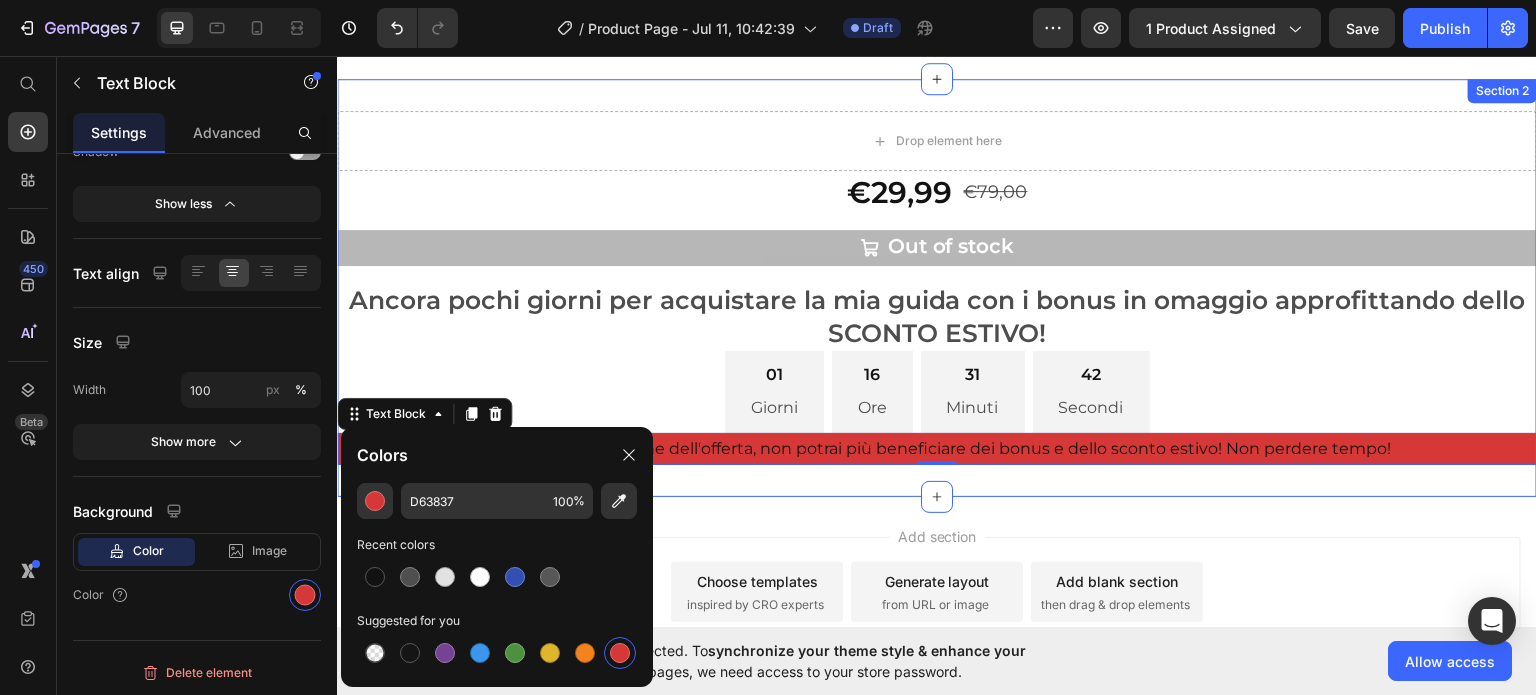click on "Drop element here €29,99 Product Price €79,00 Product Price Row
Out of stock Add to Cart Product Row Ancora pochi giorni per acquistare la mia guida con i bonus in omaggio approfittando dello SCONTO ESTIVO! Text Block 01 Giorni 16 Ore 31 Minuti 42 Secondi Countdown Timer Row Attenzione : al termine dell'offerta, non potrai più beneficiare dei bonus e dello sconto estivo! Non perdere tempo! Text Block   0 Row Section 2" at bounding box center [937, 287] 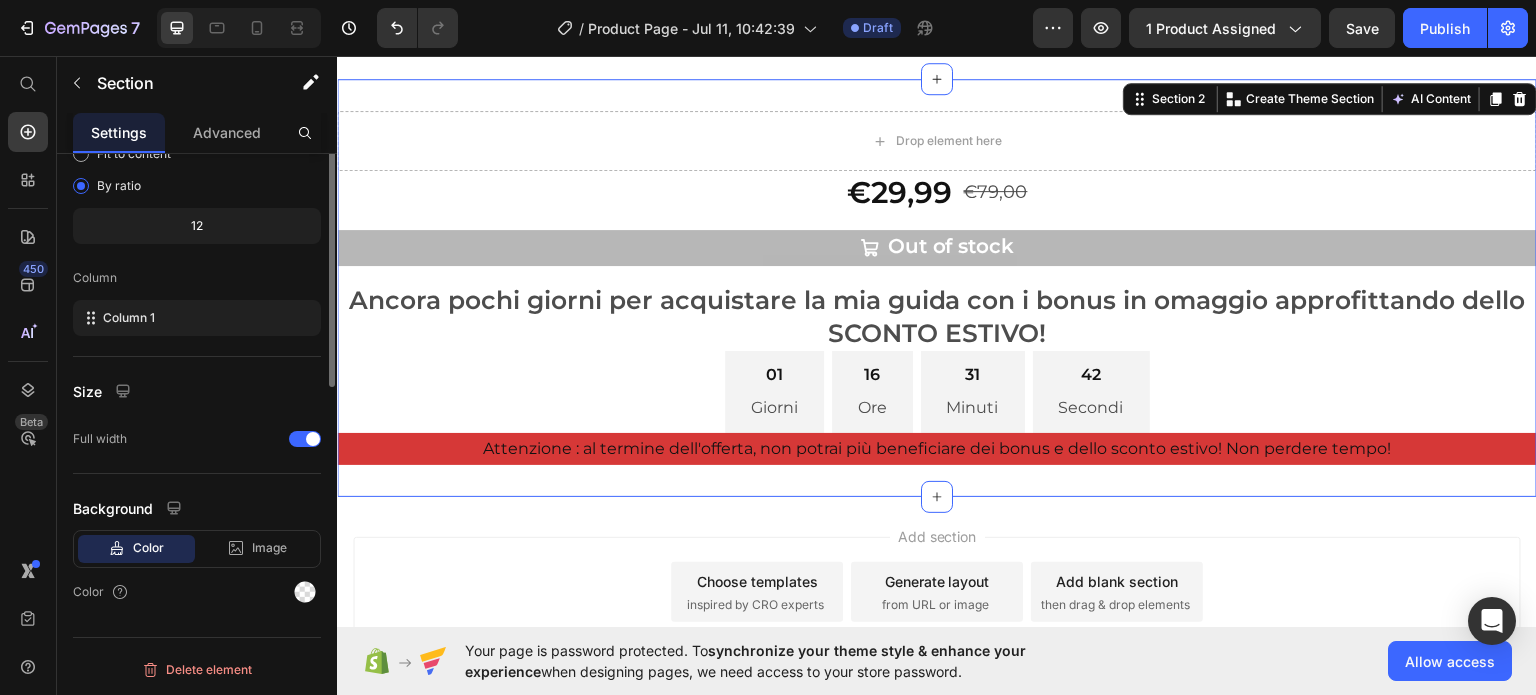 scroll, scrollTop: 0, scrollLeft: 0, axis: both 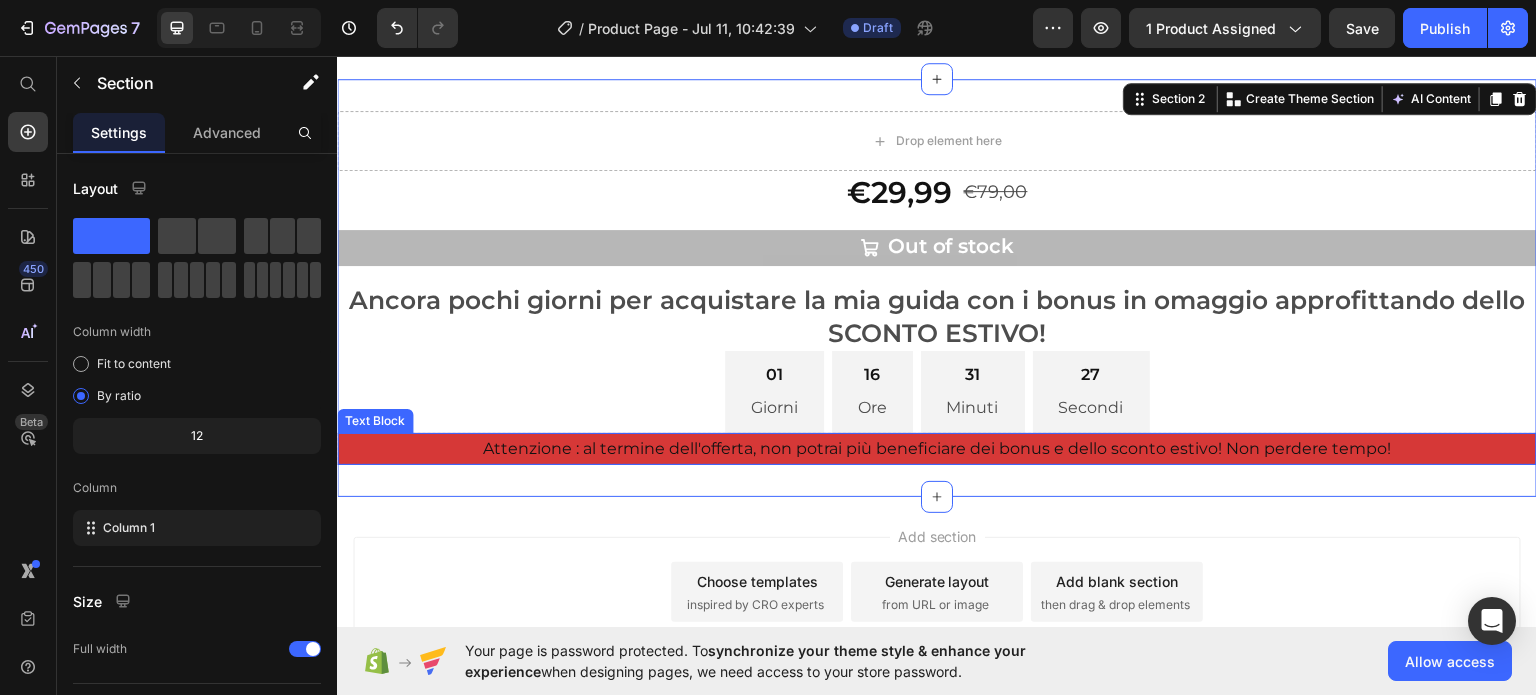 click on "Attenzione : al termine dell'offerta, non potrai più beneficiare dei bonus e dello sconto estivo! Non perdere tempo!" at bounding box center [937, 448] 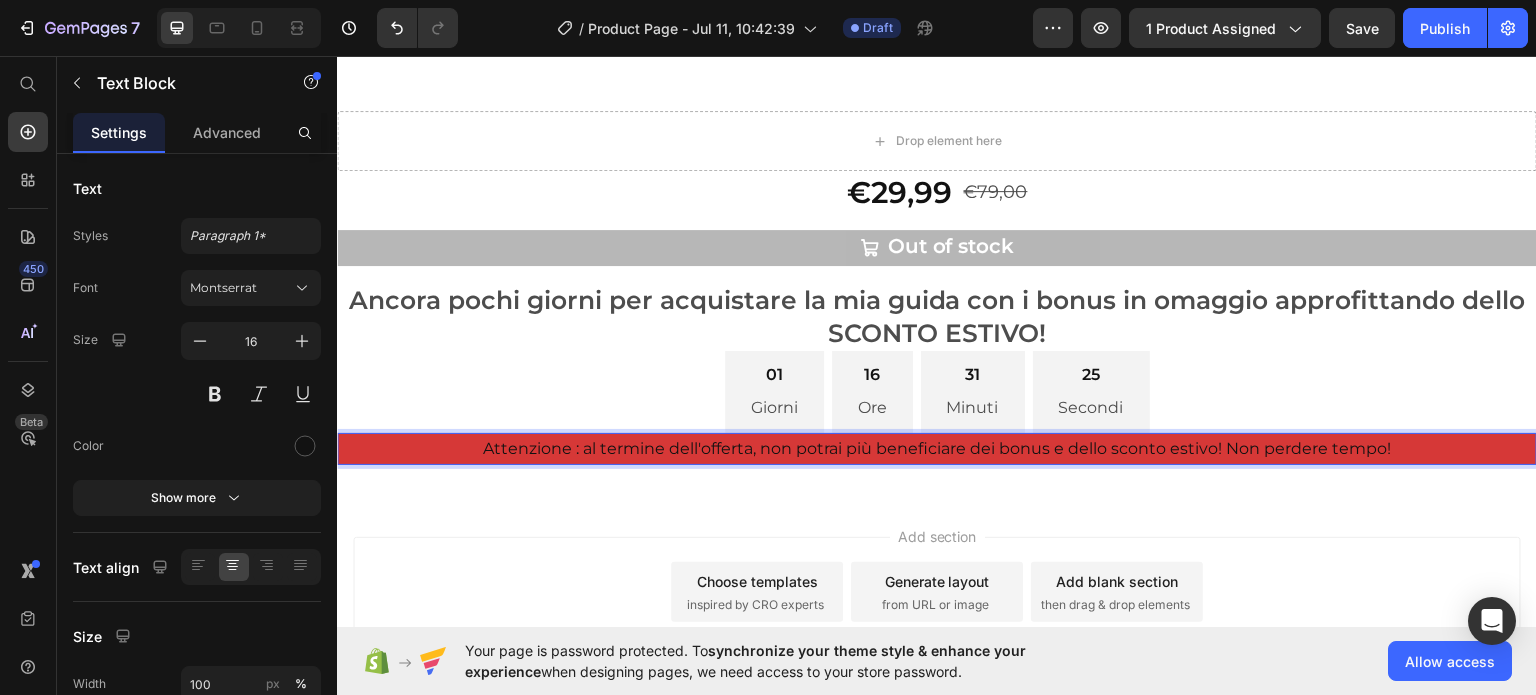 click on "Attenzione : al termine dell'offerta, non potrai più beneficiare dei bonus e dello sconto estivo! Non perdere tempo!" at bounding box center (937, 448) 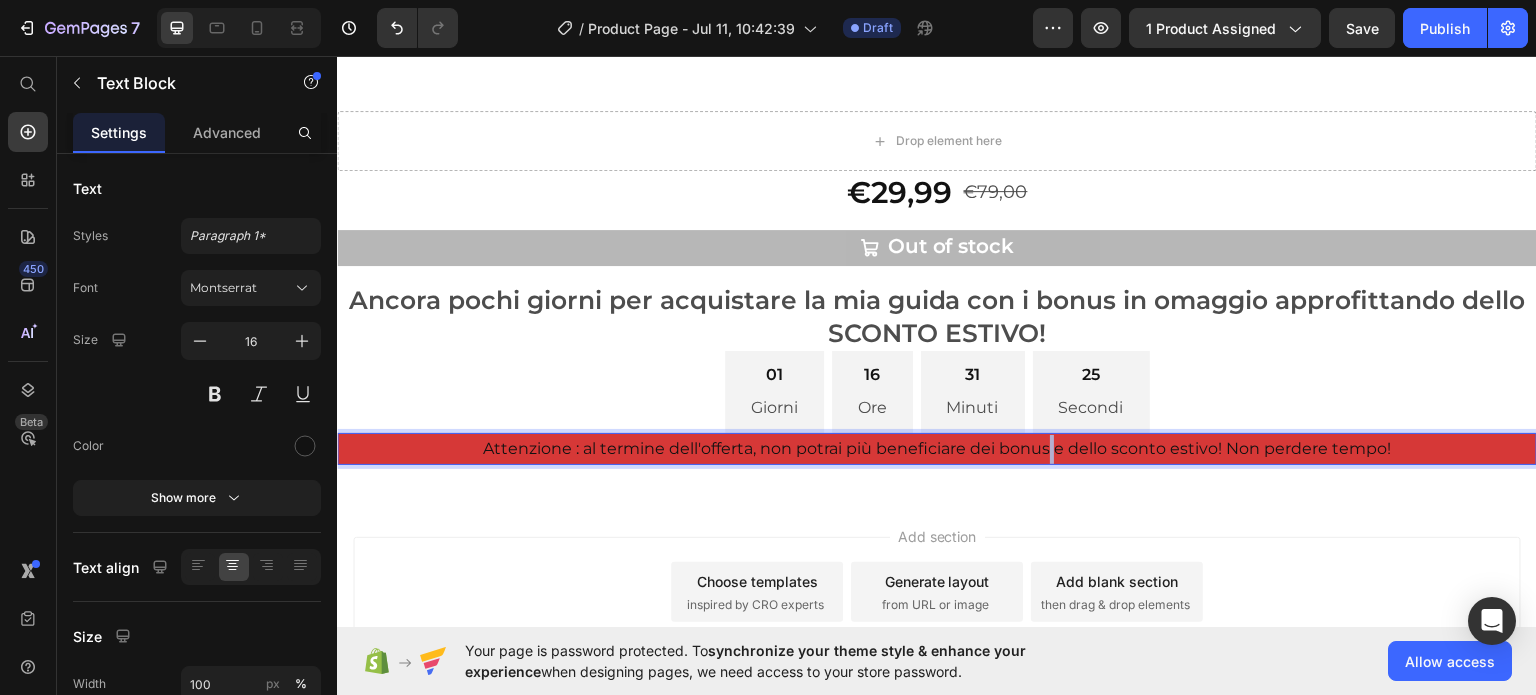 click on "Attenzione : al termine dell'offerta, non potrai più beneficiare dei bonus e dello sconto estivo! Non perdere tempo!" at bounding box center (937, 448) 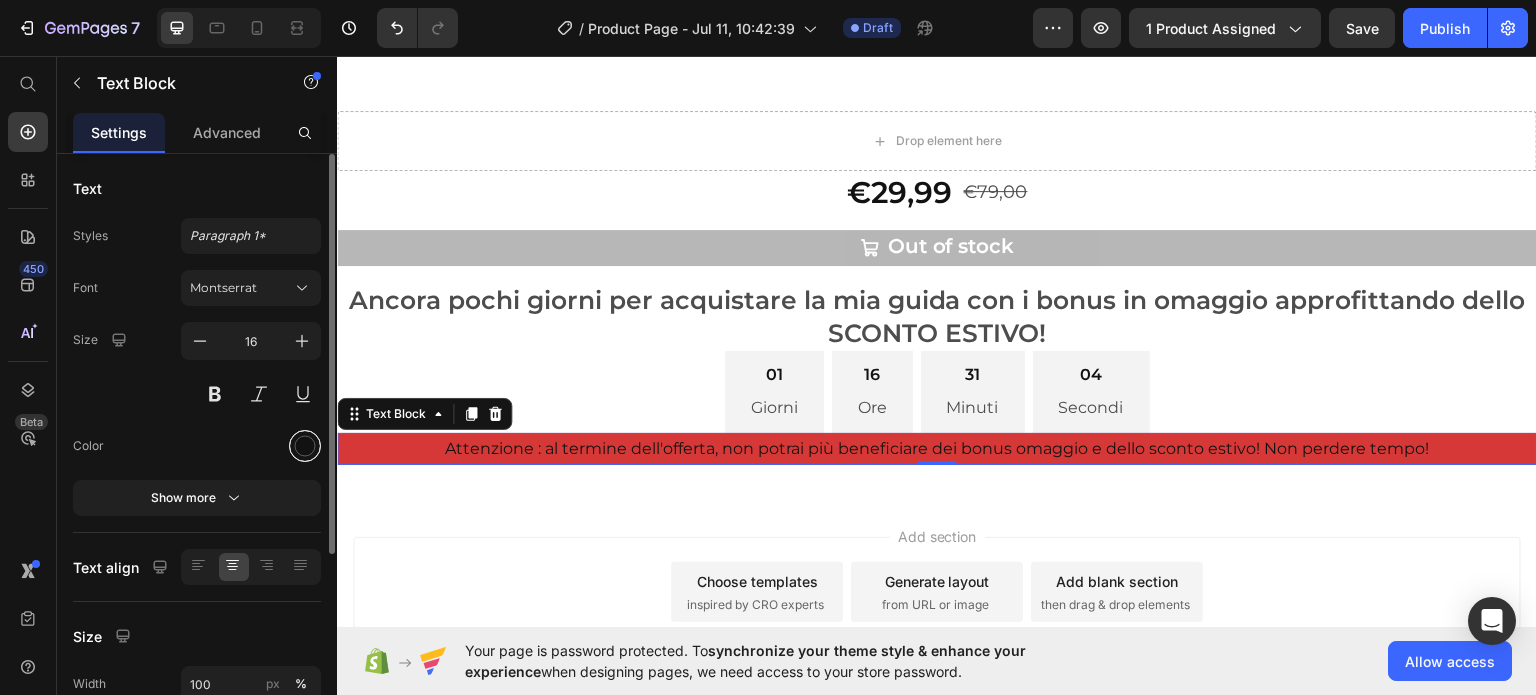 click at bounding box center [305, 446] 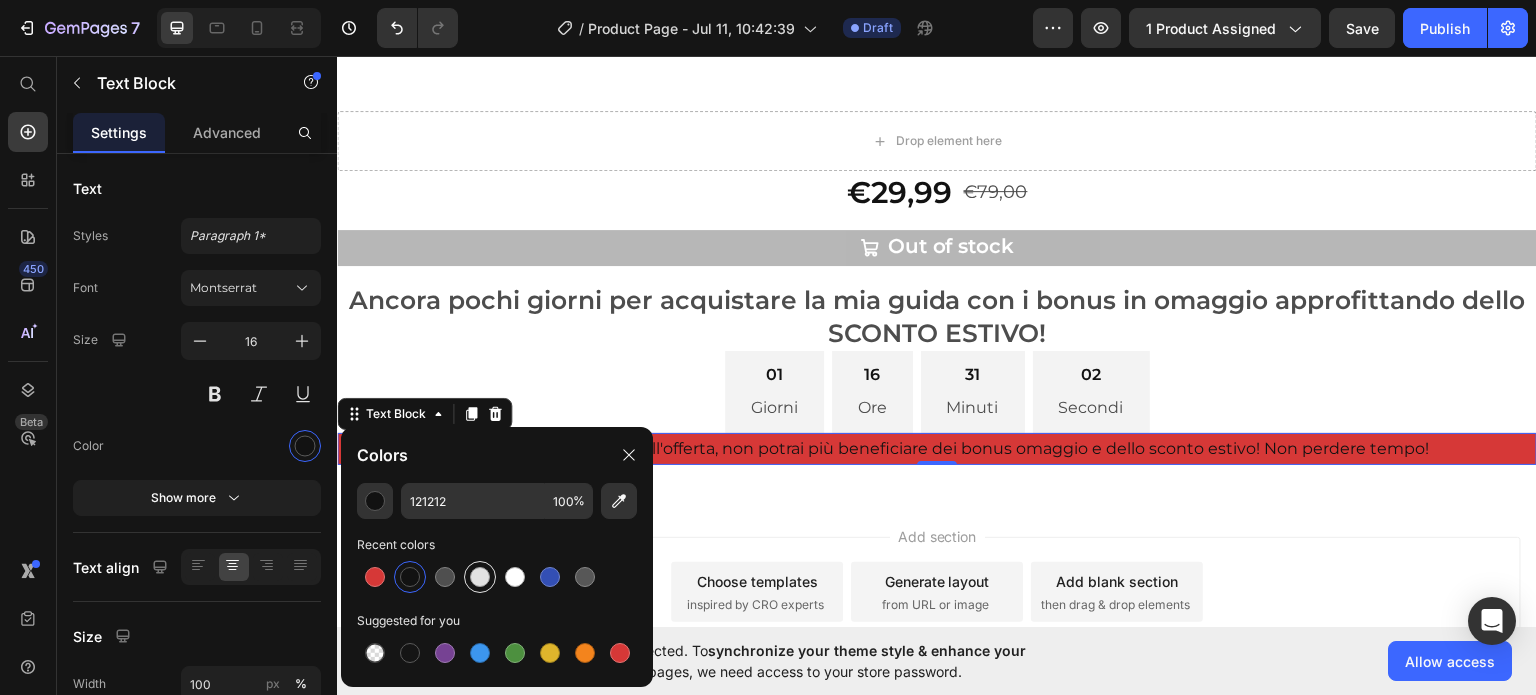 click at bounding box center [480, 577] 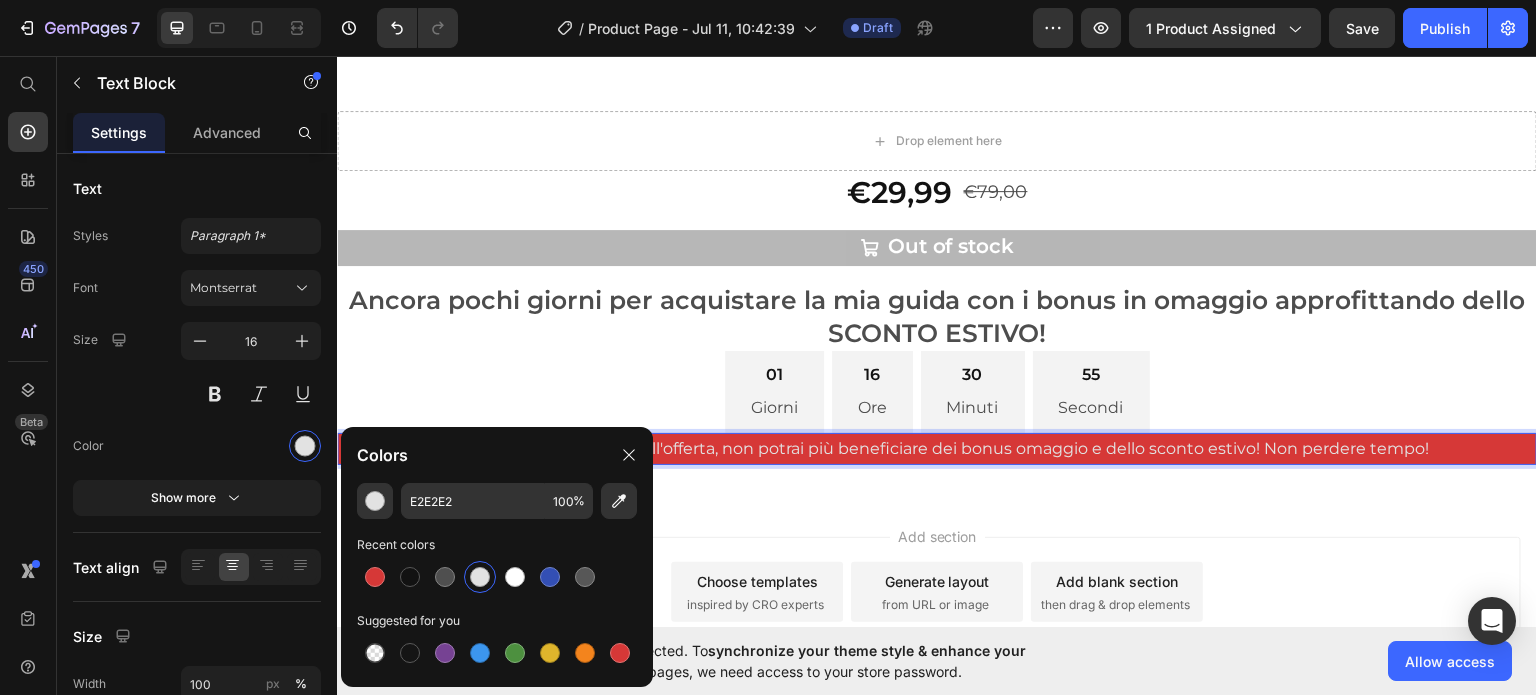 click on "Attenzione : al termine dell'offerta, non potrai più beneficiare dei bonus omaggio e dello sconto estivo! Non perdere tempo!" at bounding box center [937, 448] 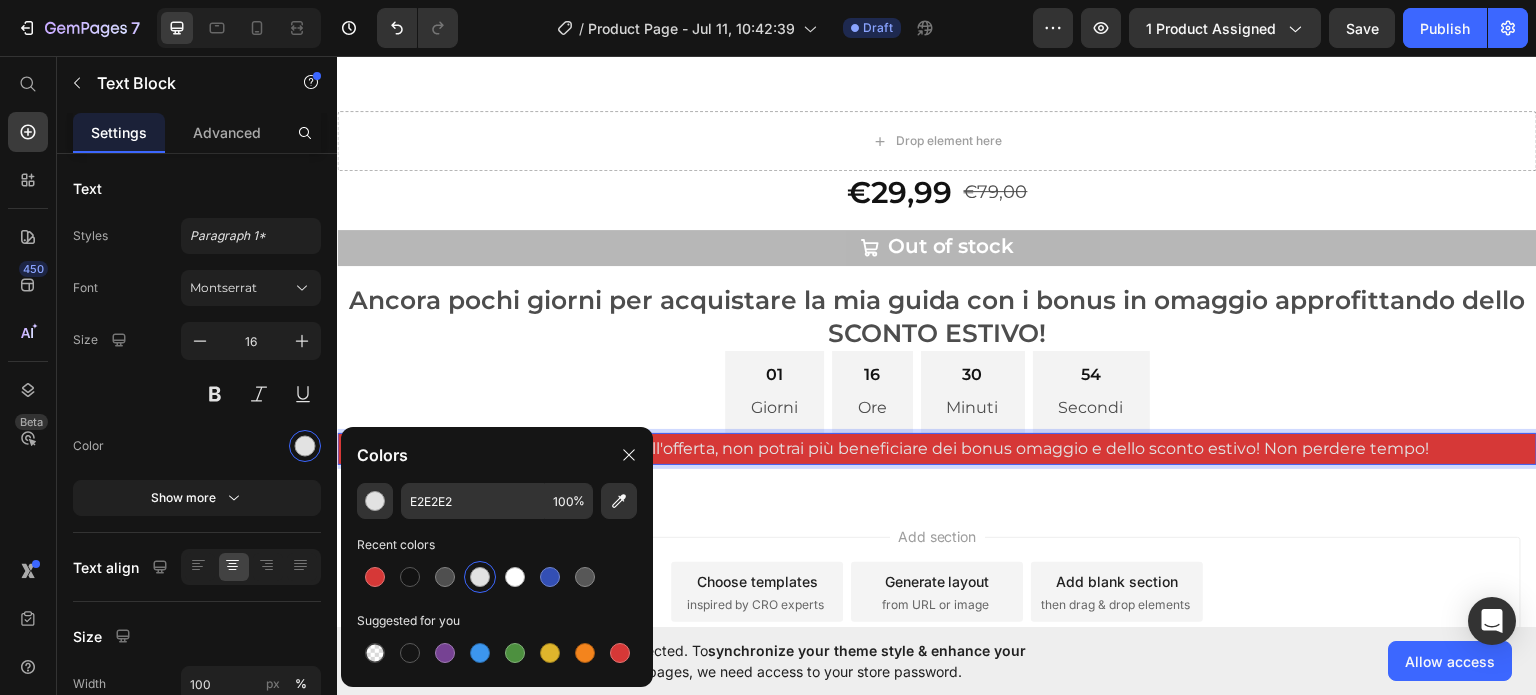 click on "Attenzione : al termine dell'offerta, non potrai più beneficiare dei bonus omaggio e dello sconto estivo! Non perdere tempo!" at bounding box center (937, 448) 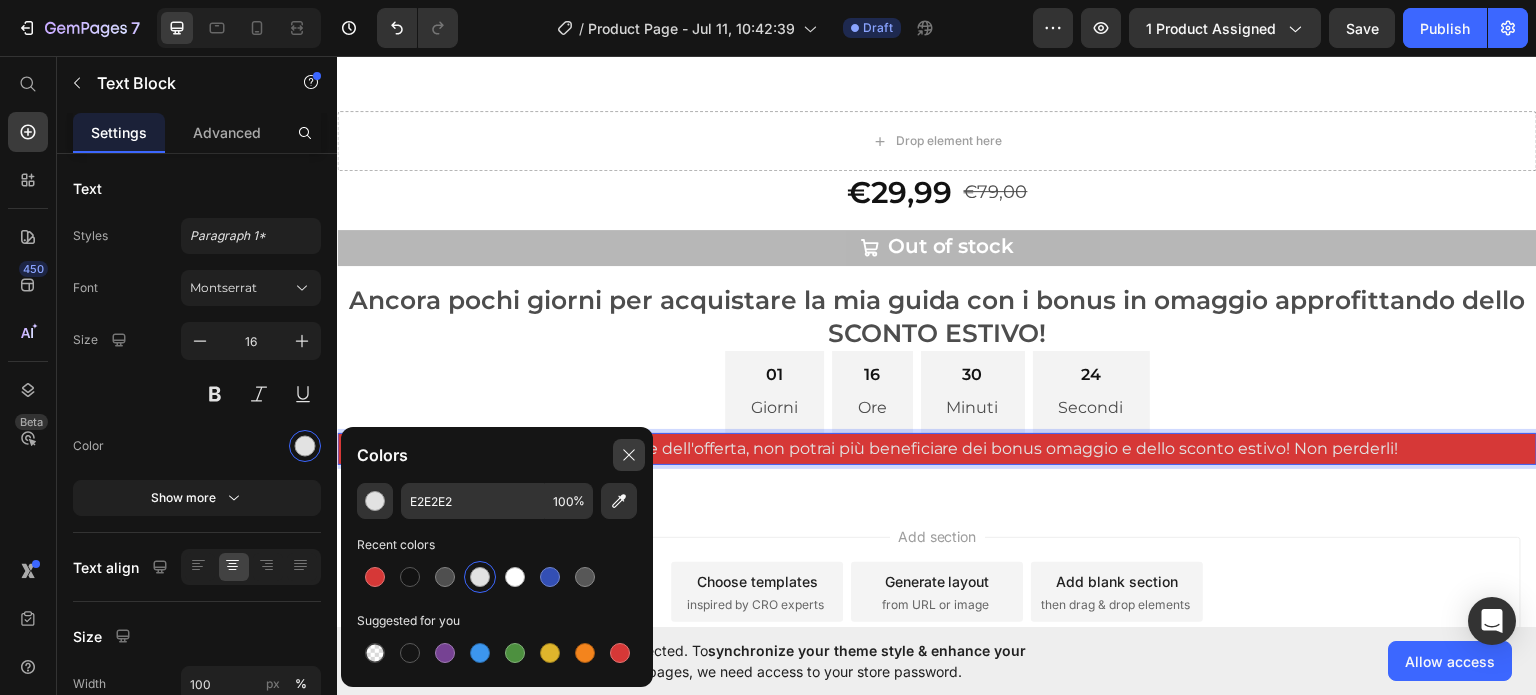 click 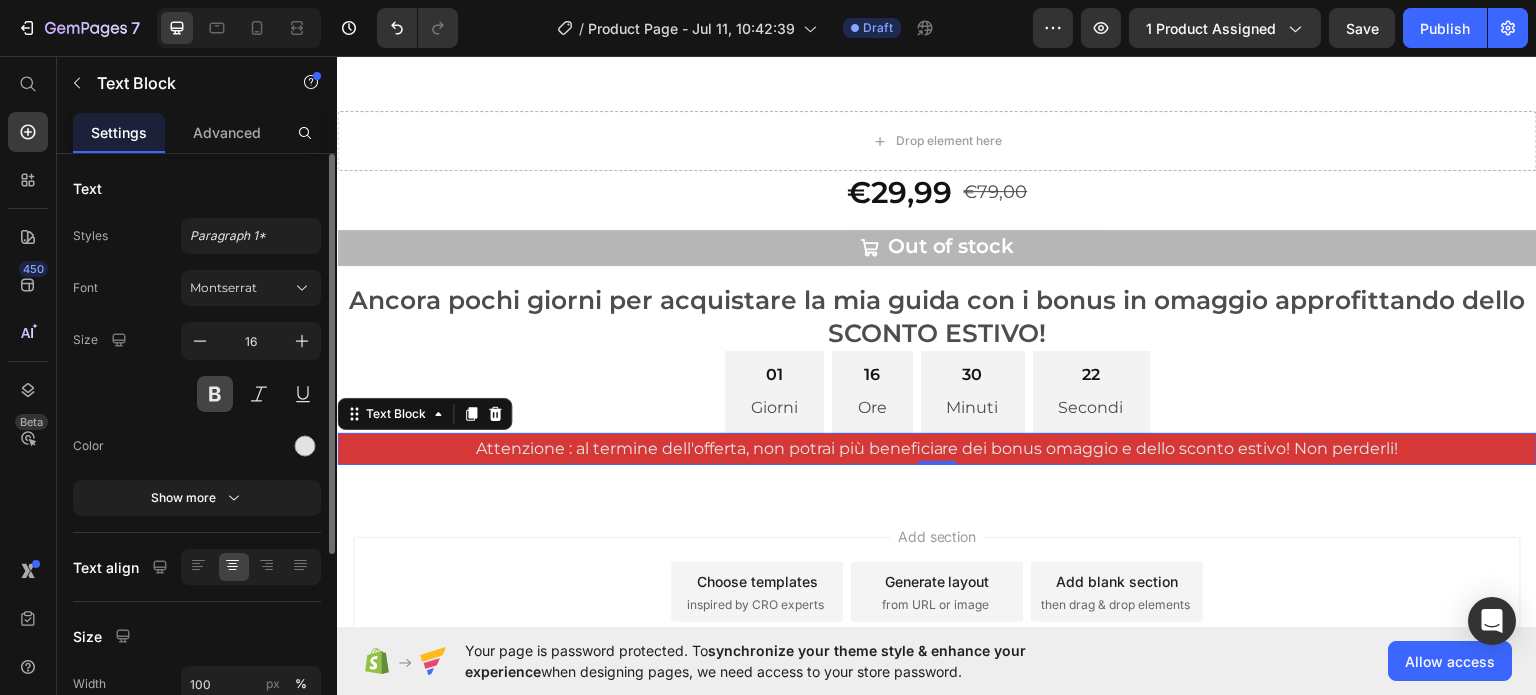 click at bounding box center [215, 394] 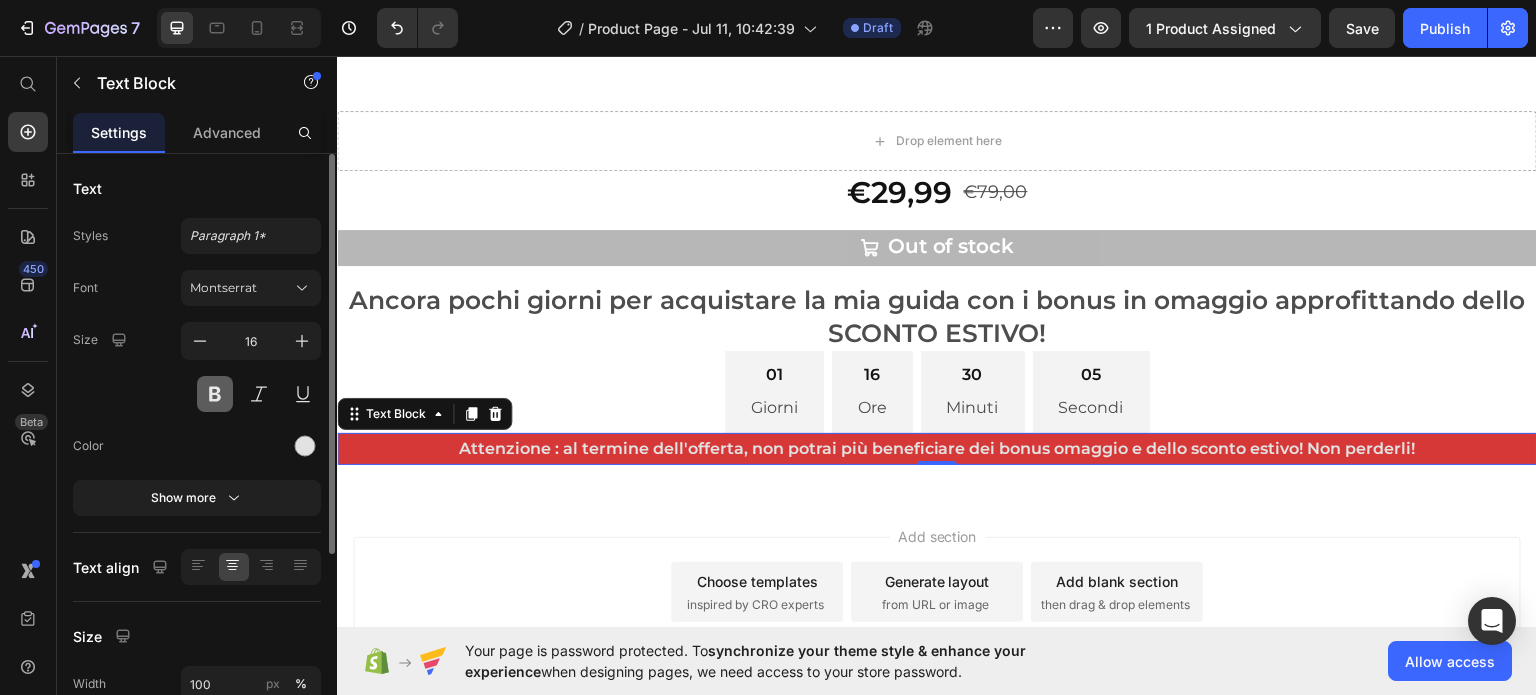click at bounding box center [215, 394] 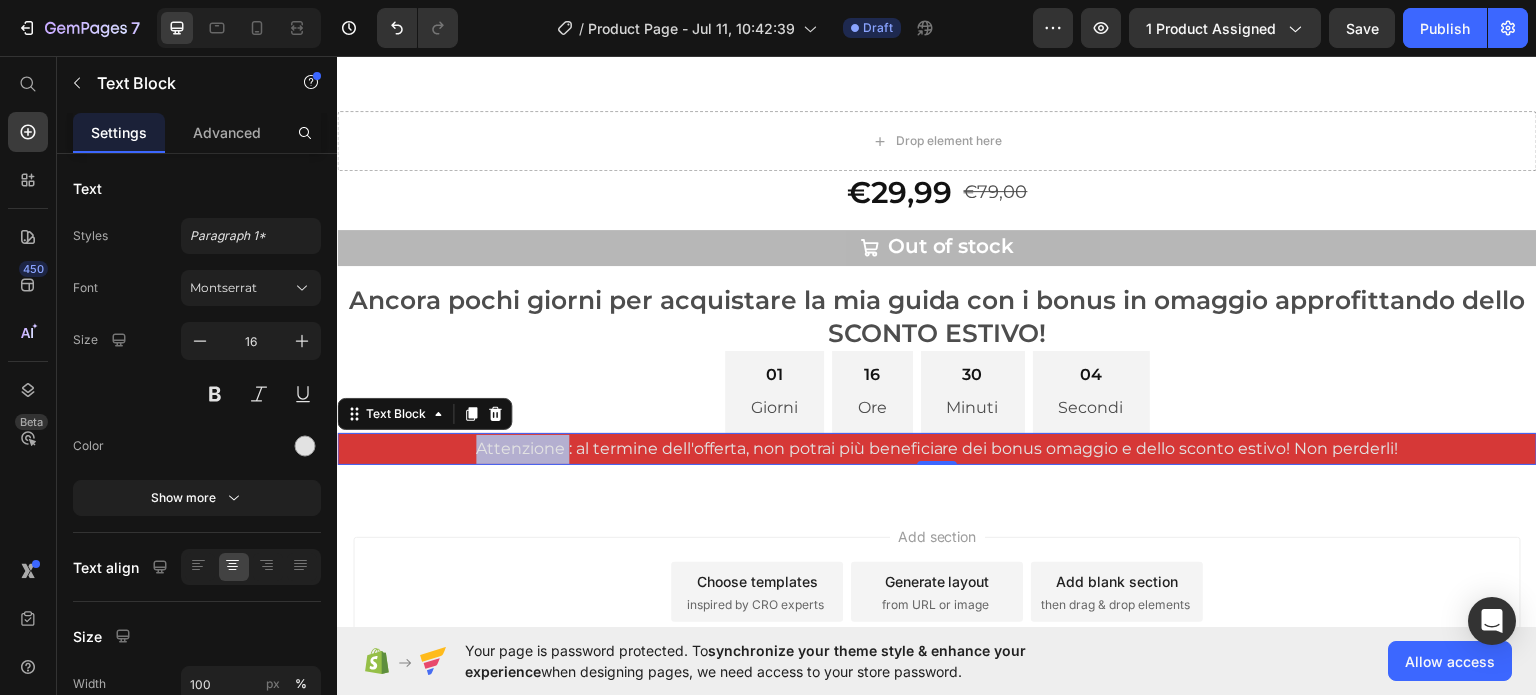 click on "Attenzione : al termine dell'offerta, non potrai più beneficiare dei bonus omaggio e dello sconto estivo! Non perderli!" at bounding box center (937, 448) 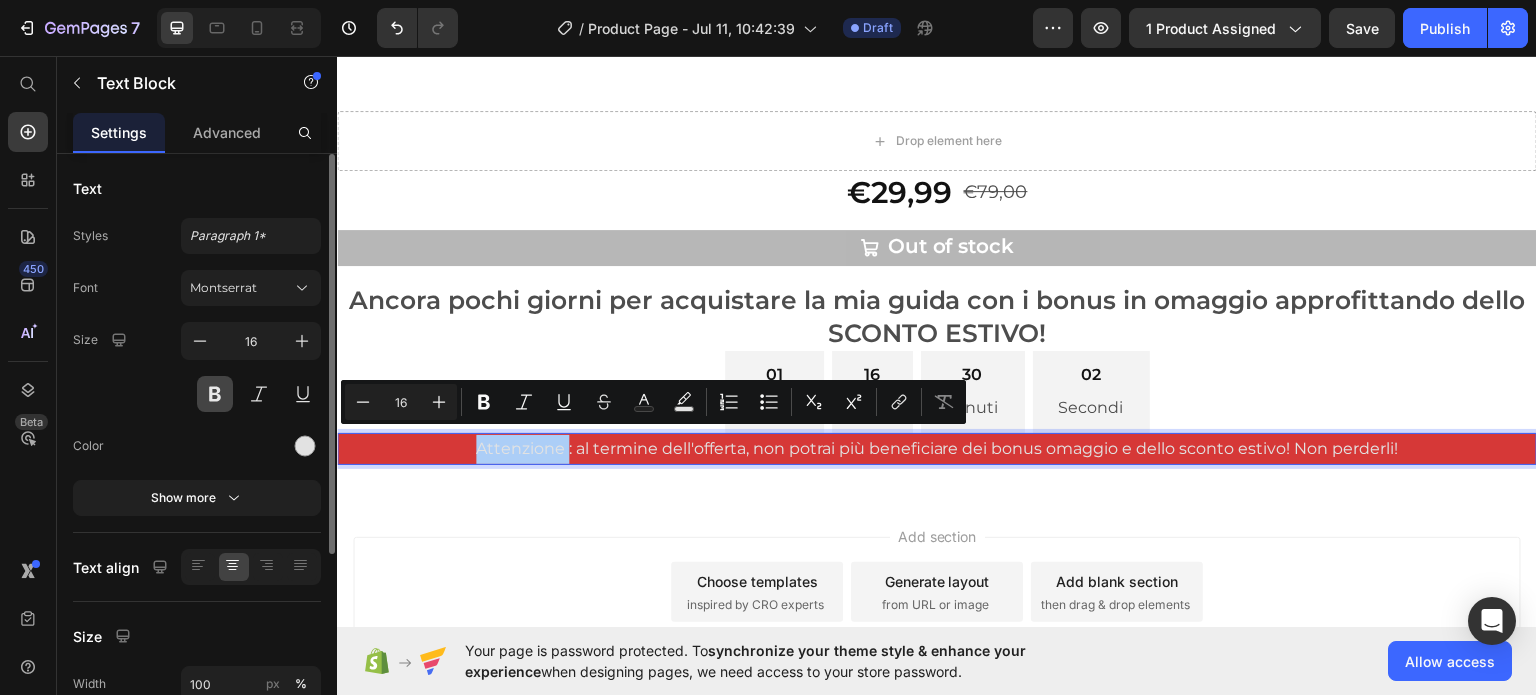 click at bounding box center (215, 394) 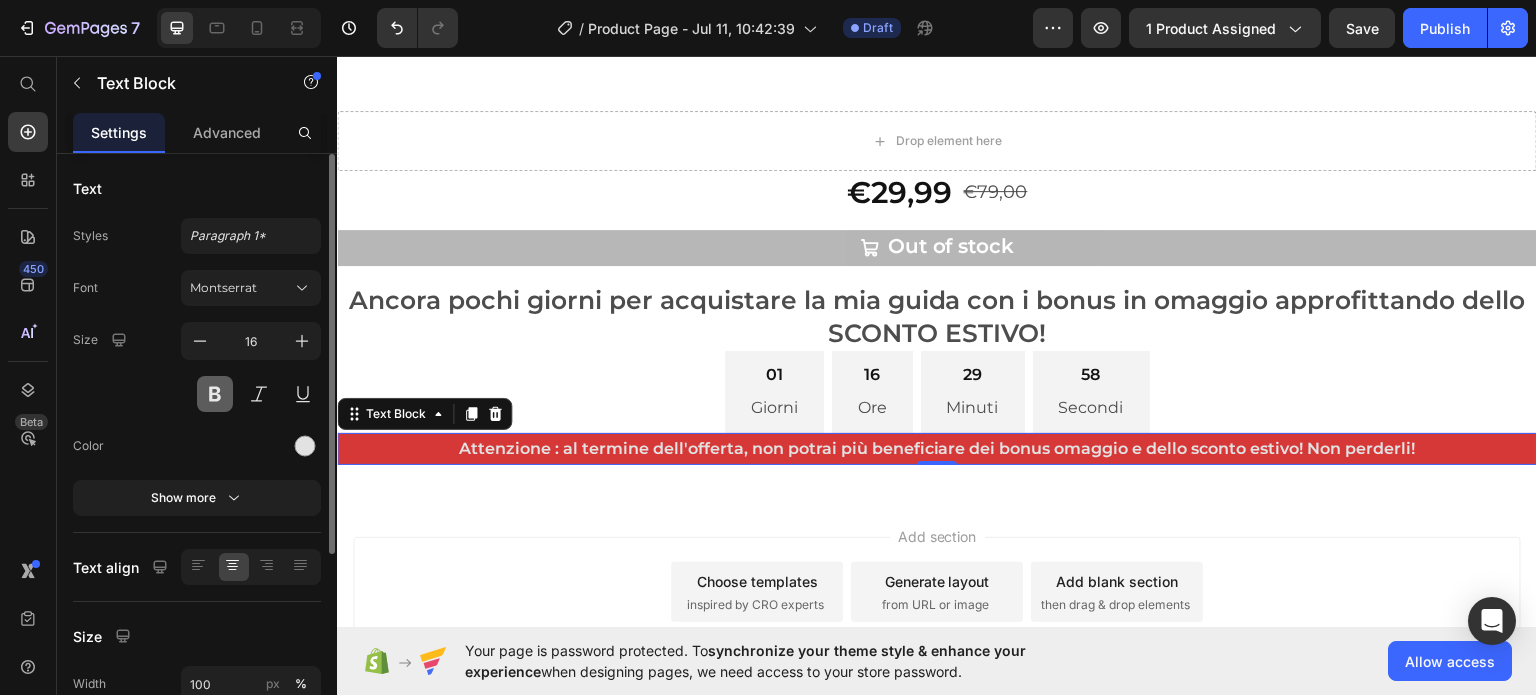 click at bounding box center (215, 394) 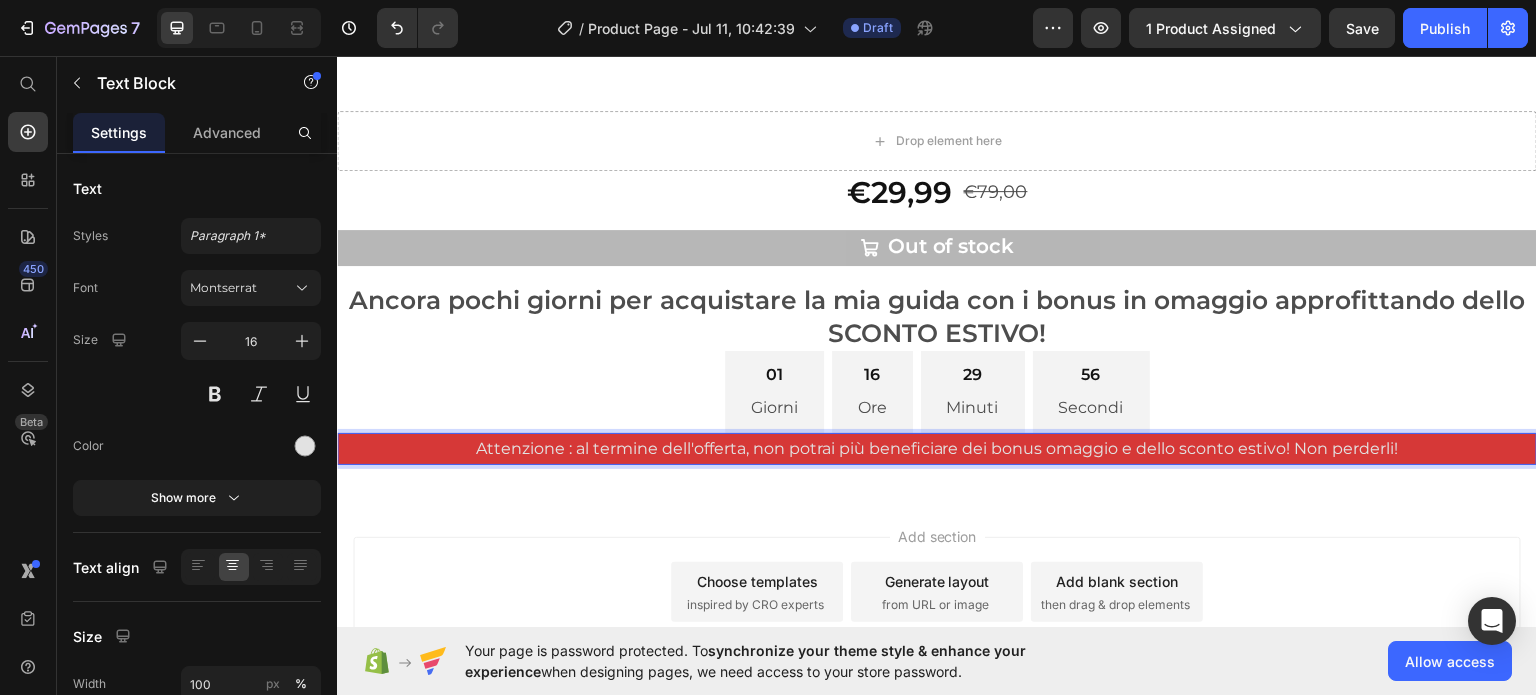 click on "Attenzione : al termine dell'offerta, non potrai più beneficiare dei bonus omaggio e dello sconto estivo! Non perderli!" at bounding box center [937, 448] 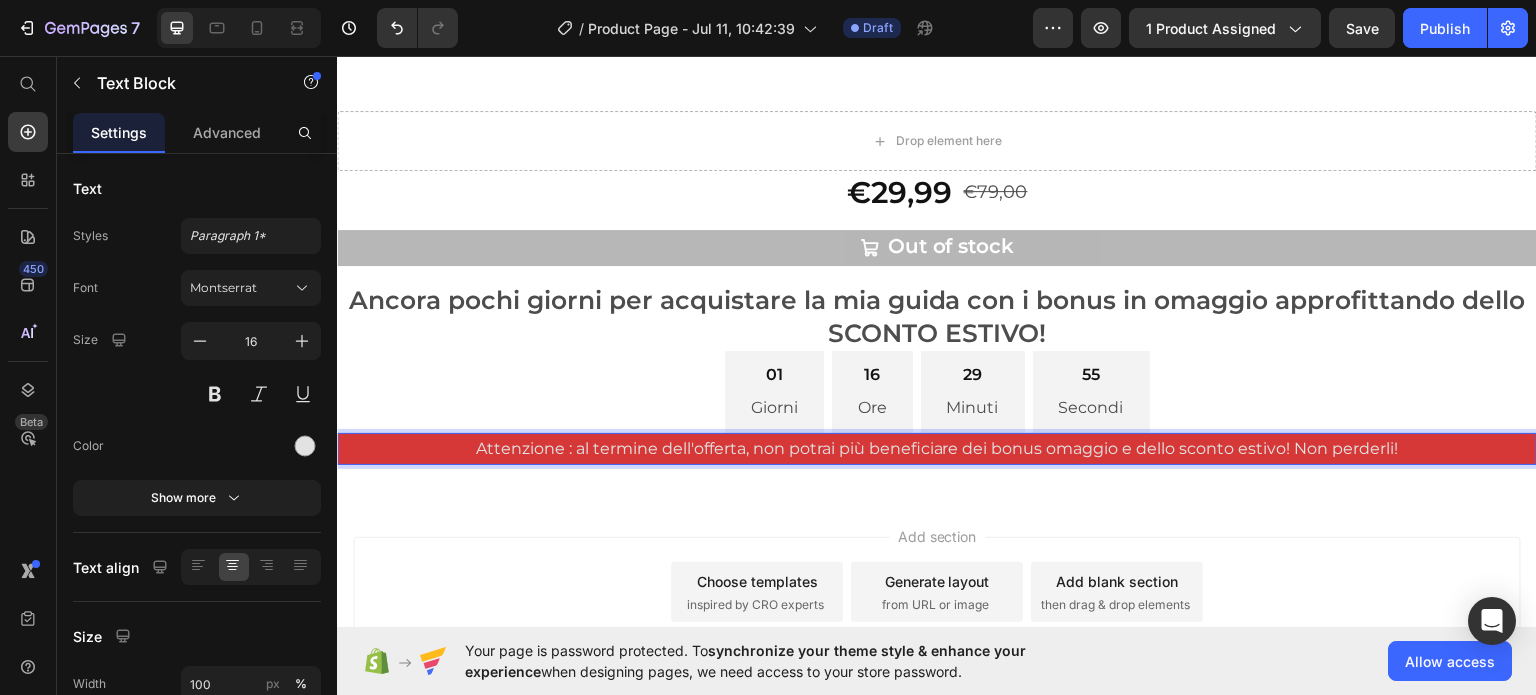 click on "Attenzione : al termine dell'offerta, non potrai più beneficiare dei bonus omaggio e dello sconto estivo! Non perderli!" at bounding box center [937, 448] 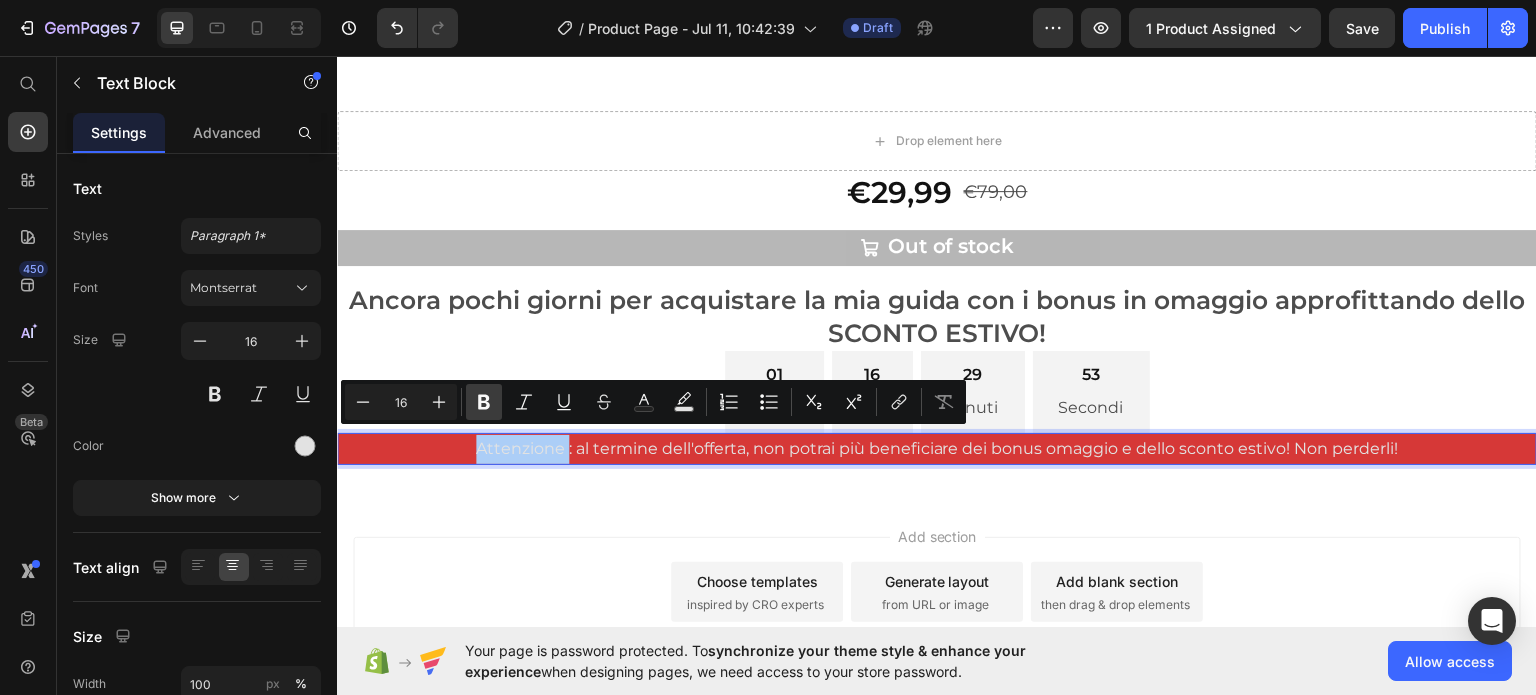 click on "Bold" at bounding box center (484, 402) 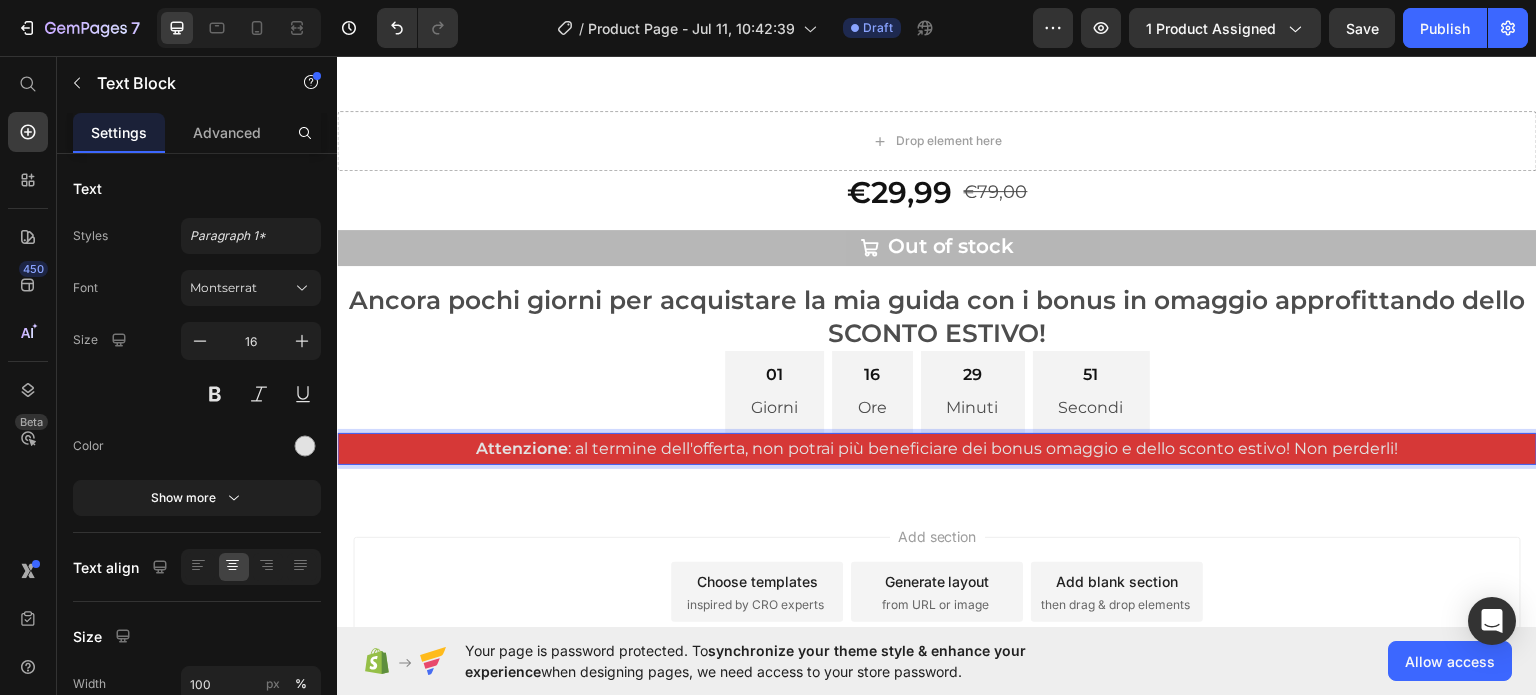 click on "Attenzione  : al termine dell'offerta, non potrai più beneficiare dei bonus omaggio e dello sconto estivo! Non perderli!" at bounding box center (937, 448) 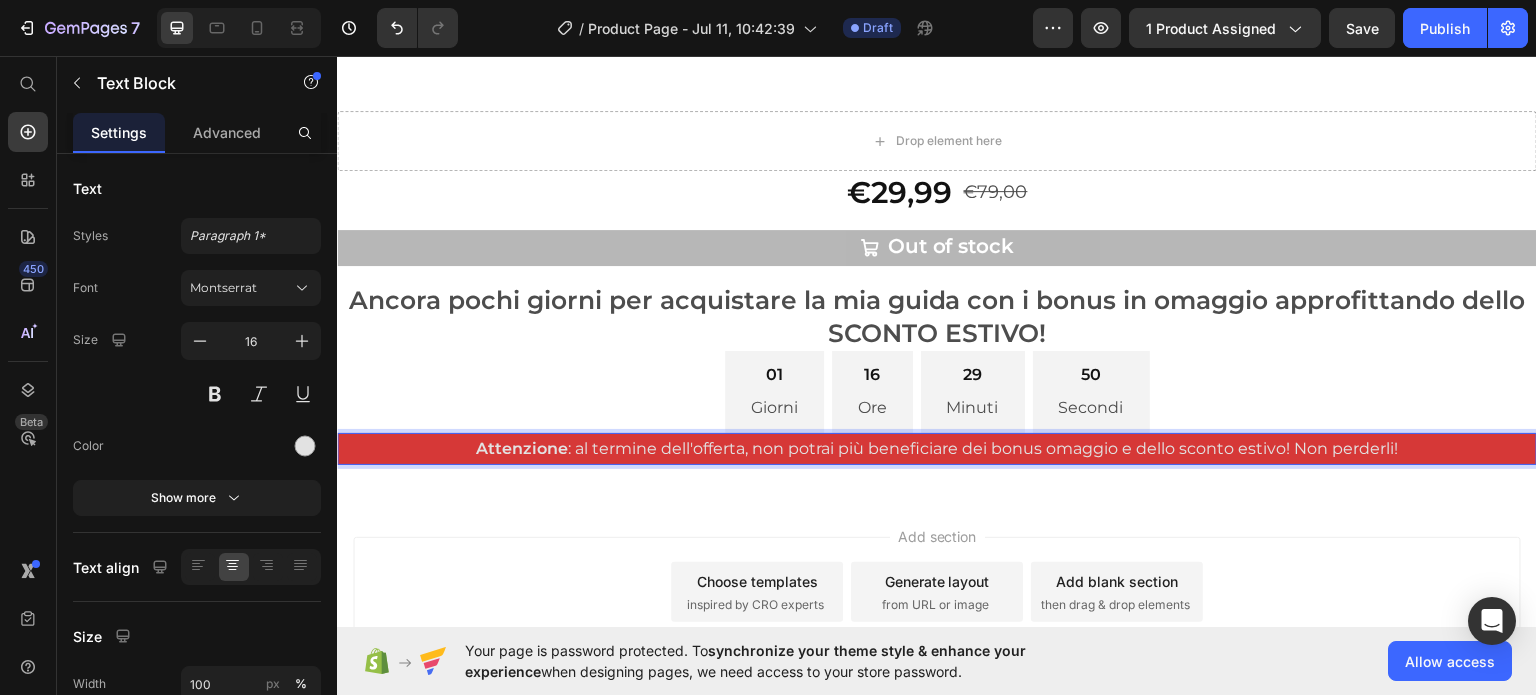 click on "Attenzione  : al termine dell'offerta, non potrai più beneficiare dei bonus omaggio e dello sconto estivo! Non perderli!" at bounding box center [937, 448] 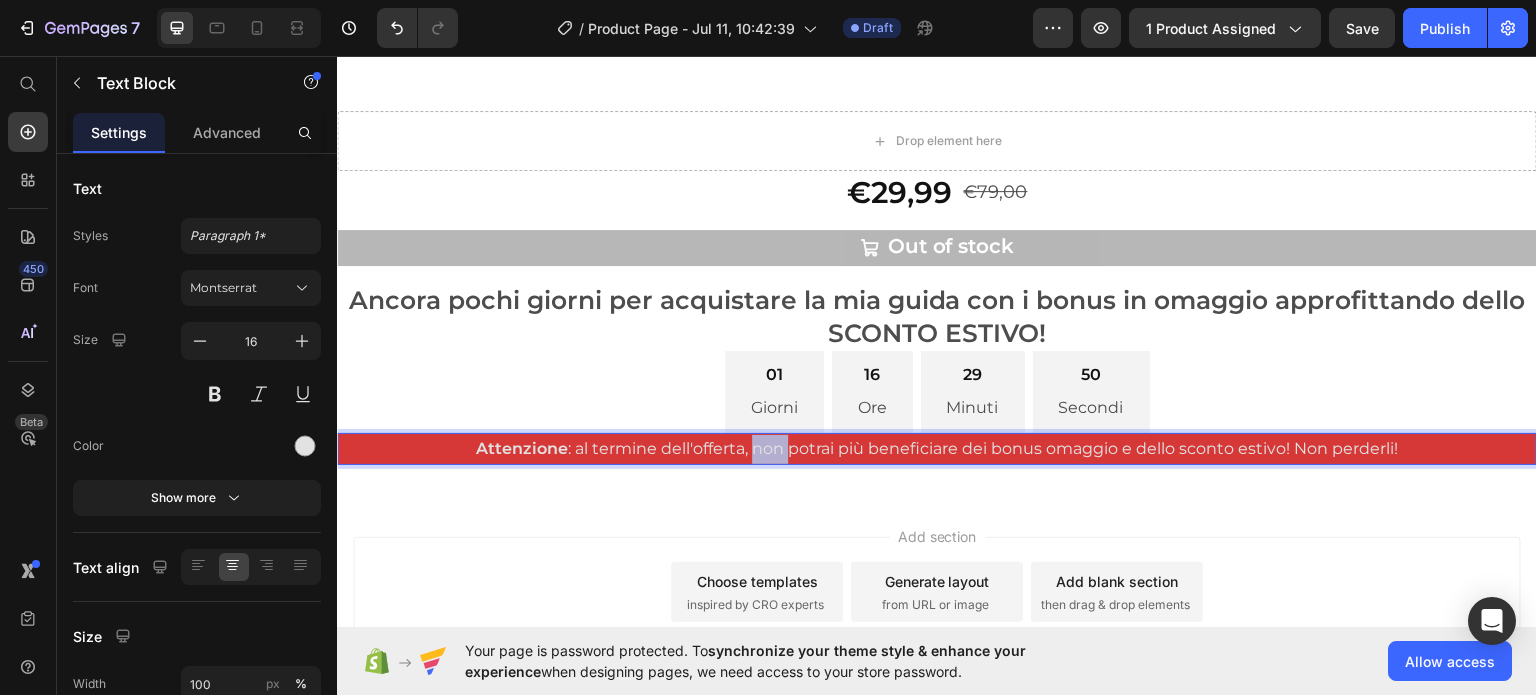 click on "Attenzione  : al termine dell'offerta, non potrai più beneficiare dei bonus omaggio e dello sconto estivo! Non perderli!" at bounding box center (937, 448) 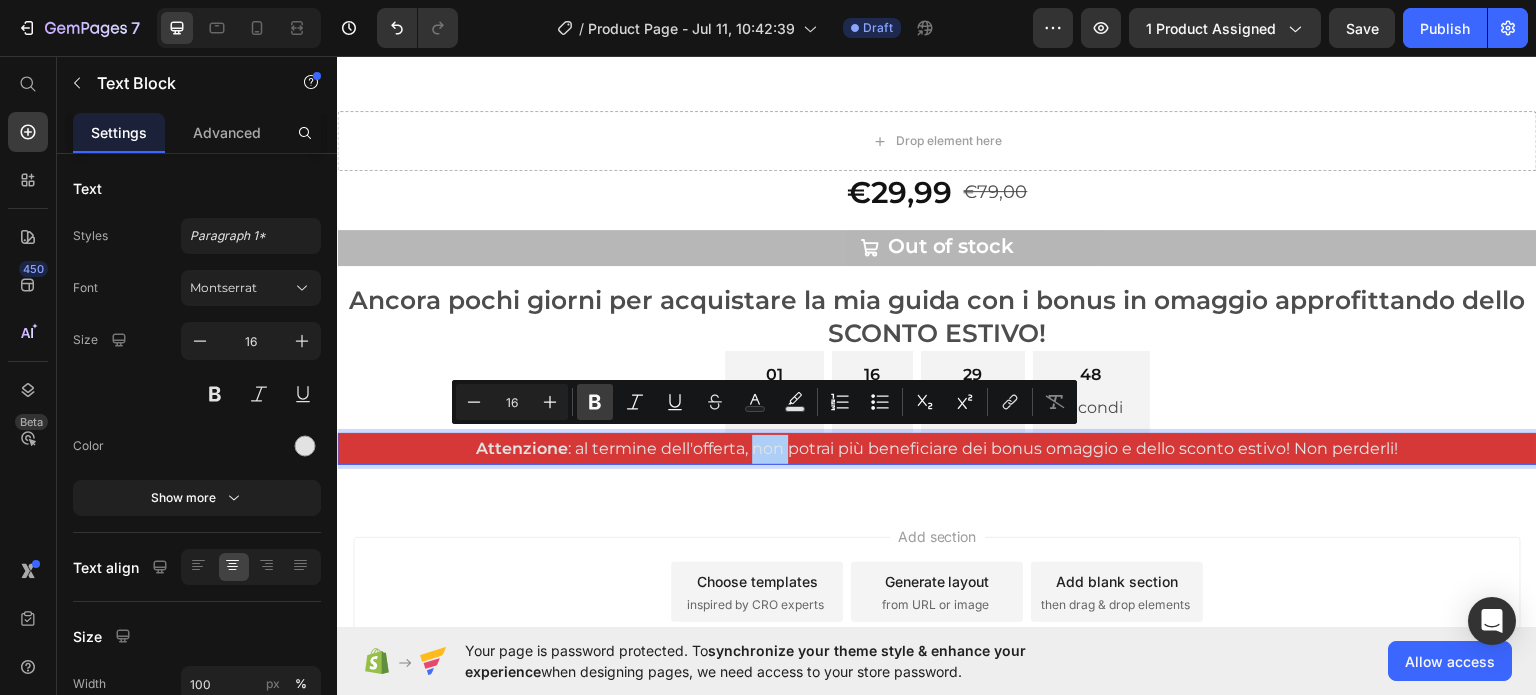 click on "Bold" at bounding box center [595, 402] 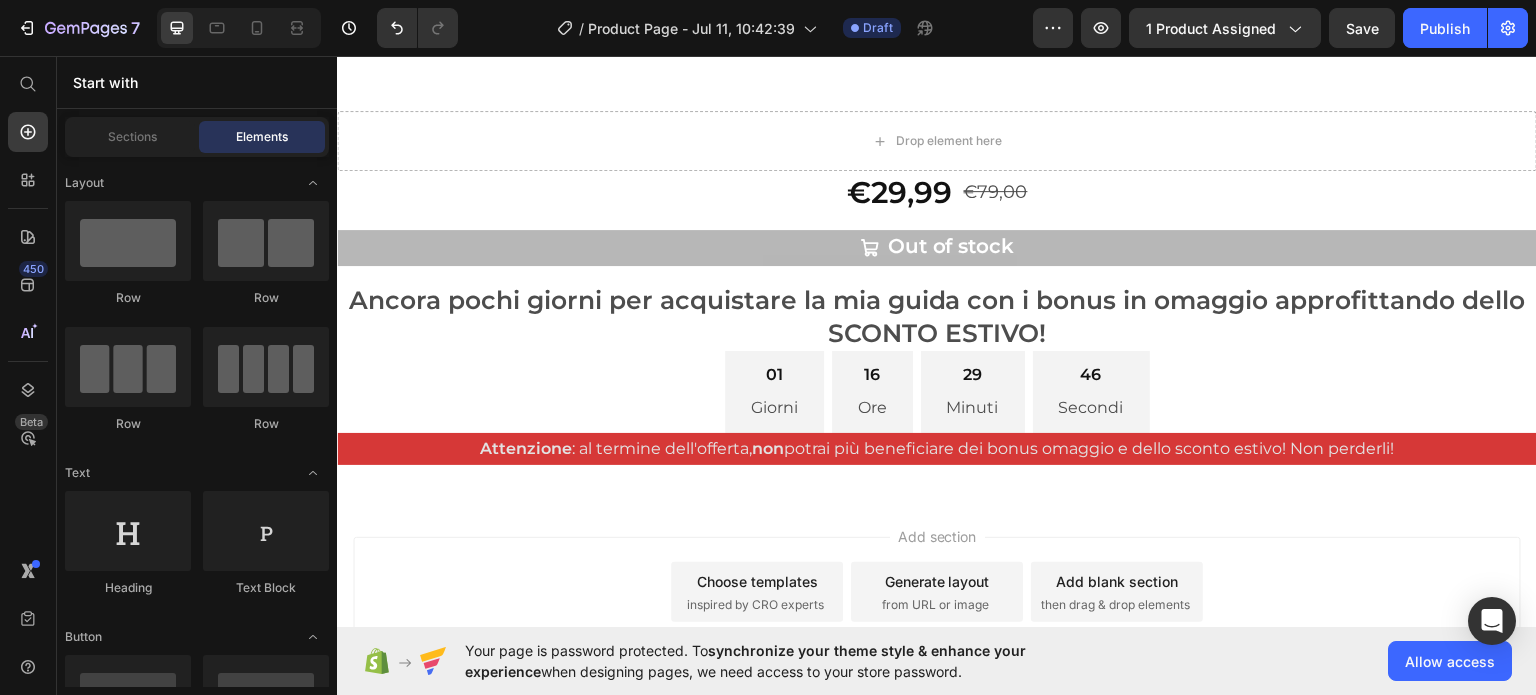 click on "Add section Choose templates inspired by CRO experts Generate layout from URL or image Add blank section then drag & drop elements" at bounding box center [937, 619] 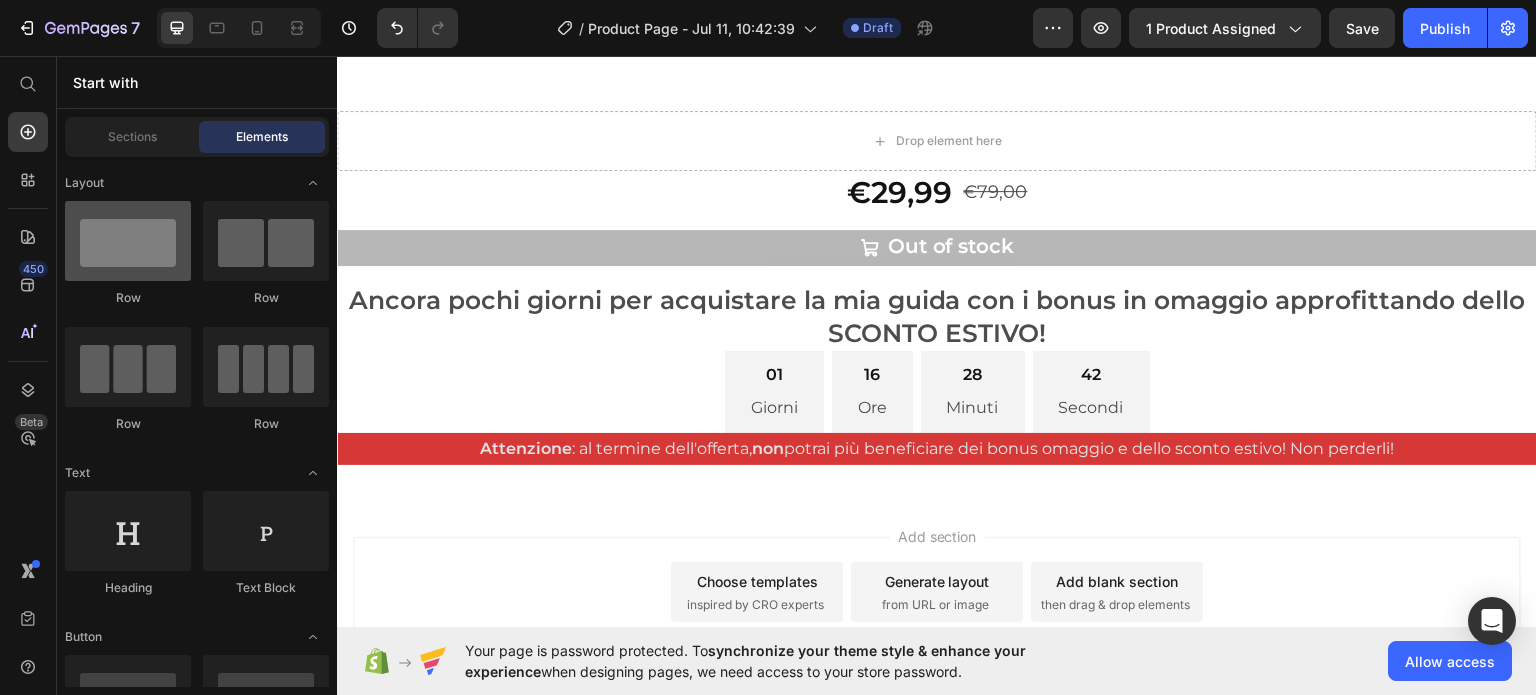 click at bounding box center (128, 241) 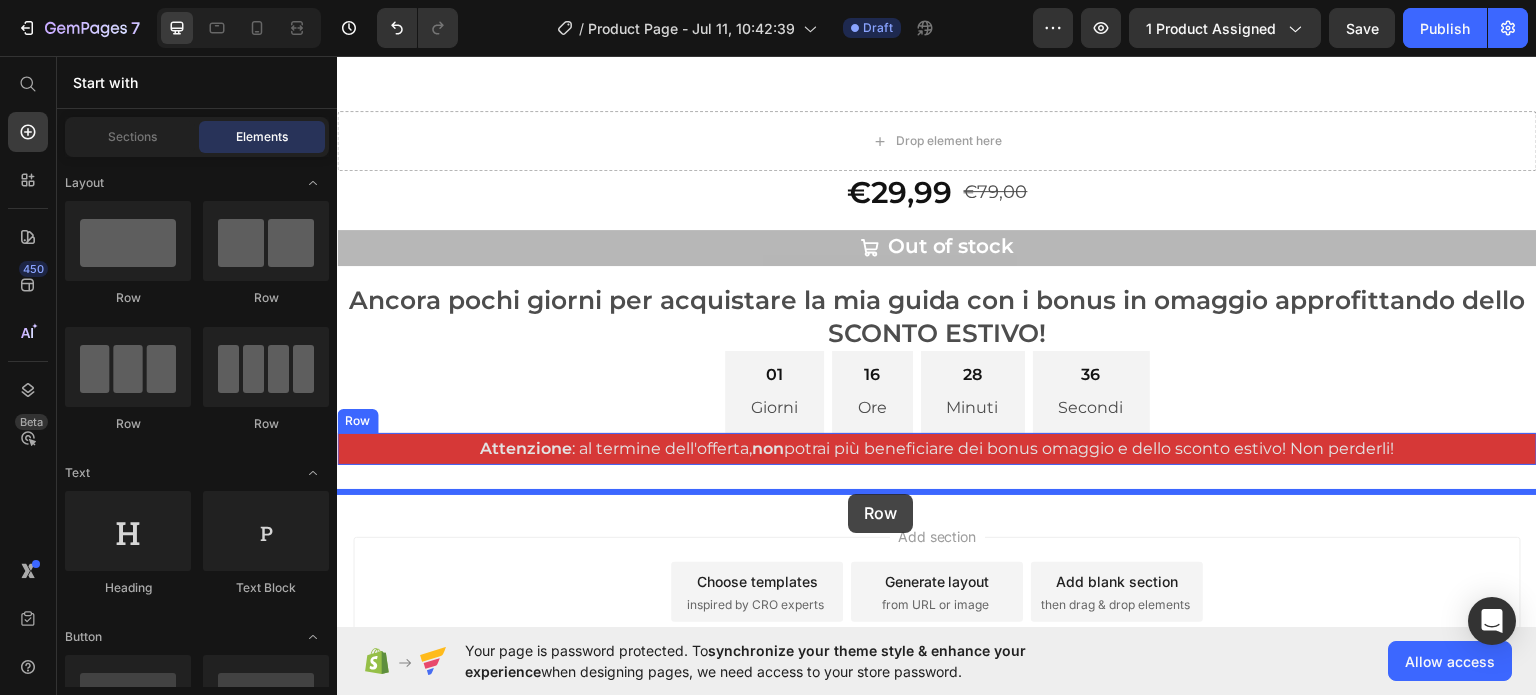 drag, startPoint x: 480, startPoint y: 306, endPoint x: 848, endPoint y: 493, distance: 412.78687 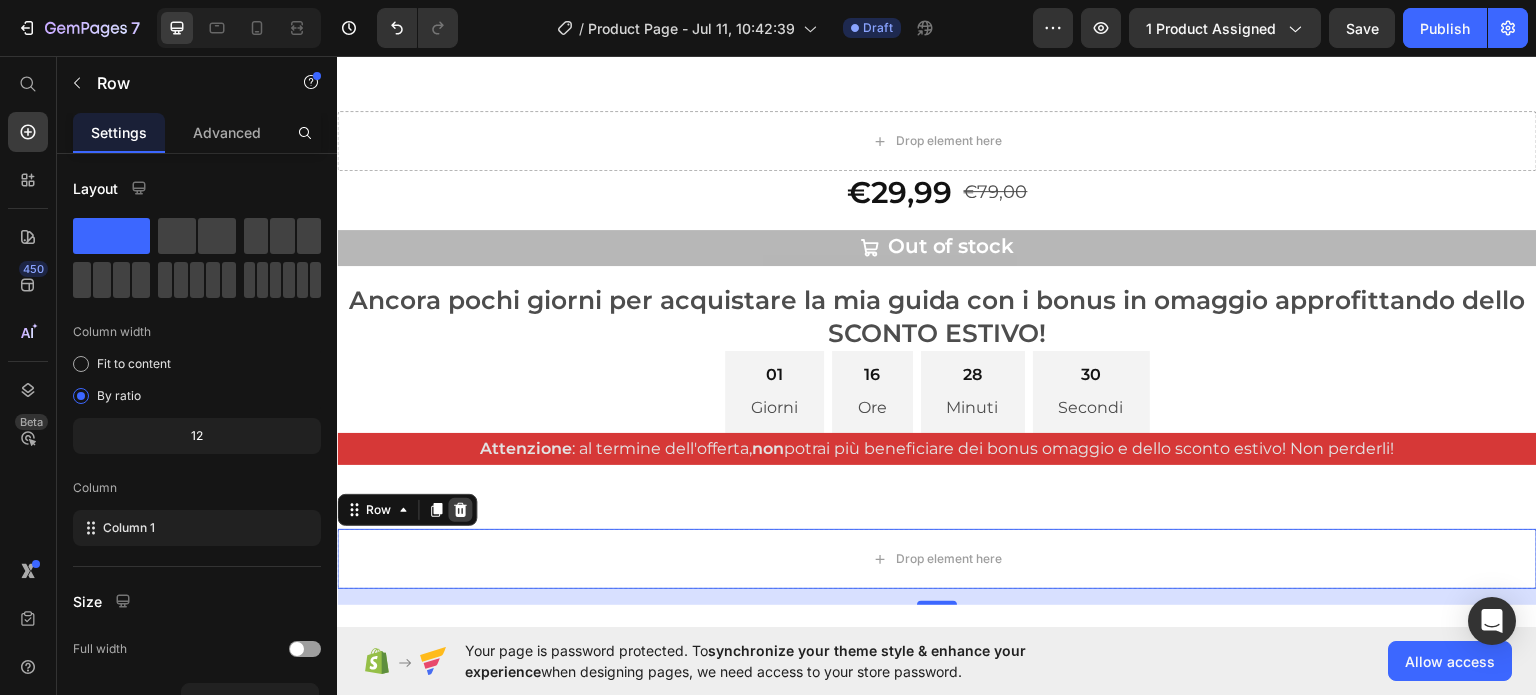 click 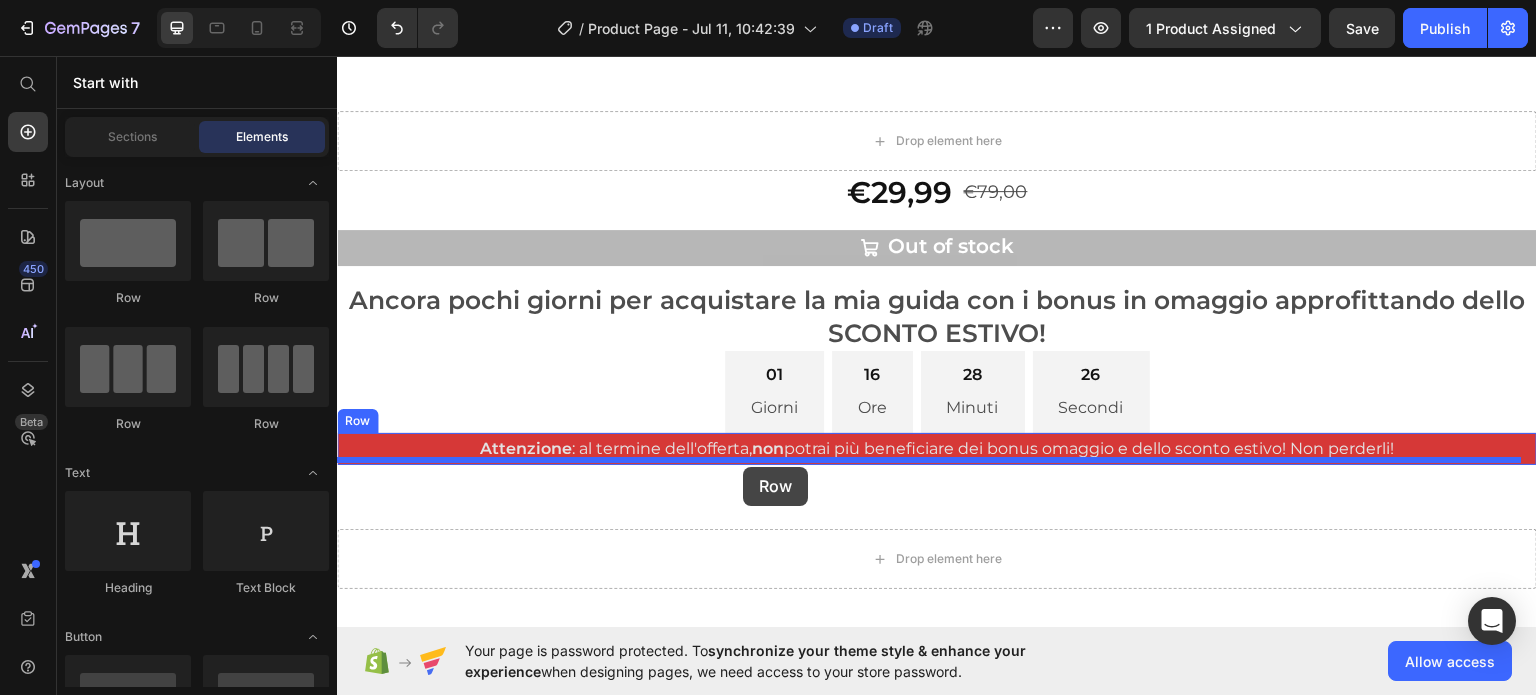 drag, startPoint x: 488, startPoint y: 303, endPoint x: 743, endPoint y: 466, distance: 302.64502 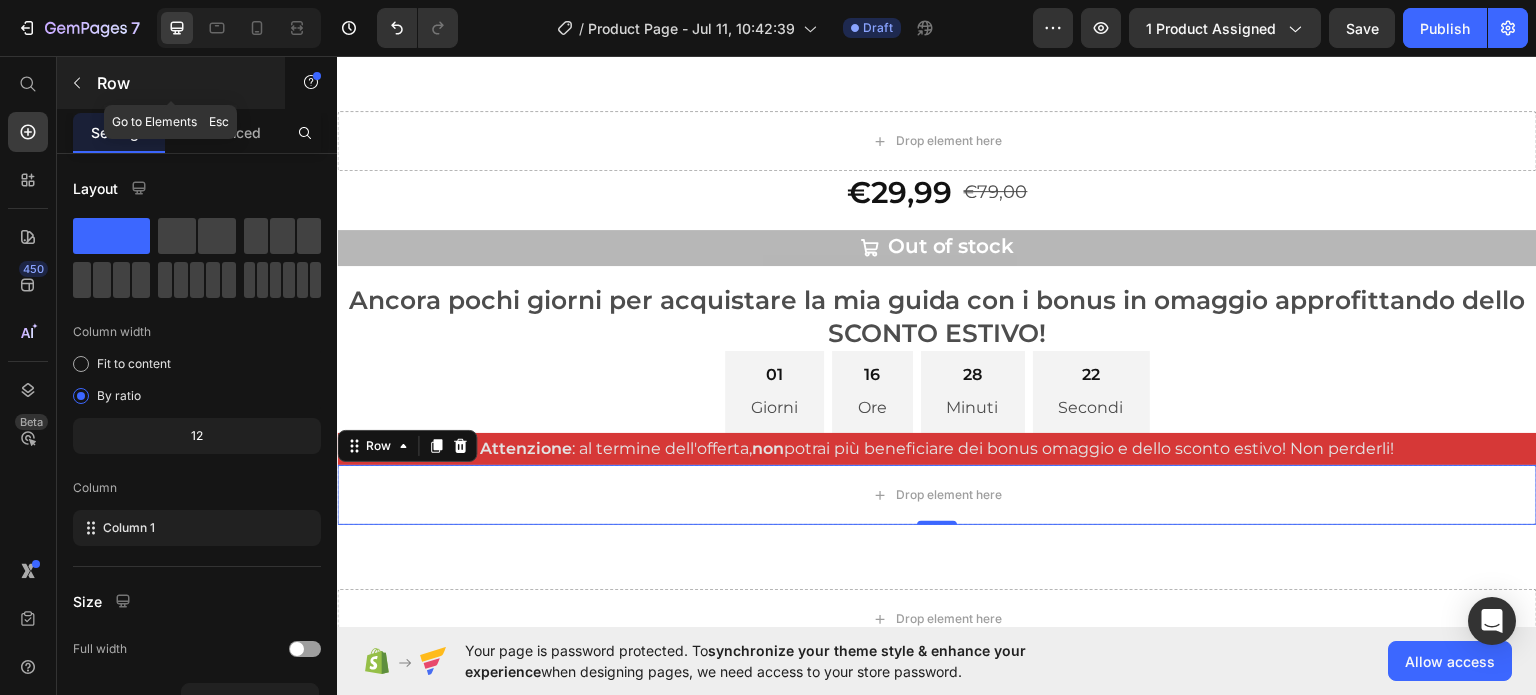 click 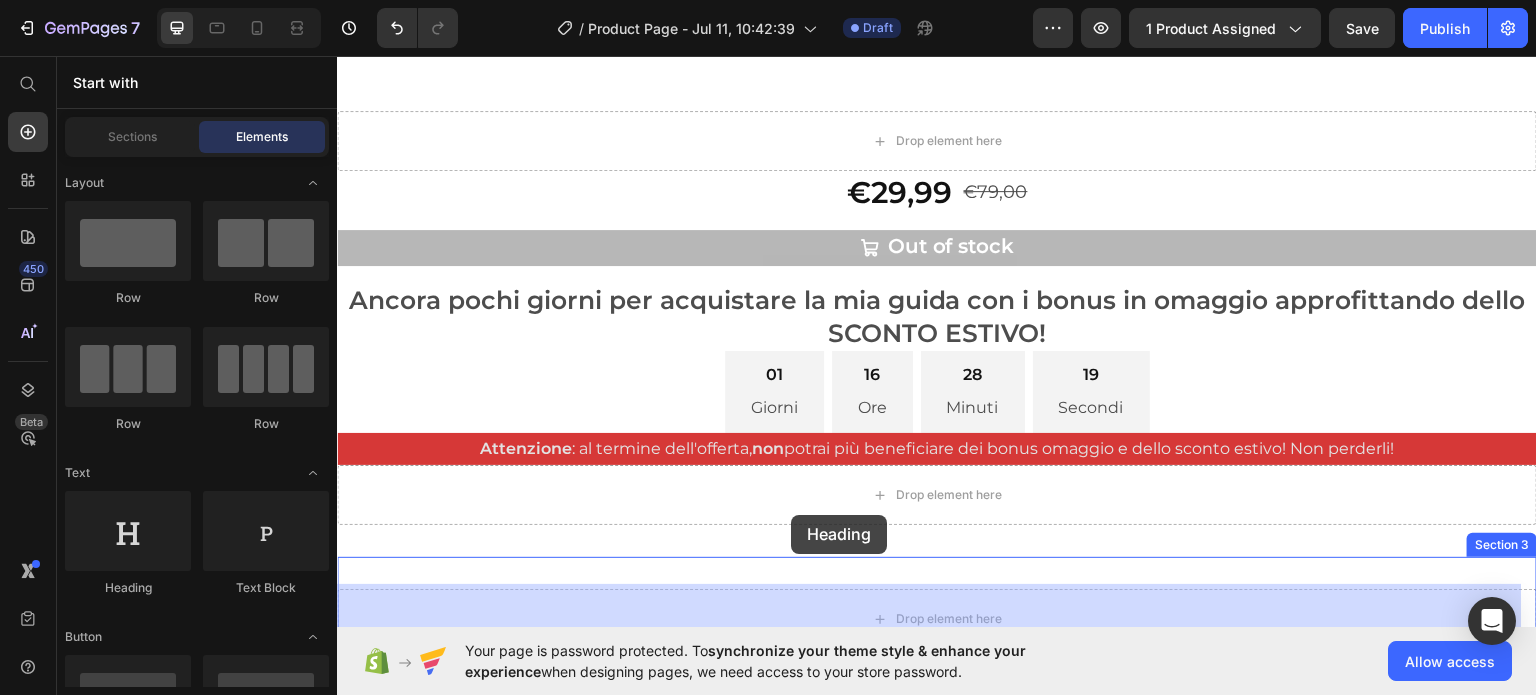 scroll, scrollTop: 868, scrollLeft: 0, axis: vertical 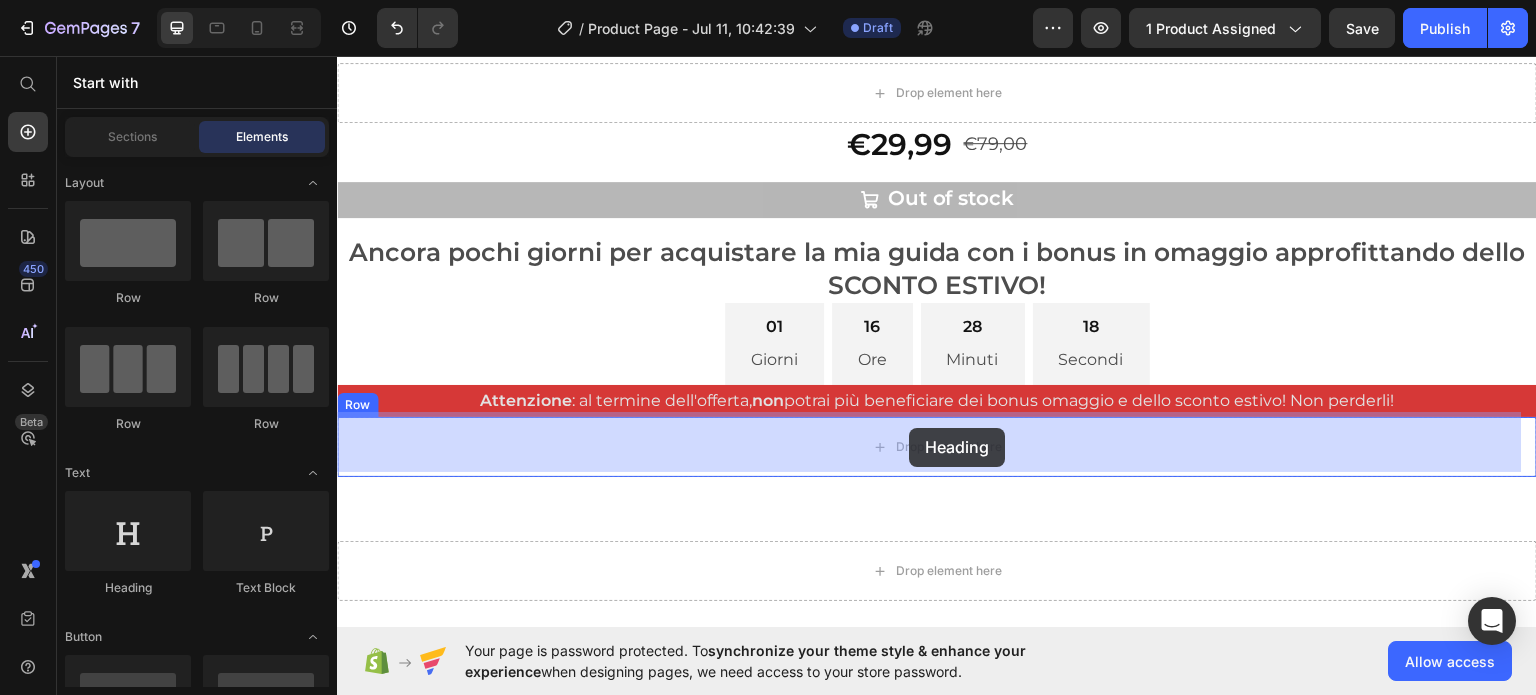 drag, startPoint x: 513, startPoint y: 611, endPoint x: 909, endPoint y: 427, distance: 436.66006 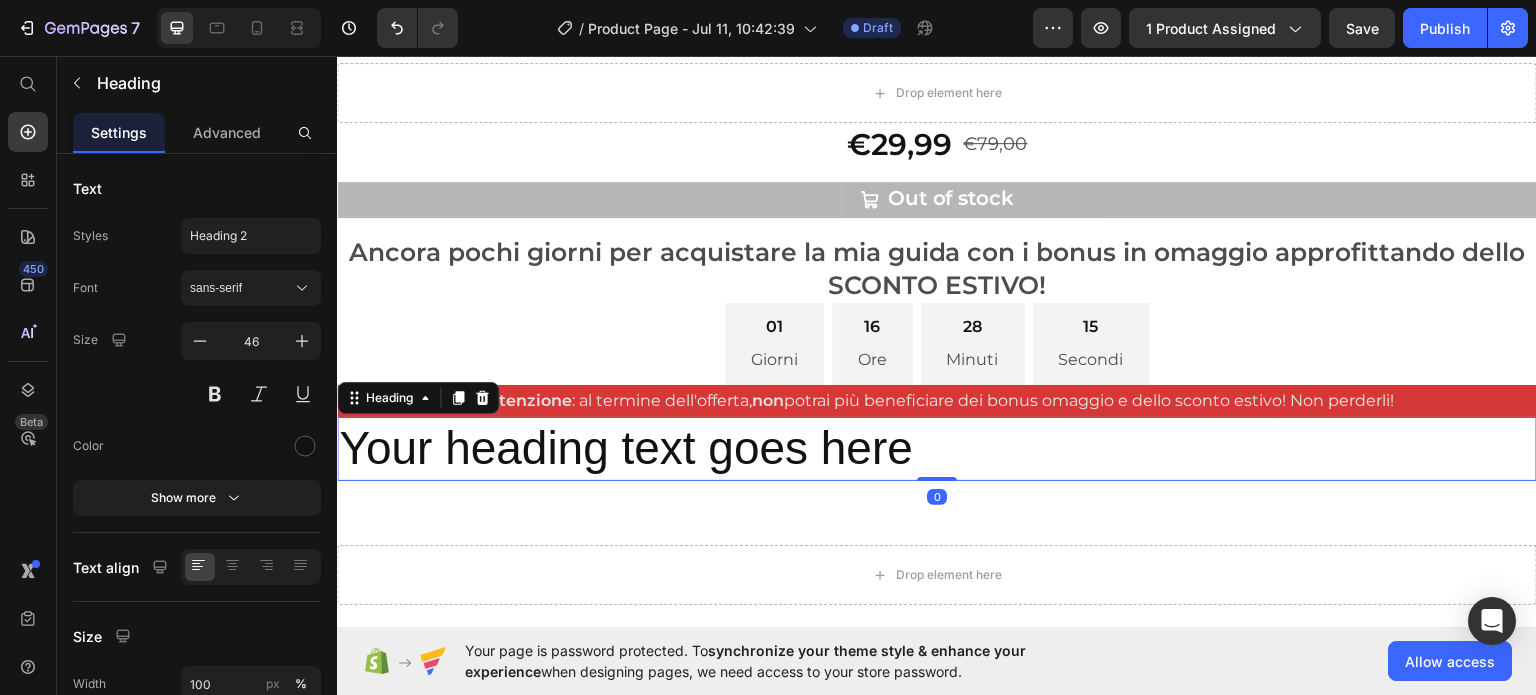 click on "Your heading text goes here" at bounding box center [937, 448] 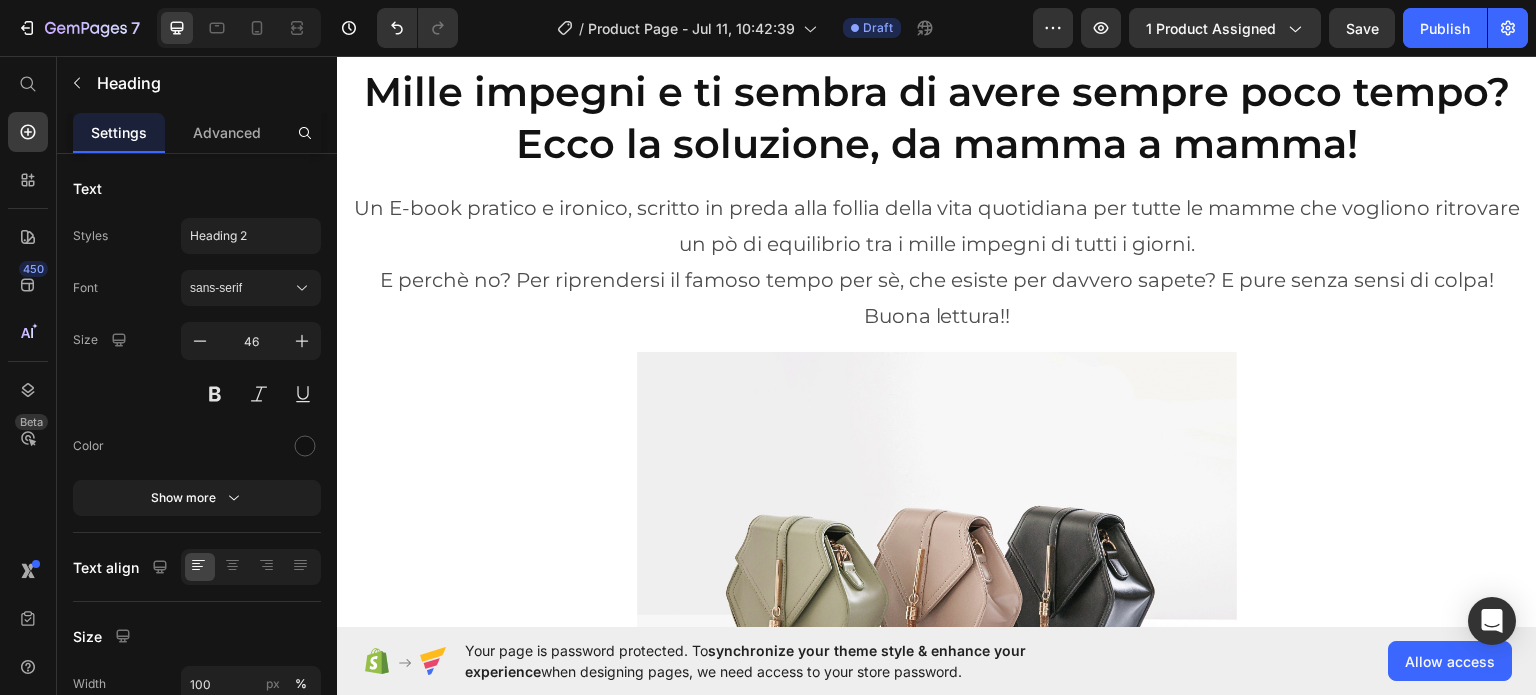 scroll, scrollTop: 0, scrollLeft: 0, axis: both 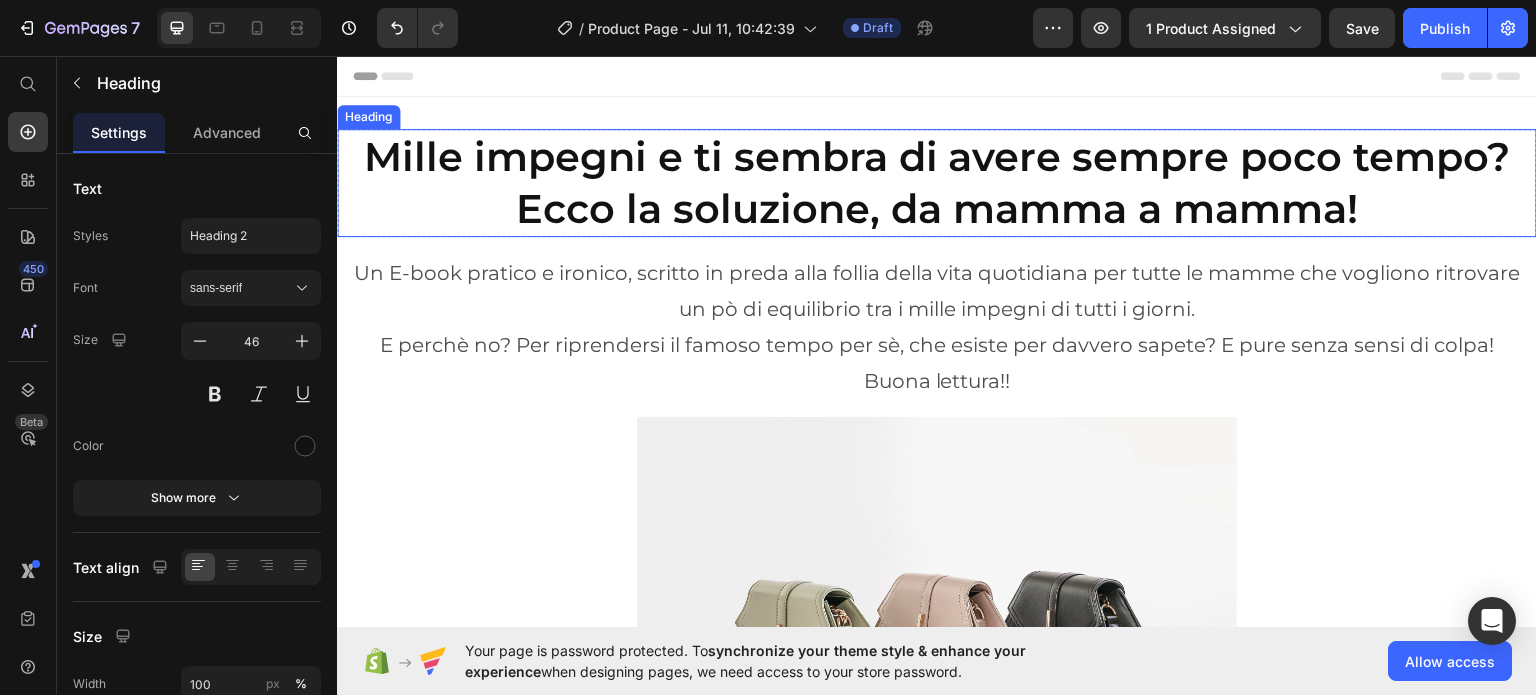 click on "Mille impegni e ti sembra di avere sempre poco tempo? Ecco la soluzione, da mamma a mamma!" at bounding box center [937, 182] 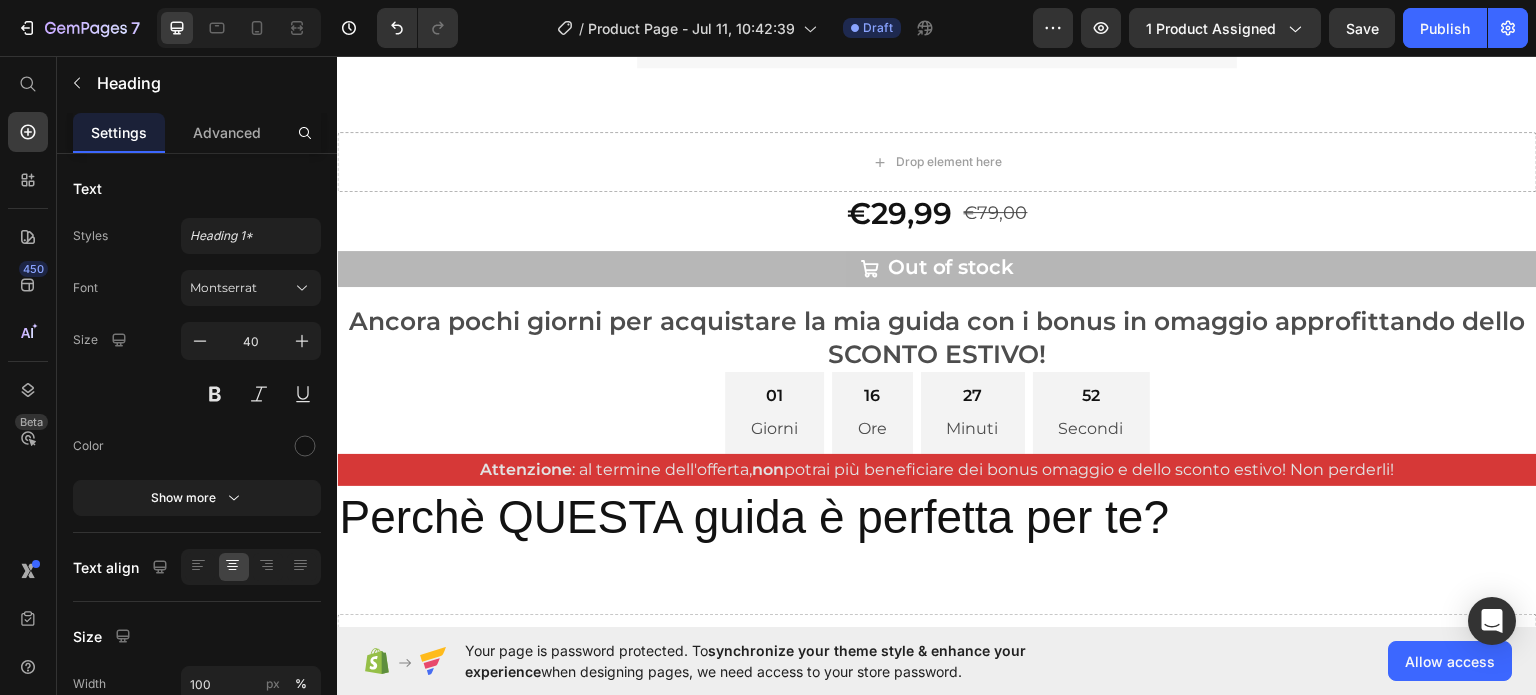 scroll, scrollTop: 900, scrollLeft: 0, axis: vertical 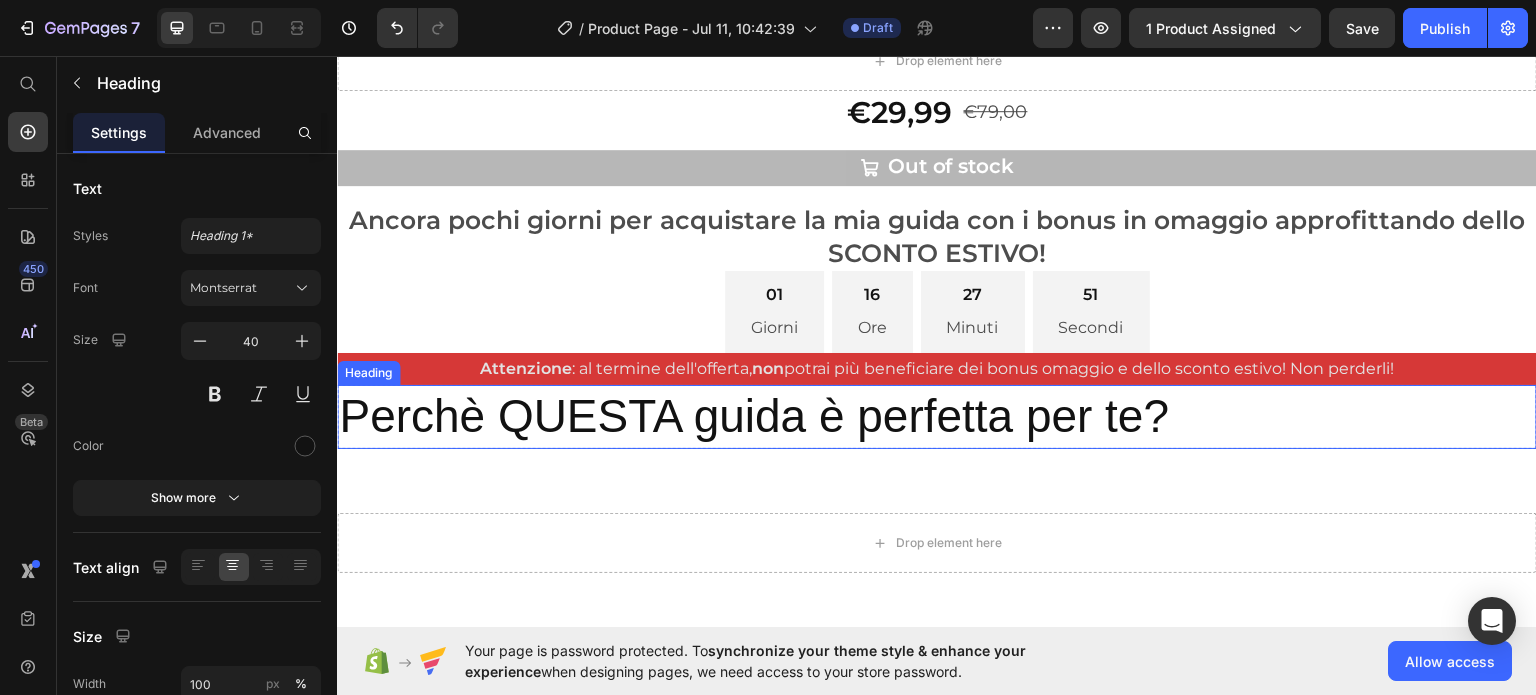 click on "Perchè QUESTA guida è perfetta per te?" at bounding box center (937, 416) 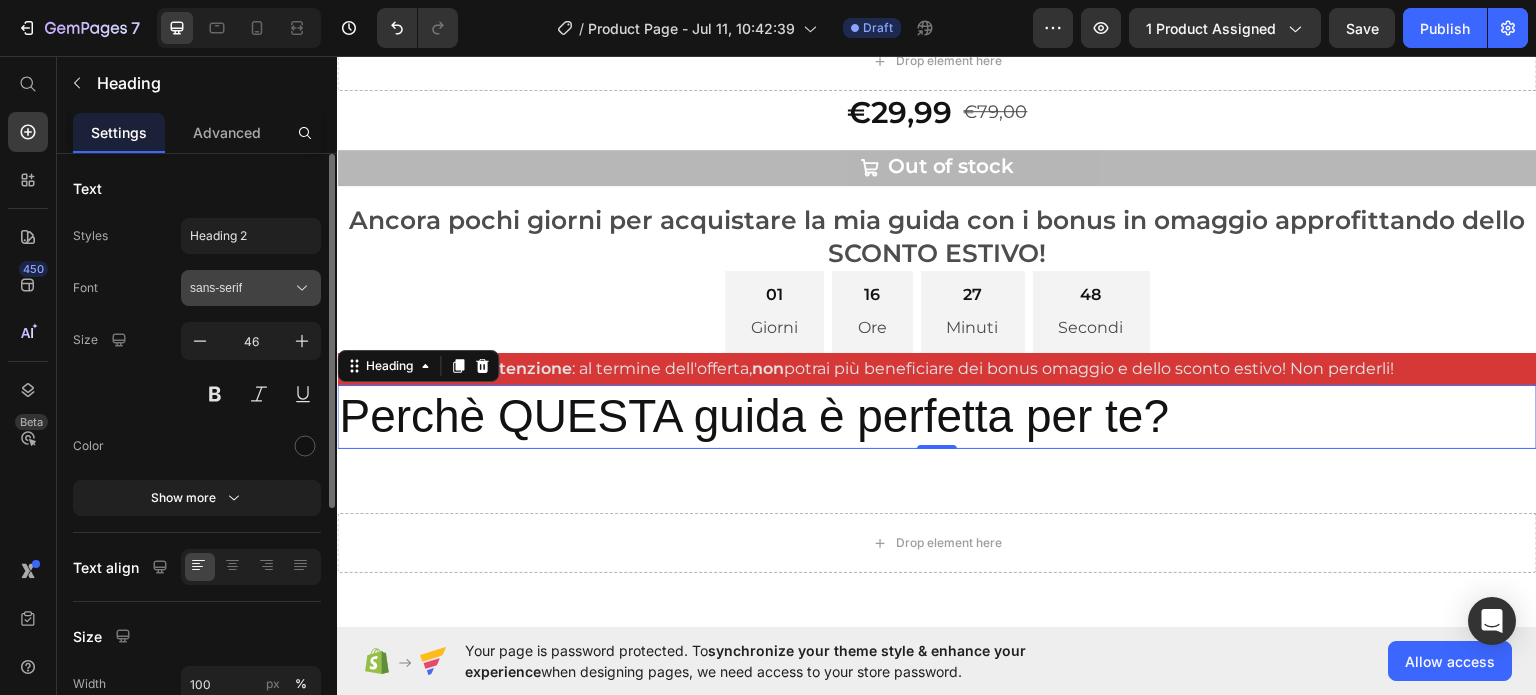 click on "sans-serif" at bounding box center [241, 288] 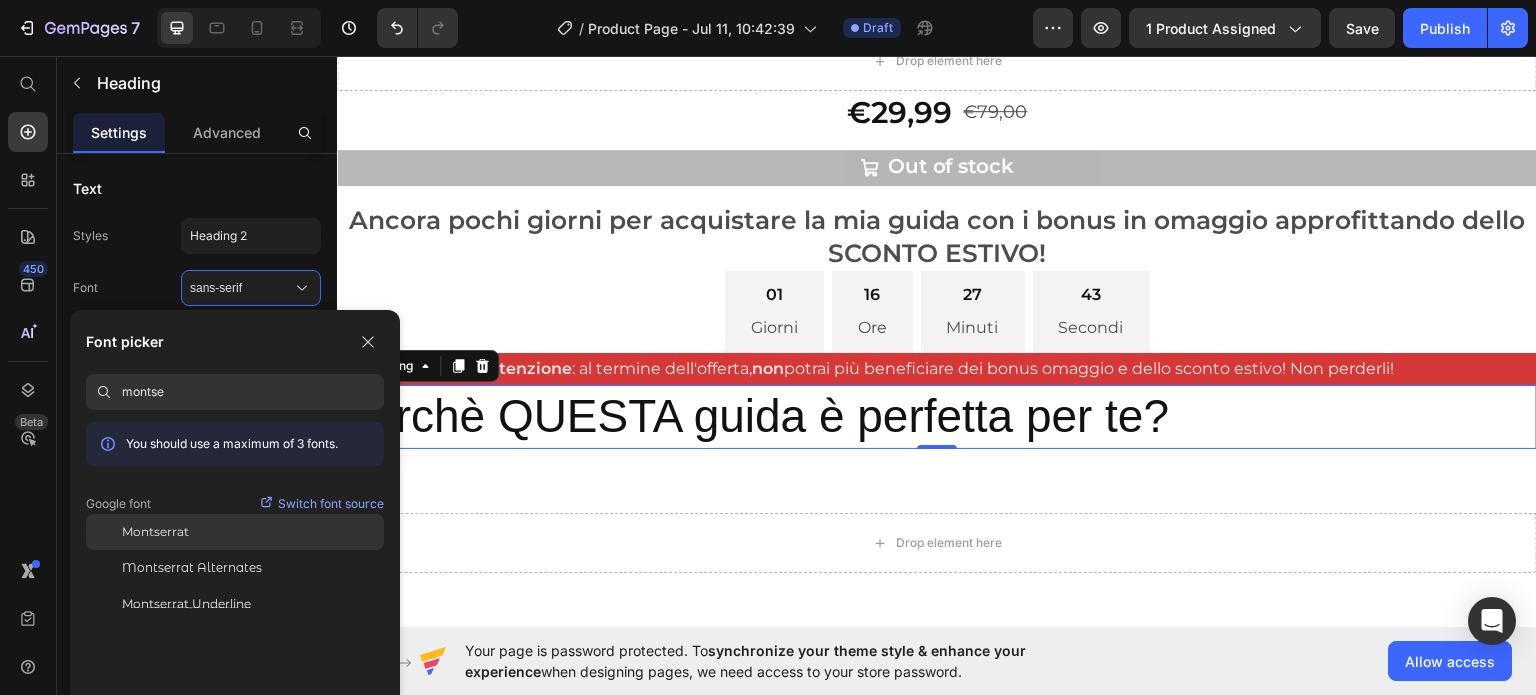 type on "montse" 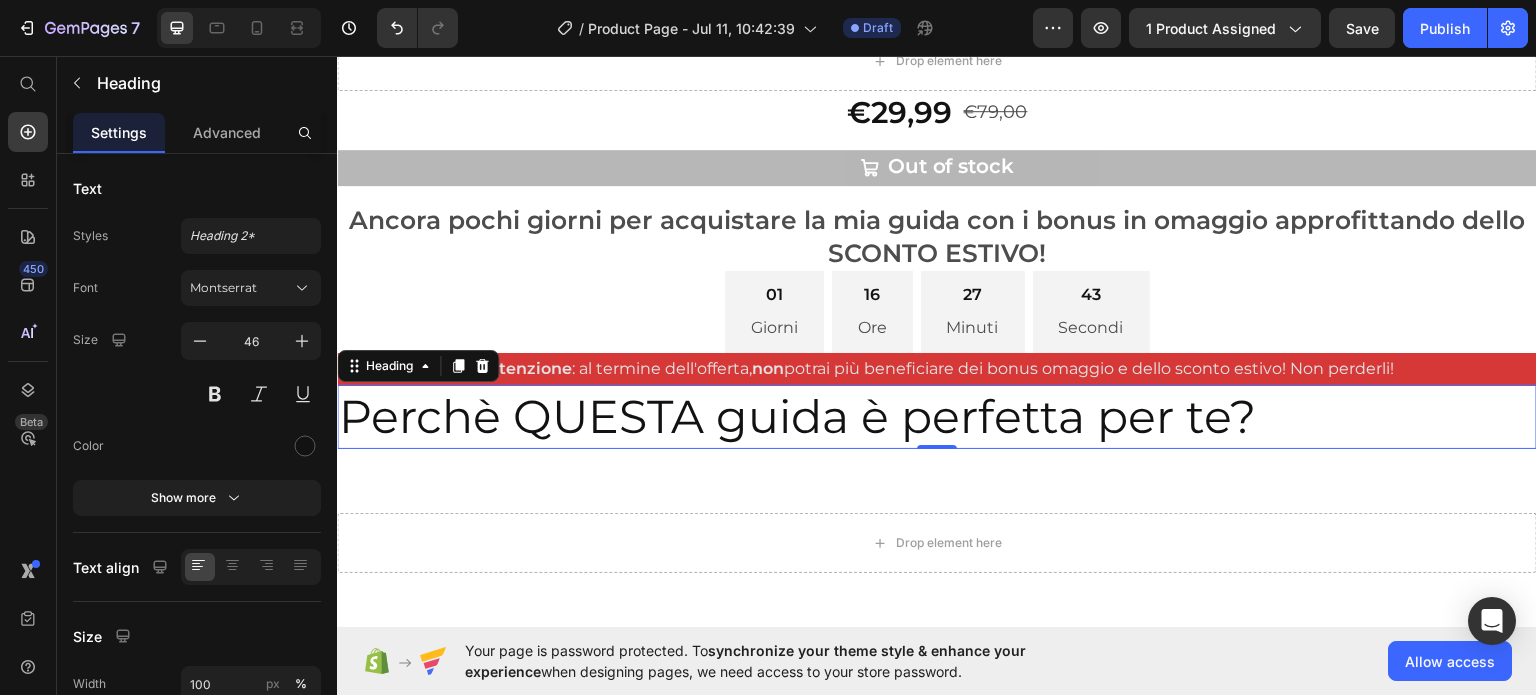 click on "[DATE] [TIME] Draft Preview 1 product assigned Save Publish 450 Beta Start with Sections Elements Hero Section Product Detail Brands Trusted Badges Guarantee Product Breakdown How to use Testimonials Compare Bundle FAQs Social Proof Brand Story Product List Collection Blog List Contact Sticky Add to Cart Custom Footer Browse Library 450 Layout
Row
Row
Row
Row Text
Heading
Text Block Button
Button
Button
Sticky Back to top Media
Image
Image" at bounding box center (768, 0) 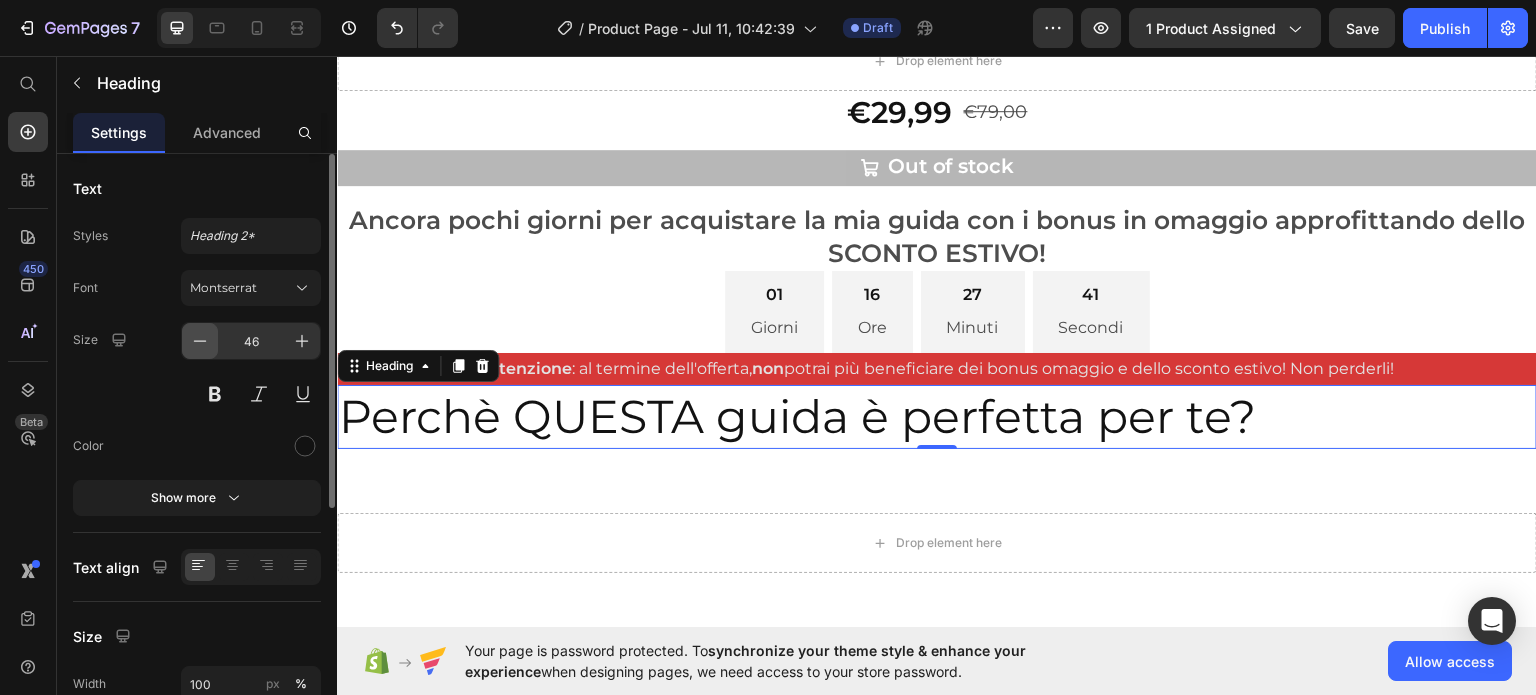 click 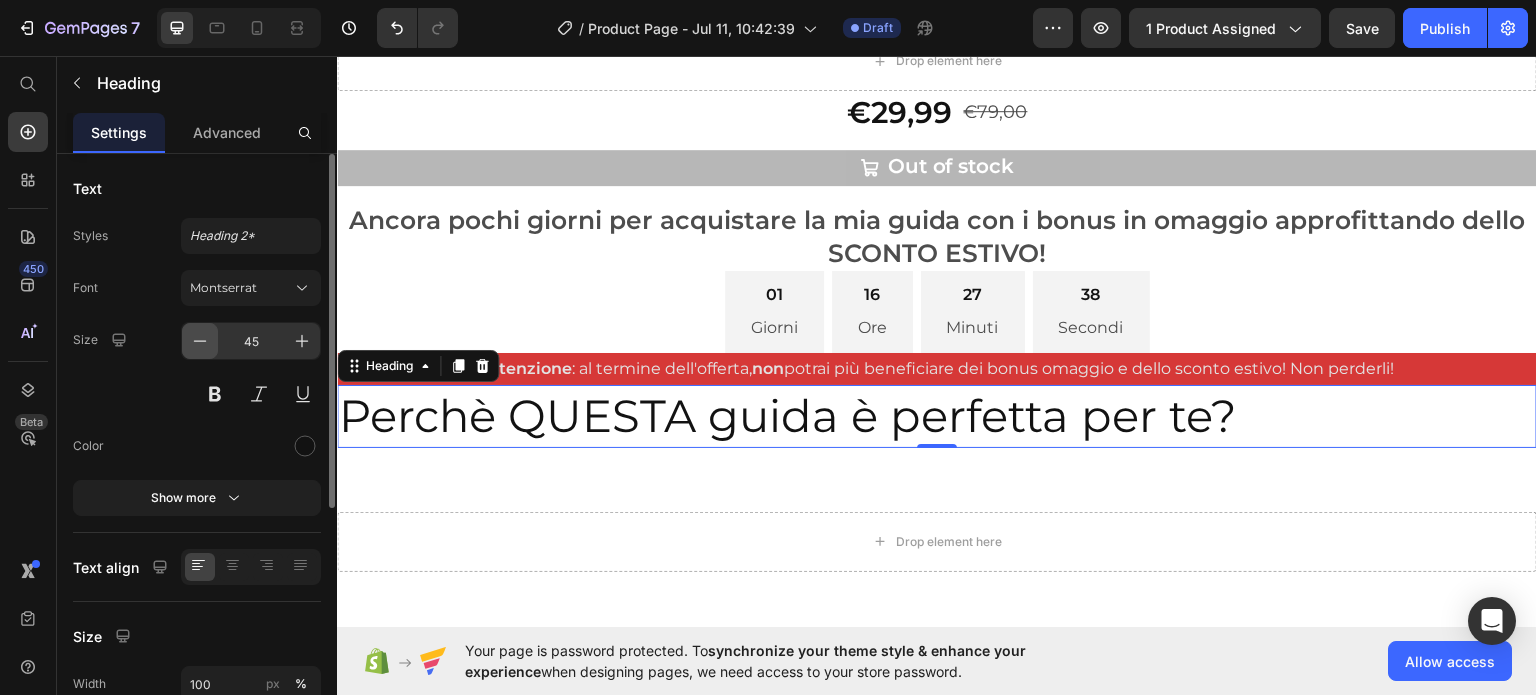 click 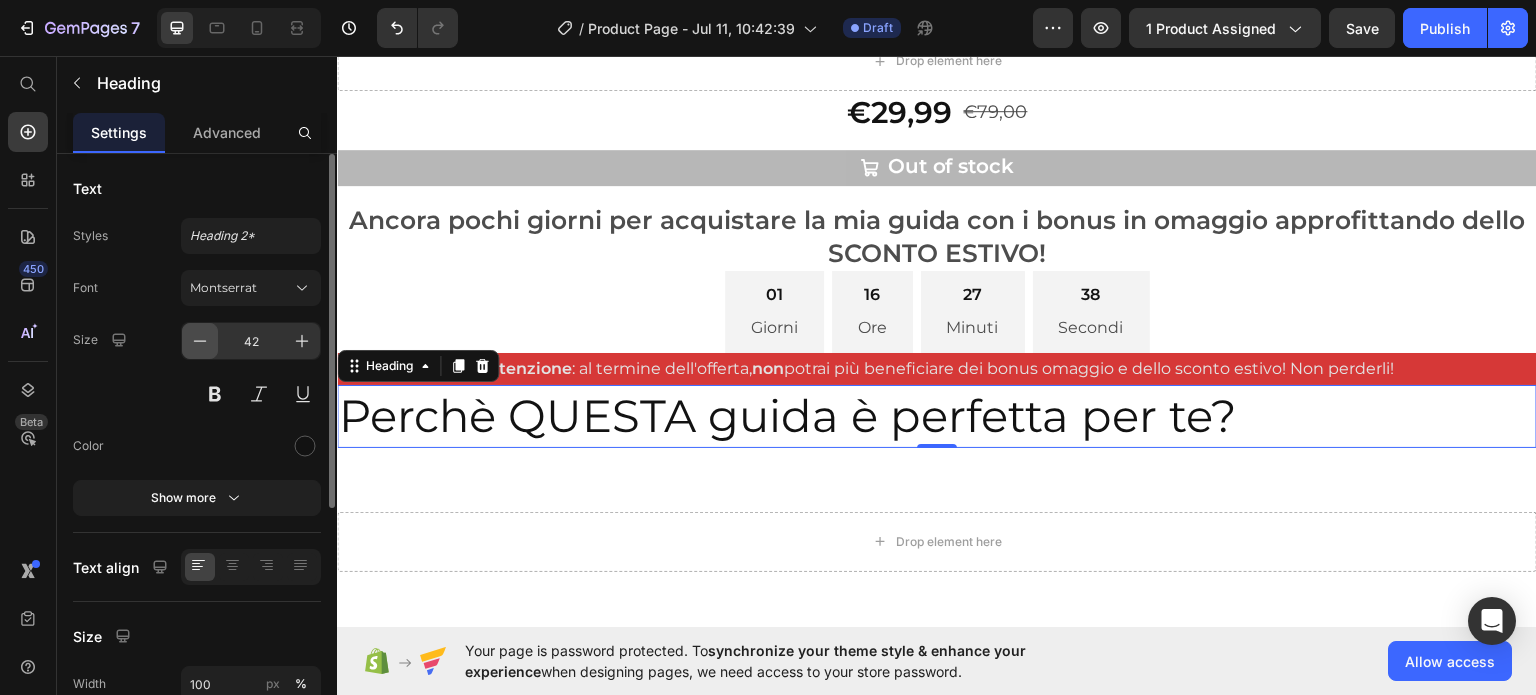 click 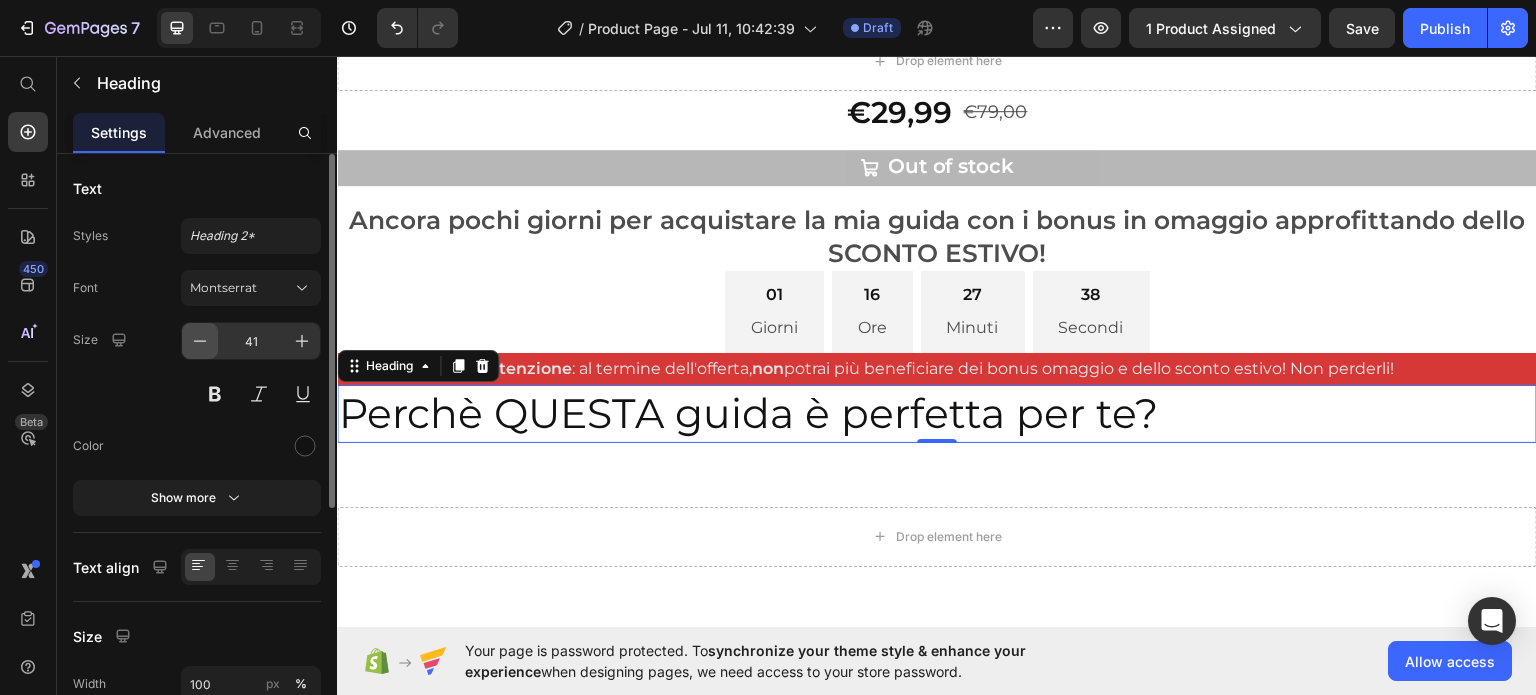 click 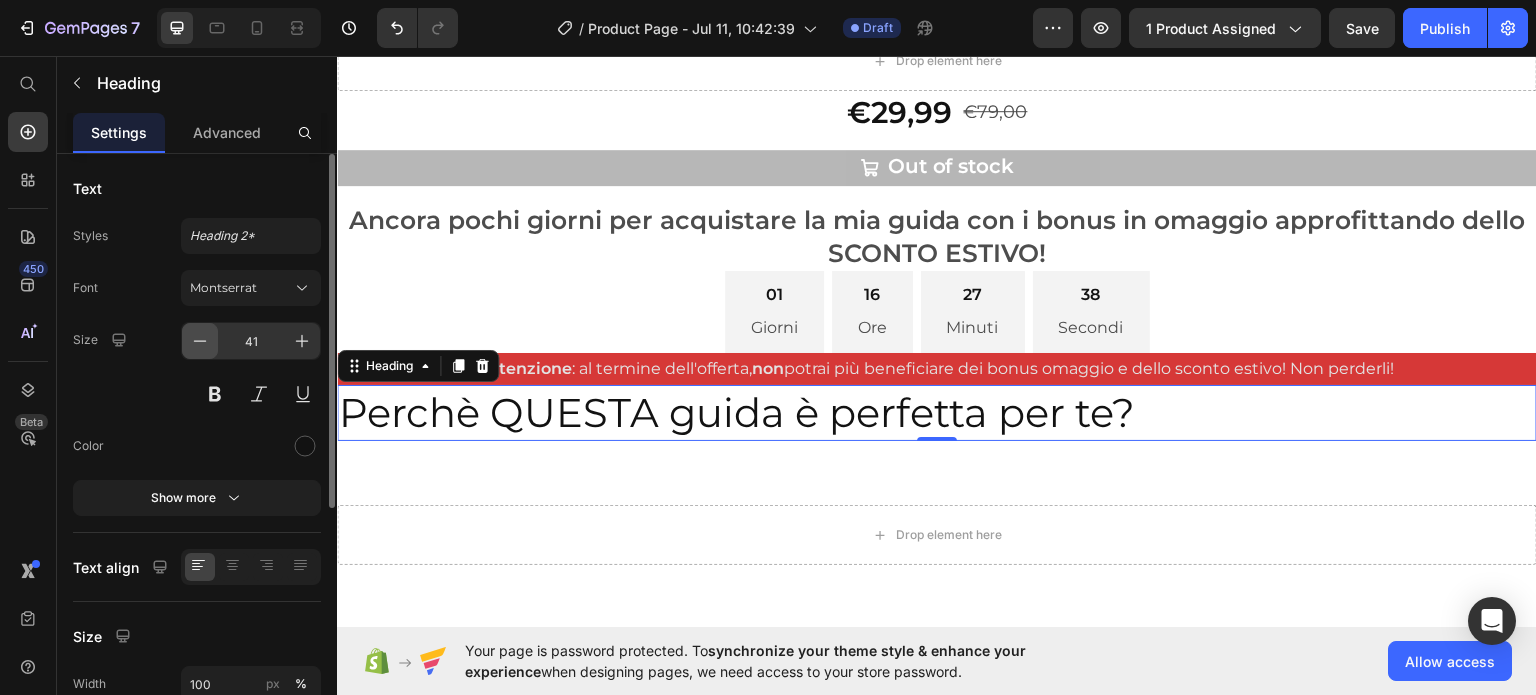 type on "40" 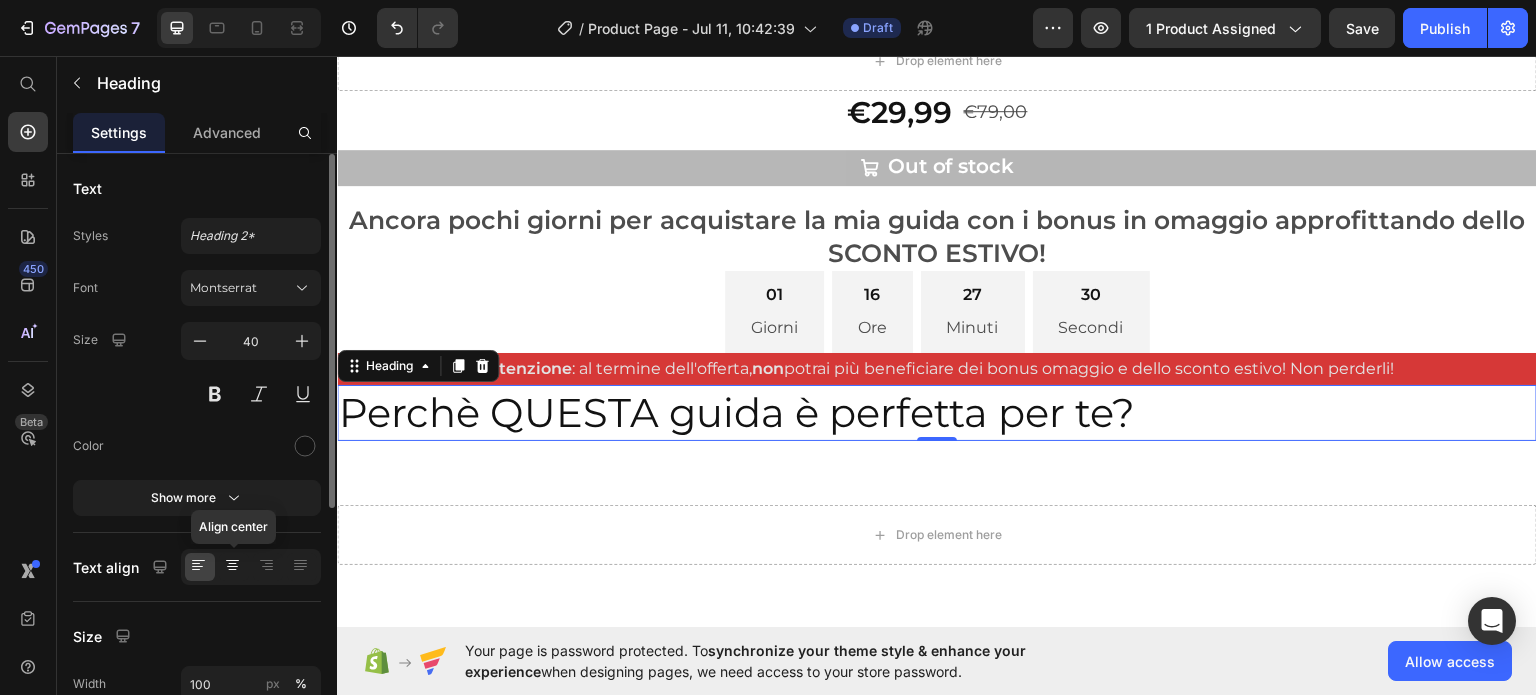 click 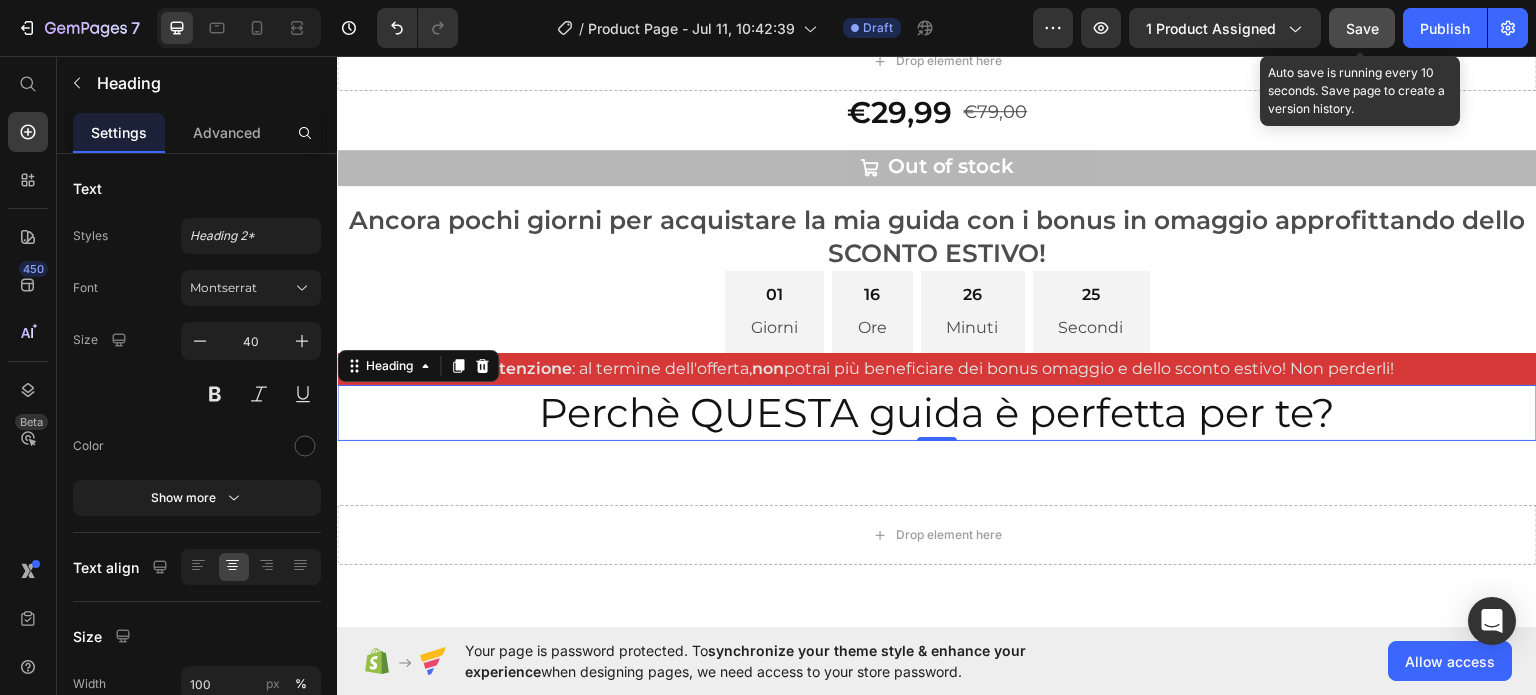 click on "Save" 